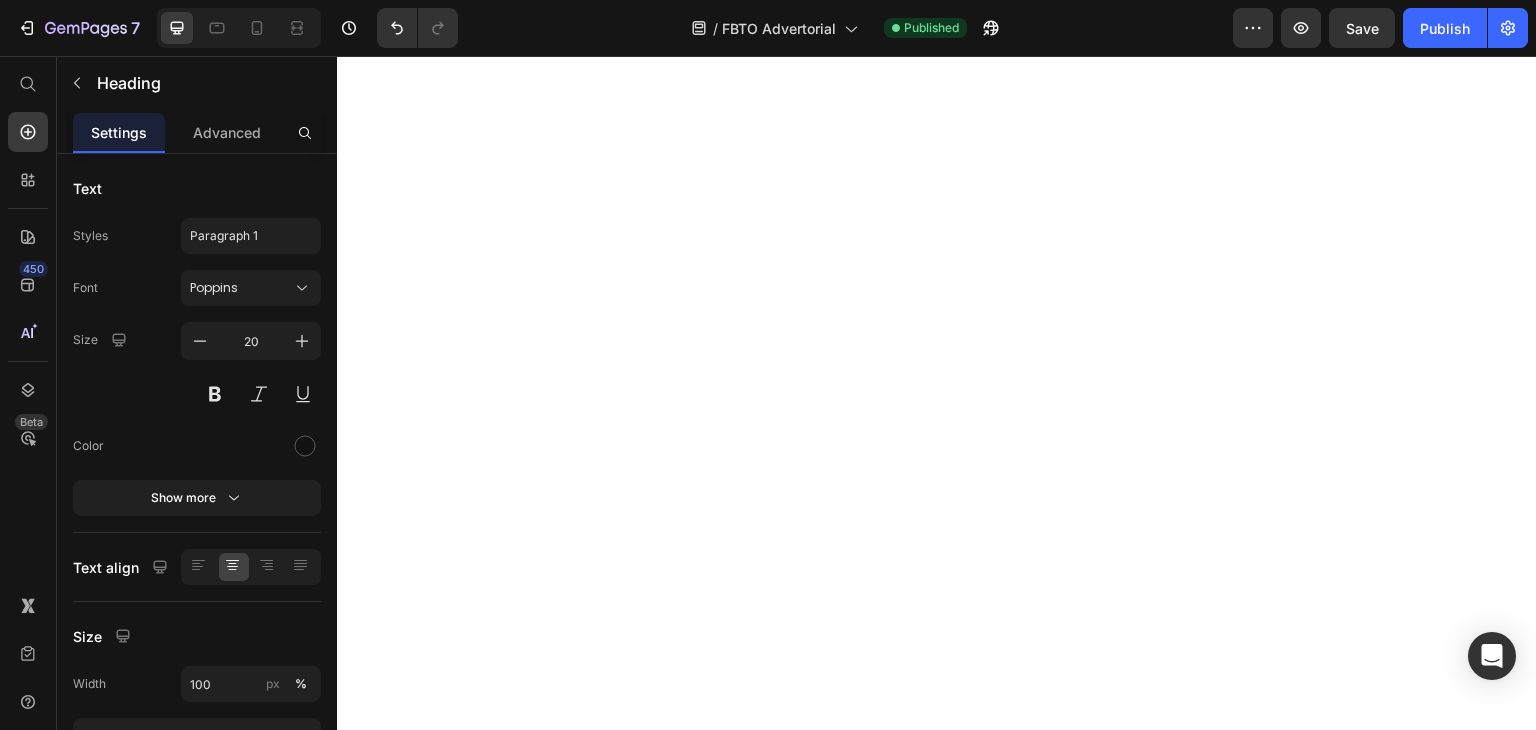 scroll, scrollTop: 0, scrollLeft: 0, axis: both 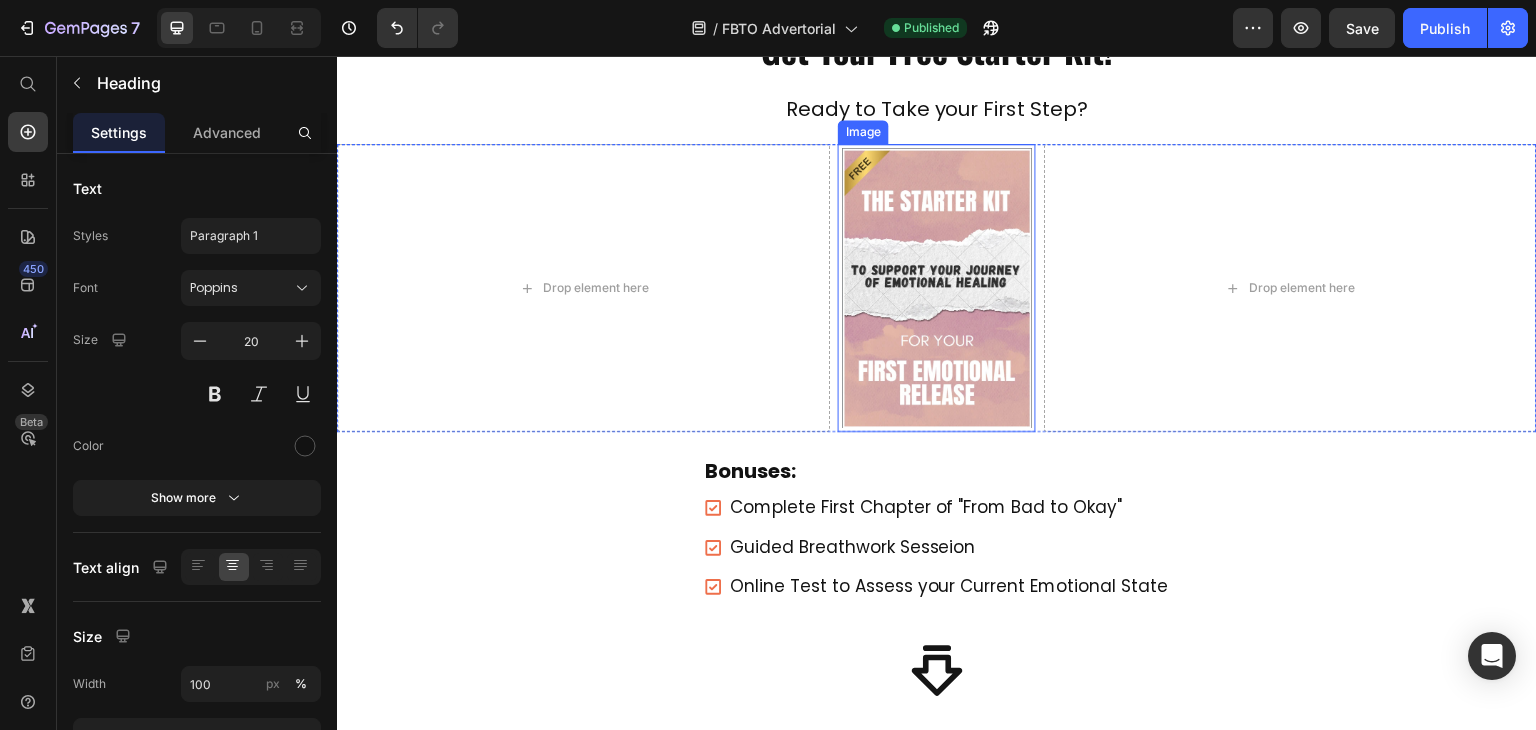 click at bounding box center (936, 288) 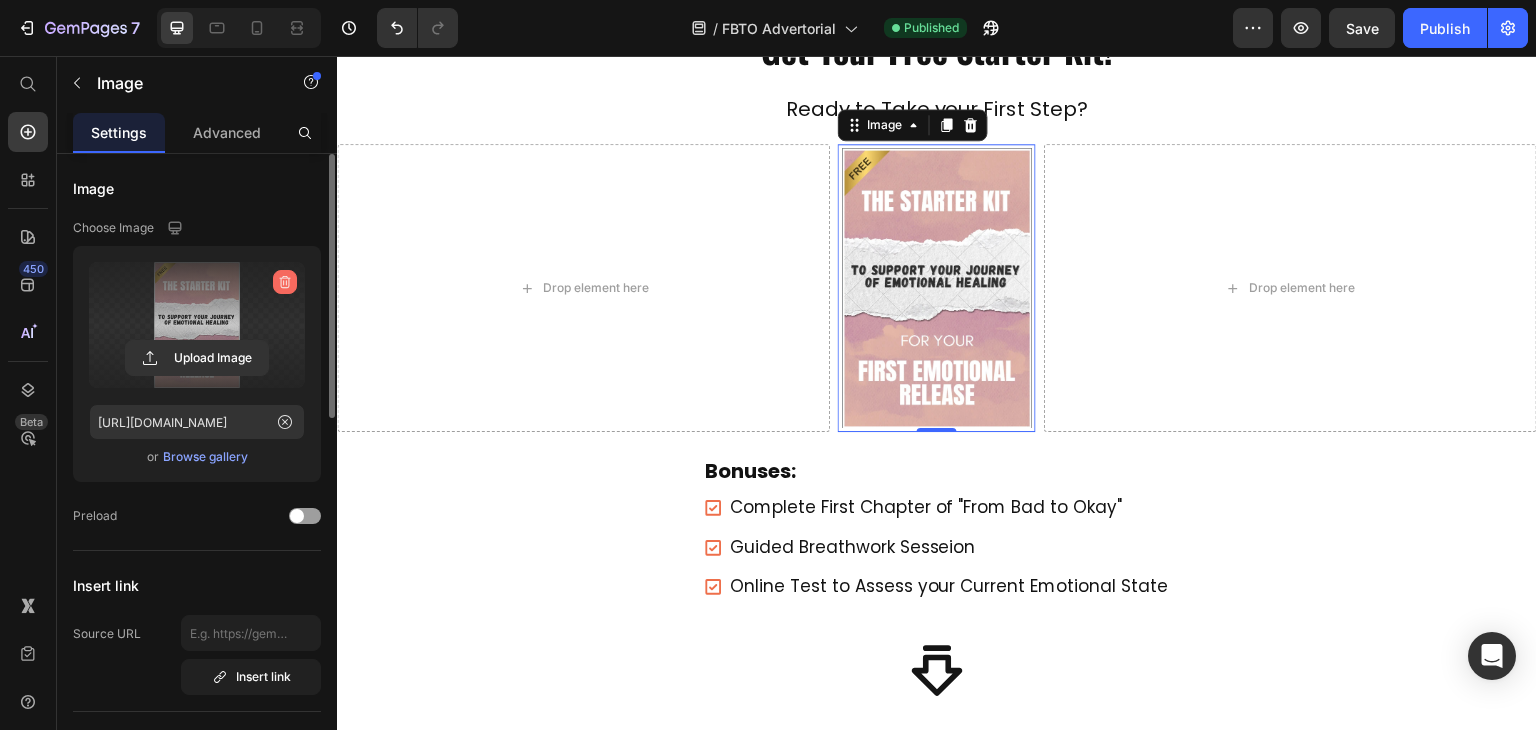 click at bounding box center [285, 282] 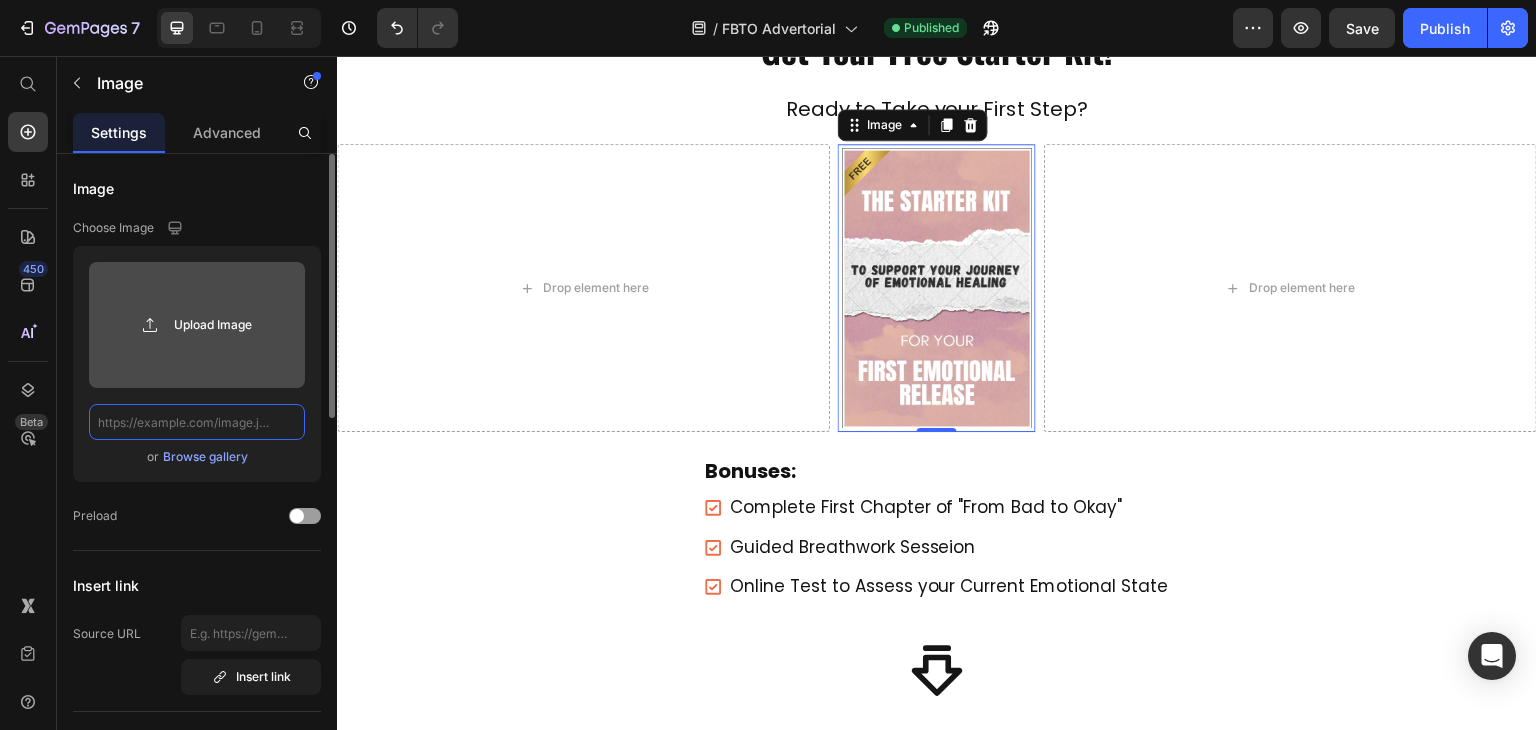 scroll, scrollTop: 0, scrollLeft: 0, axis: both 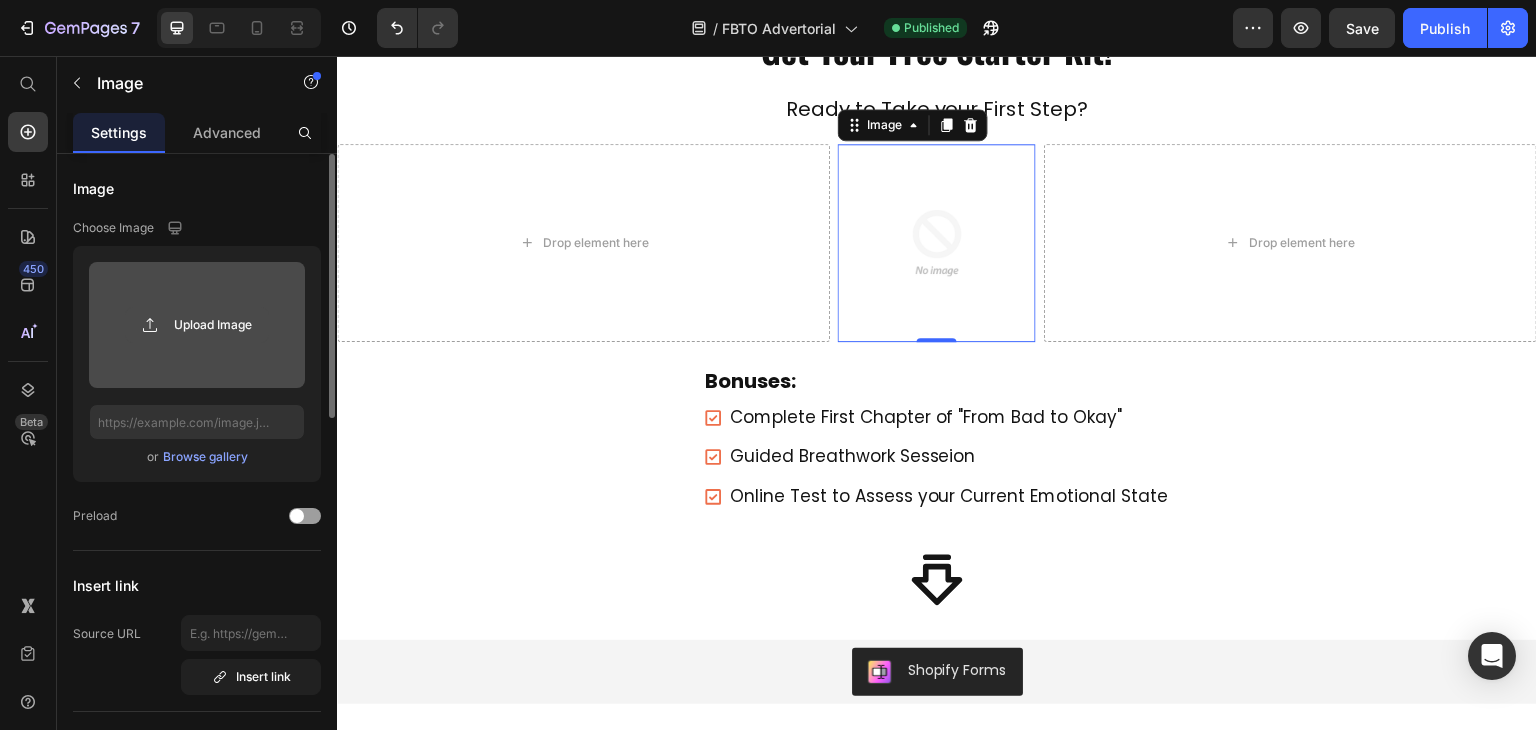 click 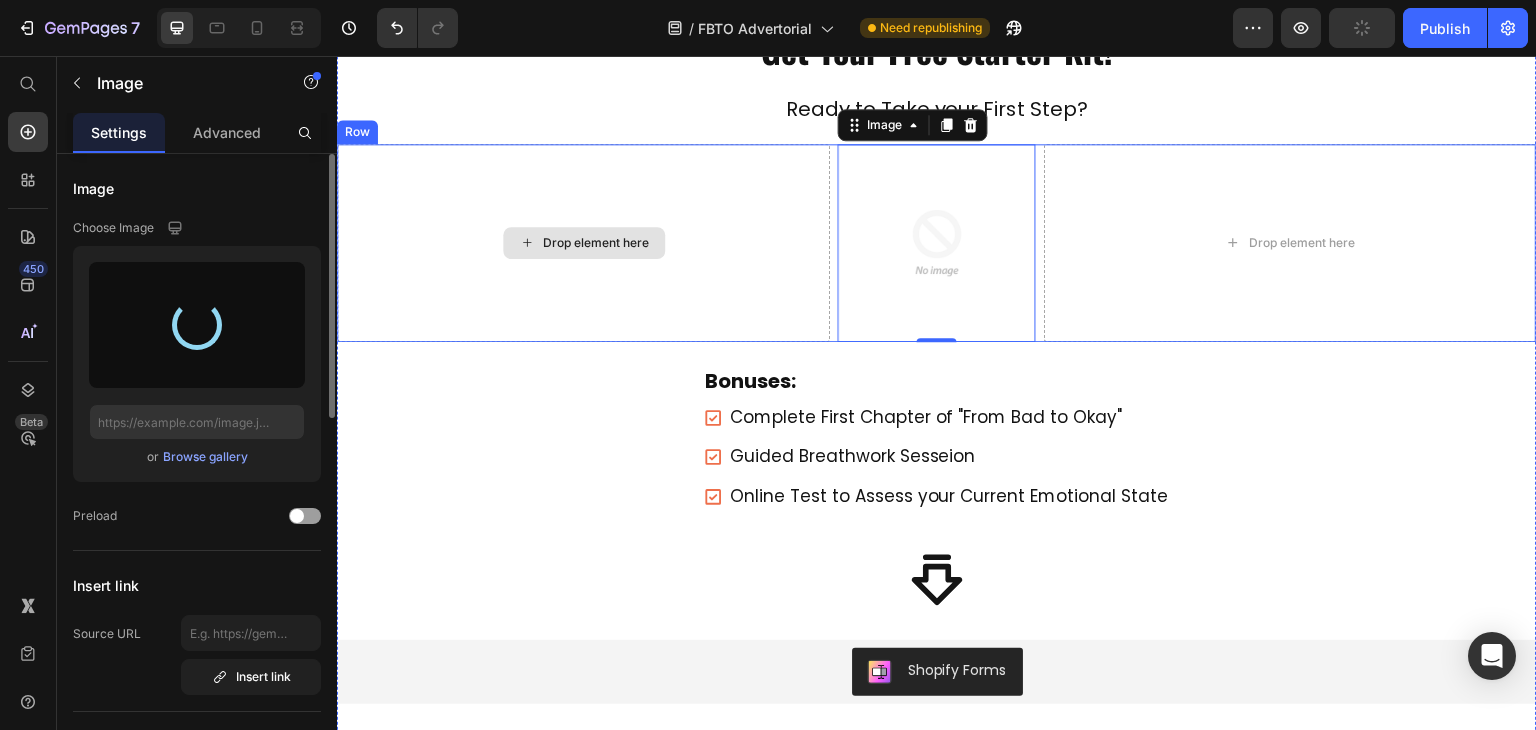 type on "[URL][DOMAIN_NAME]" 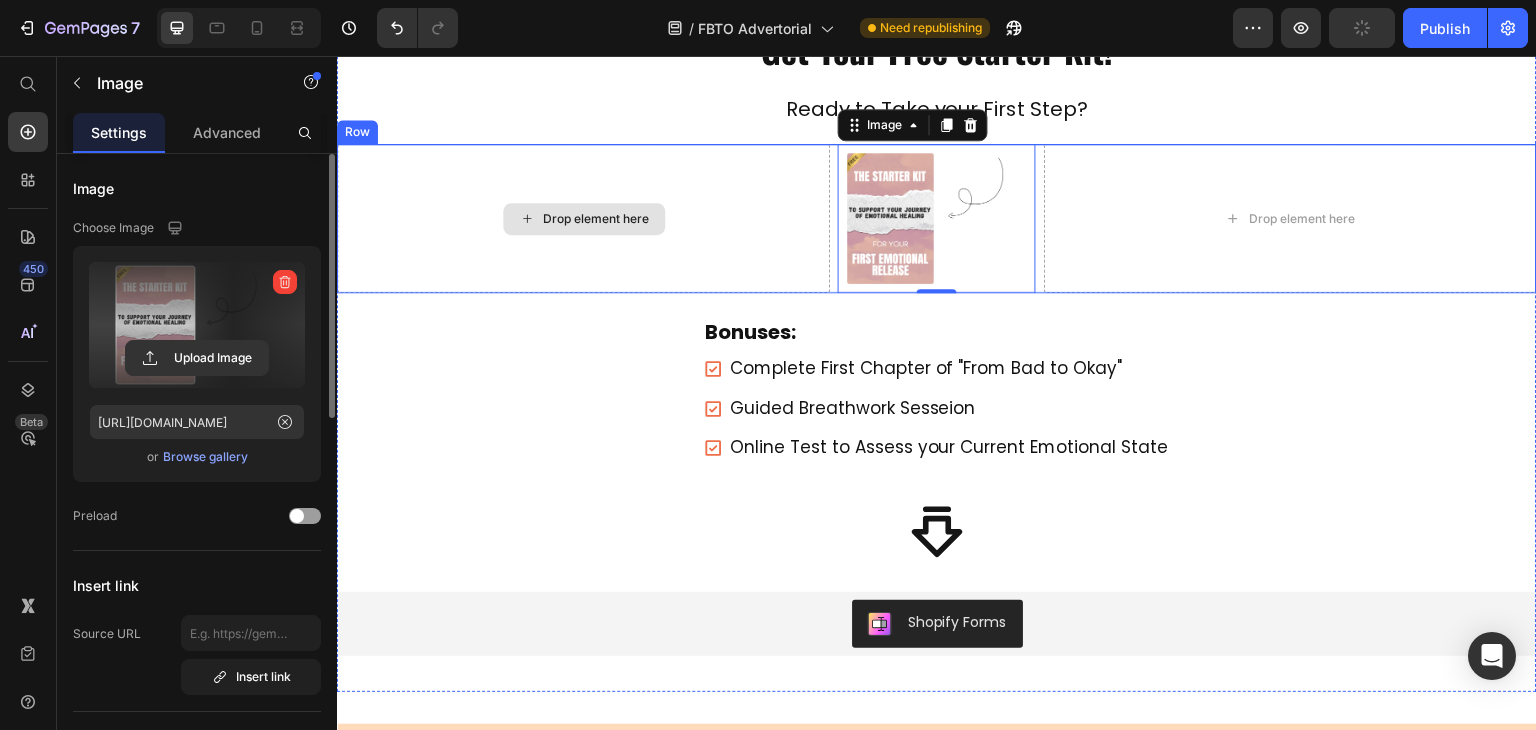 click on "Drop element here" at bounding box center [583, 218] 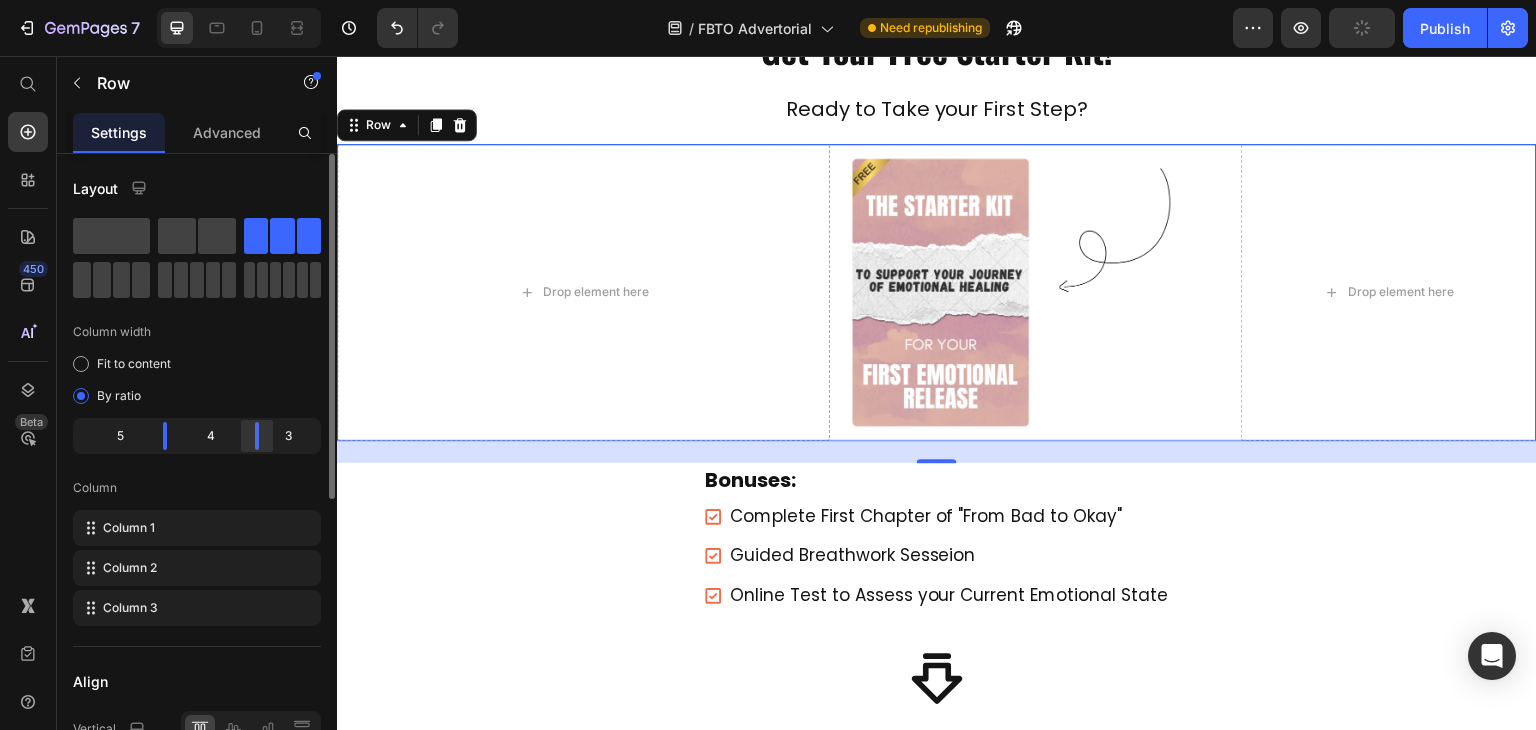 drag, startPoint x: 232, startPoint y: 441, endPoint x: 265, endPoint y: 445, distance: 33.24154 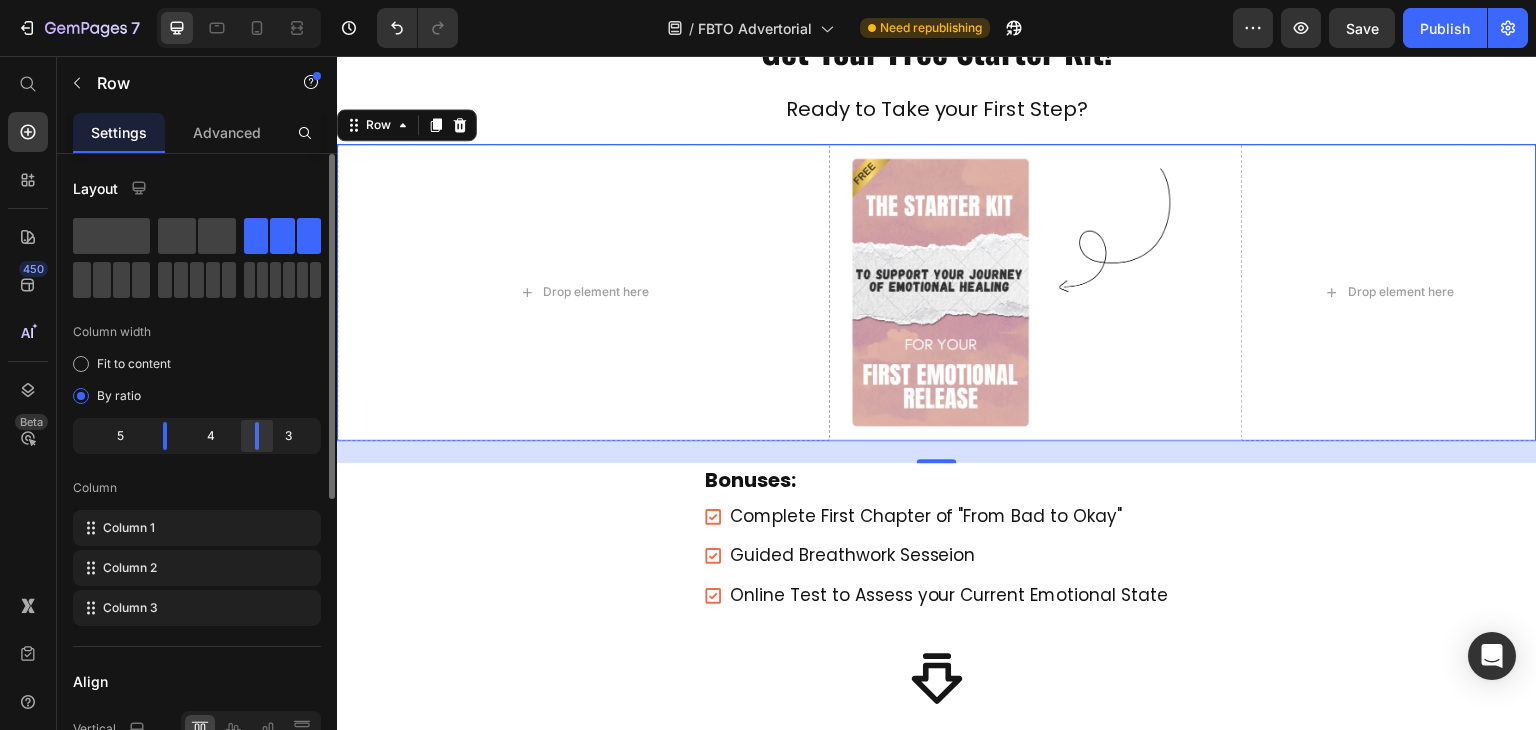 click 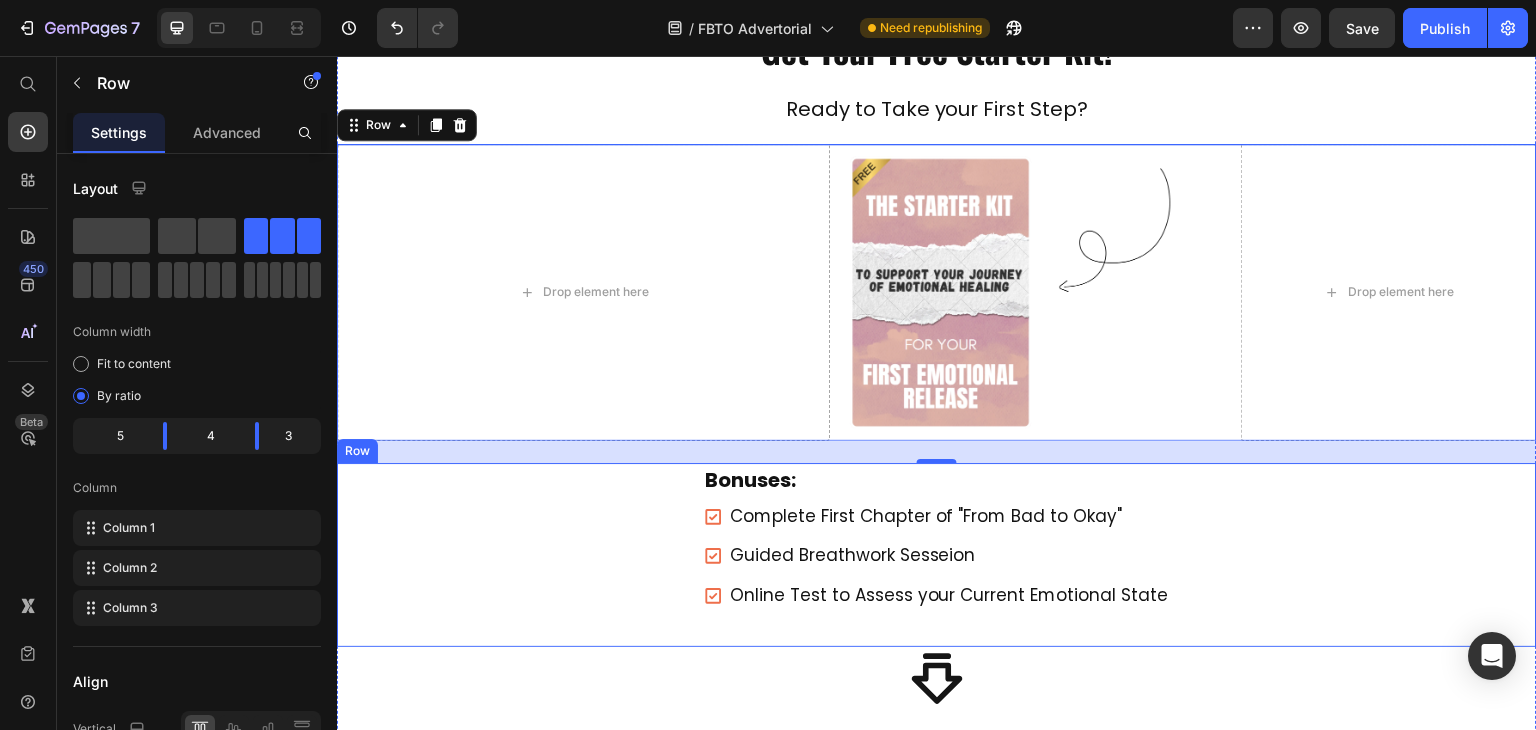 click on "Bonuses: Text Block
Complete First Chapter of "From Bad to Okay"
Guided Breathwork Sesseion
Online Test to Assess your Current Emotional State Item List Row" at bounding box center (937, 555) 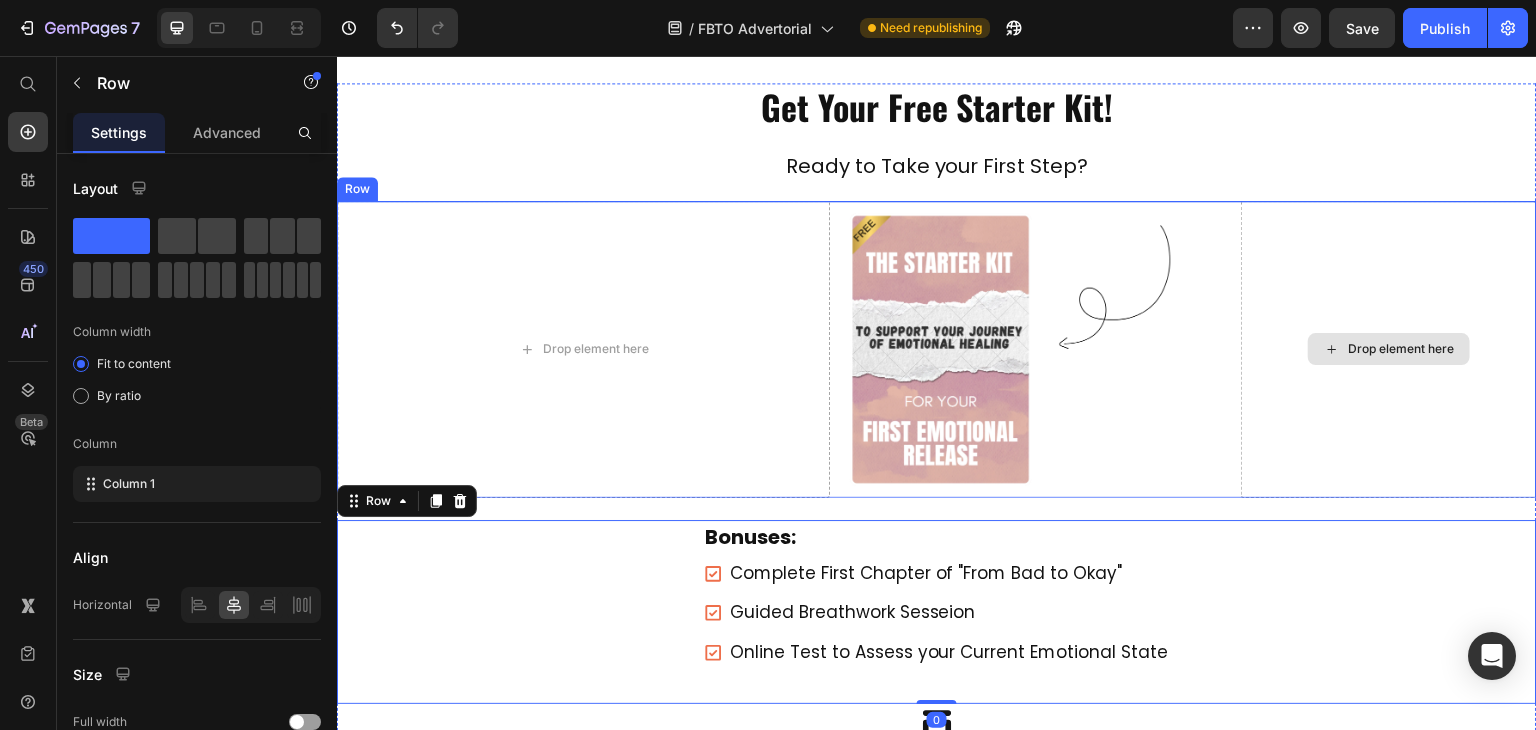 scroll, scrollTop: 553, scrollLeft: 0, axis: vertical 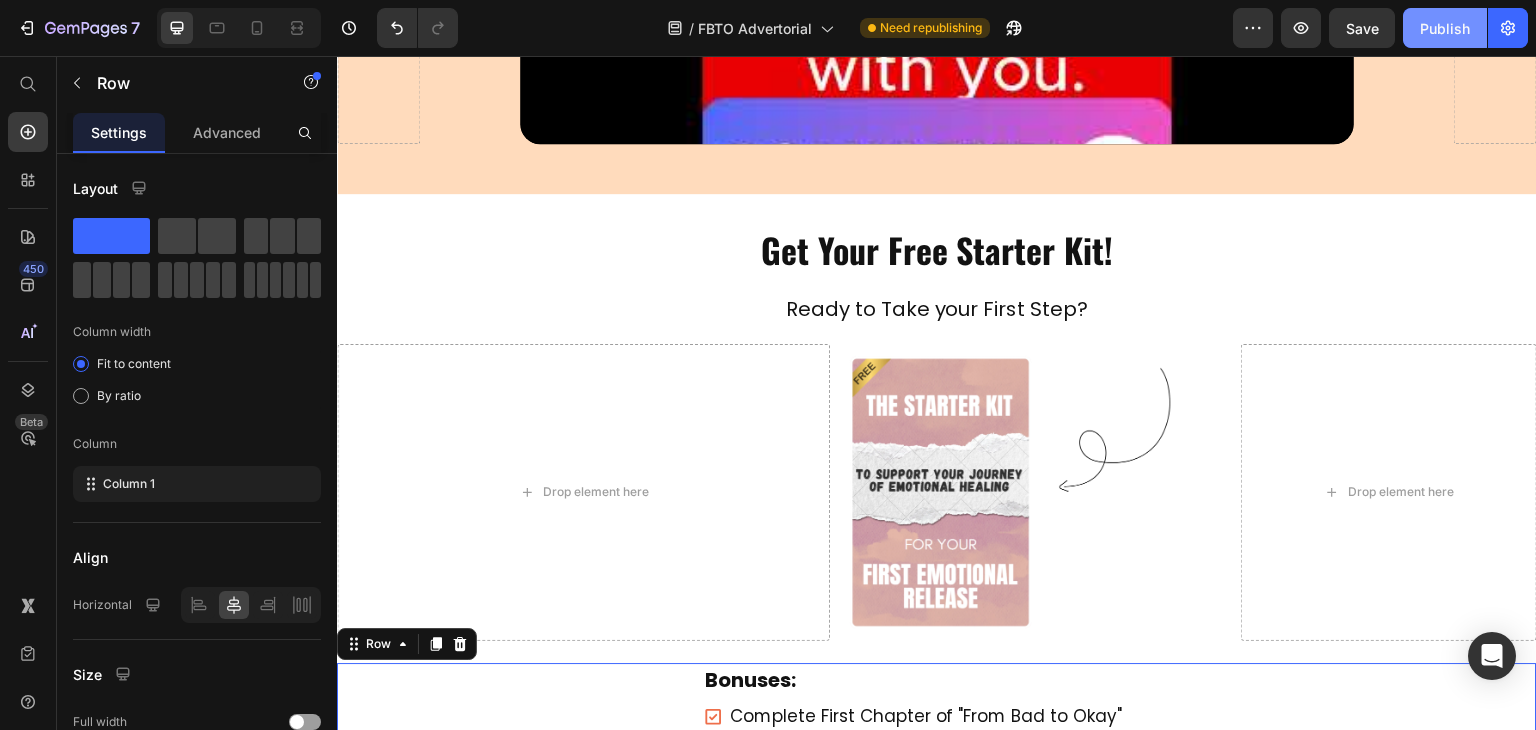 click on "Publish" at bounding box center [1445, 28] 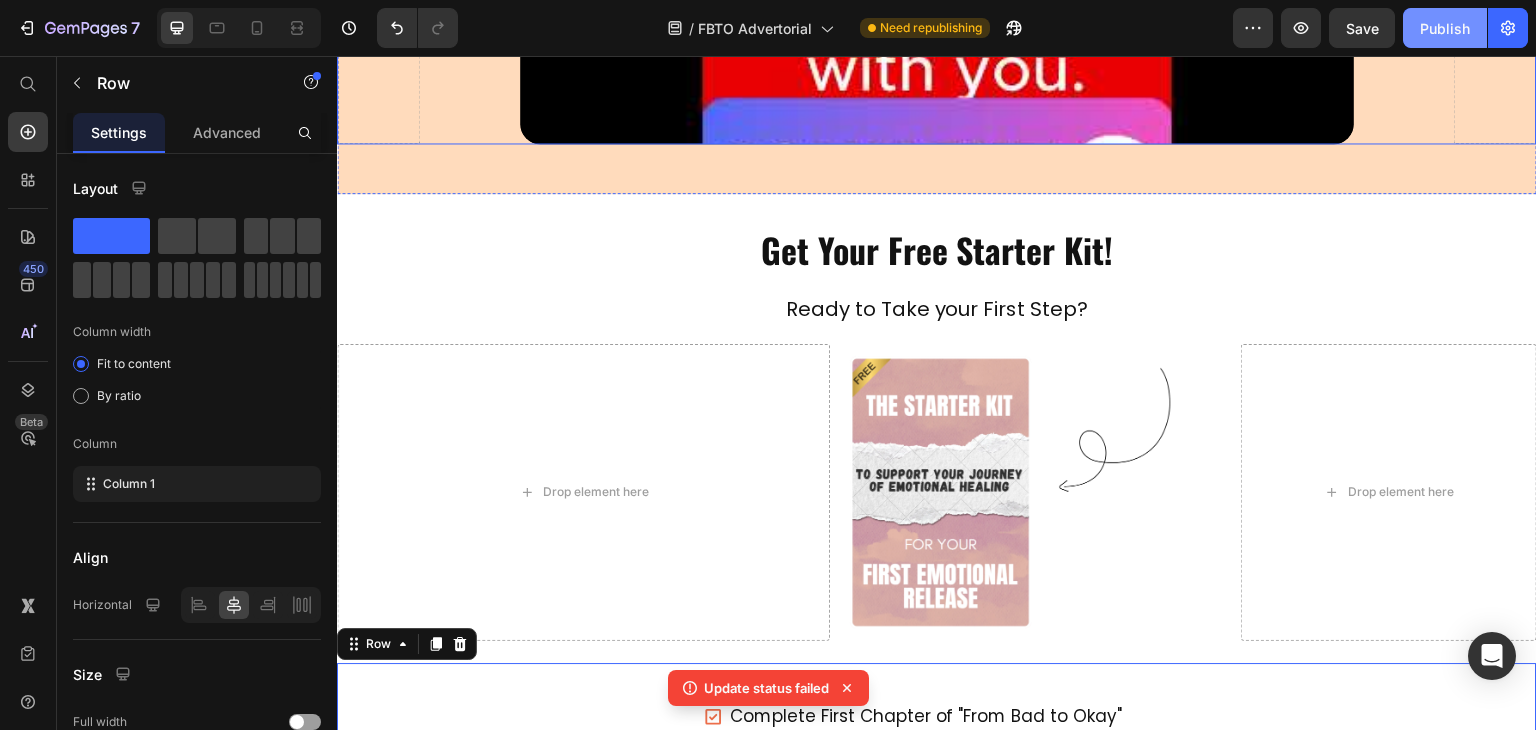 click on "Publish" 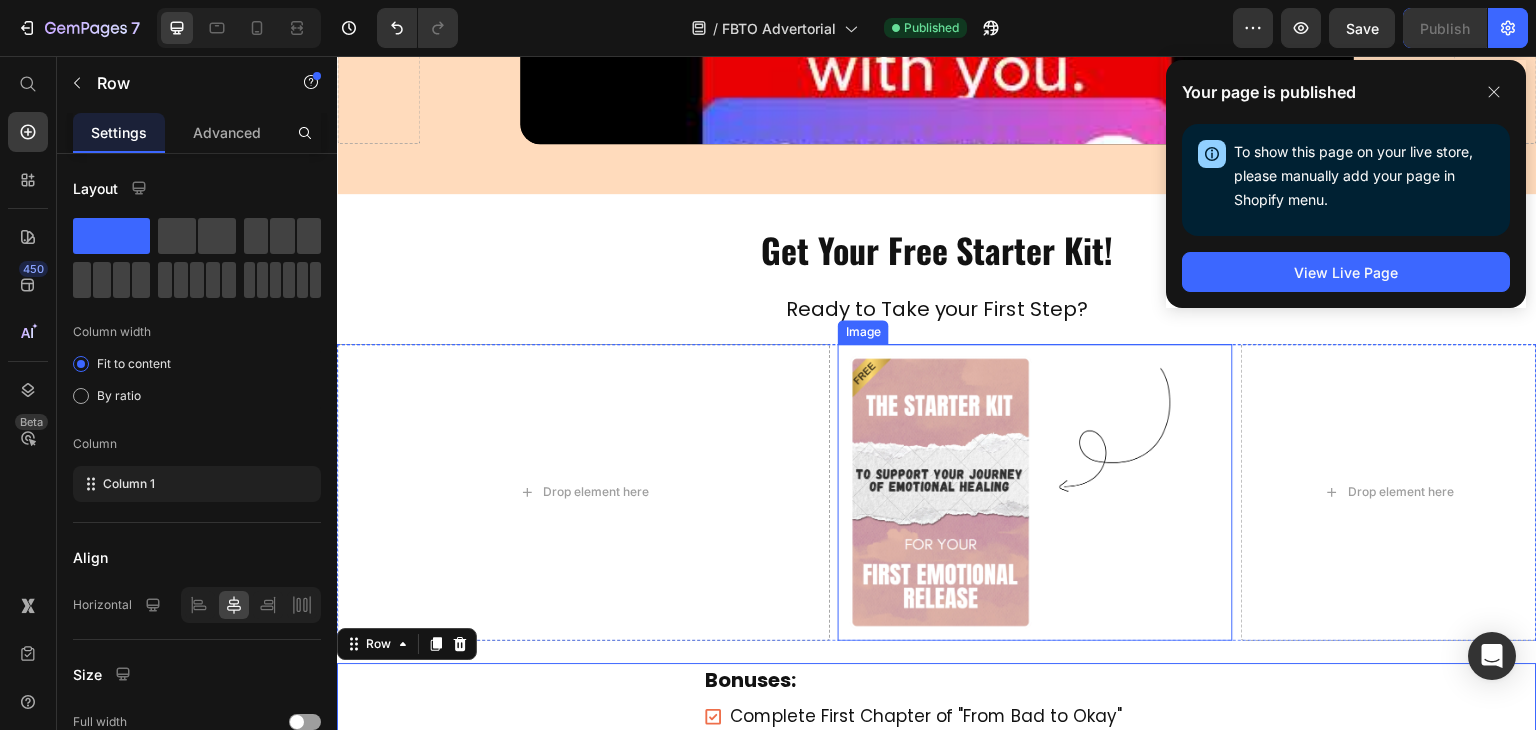click at bounding box center (1035, 492) 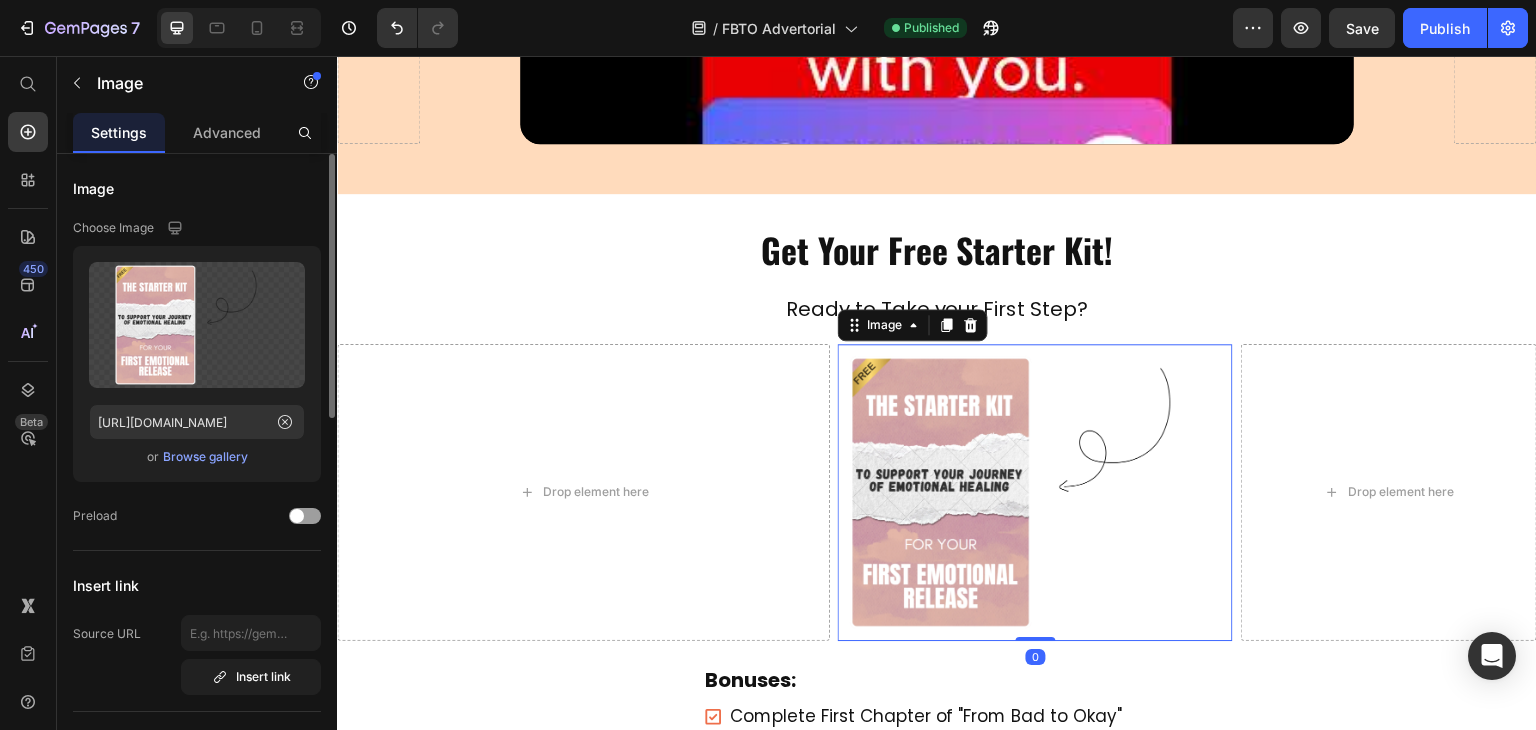 scroll, scrollTop: 600, scrollLeft: 0, axis: vertical 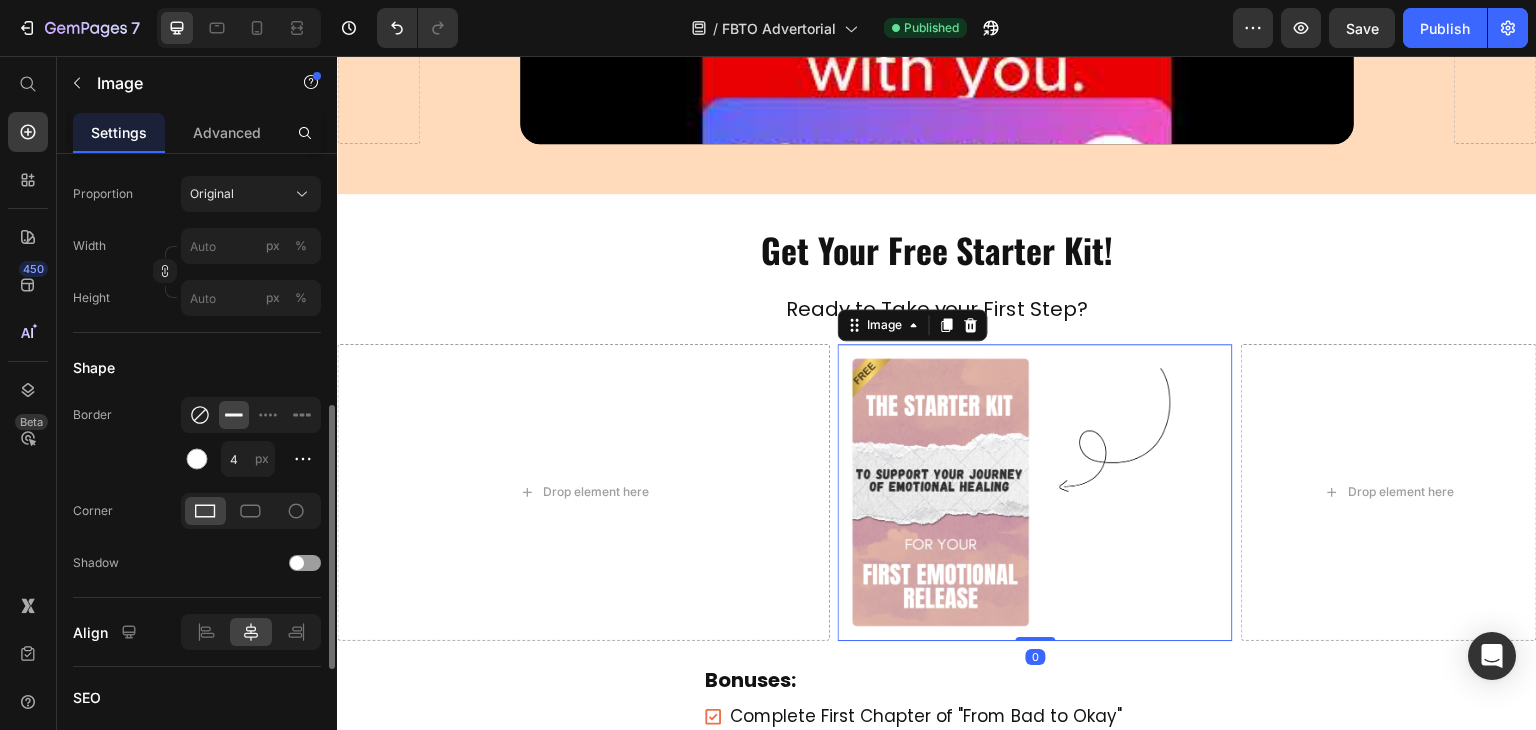 click 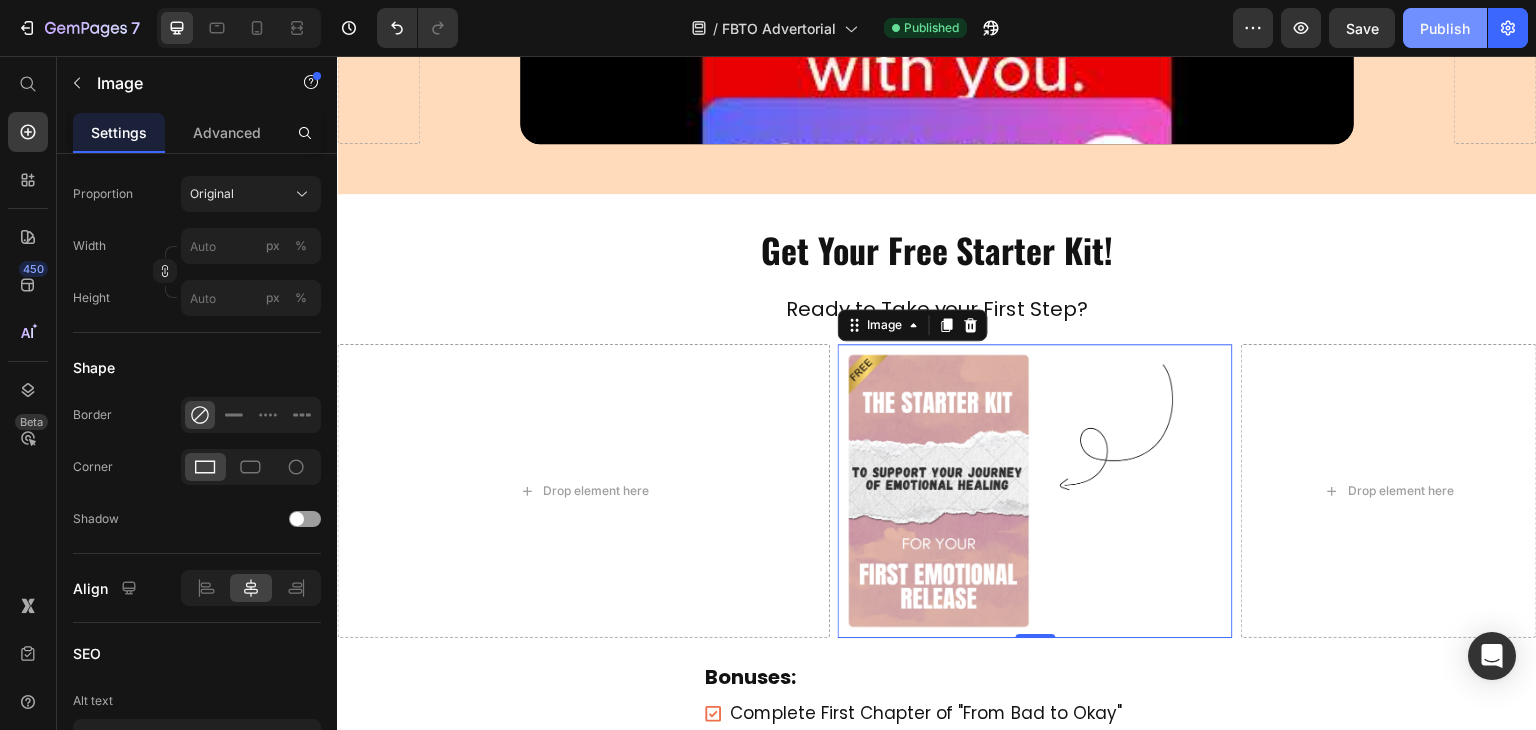 click on "Publish" at bounding box center (1445, 28) 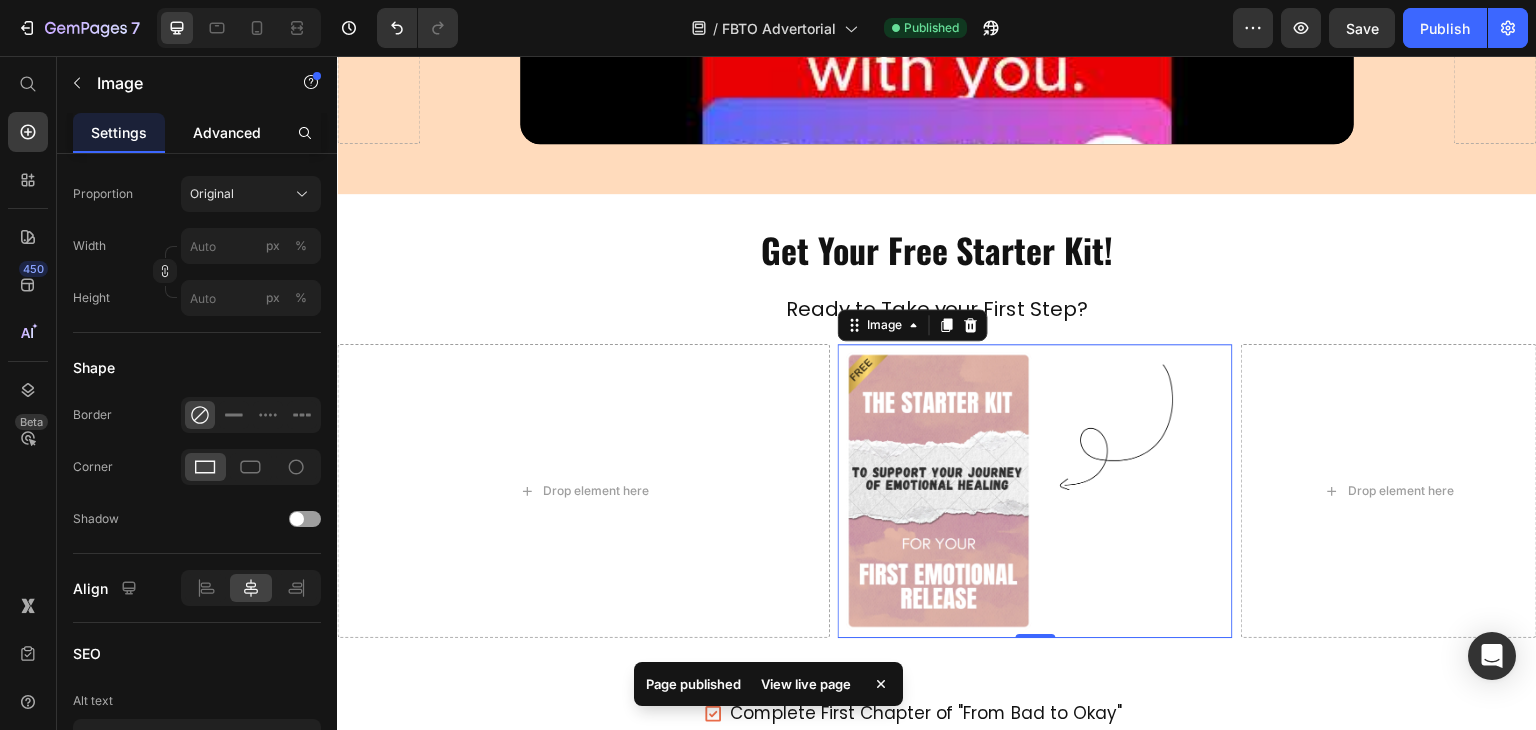 click on "Advanced" 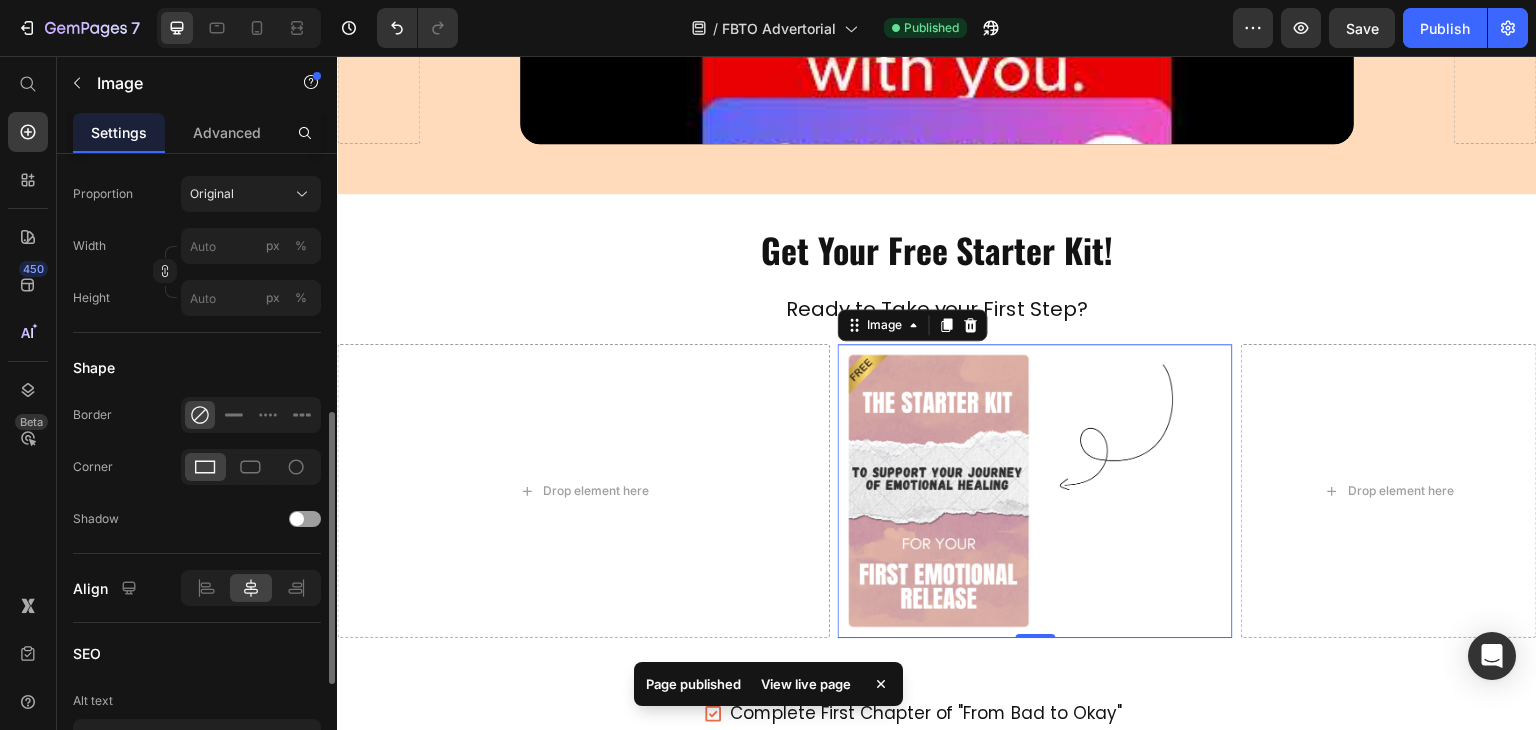 scroll, scrollTop: 0, scrollLeft: 0, axis: both 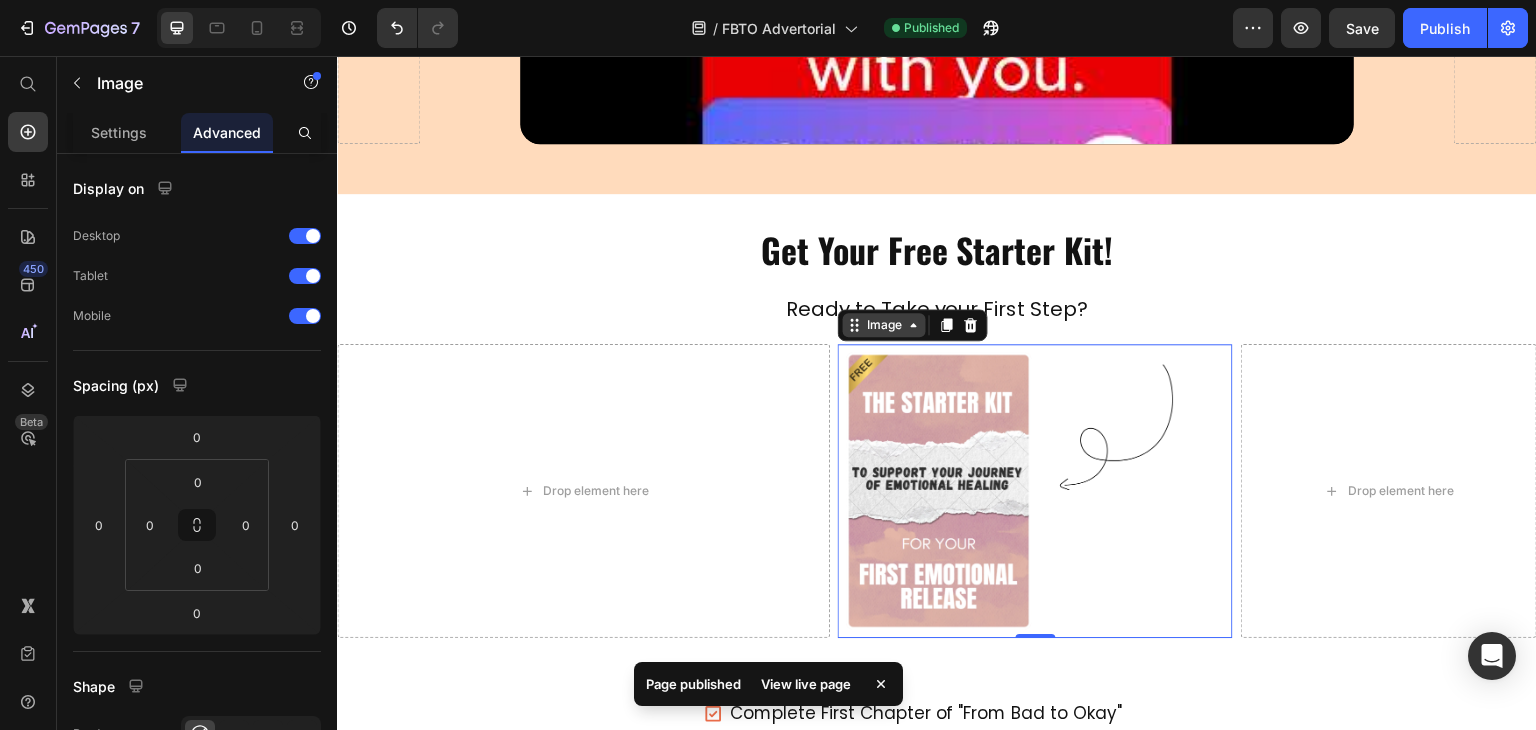 click on "Image" at bounding box center (884, 325) 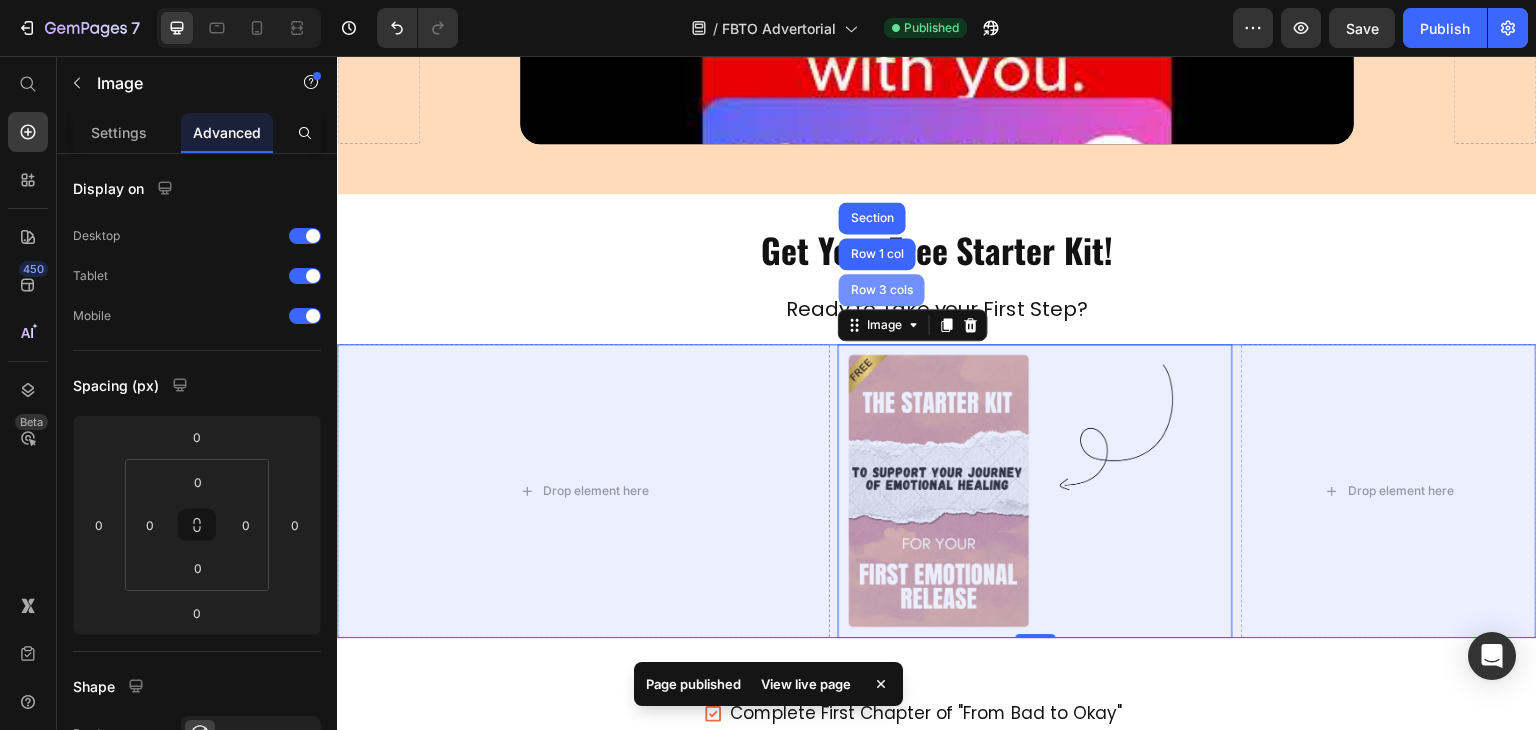 click on "Row 3 cols" at bounding box center [882, 290] 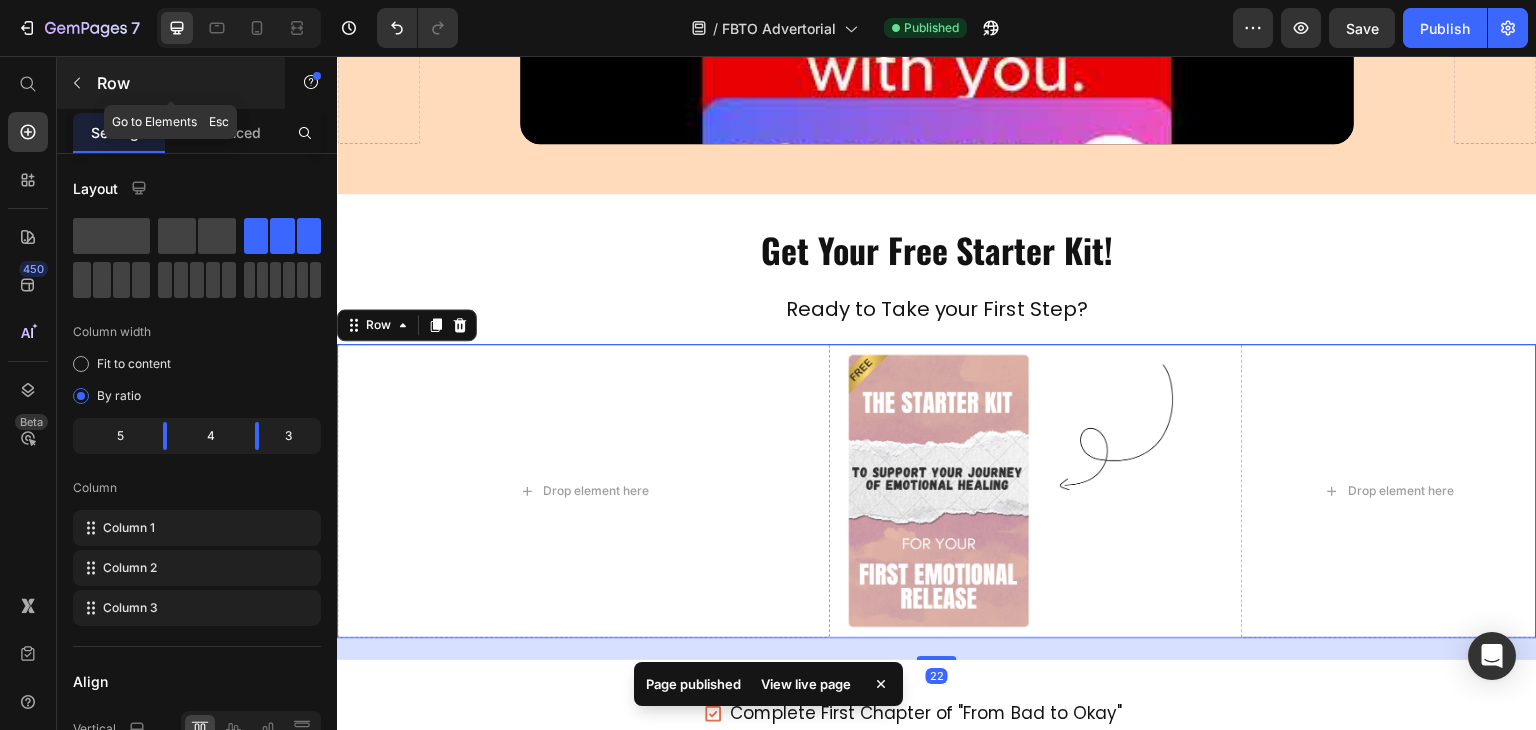 click on "Row" at bounding box center (171, 83) 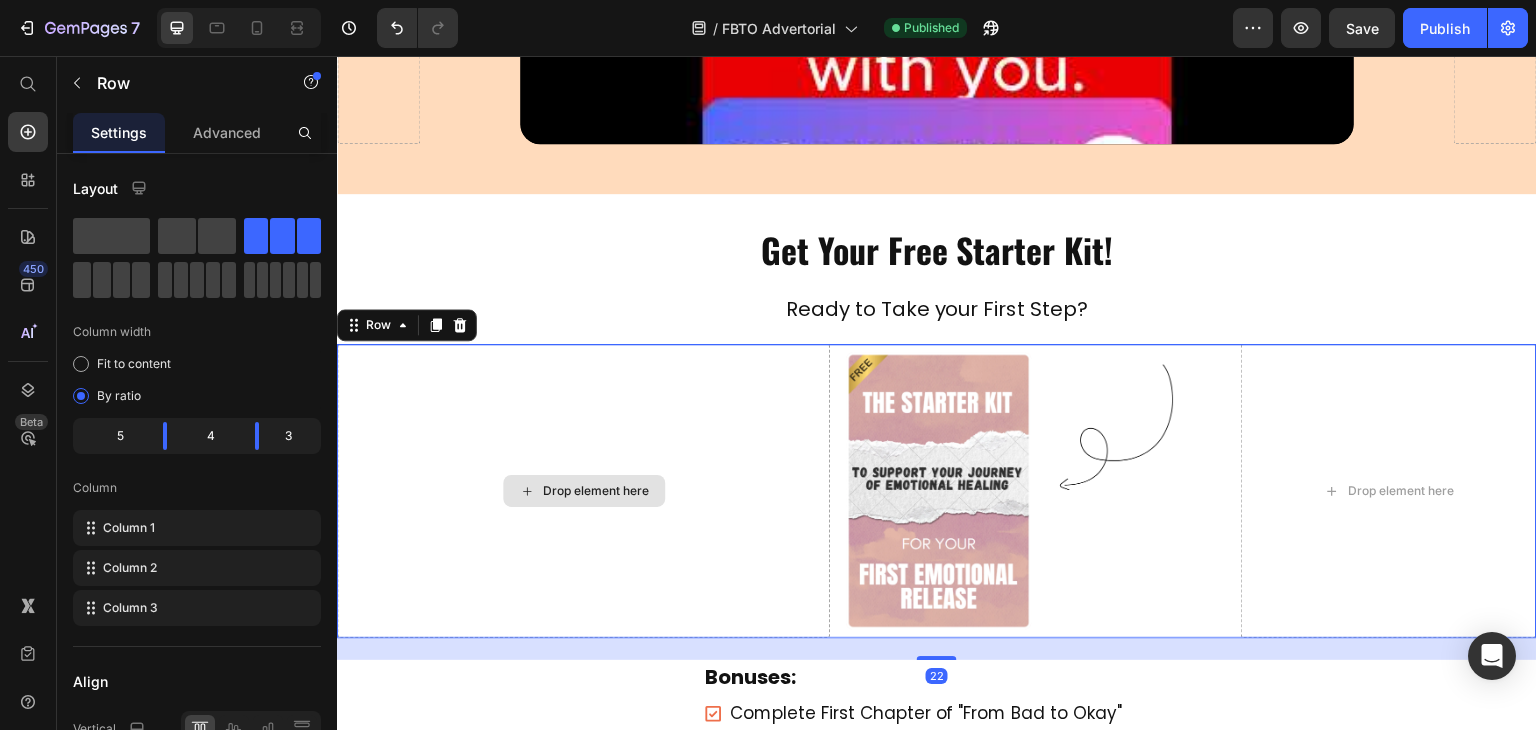 click on "Drop element here" at bounding box center [583, 491] 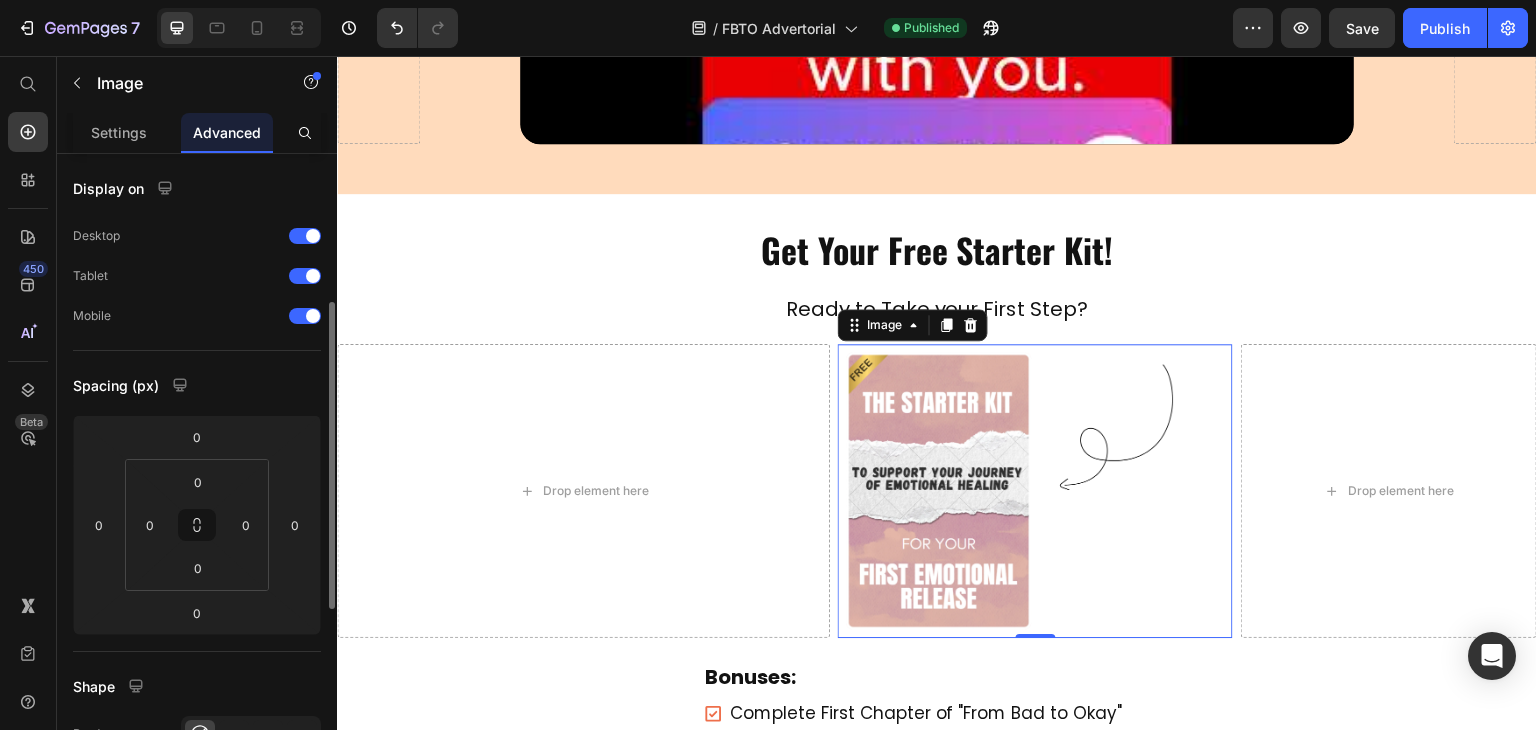 scroll, scrollTop: 670, scrollLeft: 0, axis: vertical 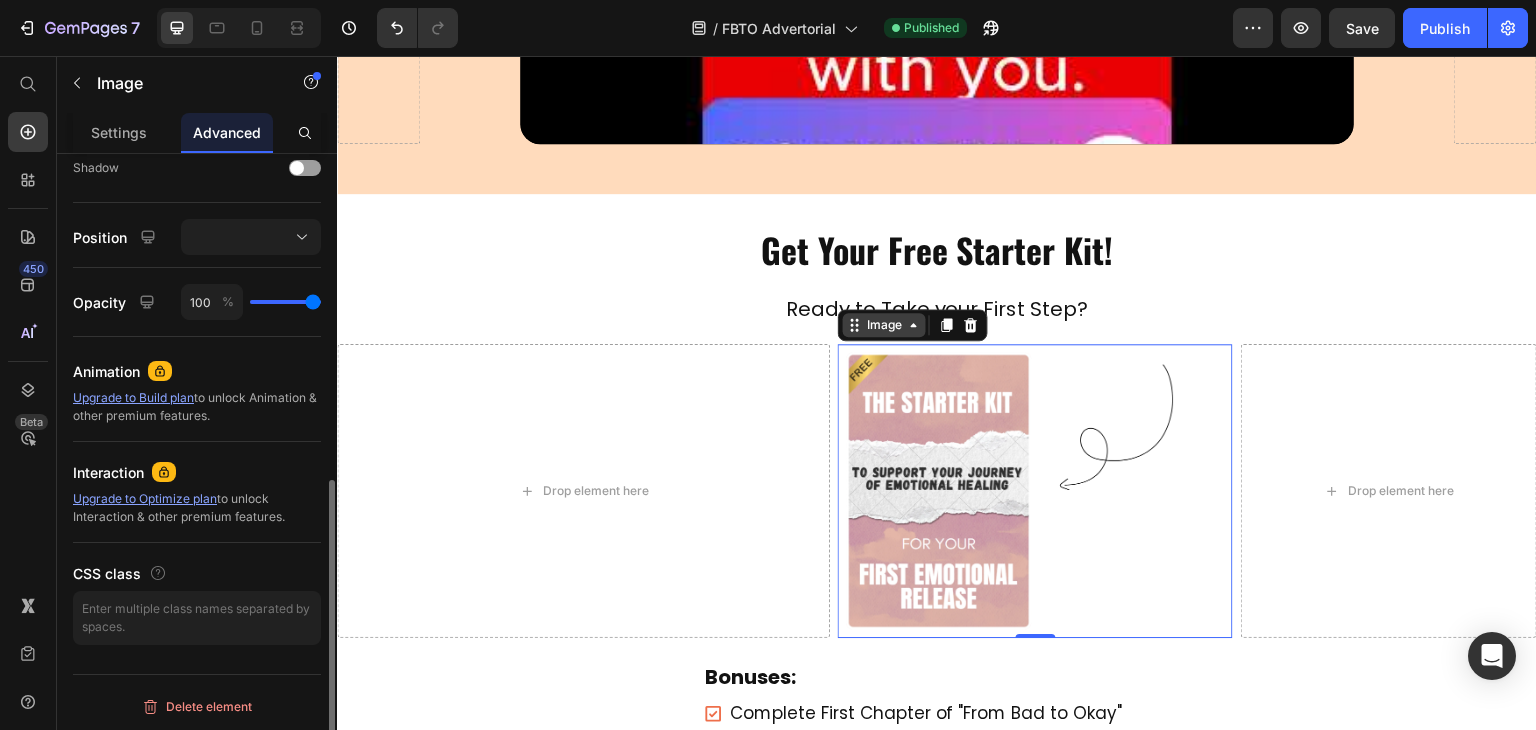 click on "Image" at bounding box center (884, 325) 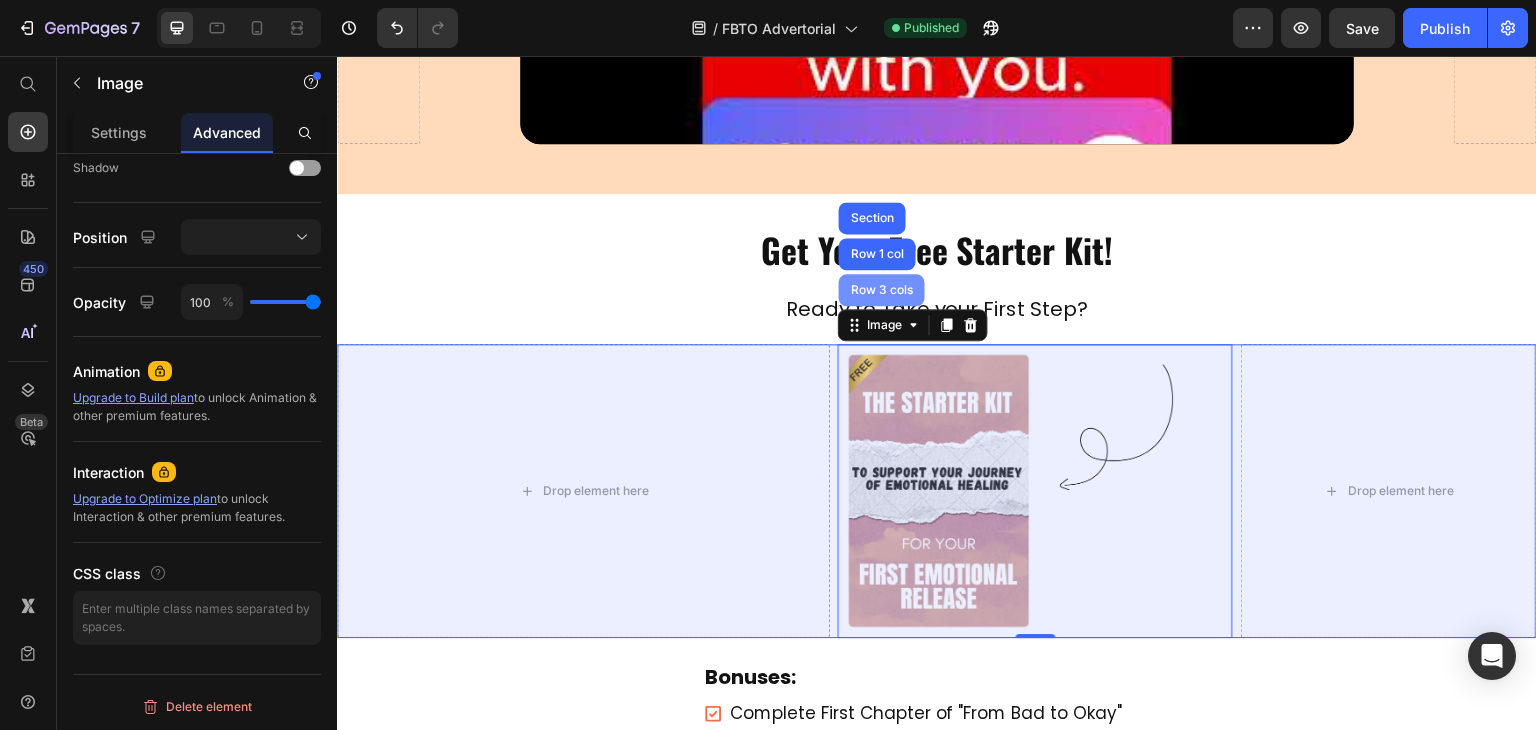 click on "Row 3 cols" at bounding box center [882, 290] 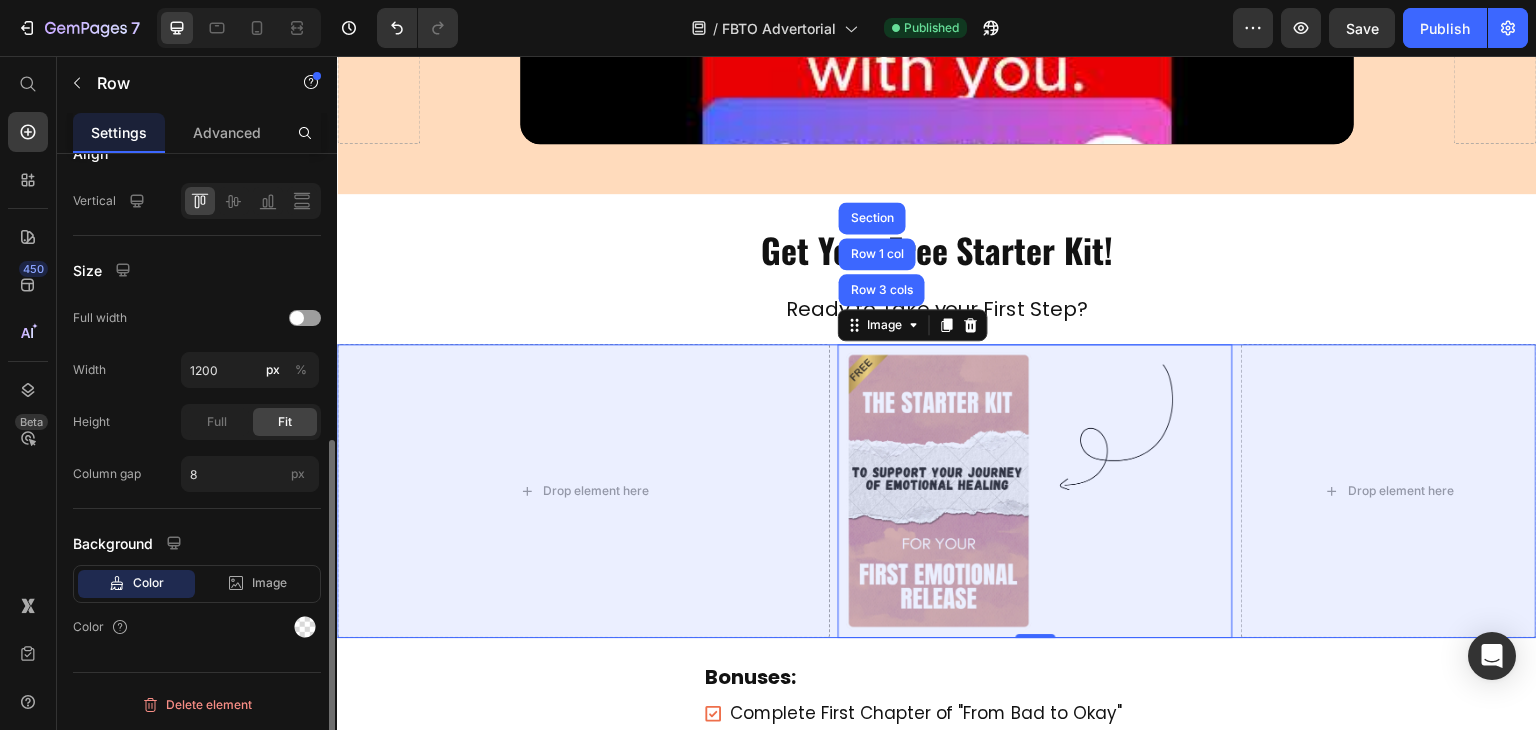 scroll, scrollTop: 0, scrollLeft: 0, axis: both 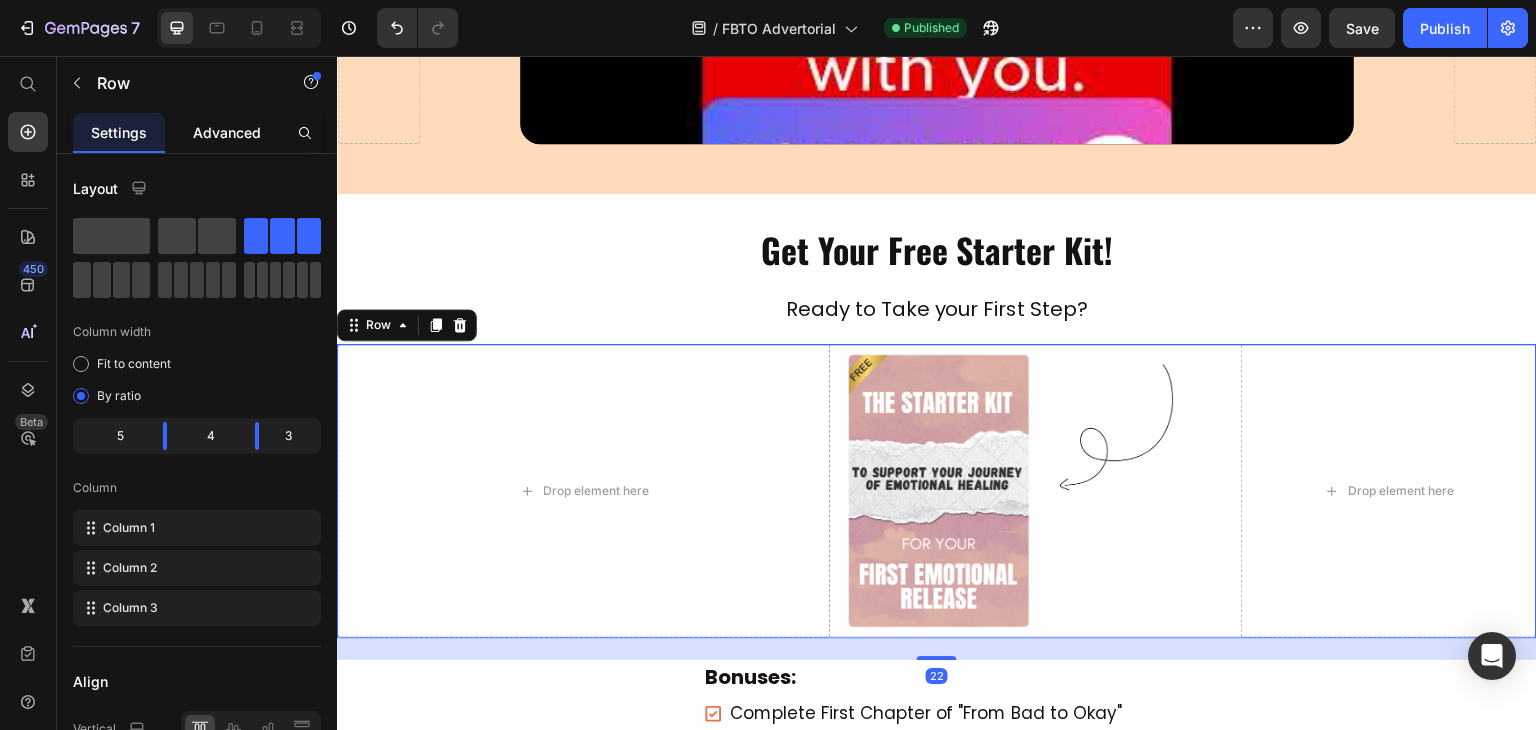 click on "Advanced" at bounding box center [227, 132] 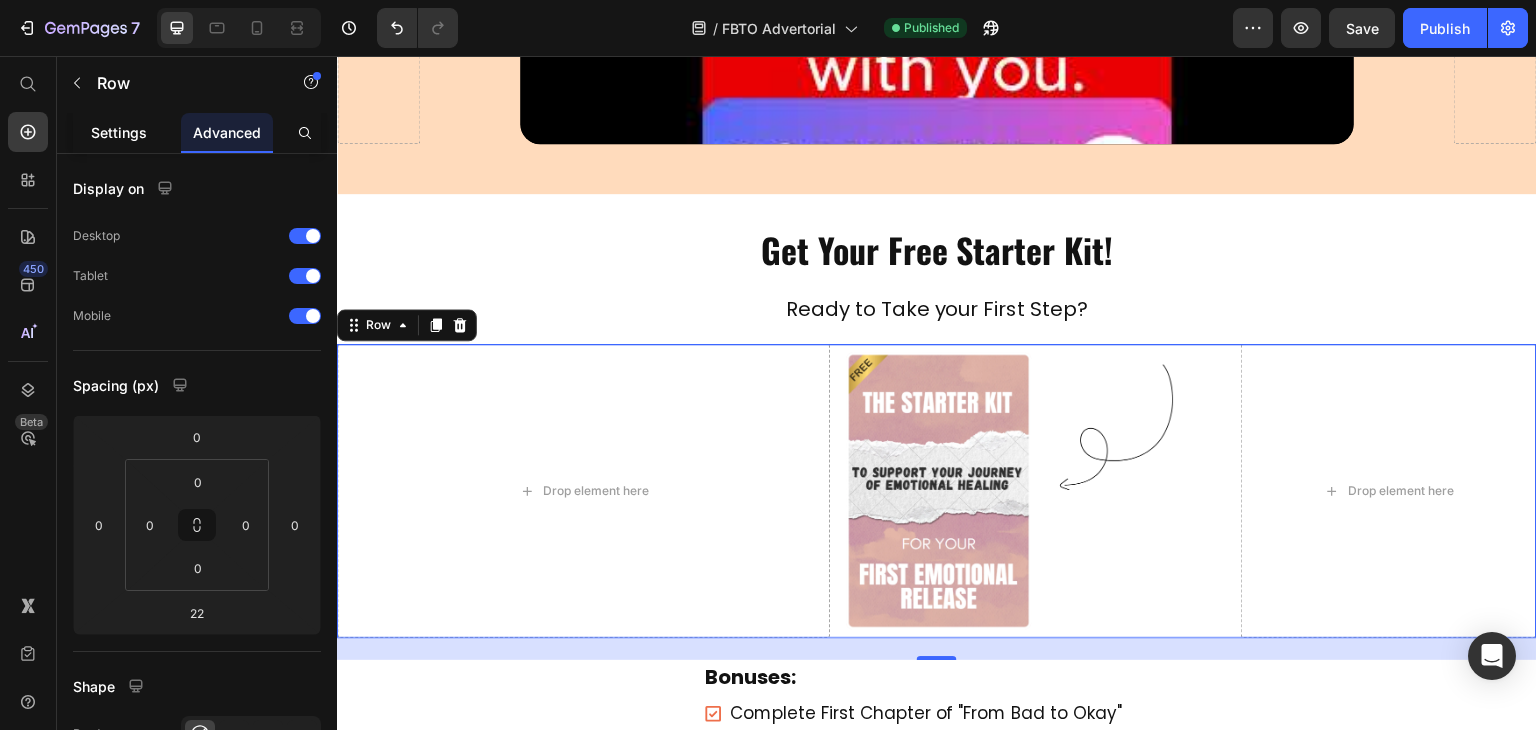 click on "Settings" at bounding box center [119, 132] 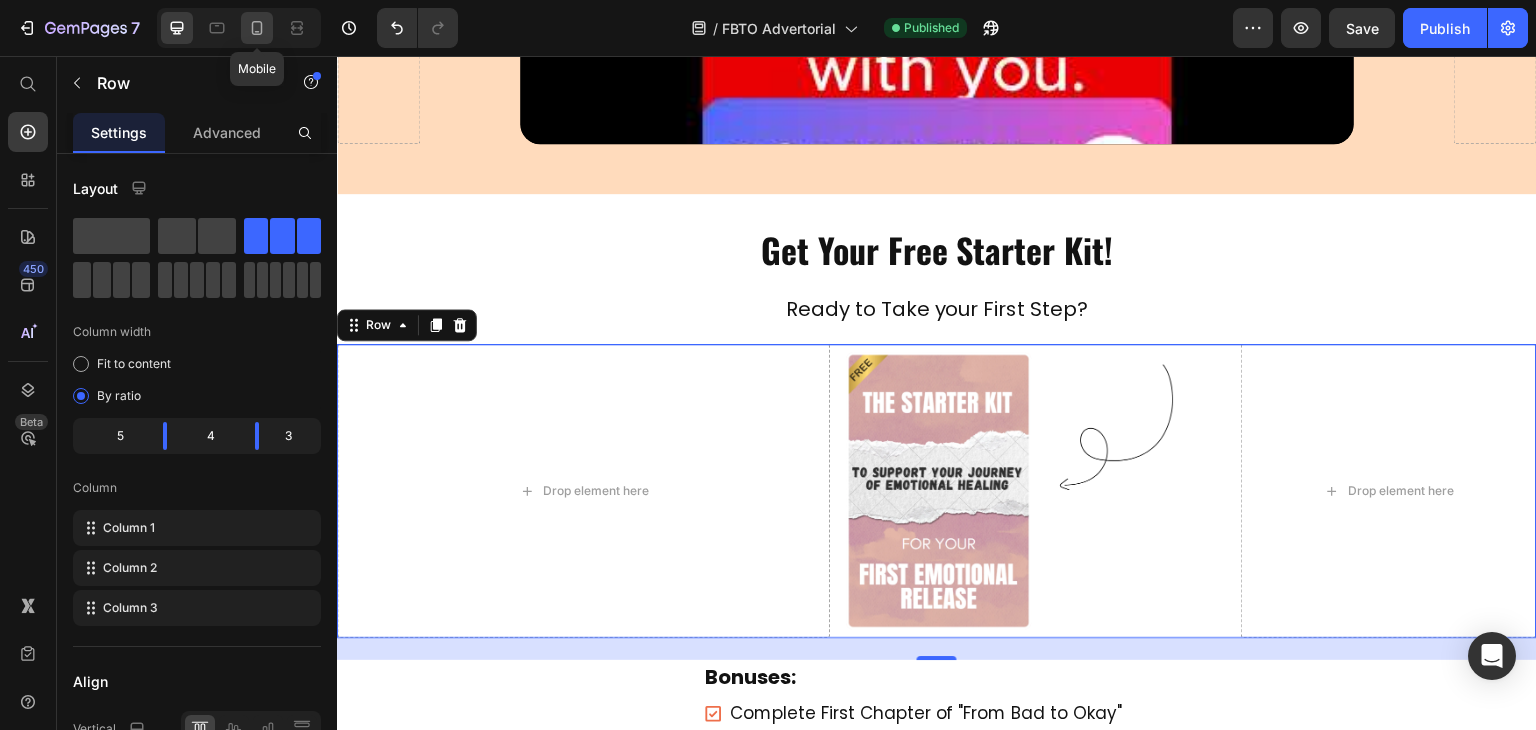 click 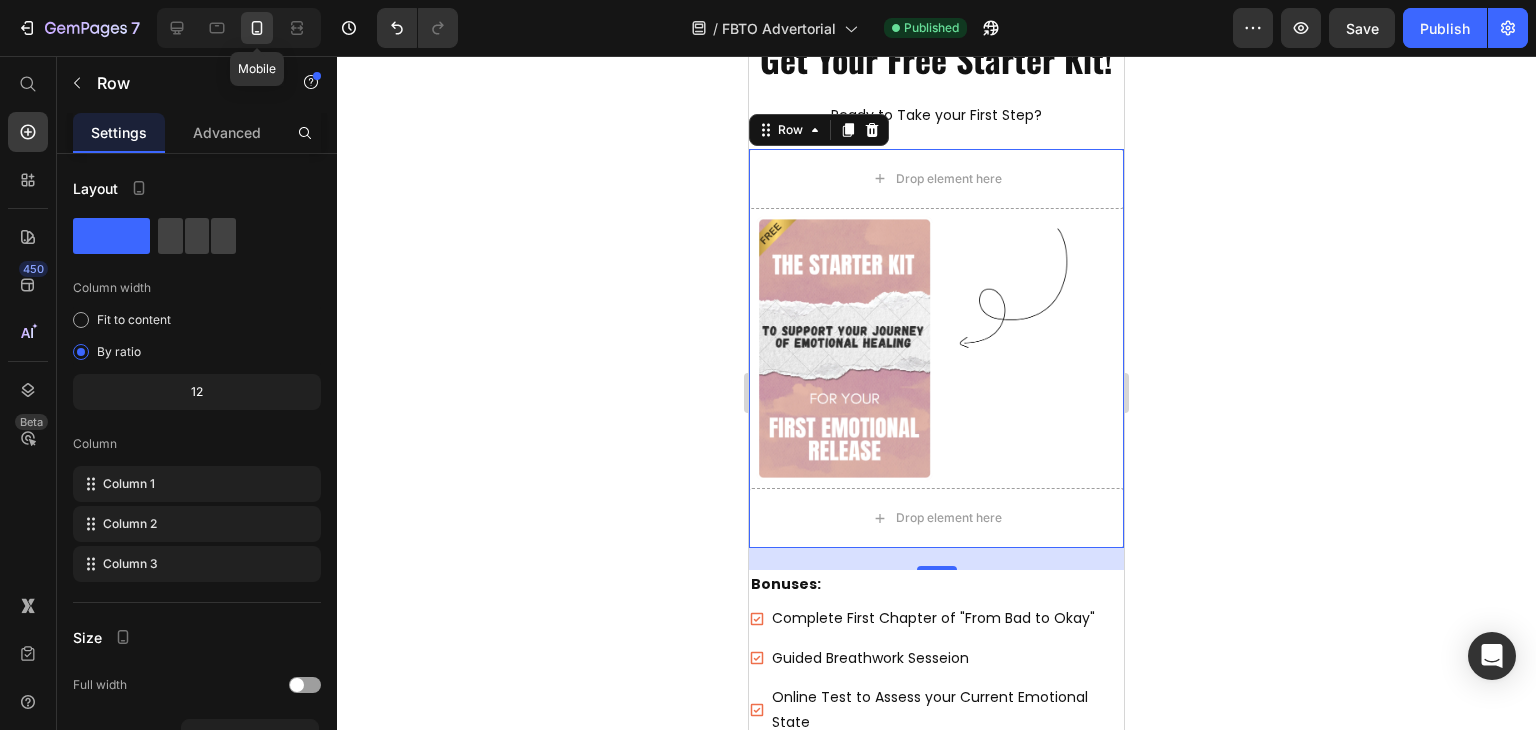 scroll, scrollTop: 846, scrollLeft: 0, axis: vertical 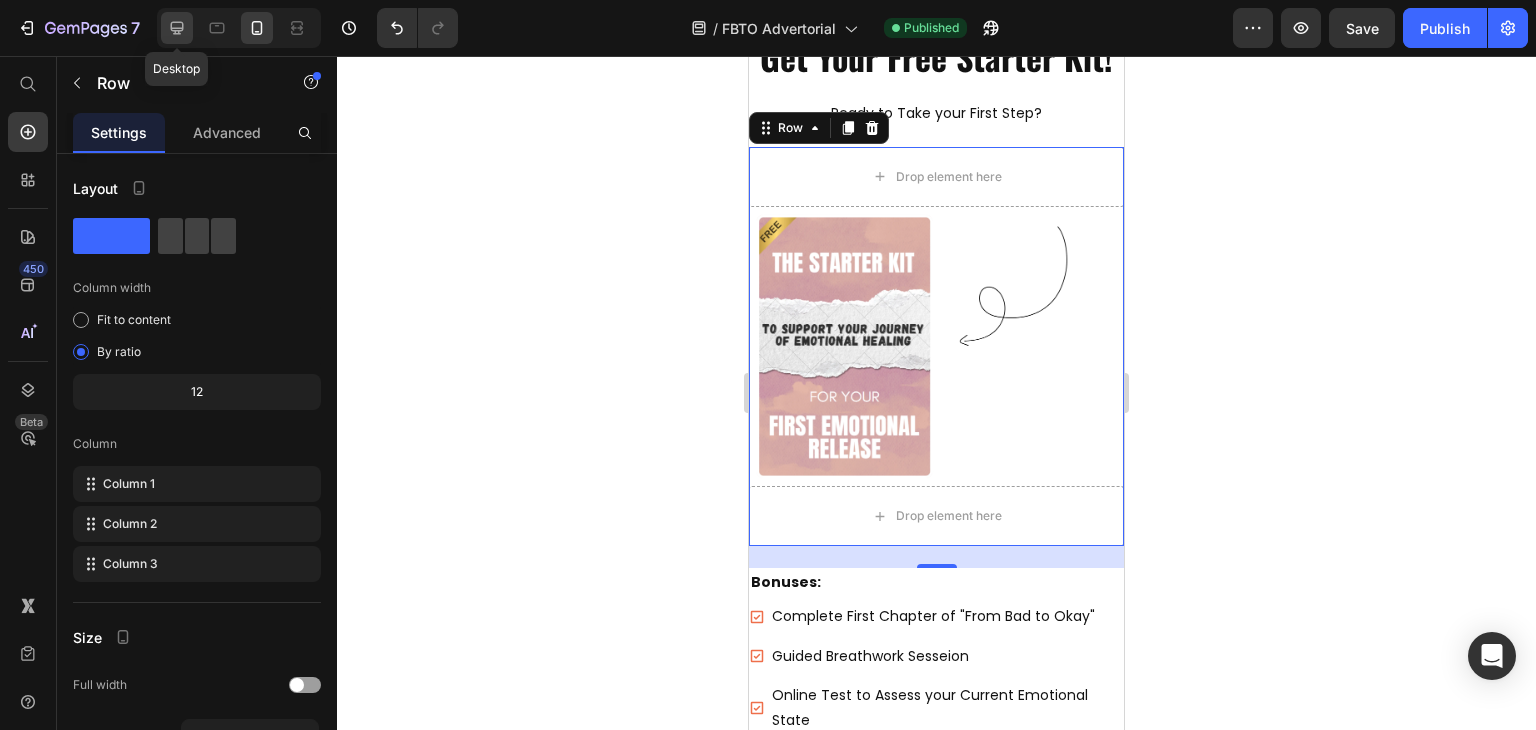 click 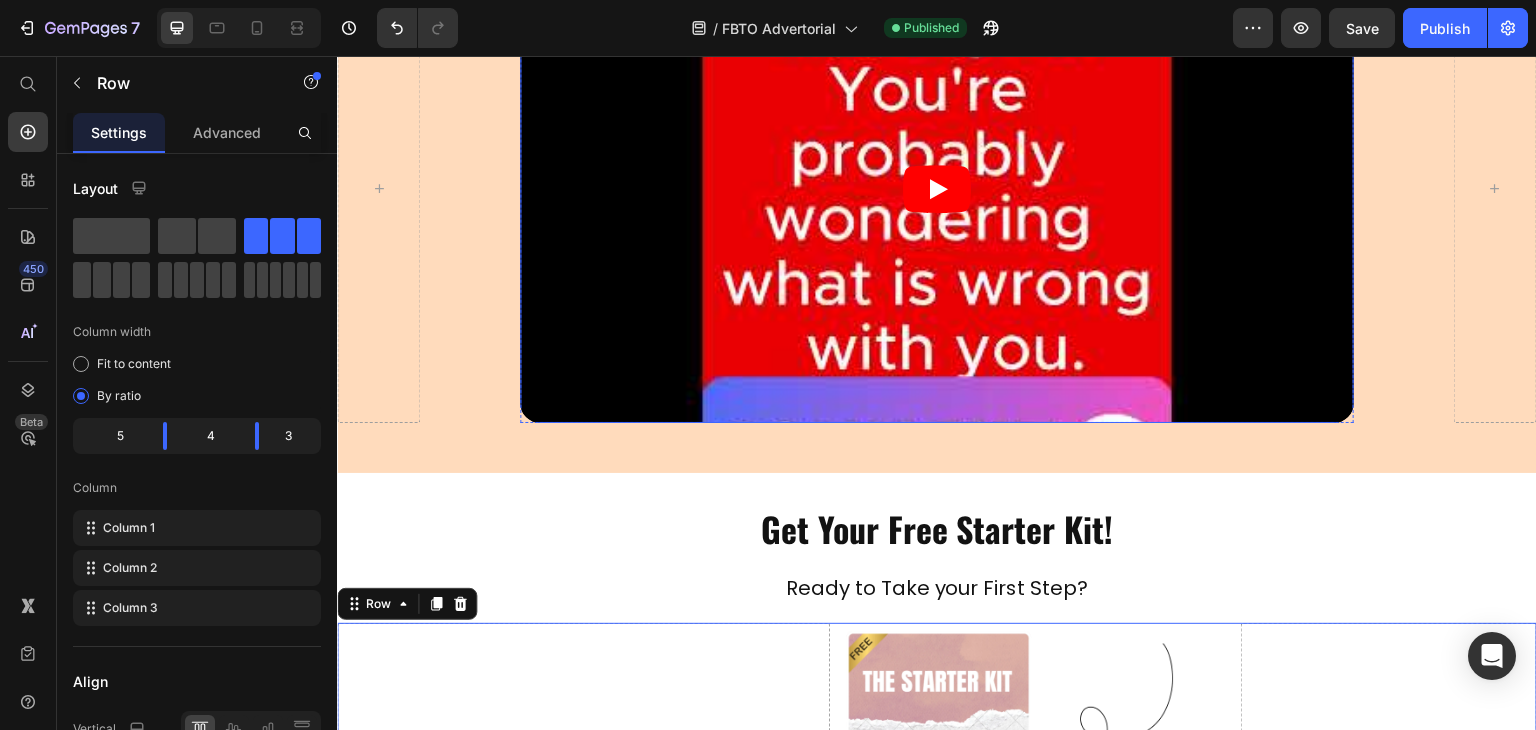 scroll, scrollTop: 324, scrollLeft: 0, axis: vertical 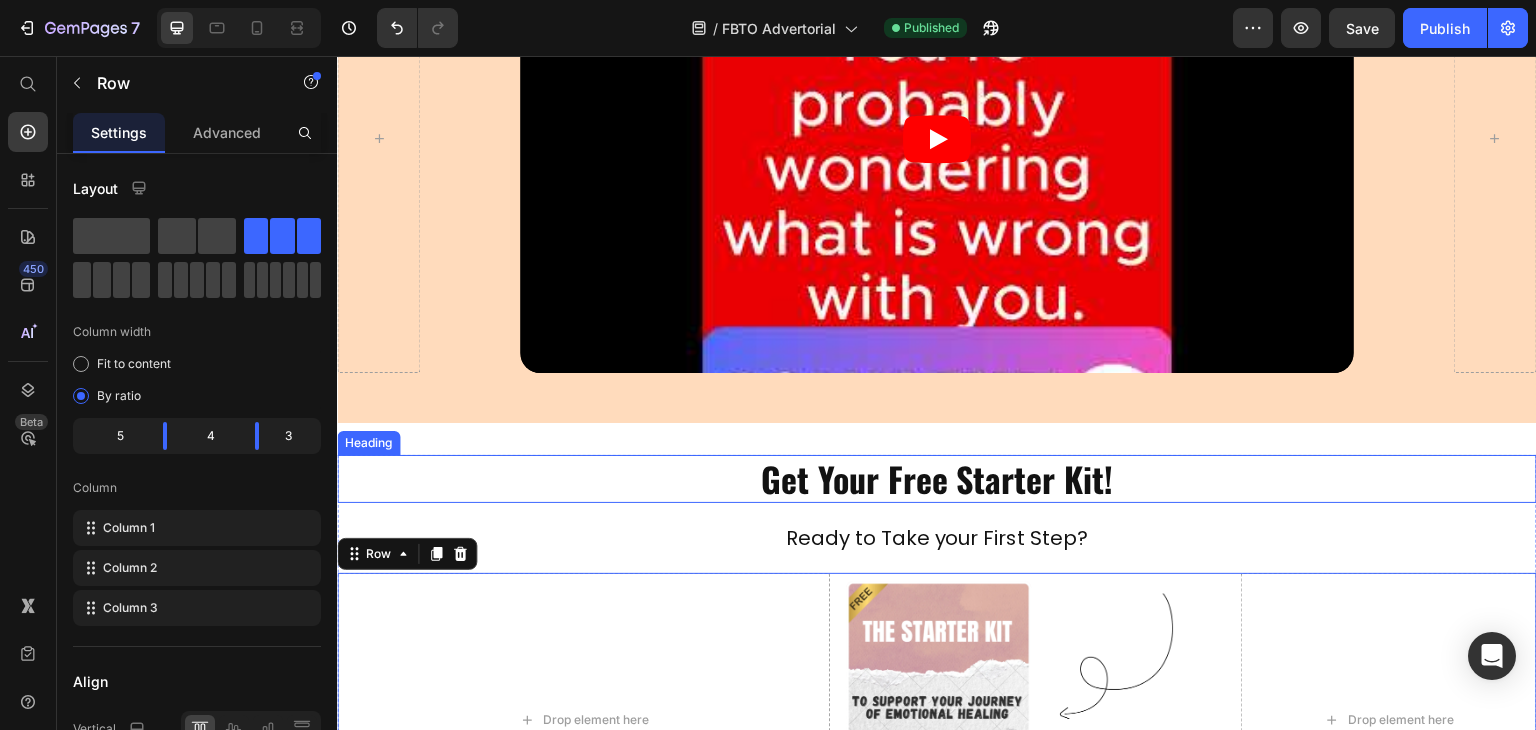 click on "Get Your Free Starter Kit!" at bounding box center (937, 479) 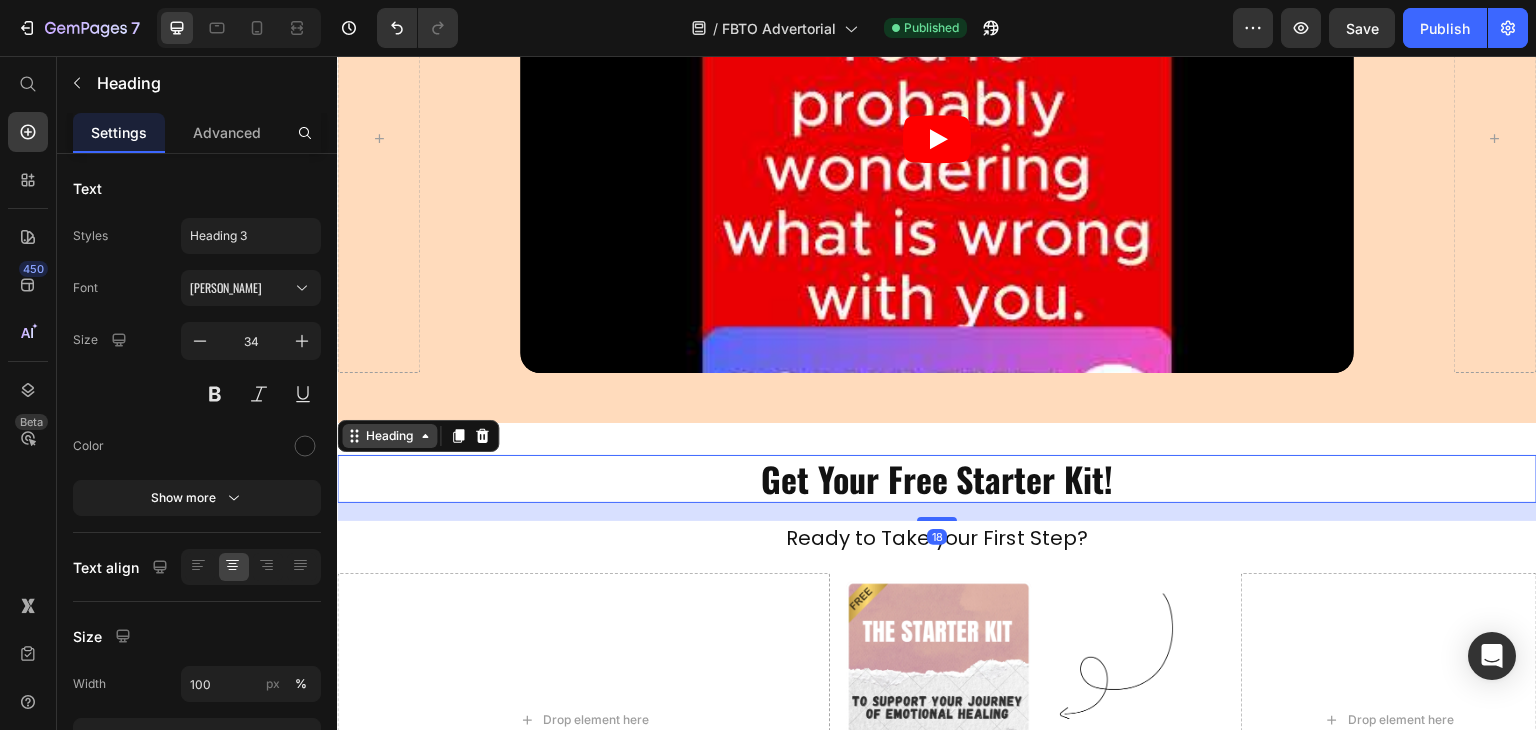 click 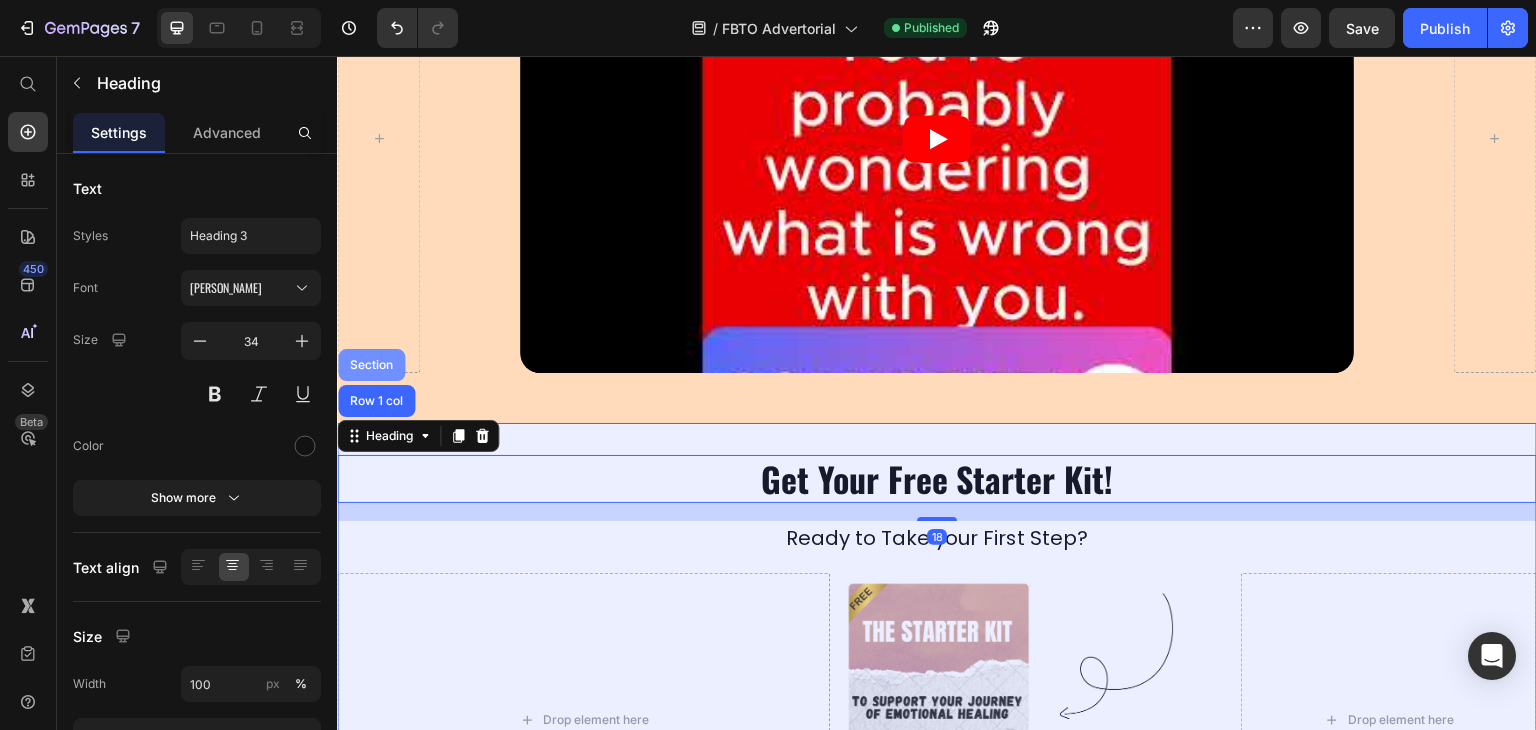 click on "Section" at bounding box center (371, 365) 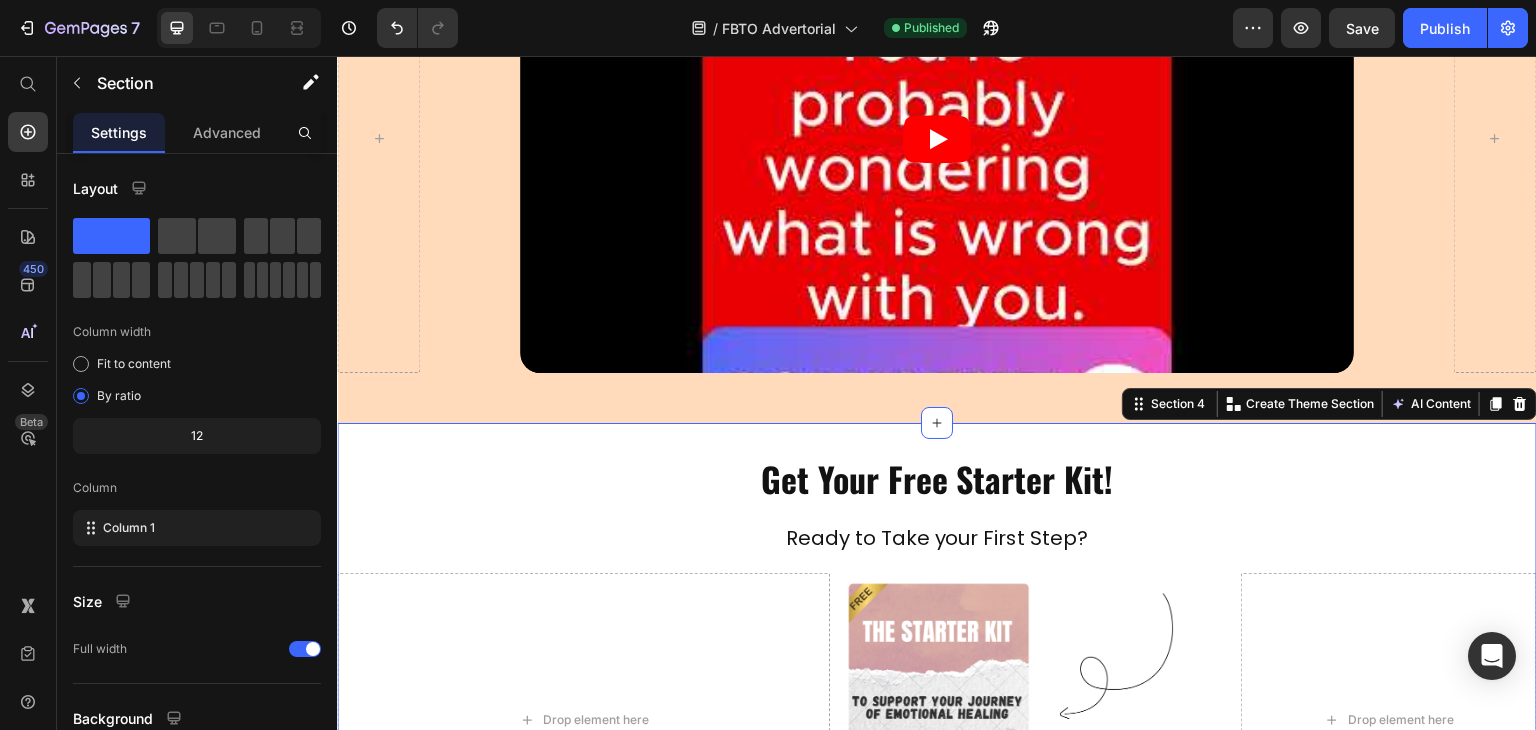 click on "Get Your Free Starter Kit! Heading Ready to Take your First Step? Heading
Drop element here Image
Drop element here Row Bonuses: Text Block
Complete First Chapter of "From Bad to Okay"
Guided Breathwork Sesseion
Online Test to Assess your Current Emotional State Item List Row
Icon Shopify Forms Shopify Forms Row Section 4   You can create reusable sections Create Theme Section AI Content Write with GemAI What would you like to describe here? Tone and Voice Persuasive Product Show more Generate" at bounding box center (937, 860) 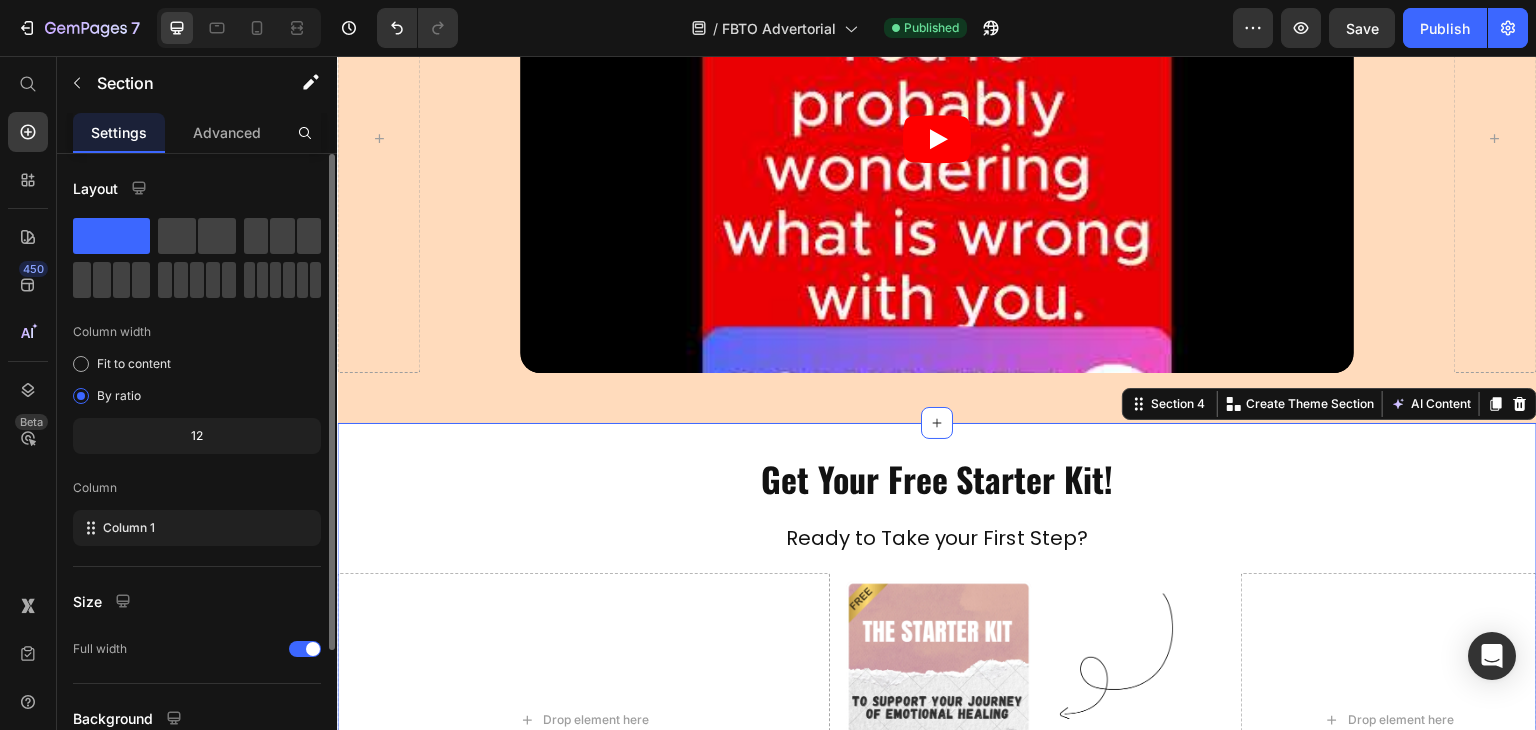 scroll, scrollTop: 173, scrollLeft: 0, axis: vertical 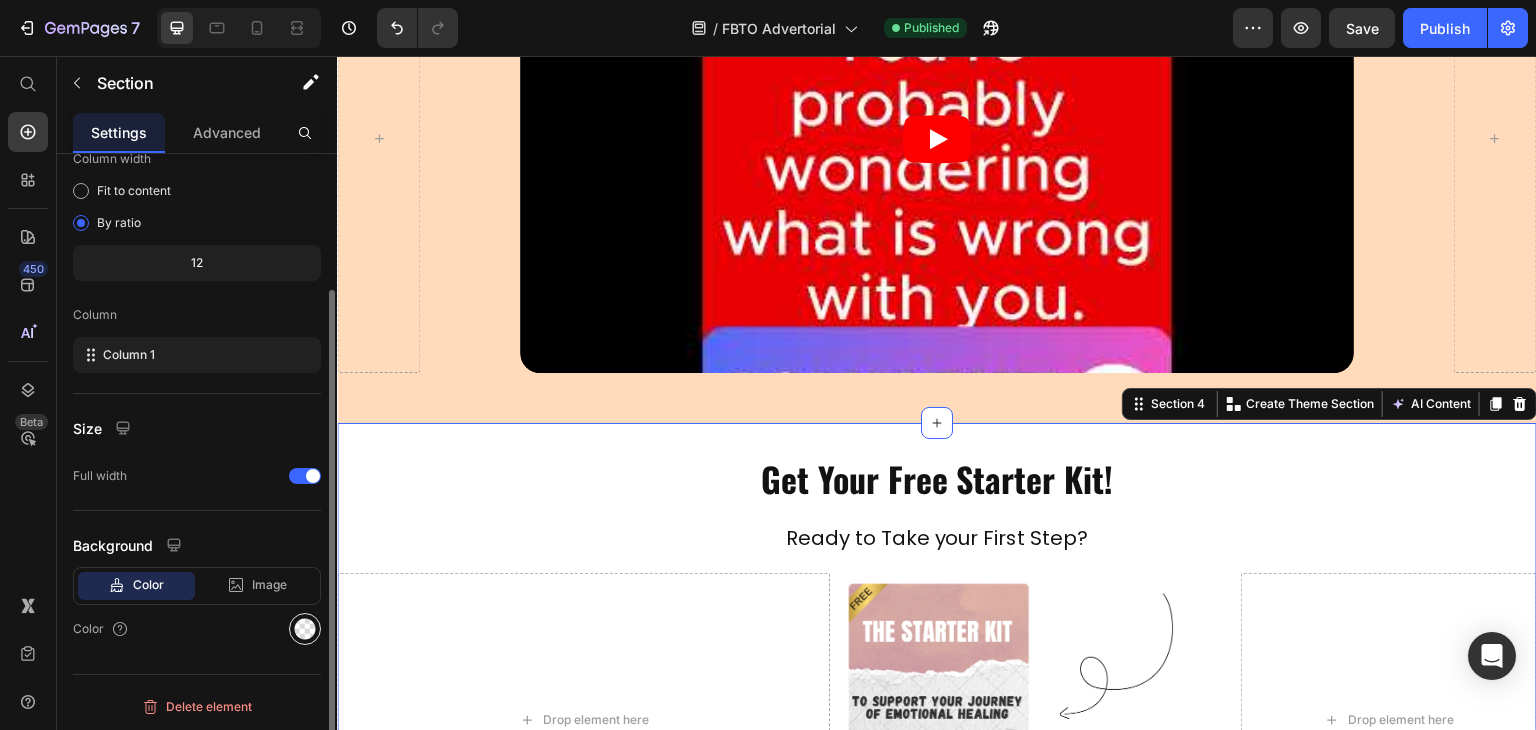 click at bounding box center [305, 629] 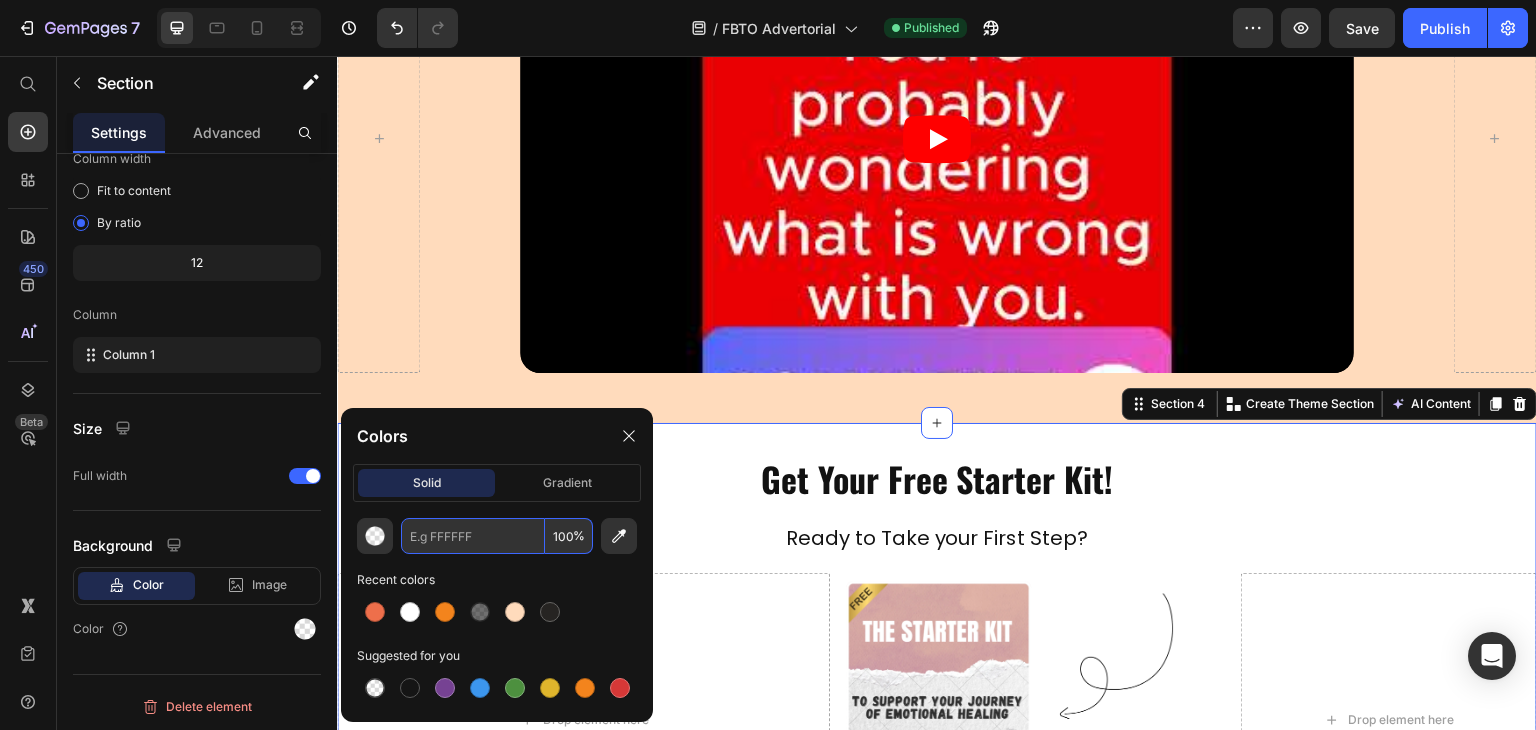 click at bounding box center (473, 536) 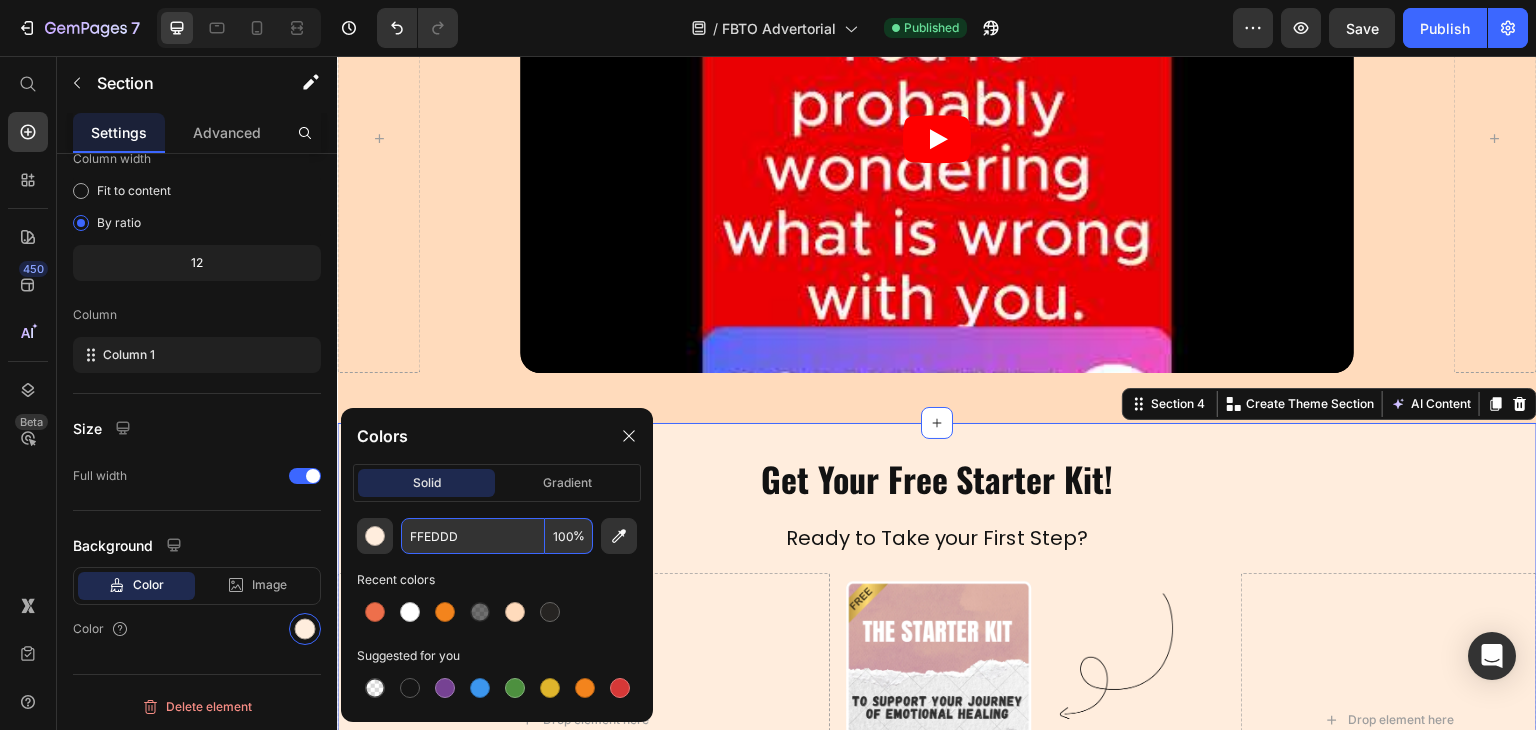 type on "FFEDDD" 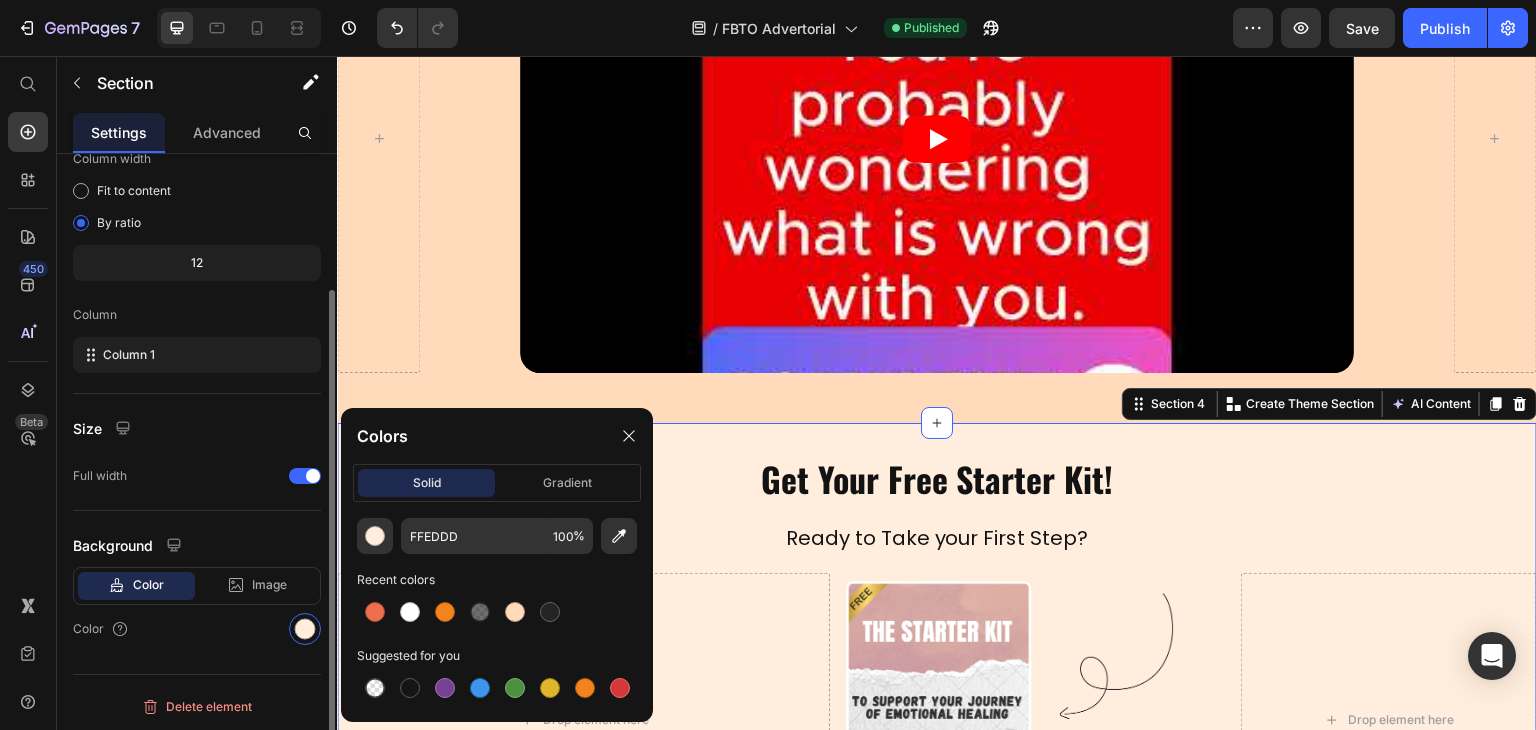 click on "Background Color Image Video  Color" 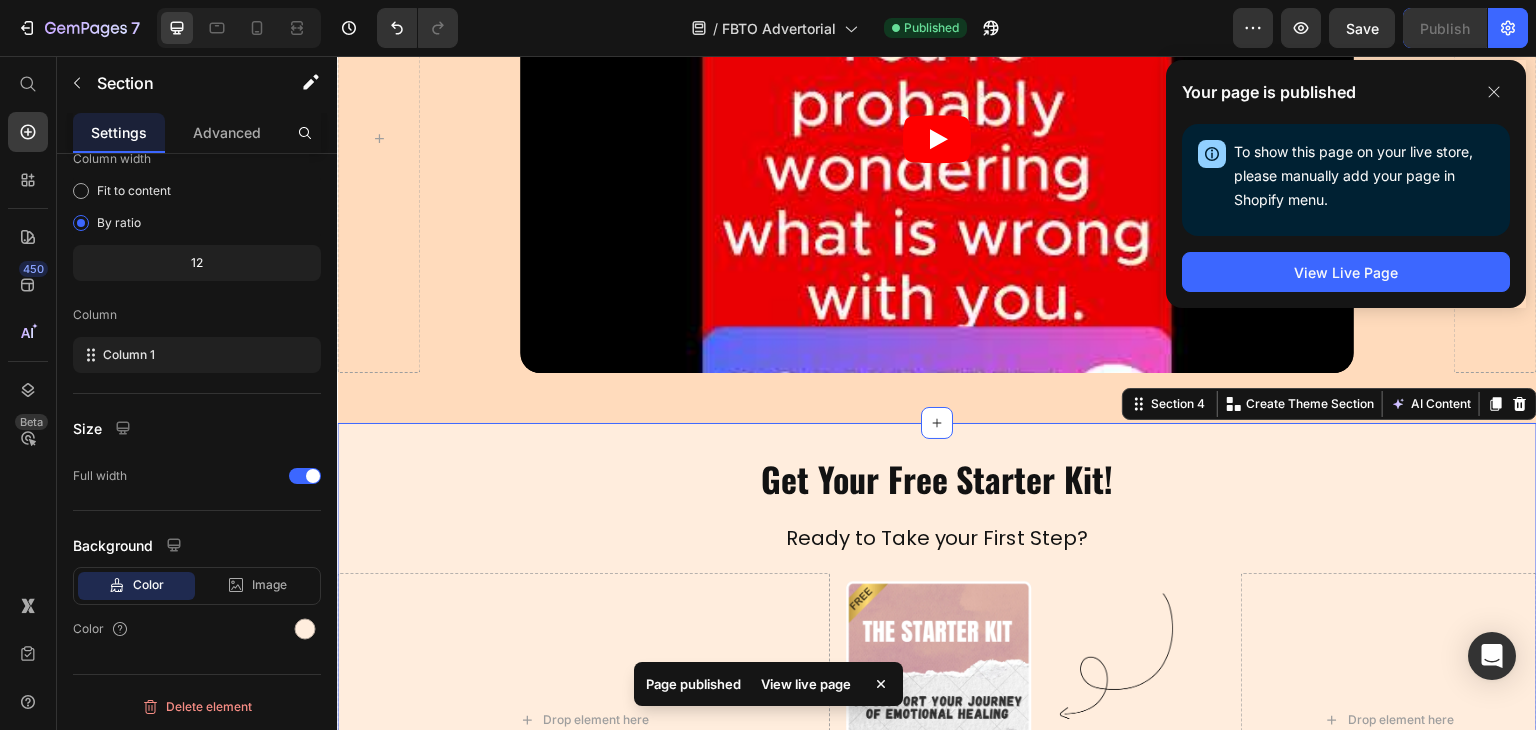 click on "Your page is published" at bounding box center (1346, 92) 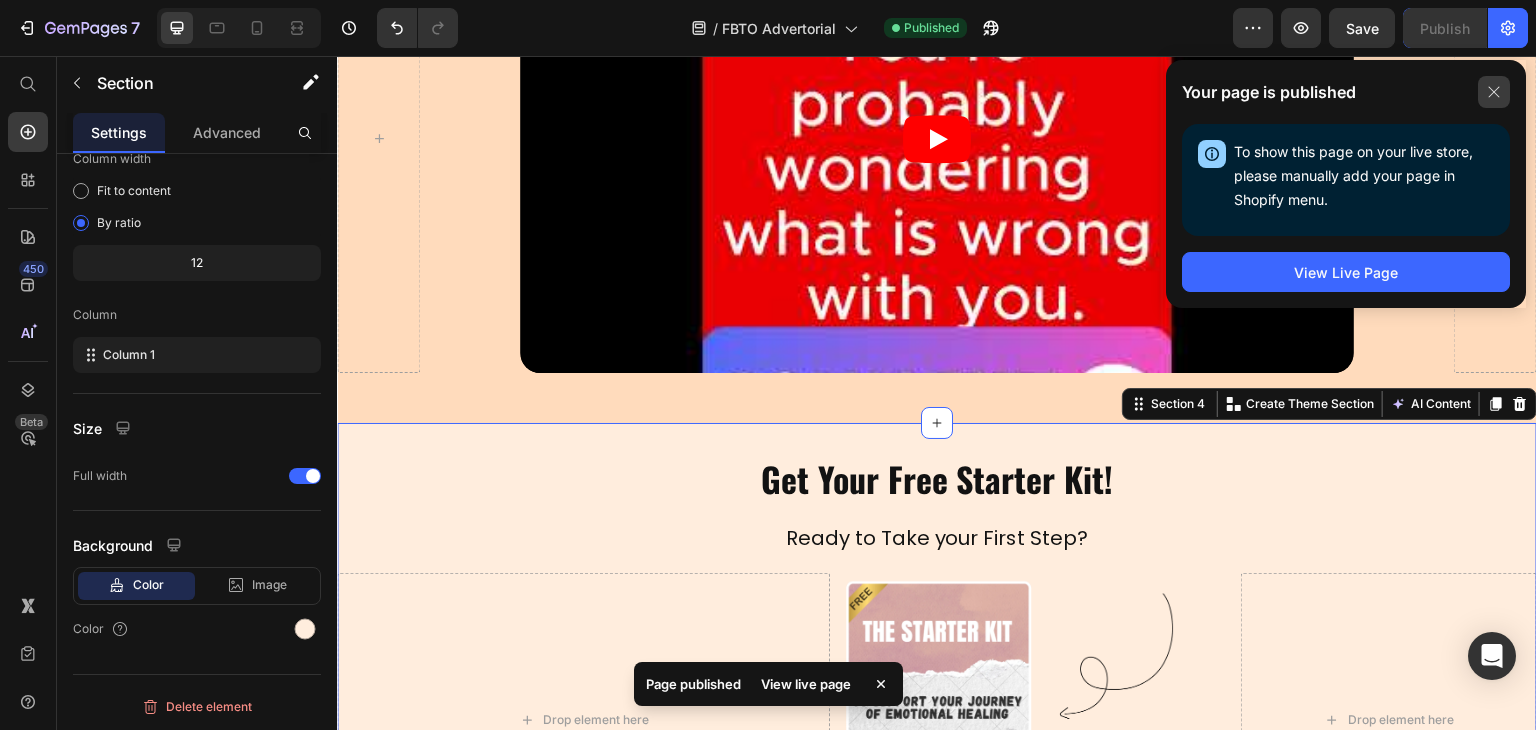 click 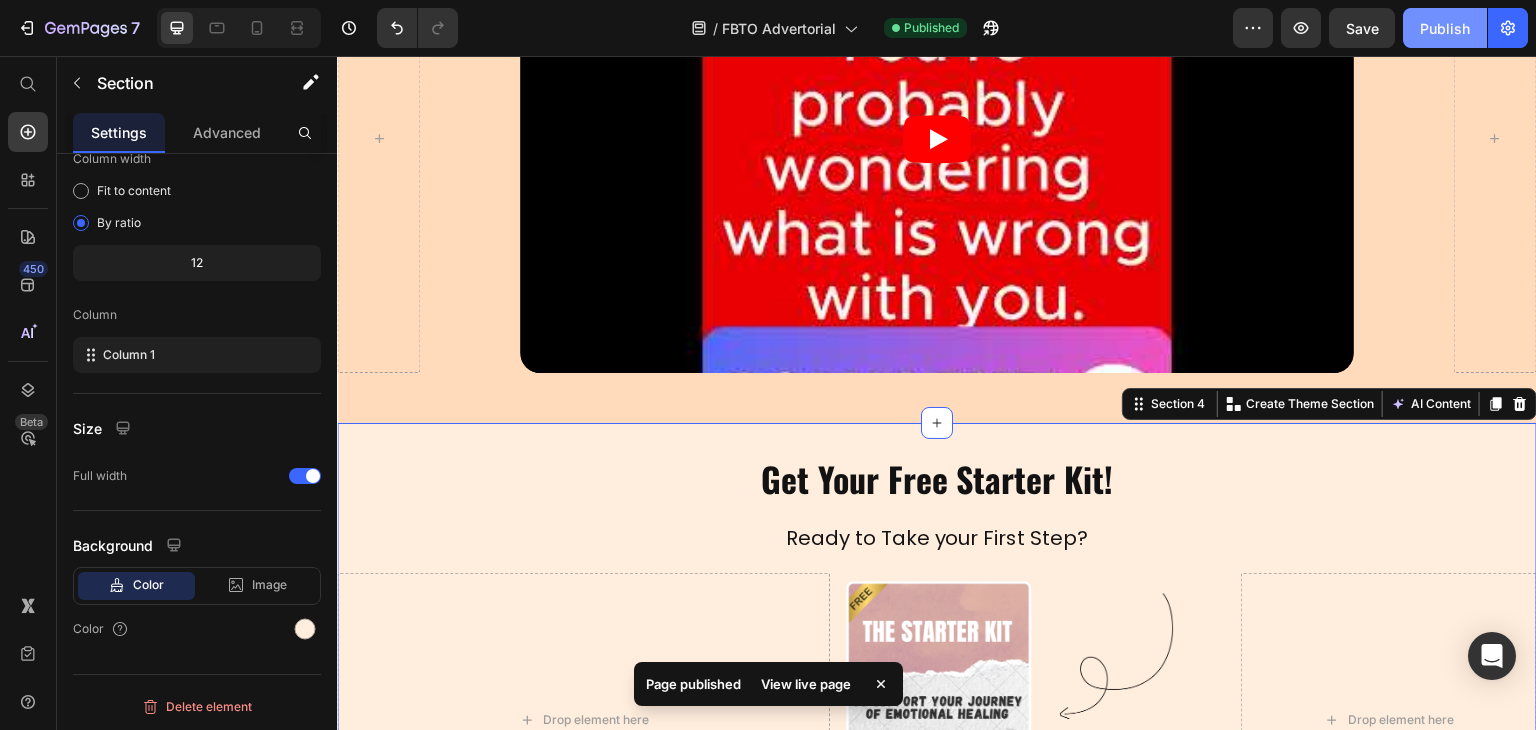 click on "Publish" at bounding box center [1445, 28] 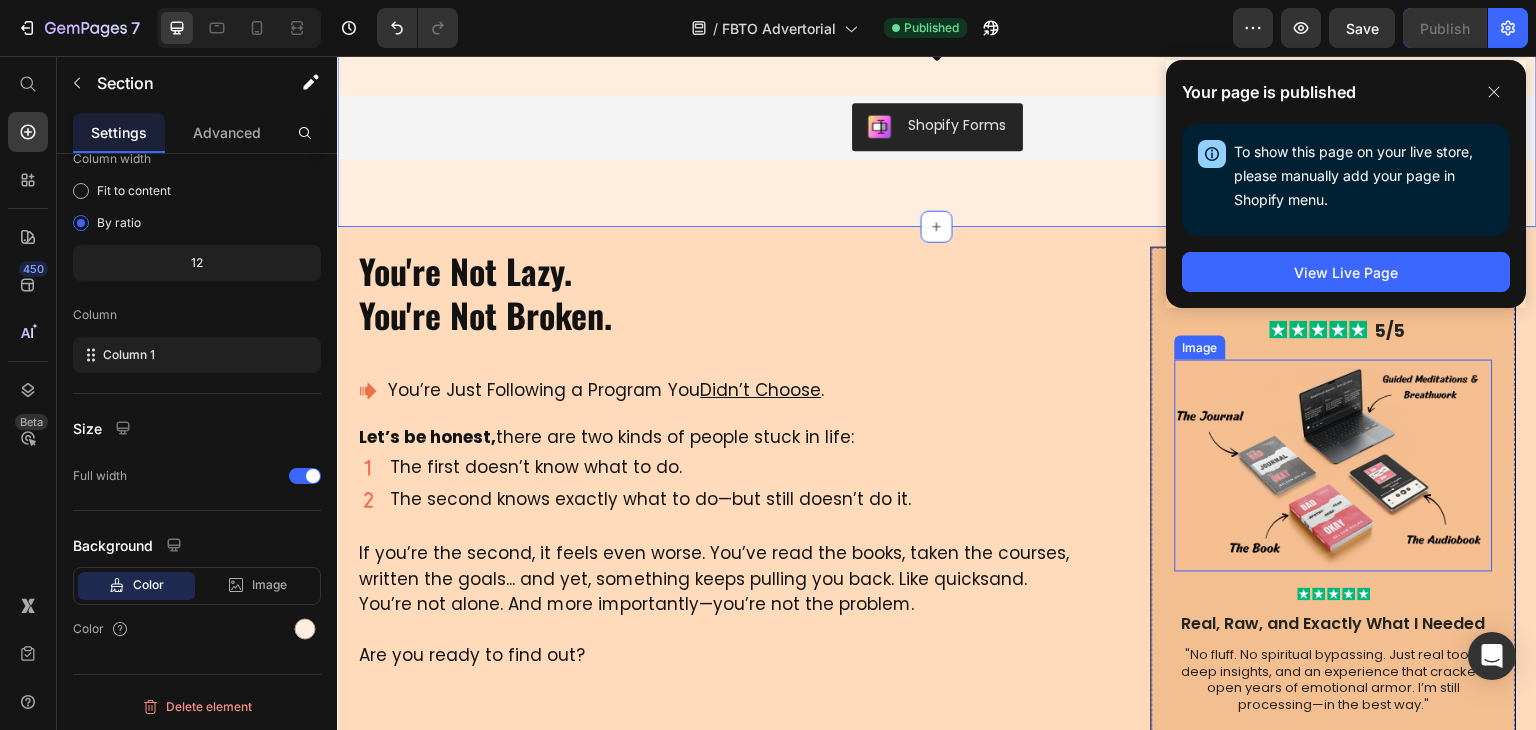 scroll, scrollTop: 1324, scrollLeft: 0, axis: vertical 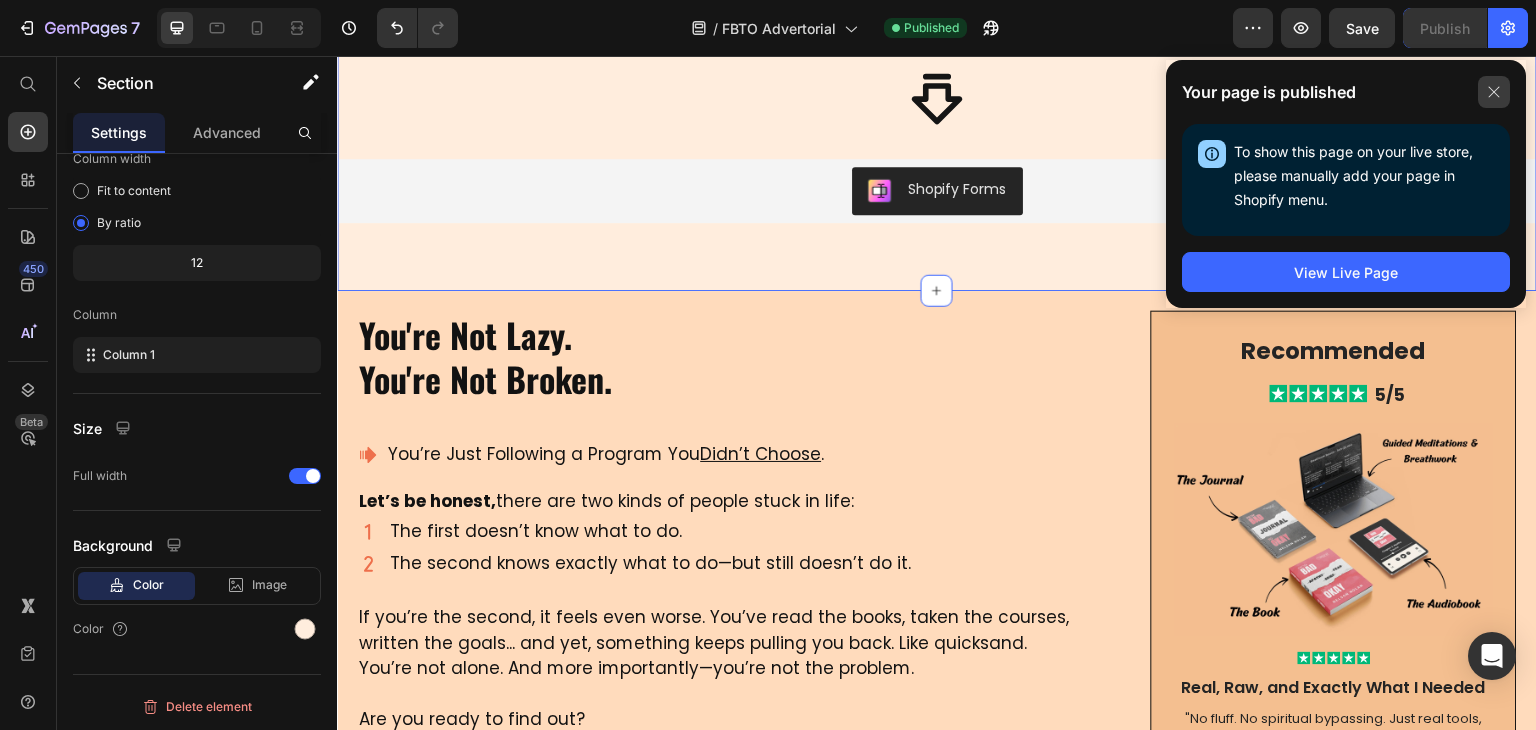 click 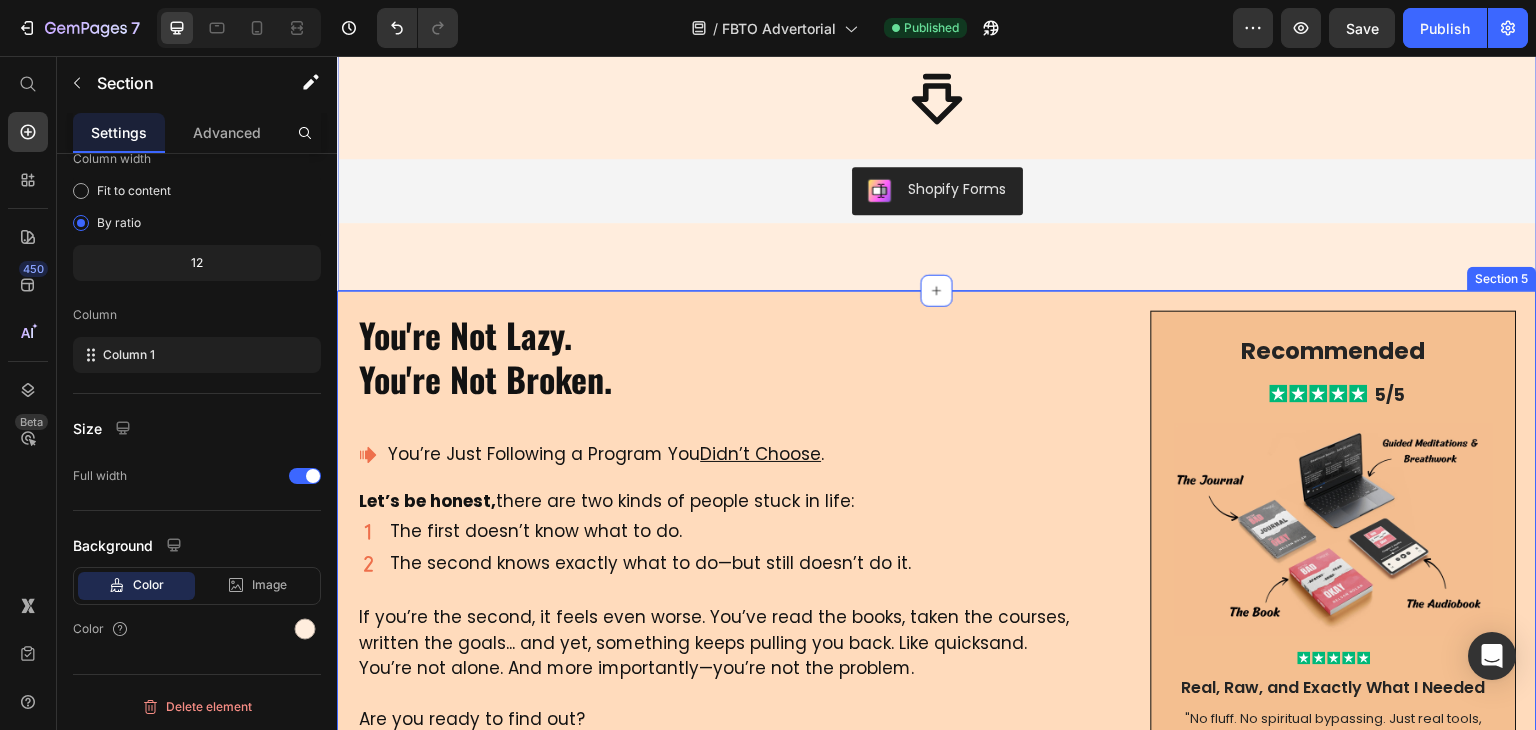 click on "Recommended" at bounding box center [1334, 352] 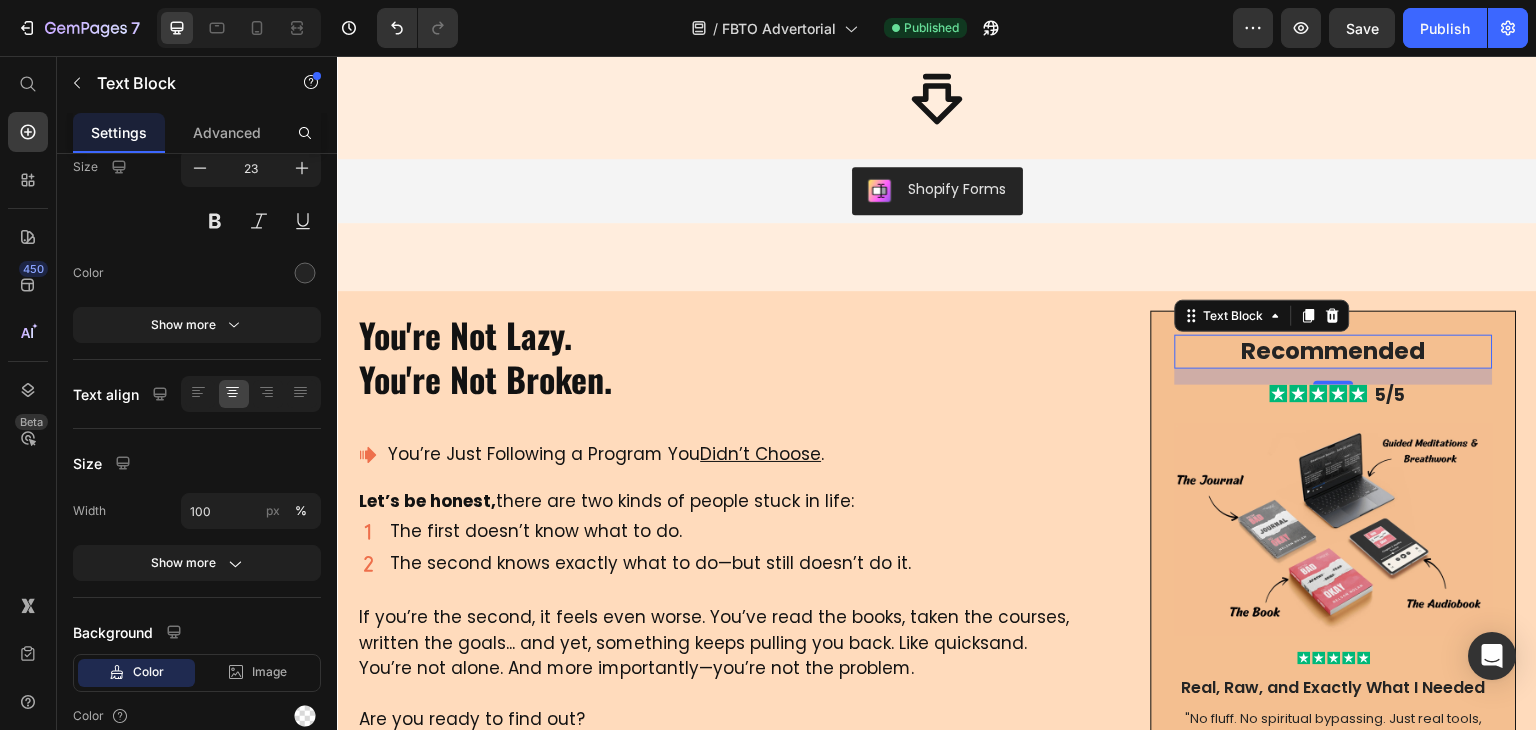 scroll, scrollTop: 0, scrollLeft: 0, axis: both 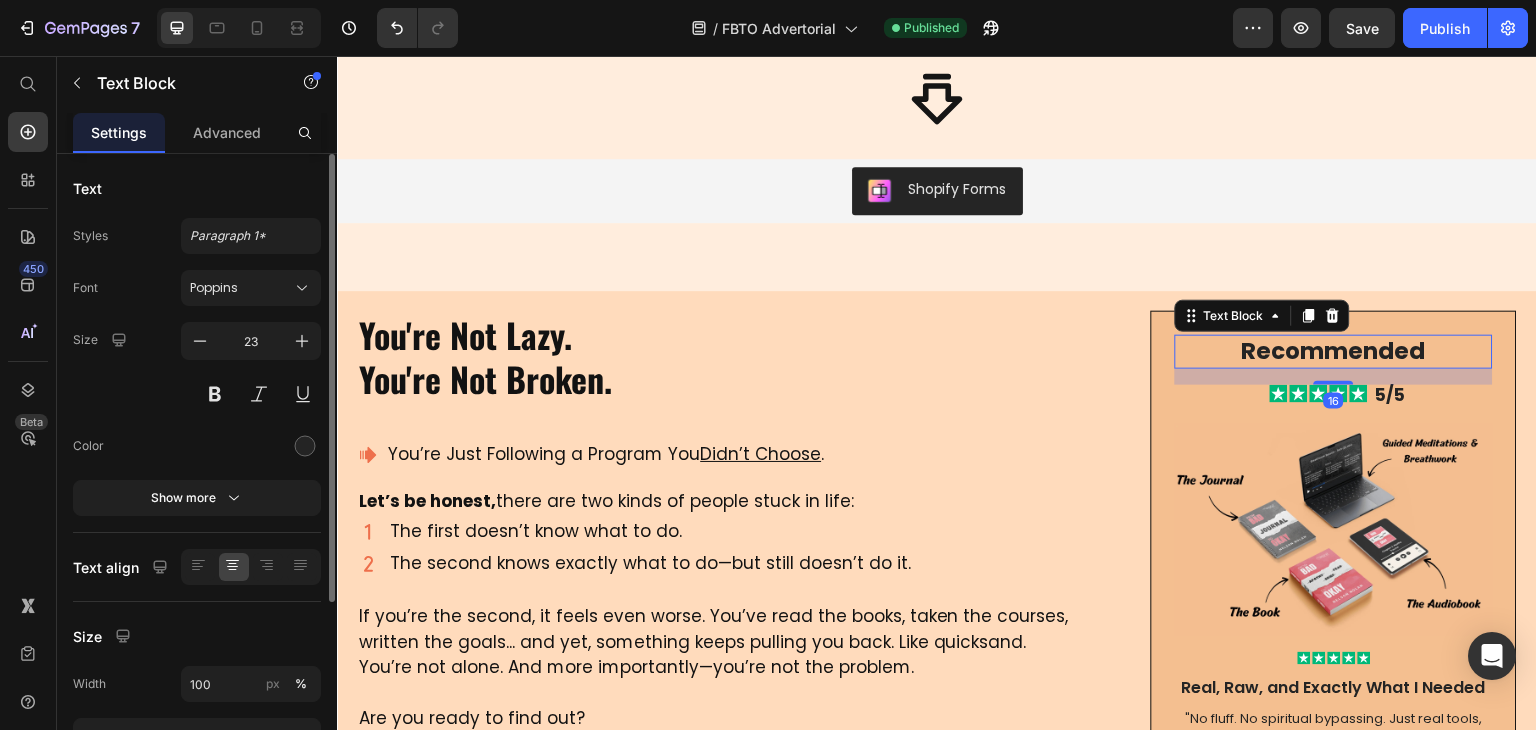 click on "Recommended" at bounding box center (1334, 352) 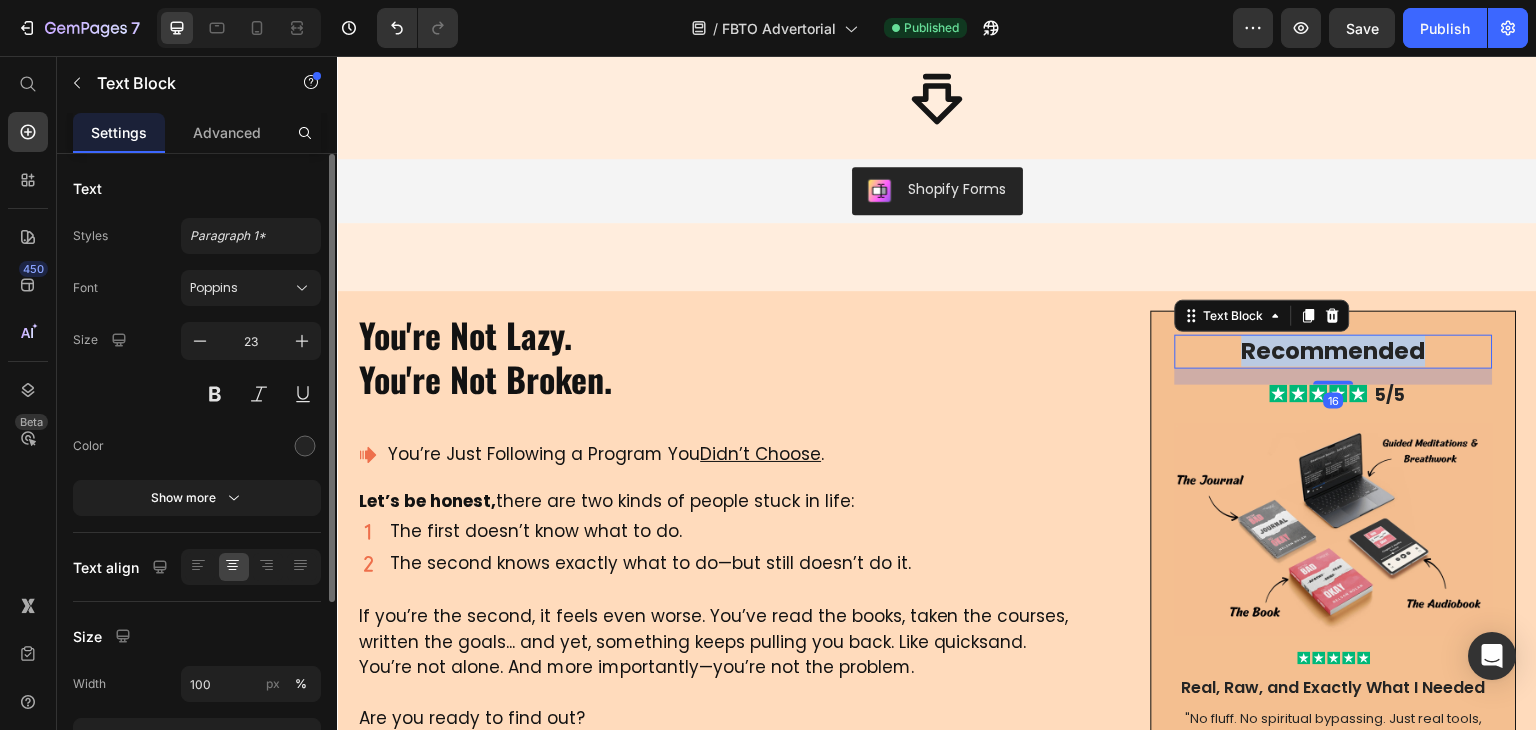 click on "Recommended" at bounding box center [1334, 352] 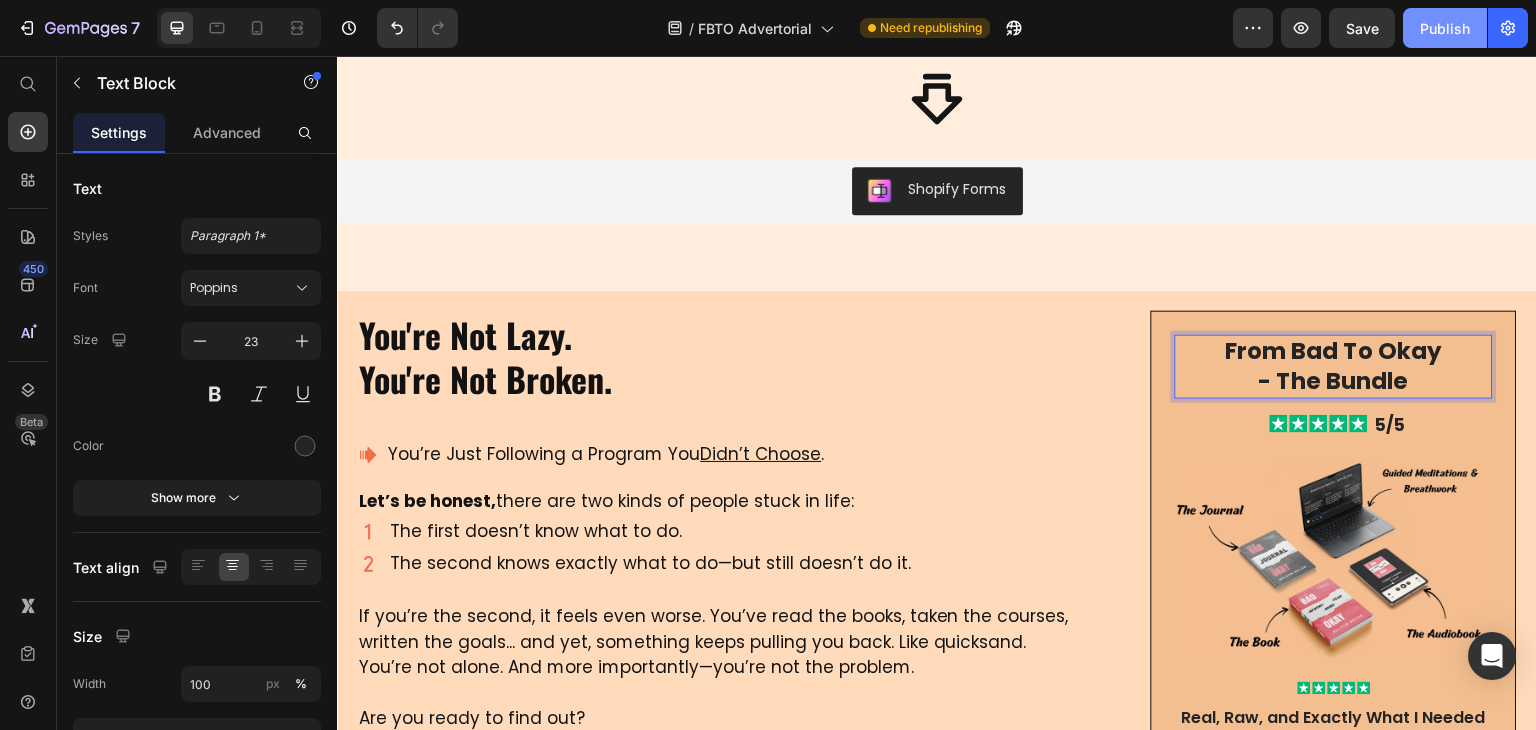 click on "Publish" at bounding box center (1445, 28) 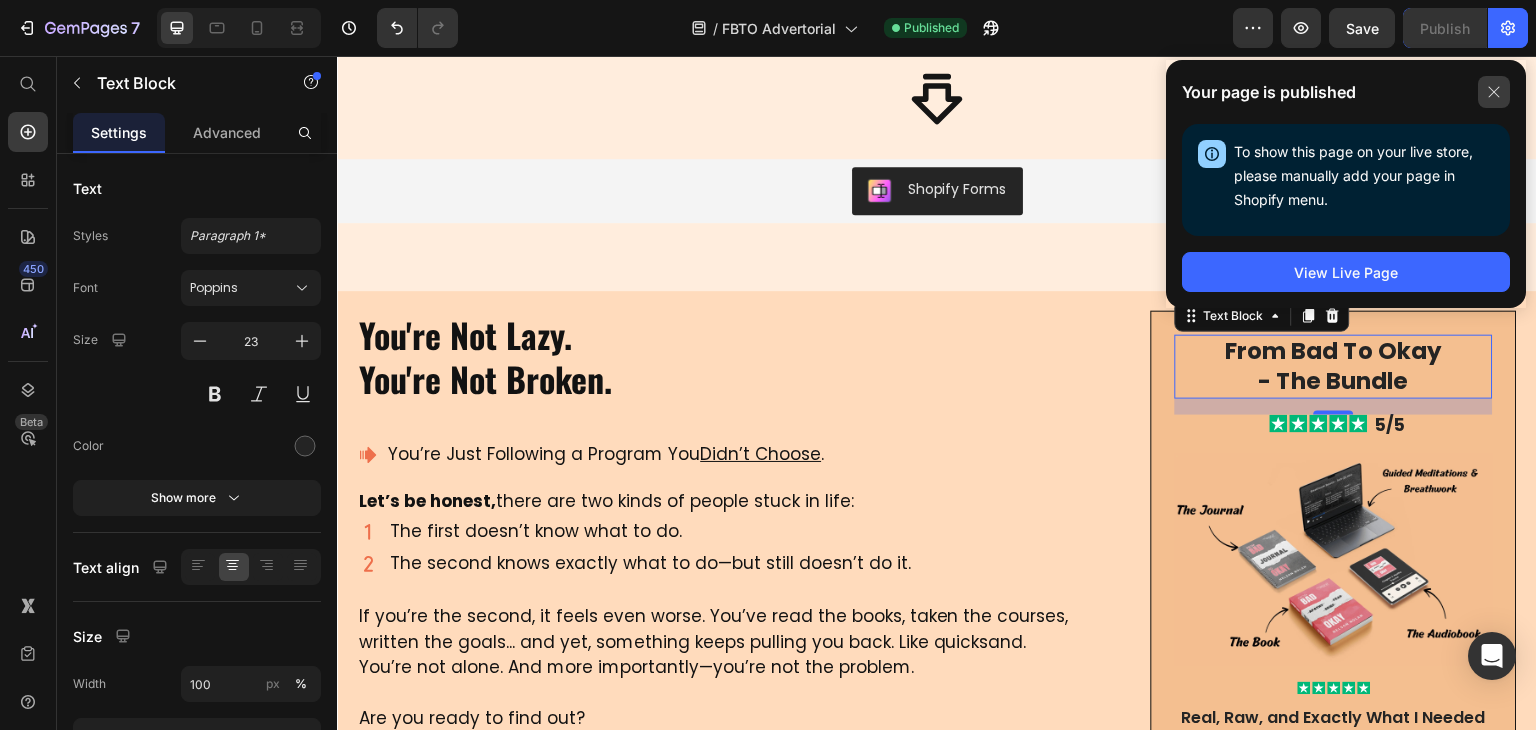 click 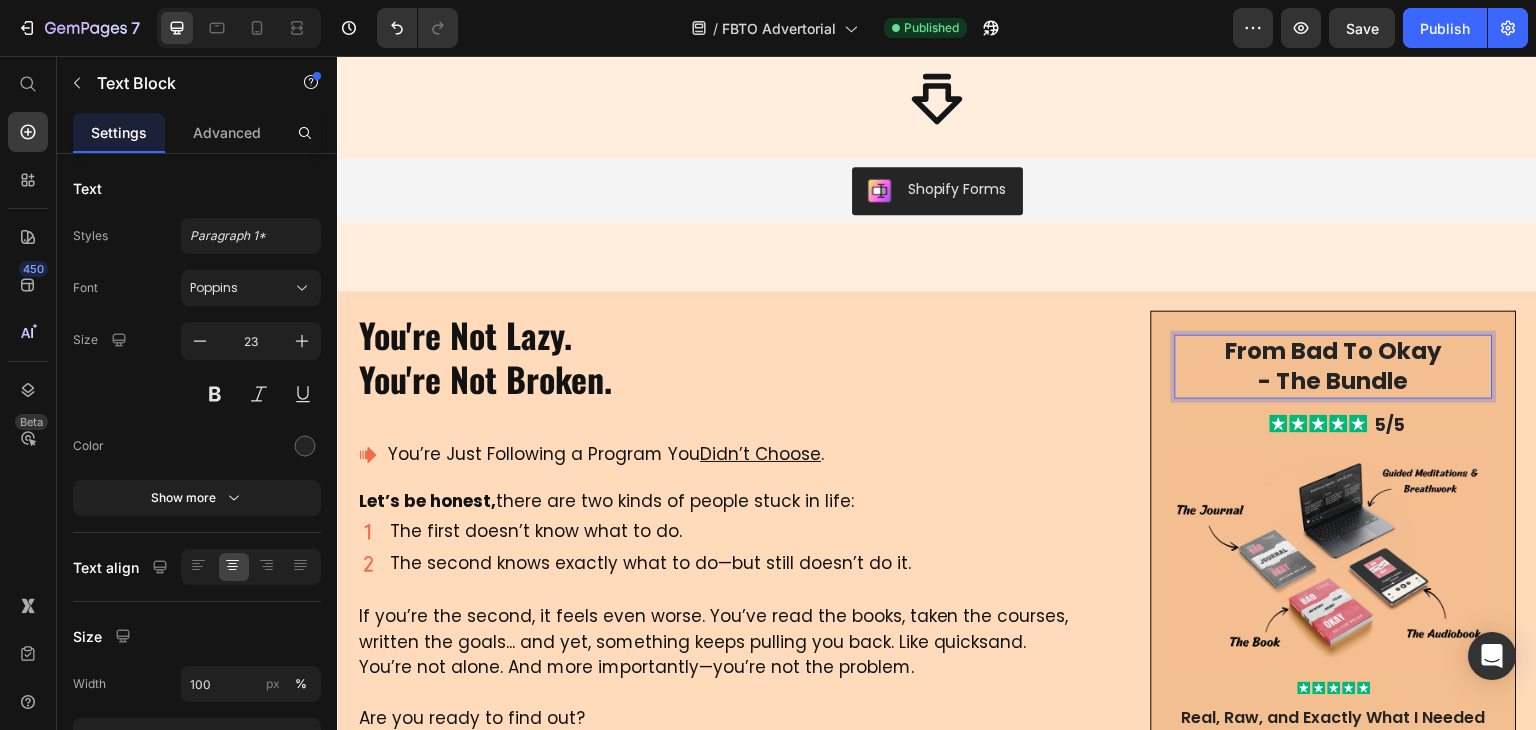 click on "- The Bundle" at bounding box center [1334, 382] 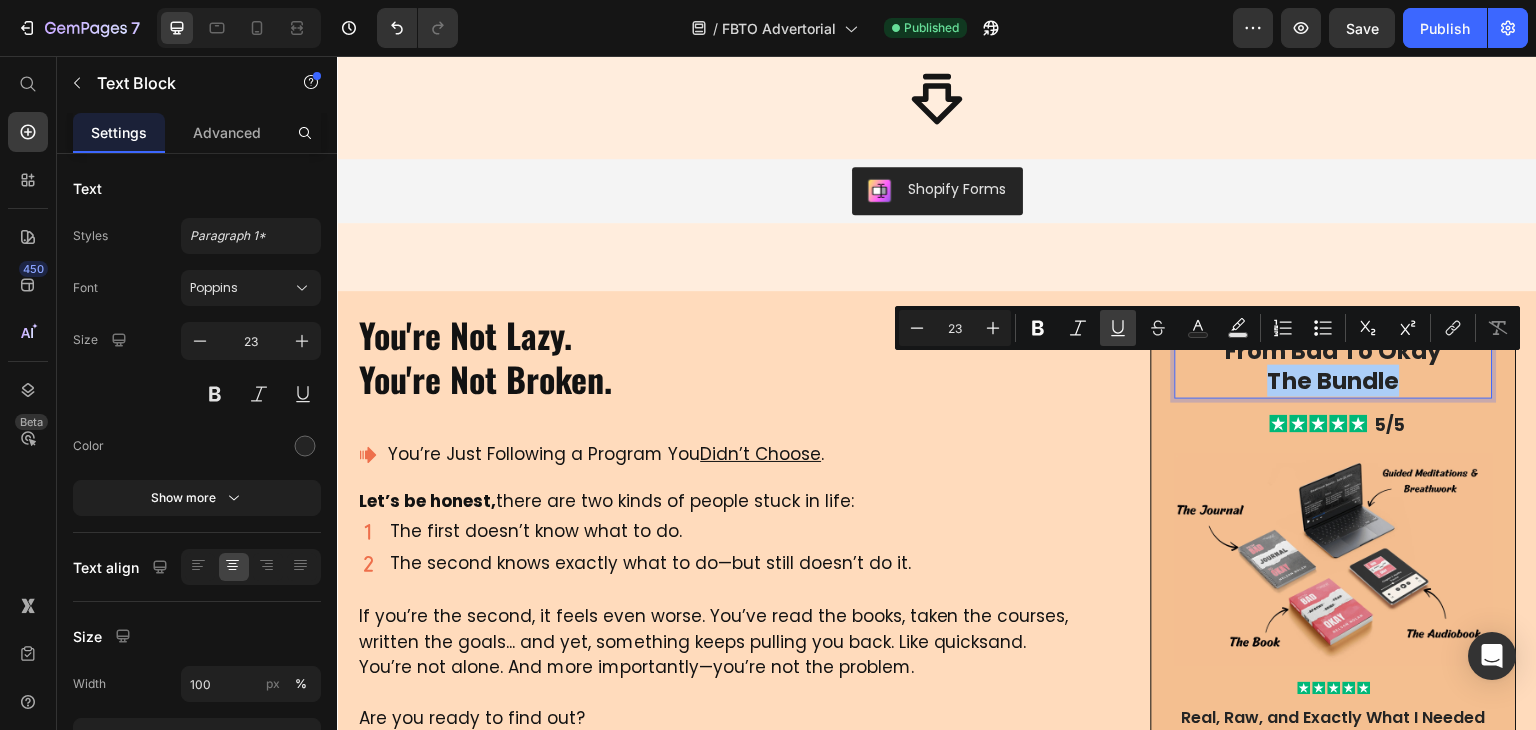 click on "Underline" at bounding box center [1118, 328] 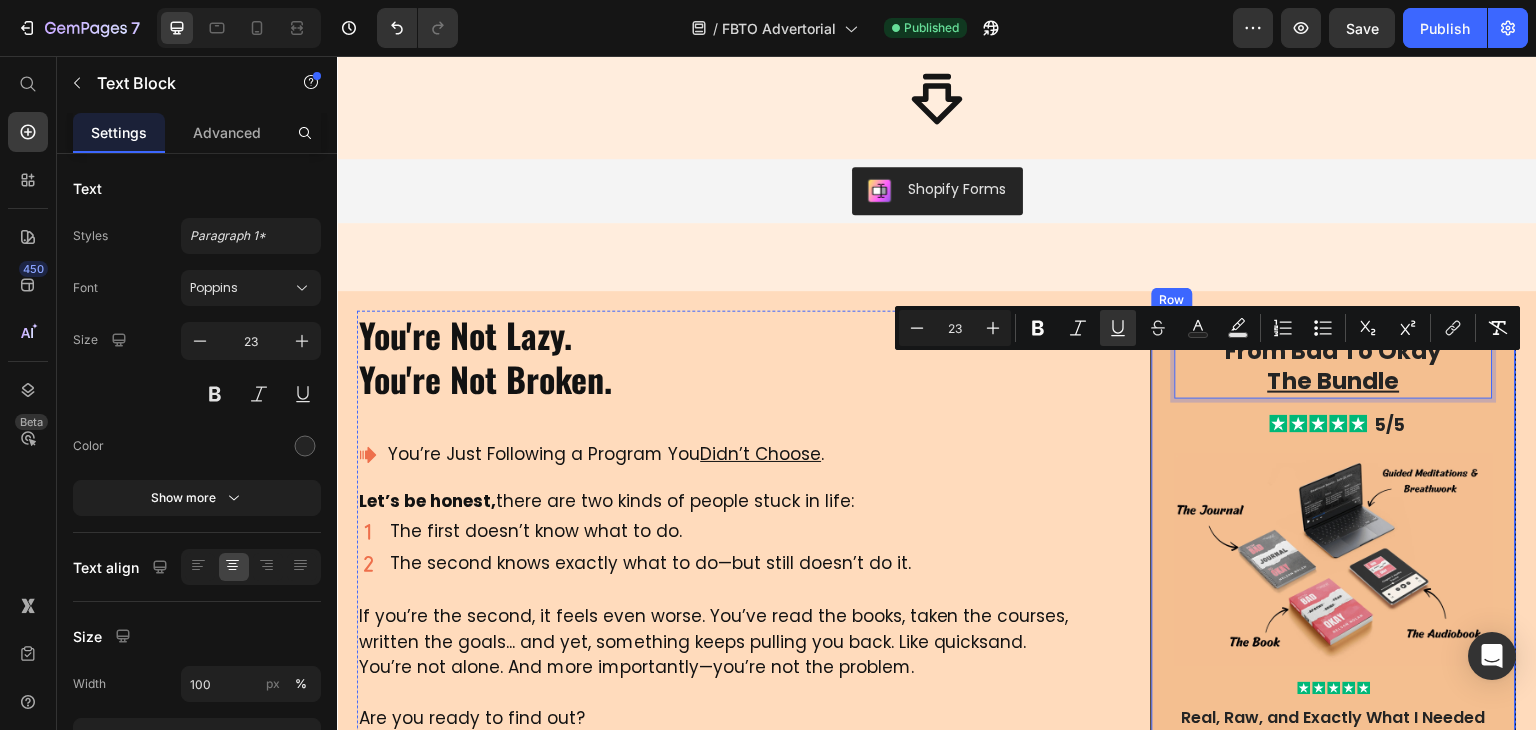 click on "From Bad To Okay The Bundle Text Block   16
Icon
Icon
Icon
Icon
Icon Icon List 5/5 Text Block Row Image
Icon
Icon
Icon
Icon
Icon Icon List Real, Raw, and Exactly What I Needed Text Block "No fluff. No spiritual bypassing. Just real tools, deep insights, and an experience that cracked open years of emotional armor. I’m still processing—in the best way." Text Block [PERSON_NAME], London Text Block
Icon Verified Buyer Text [GEOGRAPHIC_DATA]
Icon
Icon
Icon
Icon
Icon Icon List Broke the Loop of Self-Sabotage Text Block "I used to procrastinate everything, then beat myself up about it. This helped me understand the emotional root of my patterns—and gave me a new way forward." Text Block [PERSON_NAME], Barcelona Text Block
Icon Verified Buyer Text [GEOGRAPHIC_DATA]" at bounding box center [1334, 699] 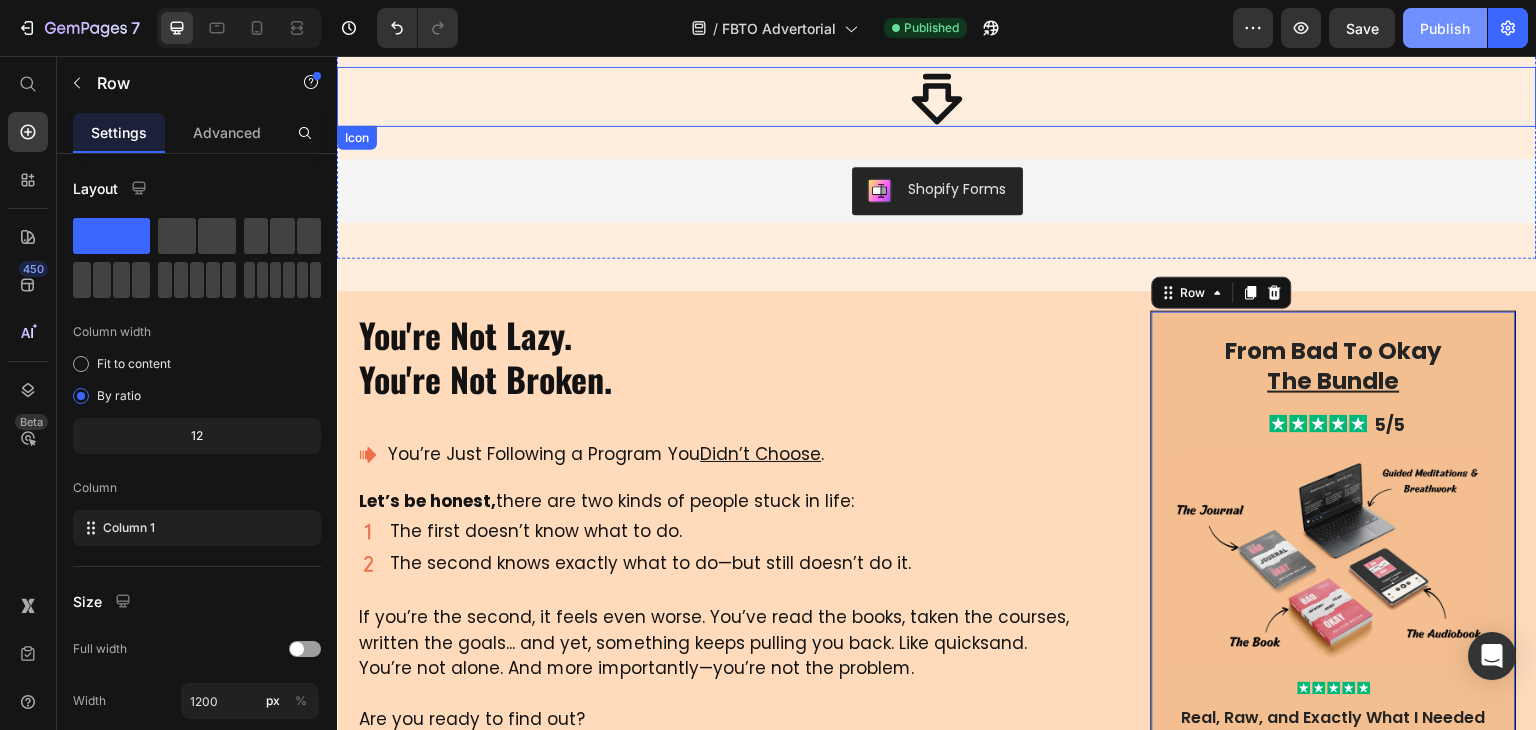 drag, startPoint x: 1448, startPoint y: 29, endPoint x: 1101, endPoint y: 7, distance: 347.69672 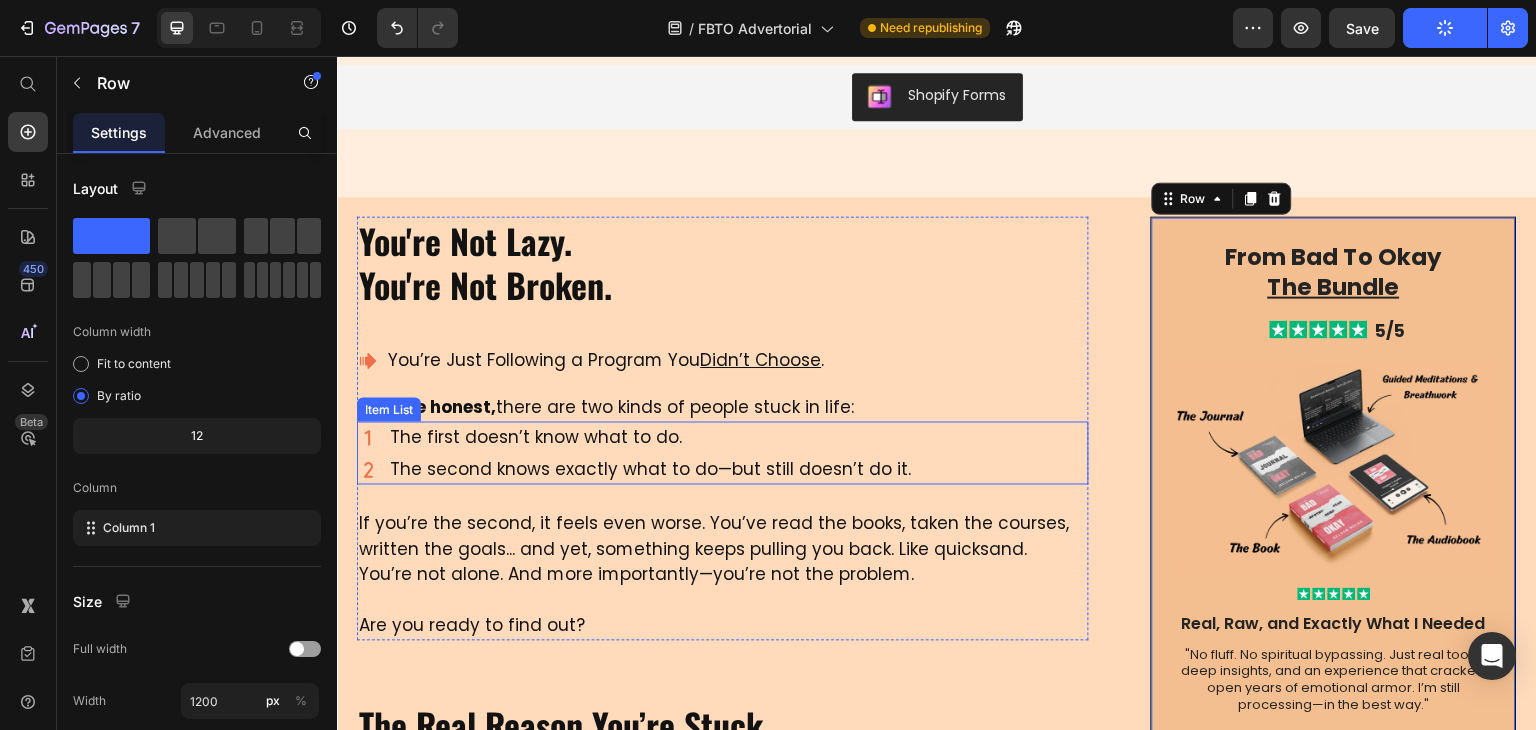 scroll, scrollTop: 1424, scrollLeft: 0, axis: vertical 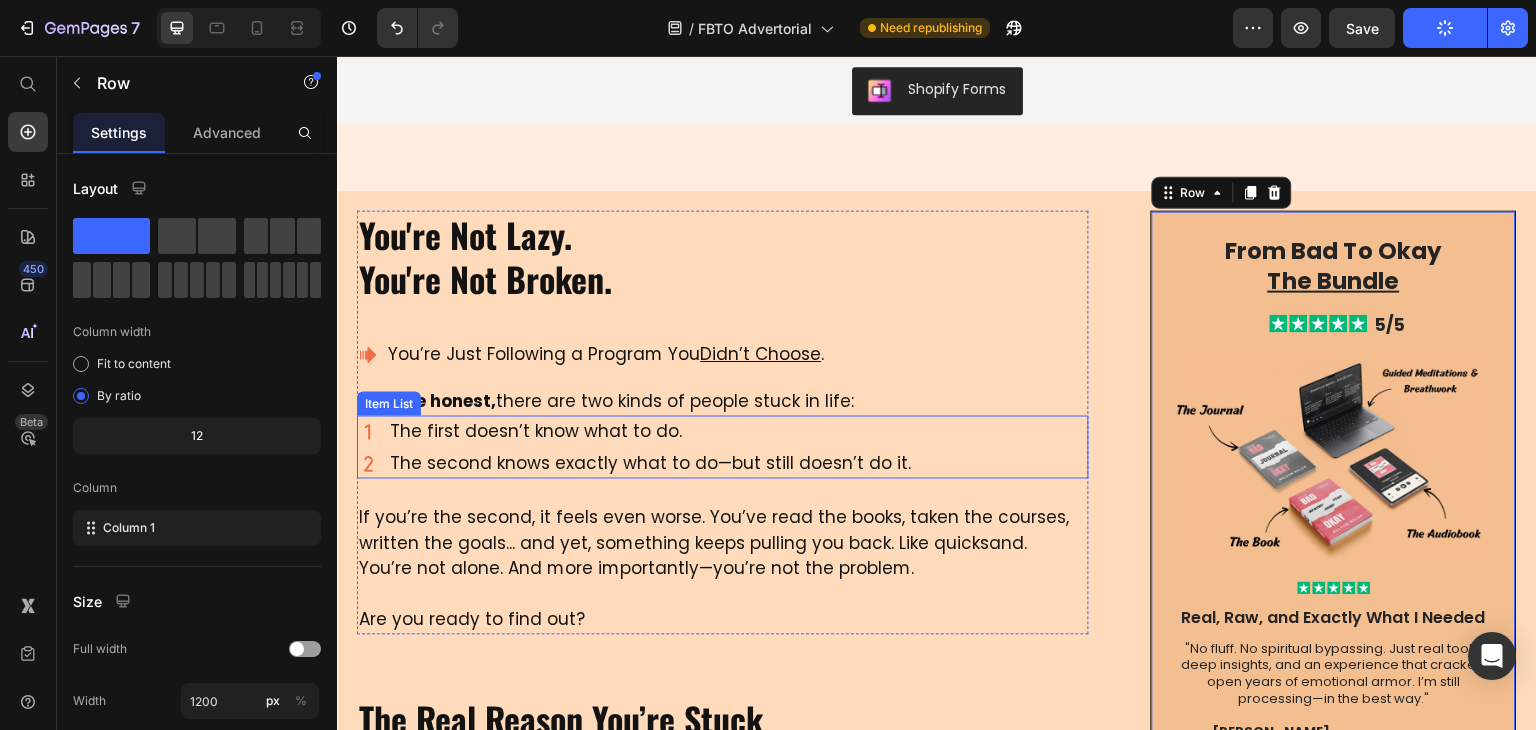 click on "The first doesn’t know what to do.
The second knows exactly what to do—but still doesn’t do it." at bounding box center [723, 447] 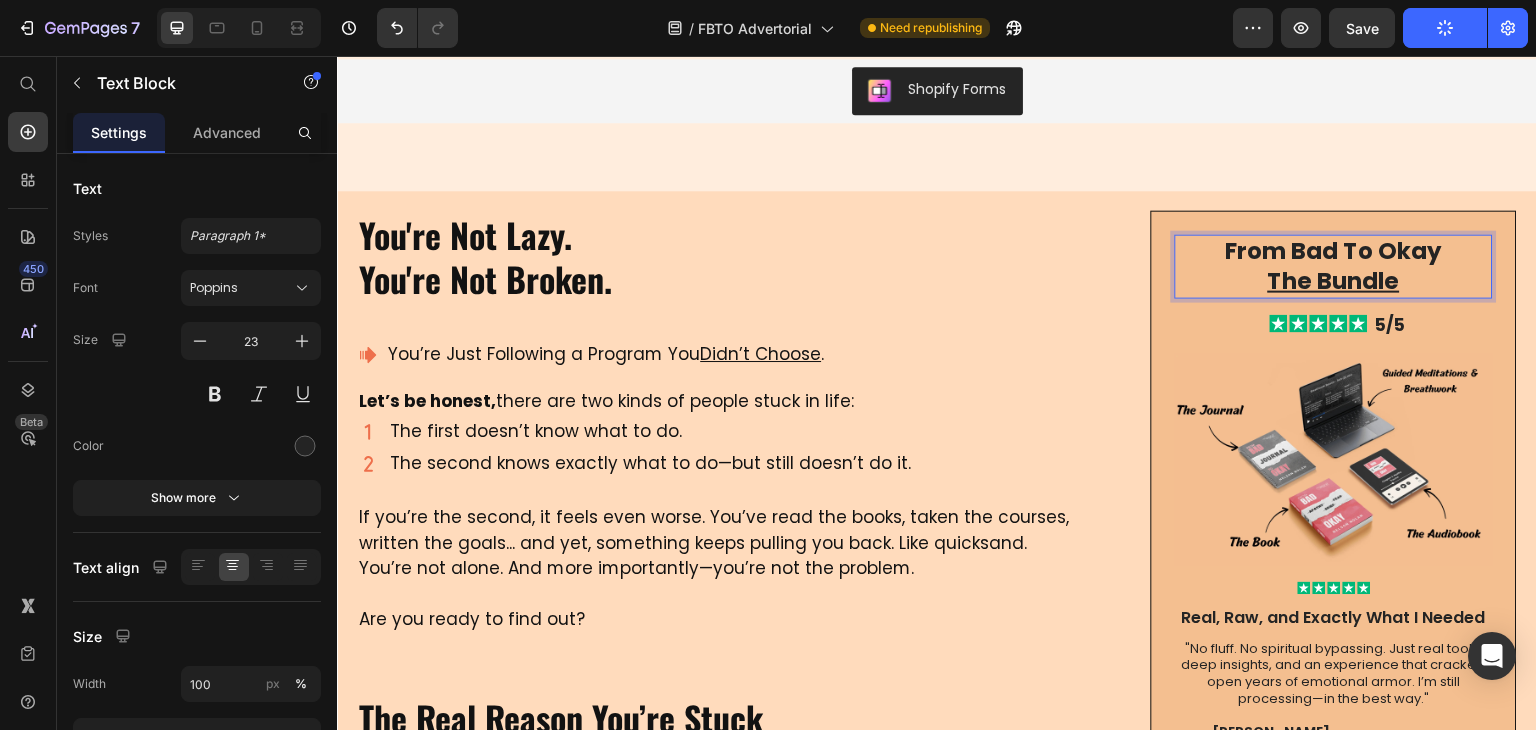 click on "From Bad To Okay" at bounding box center (1334, 252) 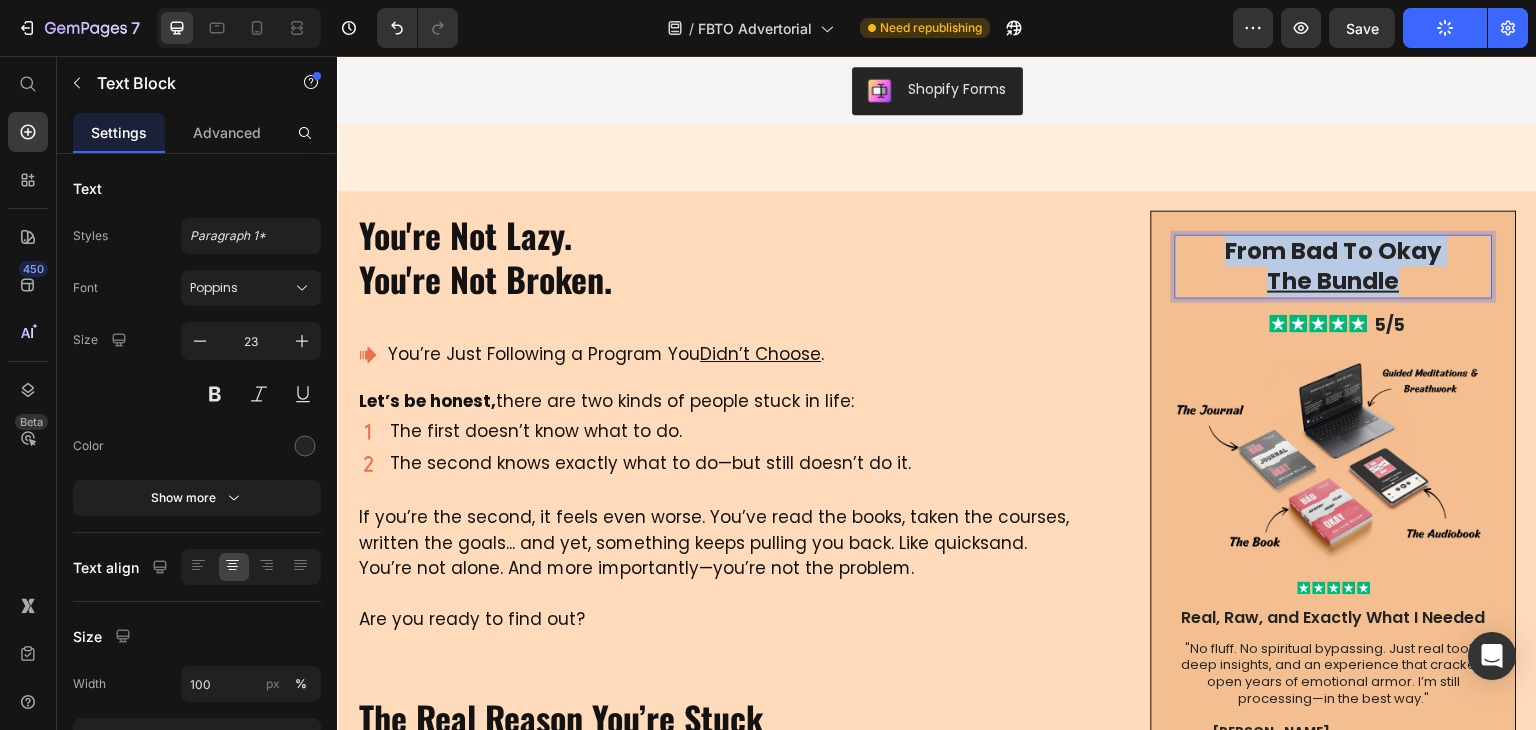 drag, startPoint x: 1392, startPoint y: 269, endPoint x: 1205, endPoint y: 245, distance: 188.53381 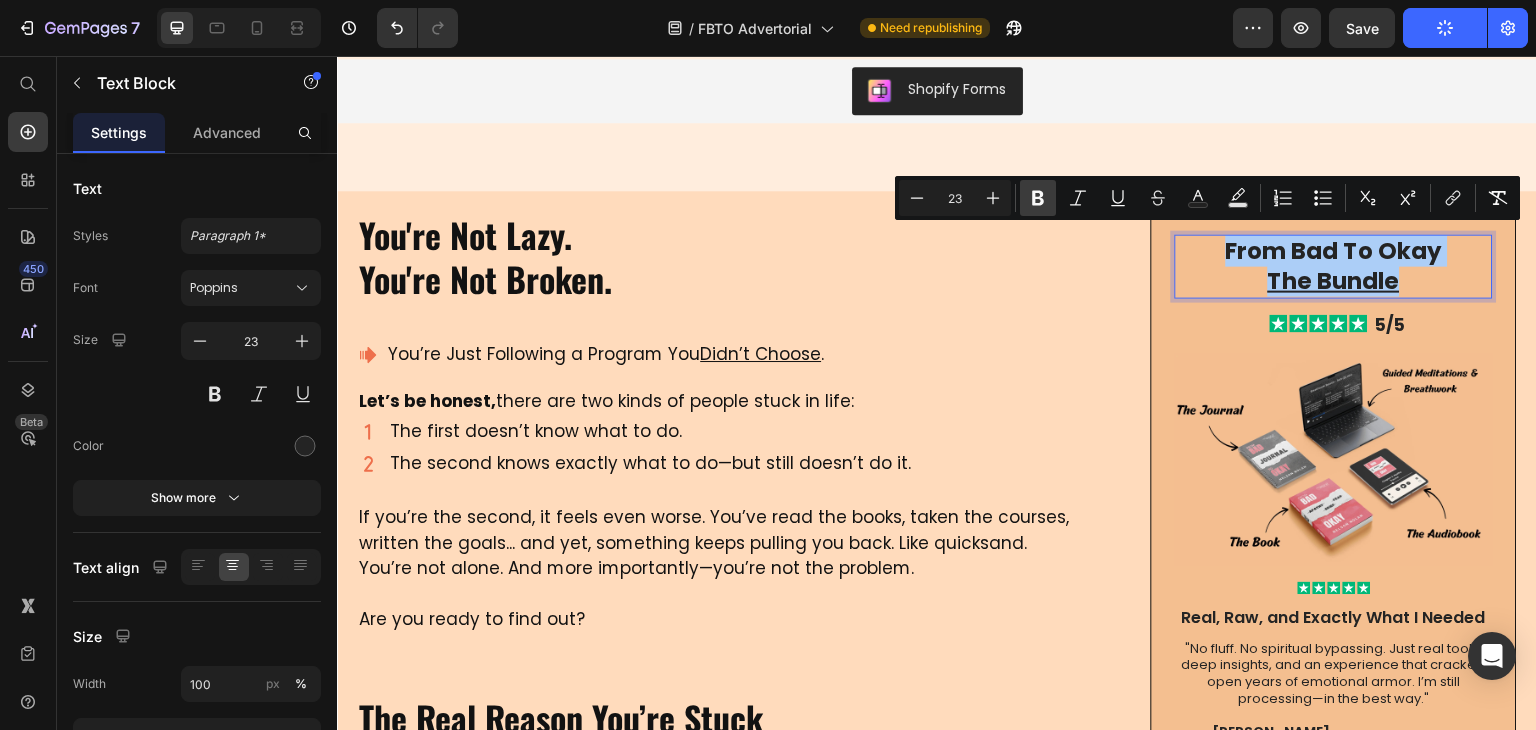 click 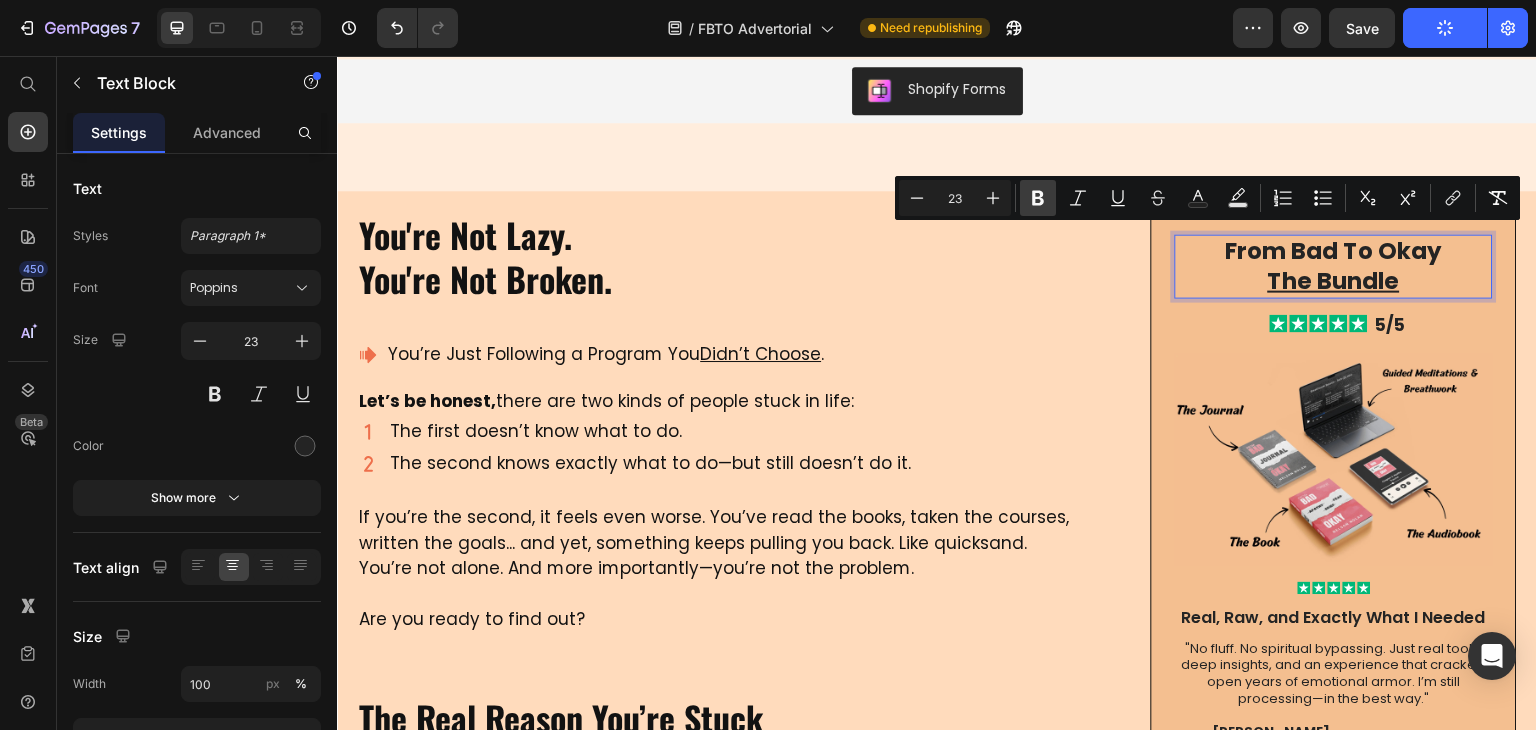 click 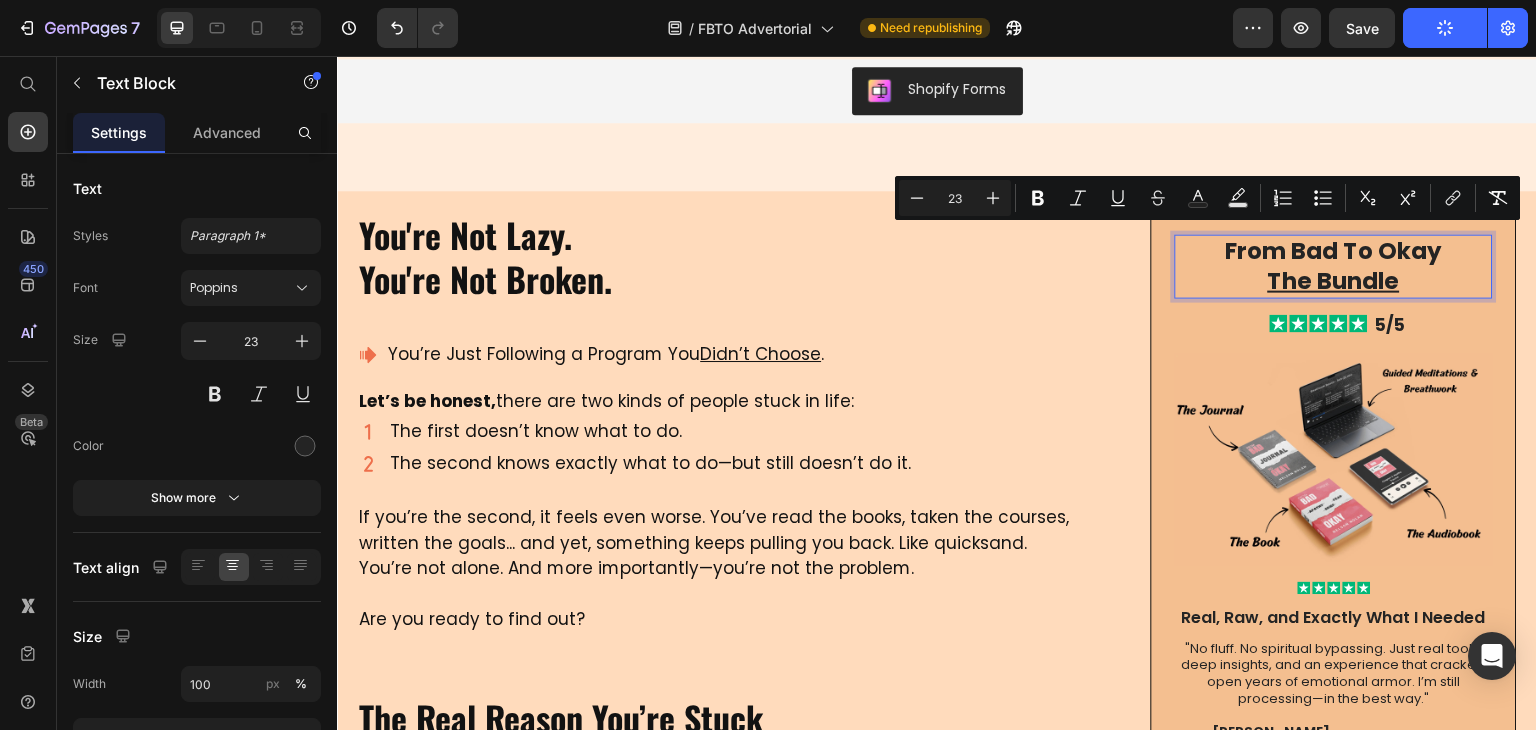 click on "The Bundle" at bounding box center (1334, 282) 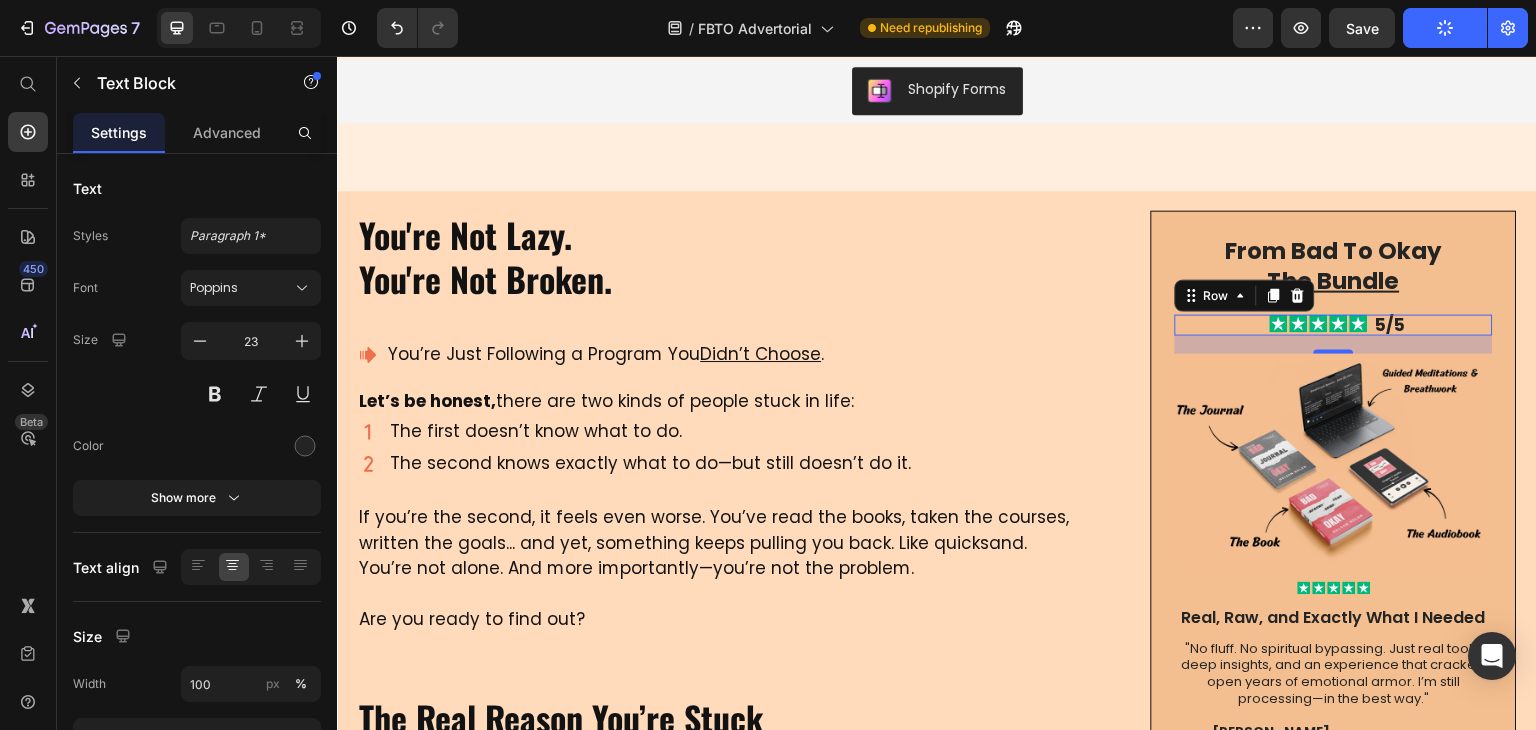 click on "Icon
Icon
Icon
Icon
Icon Icon List 5/5 Text Block Row   0" at bounding box center (1334, 325) 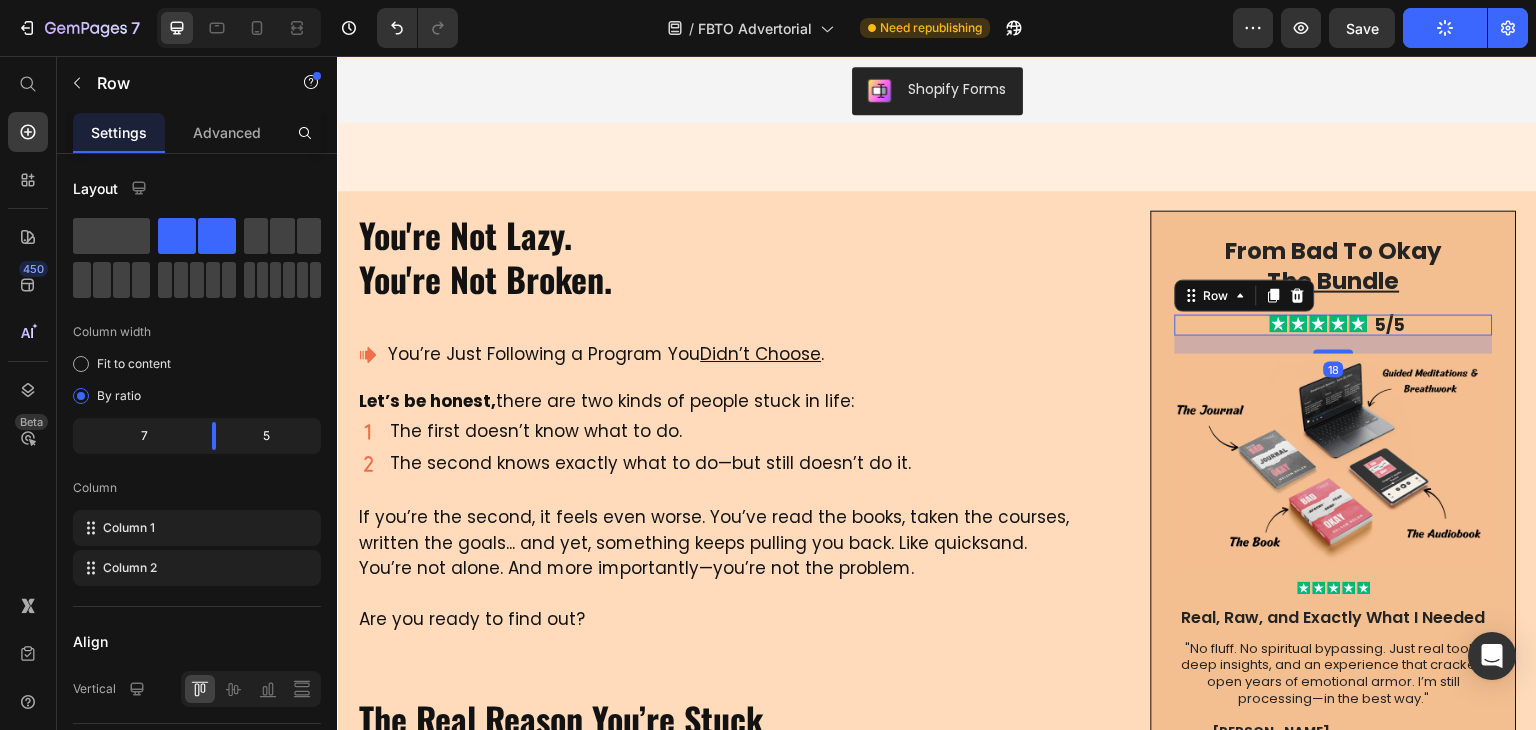 click on "The Bundle" at bounding box center [1334, 282] 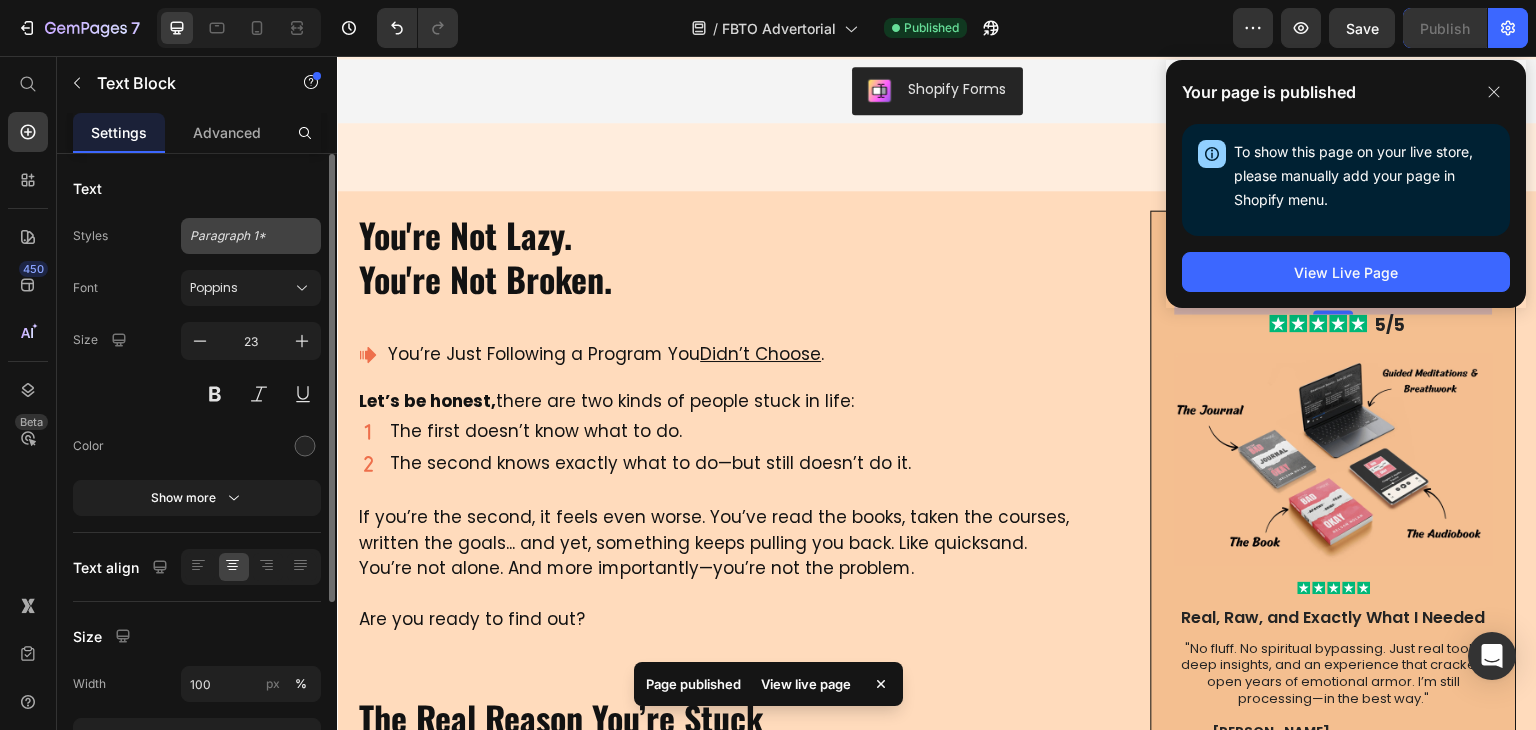click on "Paragraph 1*" at bounding box center [239, 236] 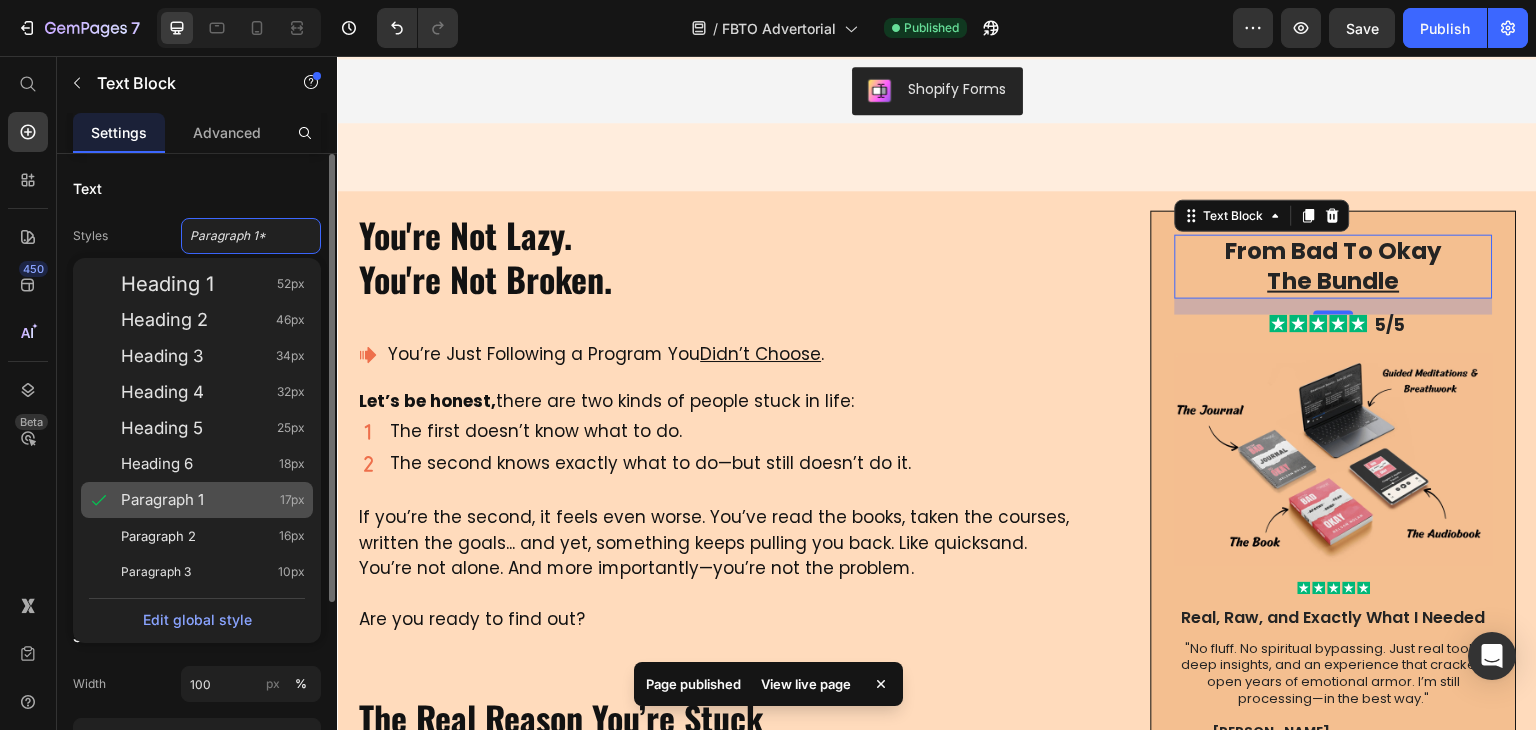 click on "Paragraph 1" at bounding box center [162, 500] 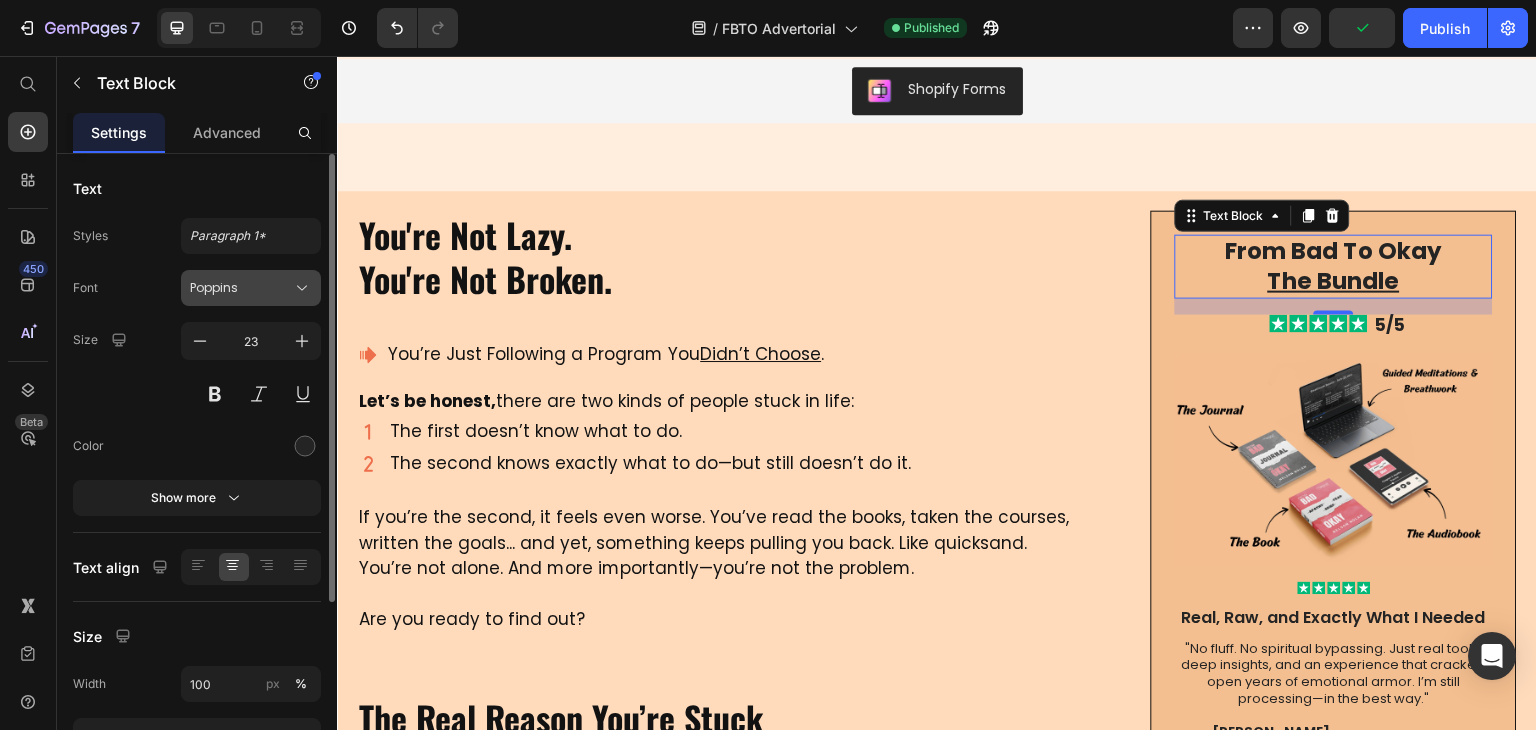 click on "Poppins" at bounding box center [241, 288] 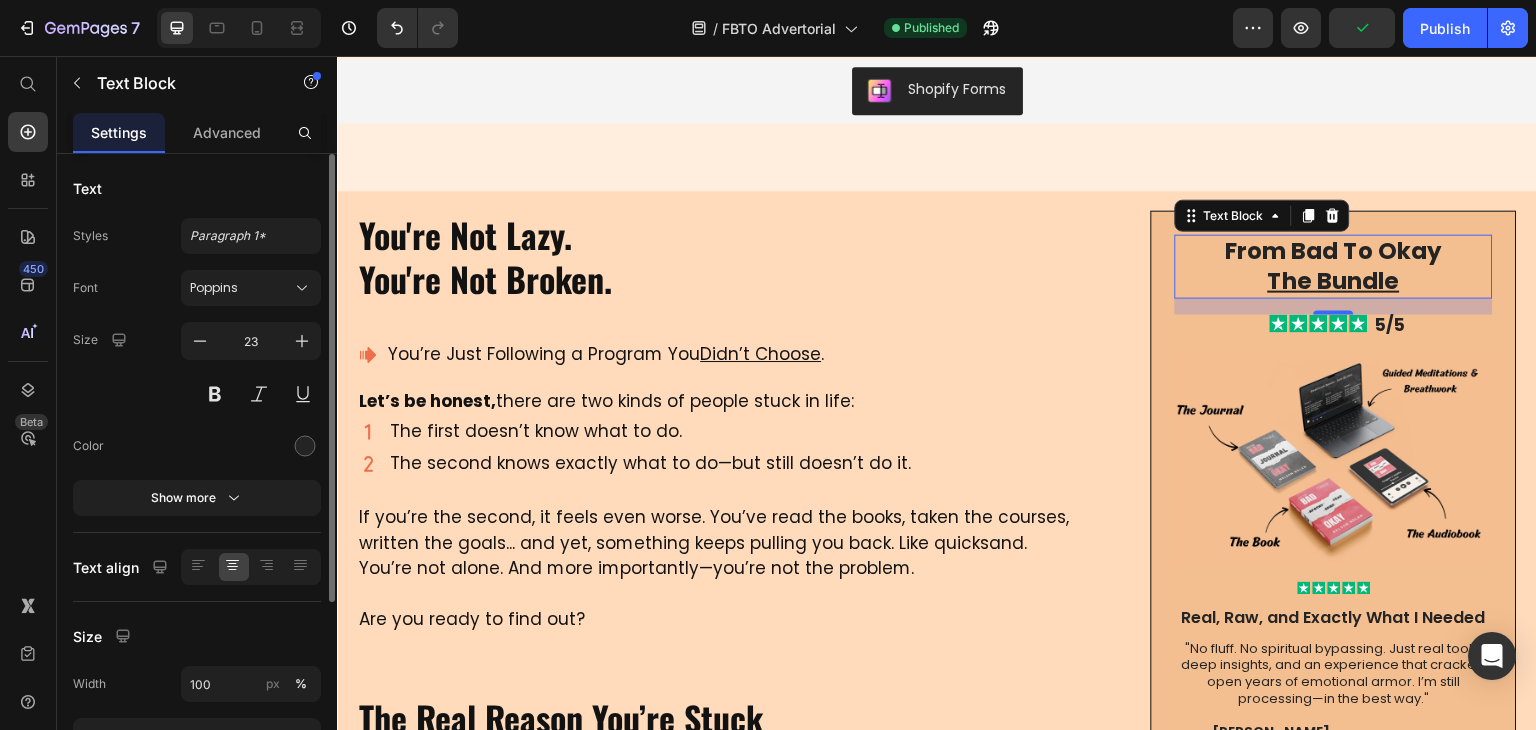 click on "Text" at bounding box center (197, 188) 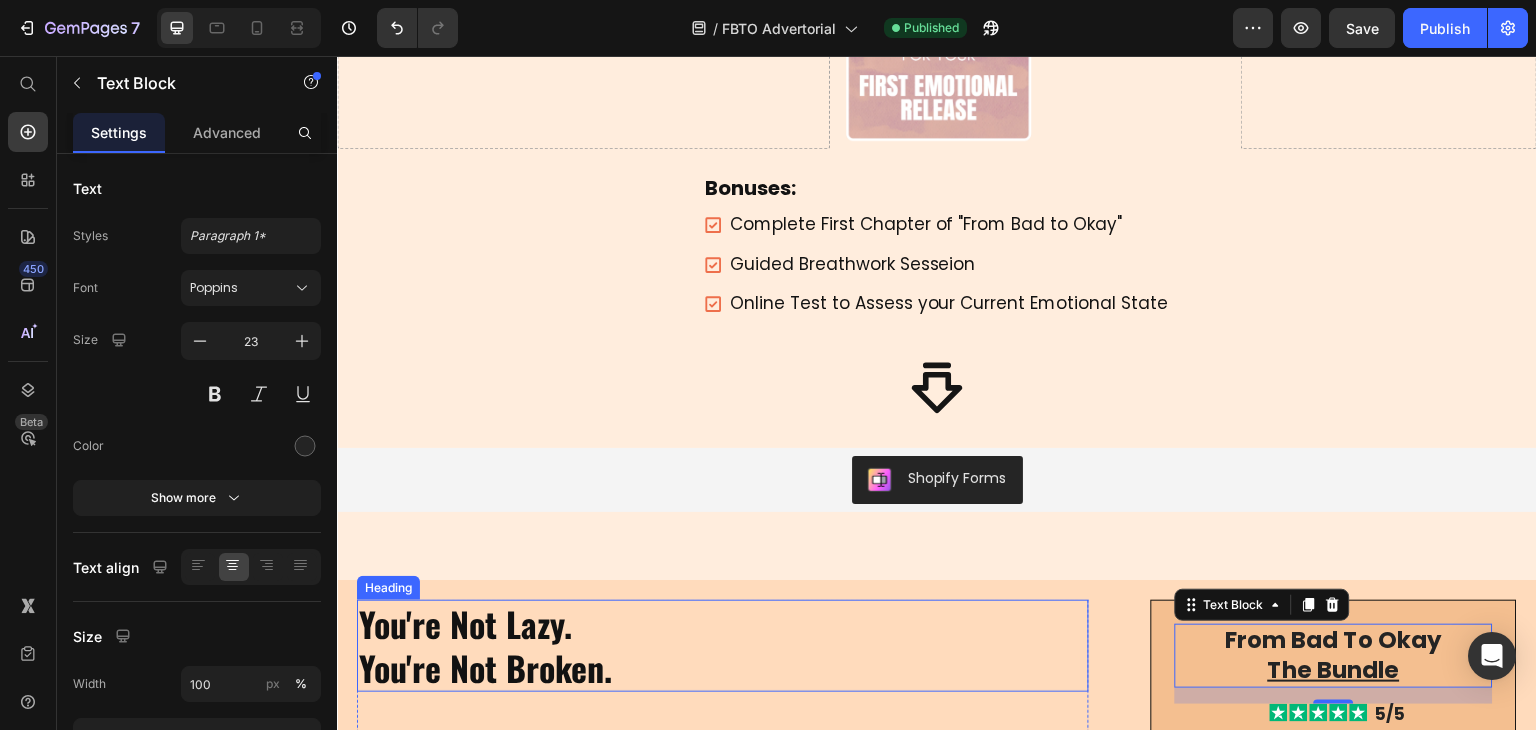 scroll, scrollTop: 1024, scrollLeft: 0, axis: vertical 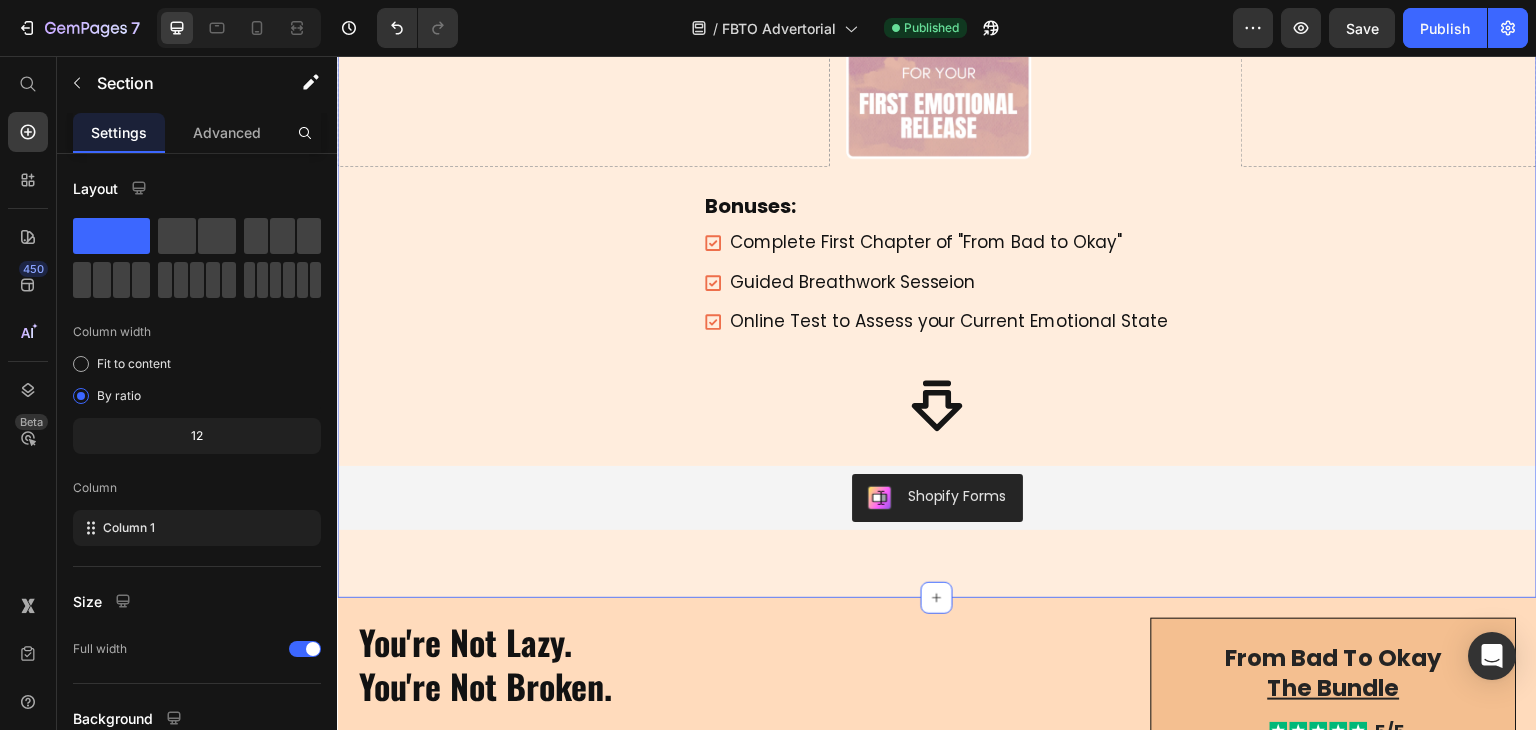 click on "Get Your Free Starter Kit! Heading Ready to Take your First Step? Heading
Drop element here Image
Drop element here Row Bonuses: Text Block
Complete First Chapter of "From Bad to Okay"
Guided Breathwork Sesseion
Online Test to Assess your Current Emotional State Item List Row
Icon Shopify Forms Shopify Forms Row Section 4   You can create reusable sections Create Theme Section AI Content Write with GemAI What would you like to describe here? Tone and Voice Persuasive Product From Good to Fulfilled - Bundle Show more Generate" at bounding box center (937, 160) 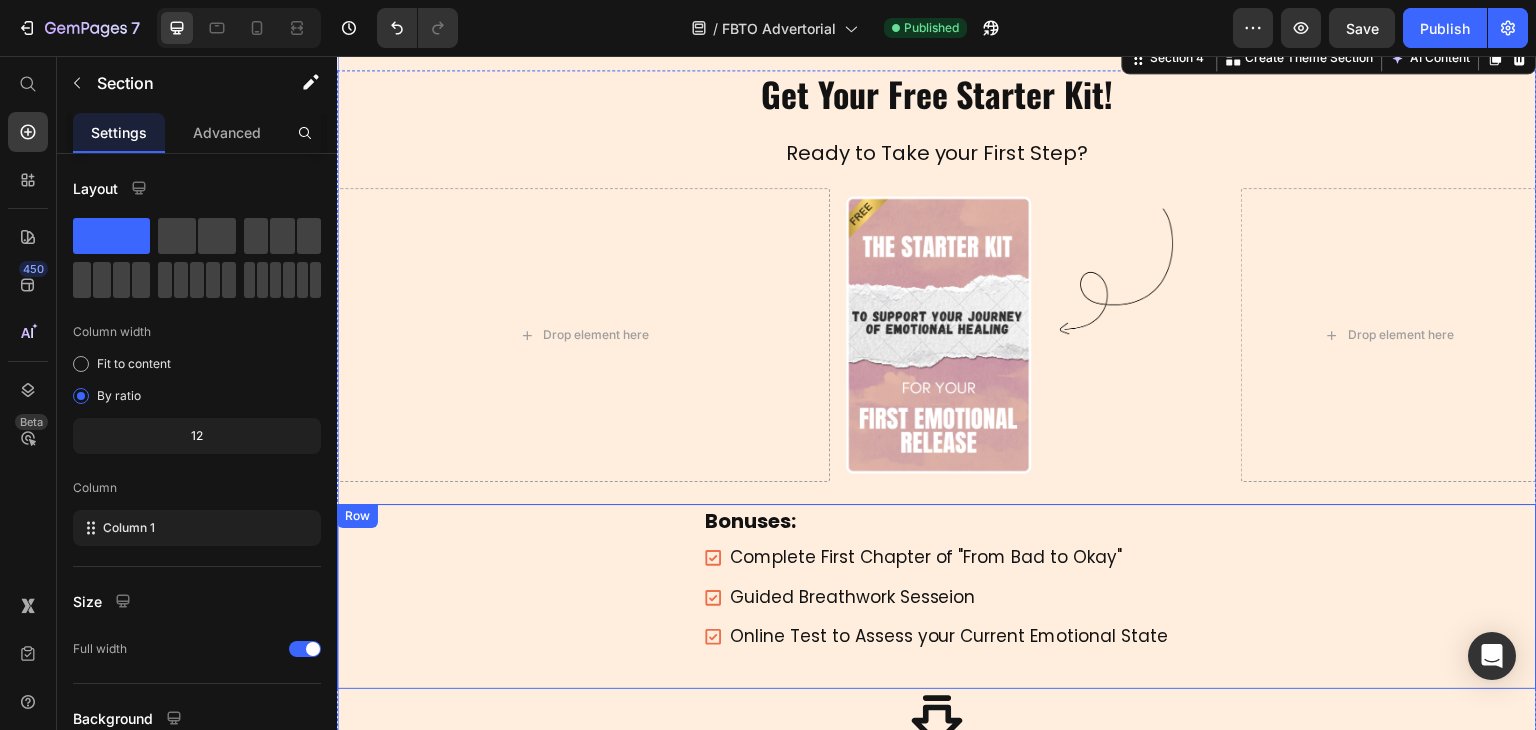 scroll, scrollTop: 424, scrollLeft: 0, axis: vertical 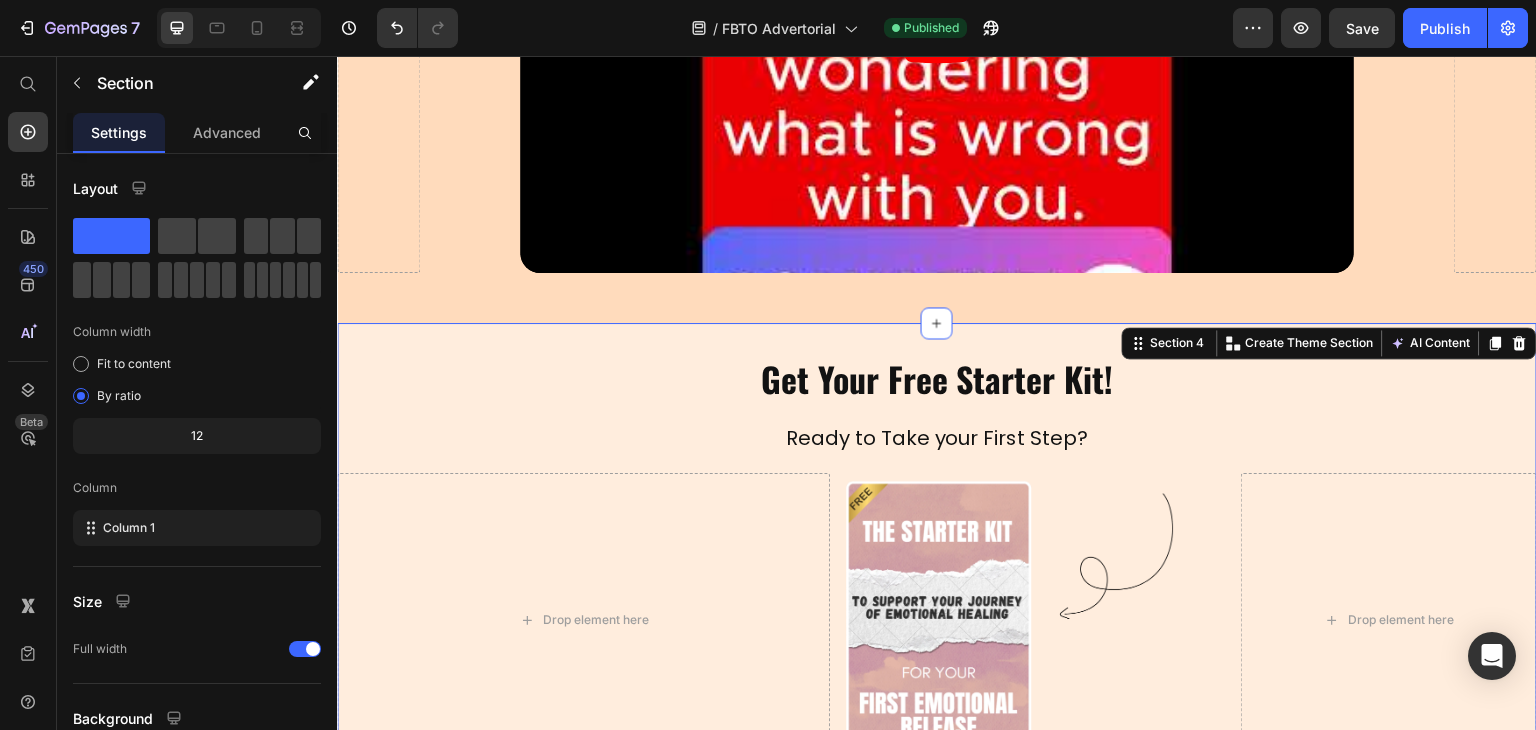 click on "Get Your Free Starter Kit! Heading Ready to Take your First Step? Heading
Drop element here Image
Drop element here Row Bonuses: Text Block
Complete First Chapter of "From Bad to Okay"
Guided Breathwork Sesseion
Online Test to Assess your Current Emotional State Item List Row
Icon Shopify Forms Shopify Forms Row Section 4   You can create reusable sections Create Theme Section AI Content Write with GemAI What would you like to describe here? Tone and Voice Persuasive Product From Good to Fulfilled - Bundle Show more Generate" at bounding box center (937, 760) 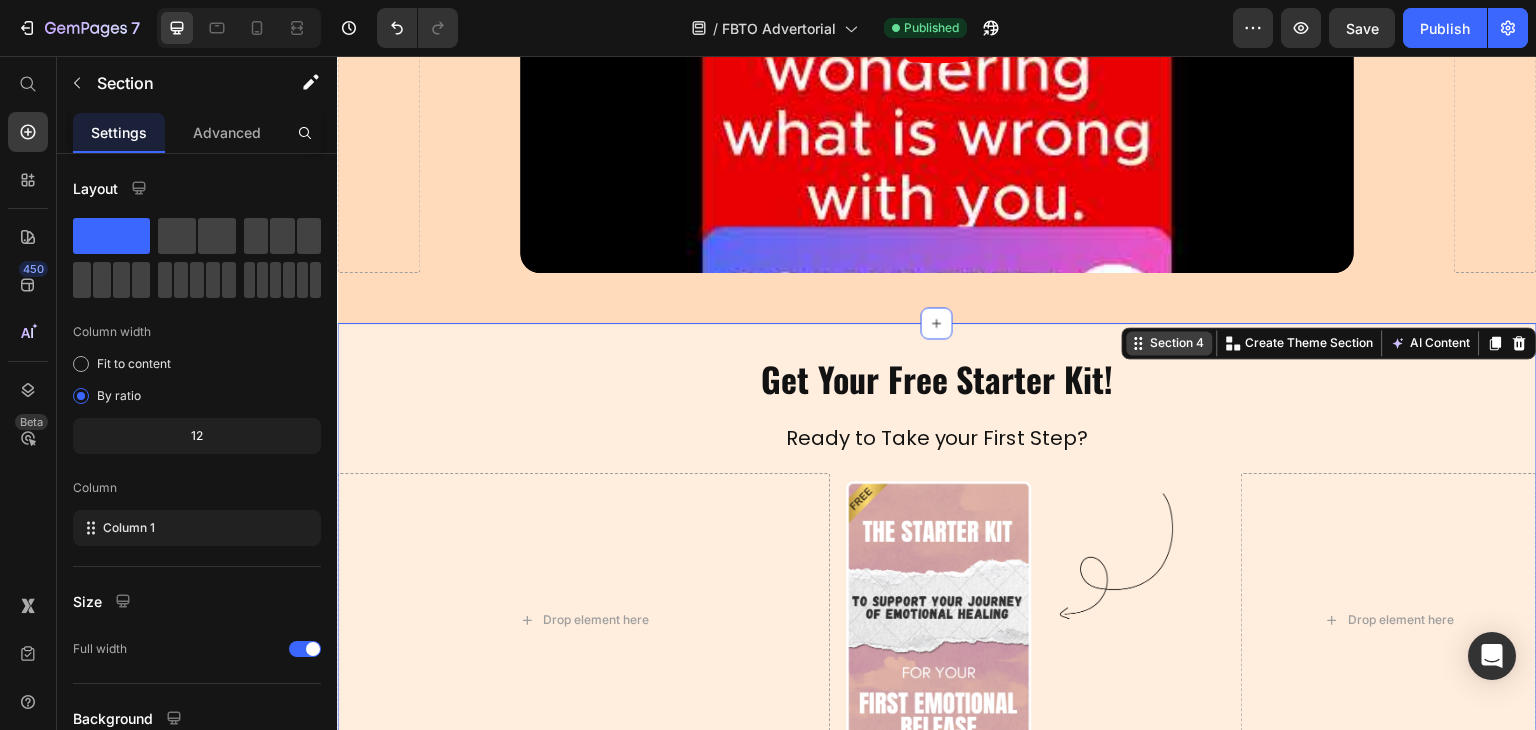 click on "Section 4" at bounding box center (1178, 343) 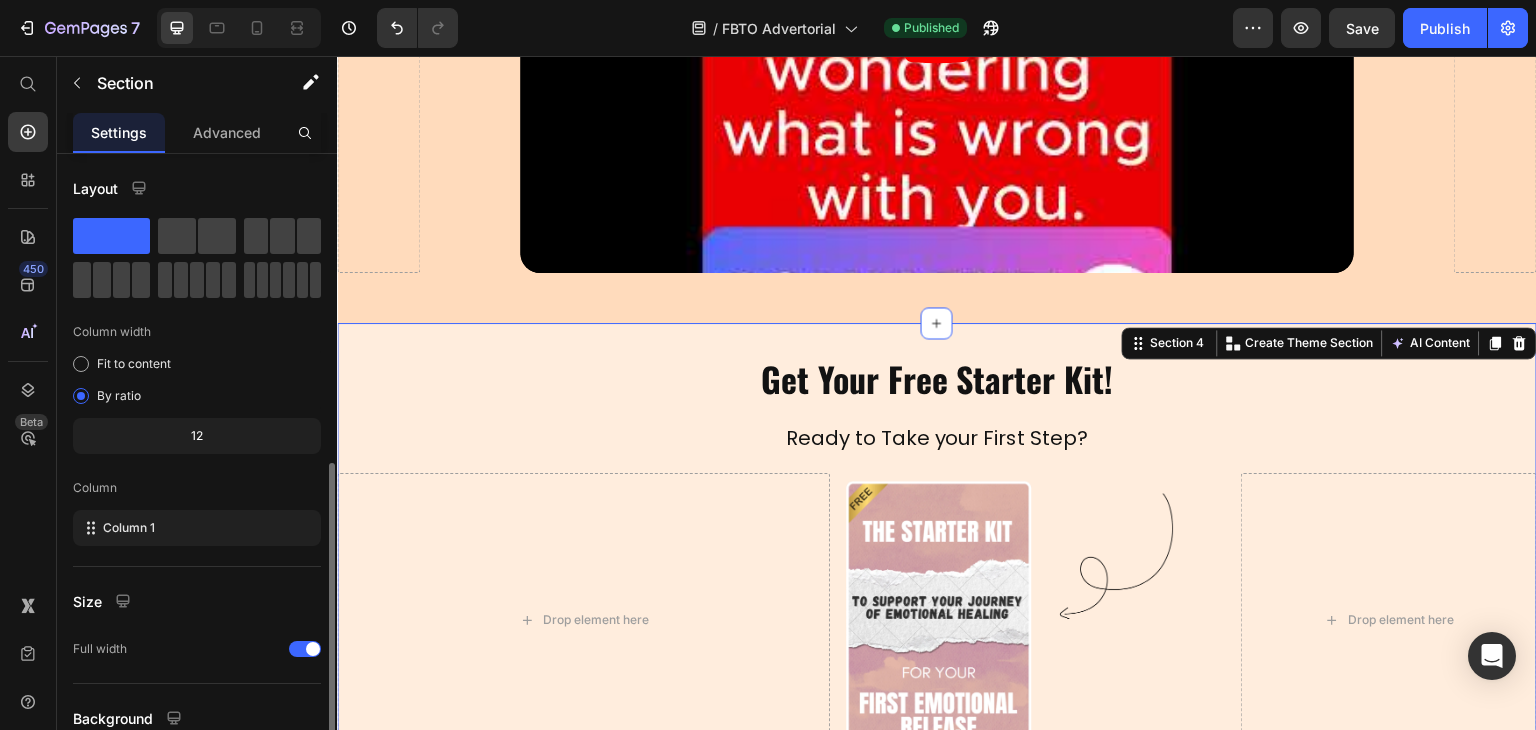 scroll, scrollTop: 173, scrollLeft: 0, axis: vertical 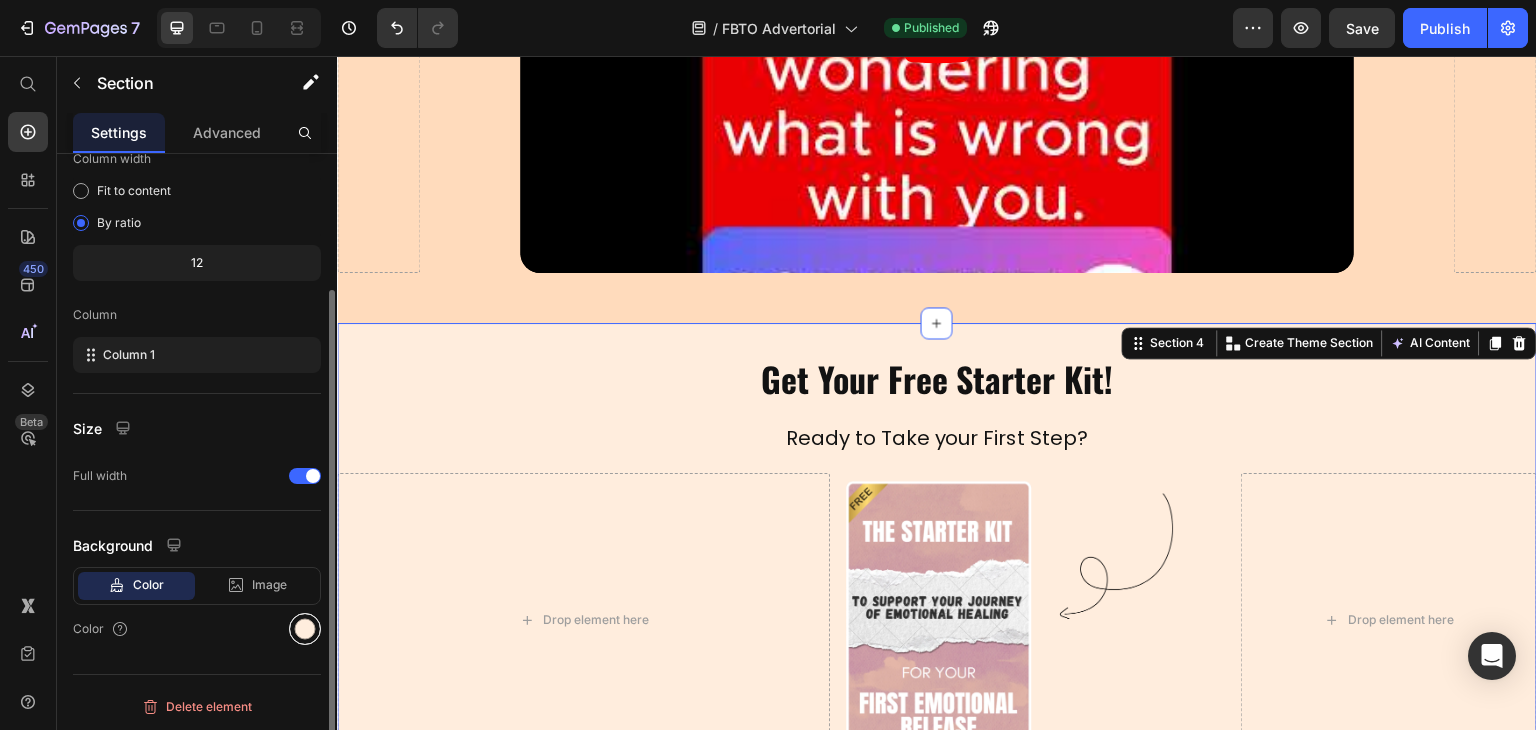 click at bounding box center [305, 629] 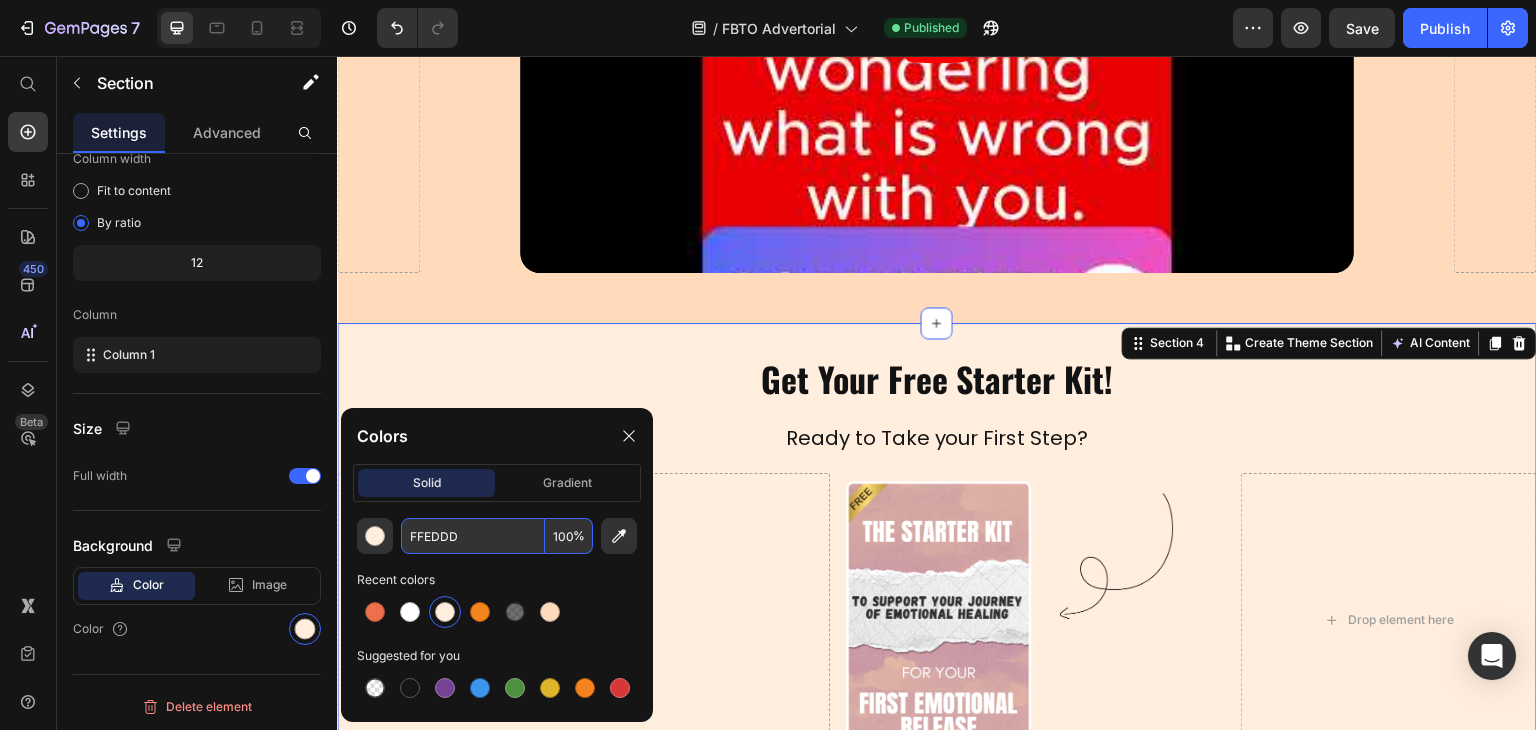 click on "FFEDDD" at bounding box center (473, 536) 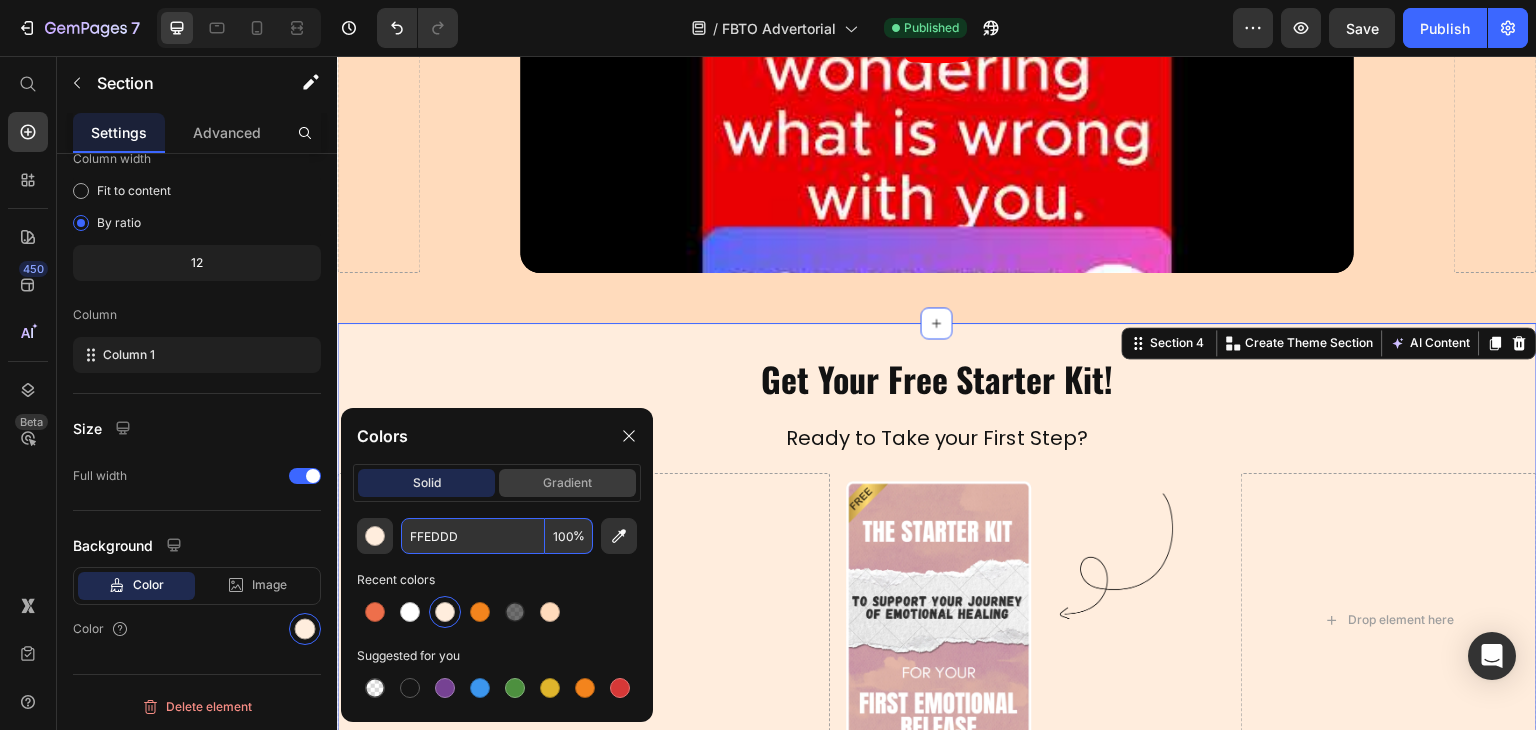 click on "gradient" 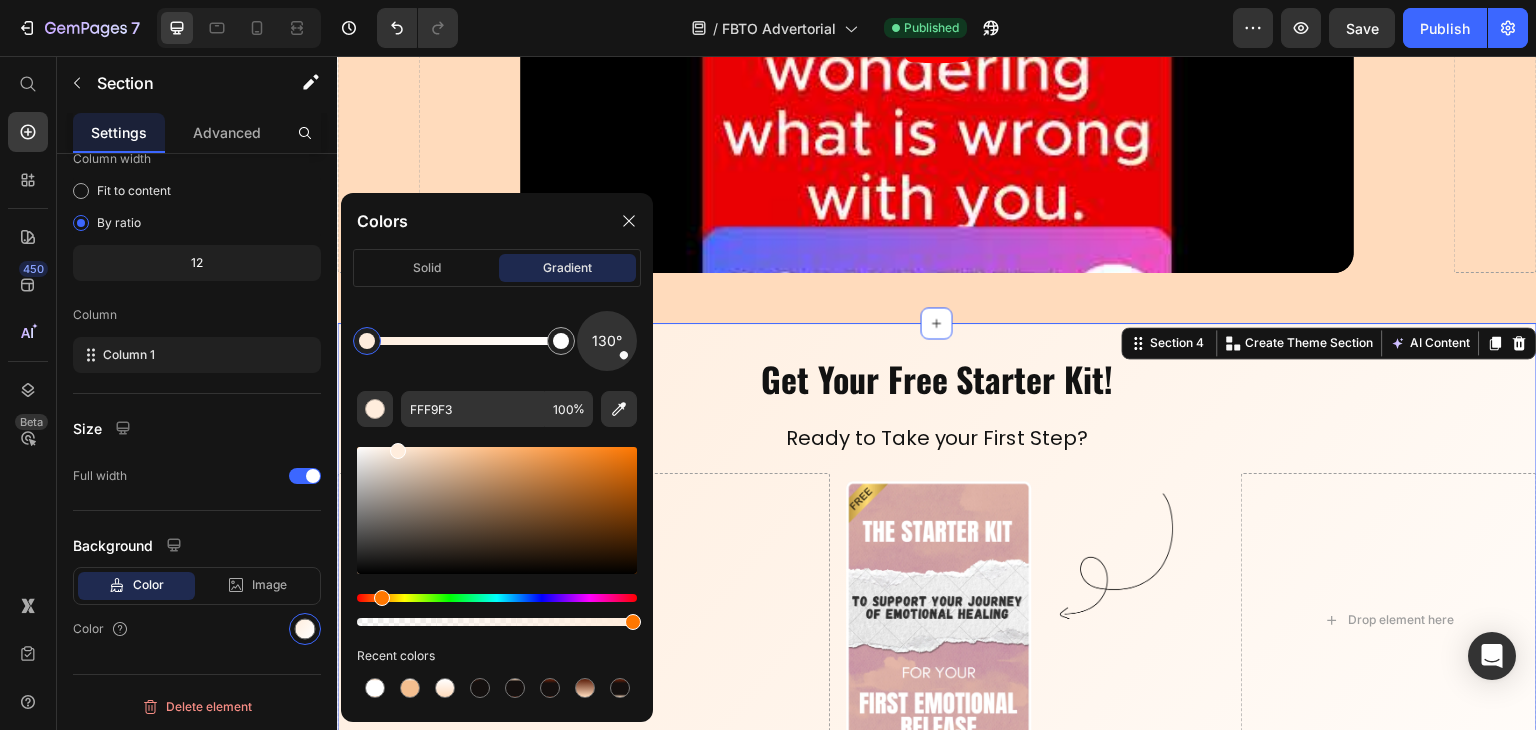 click 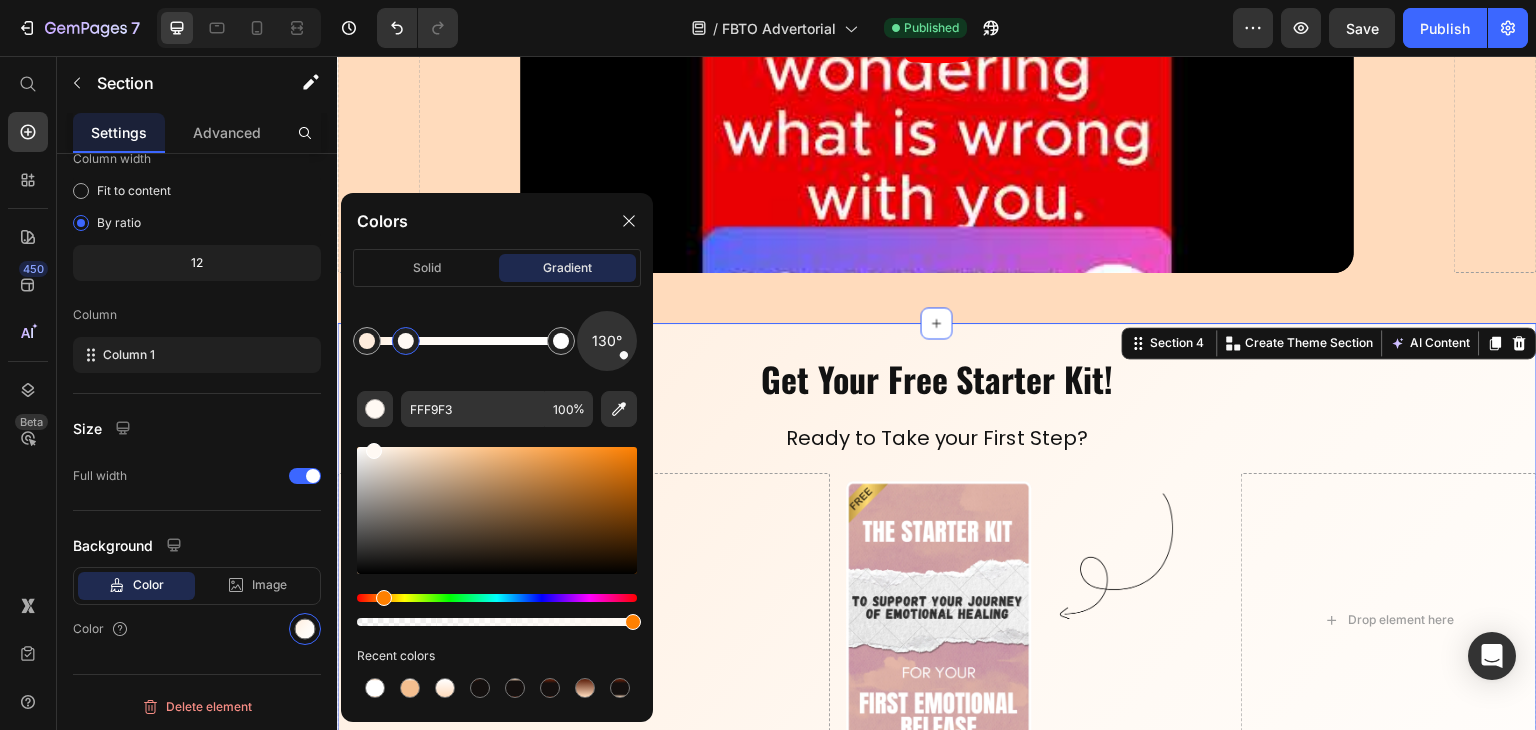 drag, startPoint x: 484, startPoint y: 346, endPoint x: 464, endPoint y: 351, distance: 20.615528 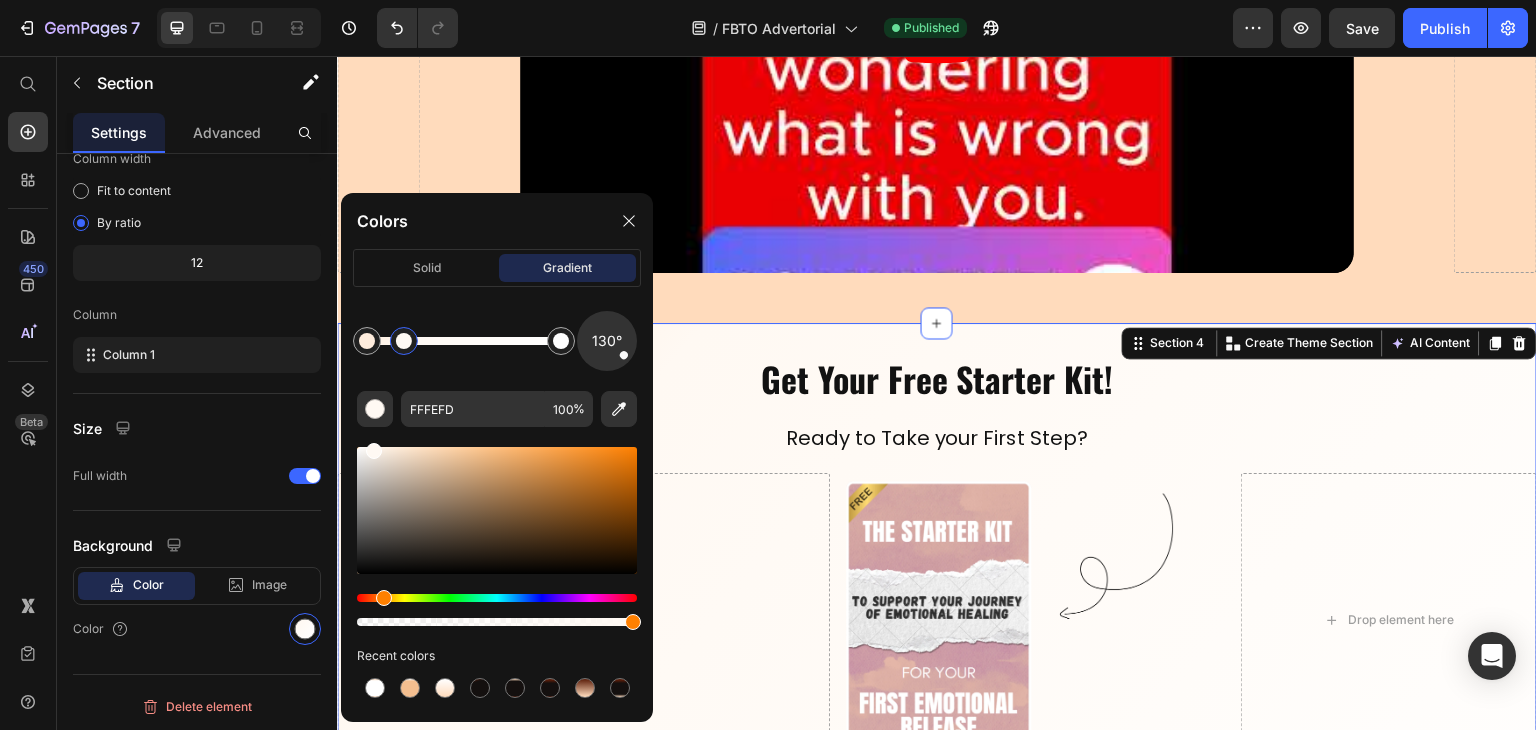 click 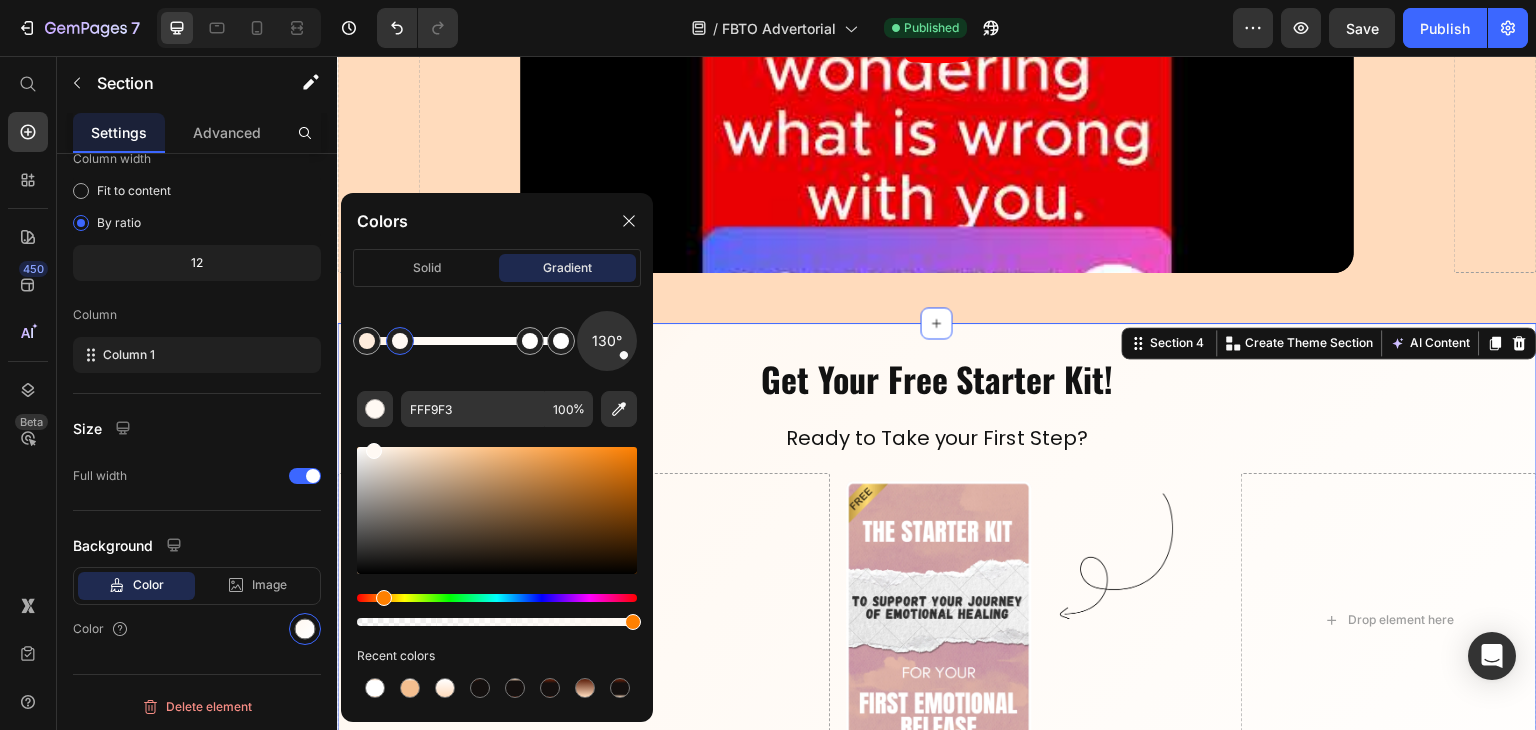 drag, startPoint x: 401, startPoint y: 342, endPoint x: 414, endPoint y: 367, distance: 28.178005 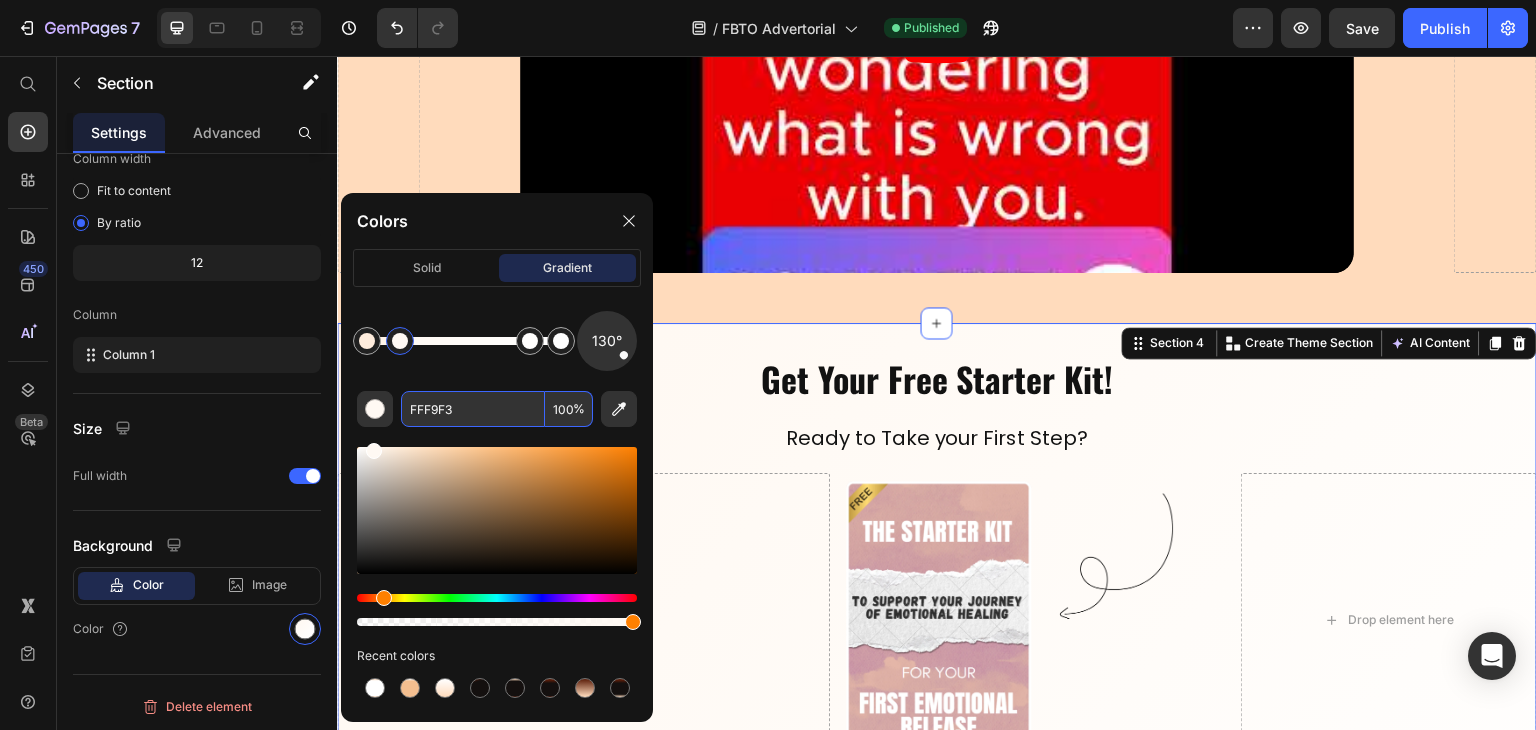 click on "FFF9F3" at bounding box center (473, 409) 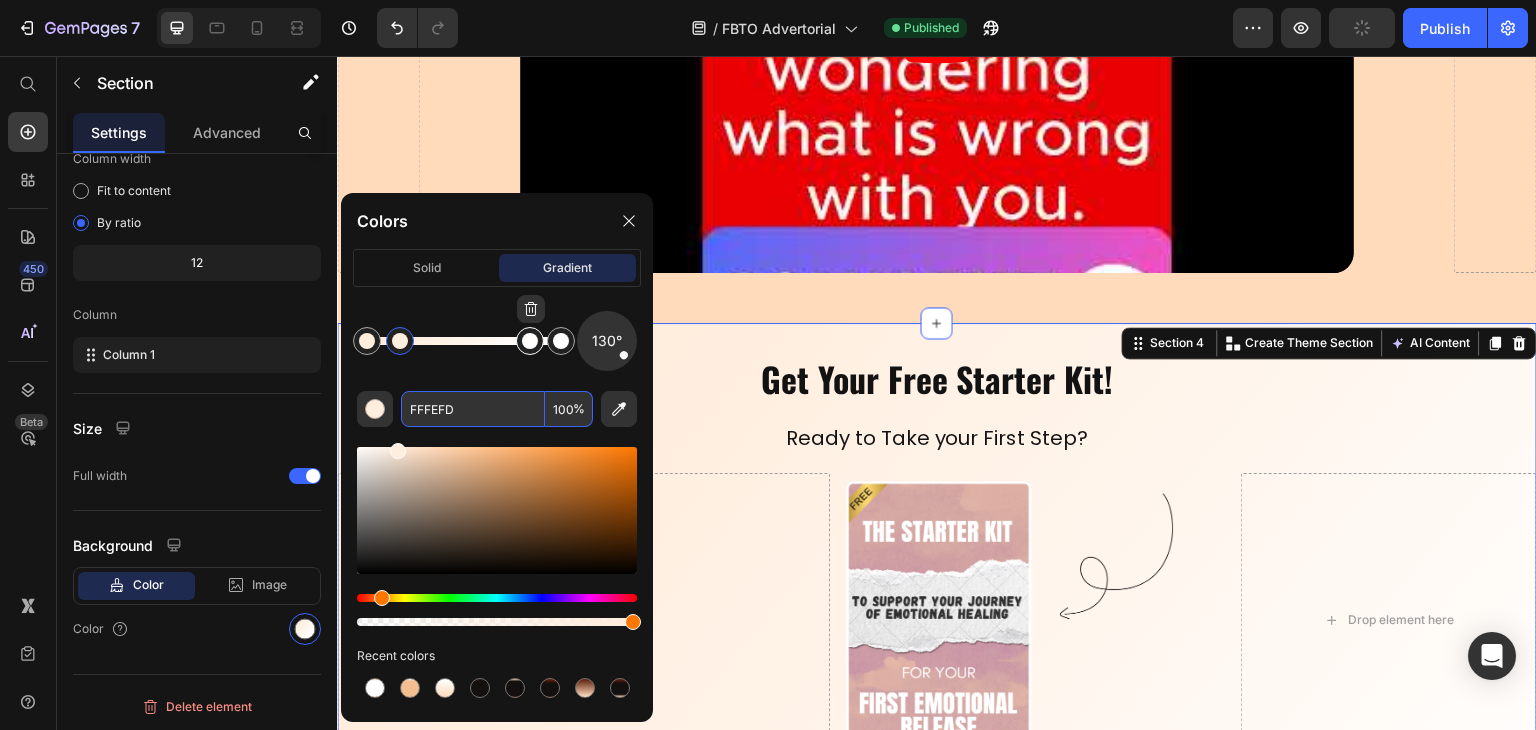 click at bounding box center (530, 341) 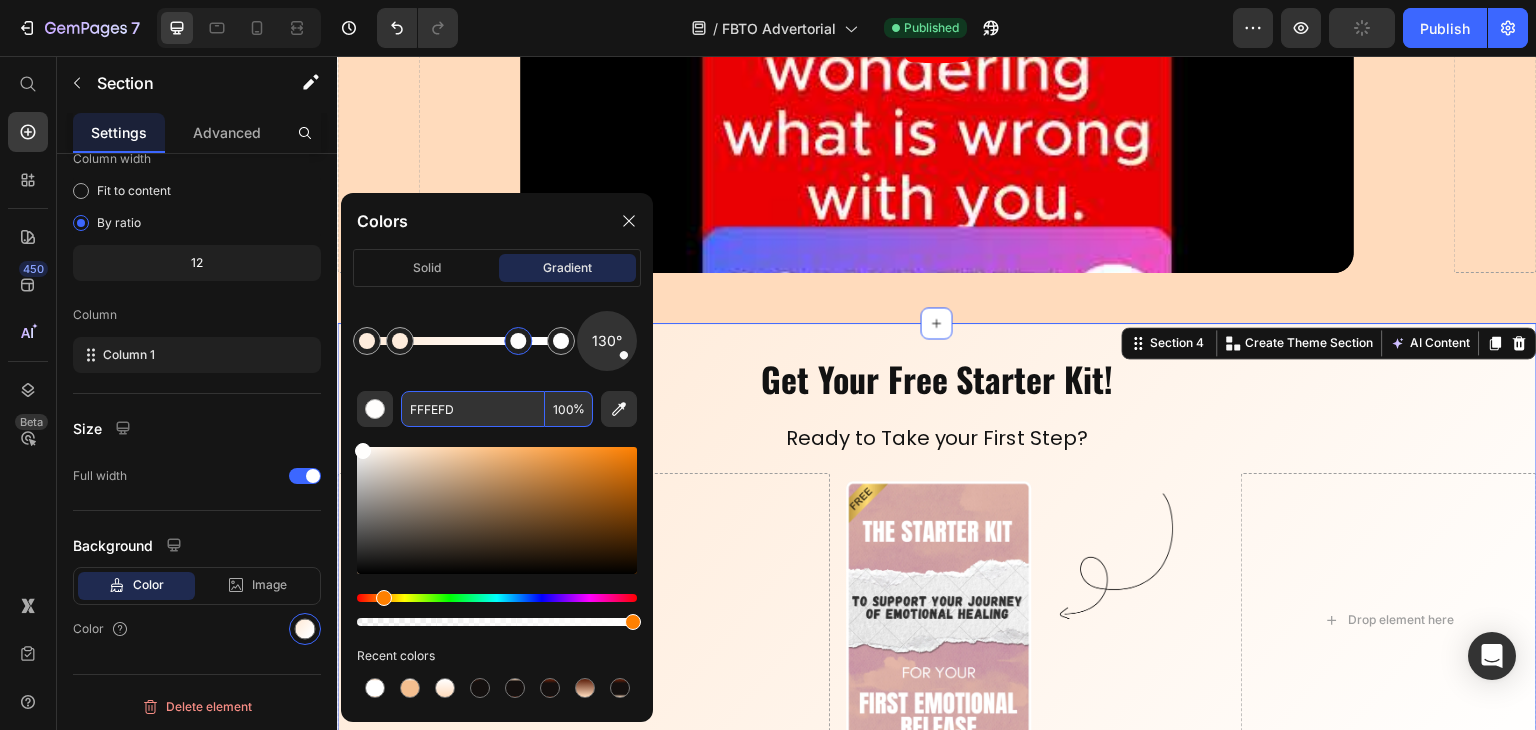 click on "FFFEFD" at bounding box center (473, 409) 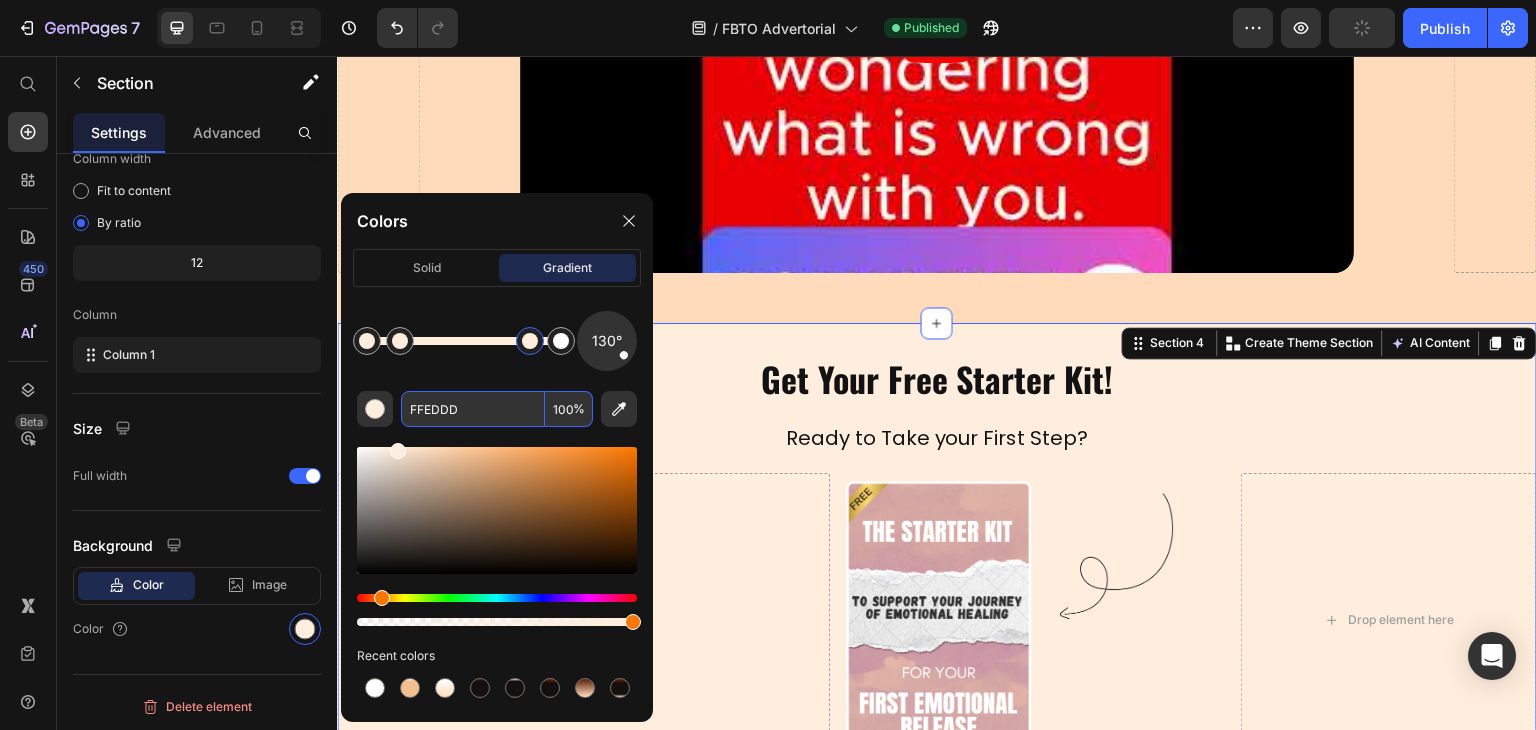 click at bounding box center (530, 341) 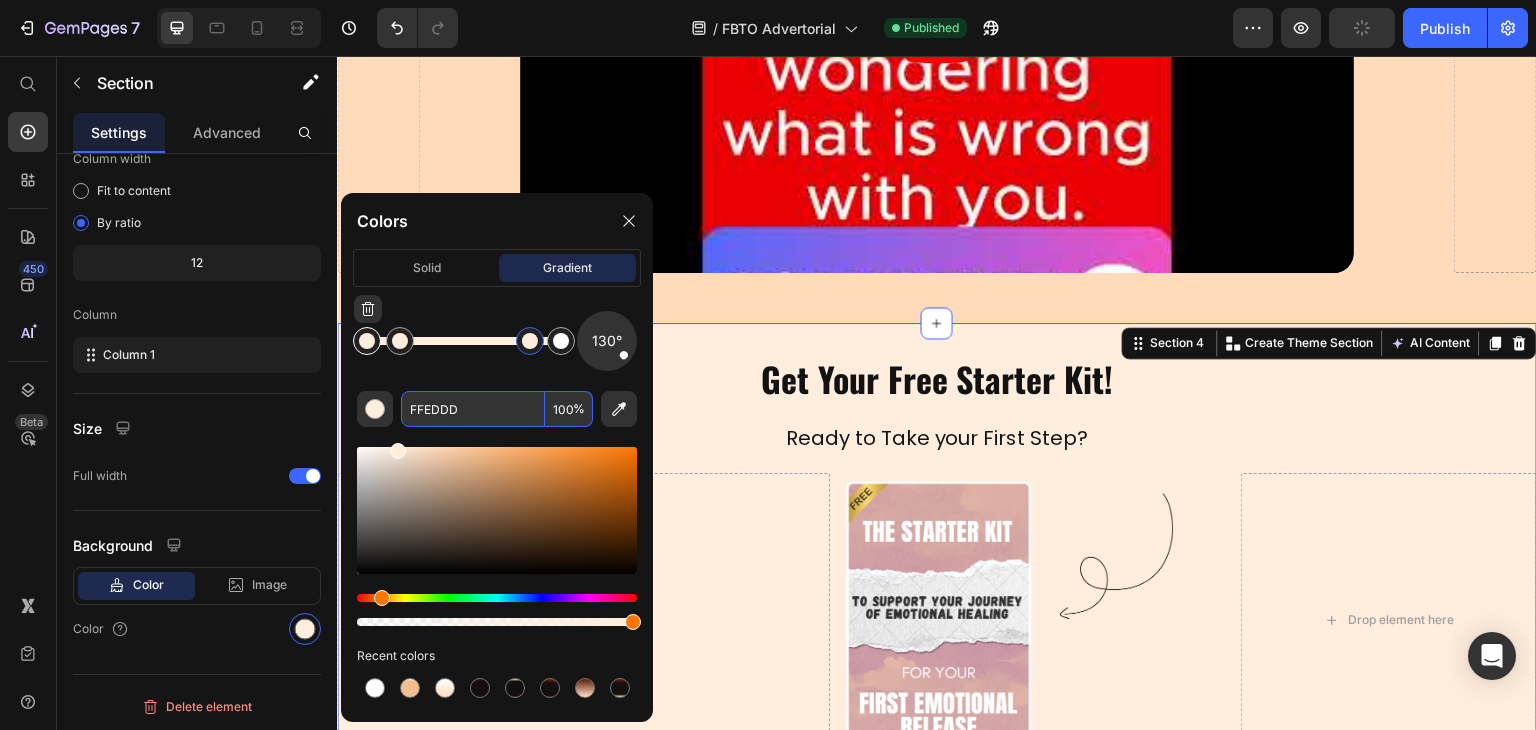 click at bounding box center (367, 341) 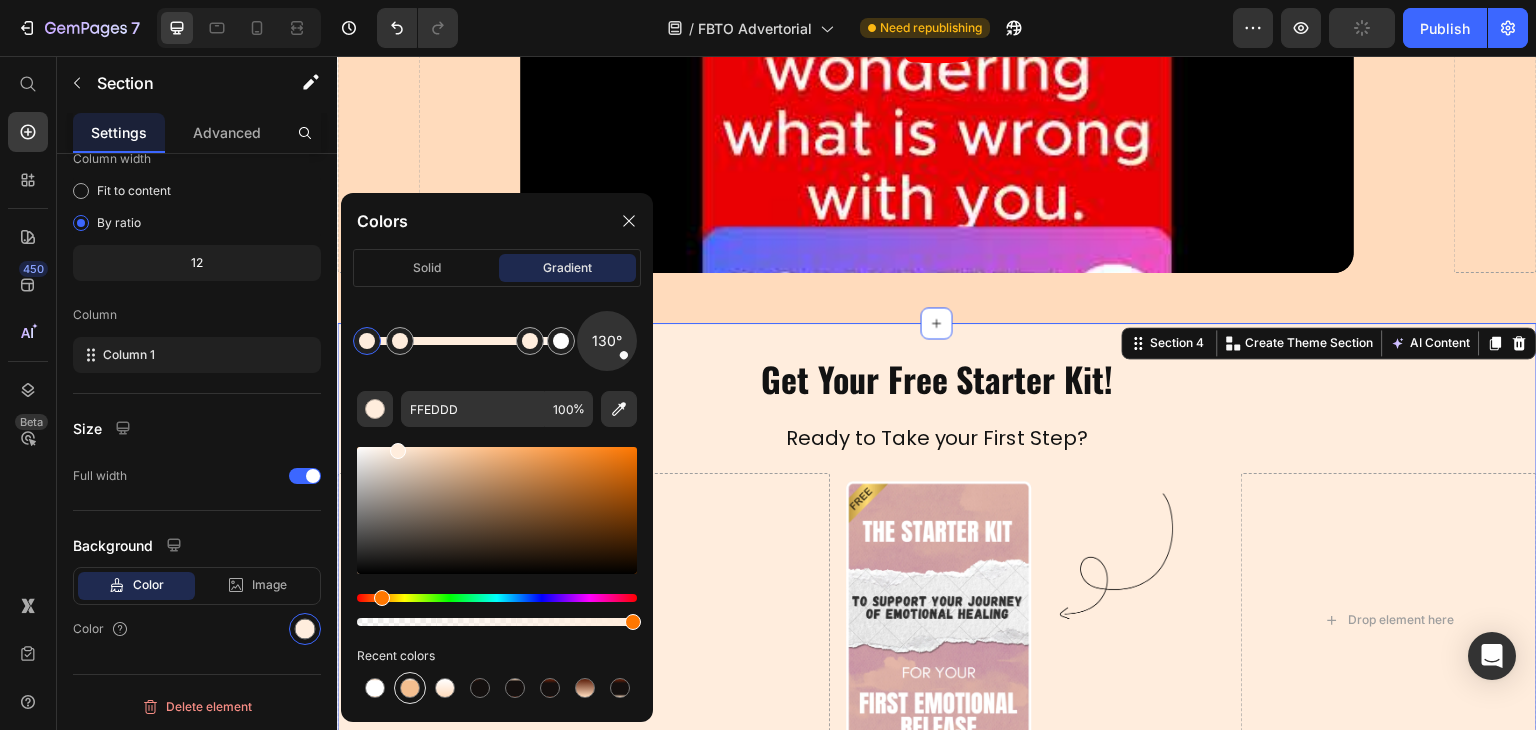 click at bounding box center (410, 688) 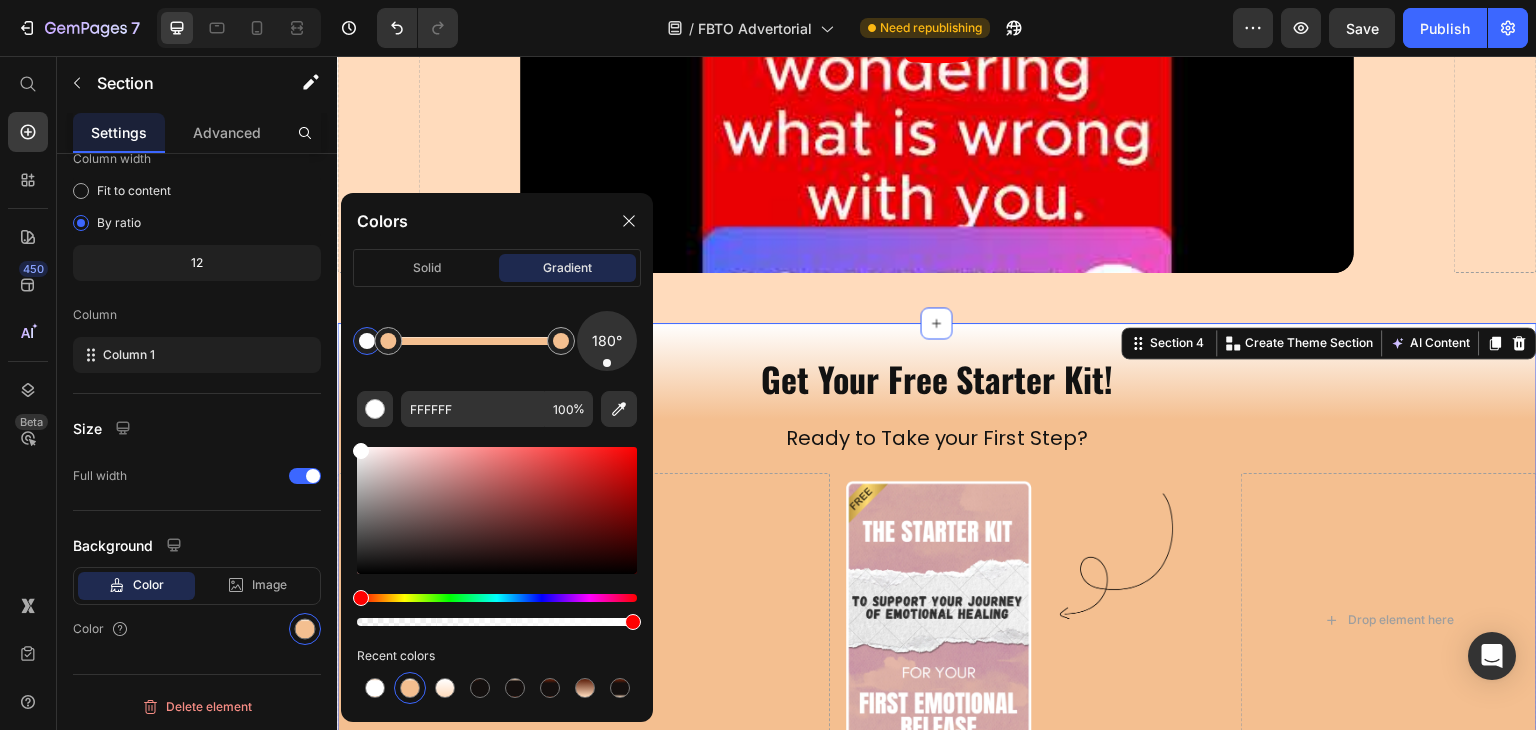 click at bounding box center (367, 341) 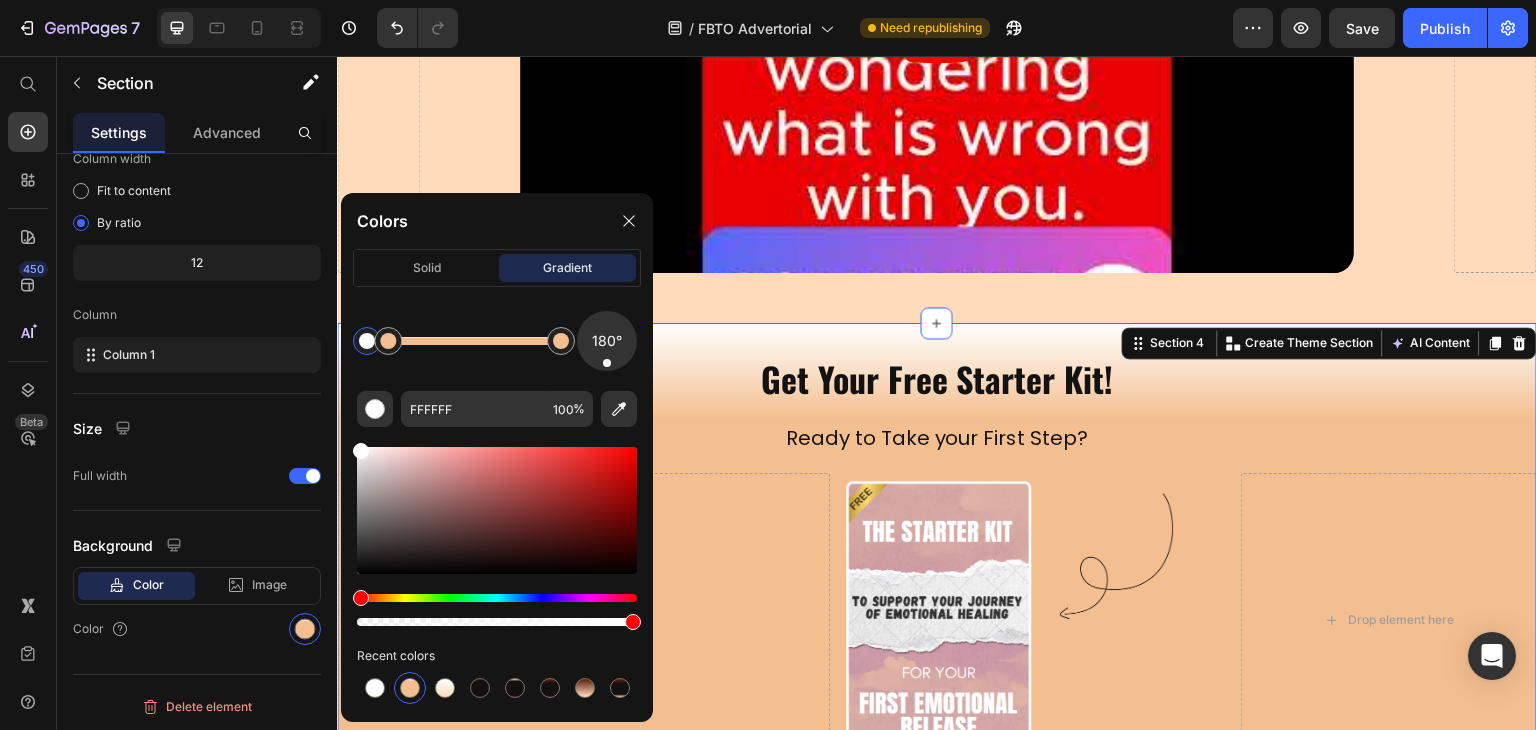 click at bounding box center [410, 688] 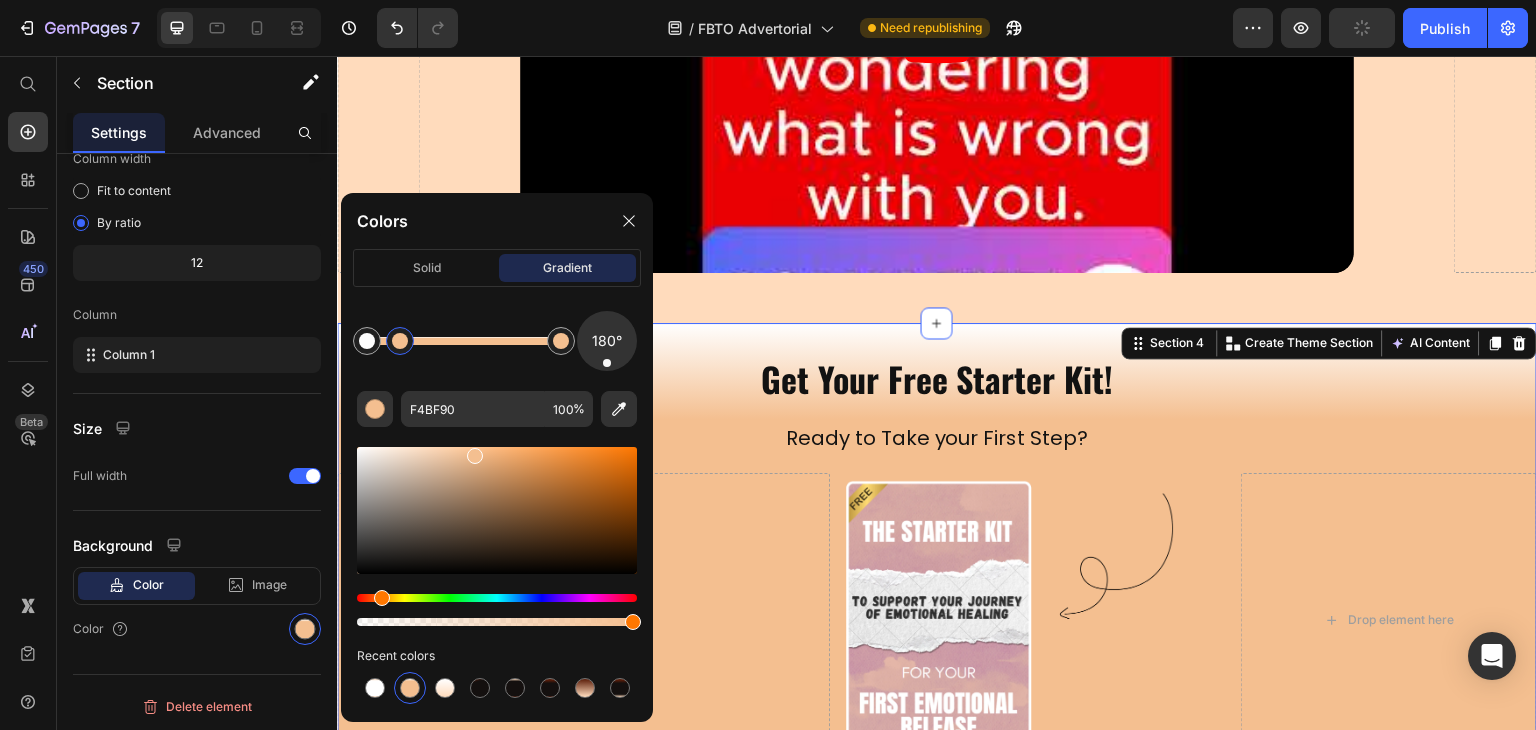 drag, startPoint x: 389, startPoint y: 349, endPoint x: 412, endPoint y: 351, distance: 23.086792 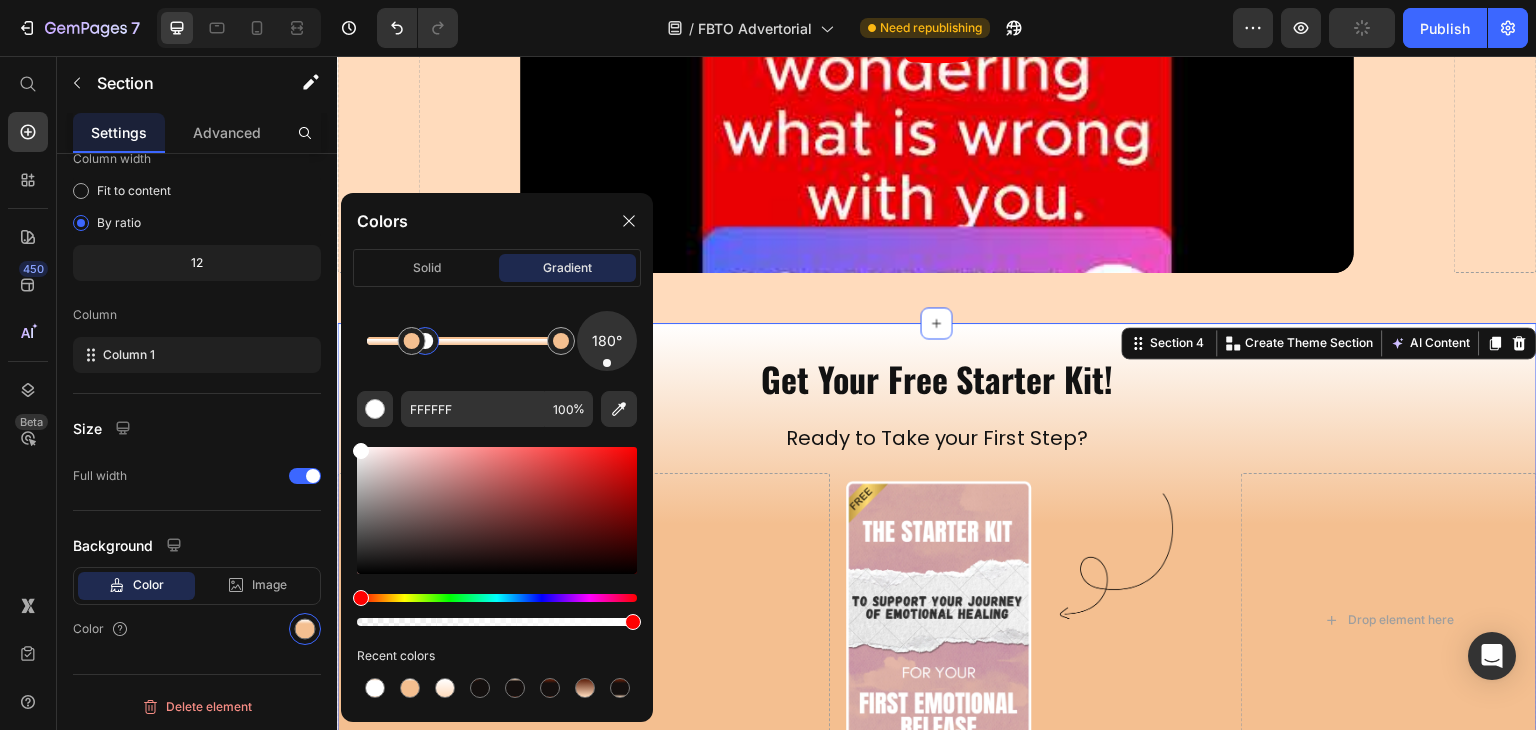 drag, startPoint x: 380, startPoint y: 348, endPoint x: 453, endPoint y: 353, distance: 73.171036 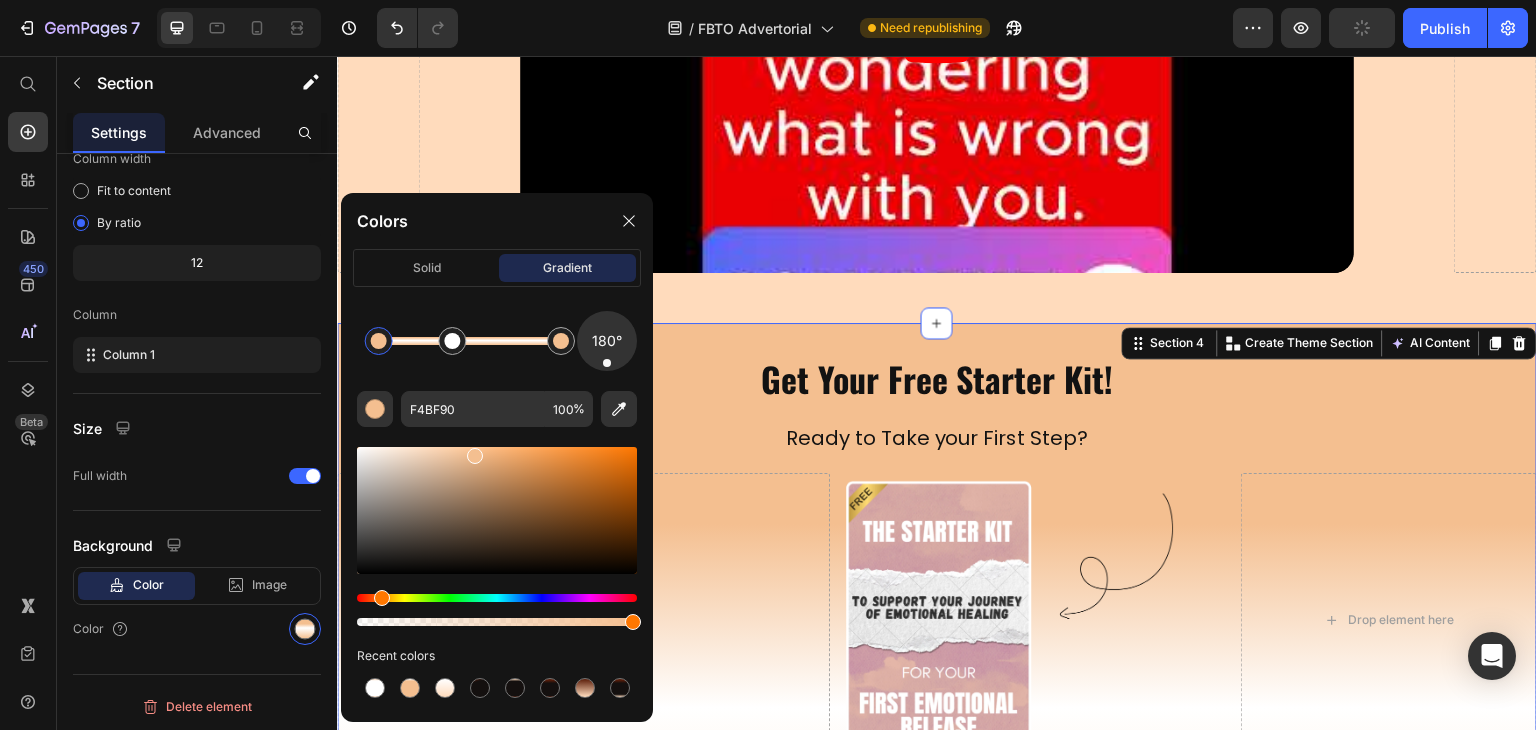 drag, startPoint x: 408, startPoint y: 352, endPoint x: 342, endPoint y: 343, distance: 66.61081 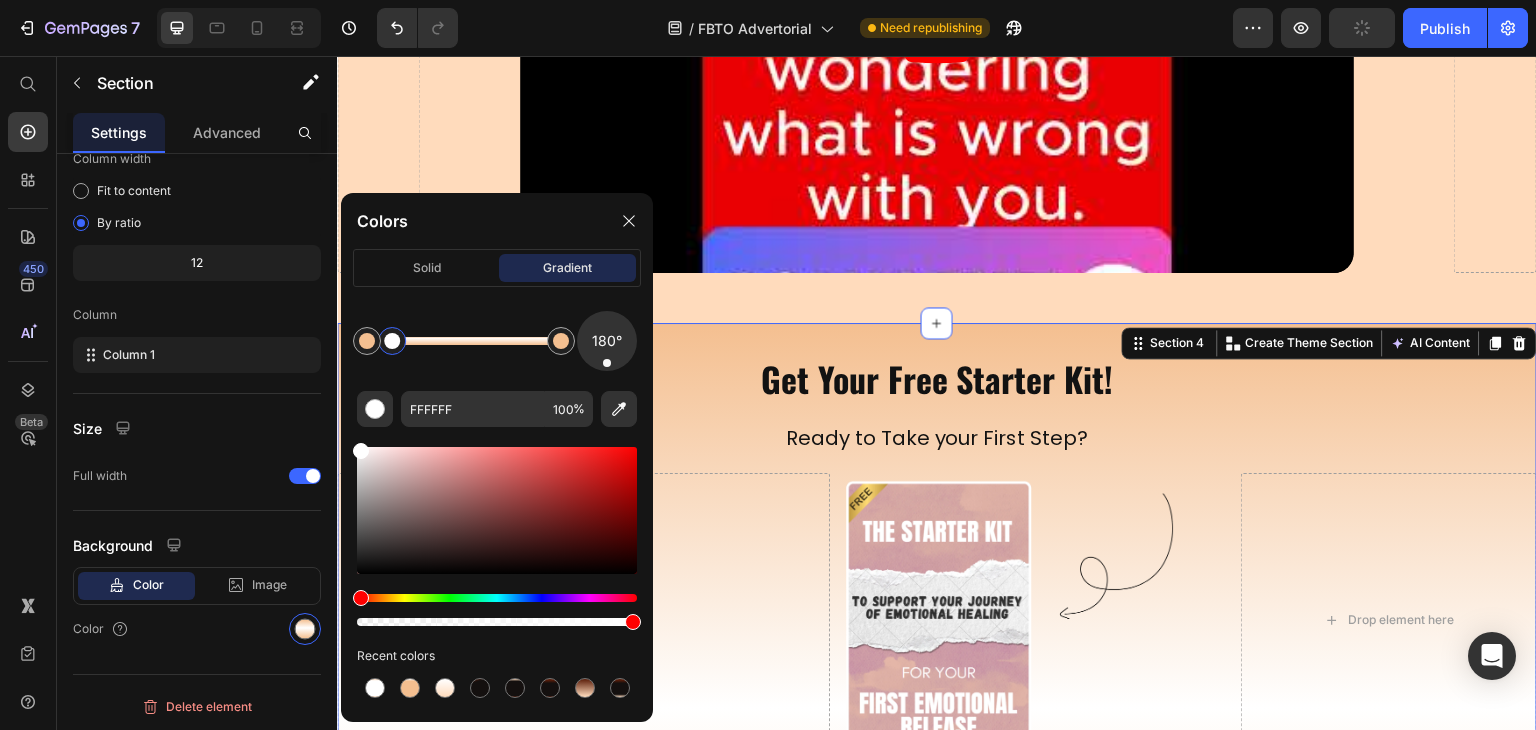drag, startPoint x: 442, startPoint y: 345, endPoint x: 393, endPoint y: 345, distance: 49 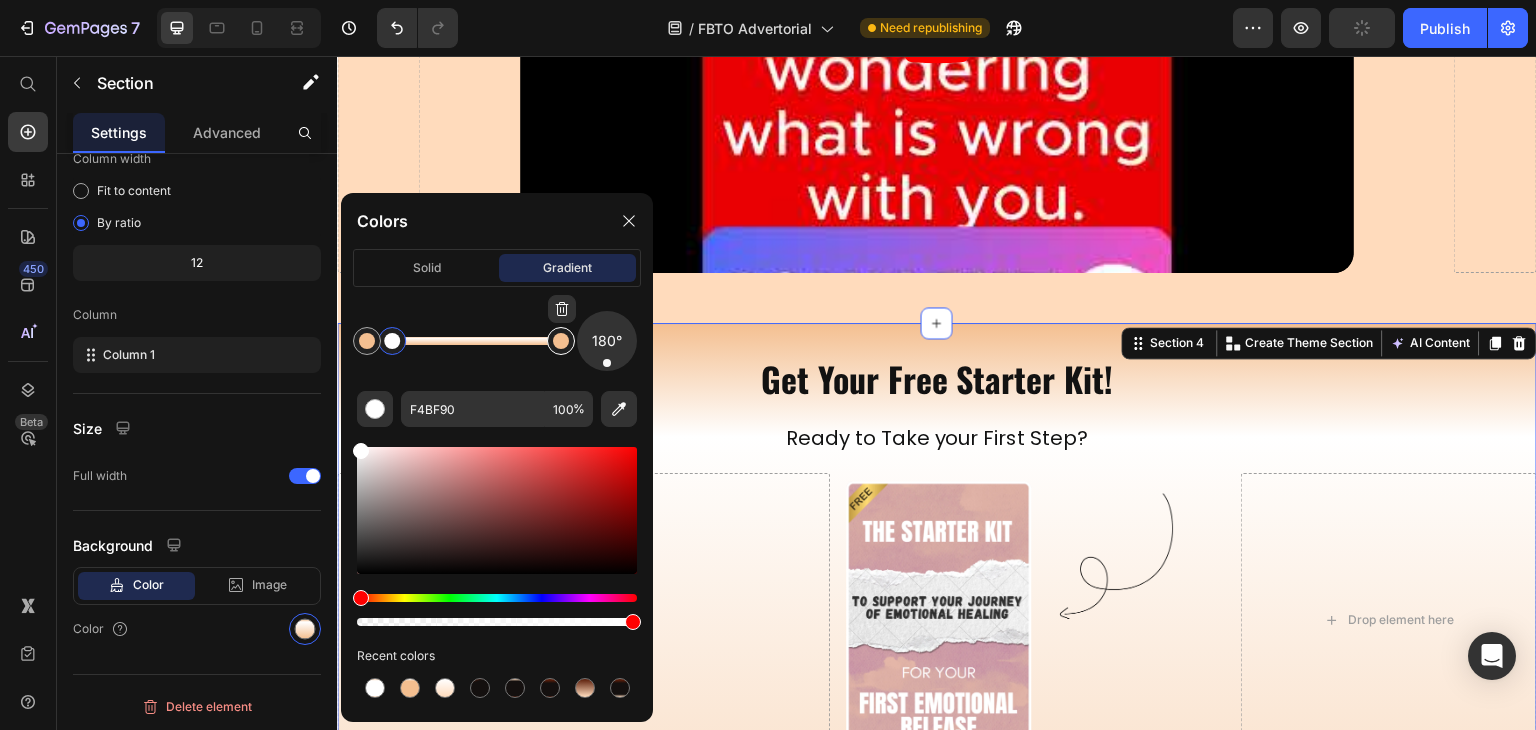 drag, startPoint x: 527, startPoint y: 343, endPoint x: 508, endPoint y: 342, distance: 19.026299 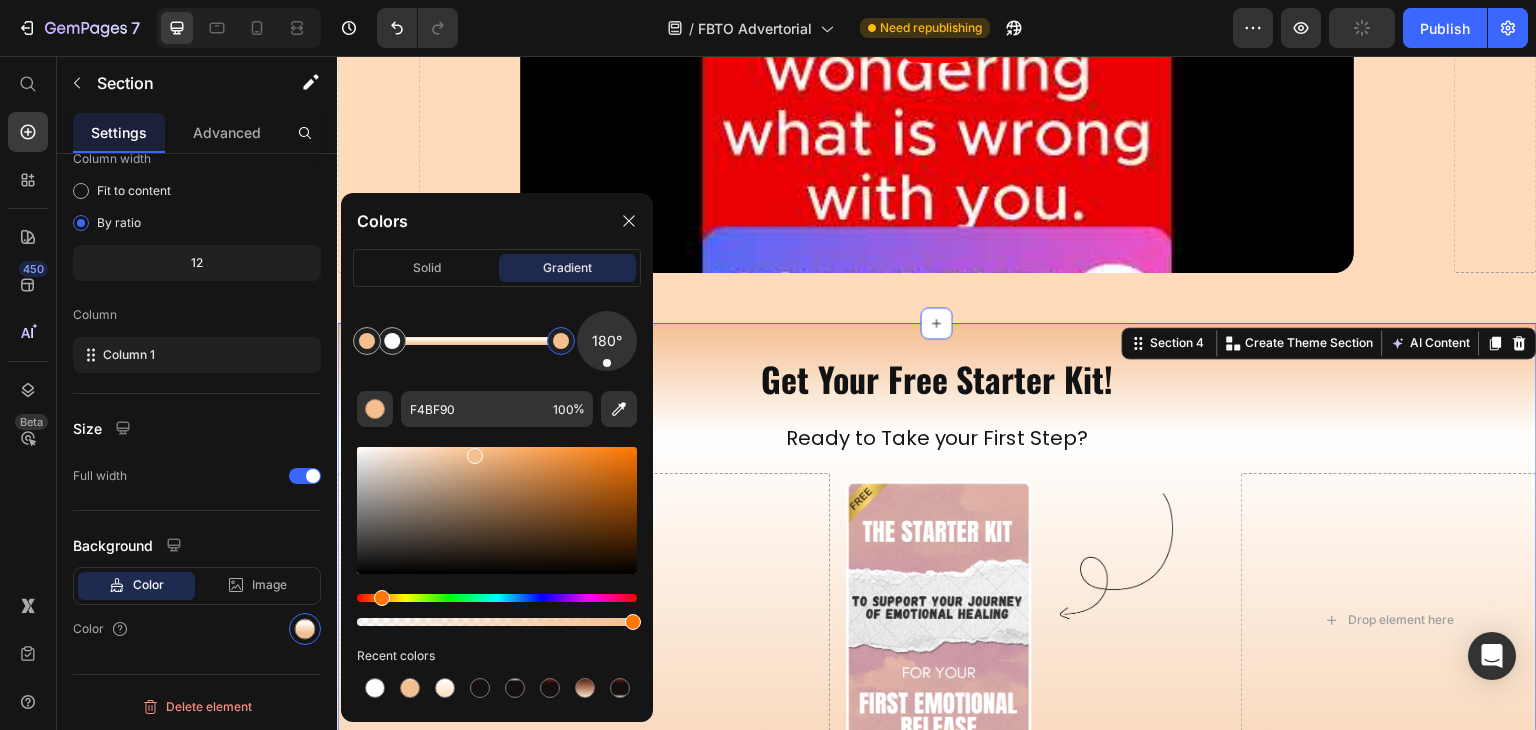 drag, startPoint x: 515, startPoint y: 345, endPoint x: 586, endPoint y: 346, distance: 71.00704 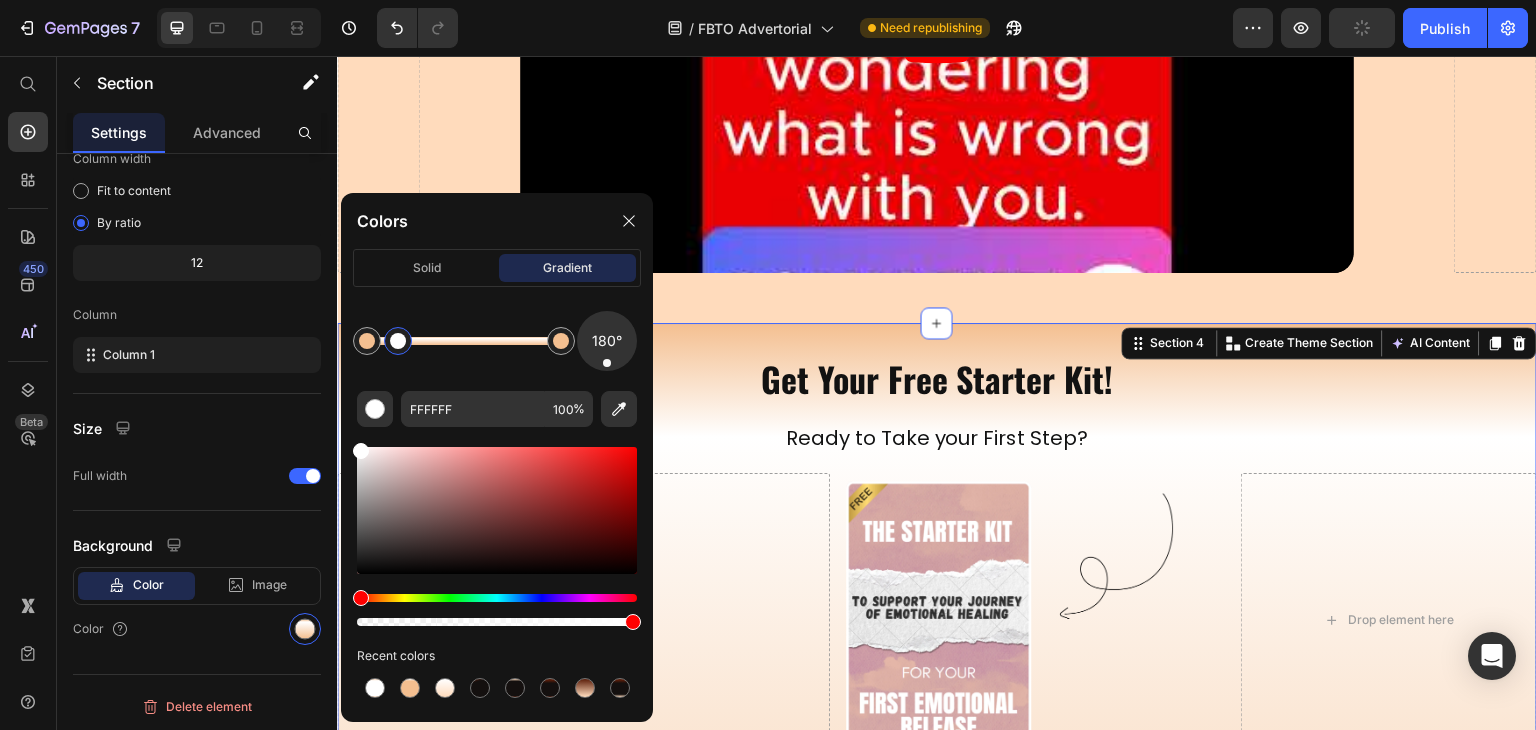 drag, startPoint x: 389, startPoint y: 337, endPoint x: 400, endPoint y: 338, distance: 11.045361 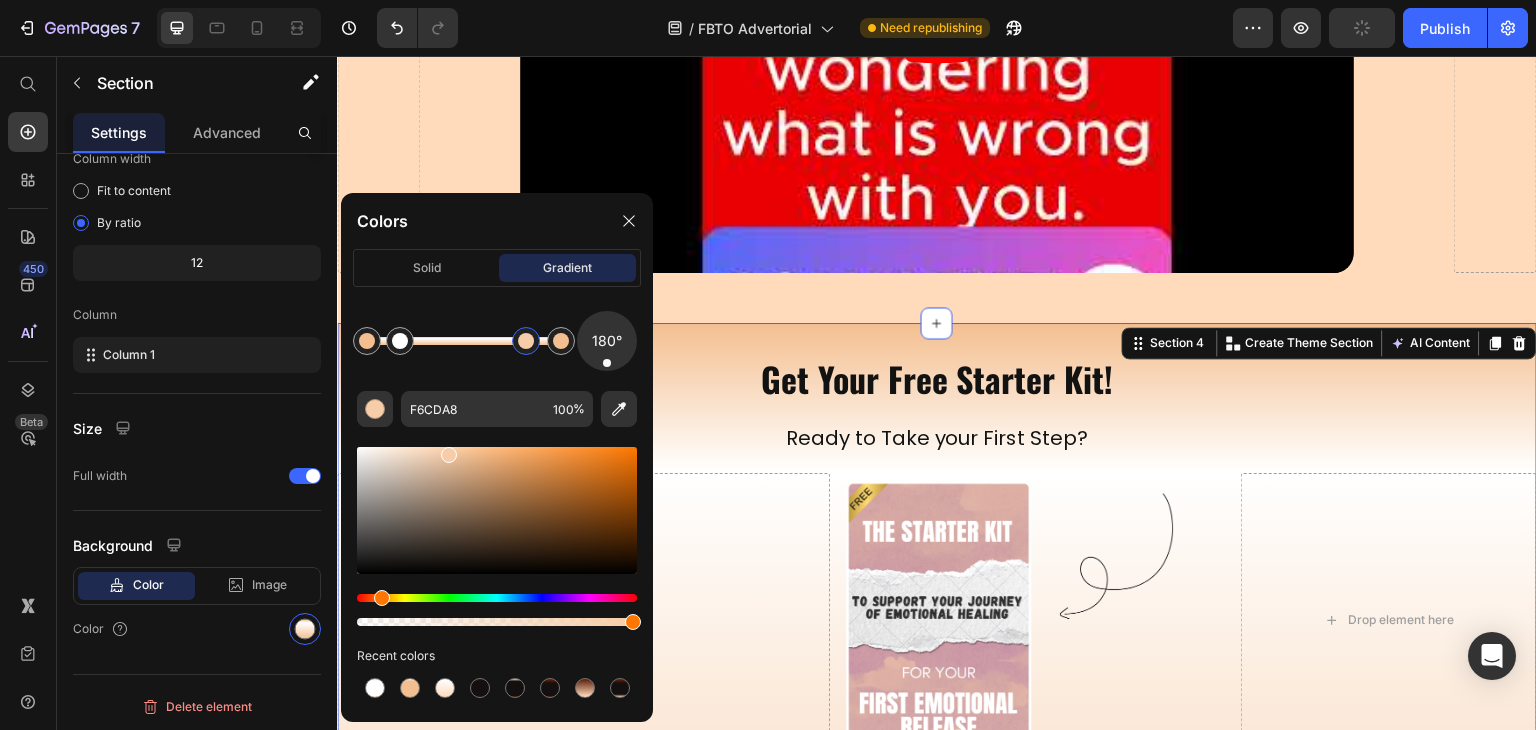 click 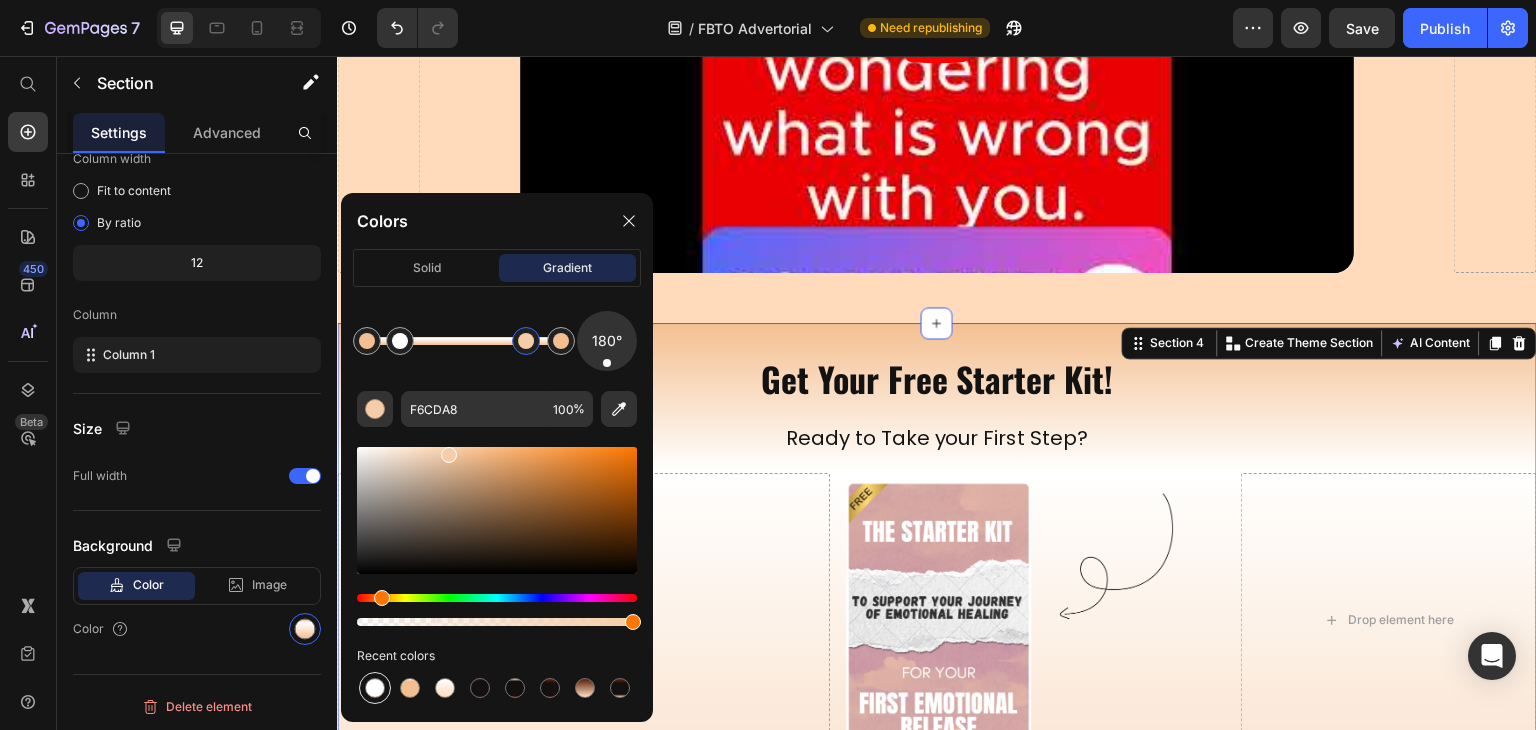click at bounding box center [375, 688] 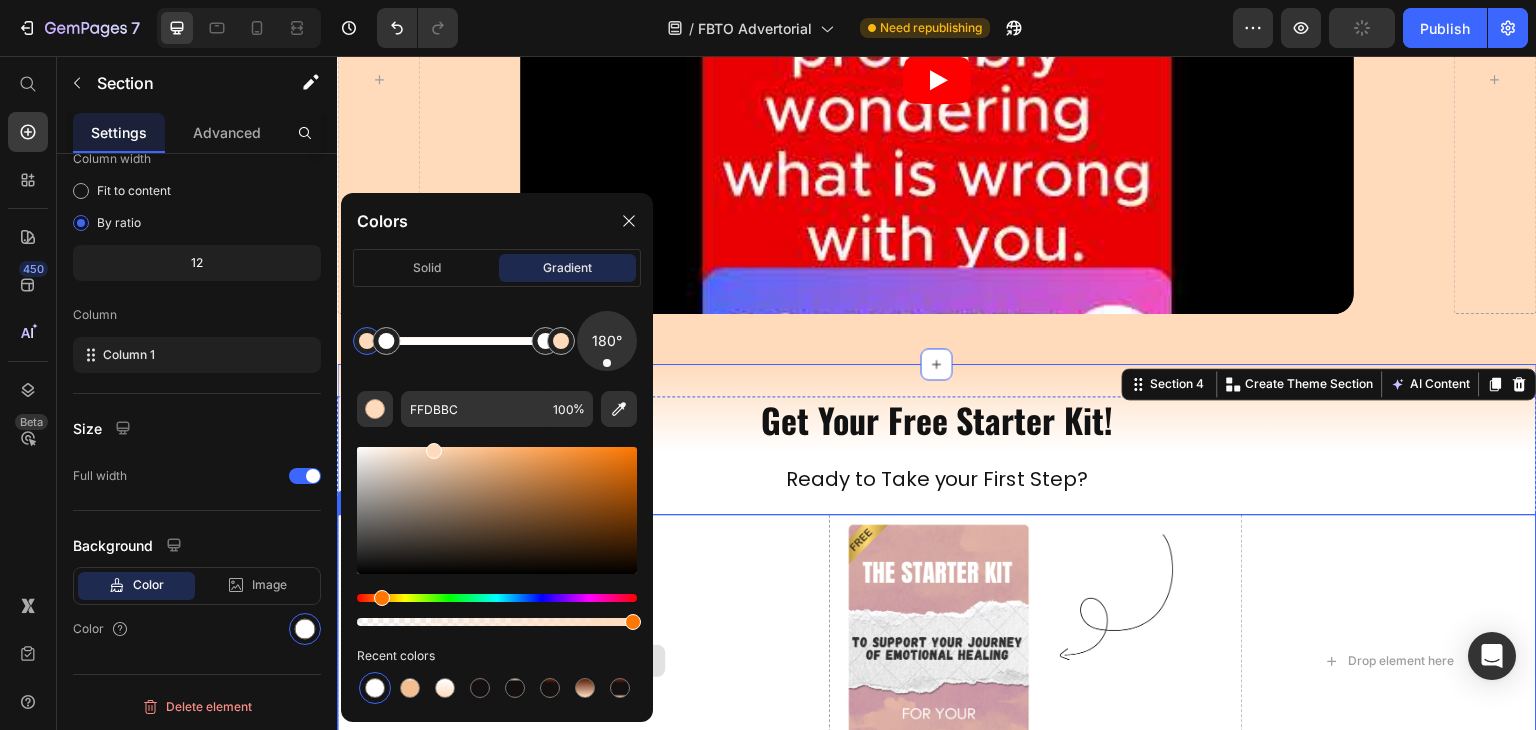 scroll, scrollTop: 324, scrollLeft: 0, axis: vertical 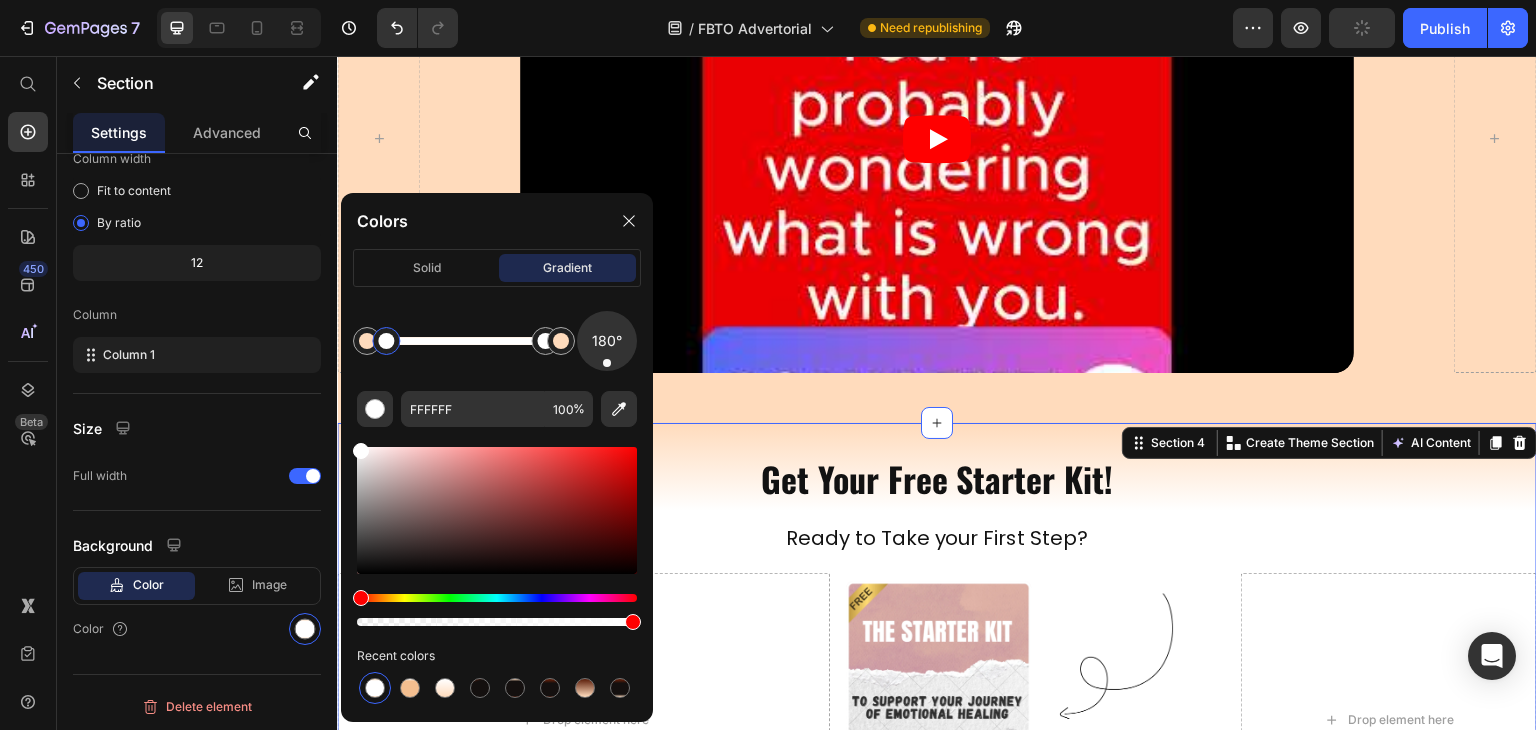 drag, startPoint x: 387, startPoint y: 337, endPoint x: 400, endPoint y: 340, distance: 13.341664 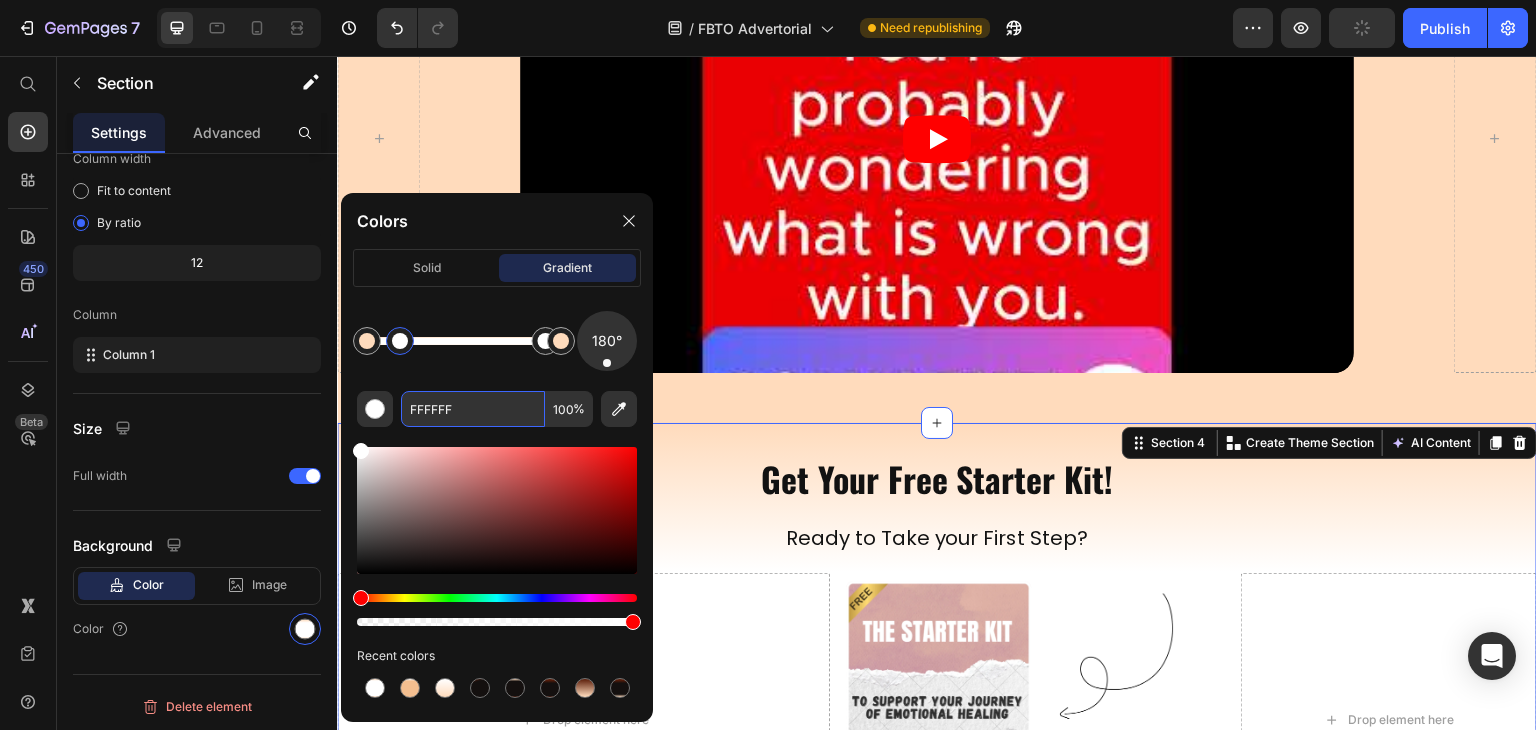 click on "FFFFFF" at bounding box center [473, 409] 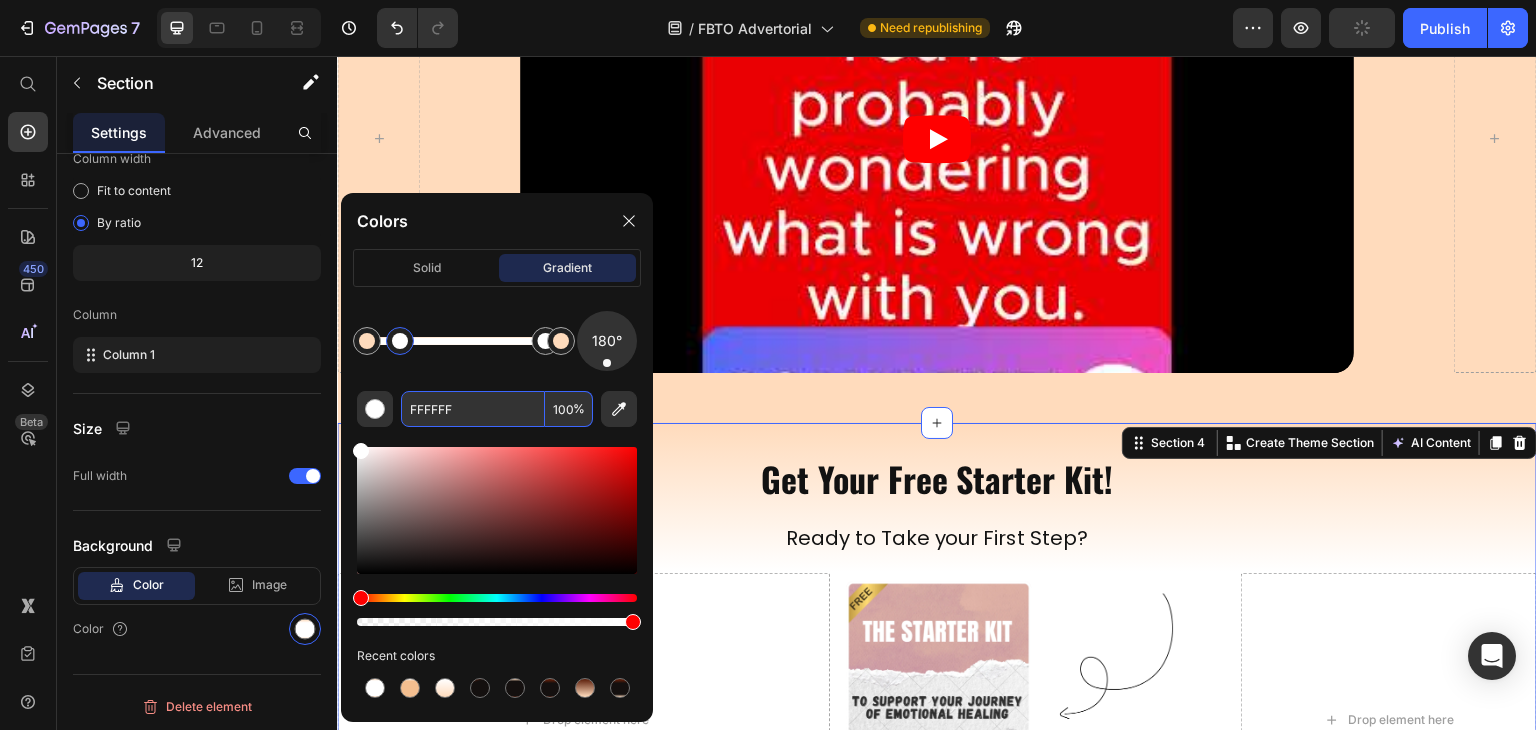 paste on "EDDD" 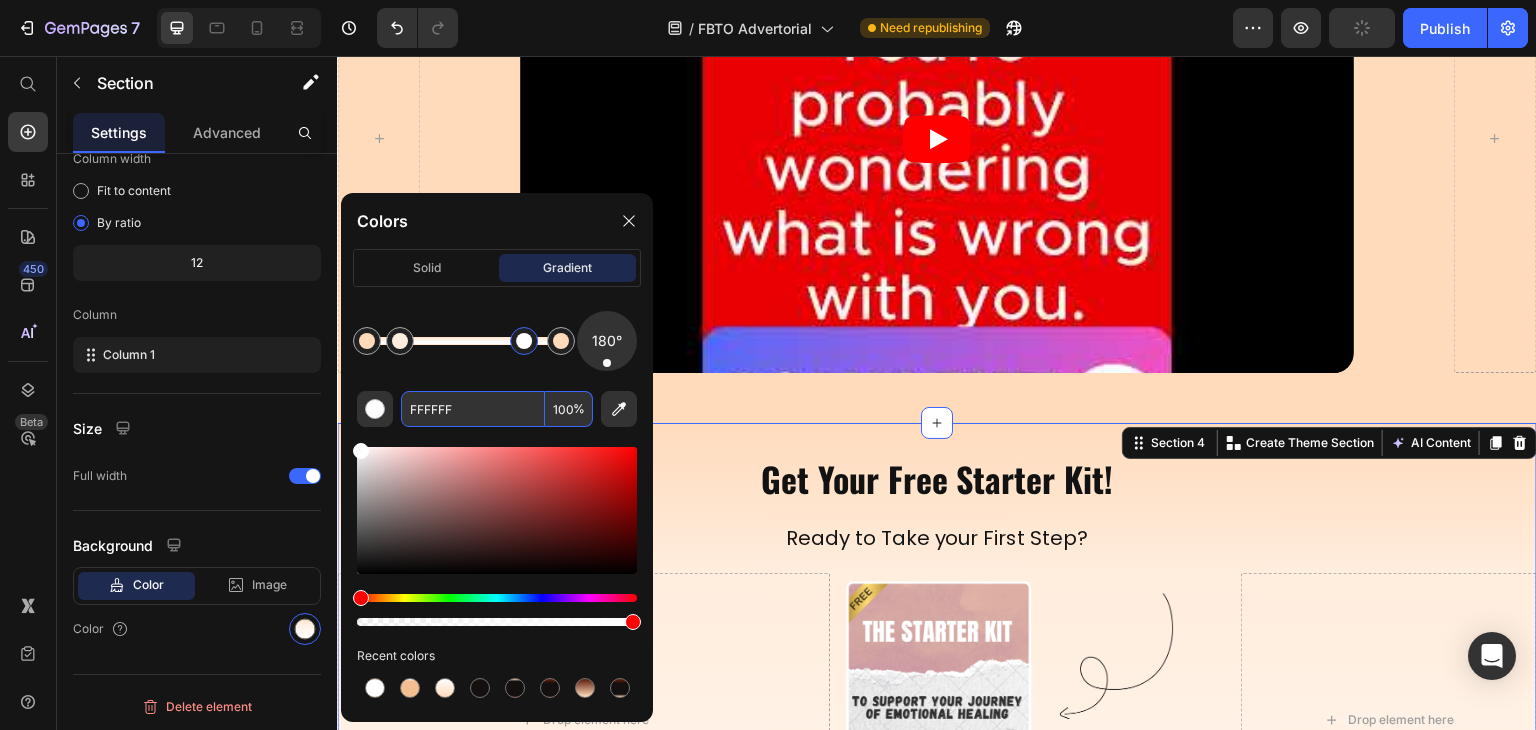 drag, startPoint x: 536, startPoint y: 349, endPoint x: 524, endPoint y: 346, distance: 12.369317 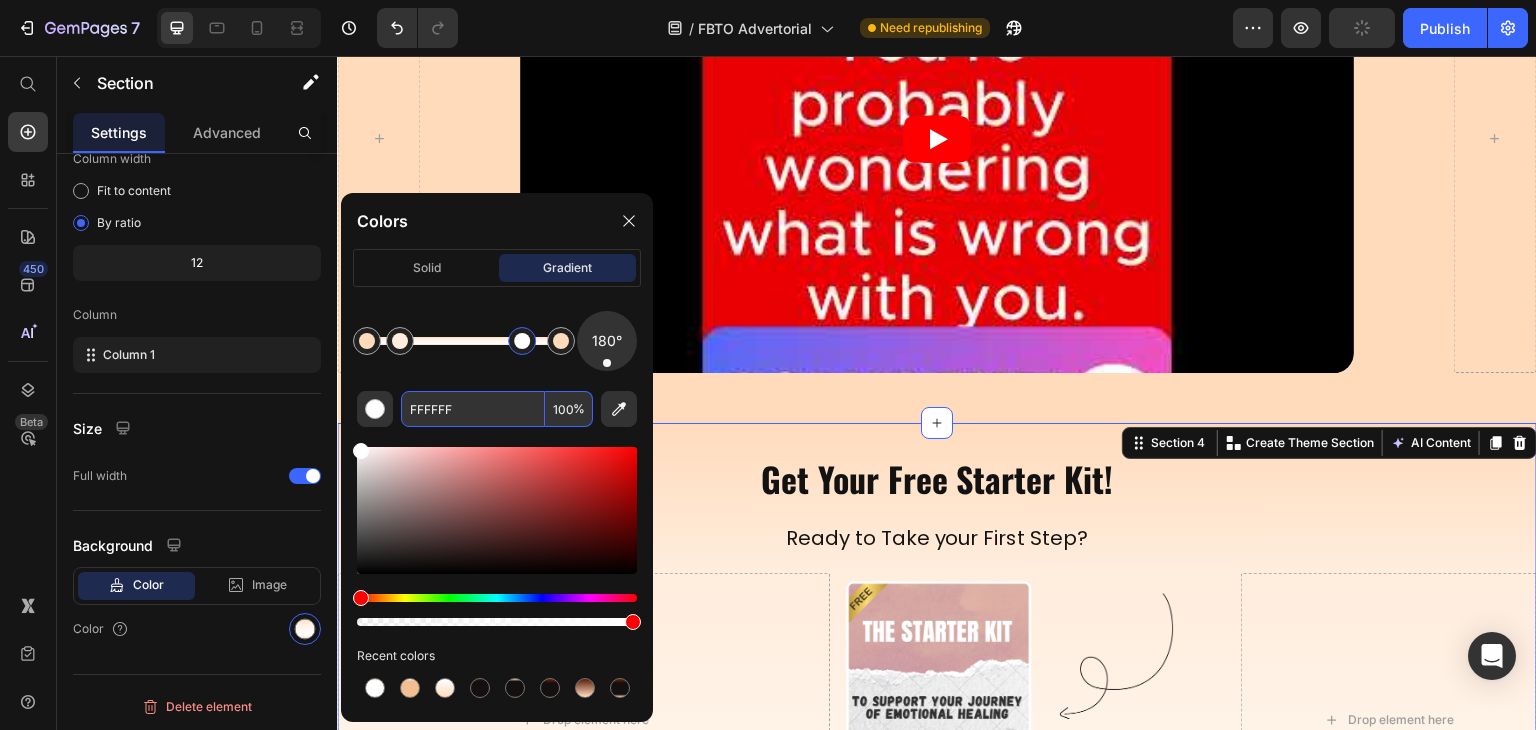 click on "FFFFFF" at bounding box center [473, 409] 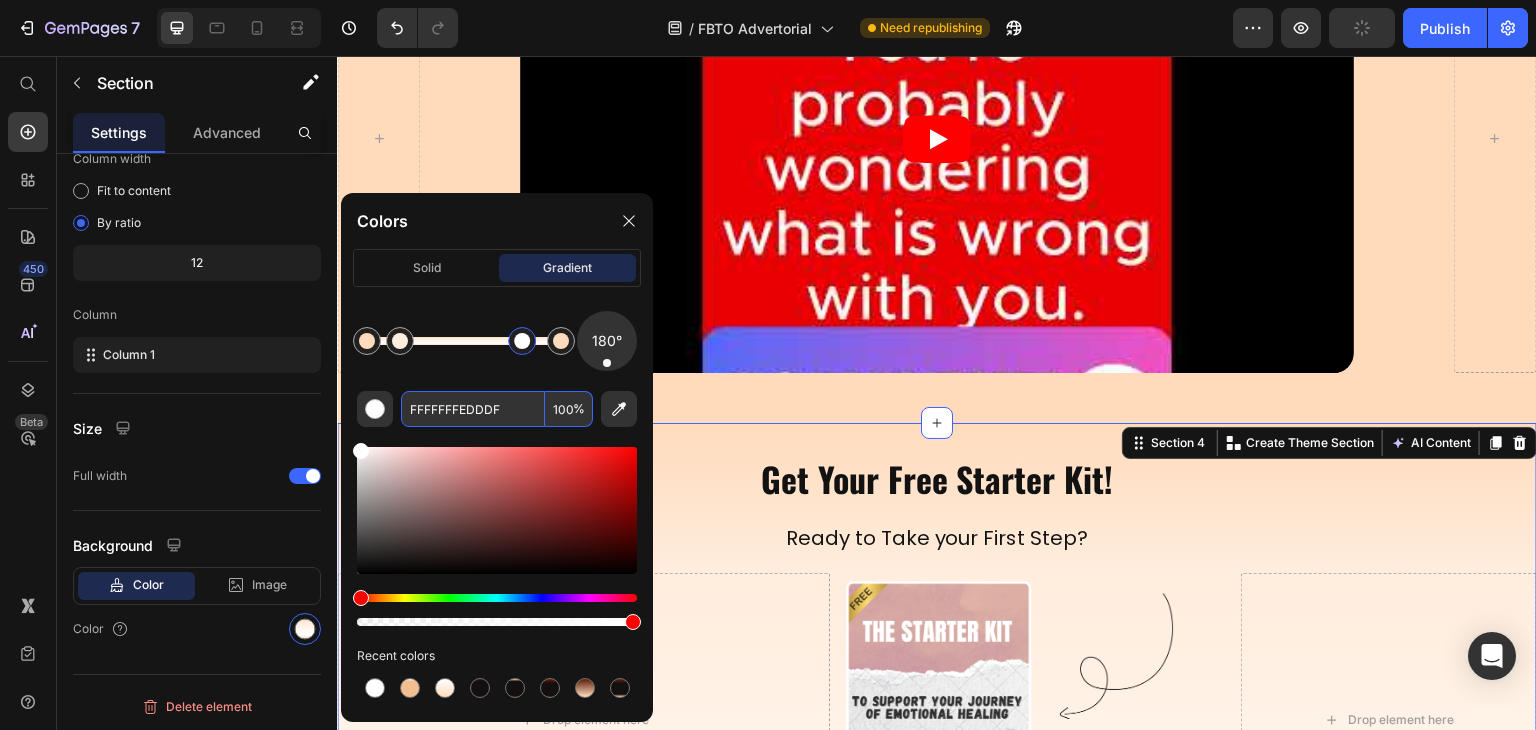 click on "FFFFFFFEDDDF" at bounding box center [473, 409] 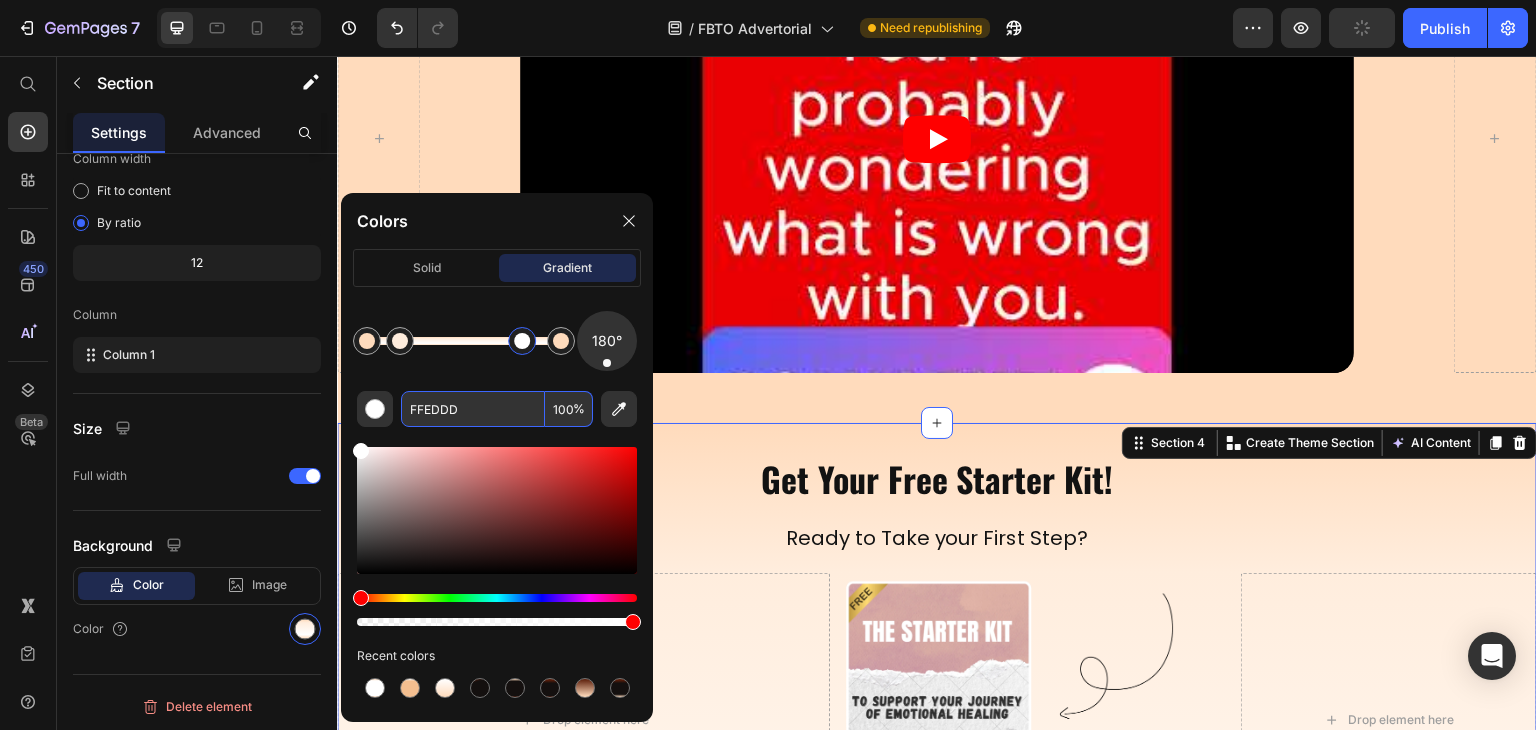type on "FFEDDD" 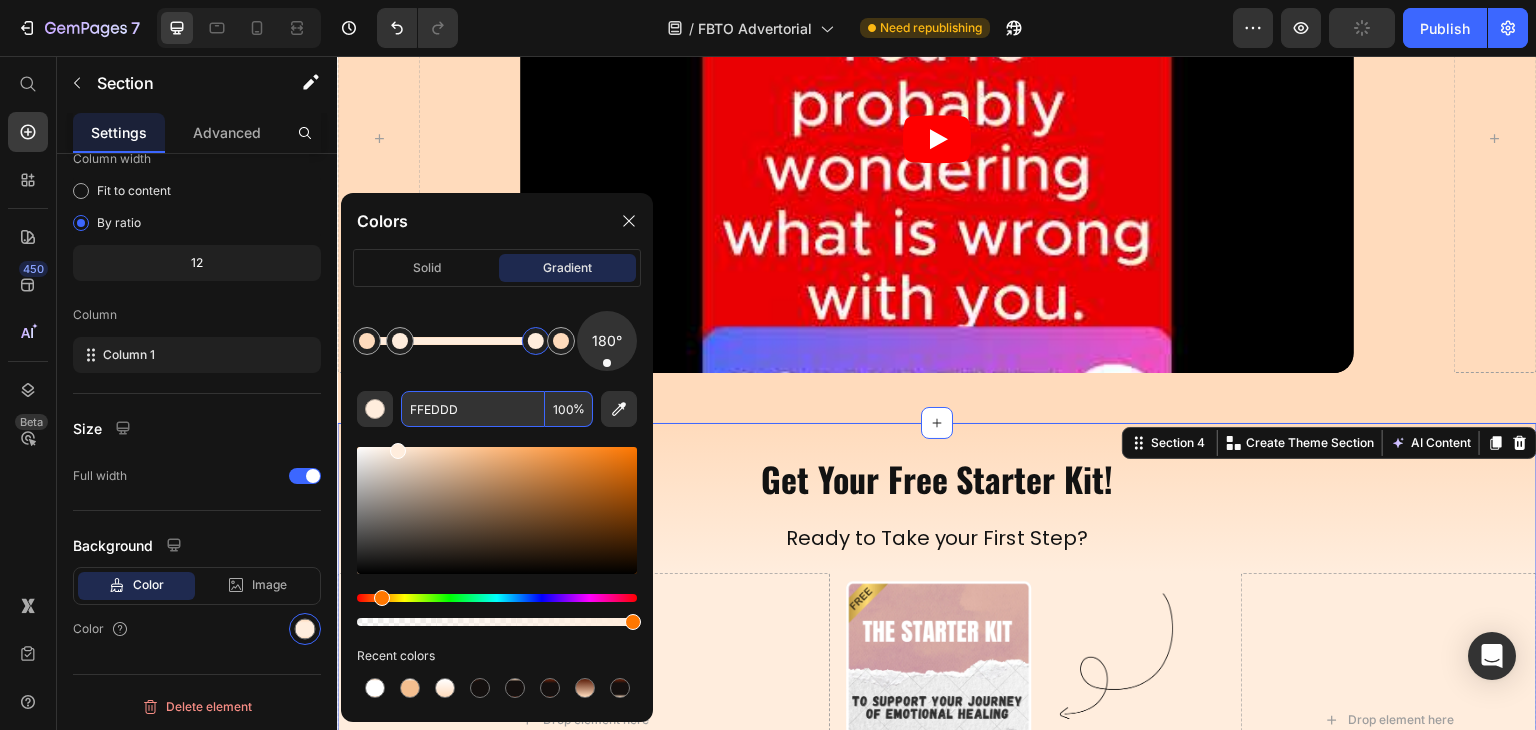drag, startPoint x: 521, startPoint y: 344, endPoint x: 536, endPoint y: 344, distance: 15 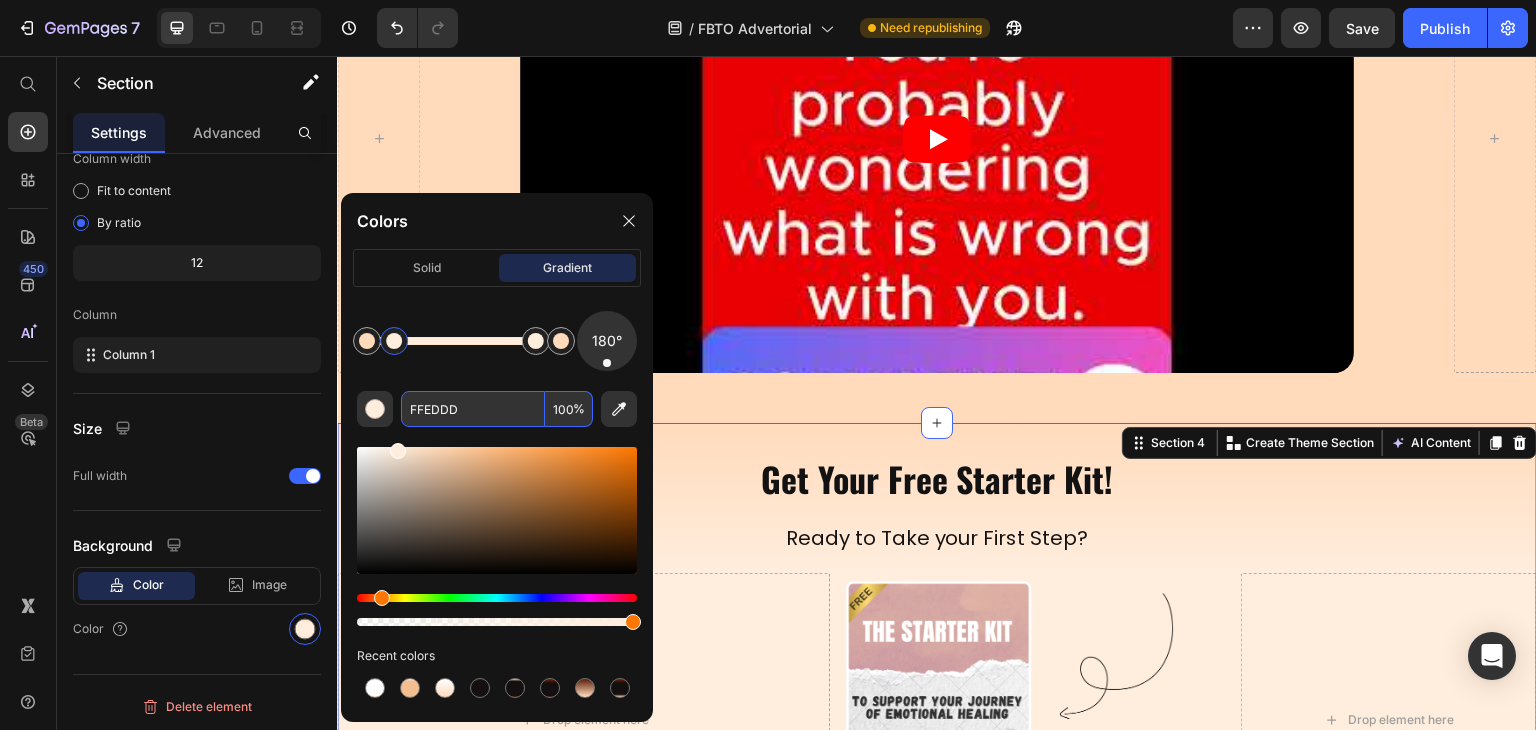 click at bounding box center (394, 341) 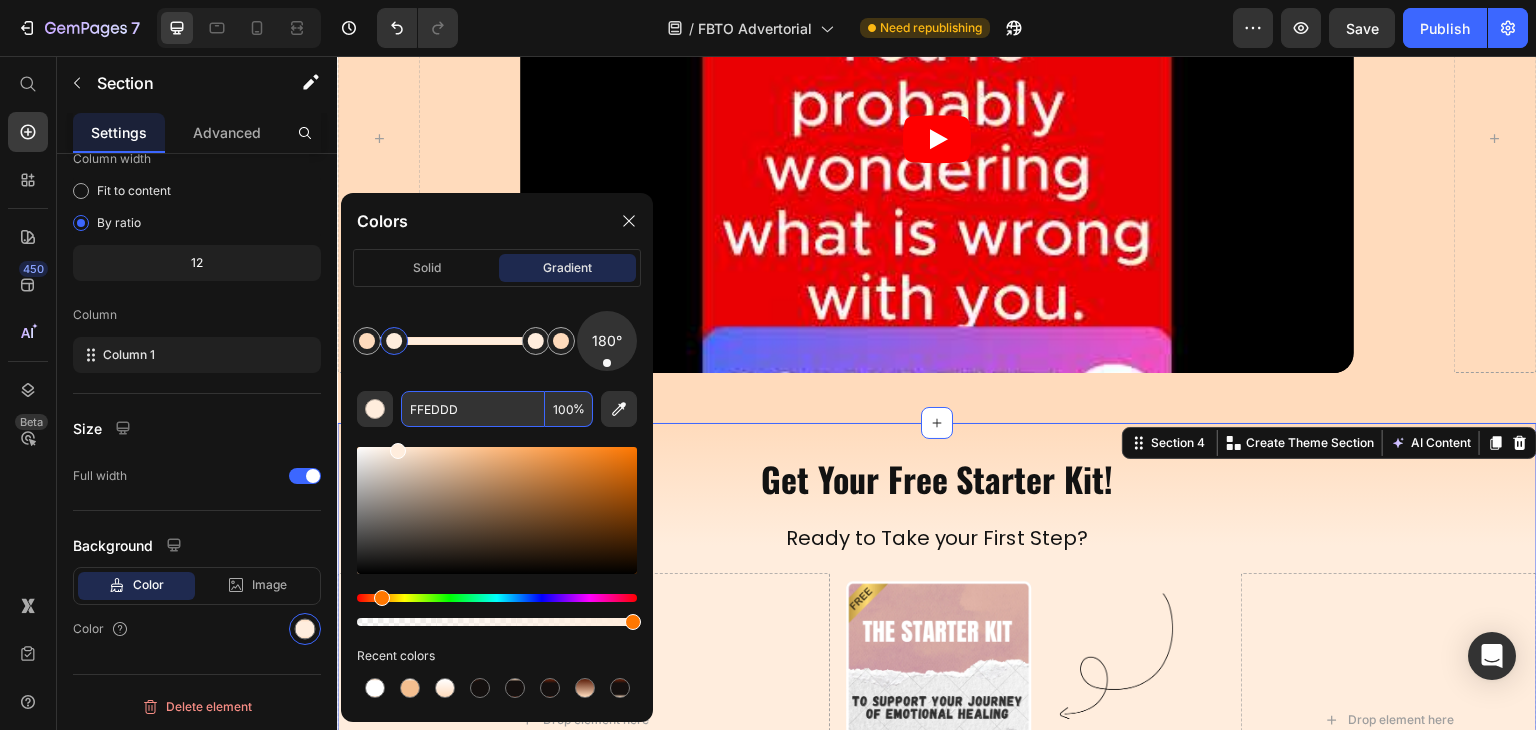 click on "180°" 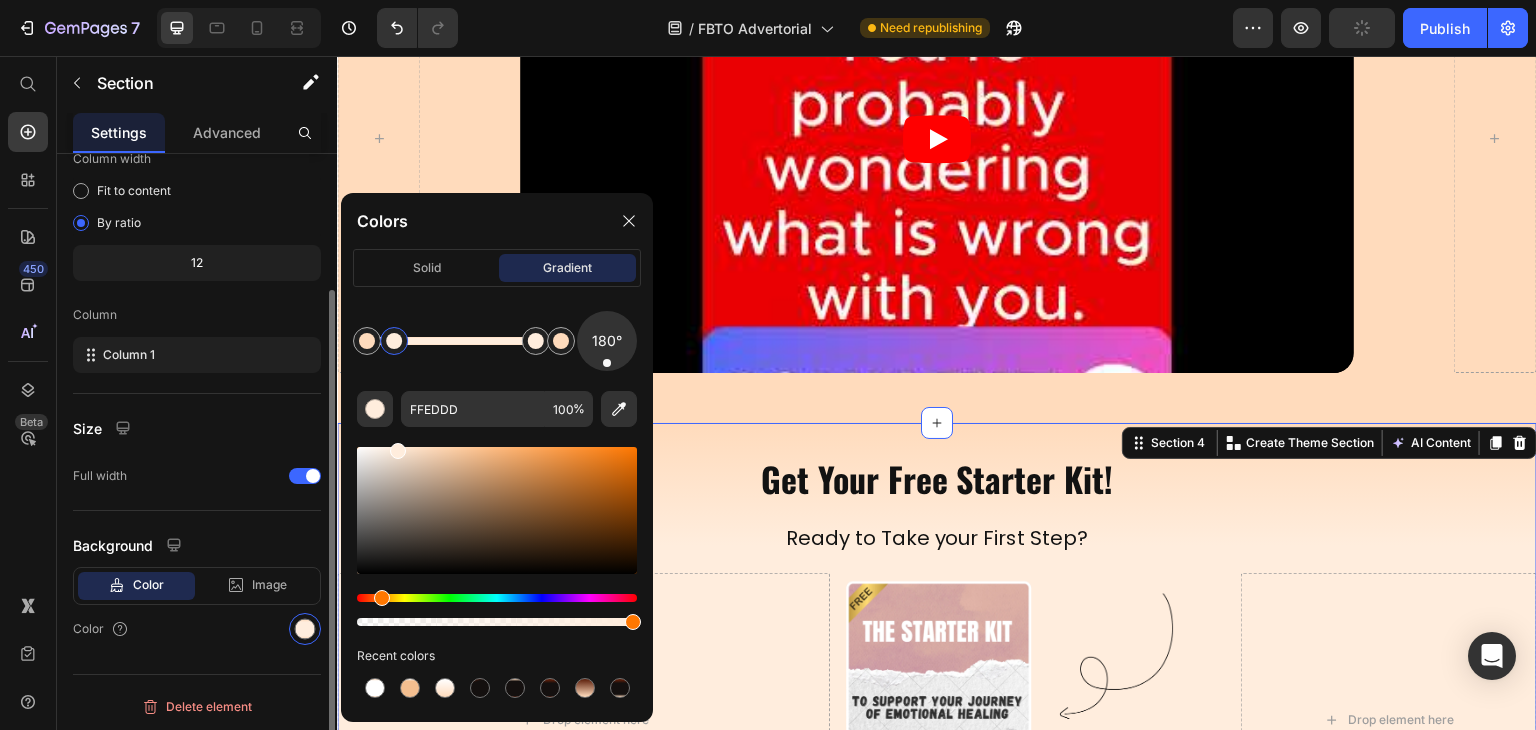 click on "Column" at bounding box center [197, 315] 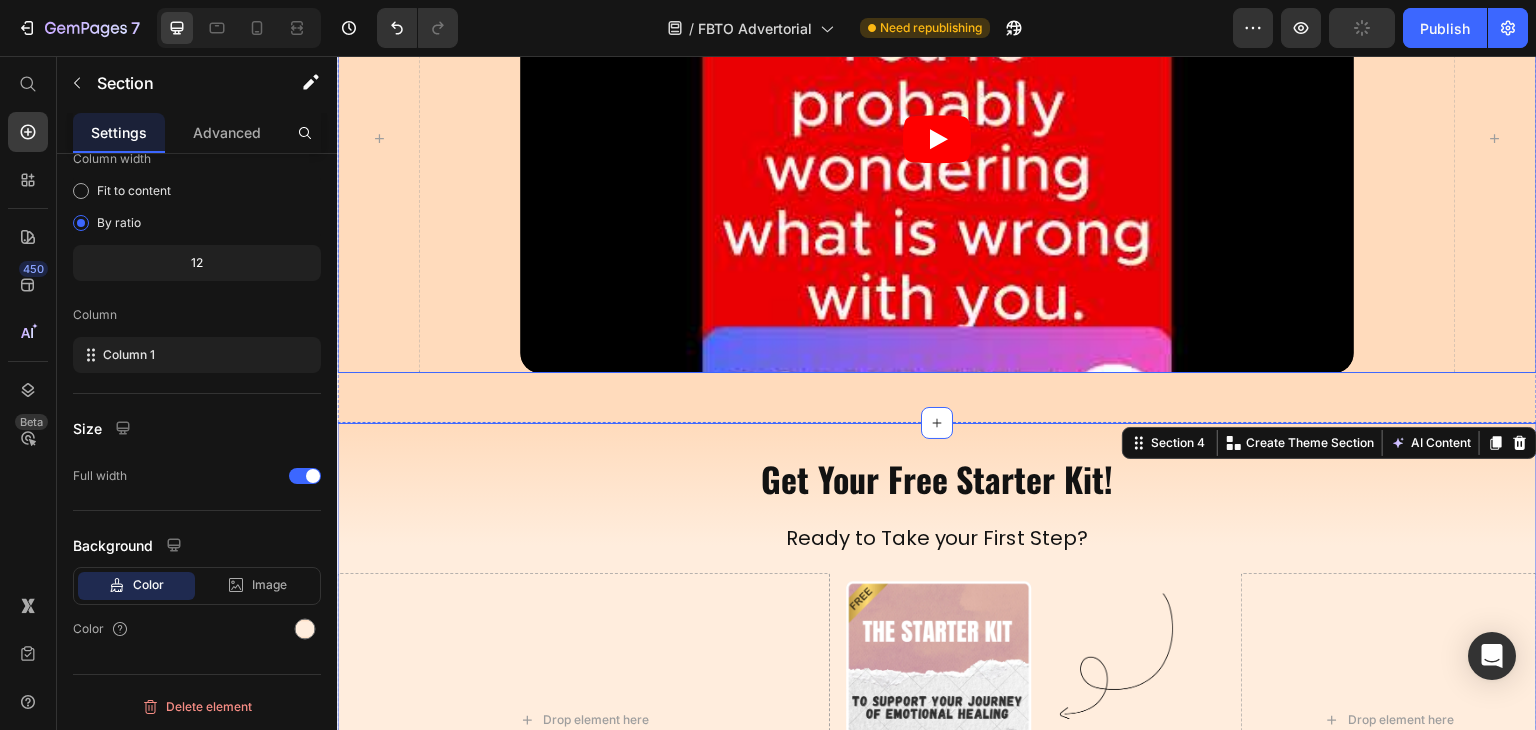 click on "Video Row
Row" at bounding box center [937, 138] 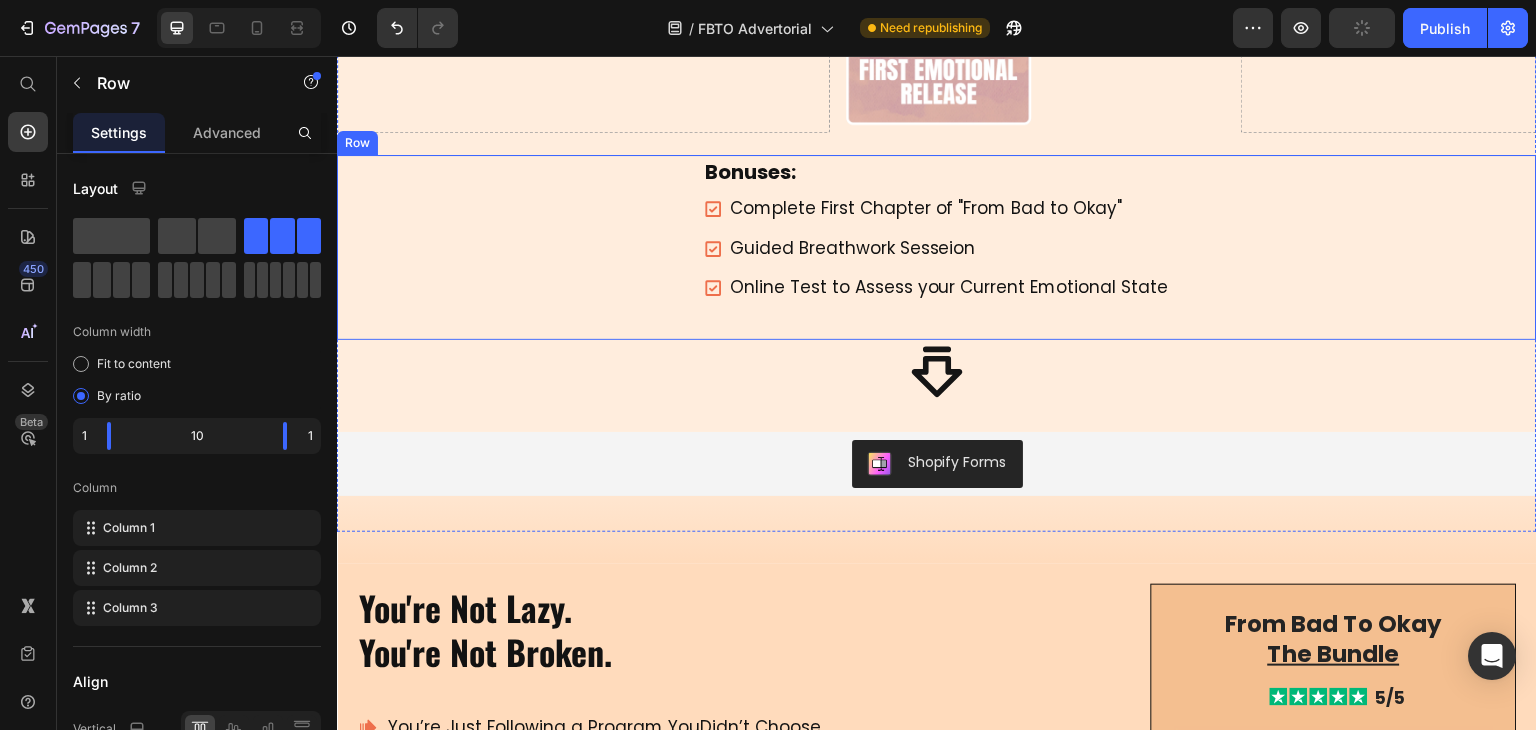 scroll, scrollTop: 1124, scrollLeft: 0, axis: vertical 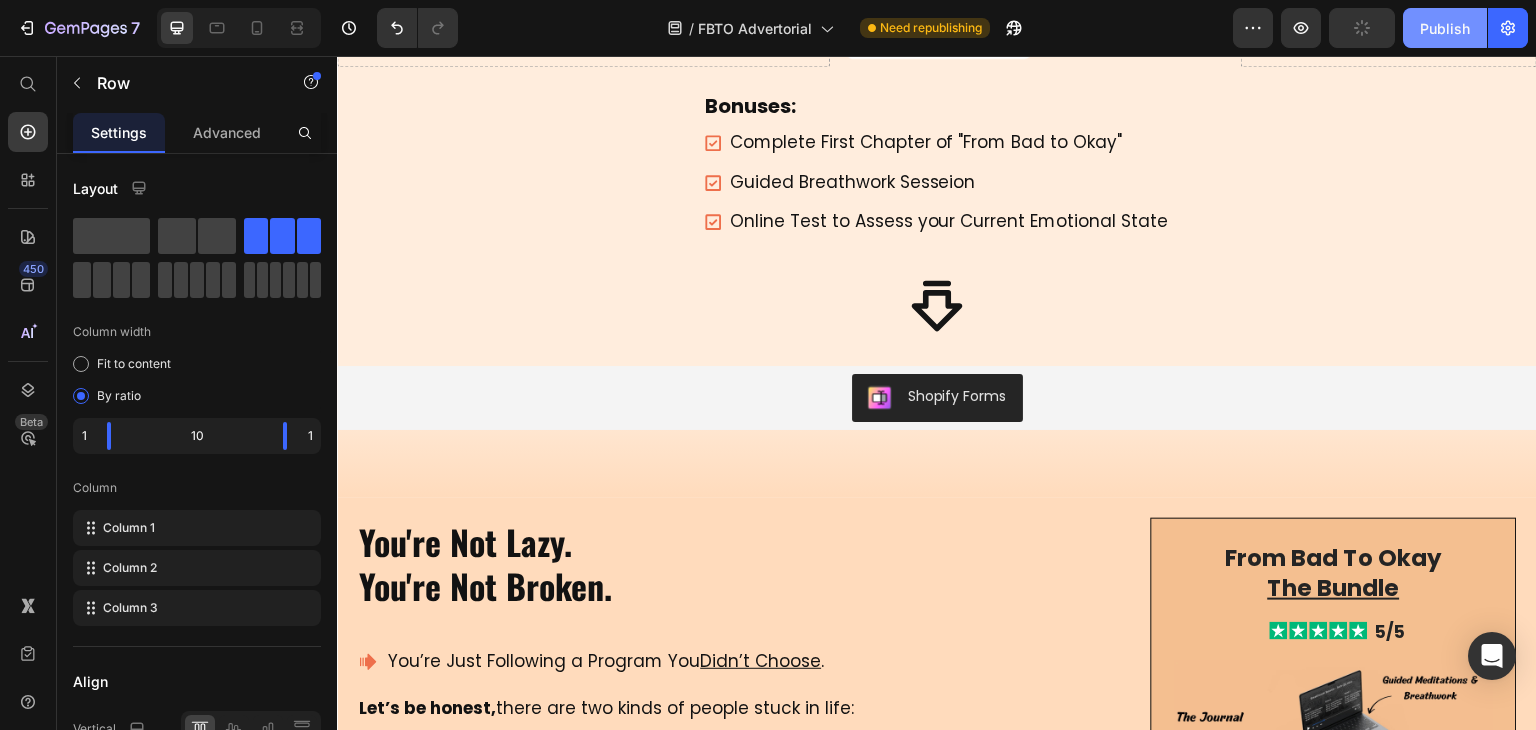 click on "Publish" 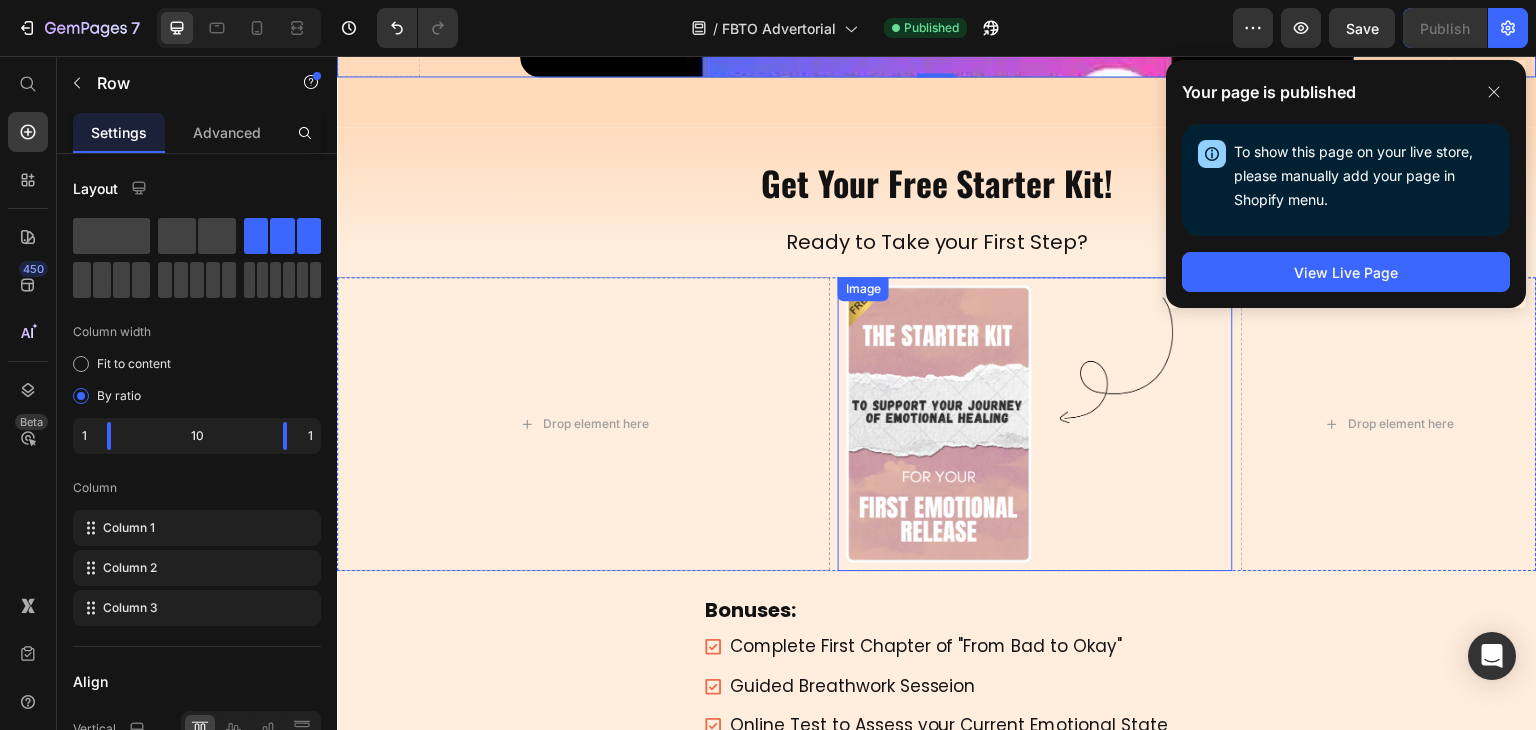 scroll, scrollTop: 600, scrollLeft: 0, axis: vertical 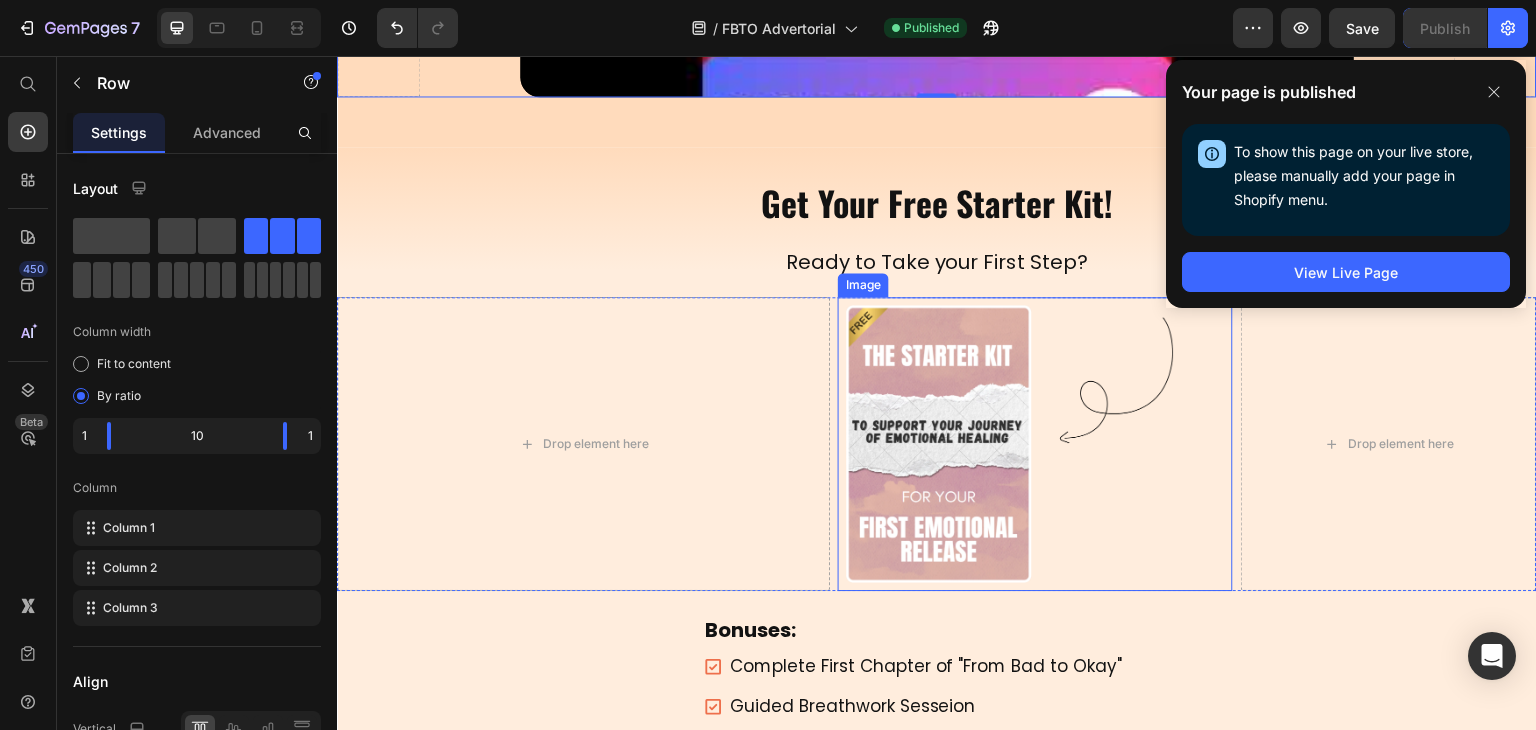 click at bounding box center [1035, 444] 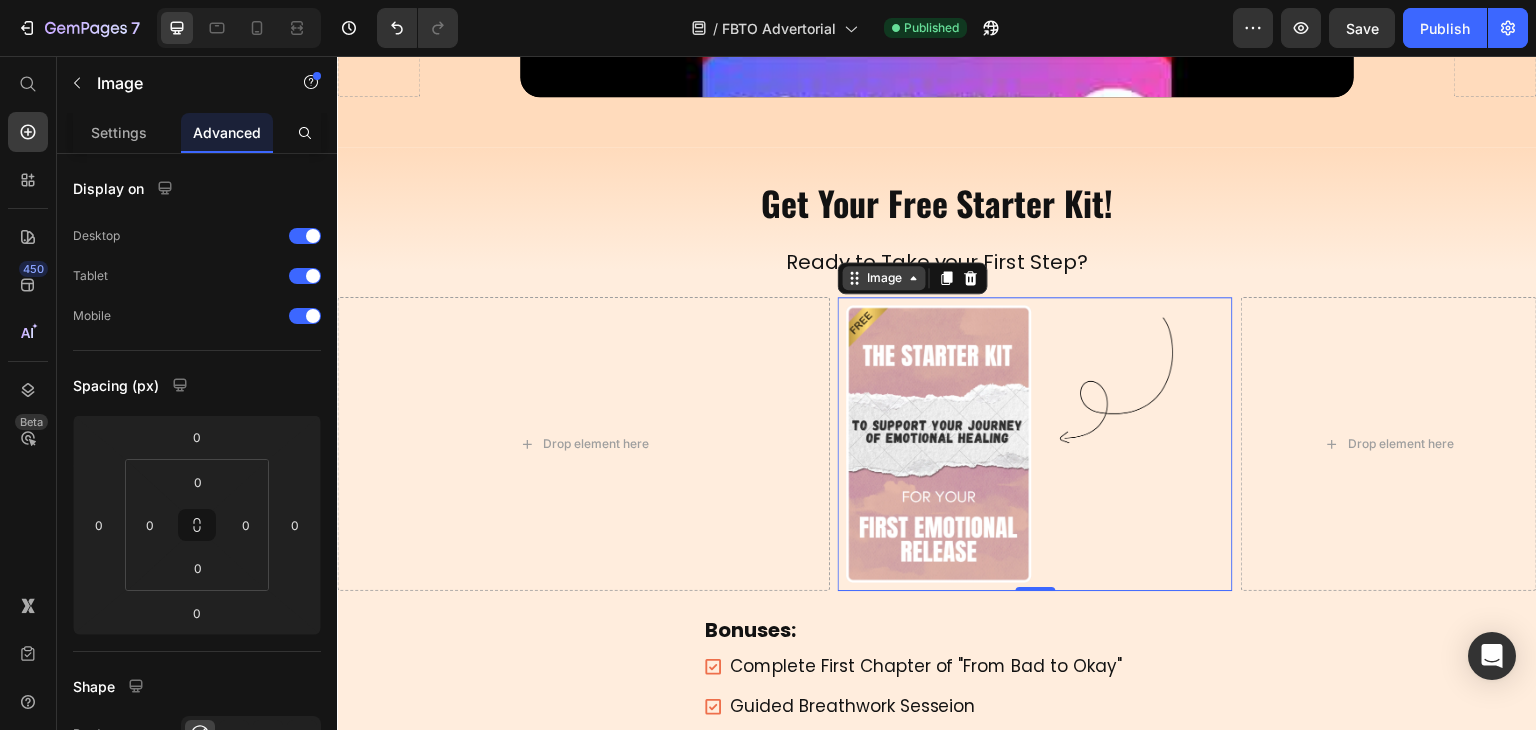 click on "Image" at bounding box center (884, 278) 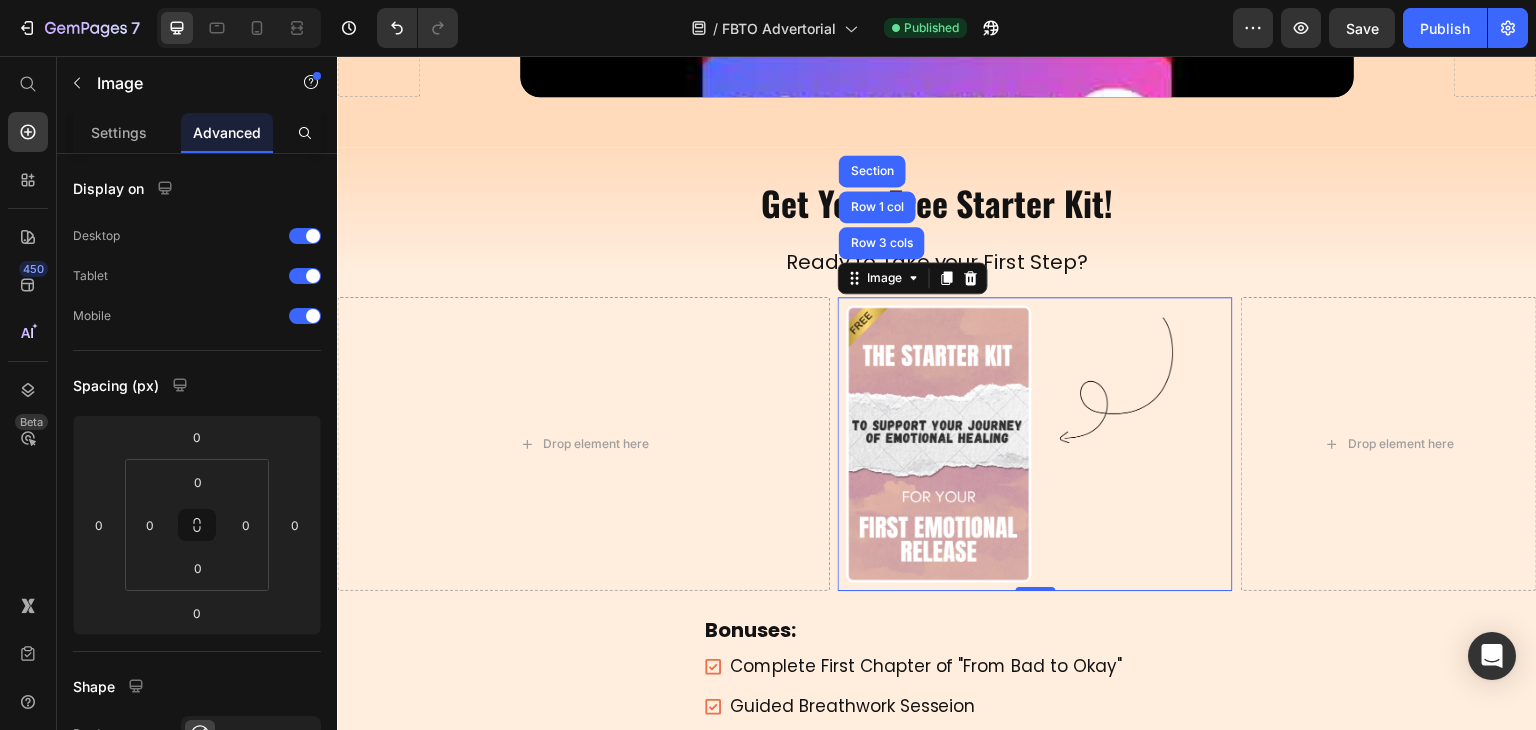 click at bounding box center (1035, 444) 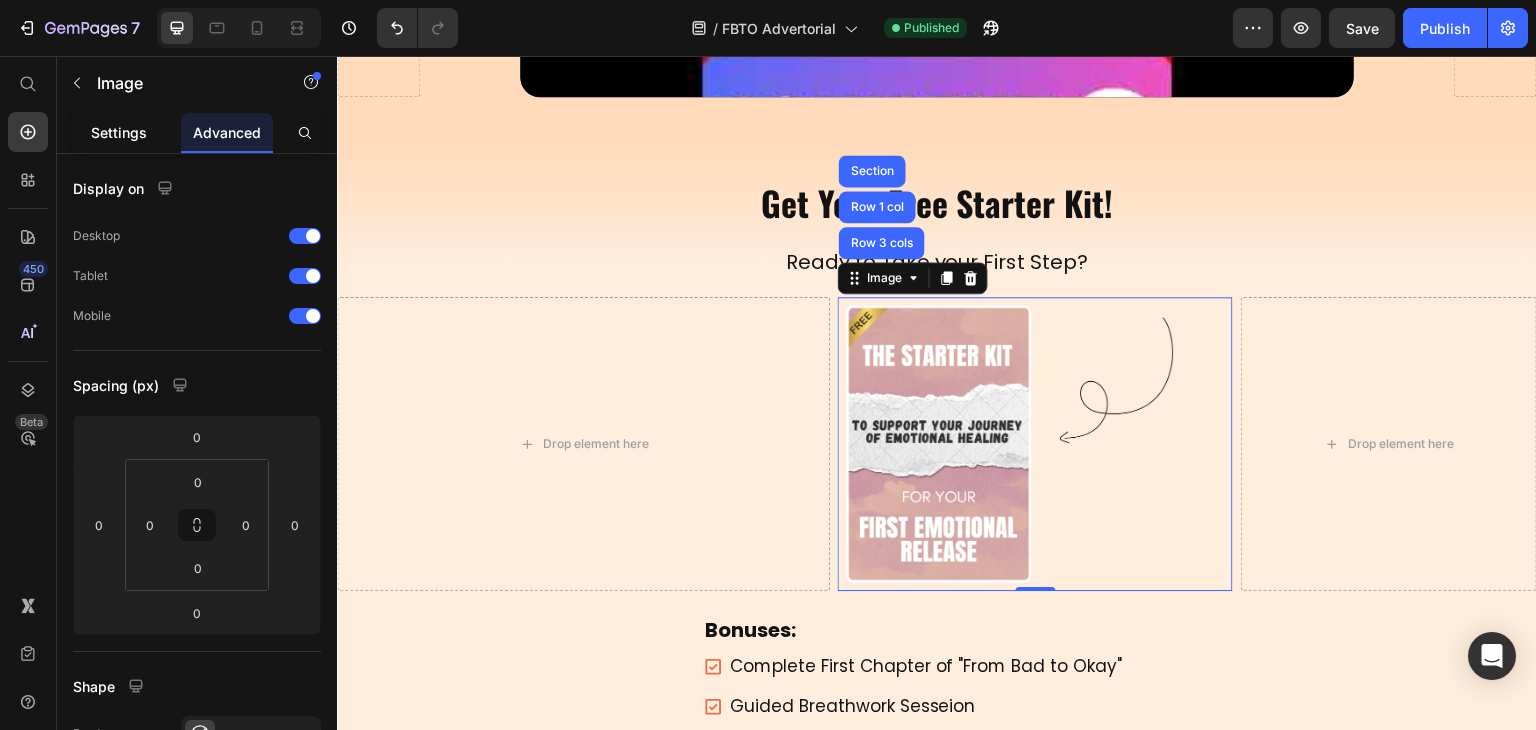 click on "Settings" at bounding box center [119, 132] 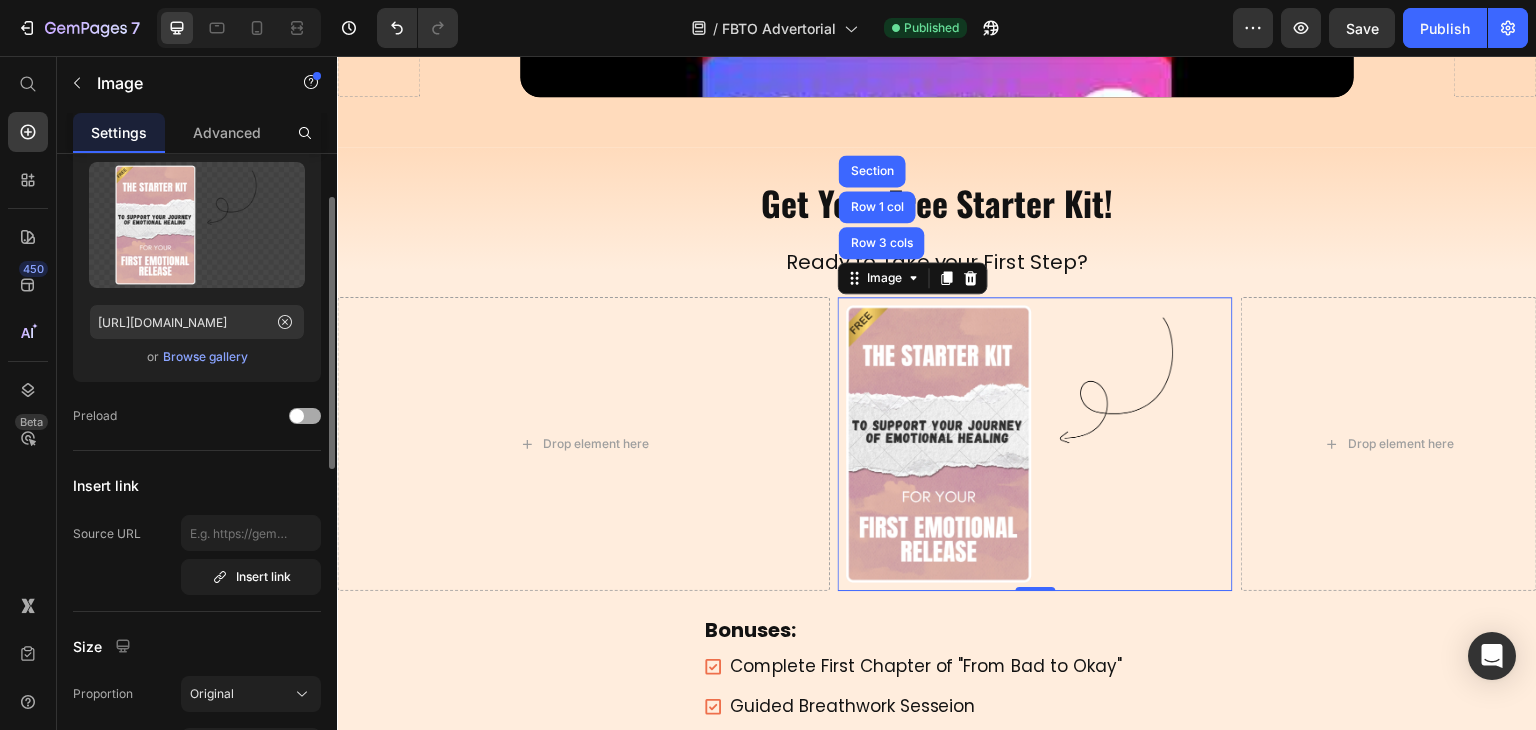 scroll, scrollTop: 0, scrollLeft: 0, axis: both 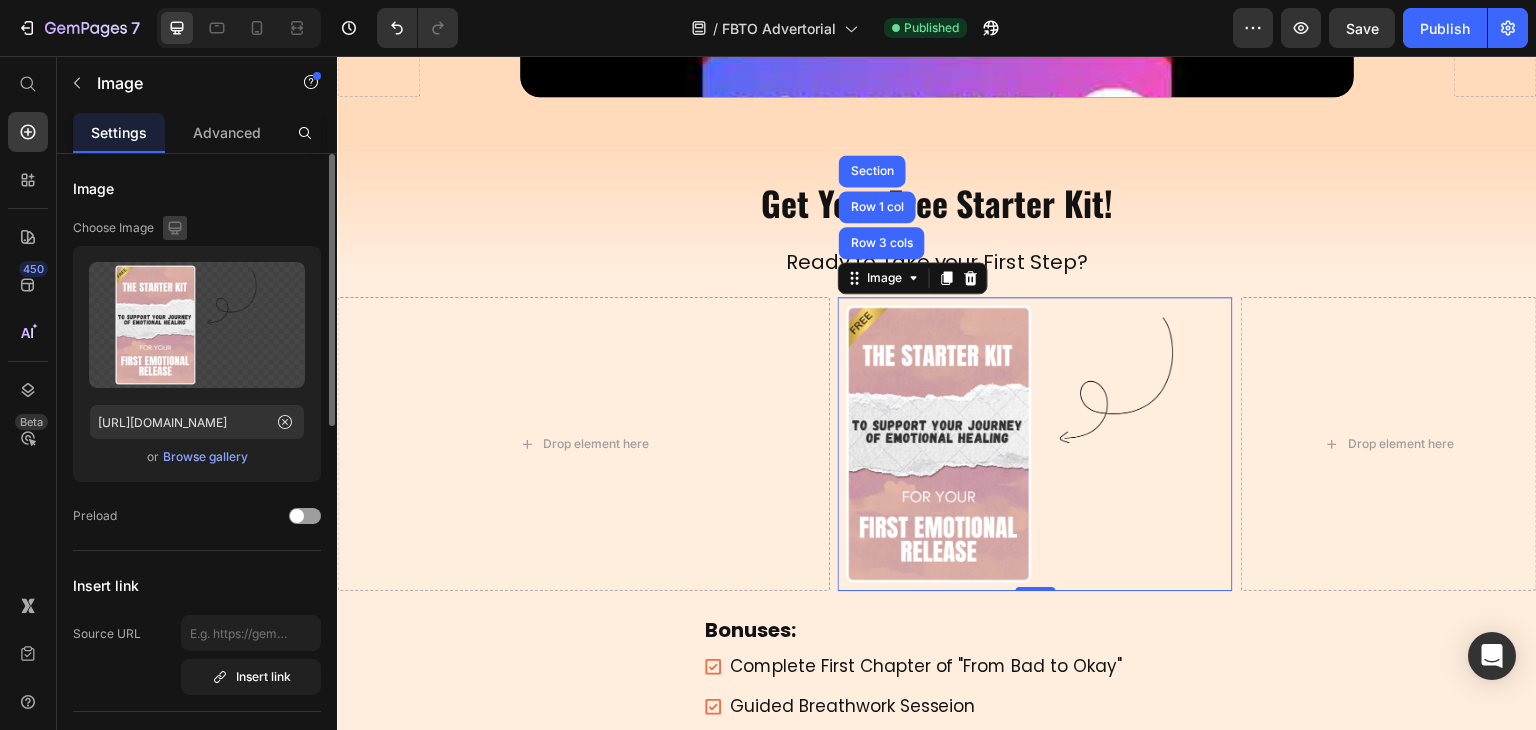 click 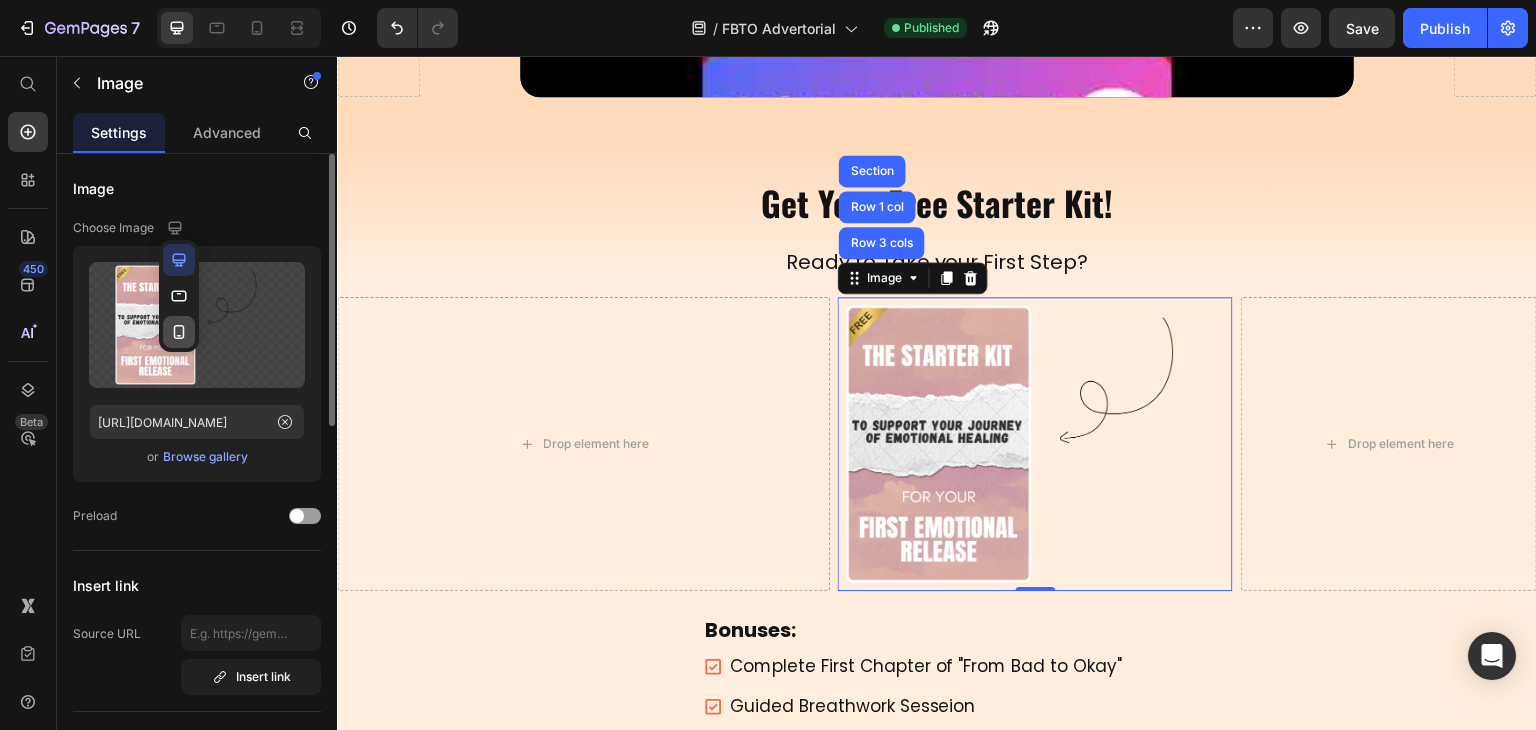 click 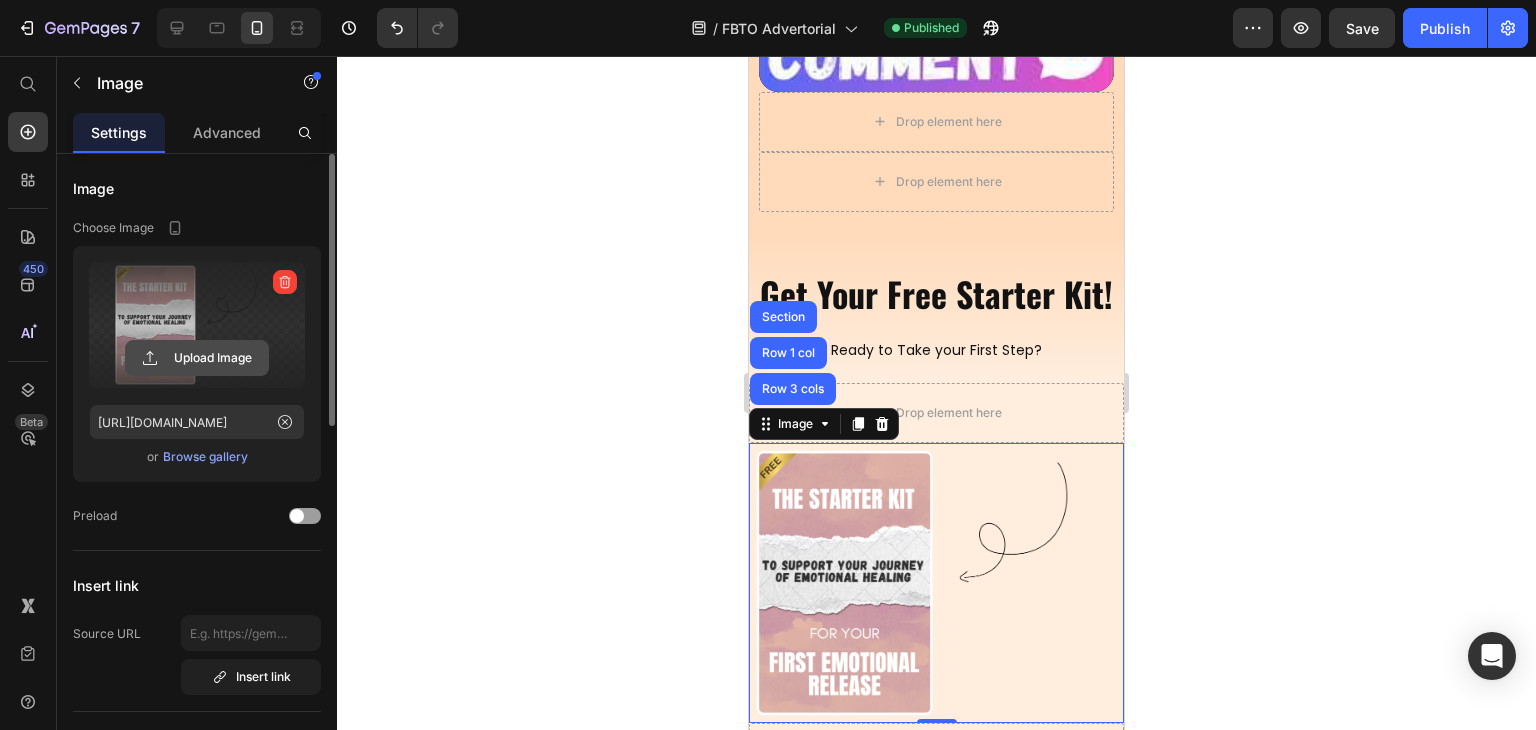 scroll, scrollTop: 906, scrollLeft: 0, axis: vertical 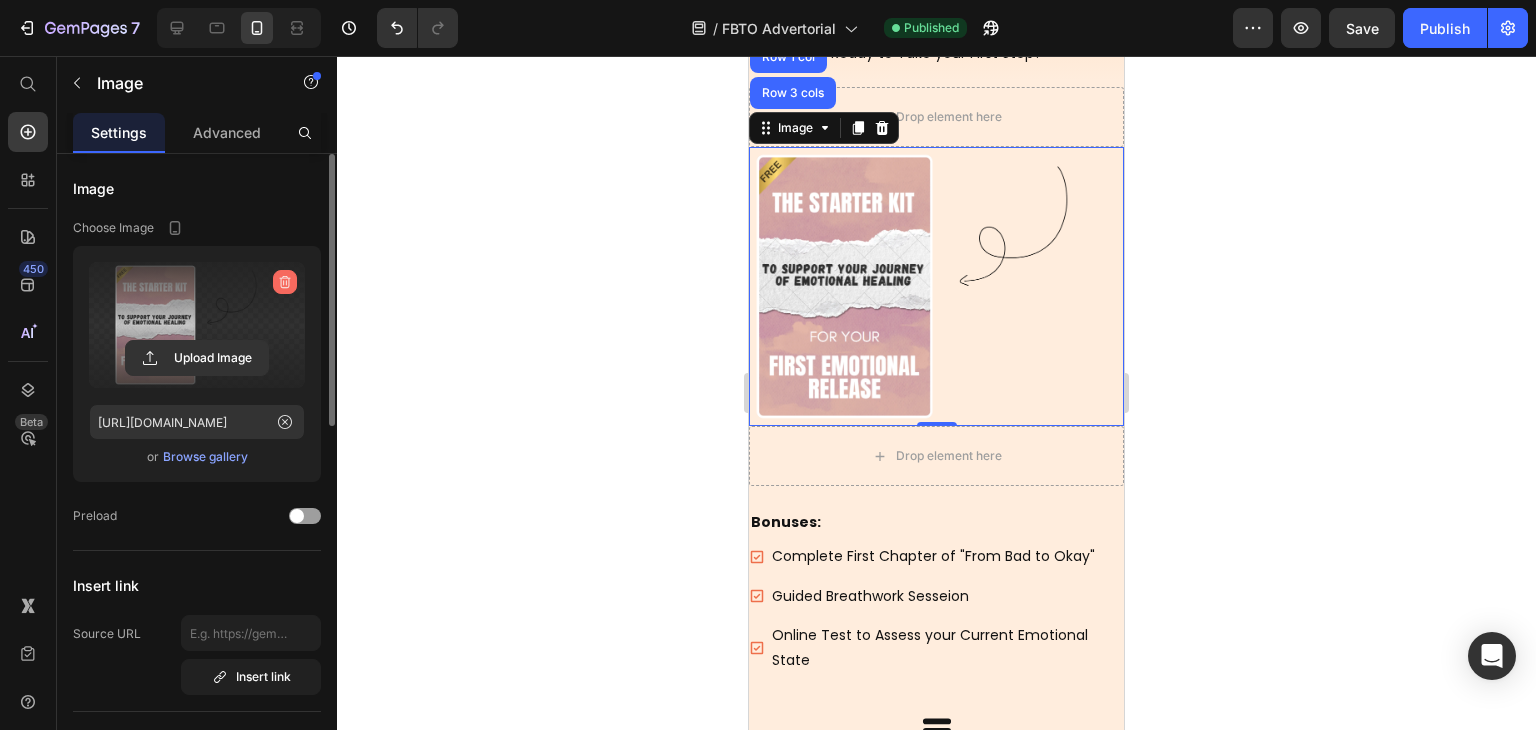 click at bounding box center [285, 282] 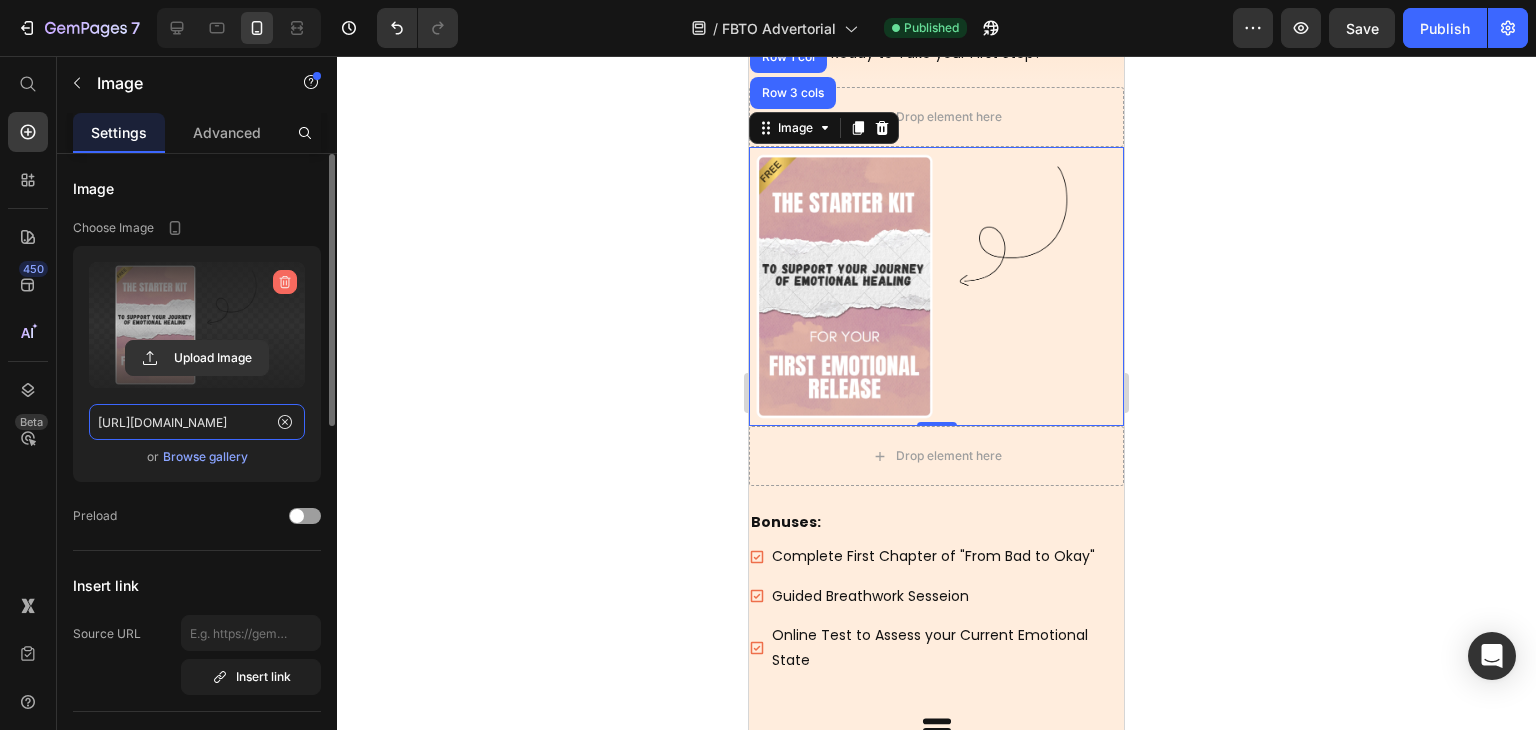 type 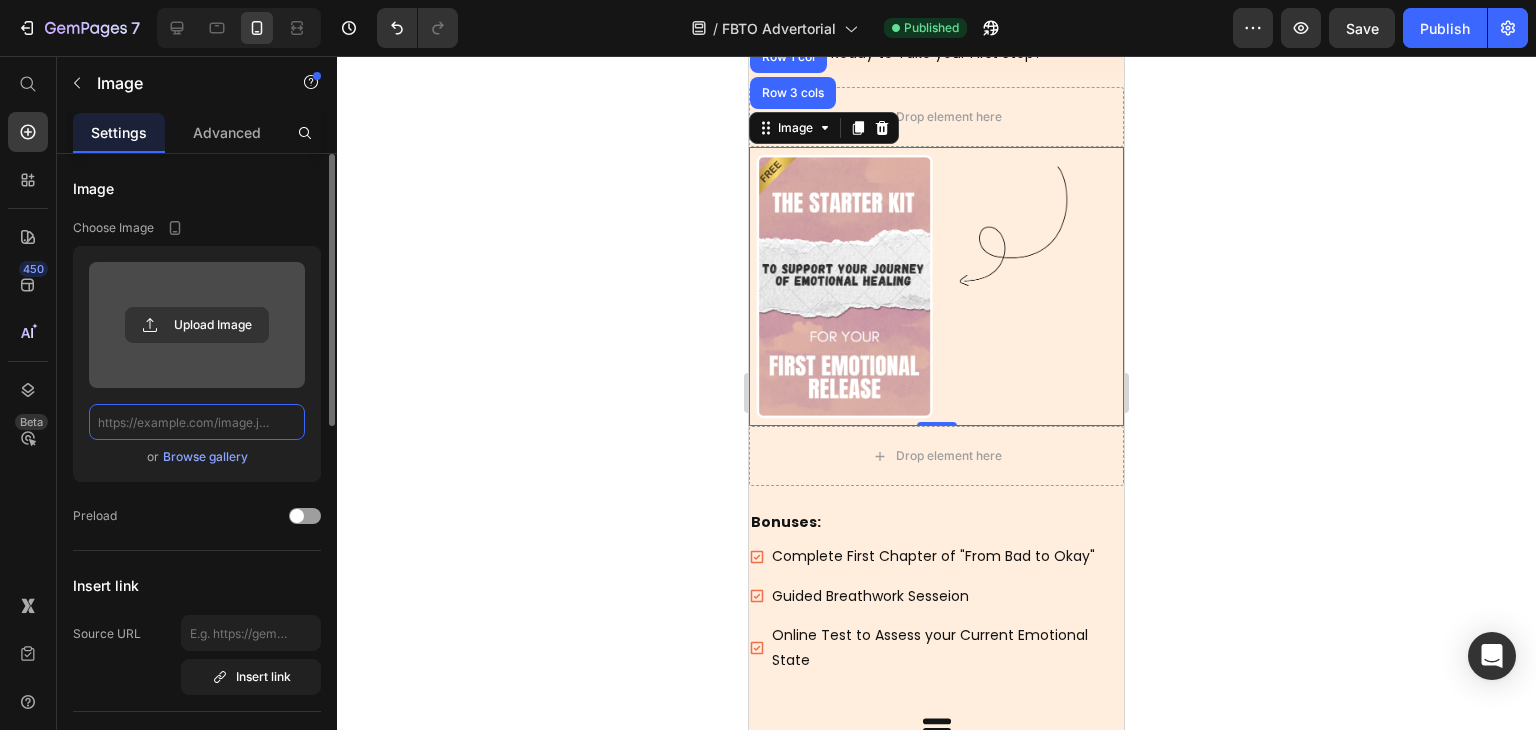 scroll, scrollTop: 0, scrollLeft: 0, axis: both 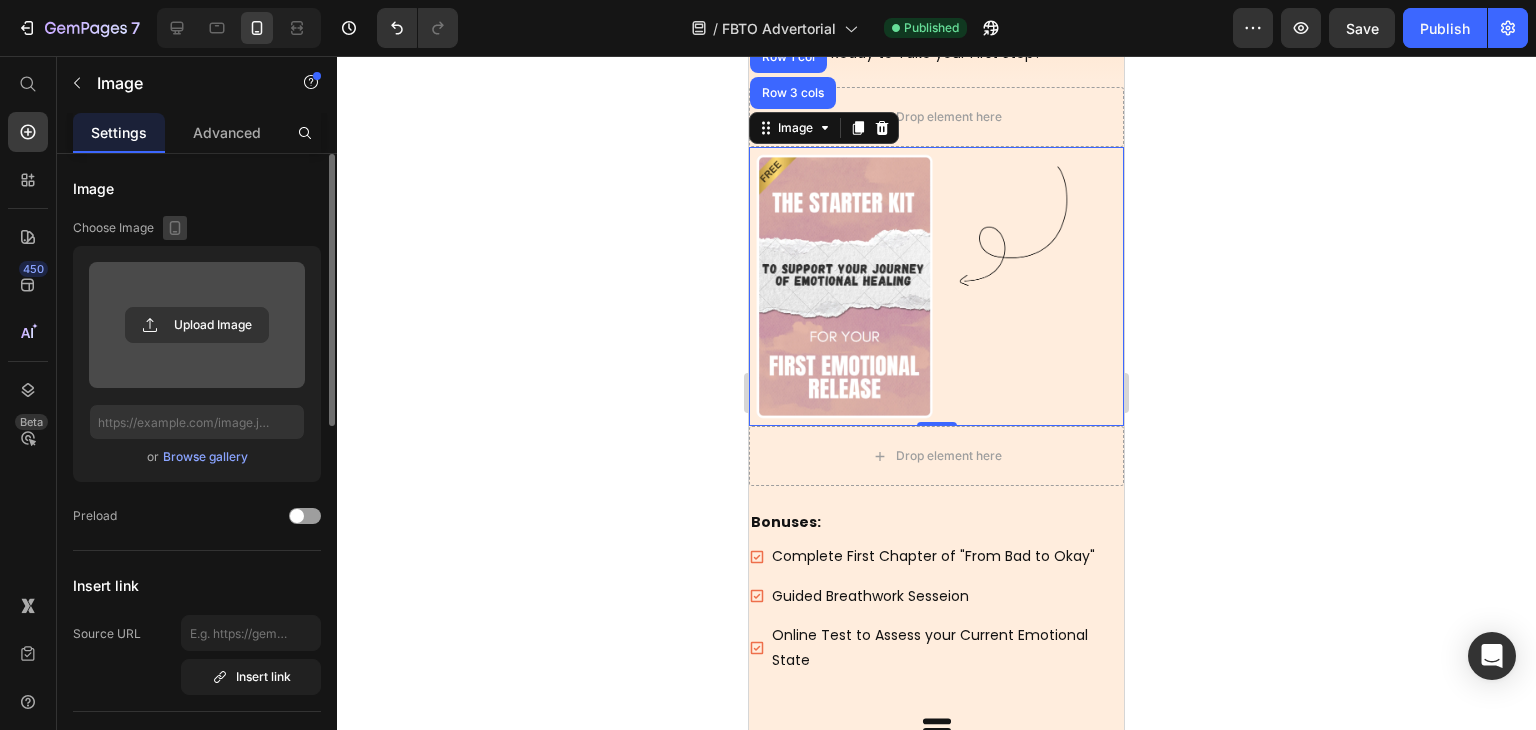 click 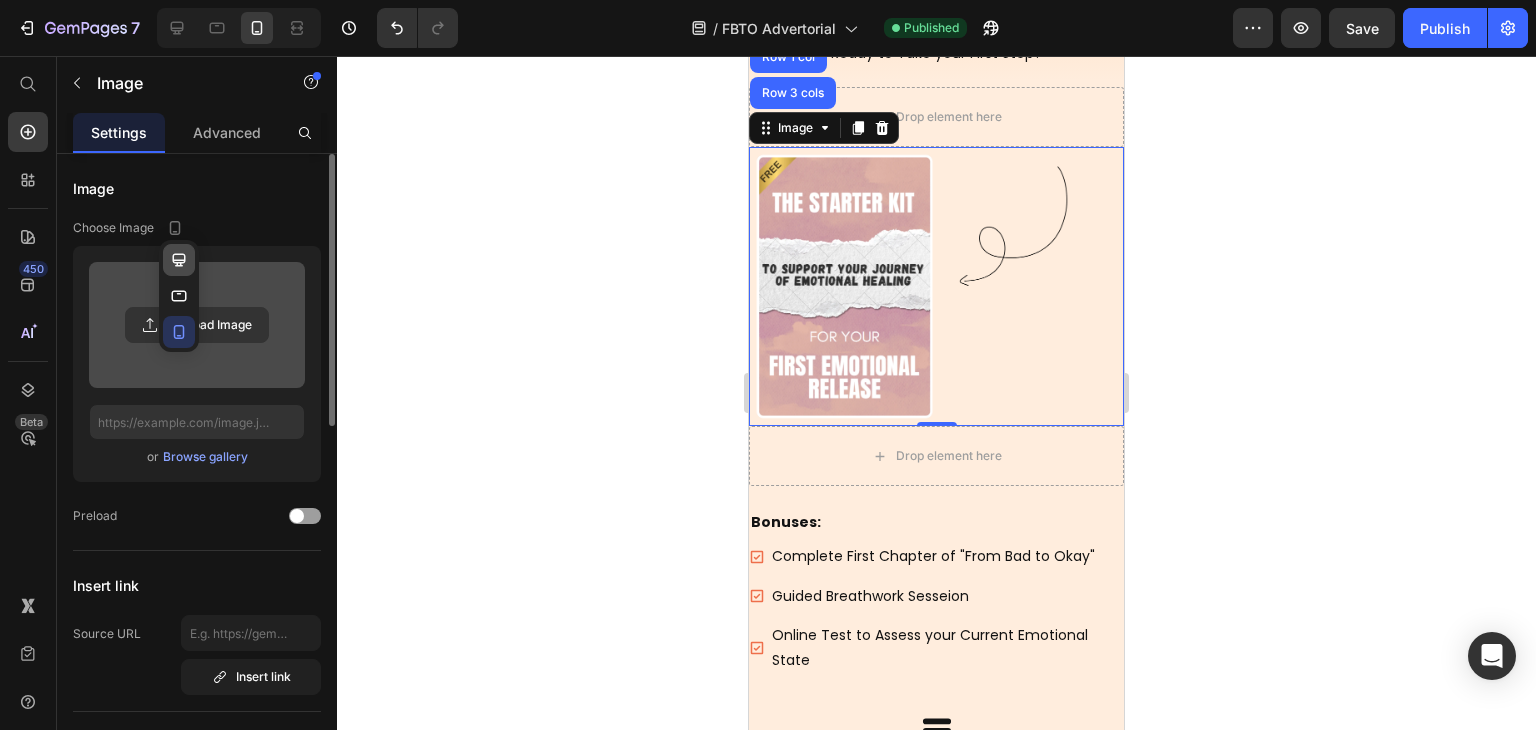 click 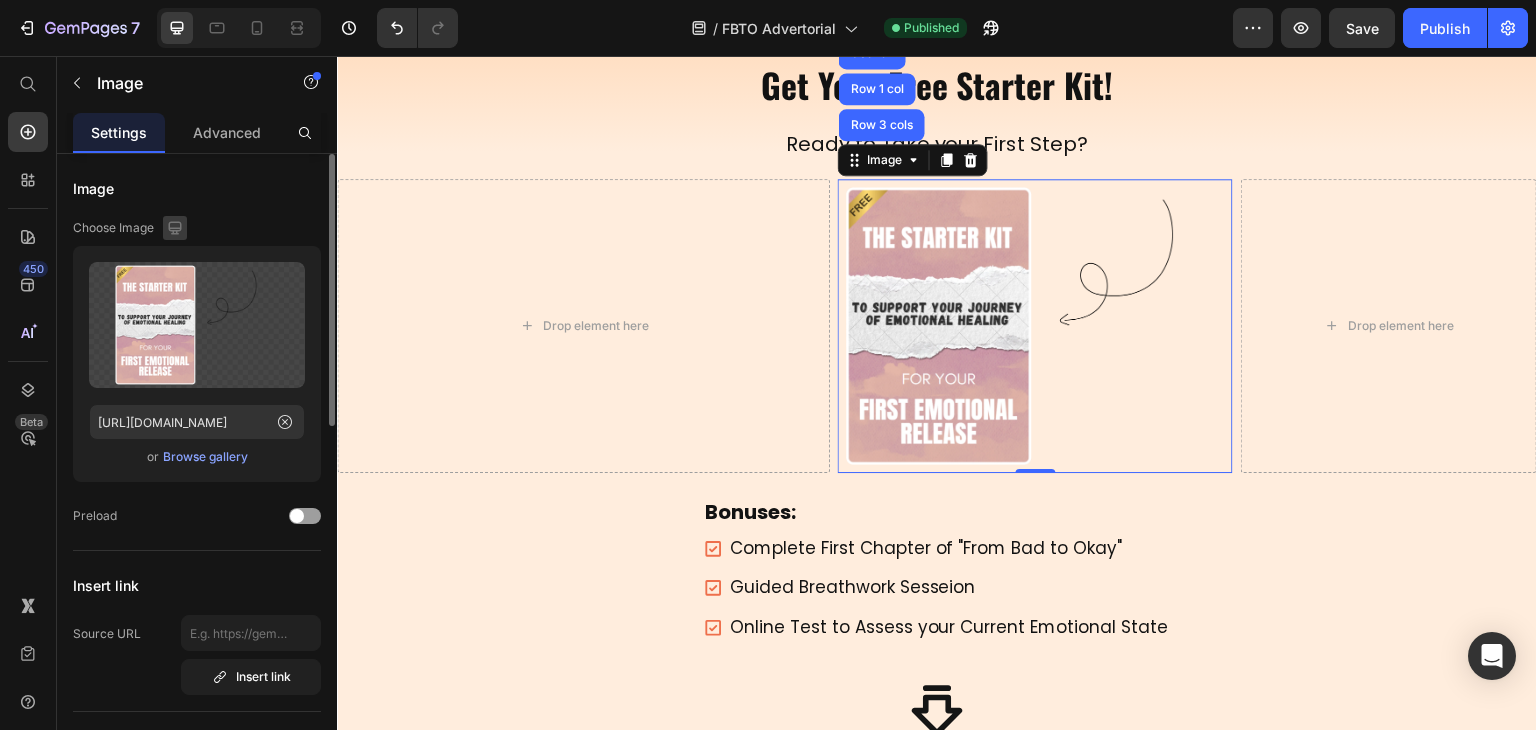 click 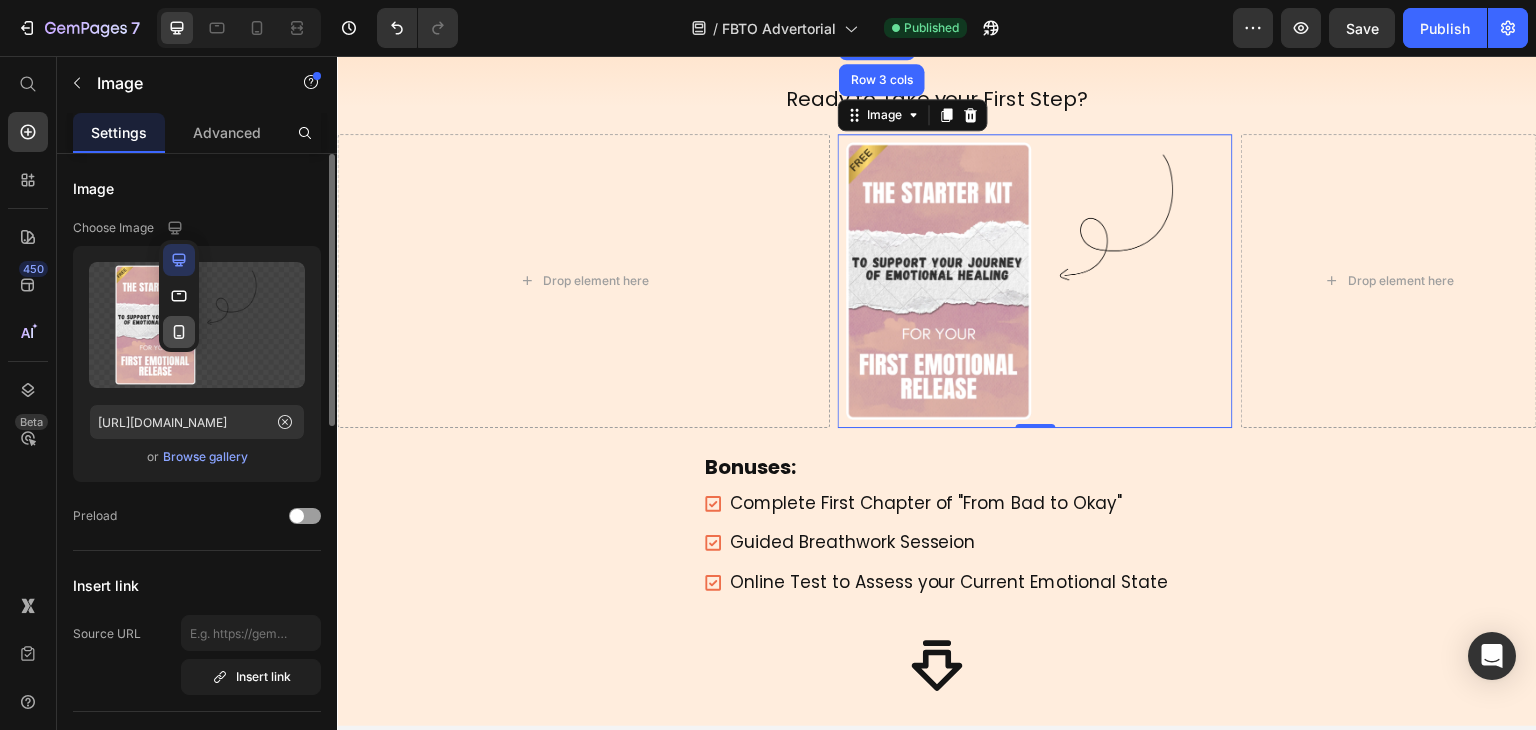 click 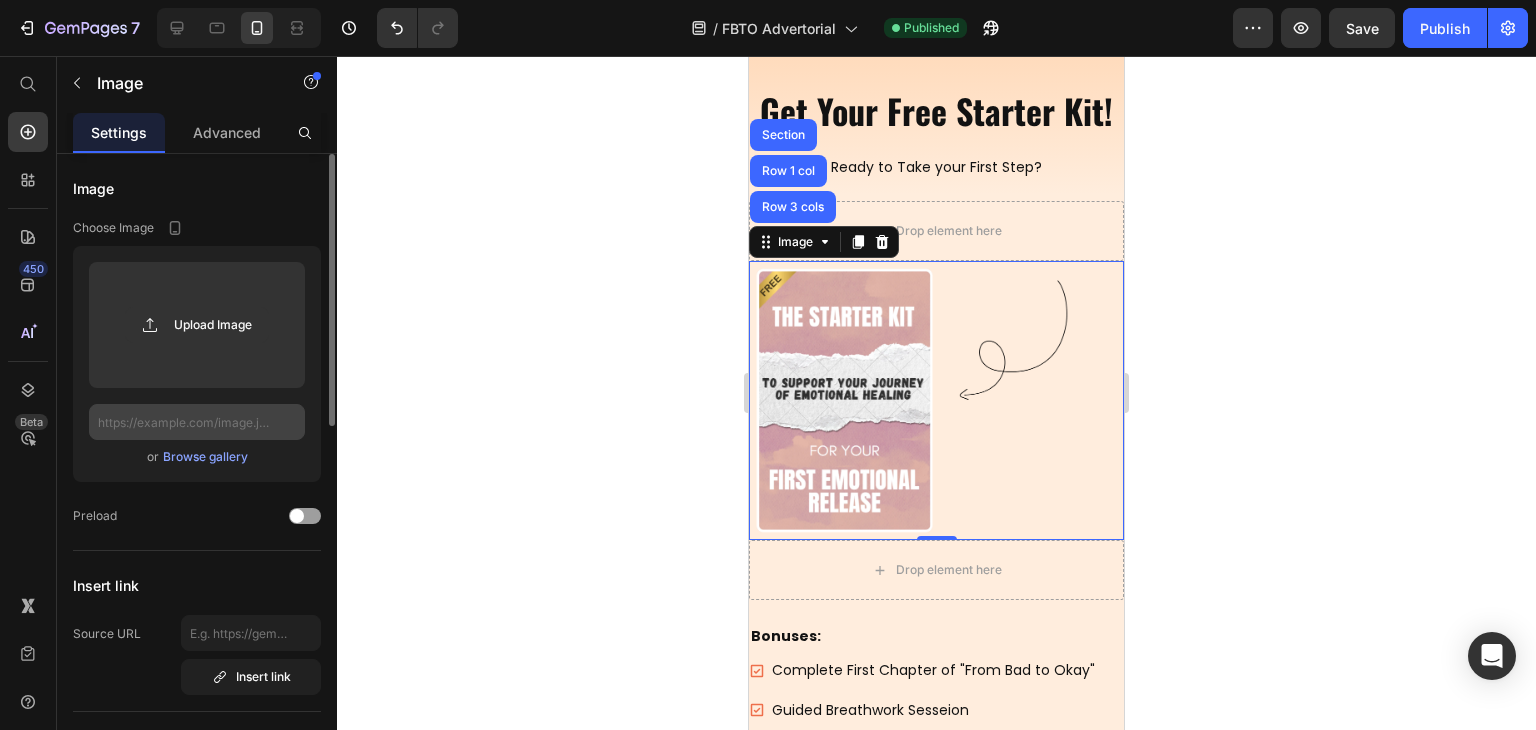 scroll, scrollTop: 906, scrollLeft: 0, axis: vertical 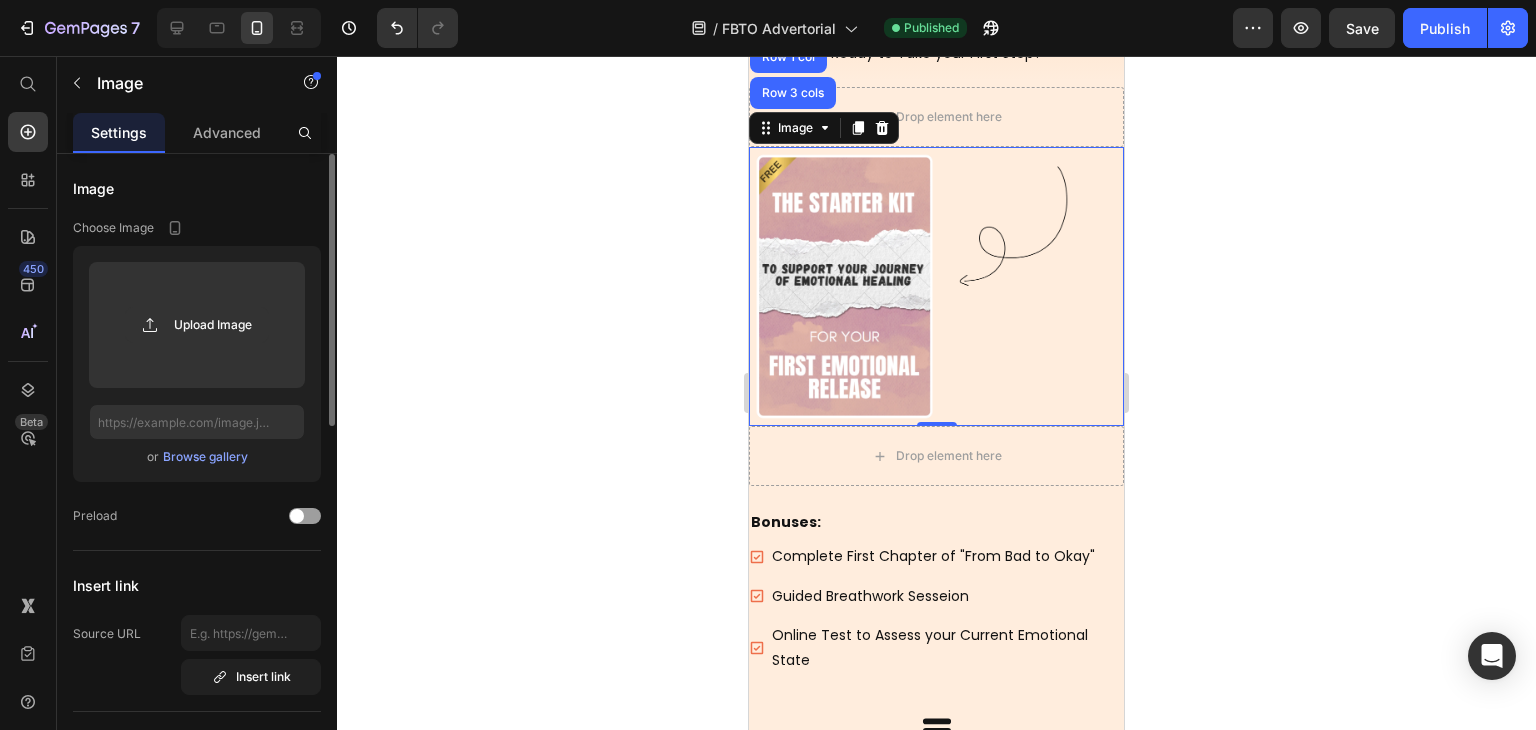 click on "Browse gallery" at bounding box center (205, 457) 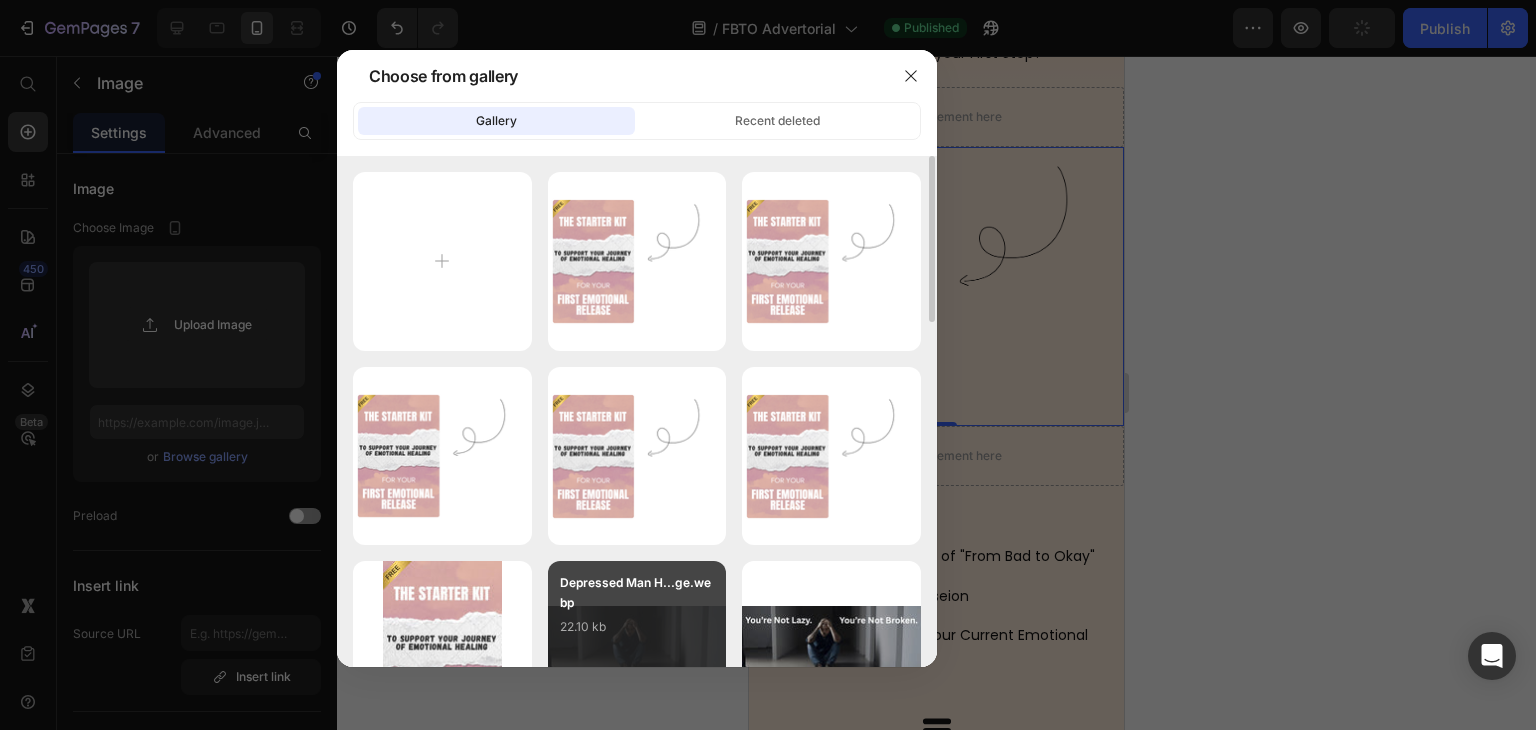 scroll, scrollTop: 200, scrollLeft: 0, axis: vertical 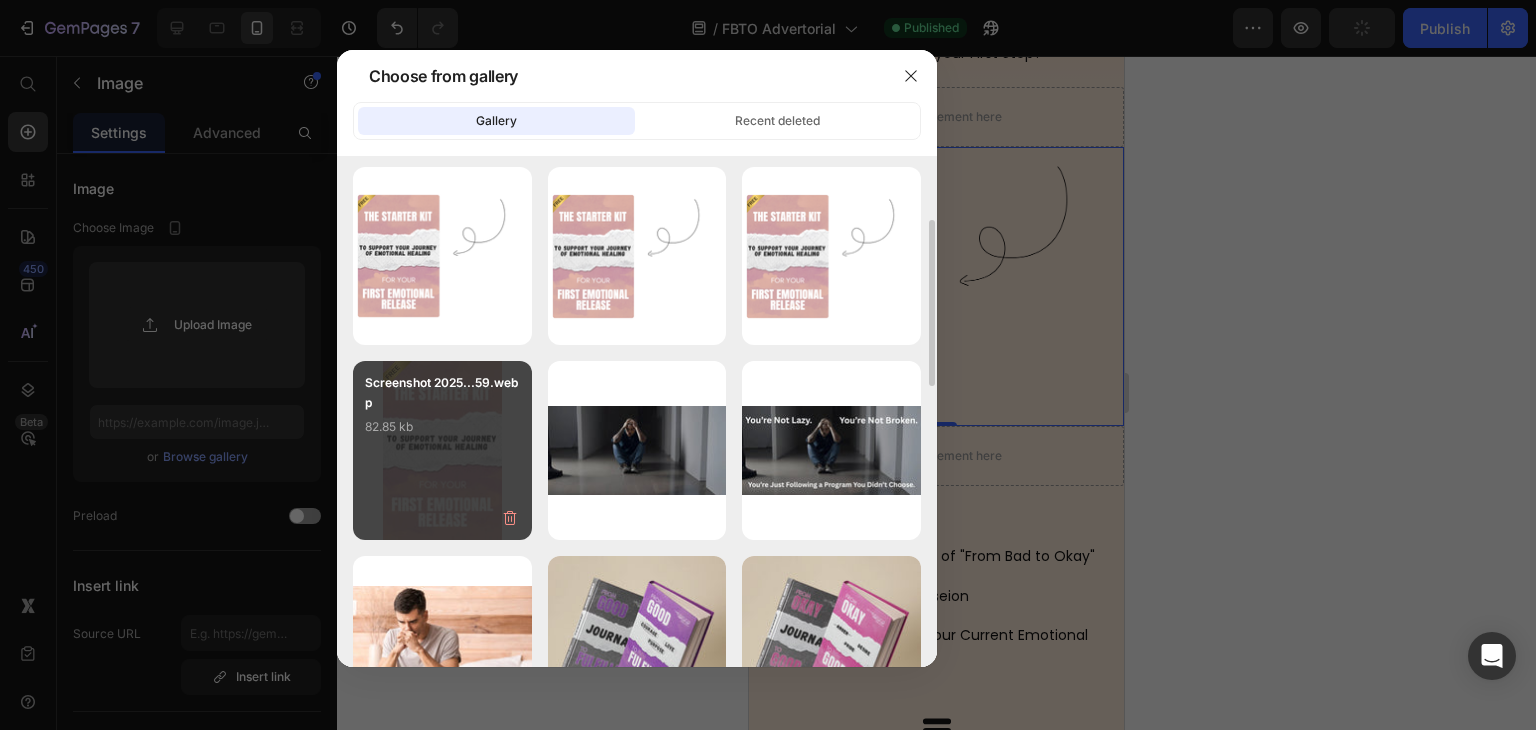 click on "Screenshot 2025...59.webp 82.85 kb" at bounding box center [442, 413] 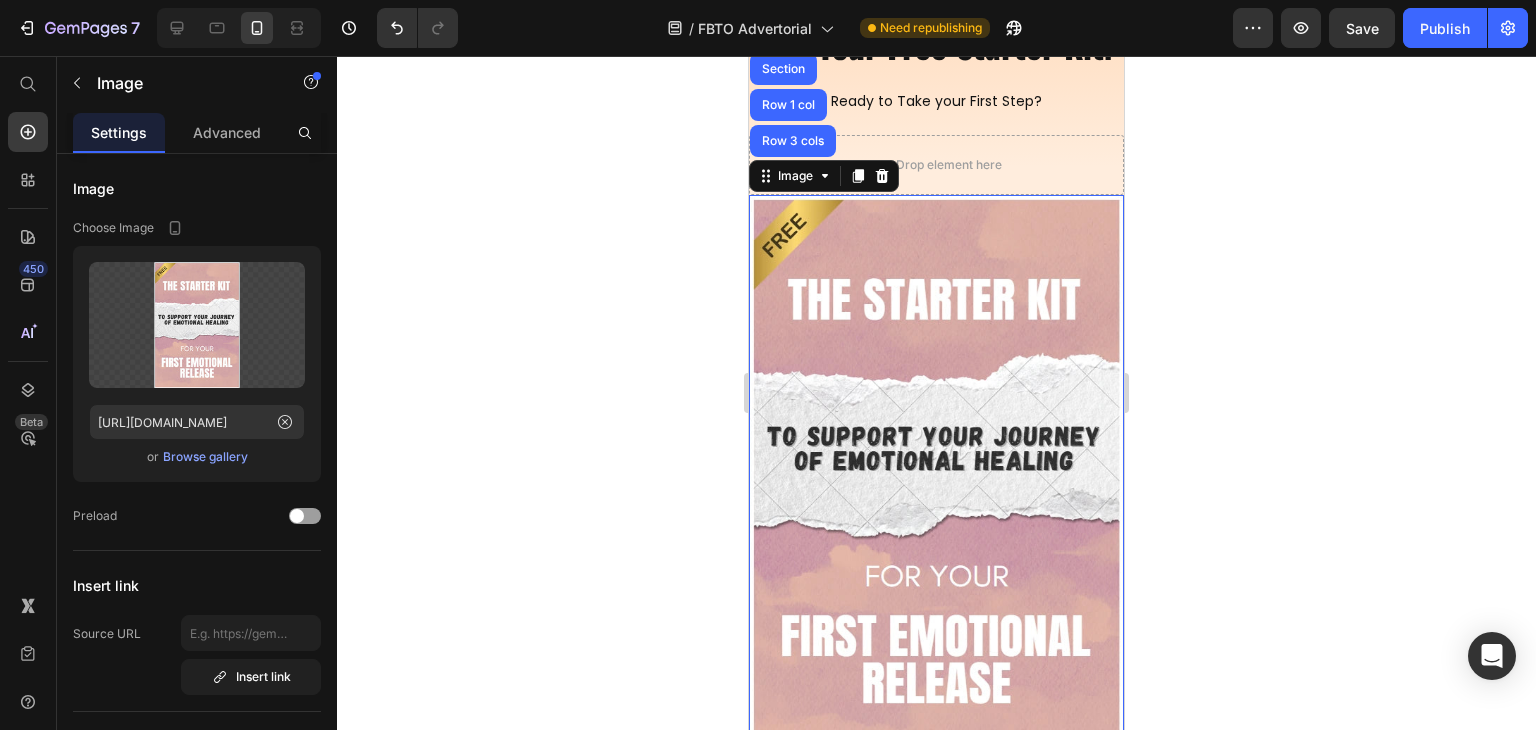 scroll, scrollTop: 706, scrollLeft: 0, axis: vertical 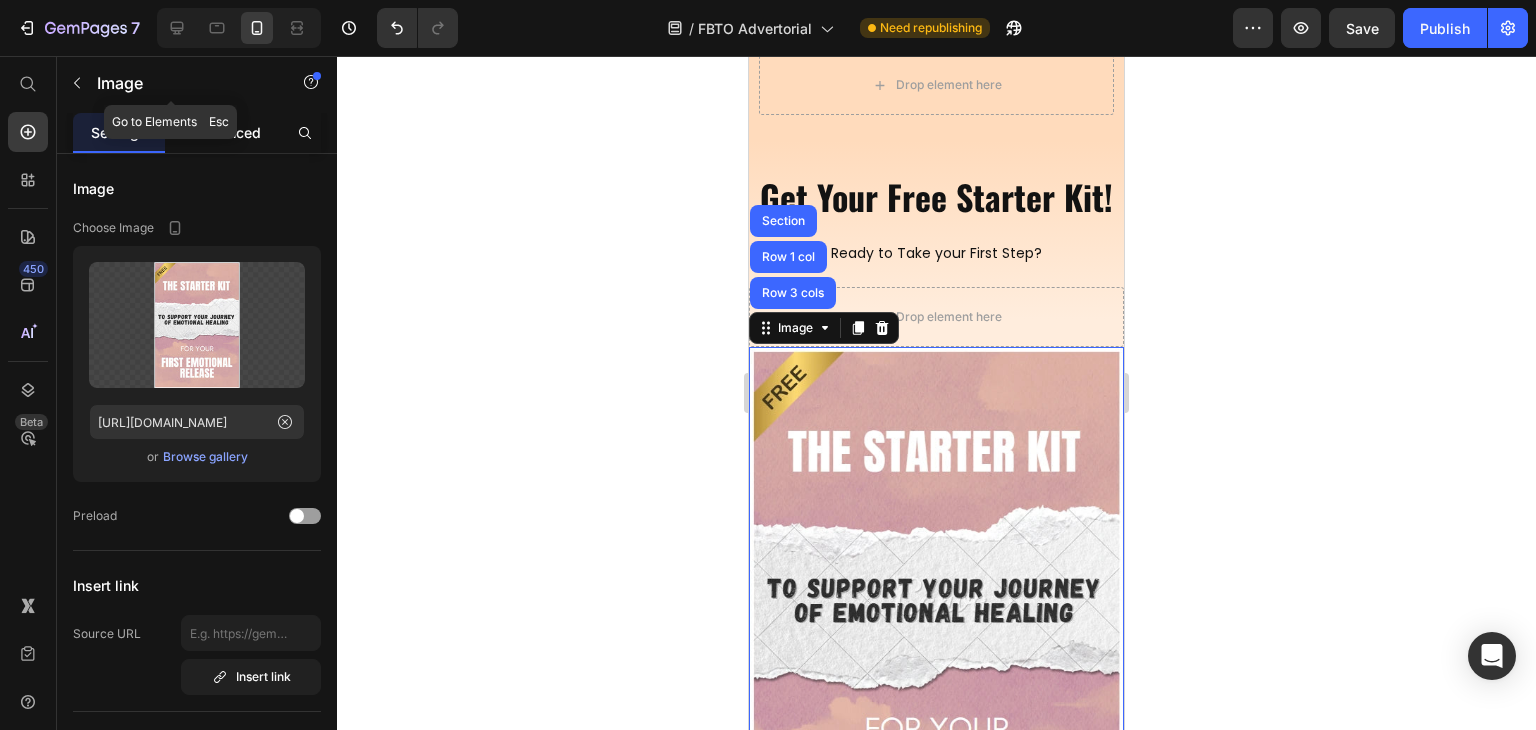 click on "Advanced" at bounding box center (227, 132) 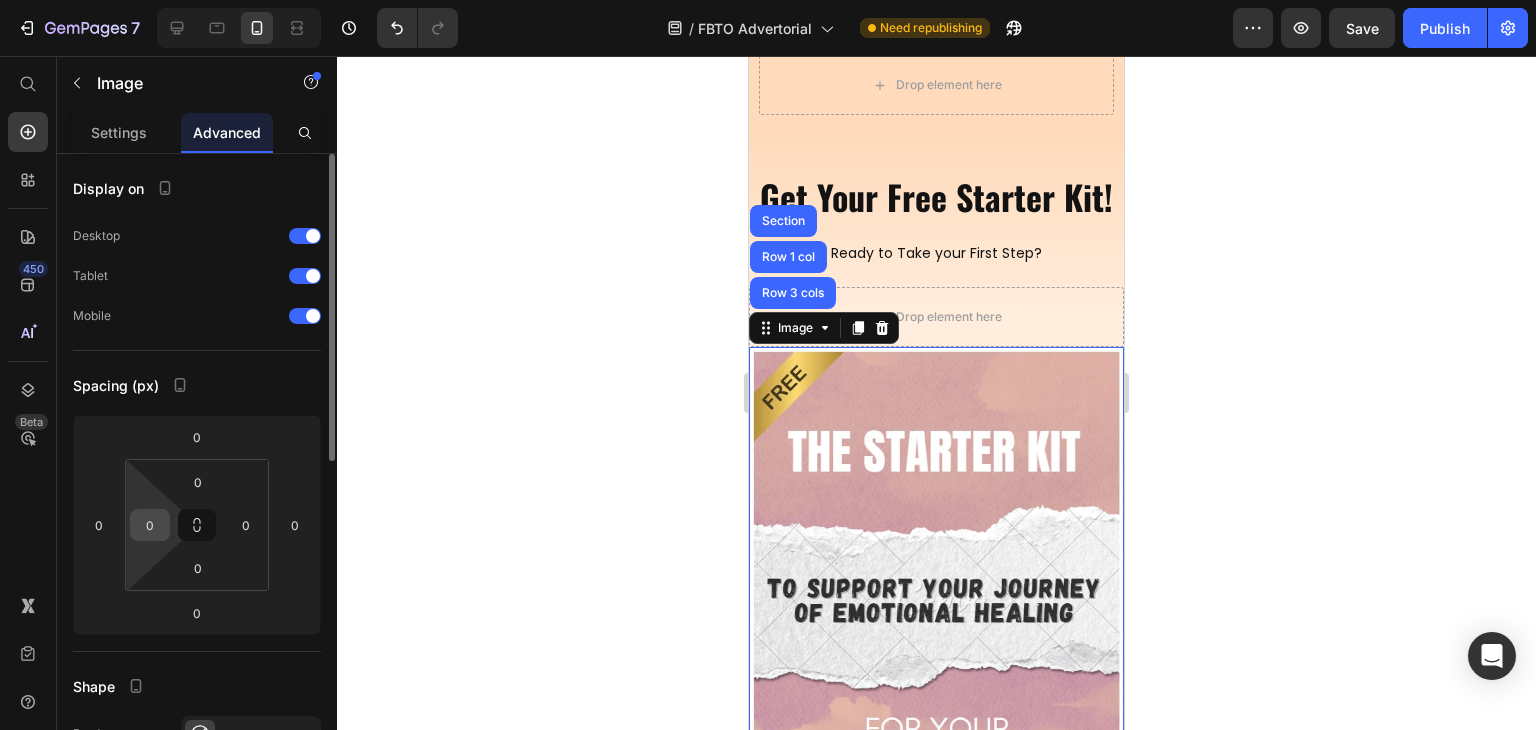 click on "0" at bounding box center (150, 525) 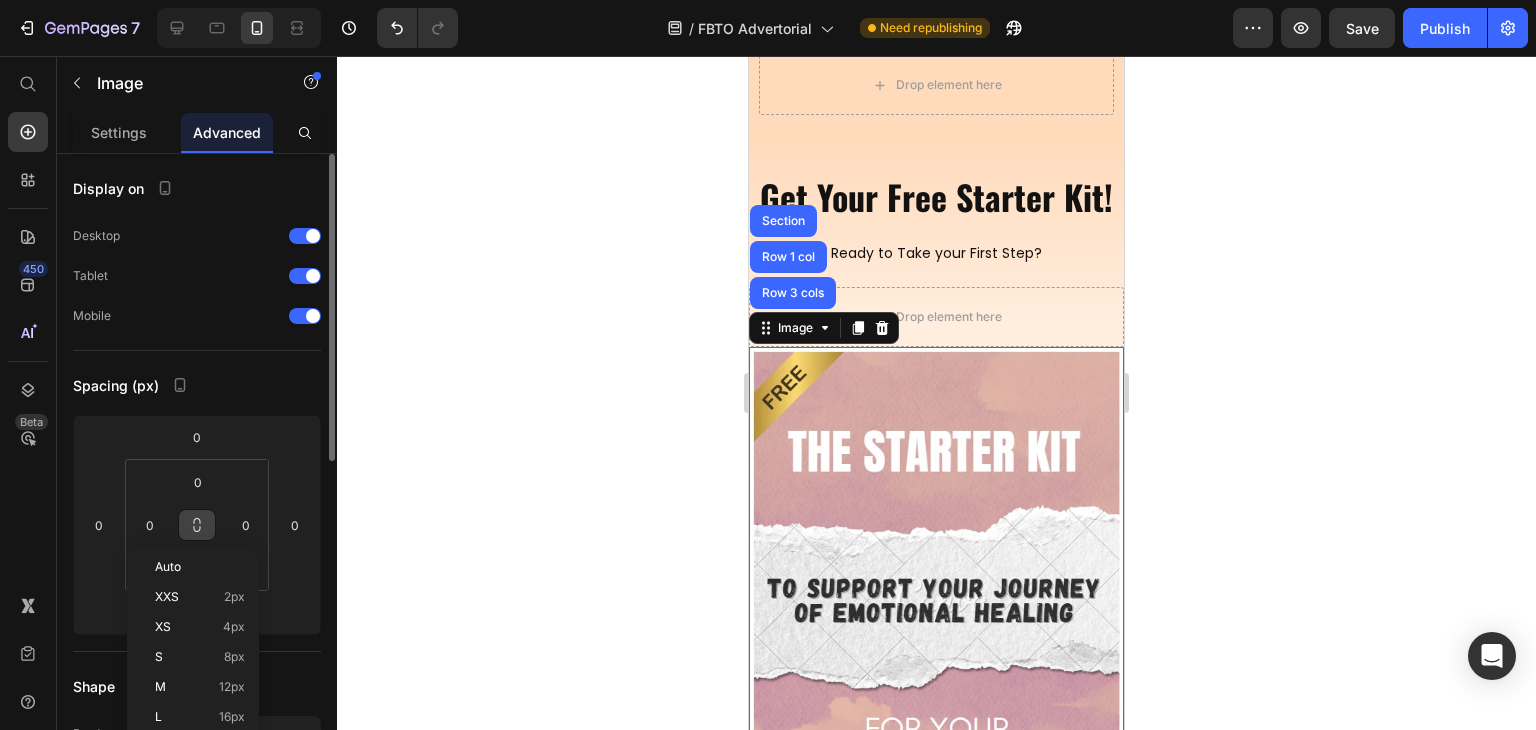click 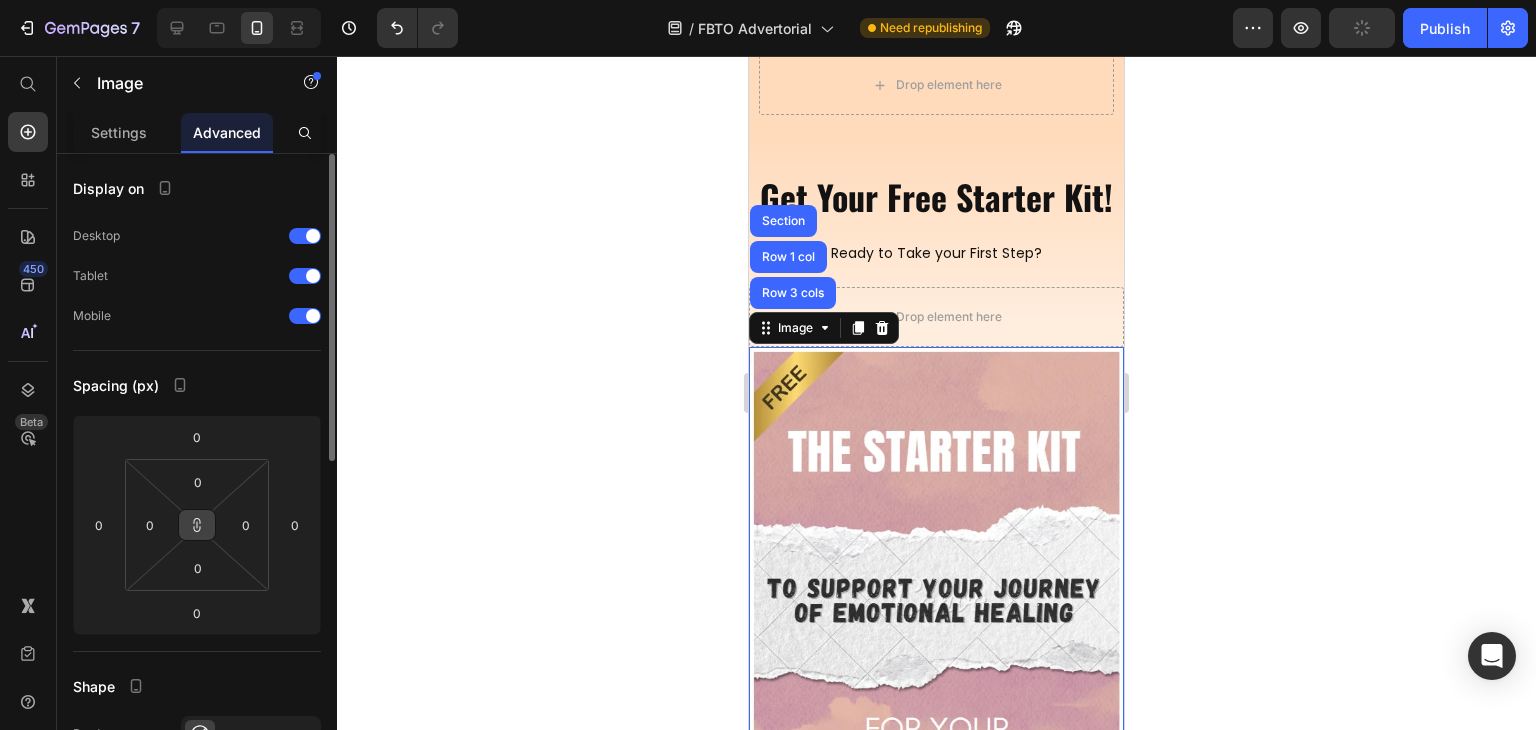 click 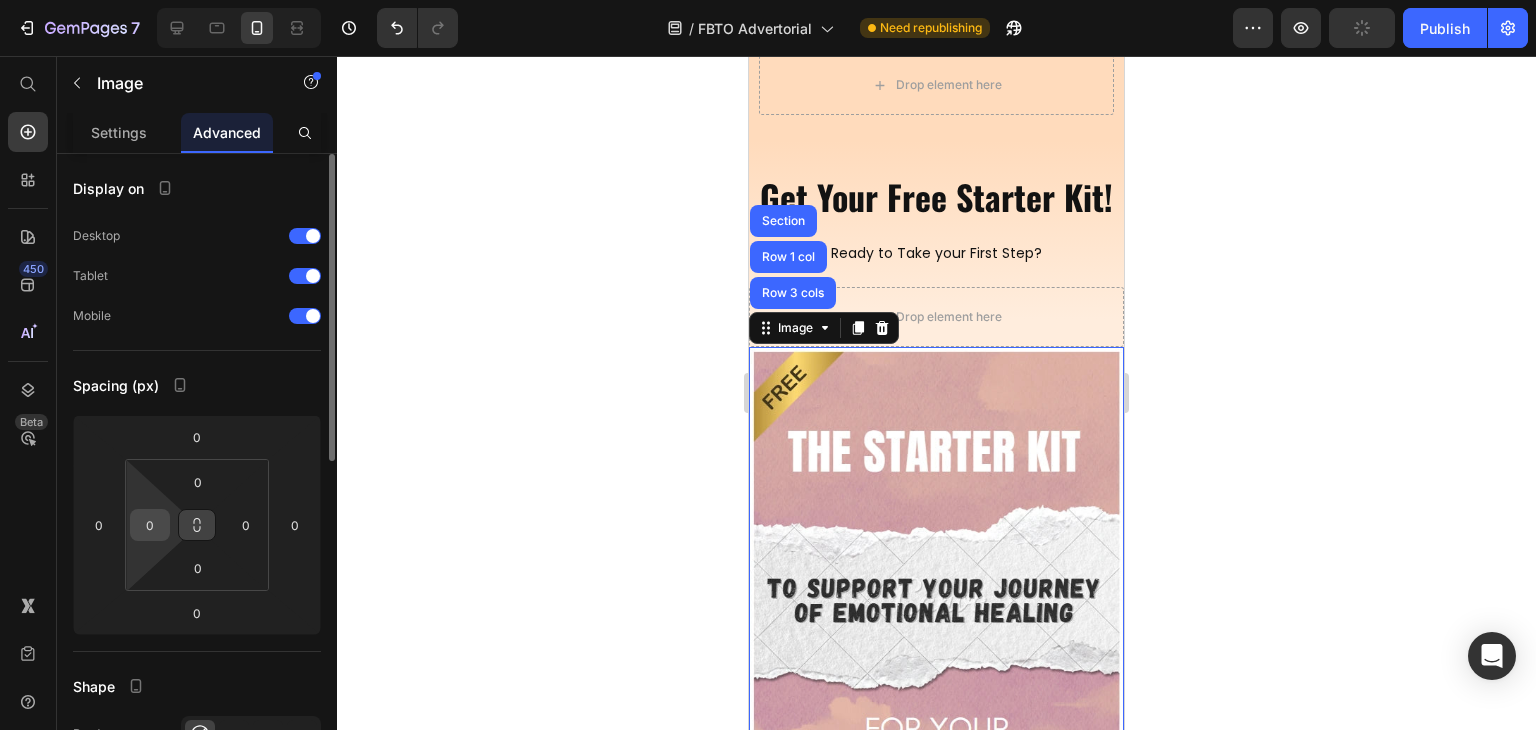 click on "0" at bounding box center [150, 525] 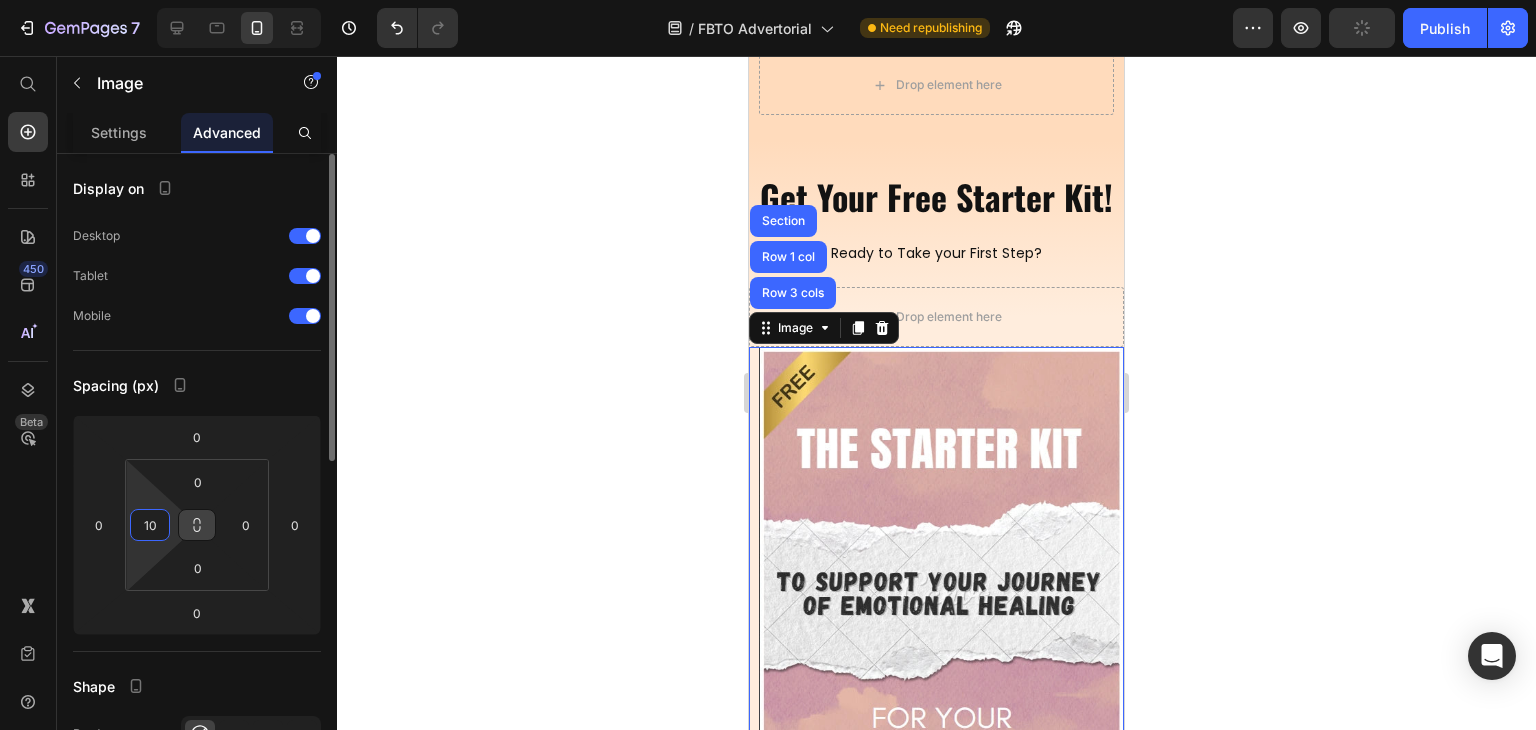 type on "1" 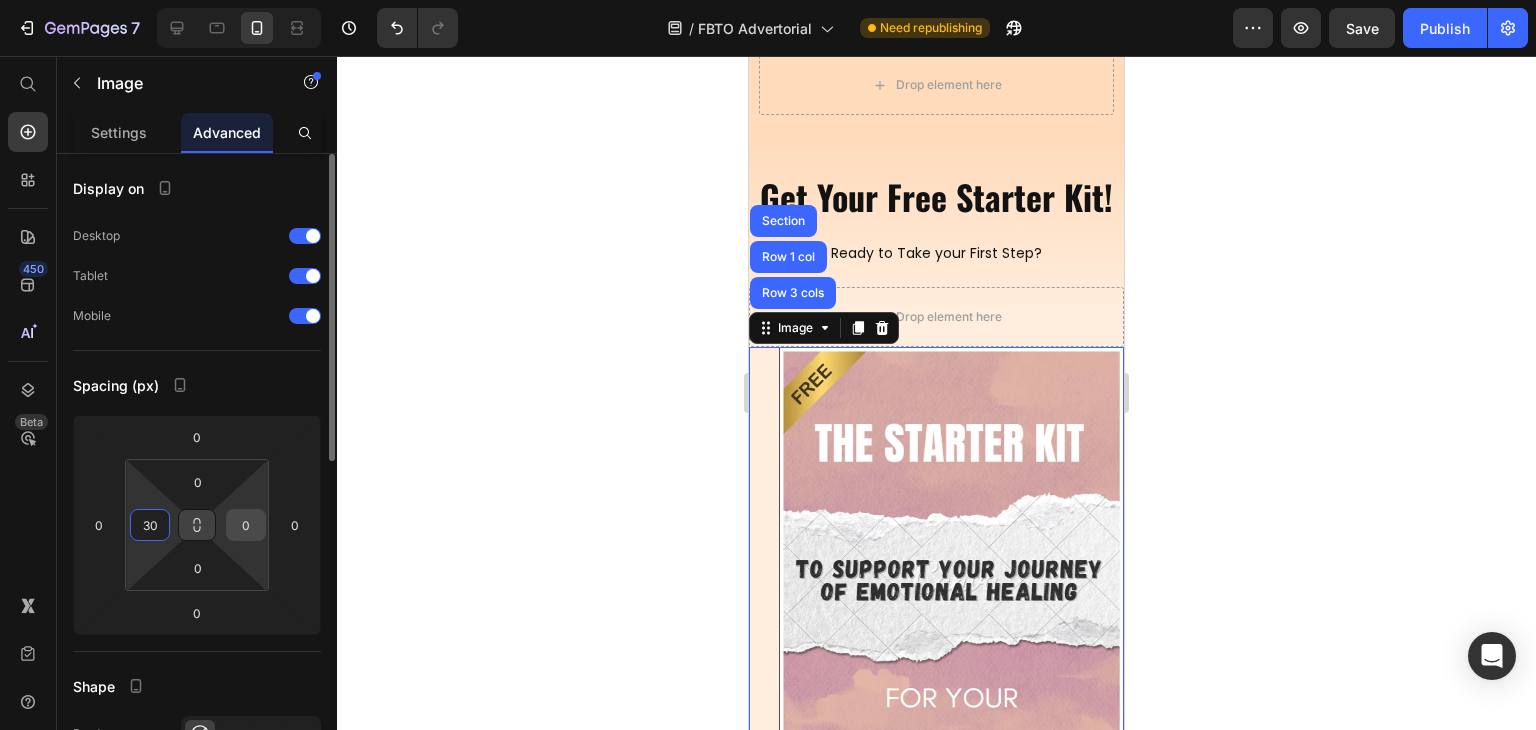 type on "30" 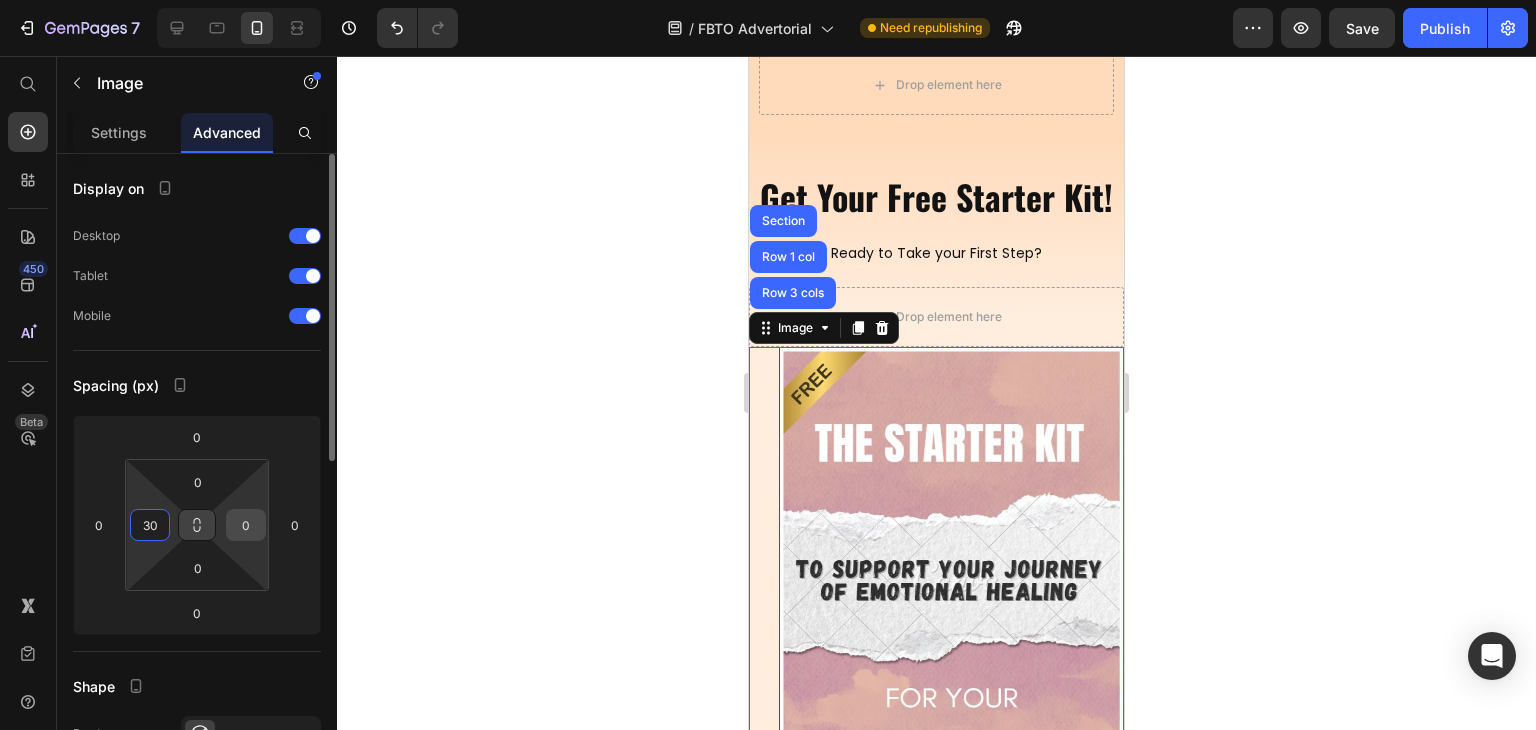 click on "0" at bounding box center [246, 525] 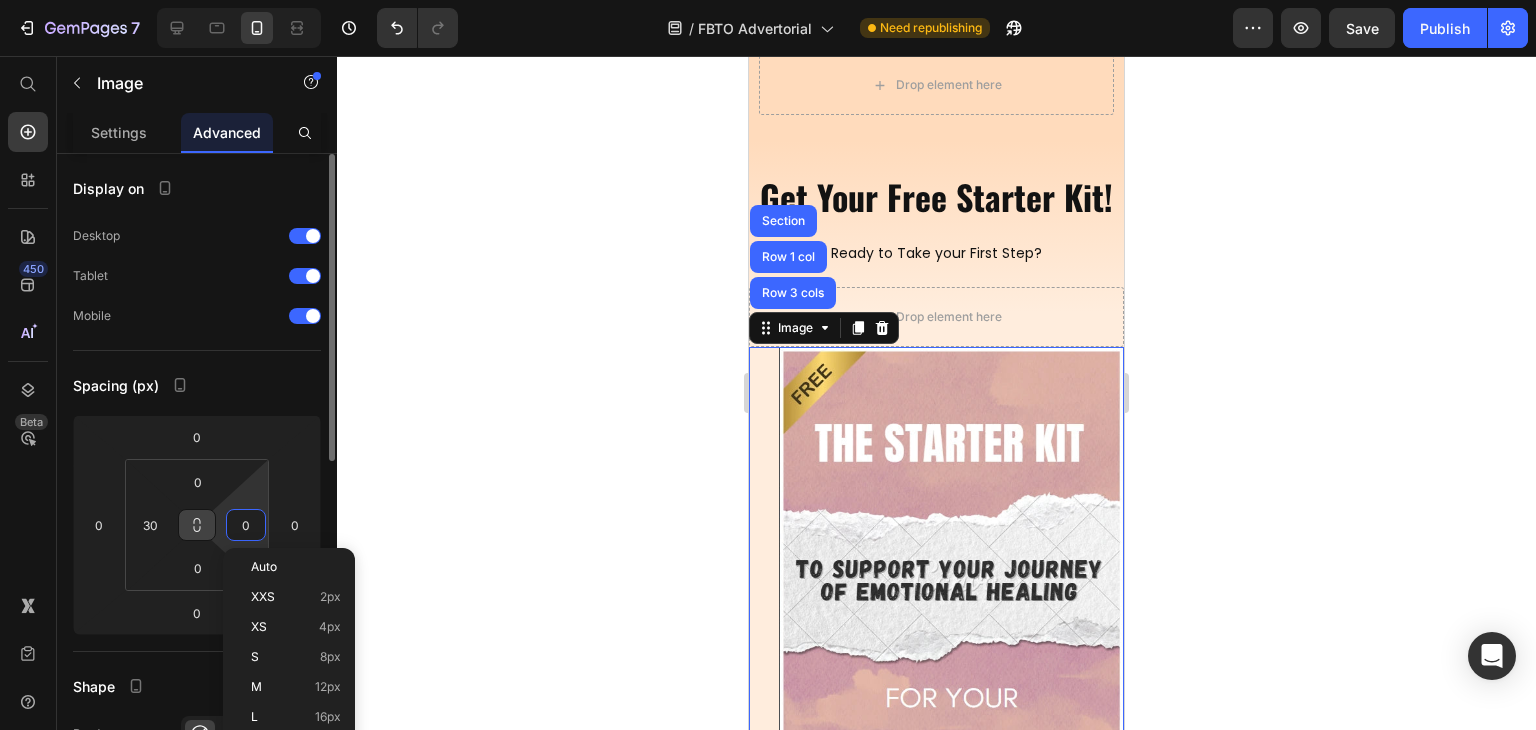type on "3" 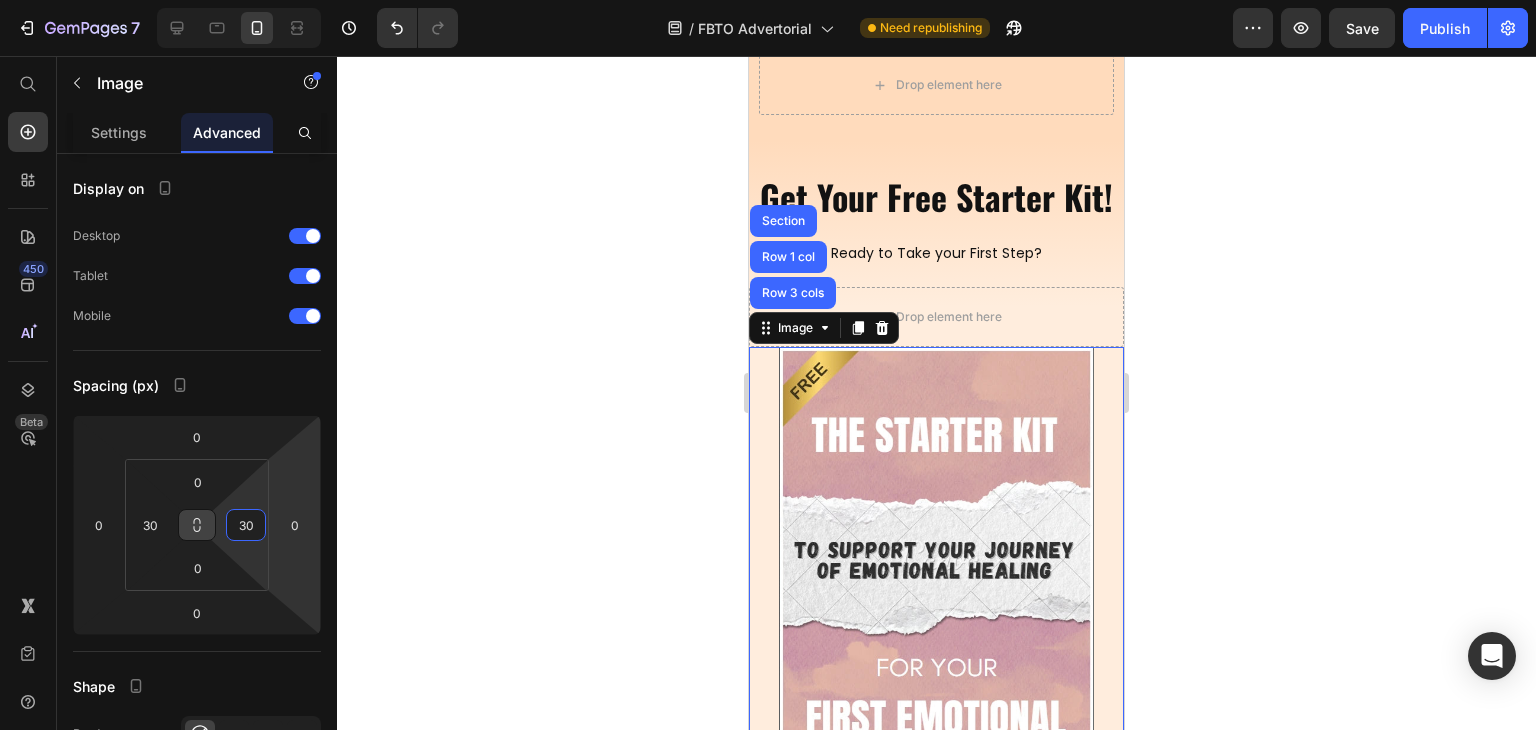 type on "30" 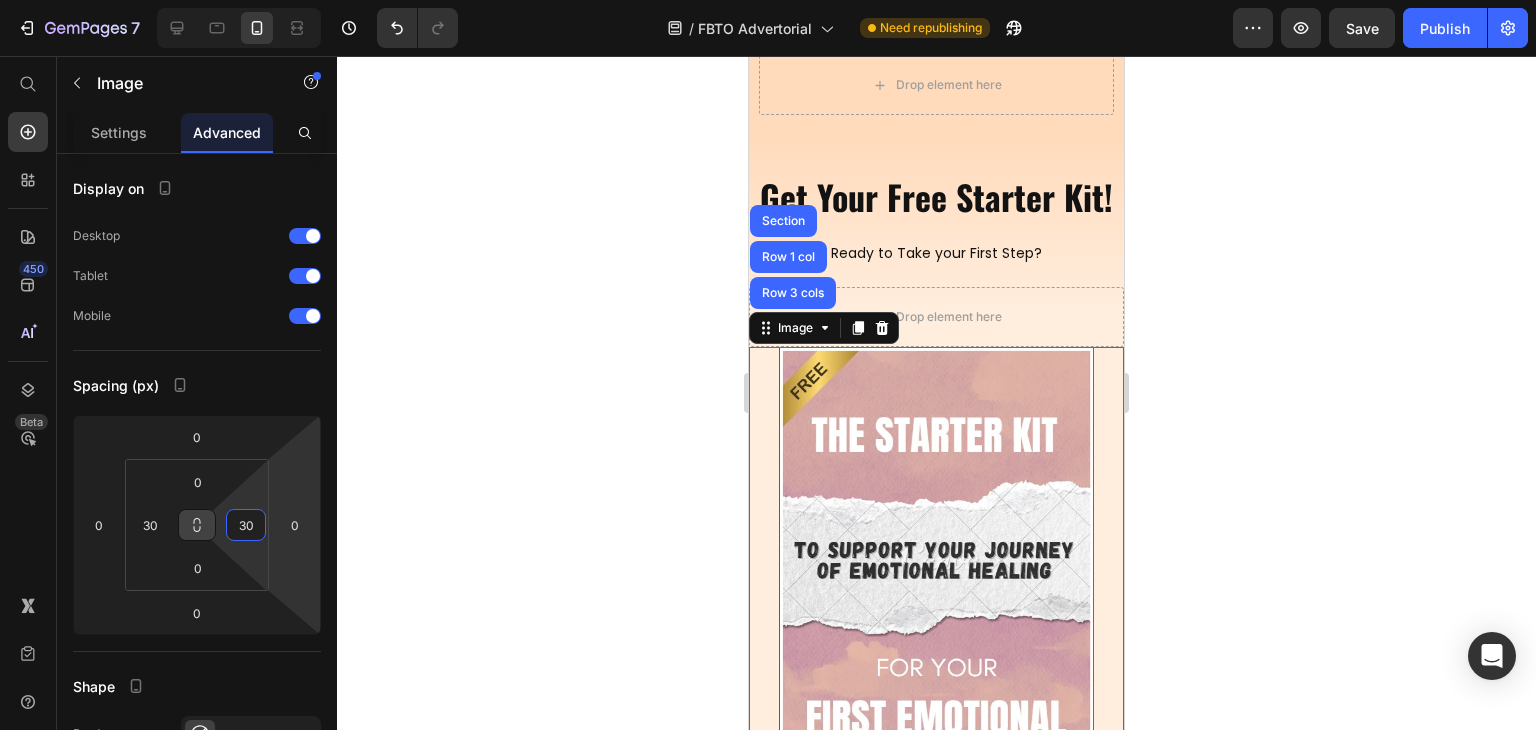 click 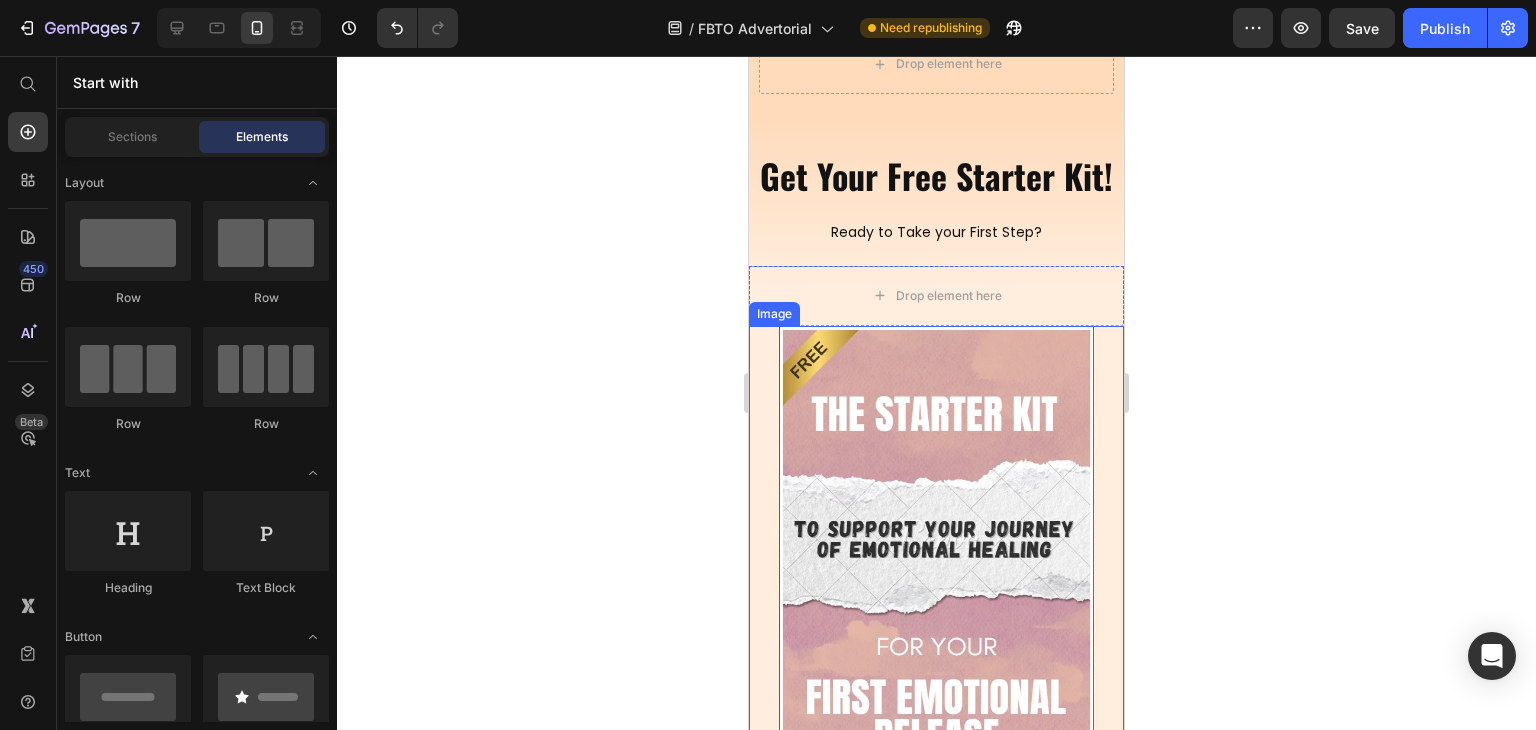 scroll, scrollTop: 706, scrollLeft: 0, axis: vertical 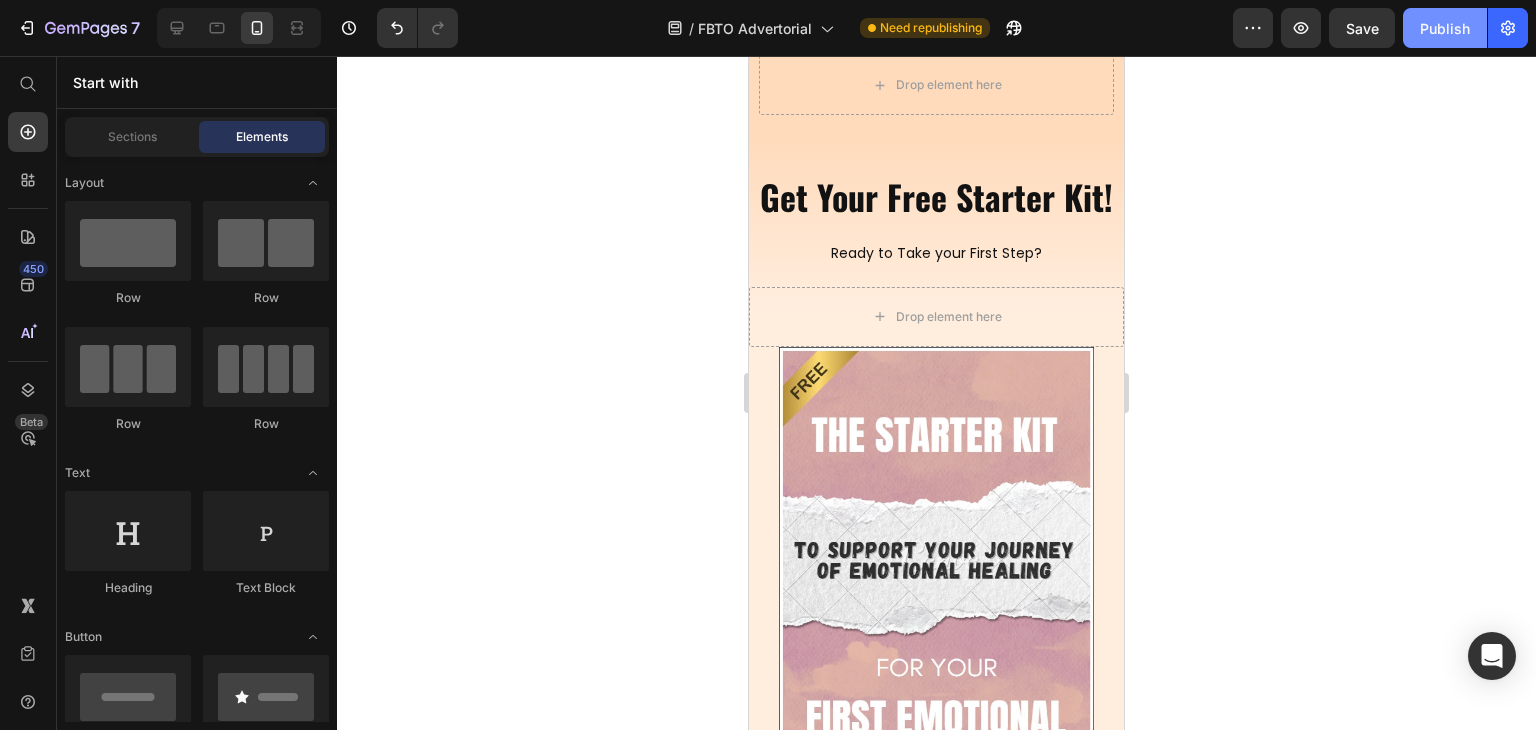 click on "Publish" at bounding box center [1445, 28] 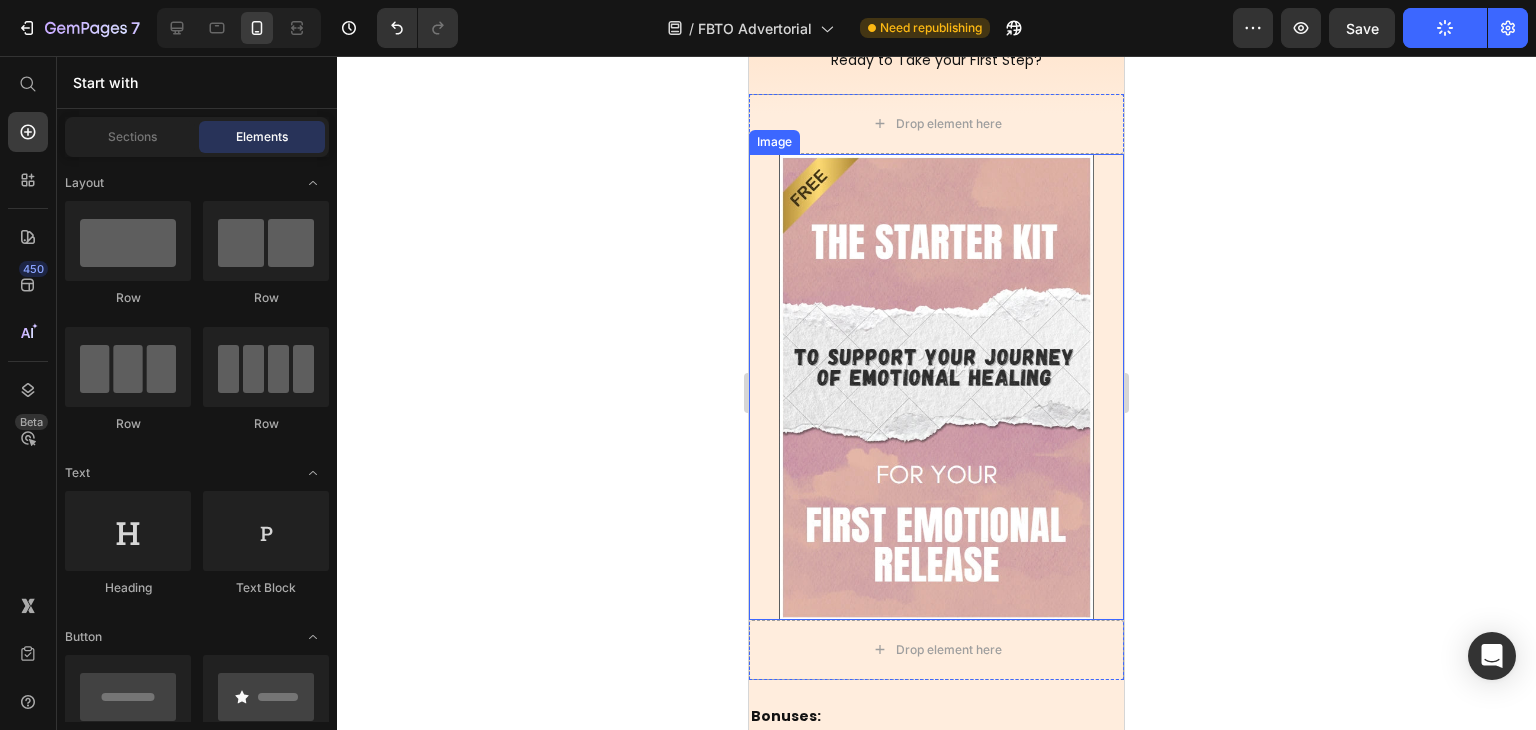 scroll, scrollTop: 906, scrollLeft: 0, axis: vertical 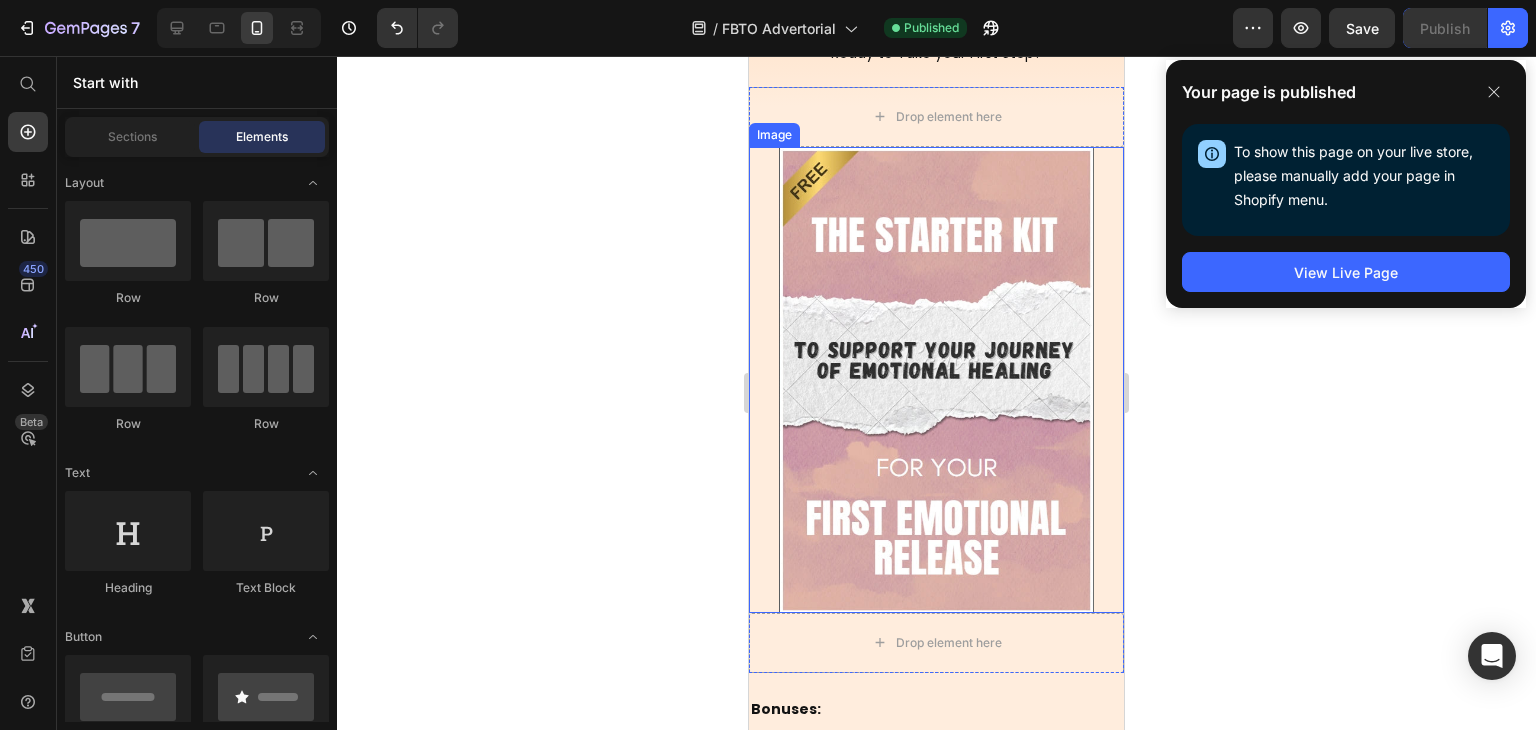 click at bounding box center (936, 380) 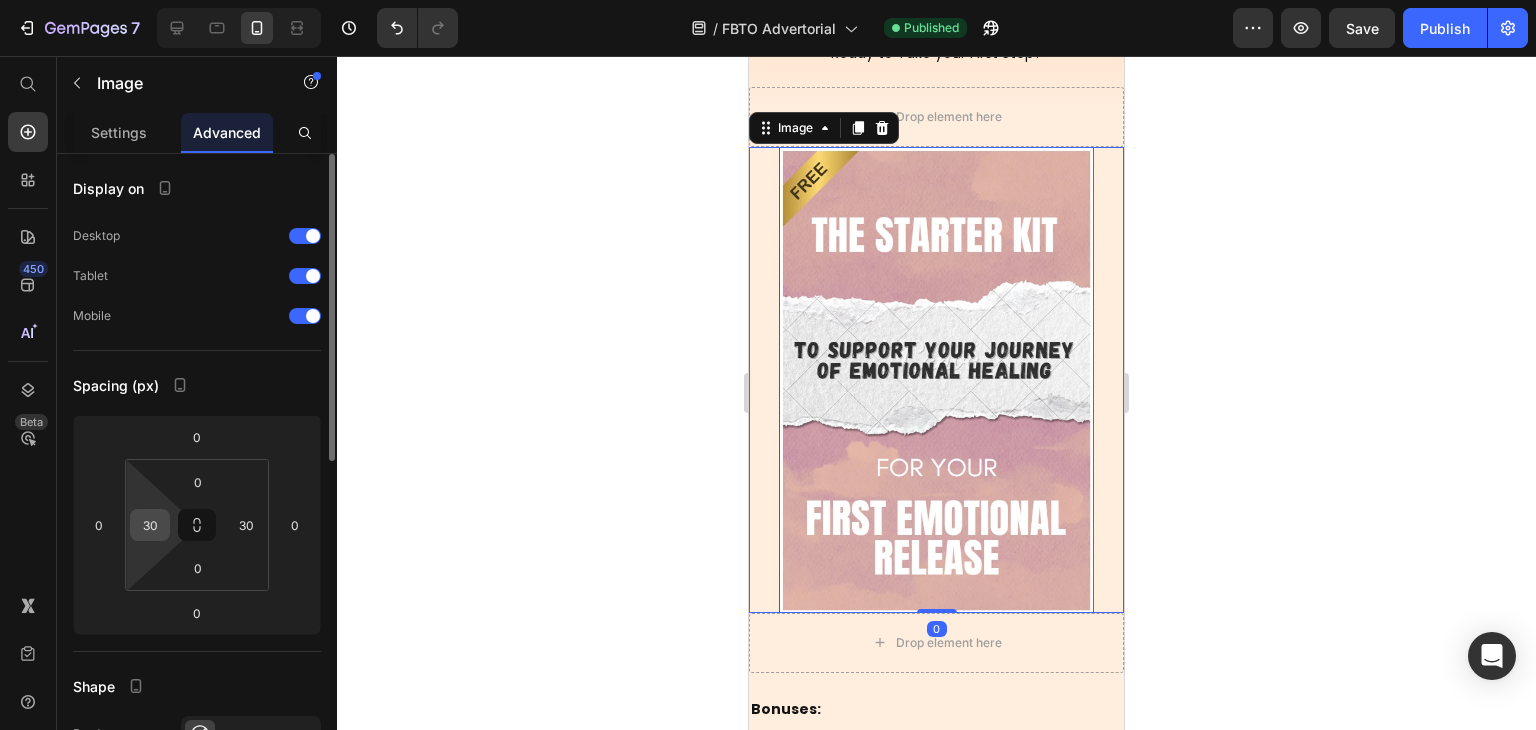 click on "30" at bounding box center (150, 525) 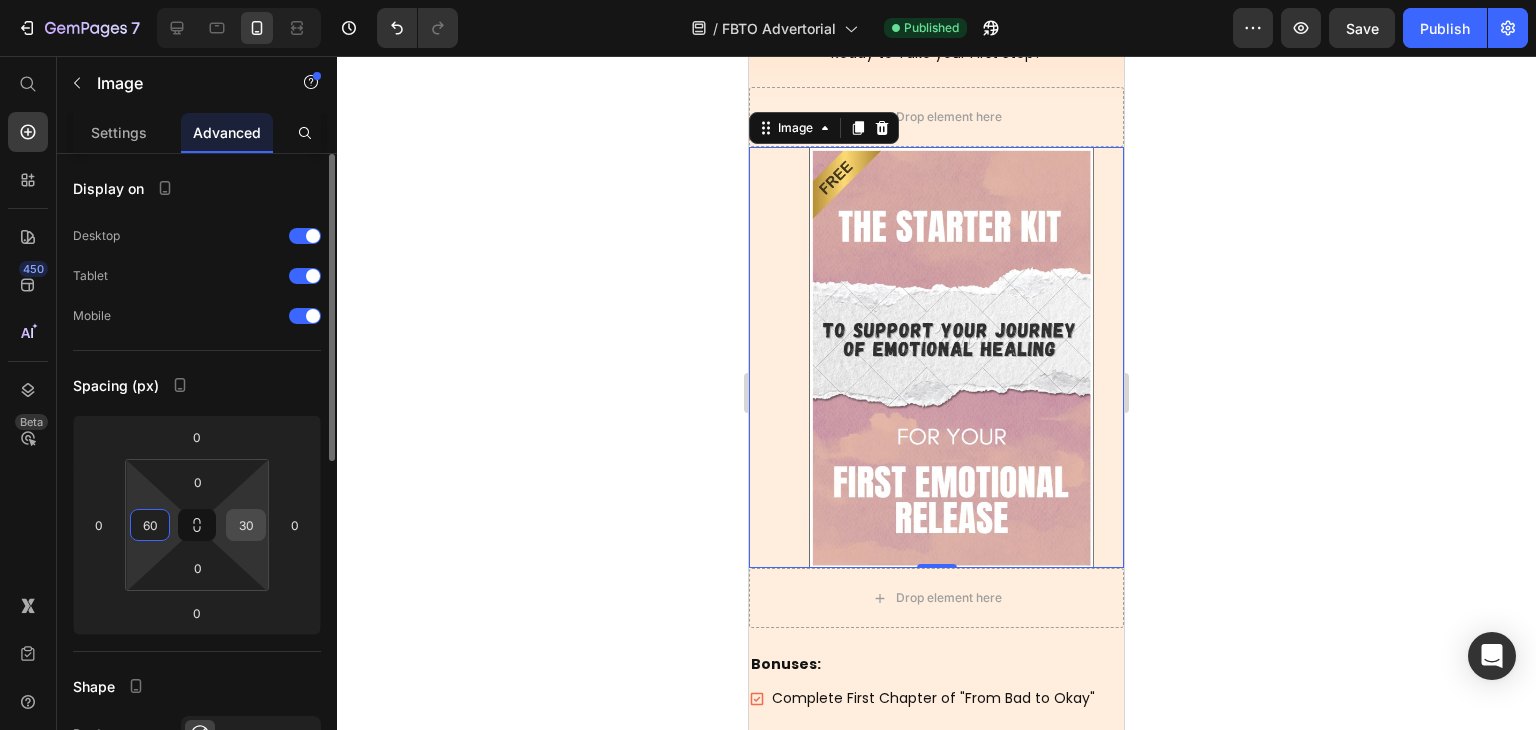type on "60" 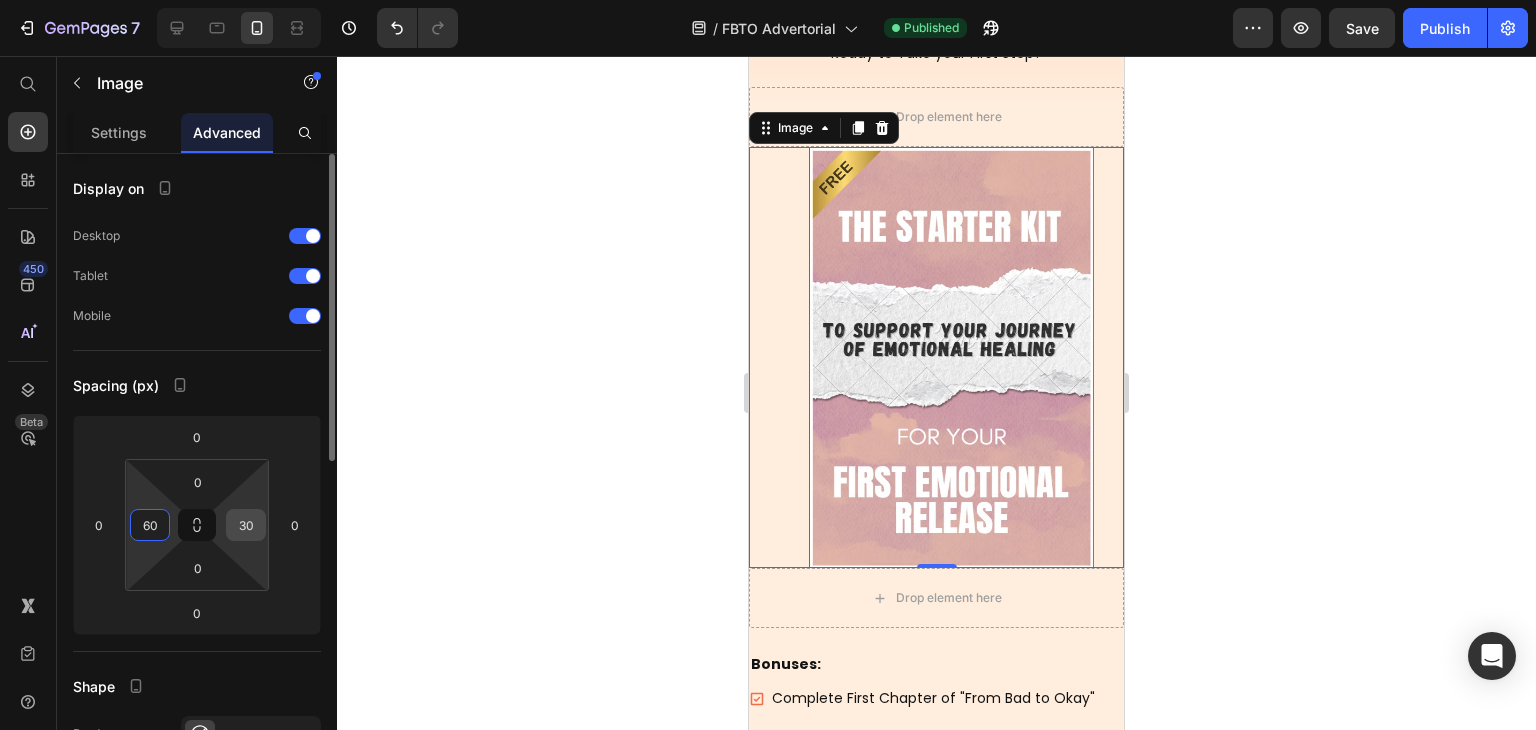 click on "30" at bounding box center (246, 525) 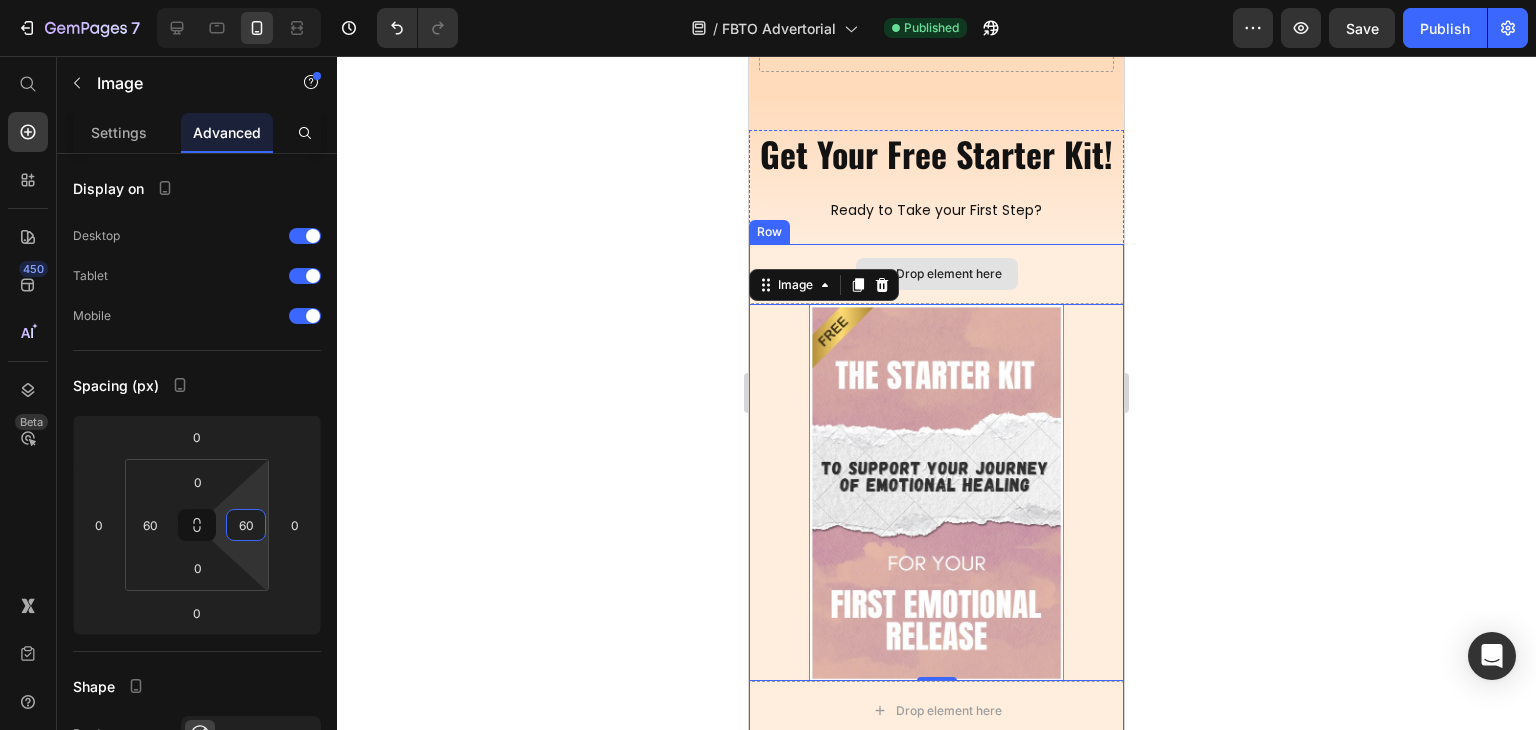 scroll, scrollTop: 806, scrollLeft: 0, axis: vertical 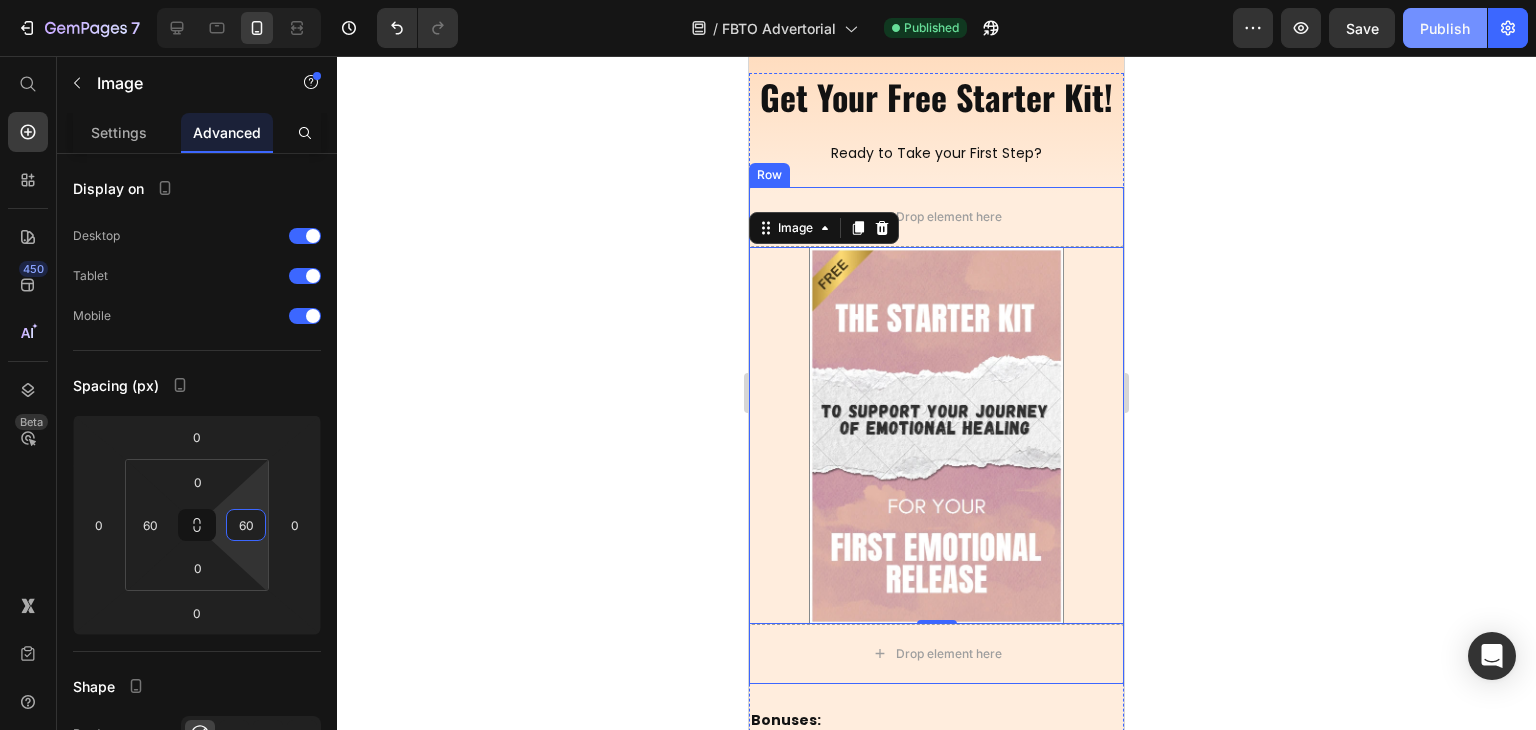 type on "60" 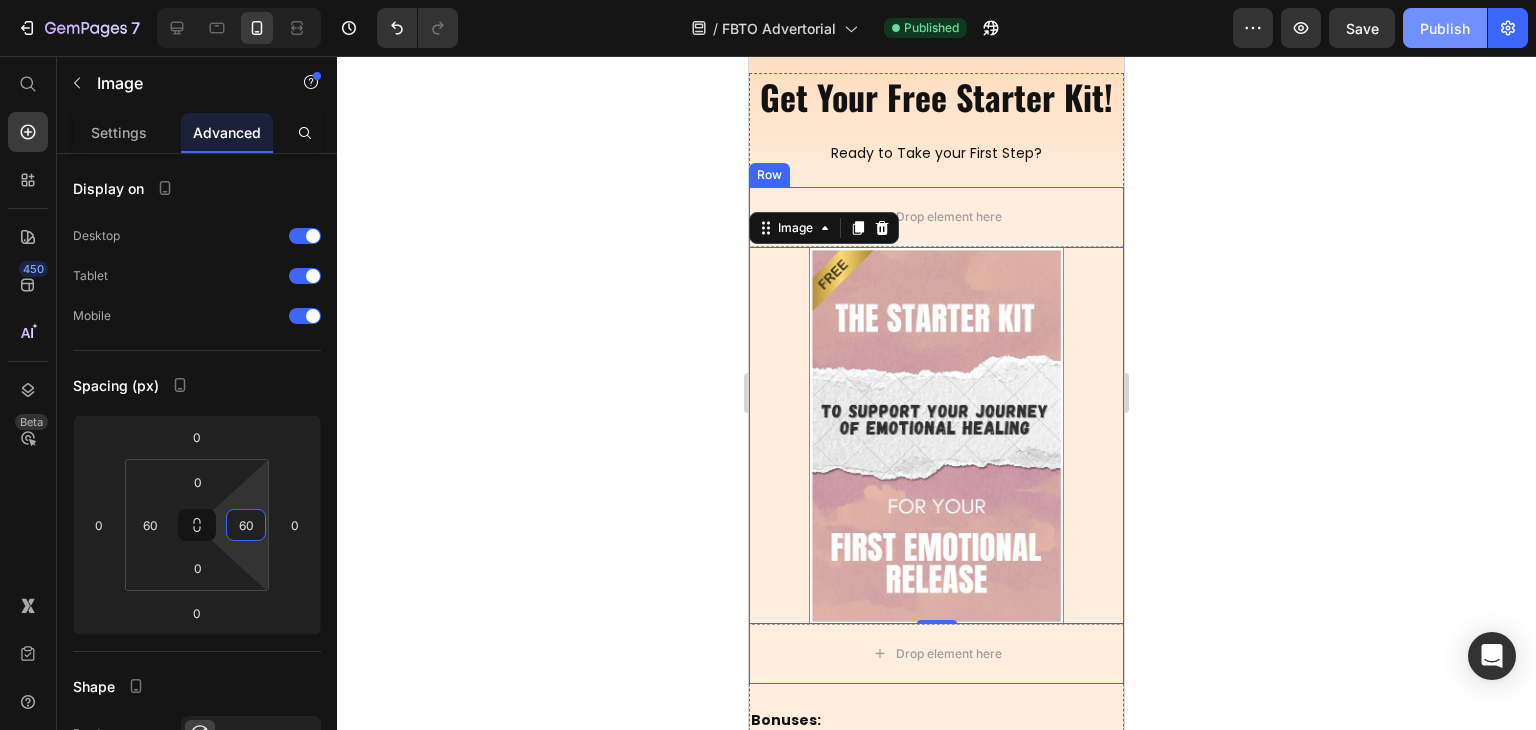 click on "Publish" at bounding box center [1445, 28] 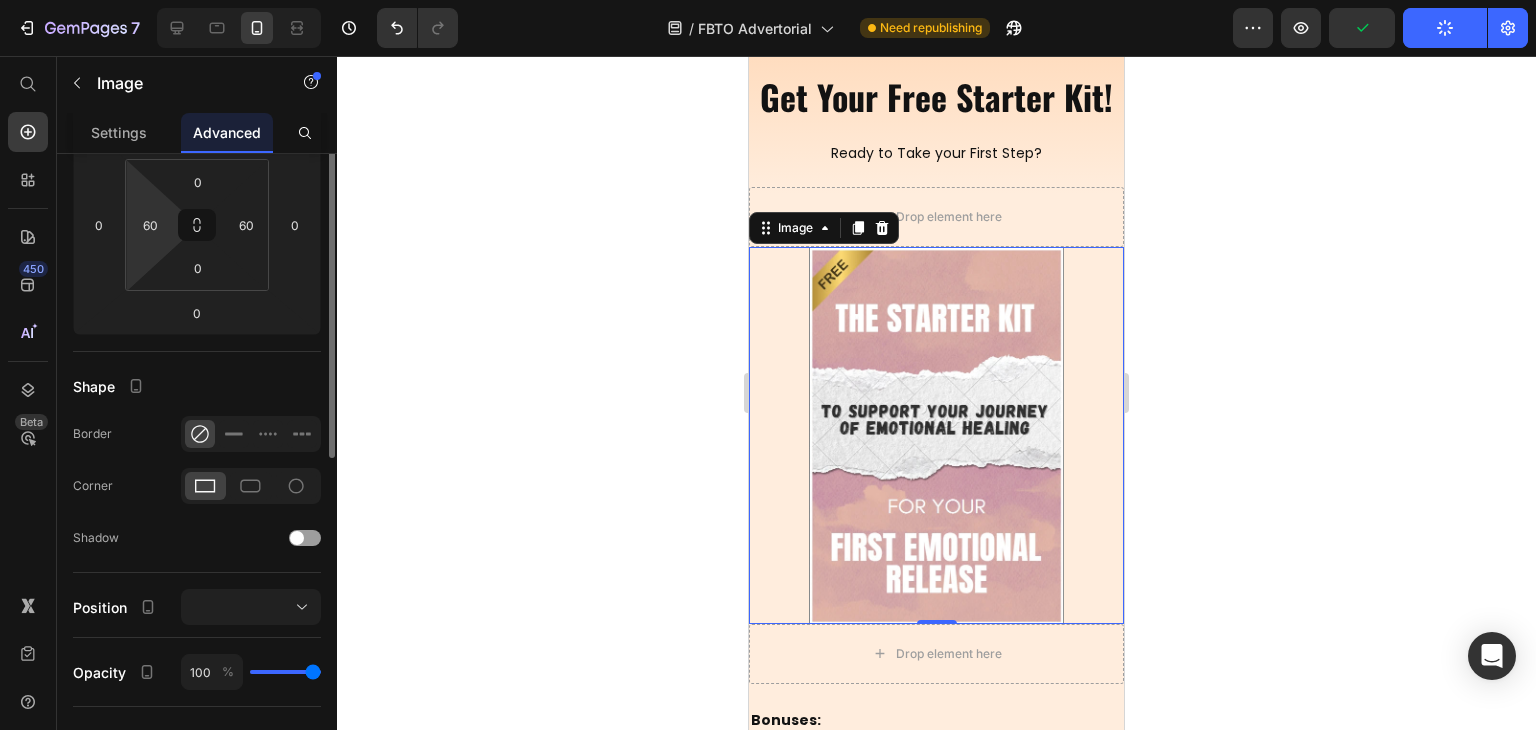 scroll, scrollTop: 400, scrollLeft: 0, axis: vertical 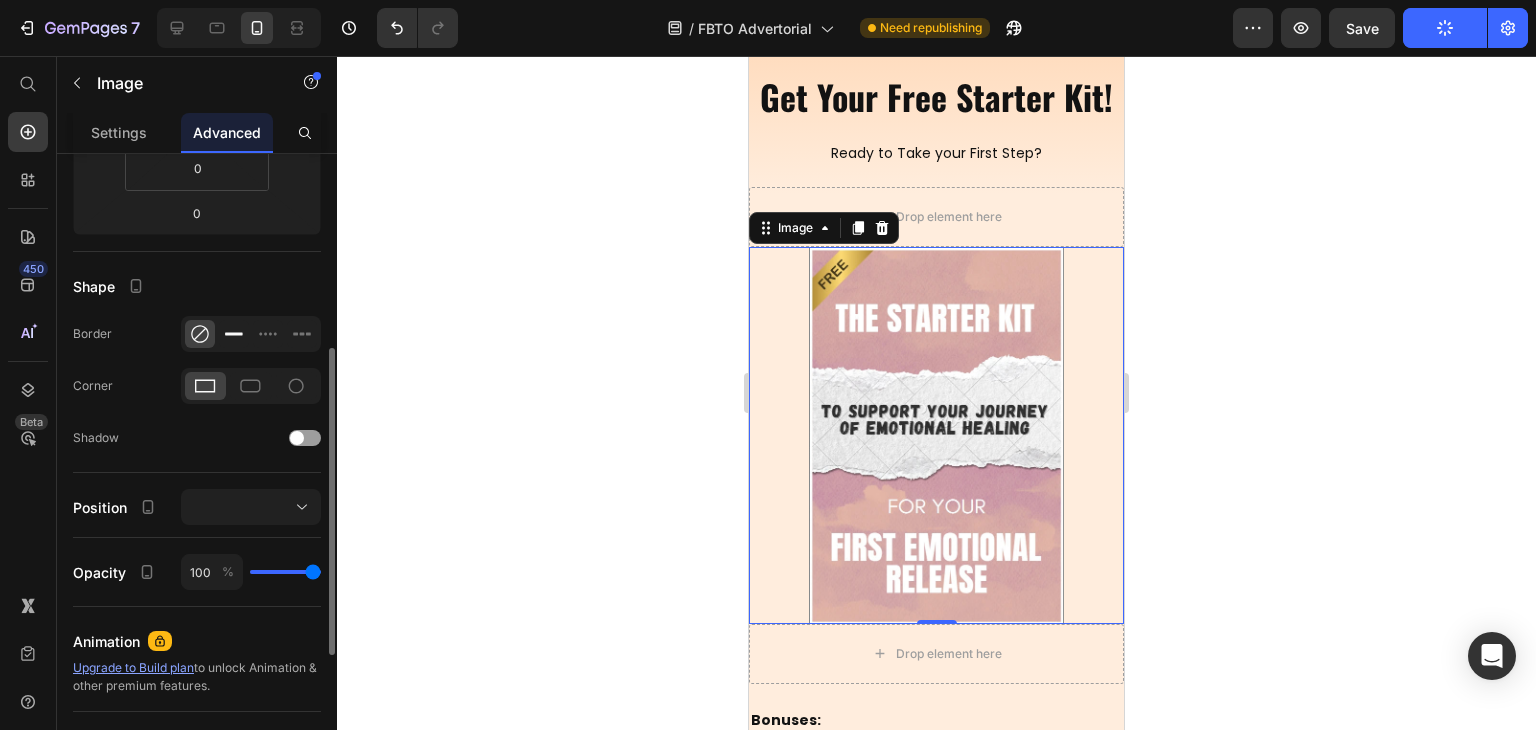 click 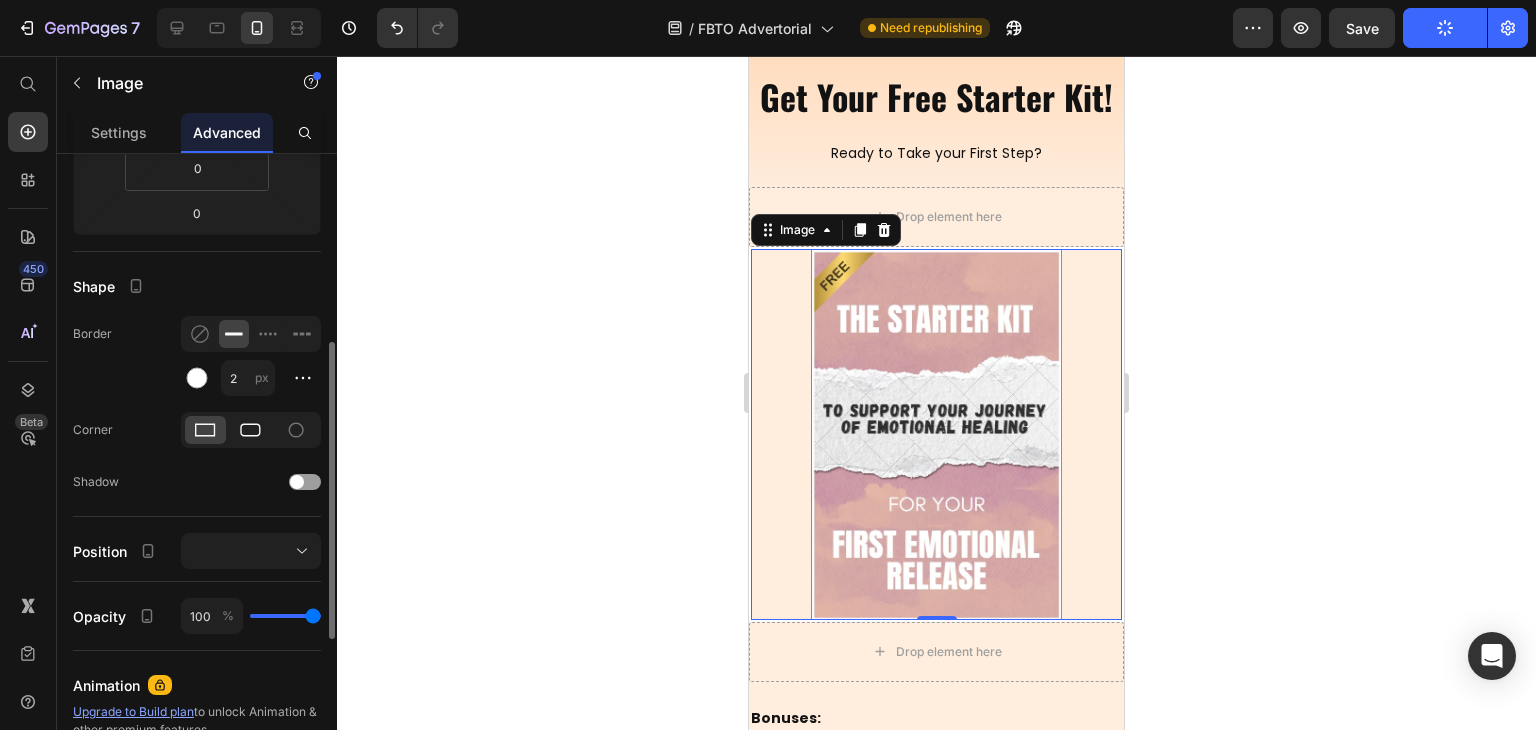 click 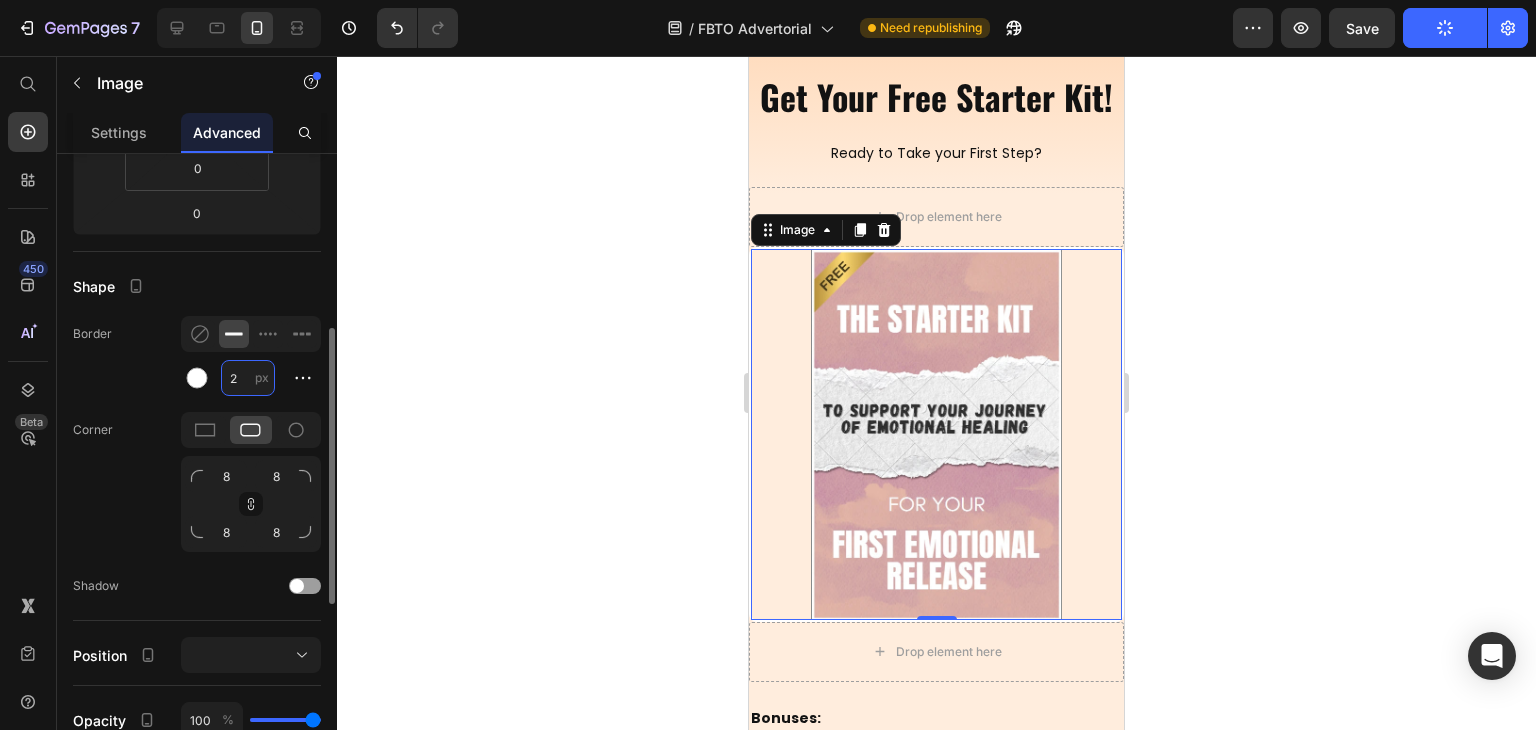 click on "2" at bounding box center (248, 378) 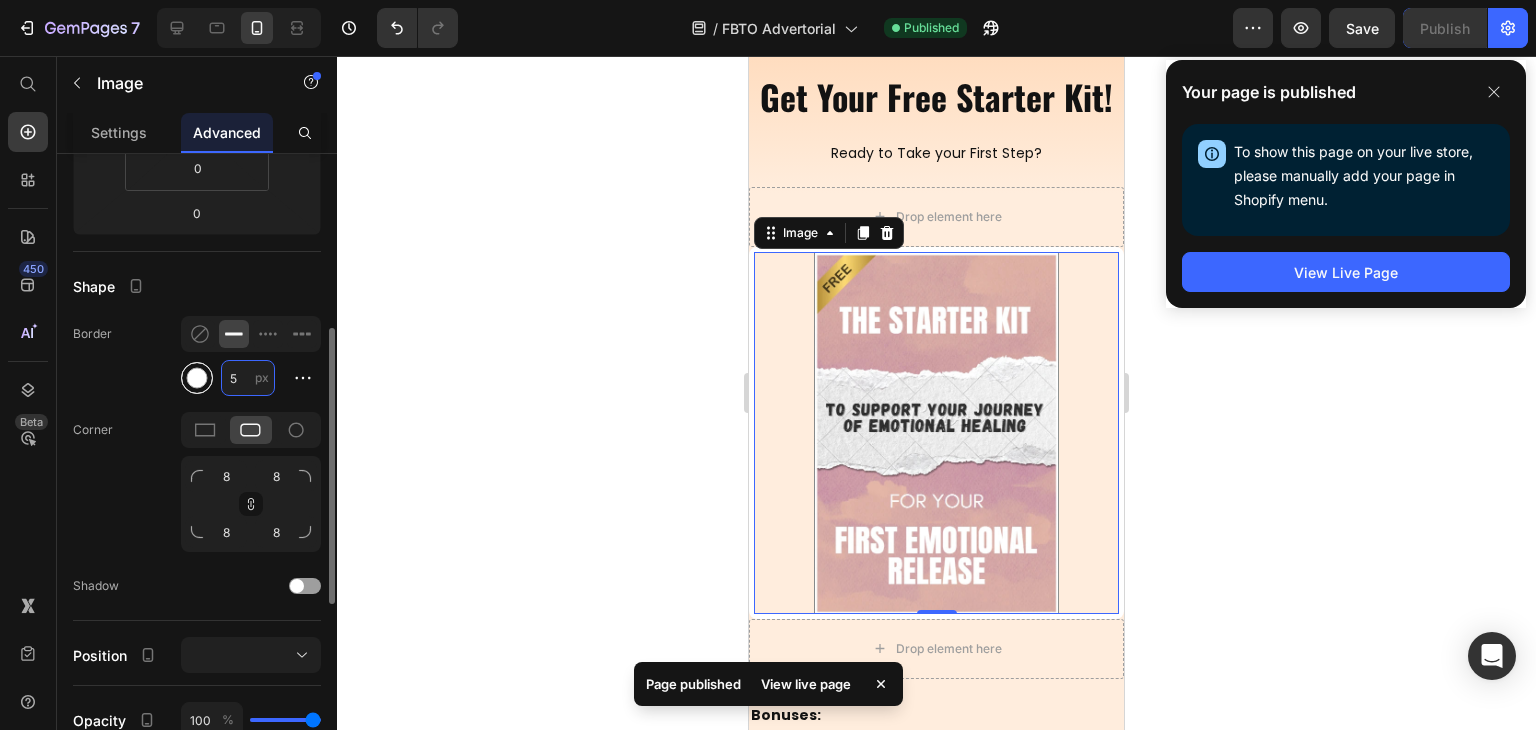 drag, startPoint x: 237, startPoint y: 377, endPoint x: 211, endPoint y: 371, distance: 26.683329 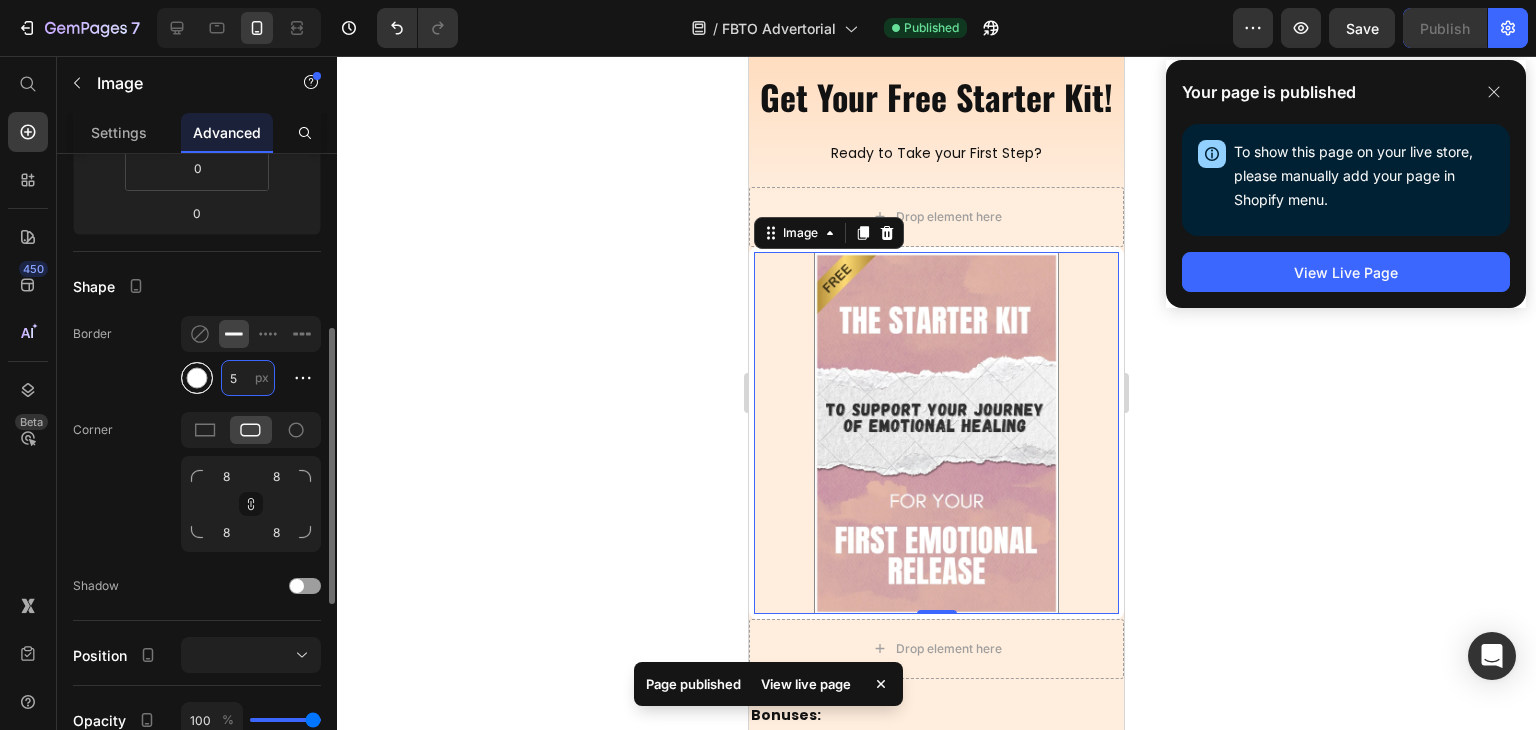click on "5 px" at bounding box center (267, 378) 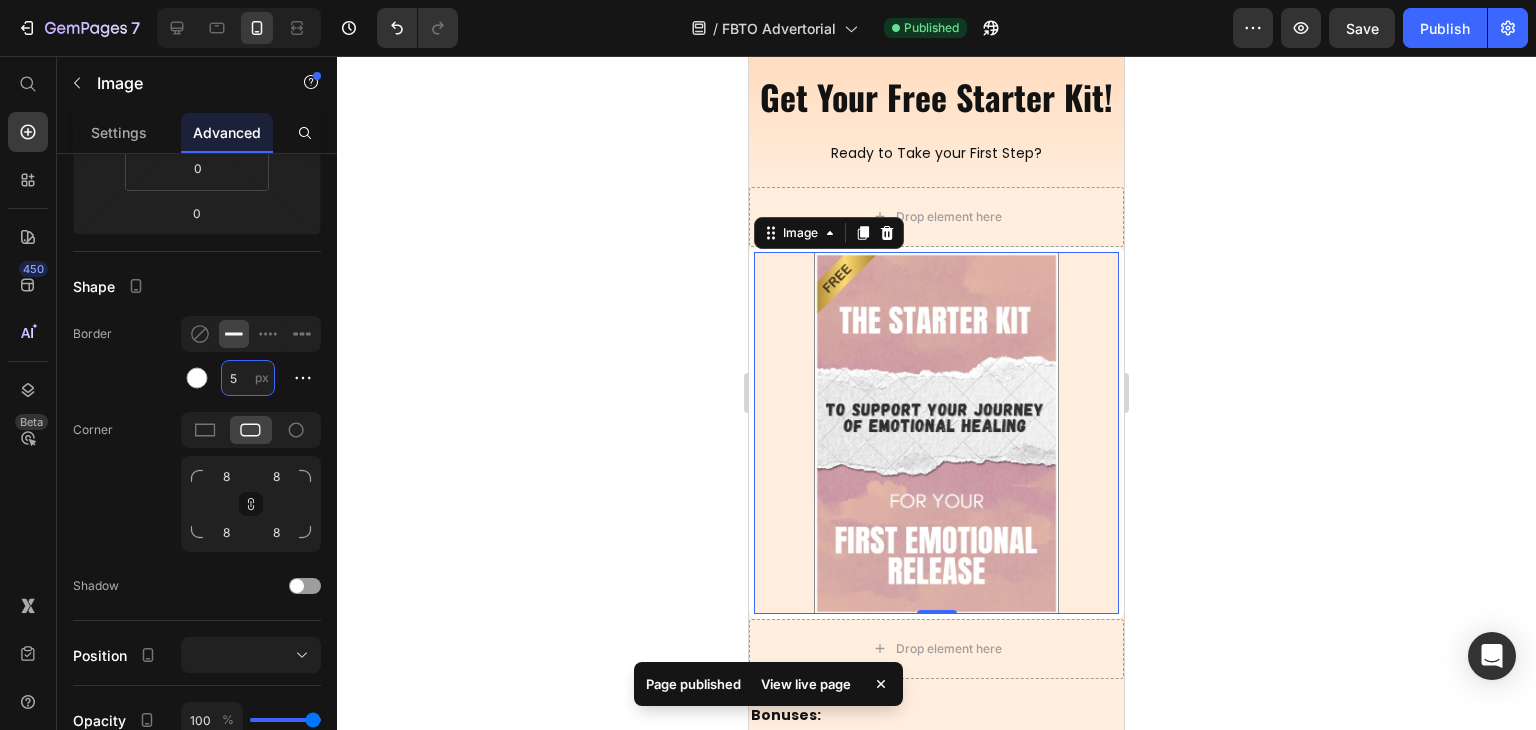 type on "5" 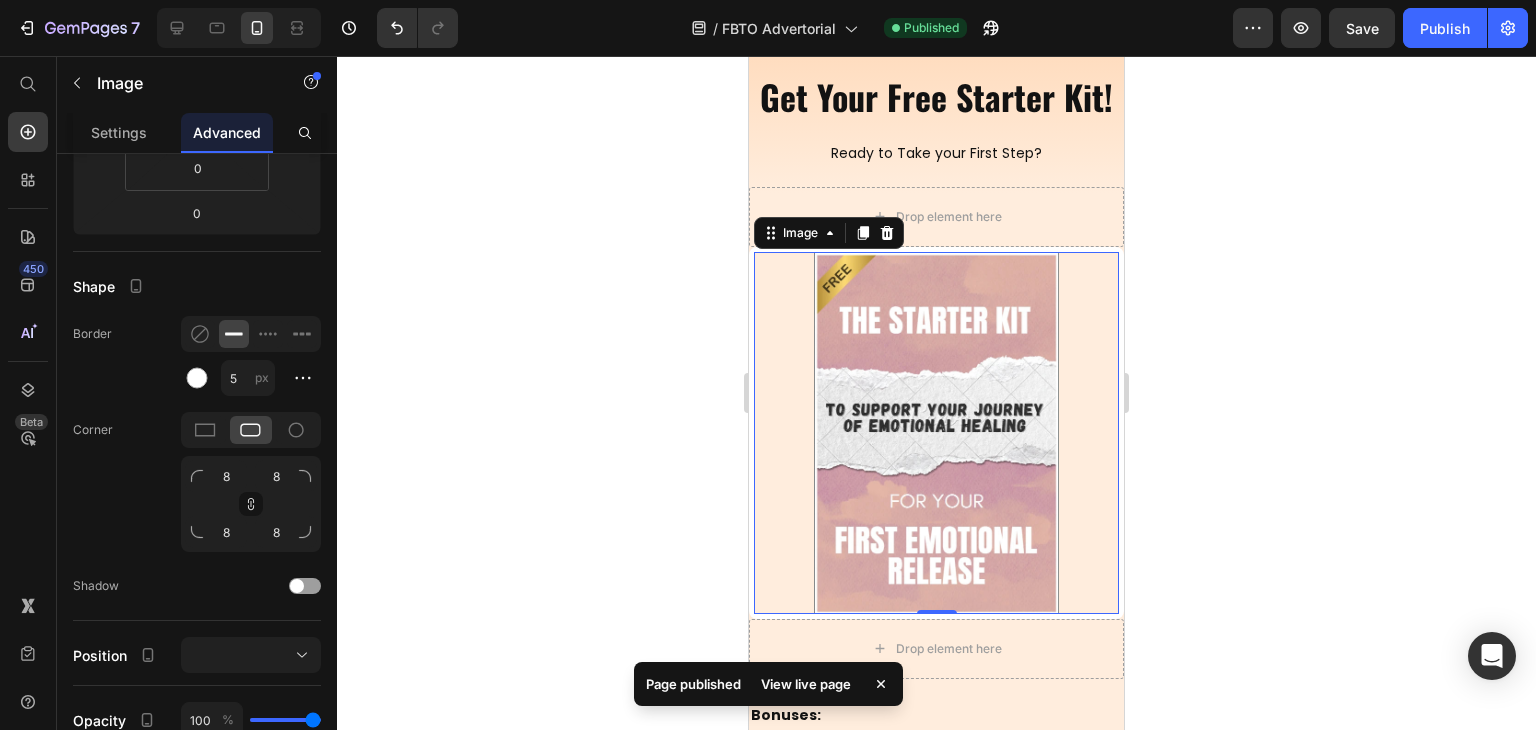 click at bounding box center [936, 433] 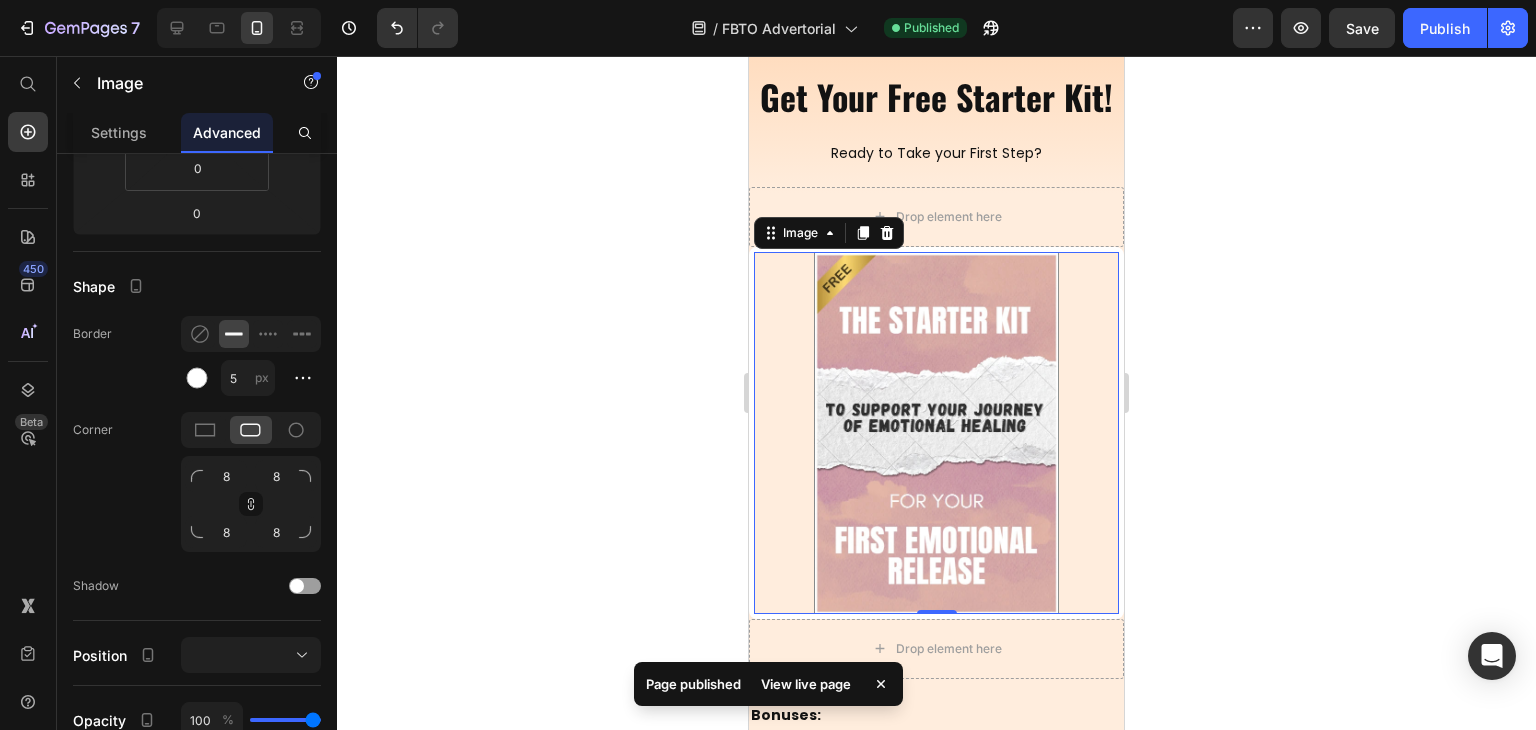 click 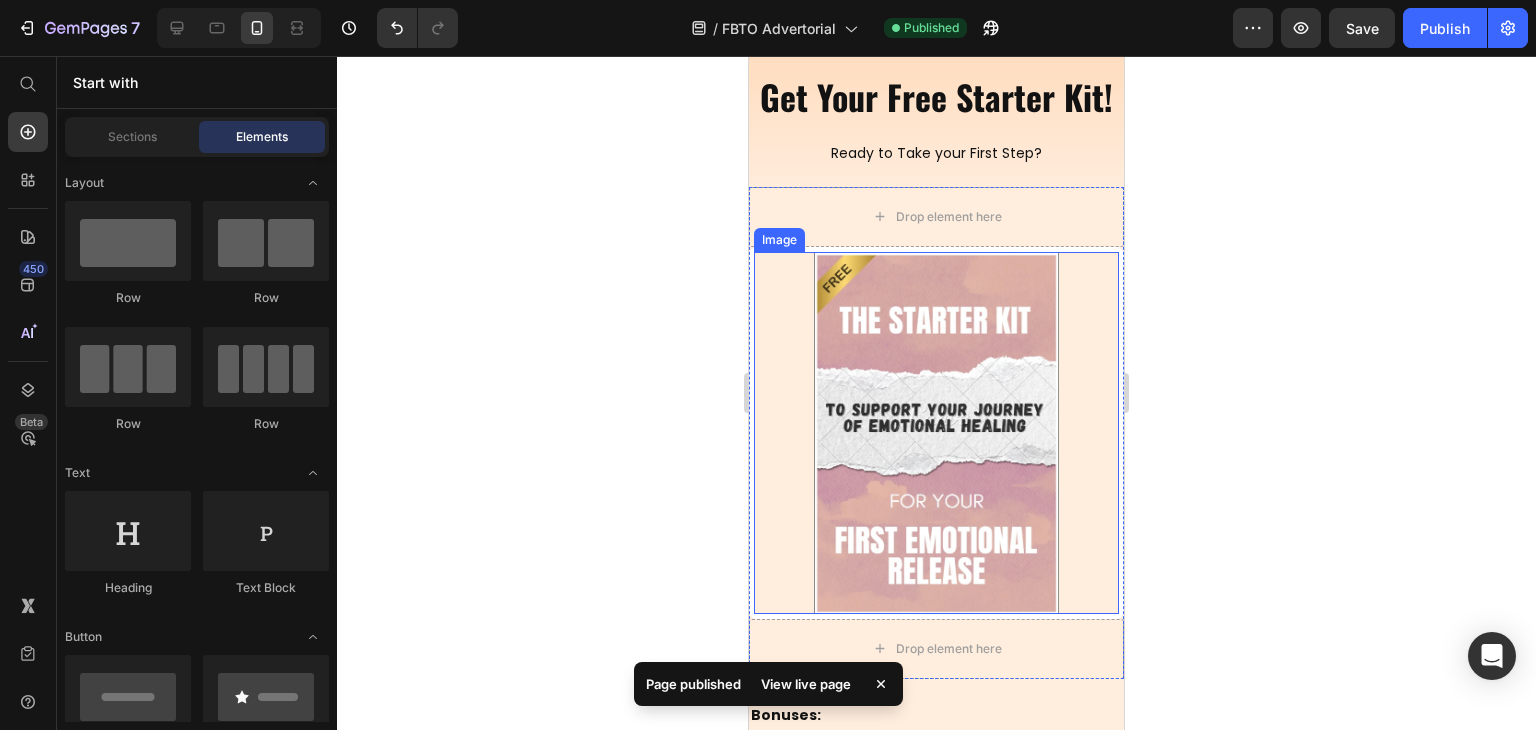 click at bounding box center [936, 433] 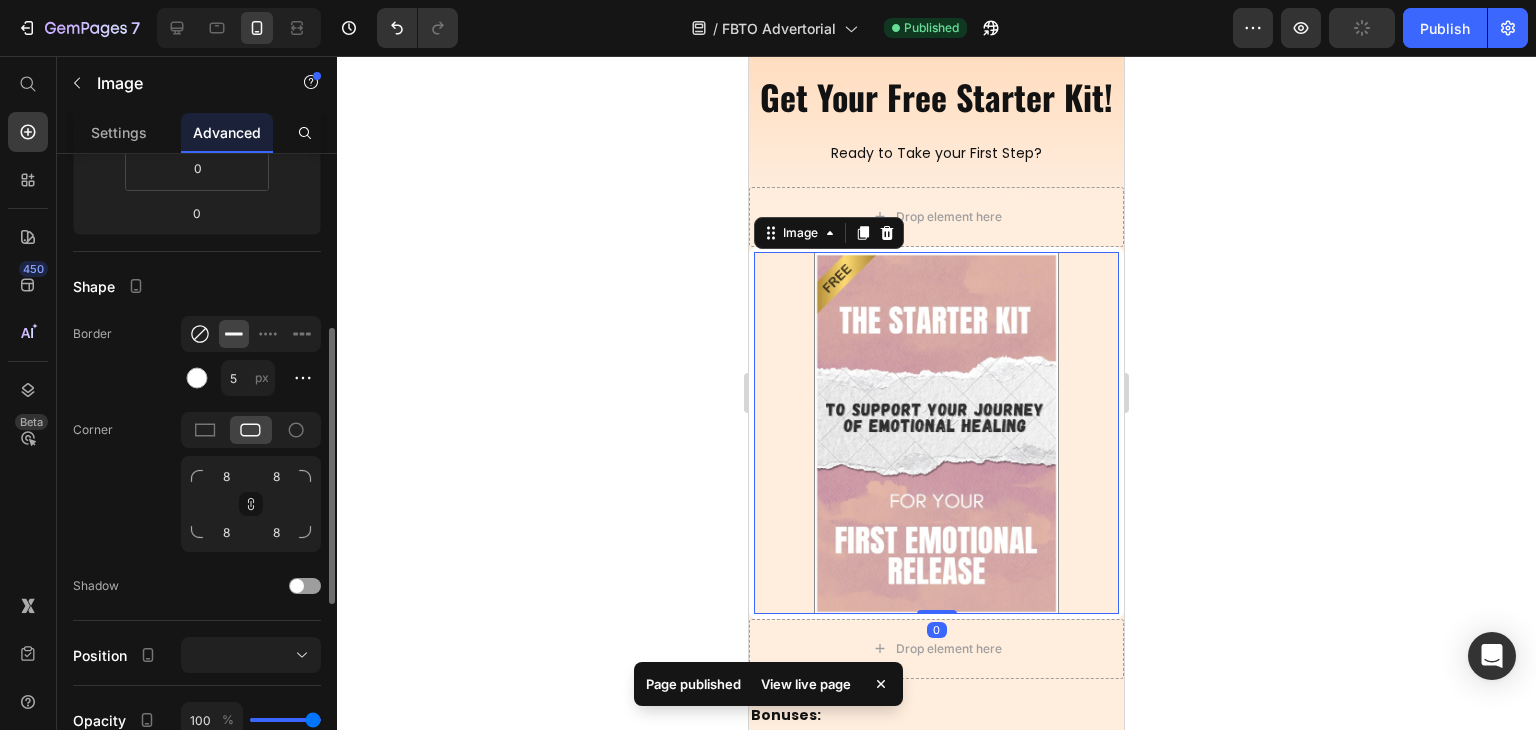 click 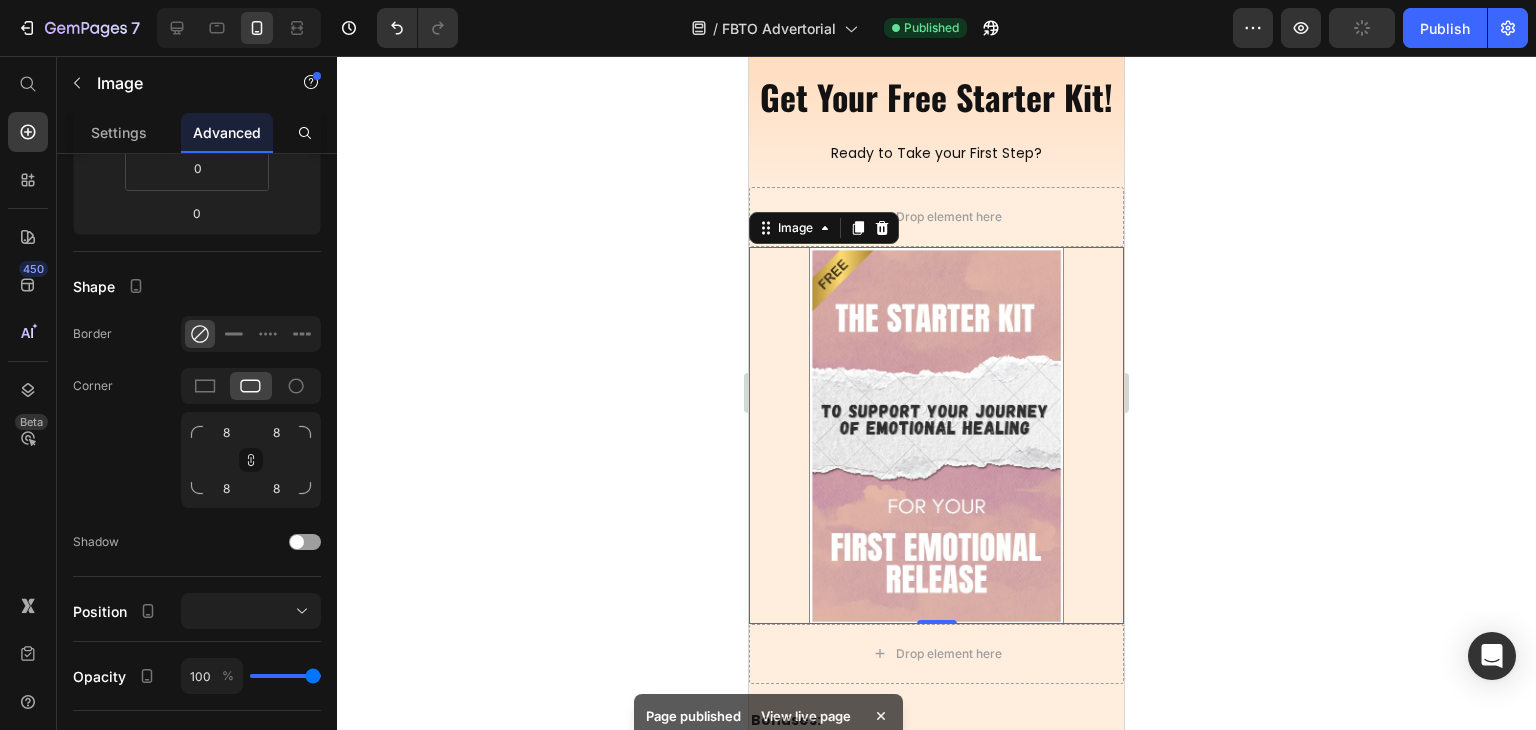 click 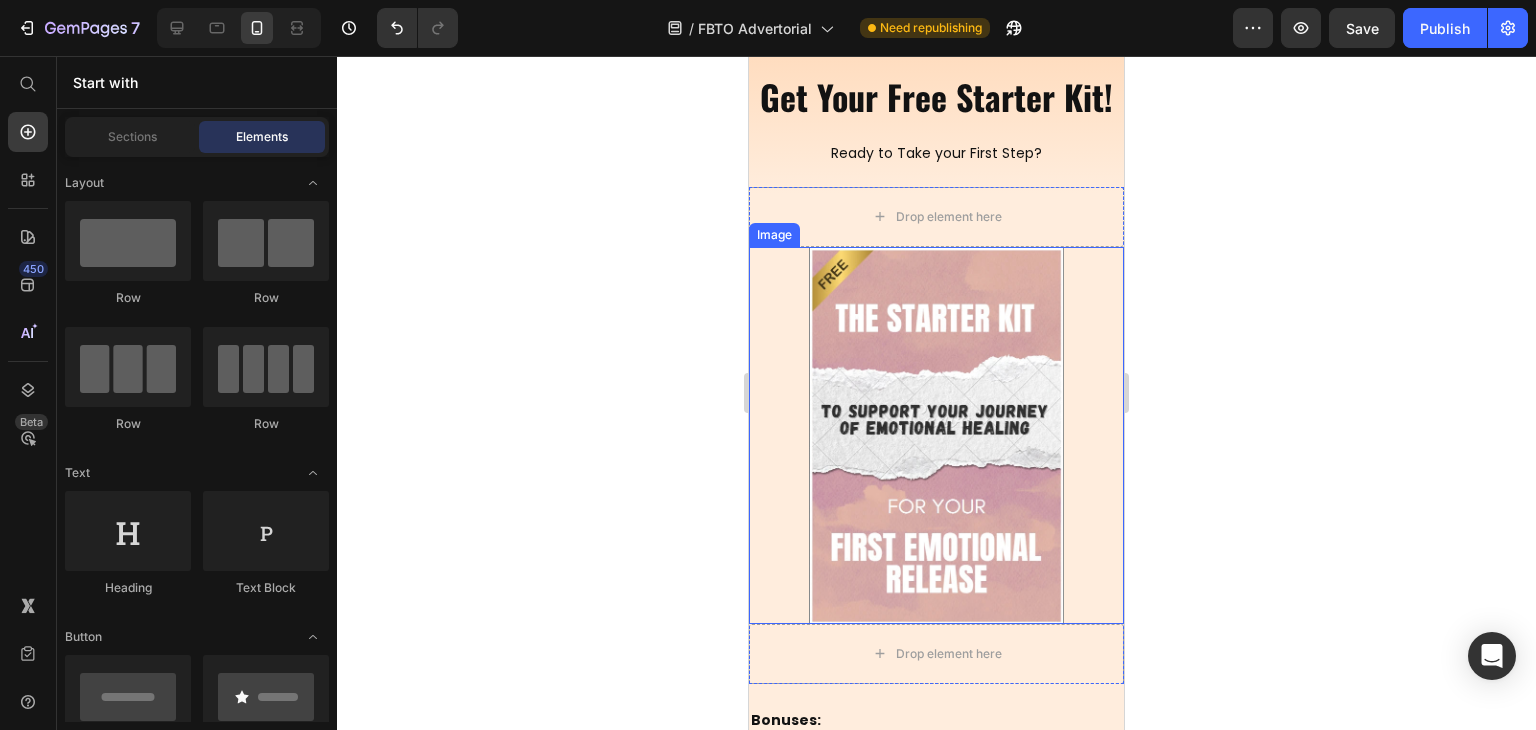 click at bounding box center (936, 435) 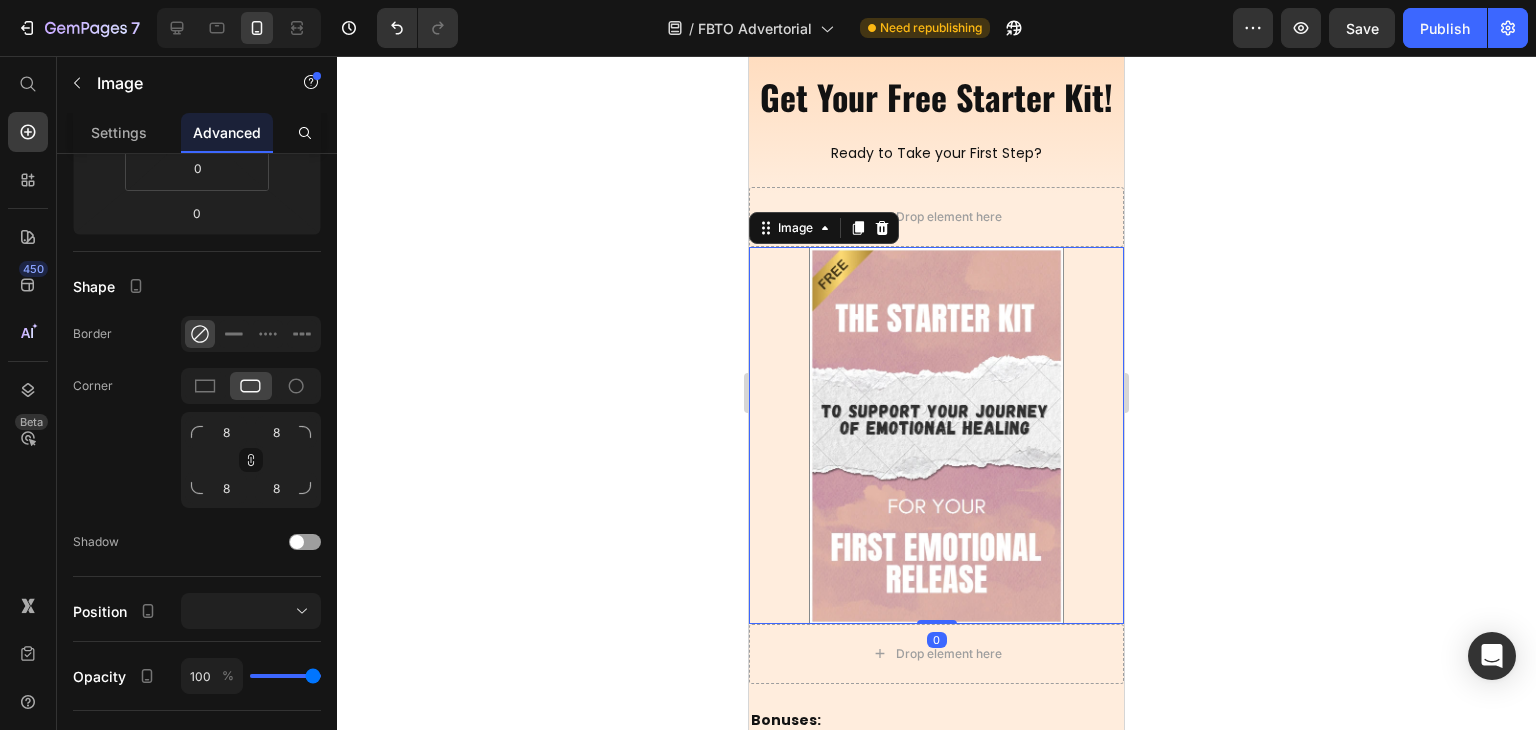 click 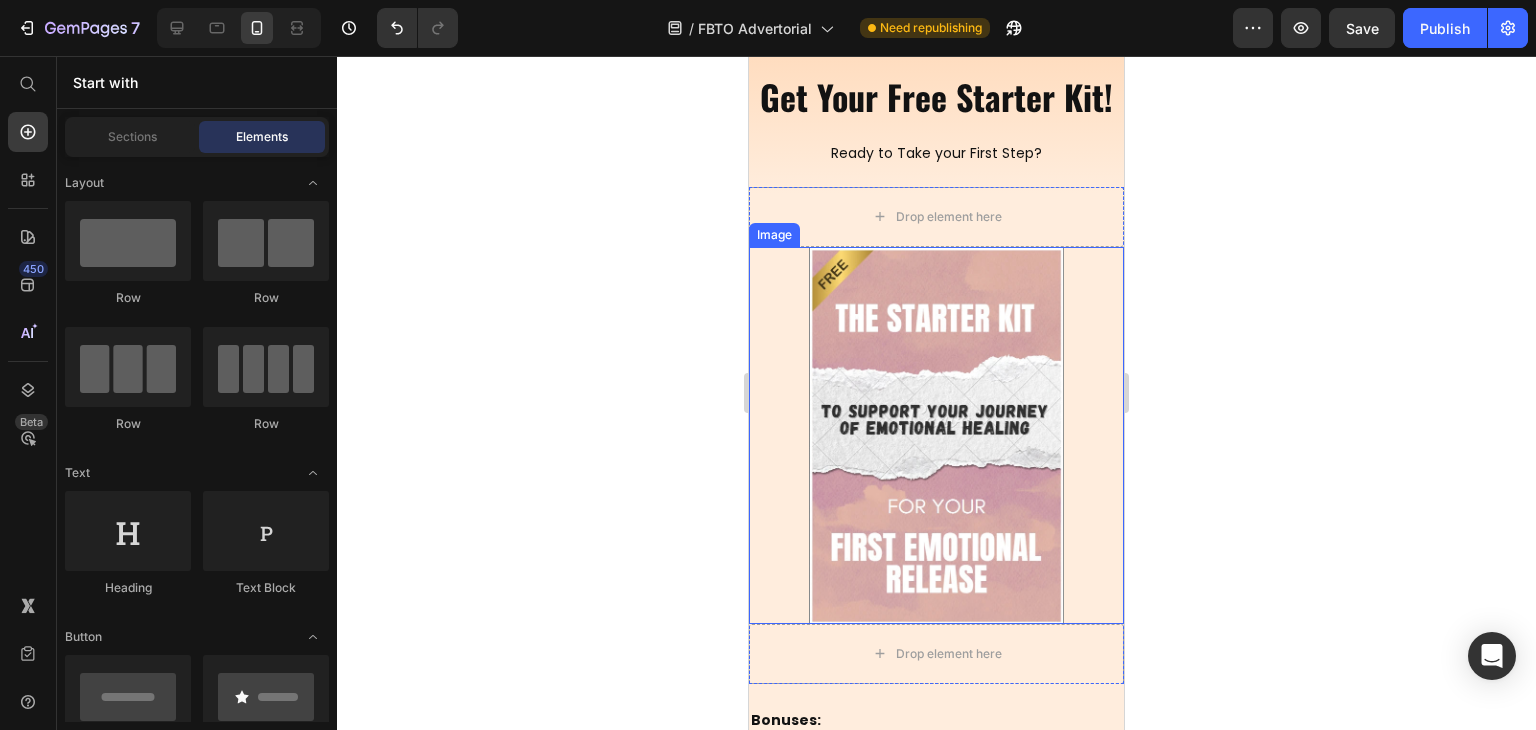 click at bounding box center (936, 435) 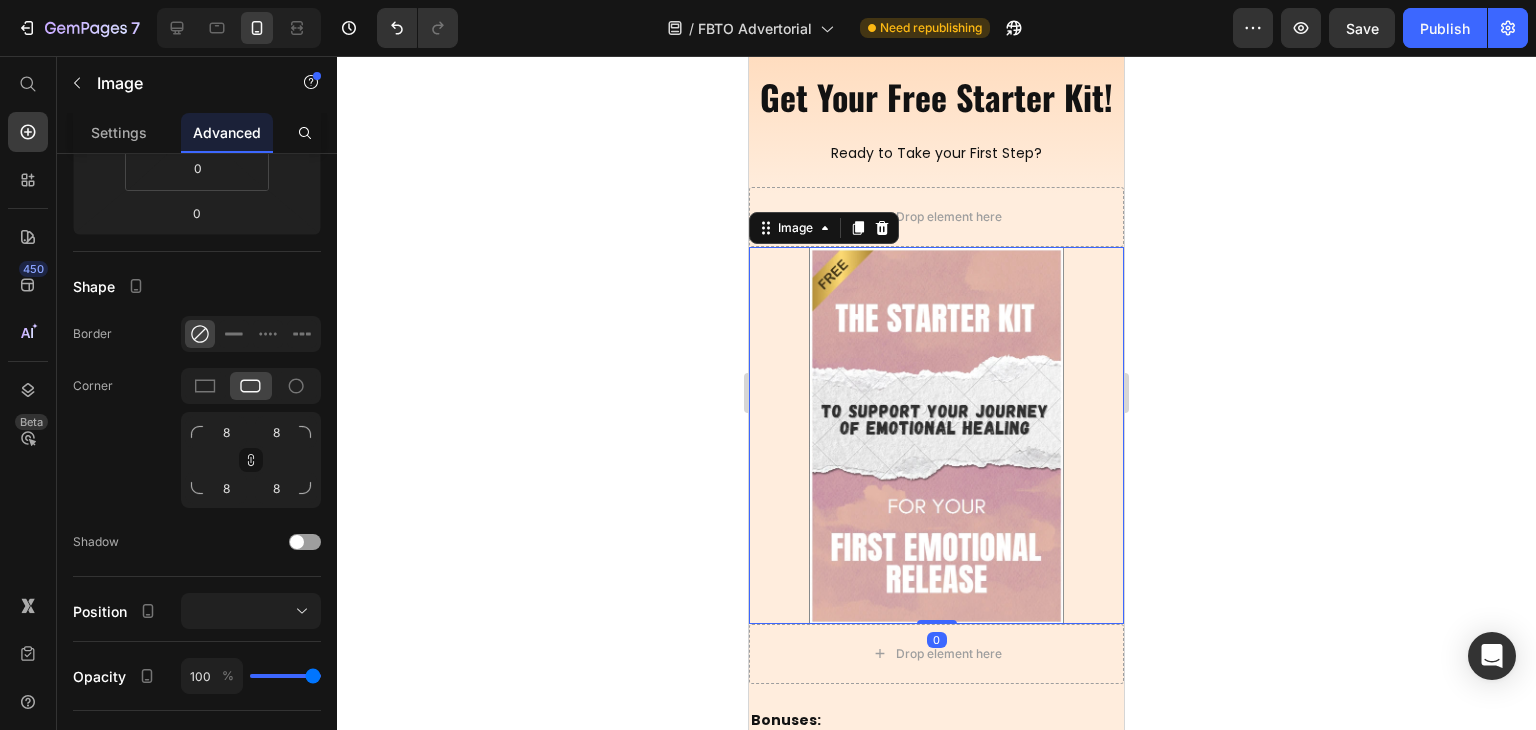 click at bounding box center [936, 435] 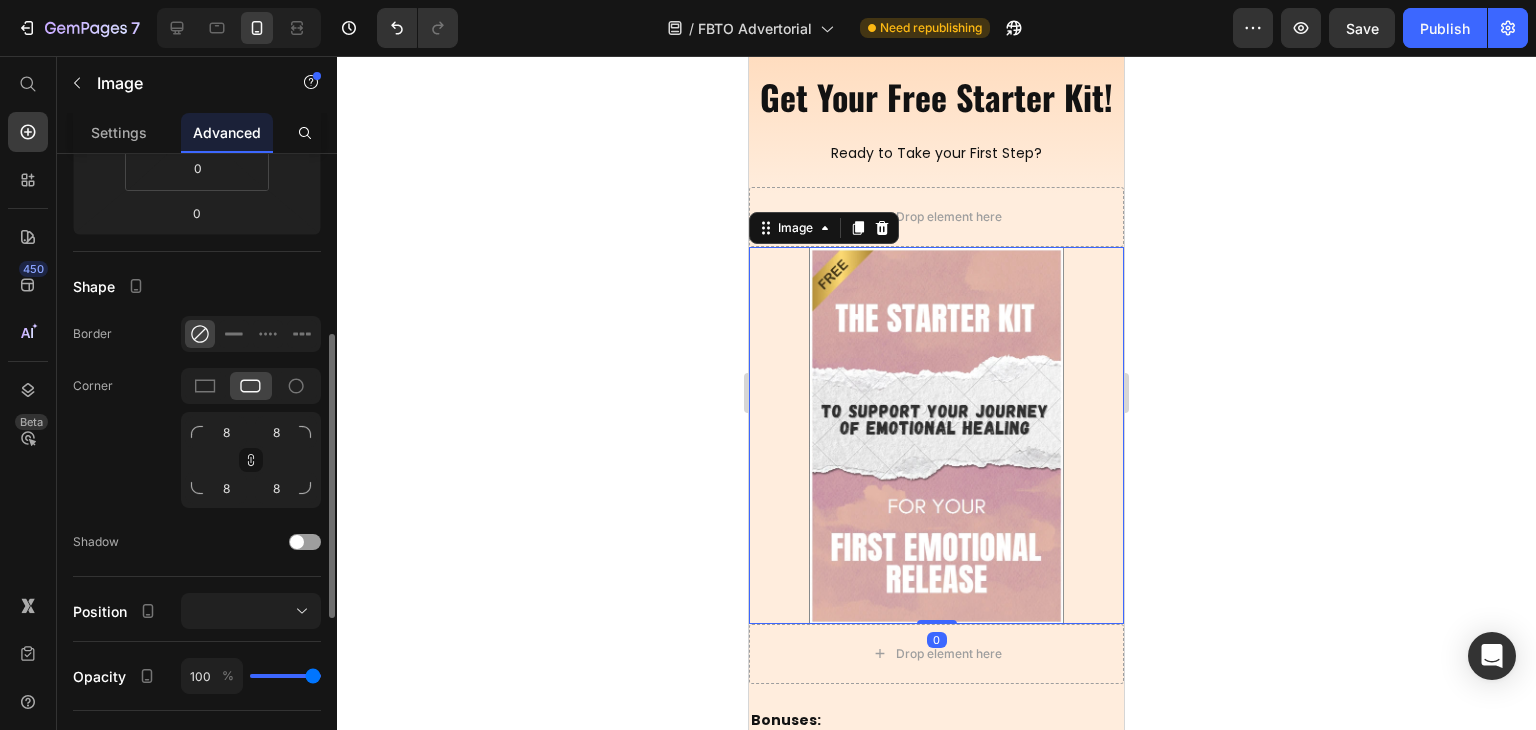 scroll, scrollTop: 0, scrollLeft: 0, axis: both 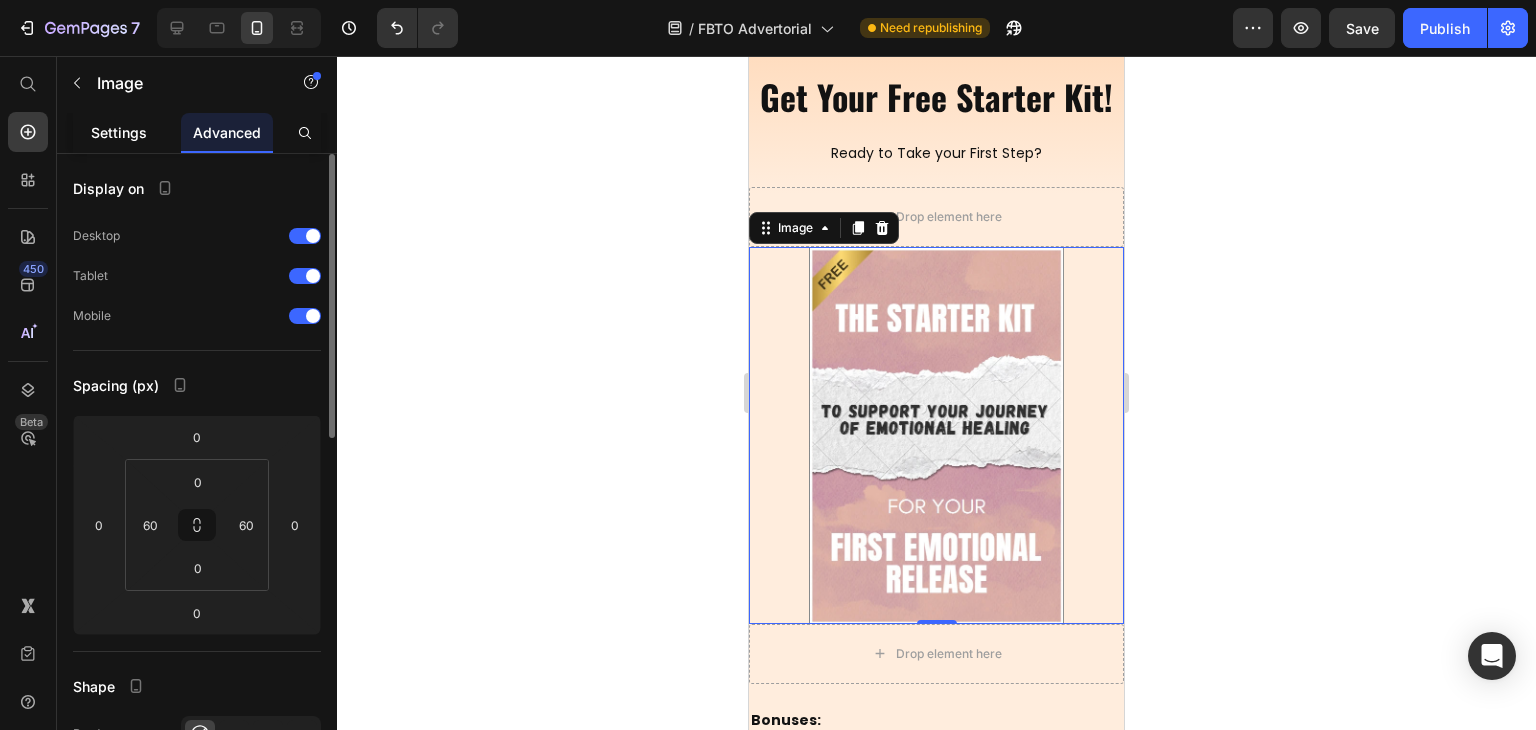 drag, startPoint x: 139, startPoint y: 134, endPoint x: 136, endPoint y: 150, distance: 16.27882 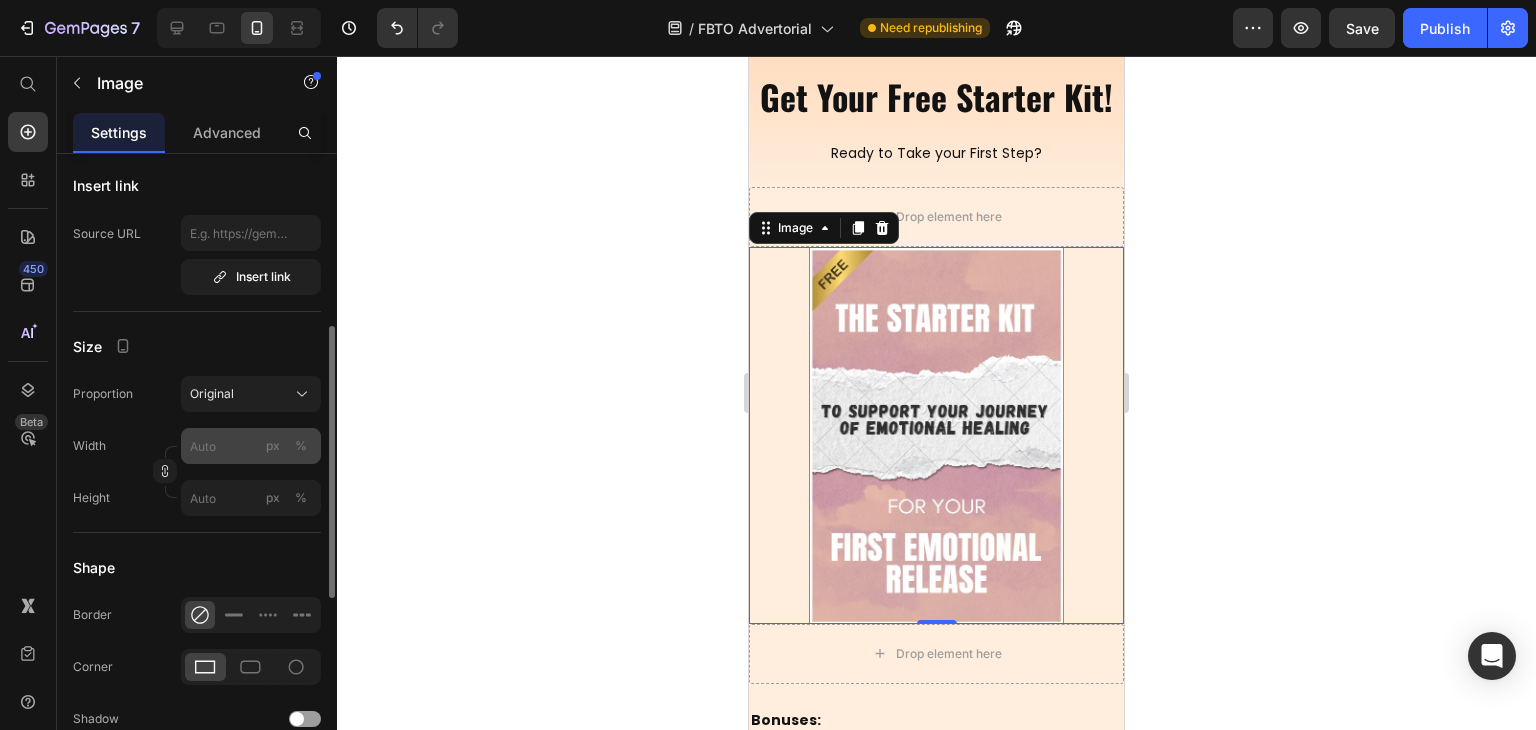 scroll, scrollTop: 500, scrollLeft: 0, axis: vertical 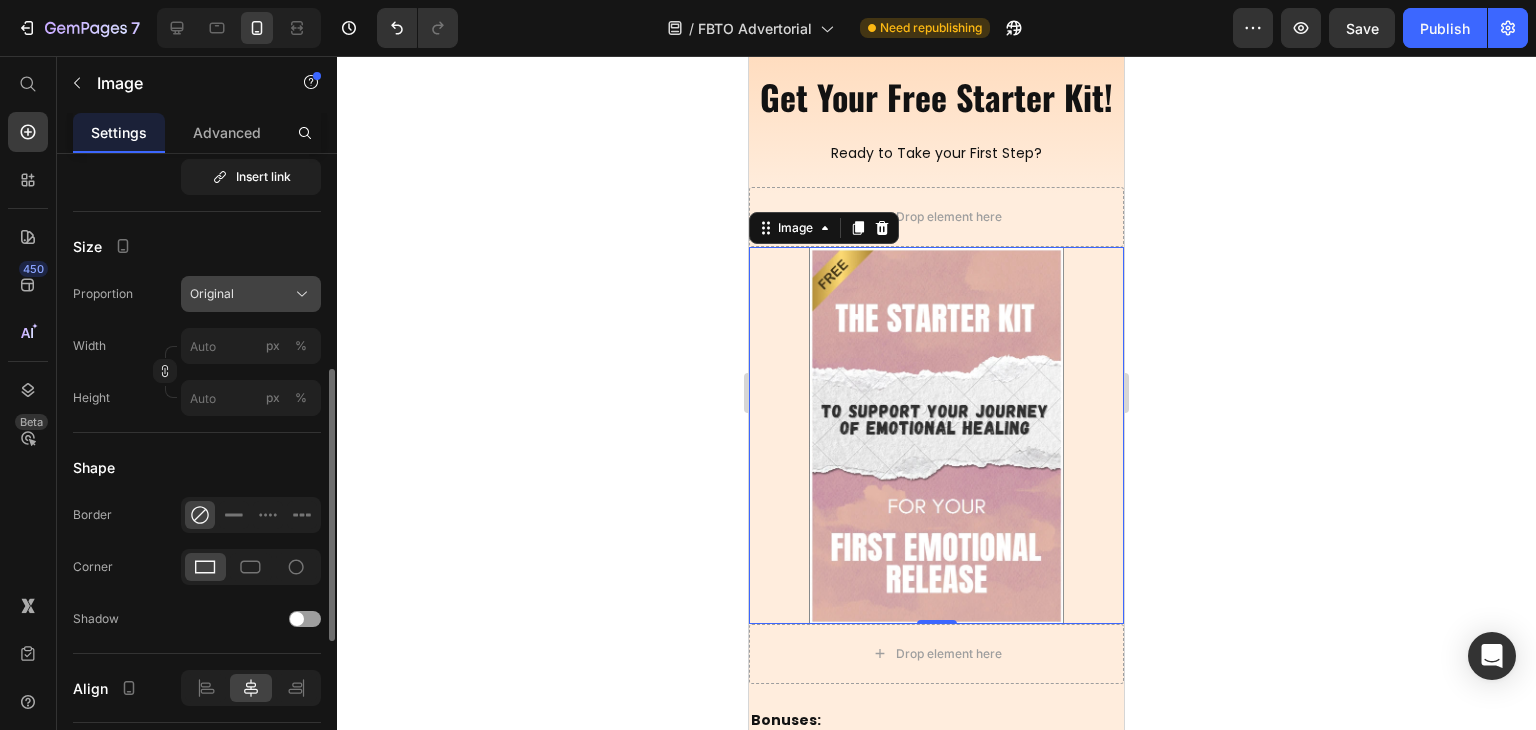 click on "Original" at bounding box center (251, 294) 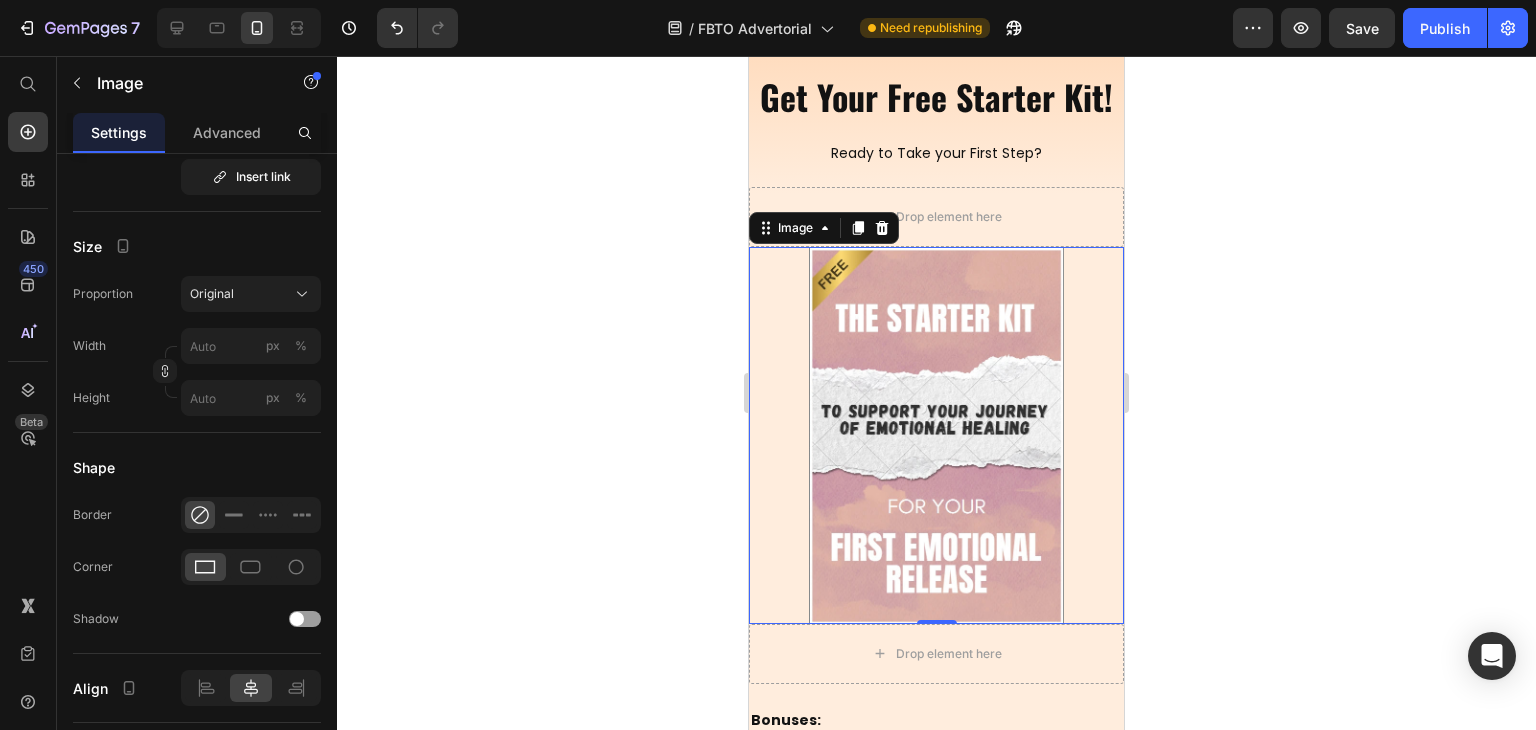 click 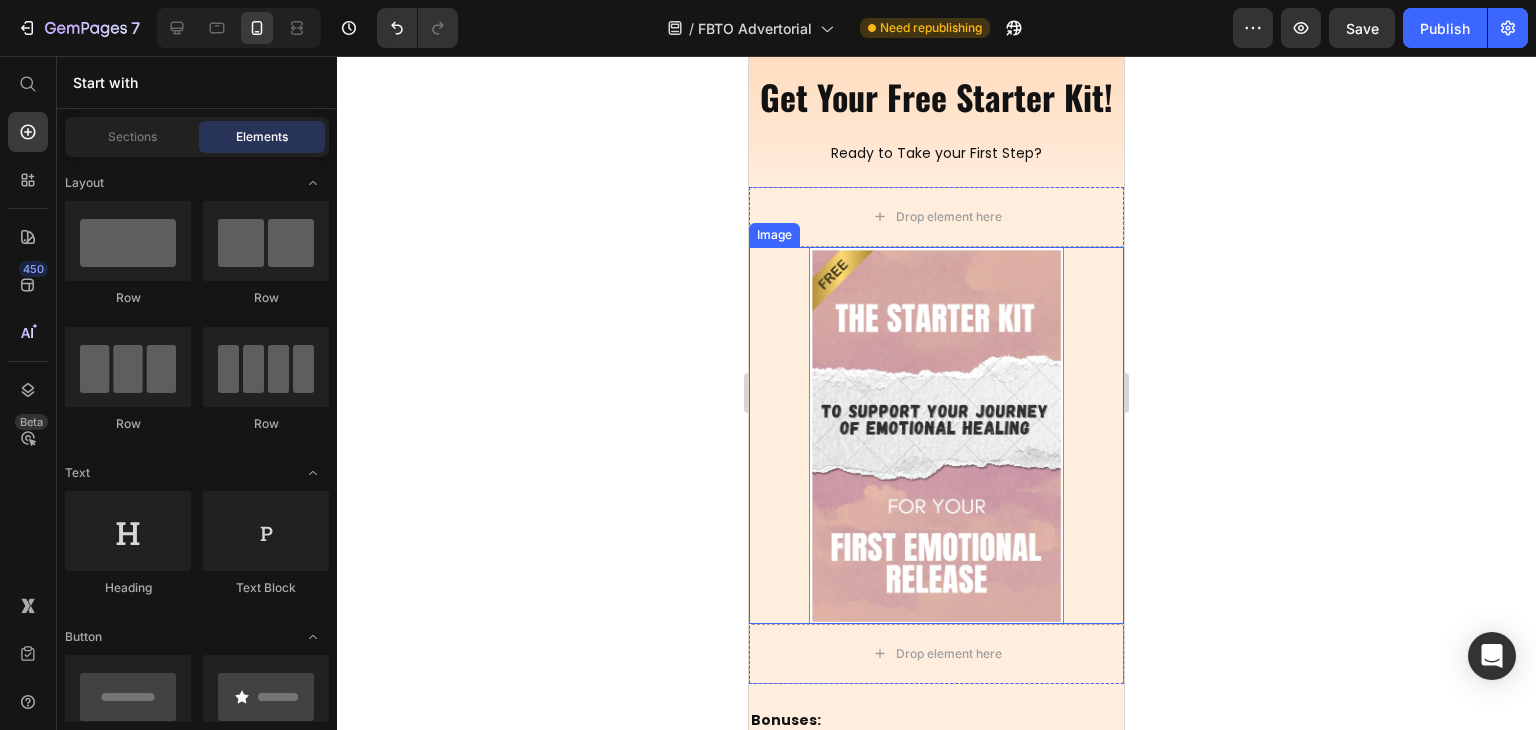 click at bounding box center [936, 435] 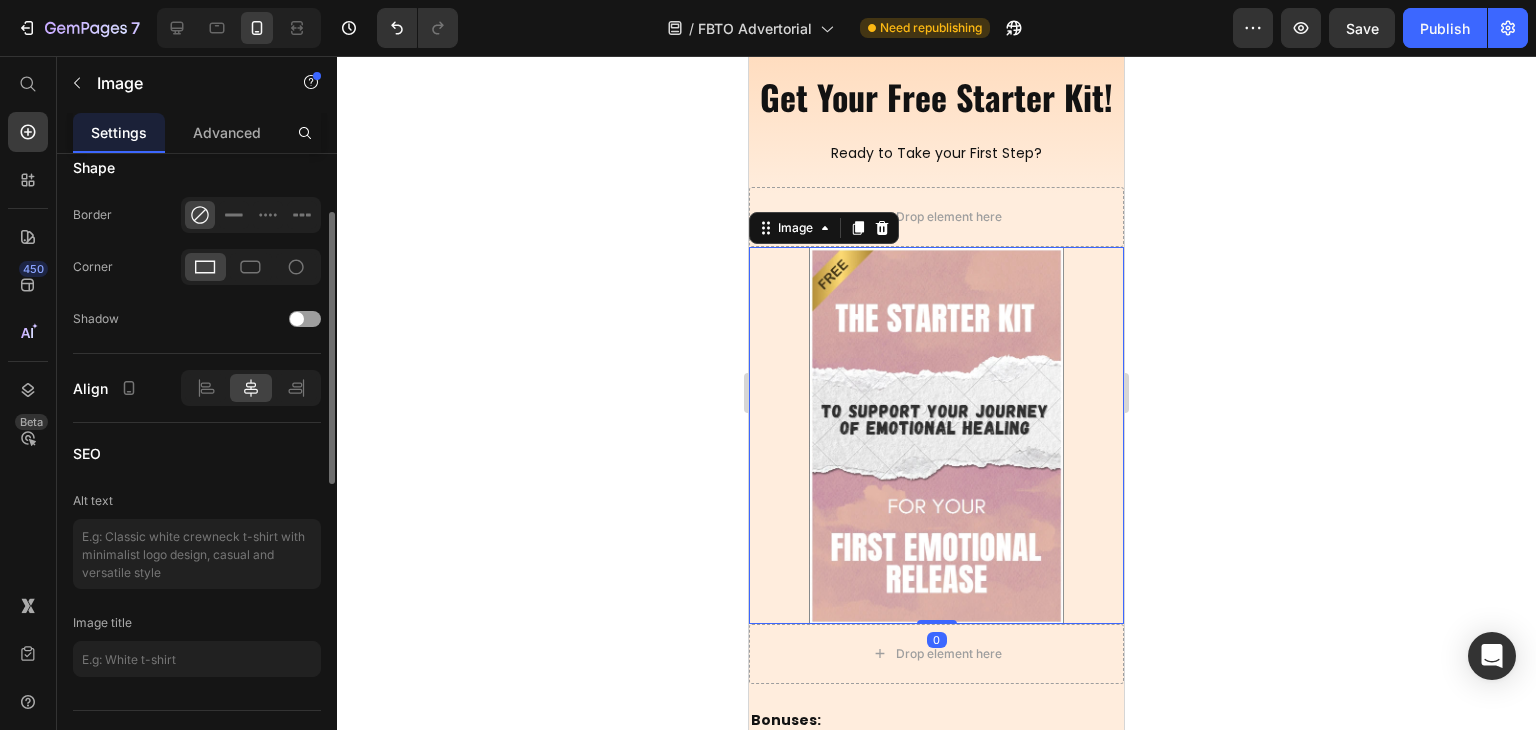 scroll, scrollTop: 836, scrollLeft: 0, axis: vertical 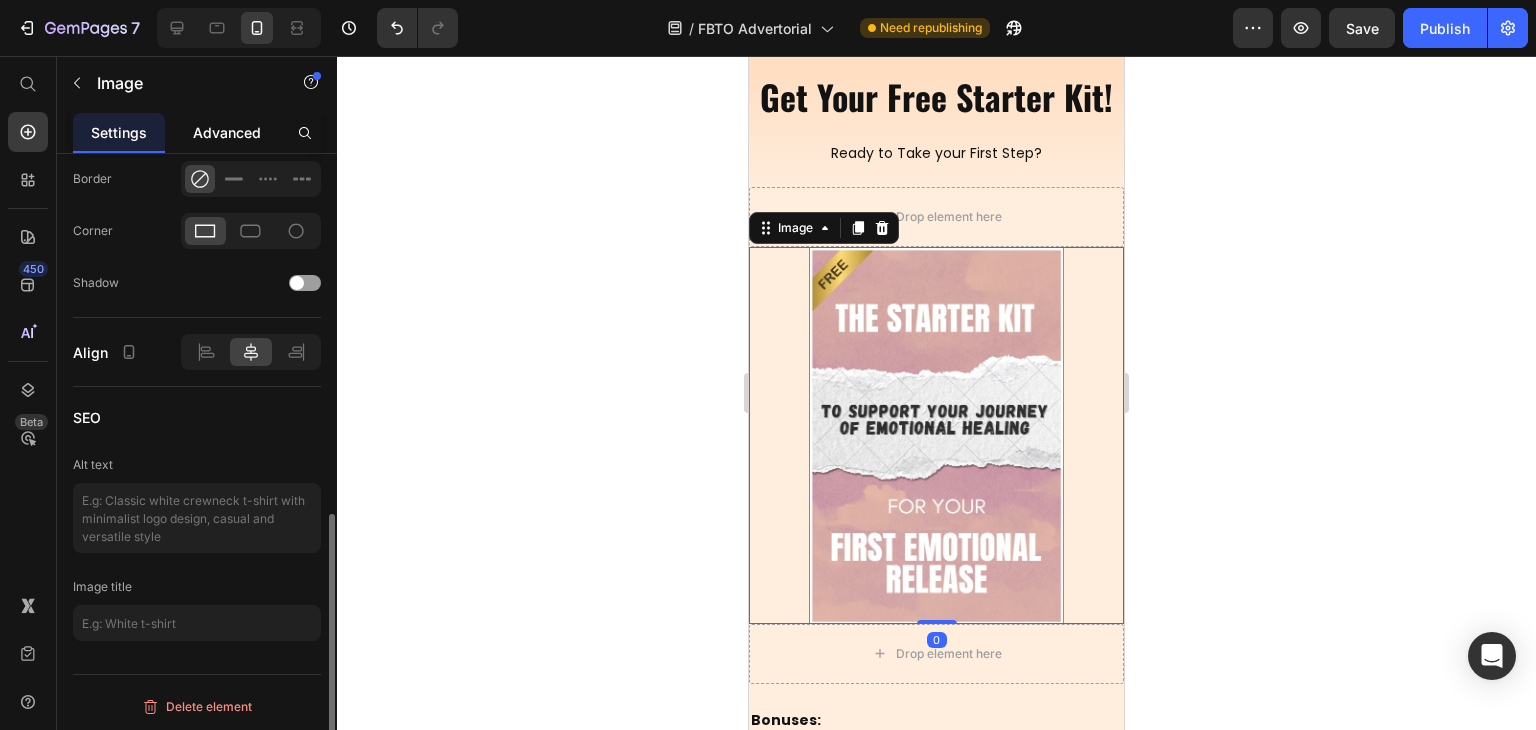 click on "Advanced" 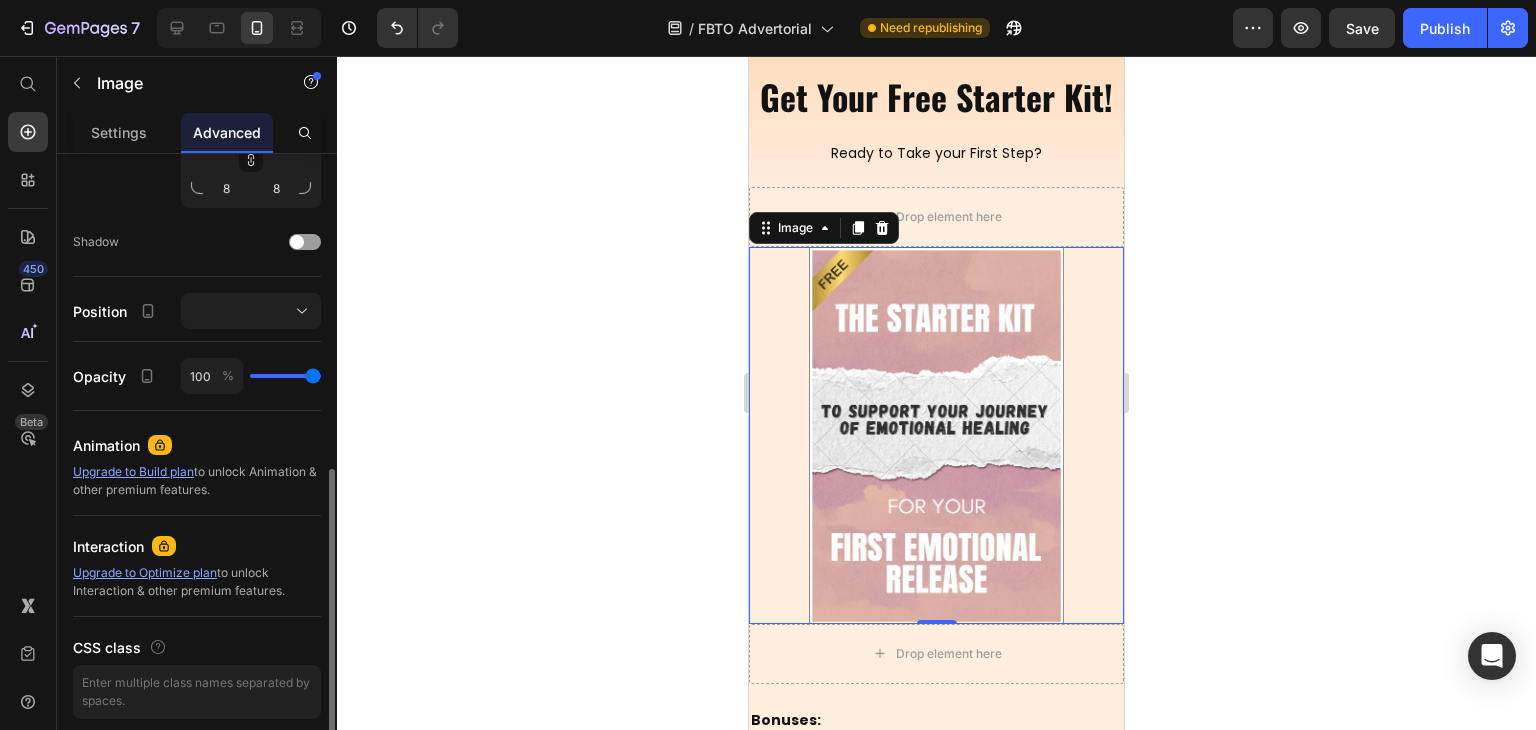 scroll, scrollTop: 0, scrollLeft: 0, axis: both 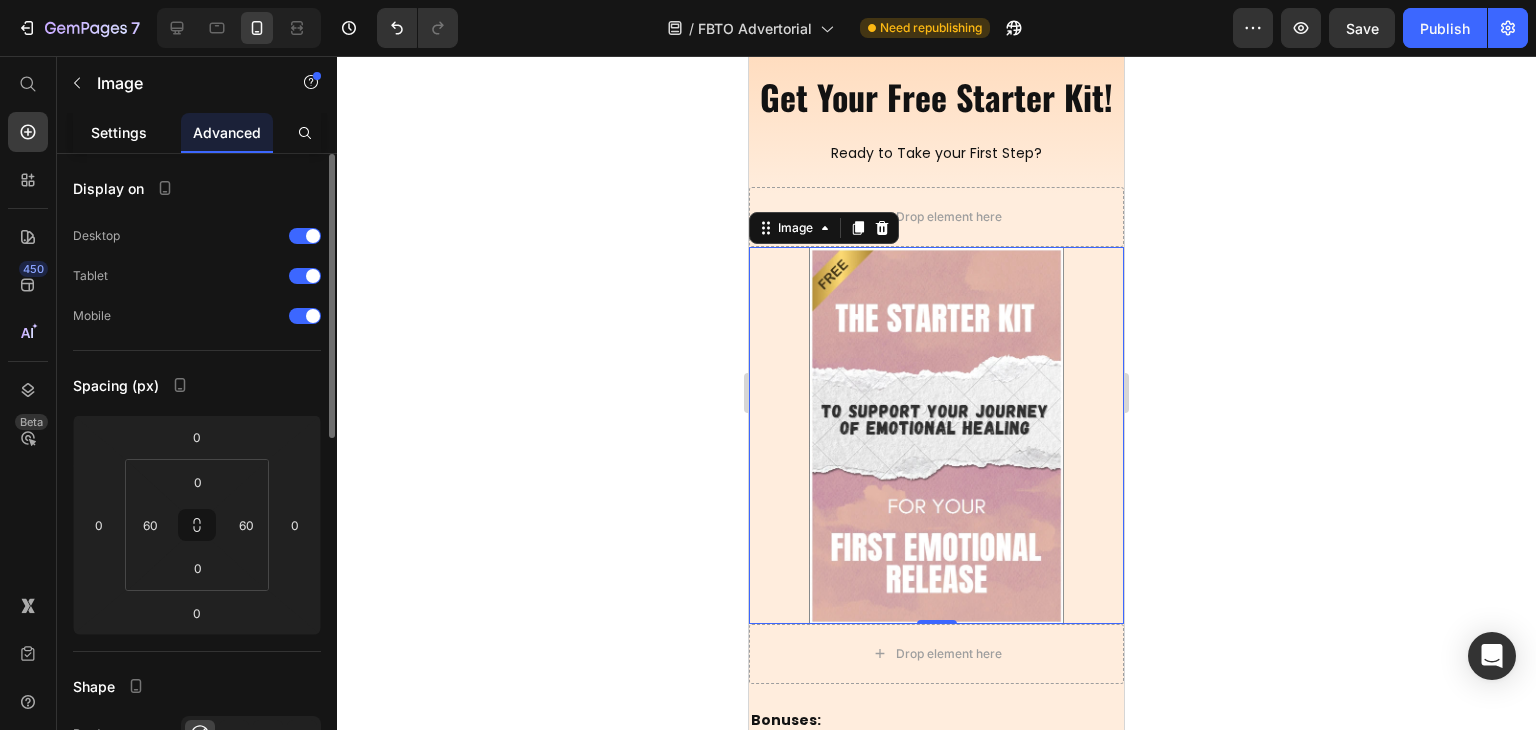 click on "Settings" at bounding box center (119, 132) 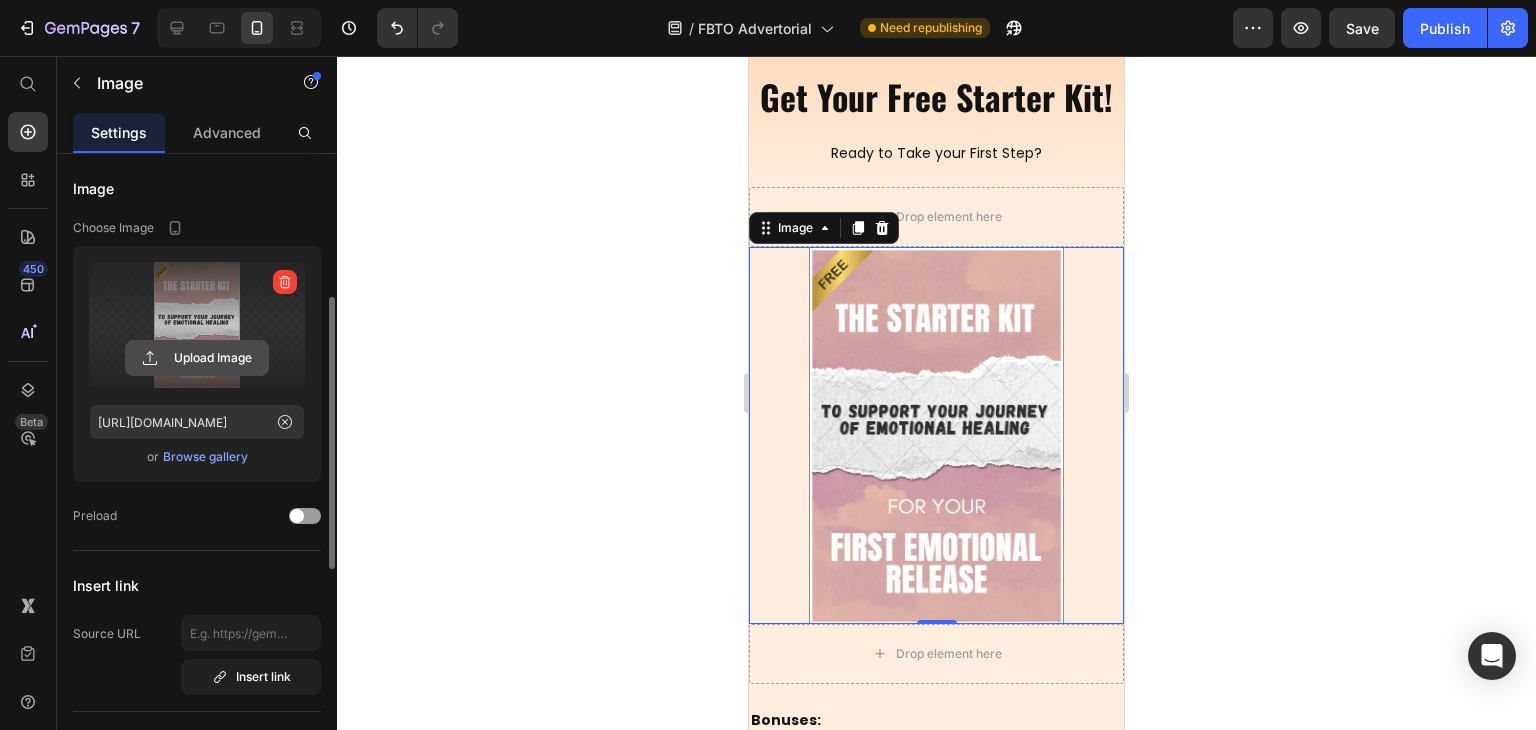 scroll, scrollTop: 300, scrollLeft: 0, axis: vertical 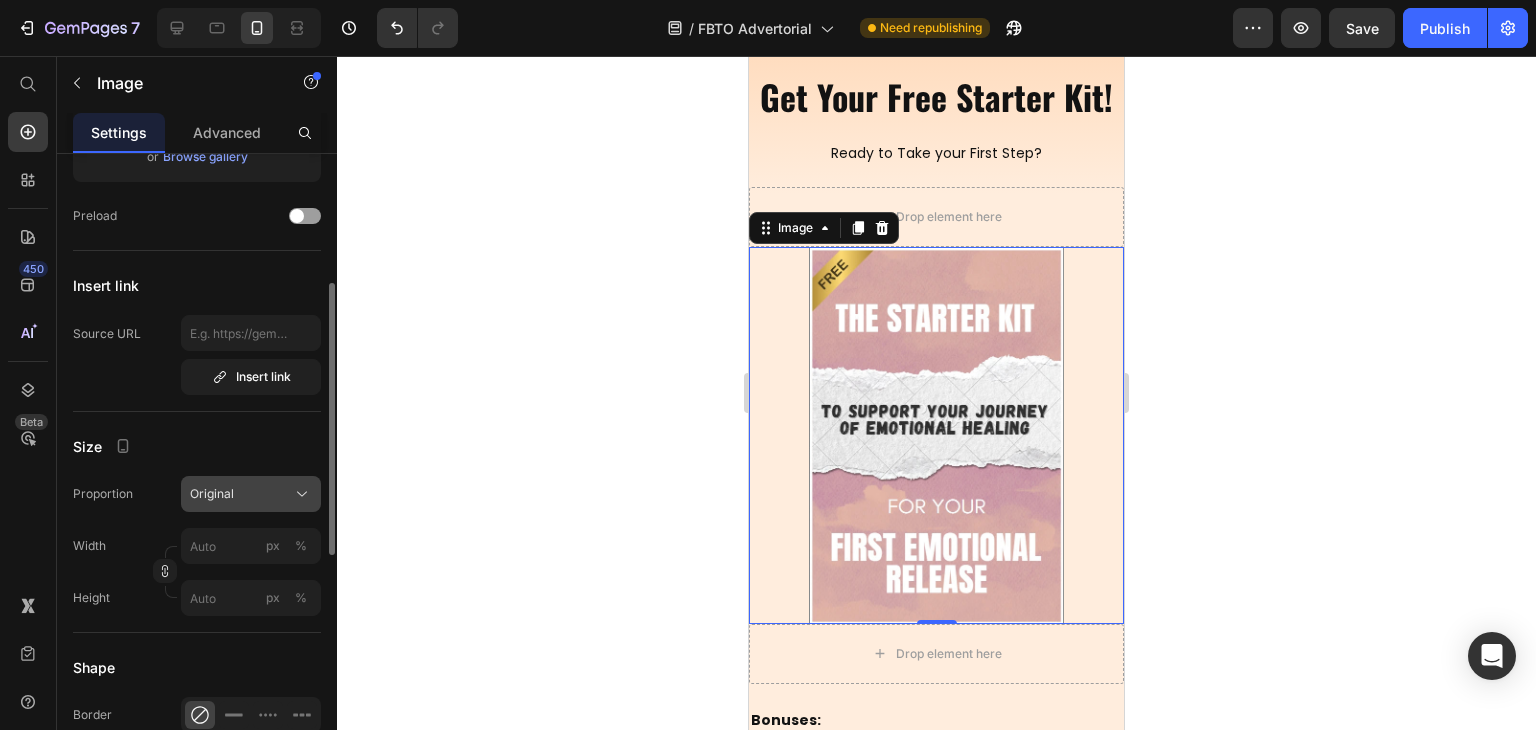 click on "Original" 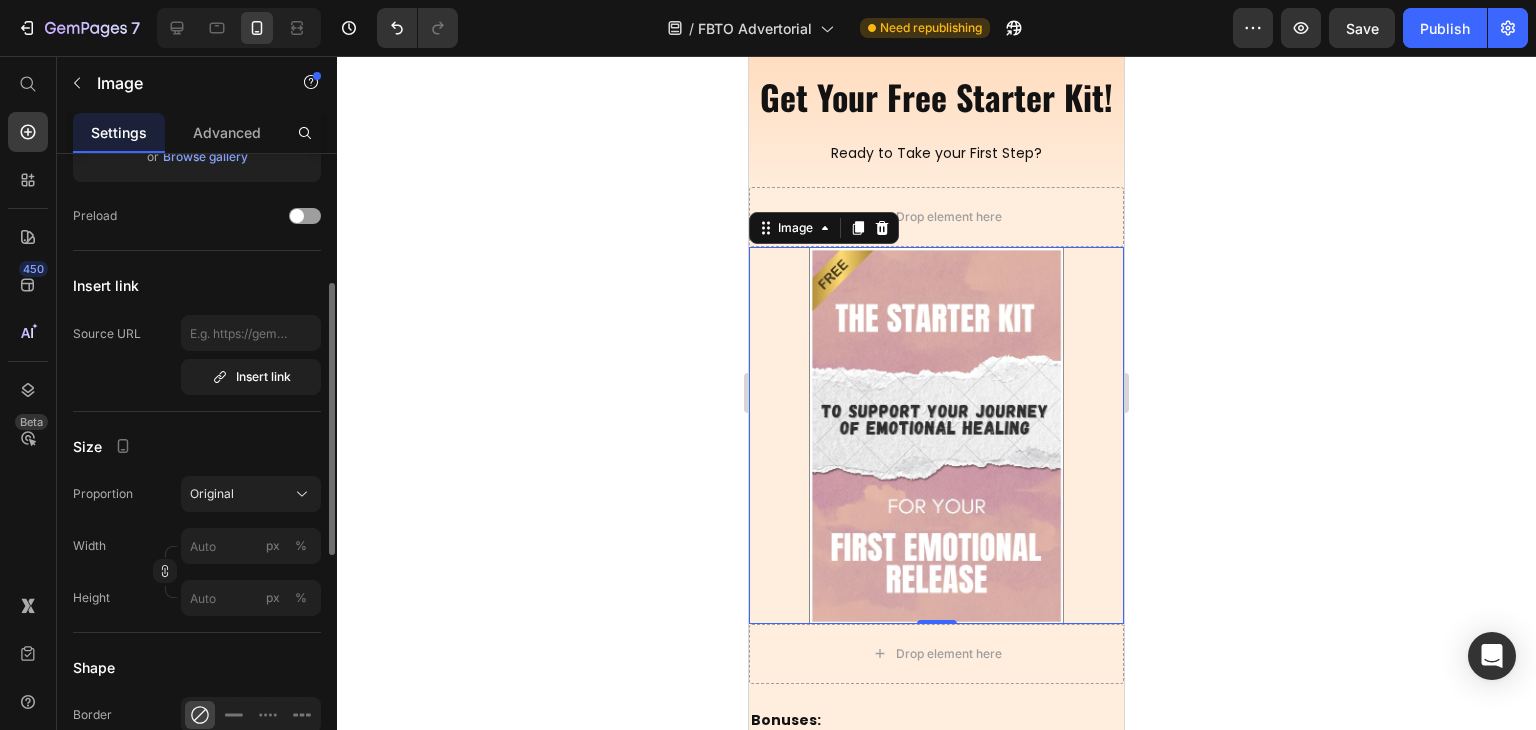 click on "Source URL  Insert link" at bounding box center (197, 355) 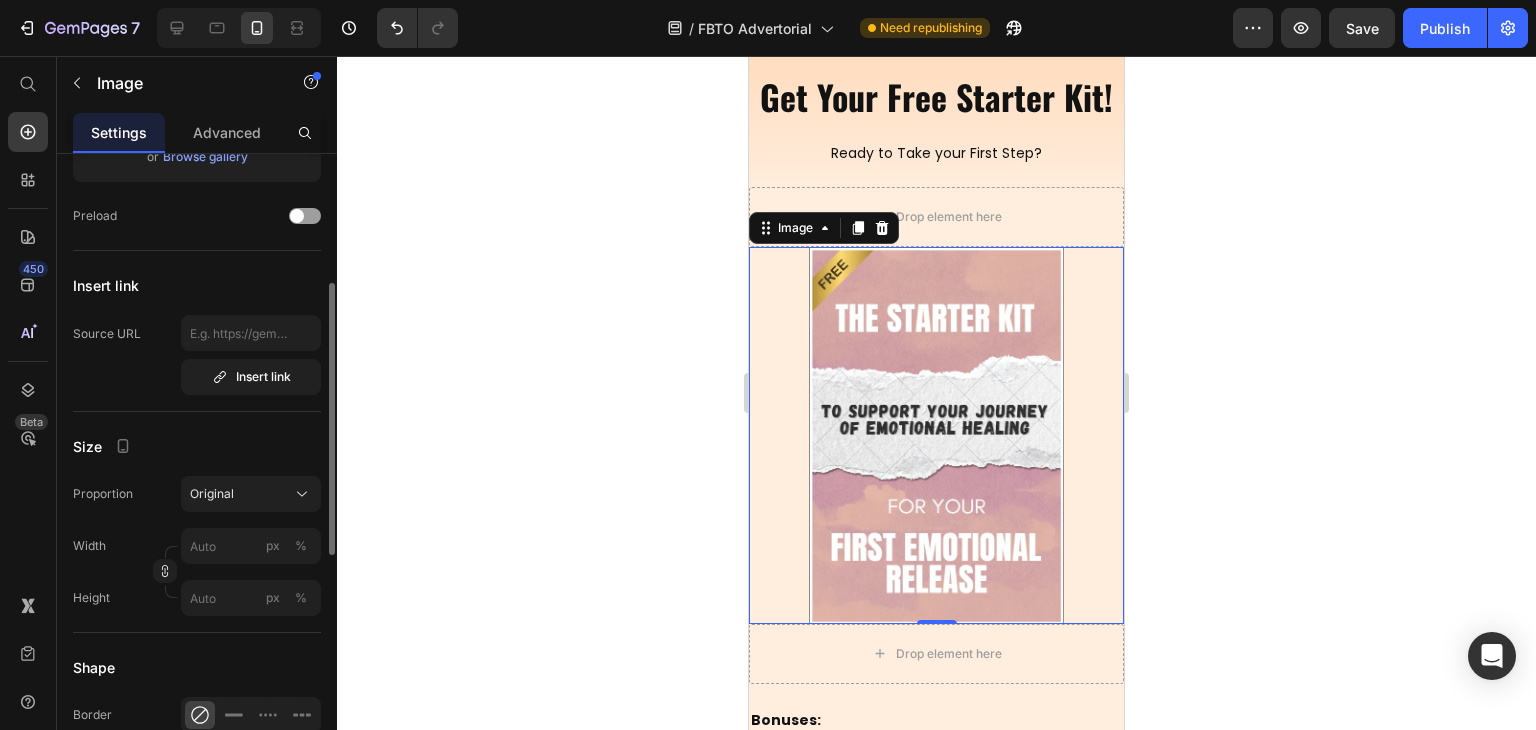 scroll, scrollTop: 0, scrollLeft: 0, axis: both 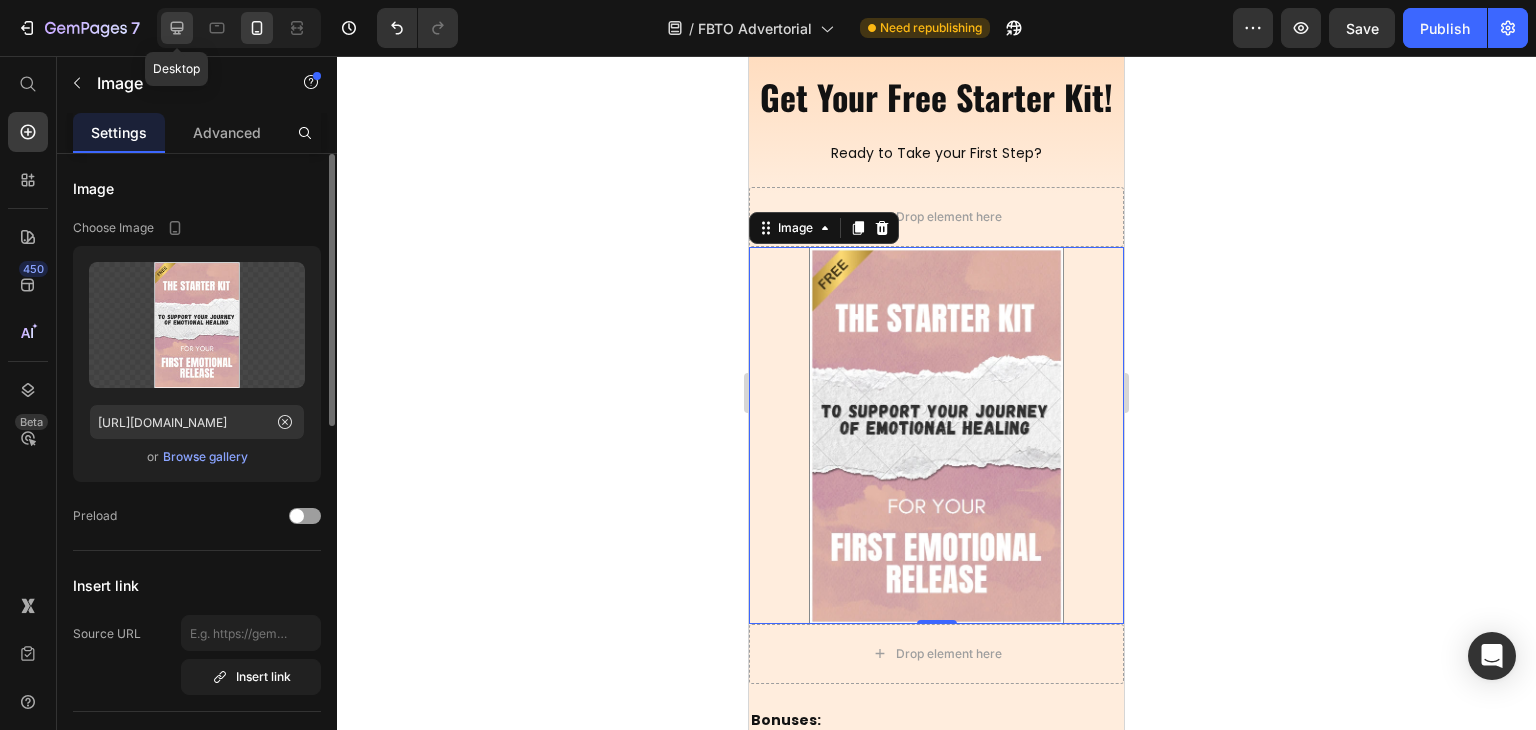 click 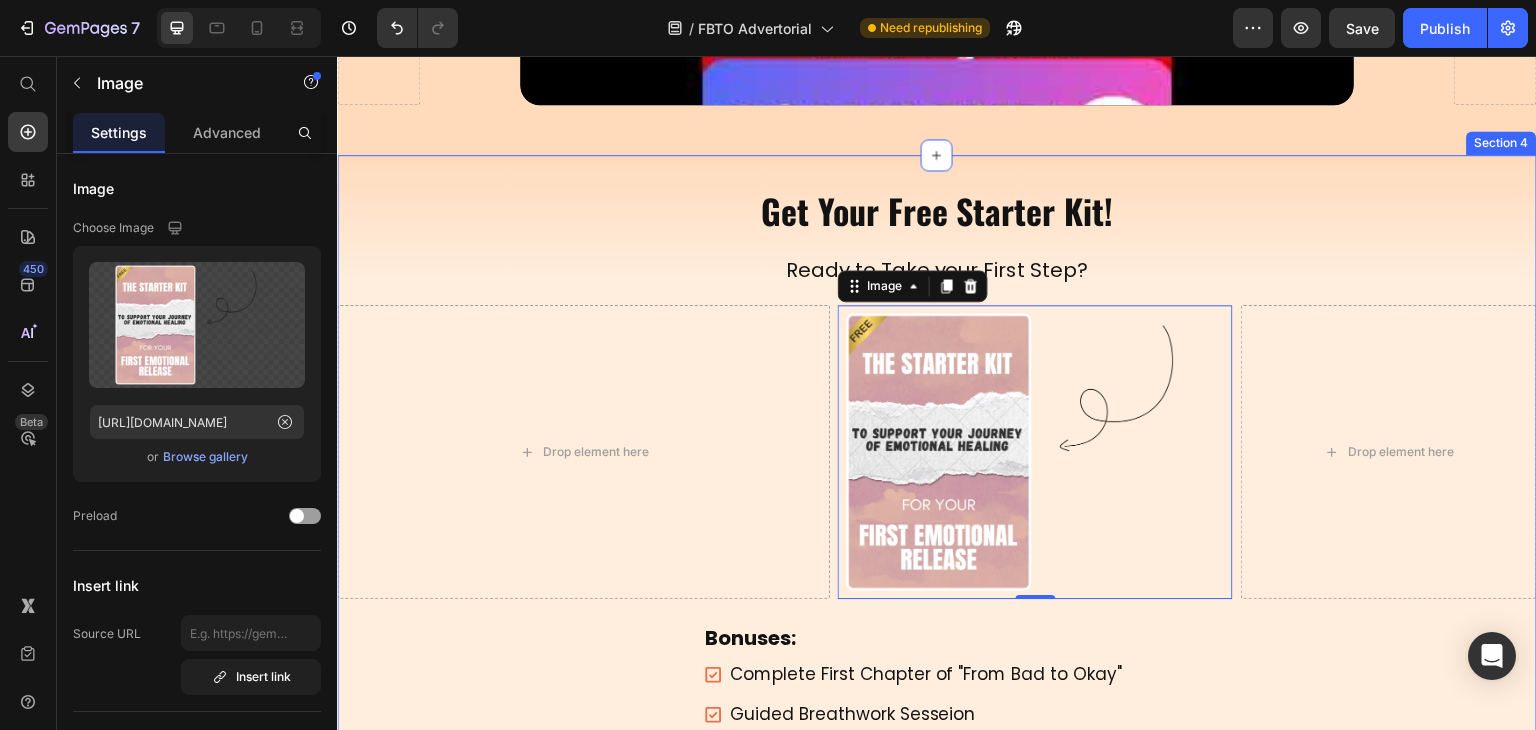 scroll, scrollTop: 363, scrollLeft: 0, axis: vertical 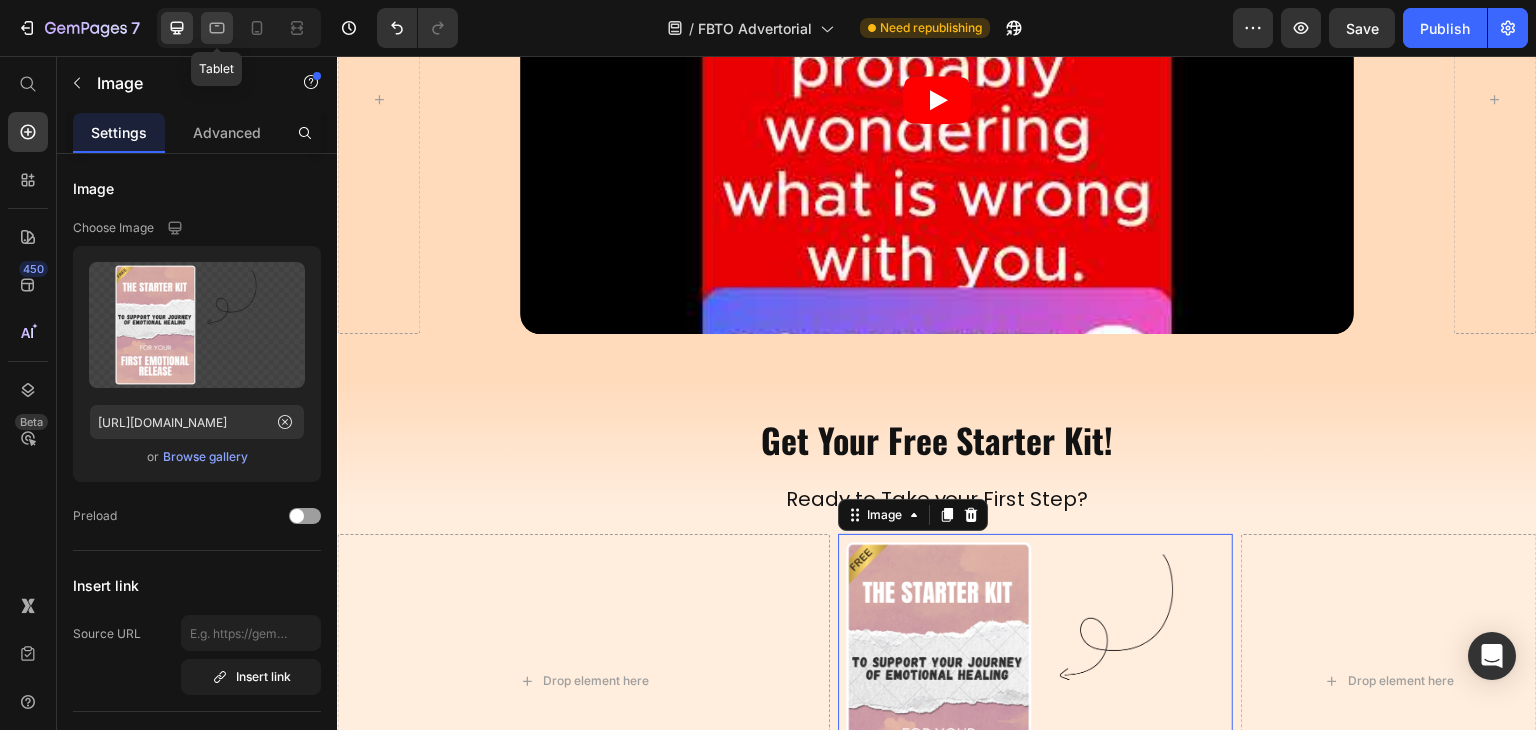 click 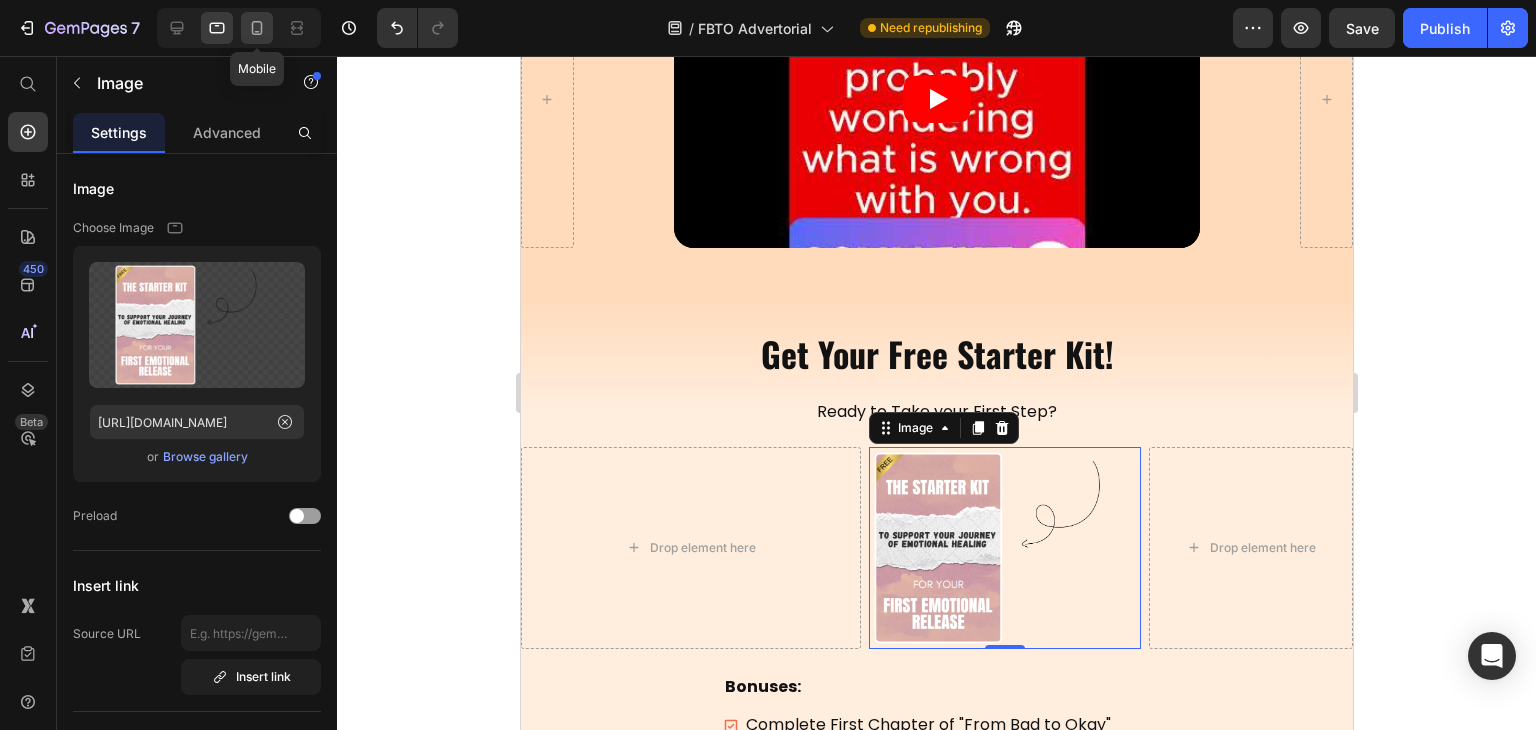 click 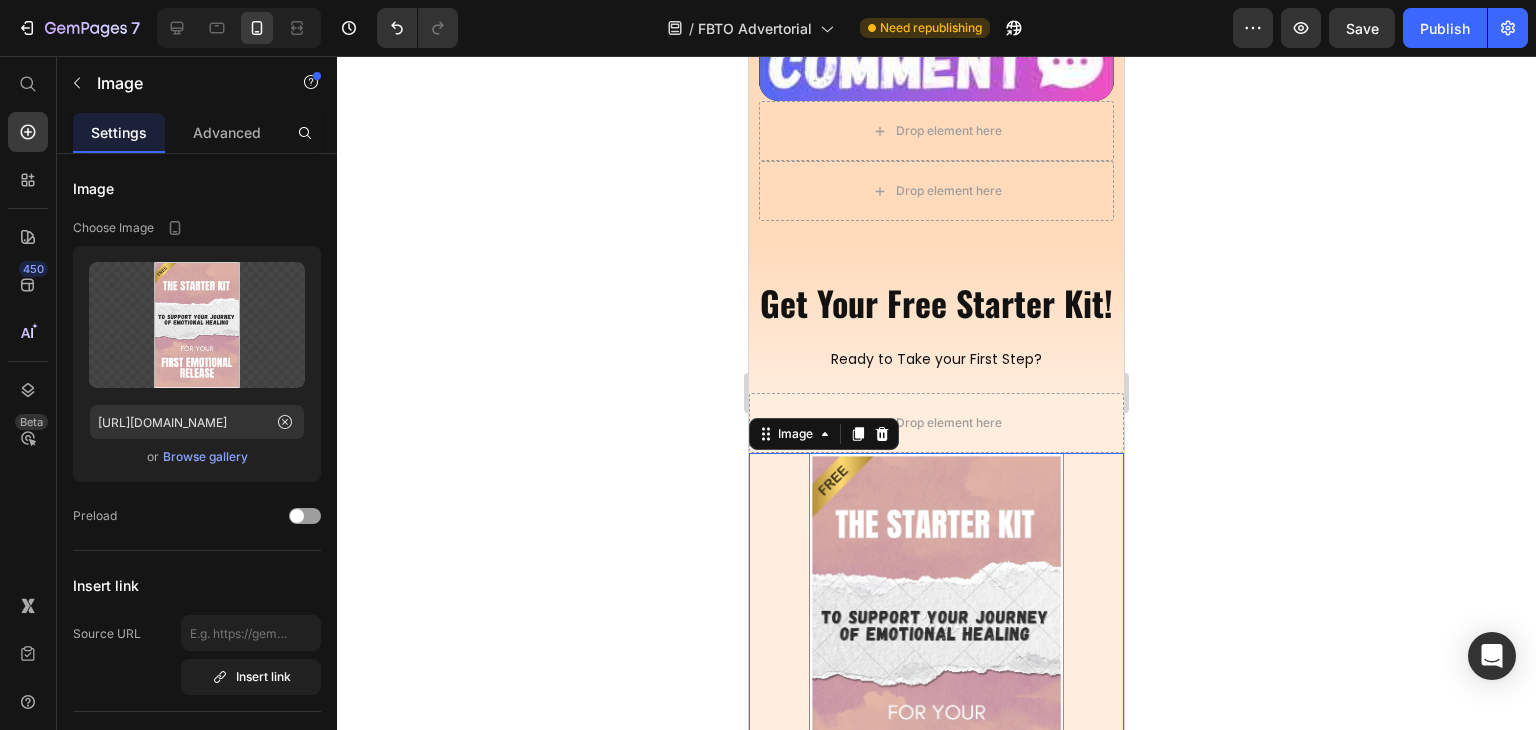 scroll, scrollTop: 906, scrollLeft: 0, axis: vertical 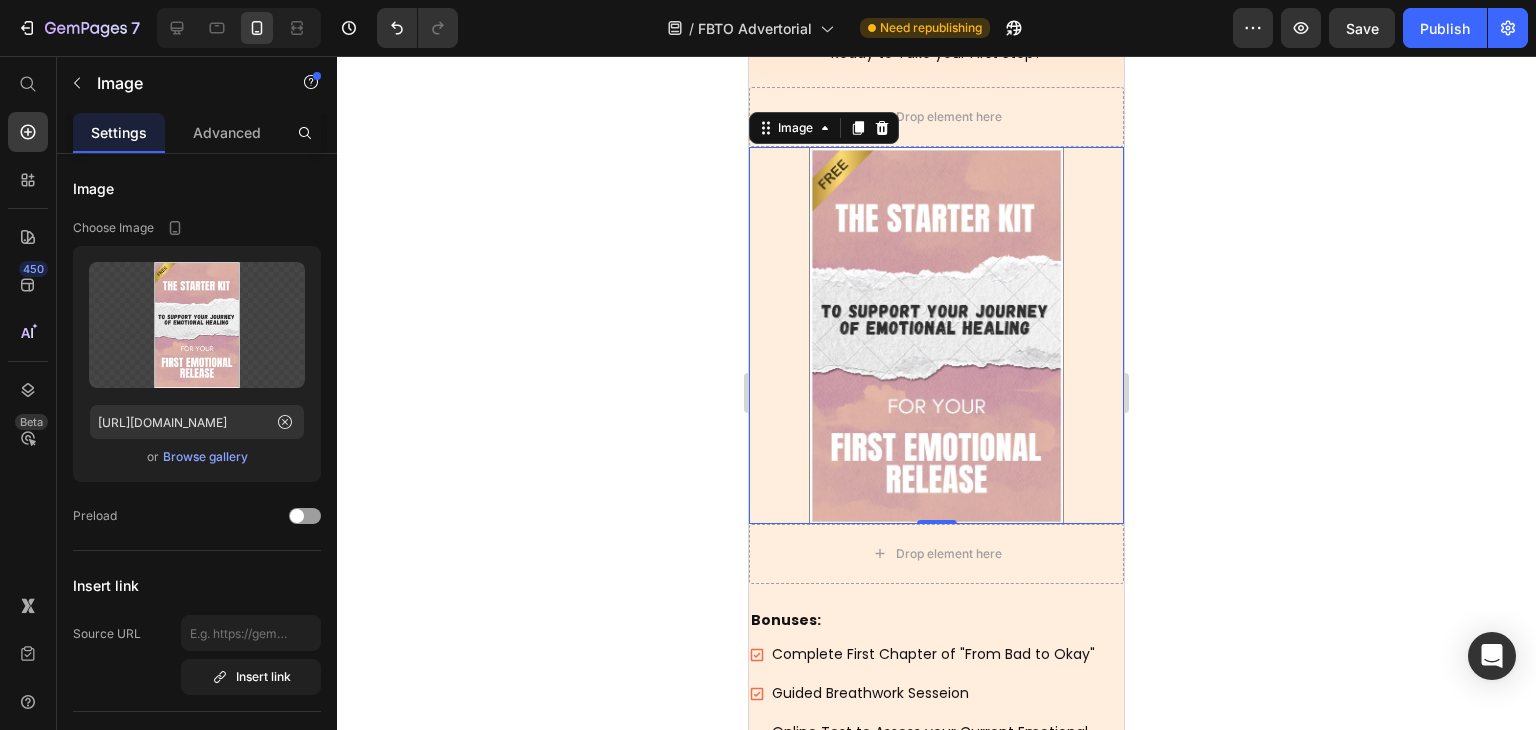 click 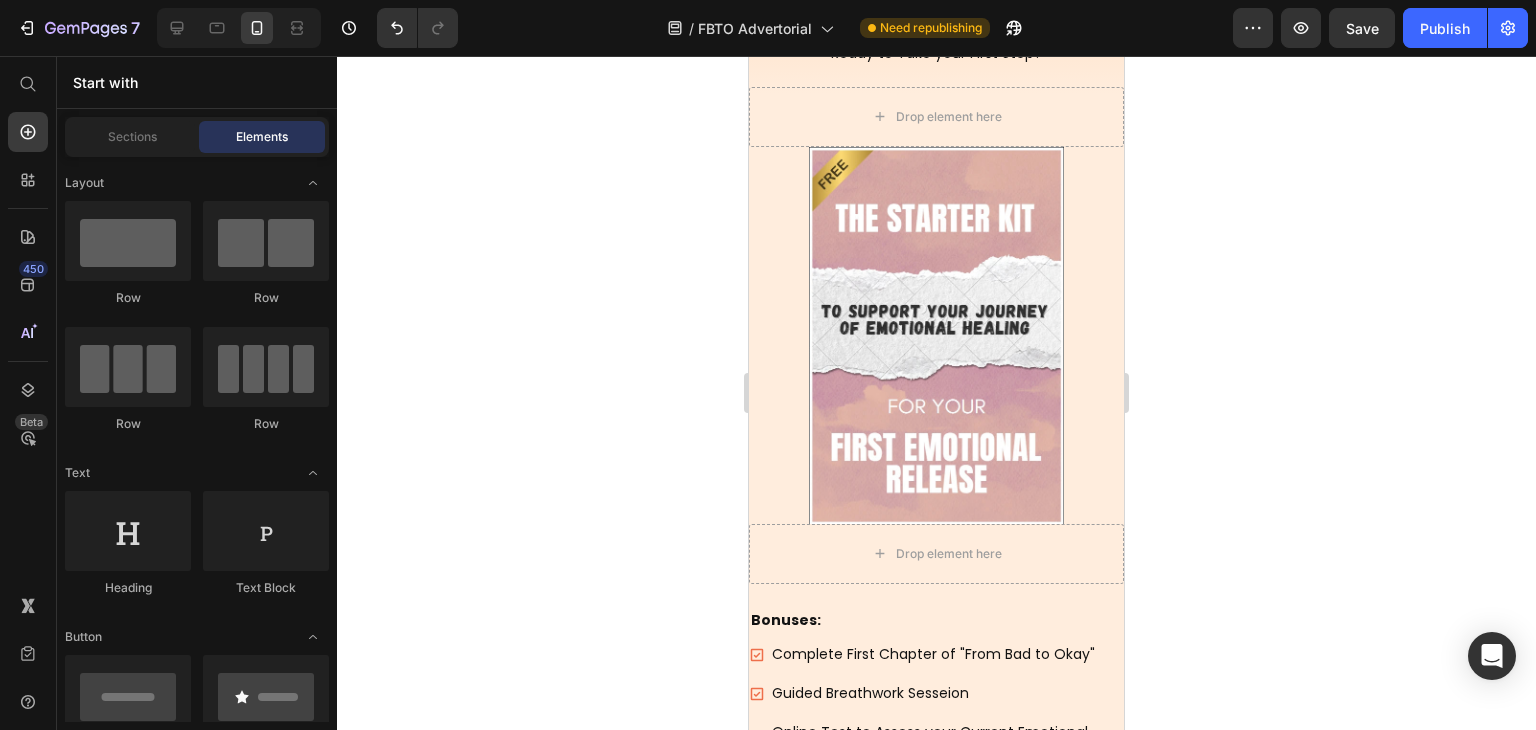 click 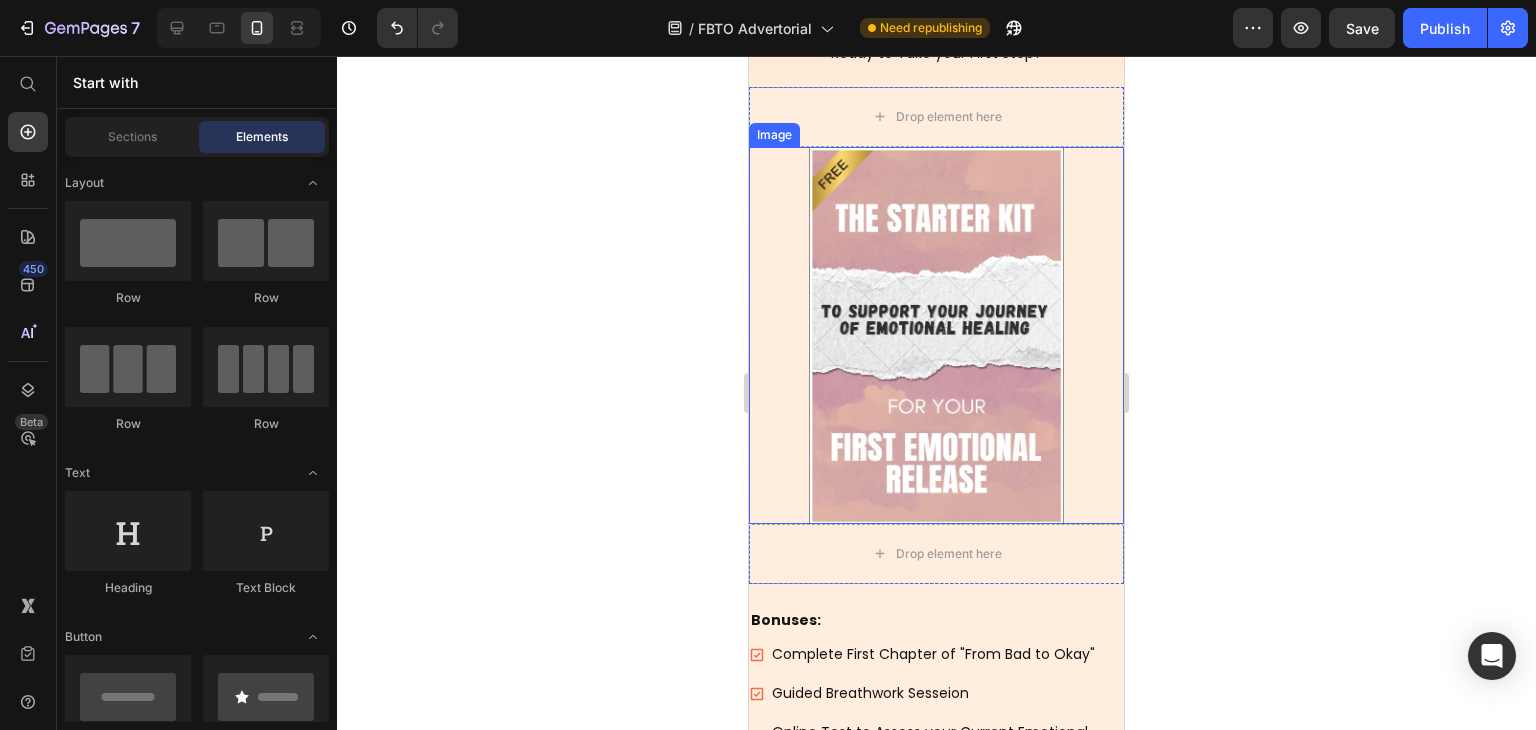 click at bounding box center (936, 335) 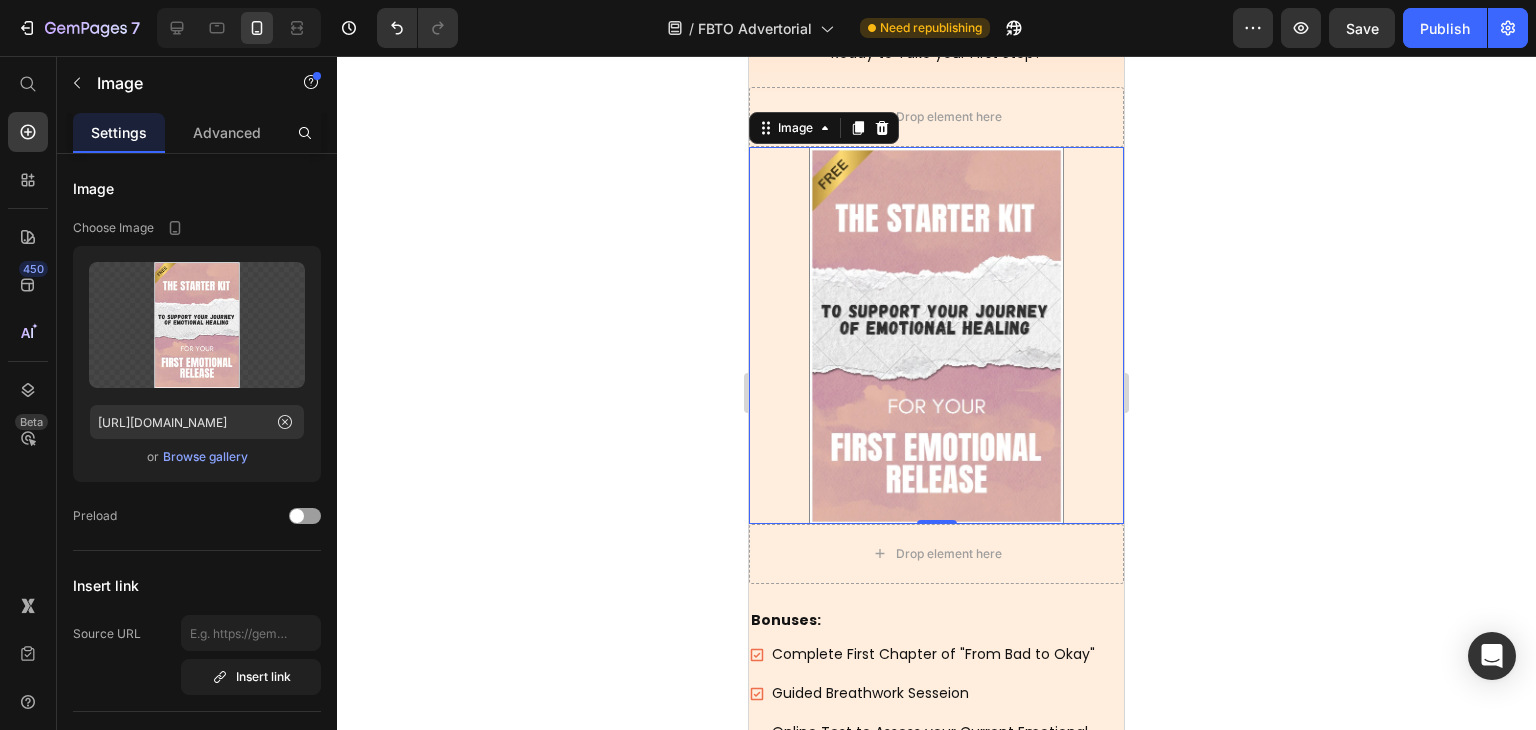 drag, startPoint x: 1276, startPoint y: 291, endPoint x: 1432, endPoint y: 304, distance: 156.54073 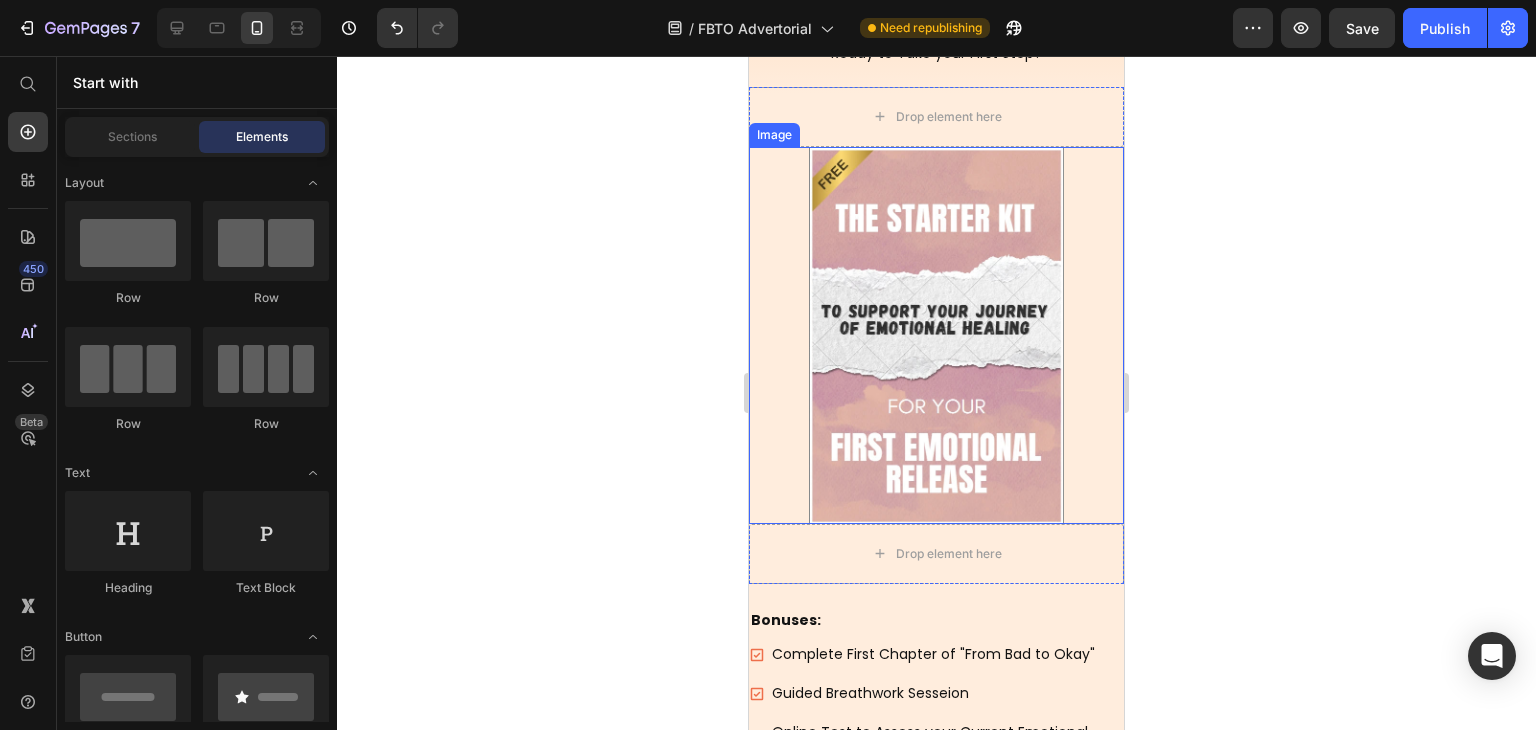 click at bounding box center [936, 335] 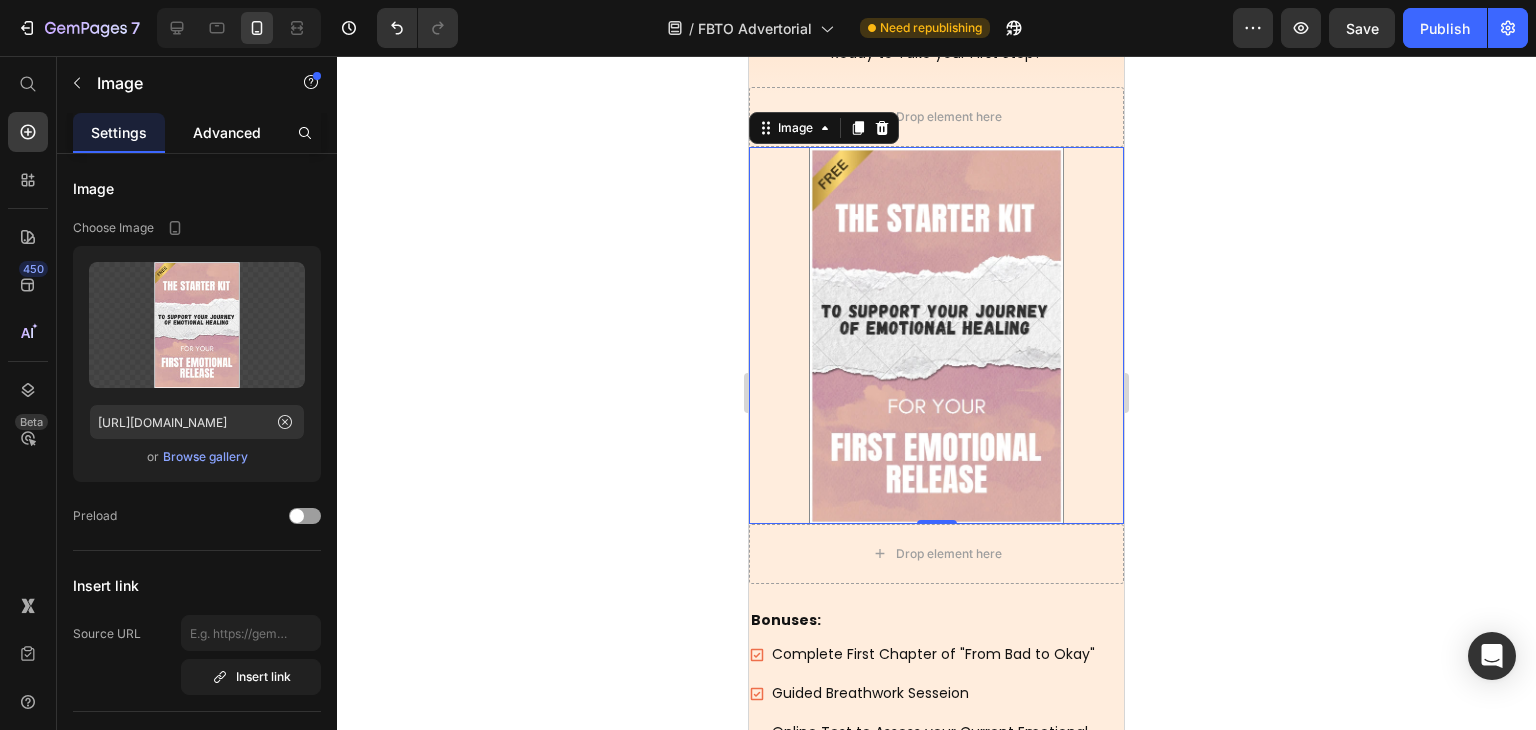 click on "Advanced" 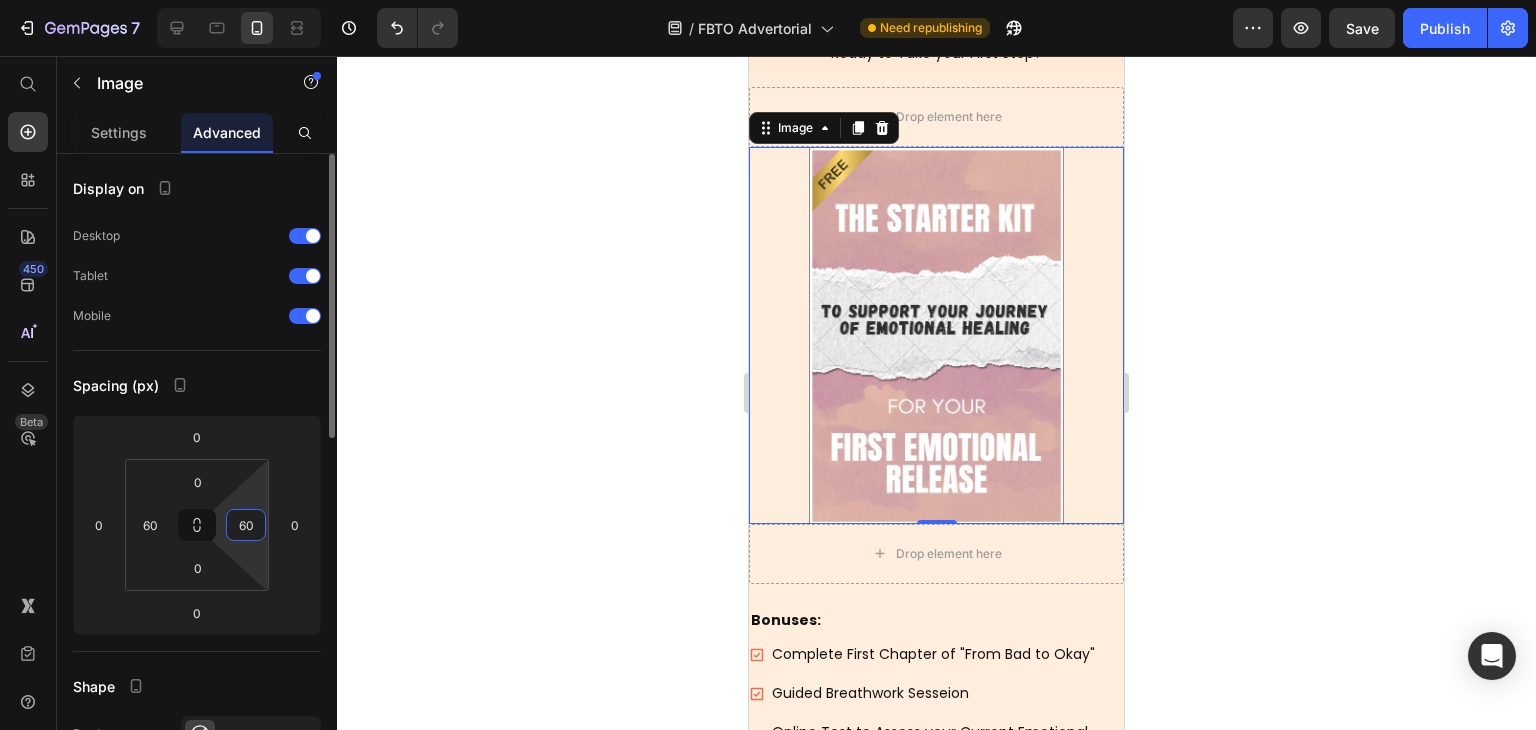 click on "60" at bounding box center (246, 525) 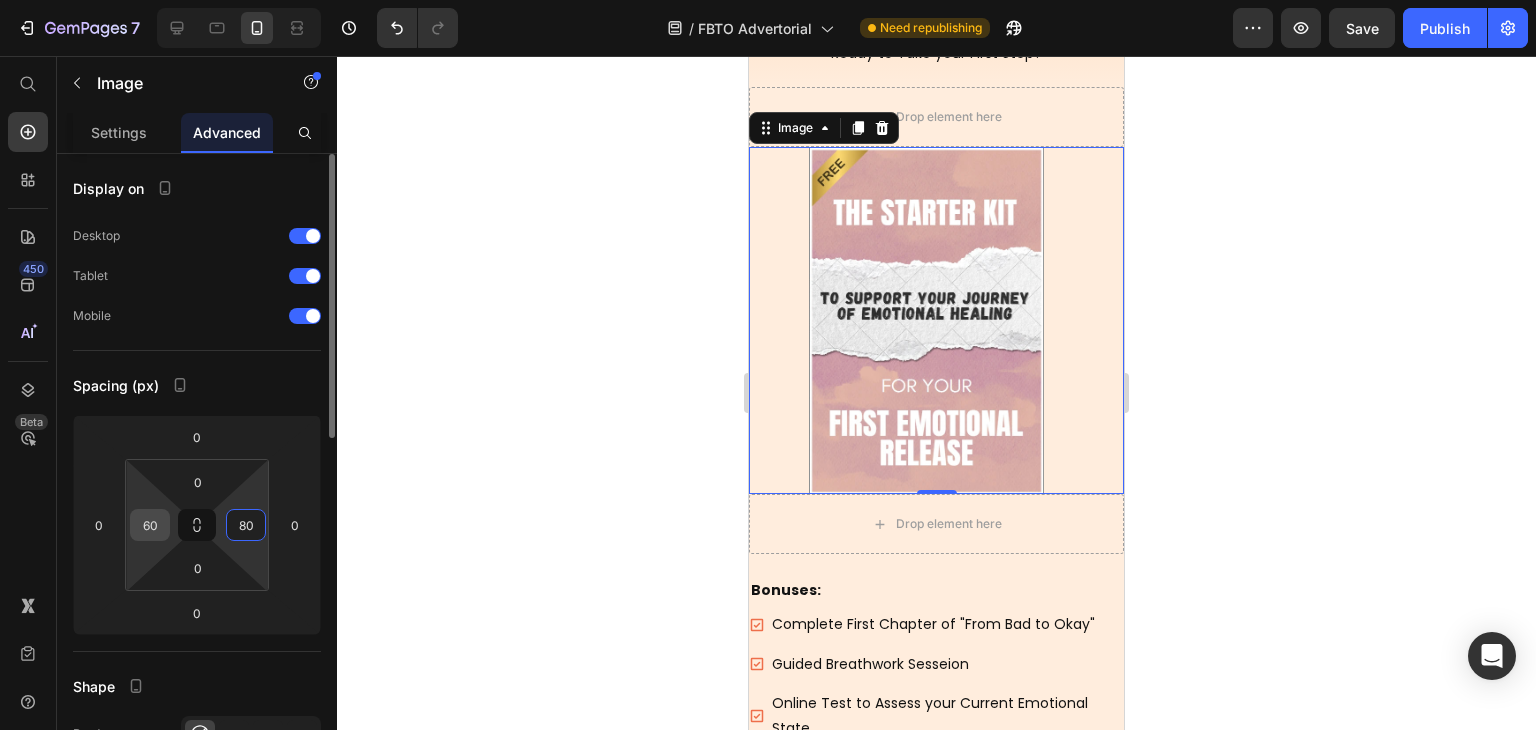 type on "80" 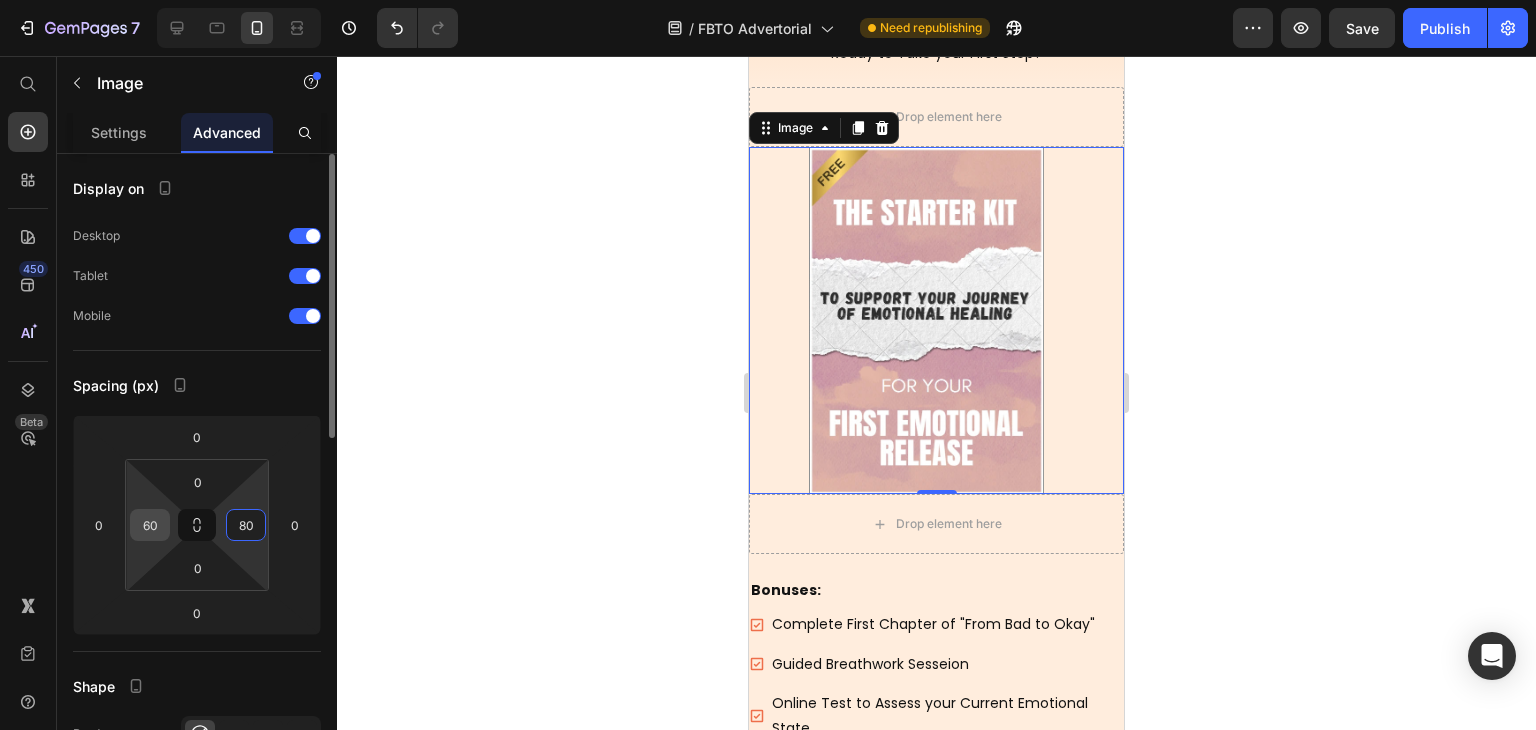 click on "60" at bounding box center [150, 525] 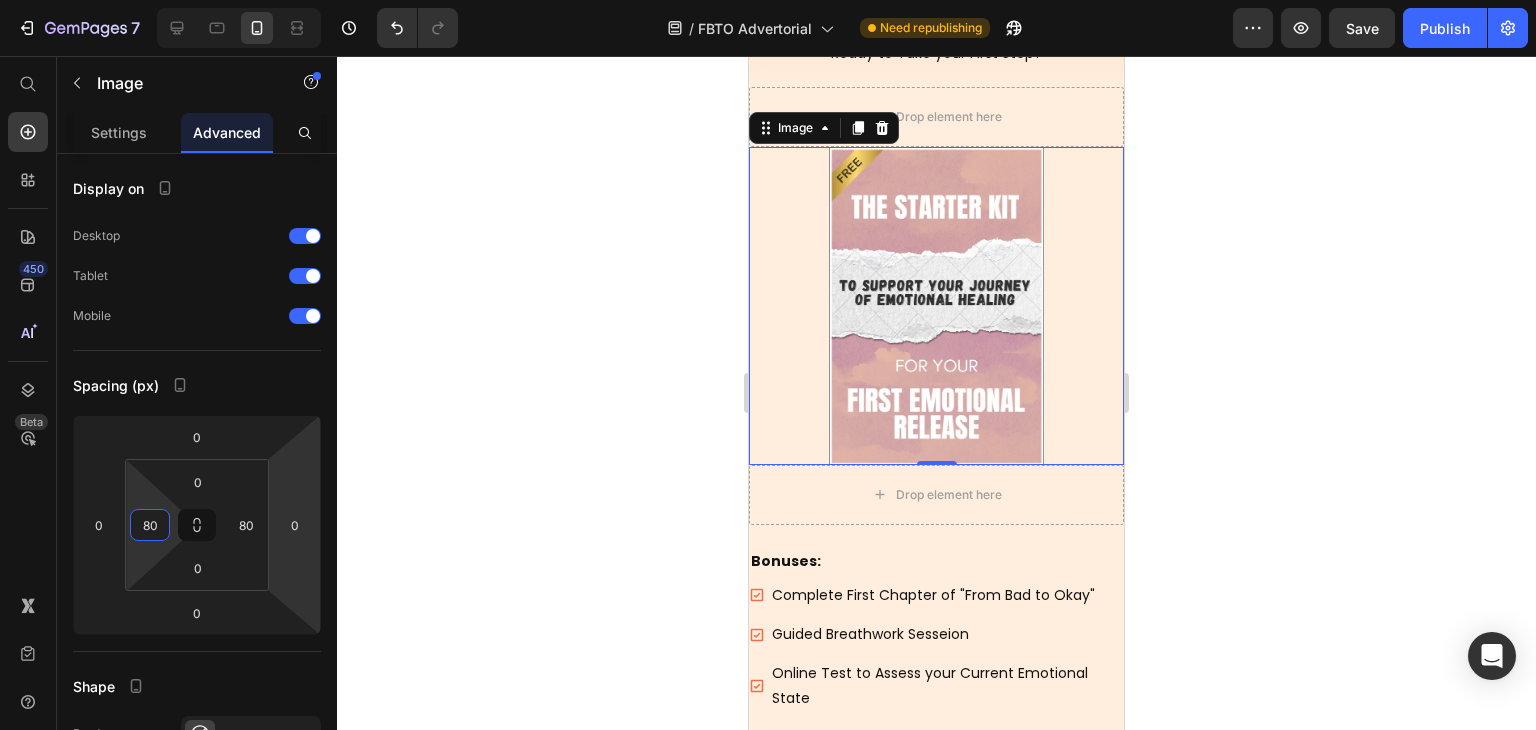 type on "80" 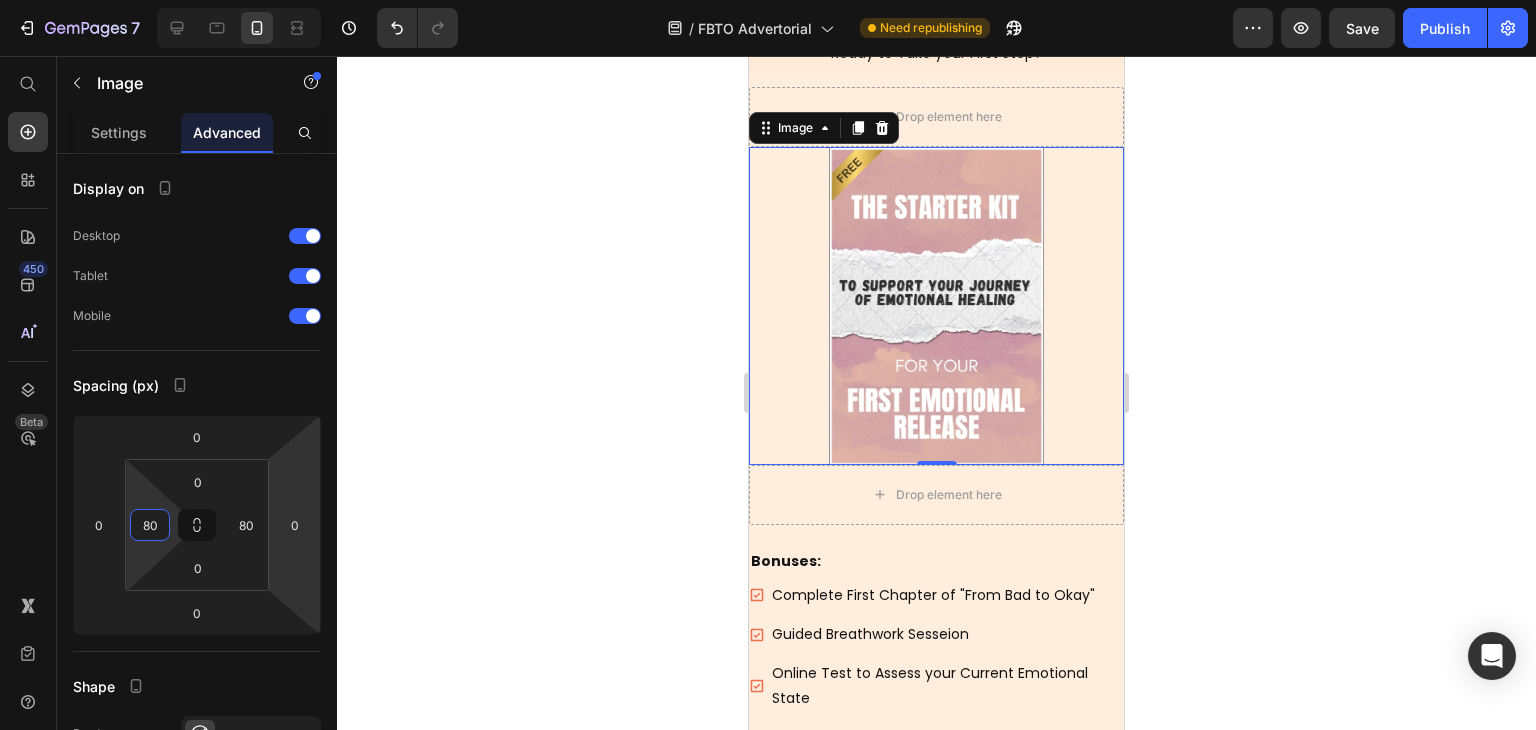 click 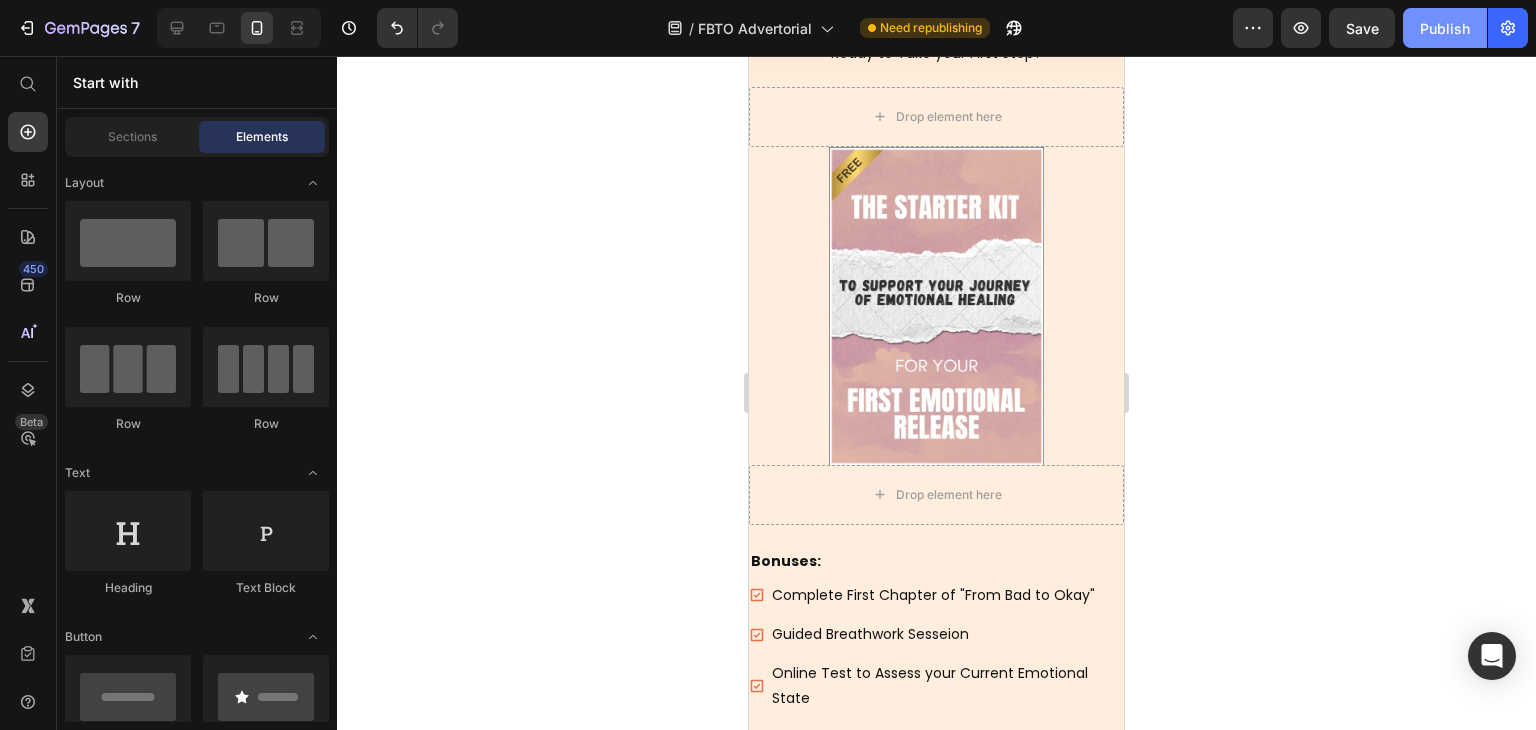 click on "Publish" at bounding box center (1445, 28) 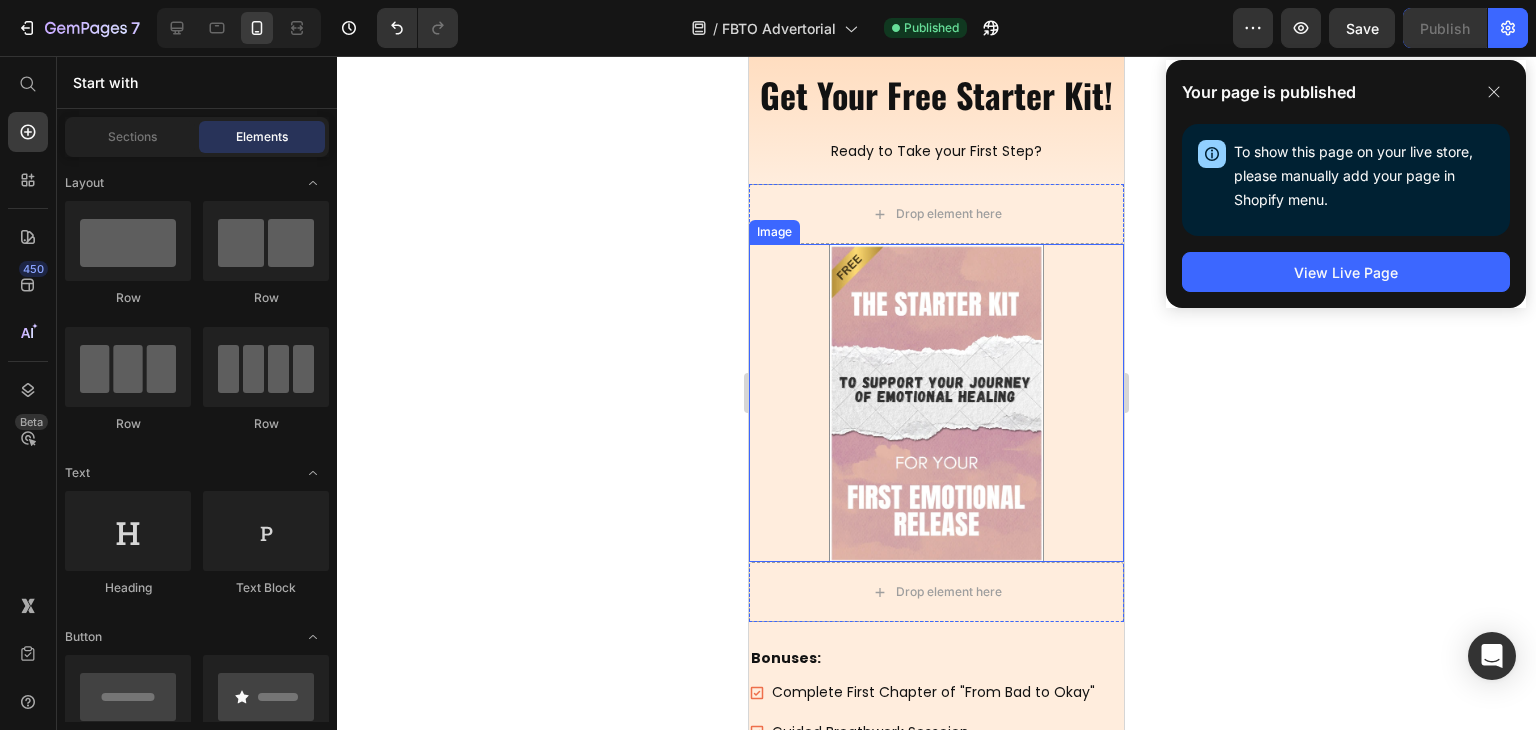 scroll, scrollTop: 406, scrollLeft: 0, axis: vertical 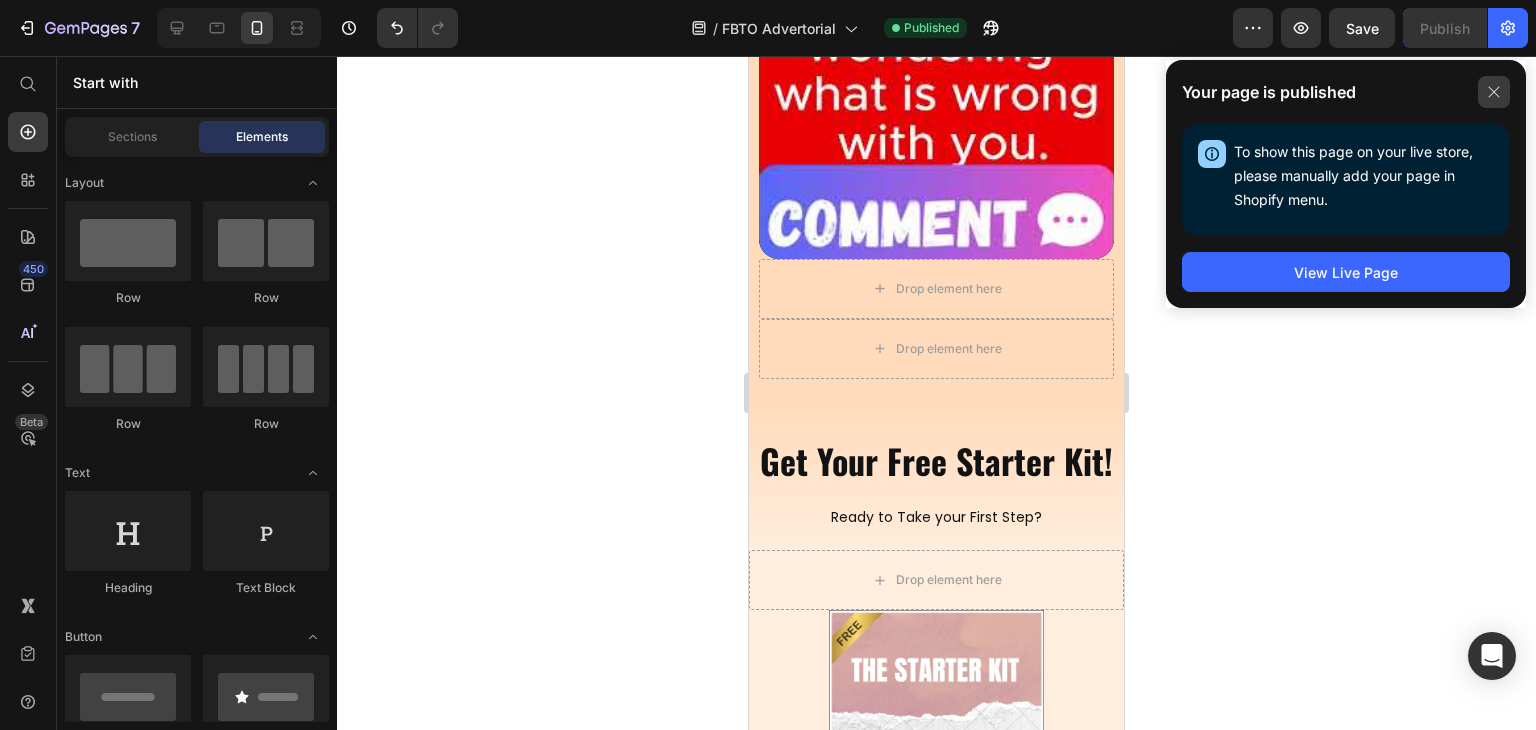 click 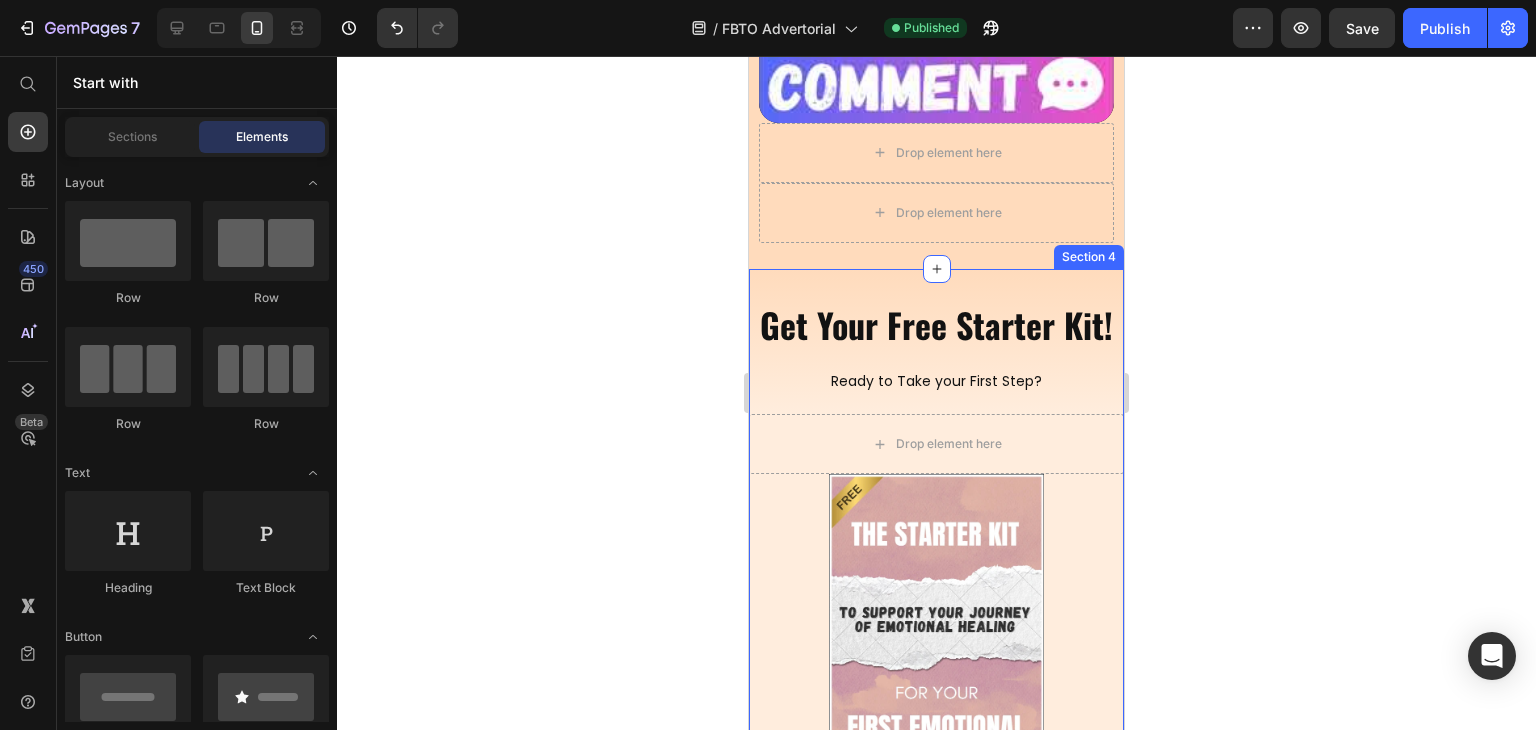 scroll, scrollTop: 706, scrollLeft: 0, axis: vertical 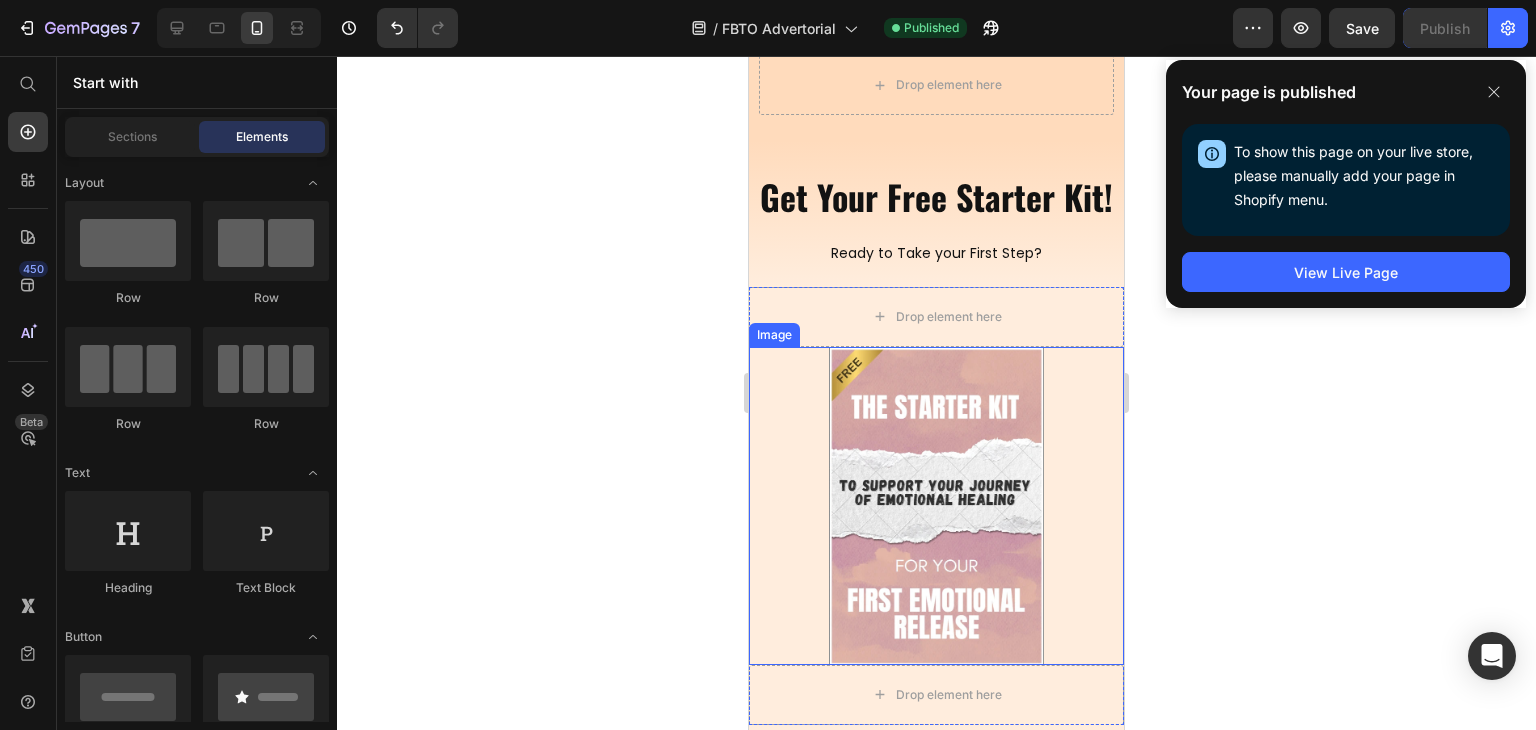 click at bounding box center [936, 506] 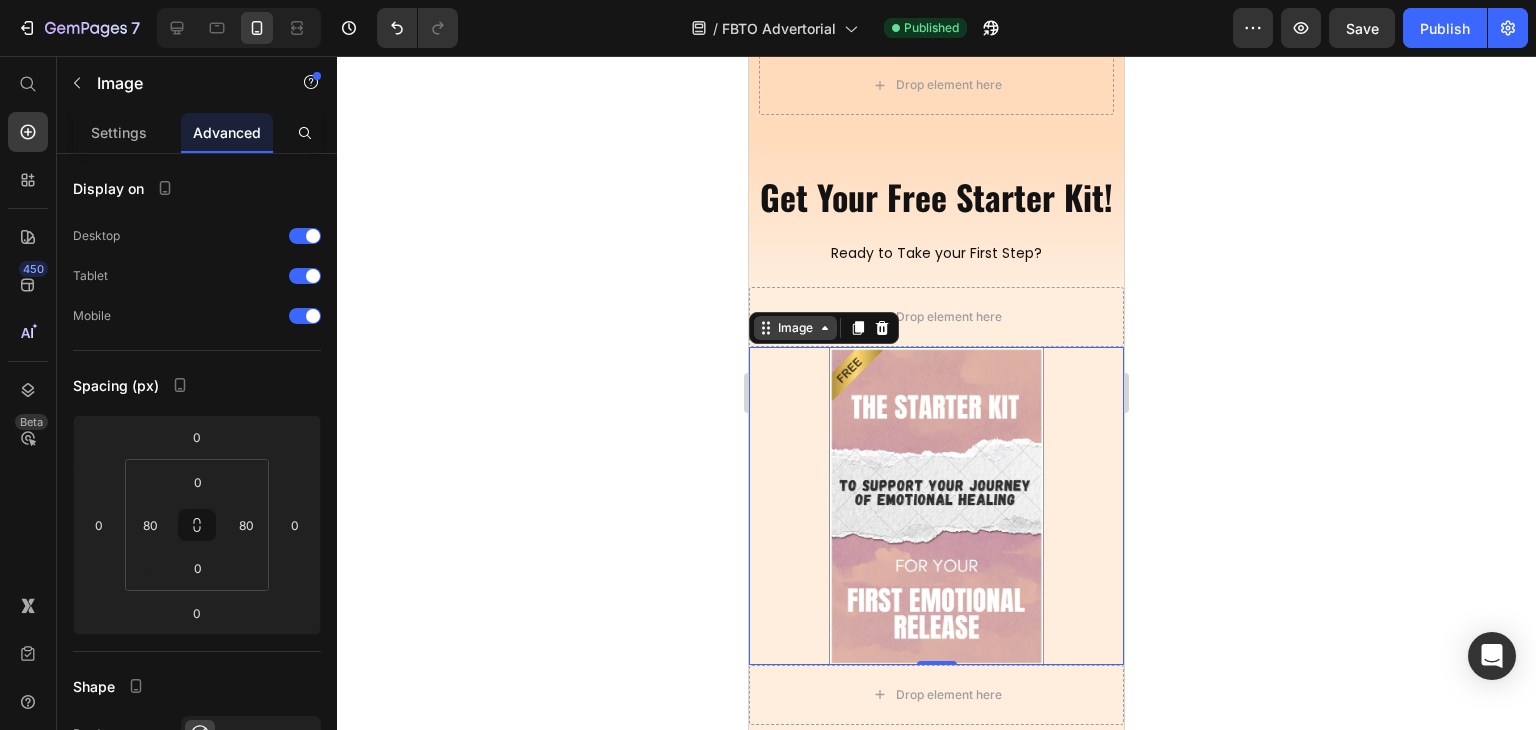 click 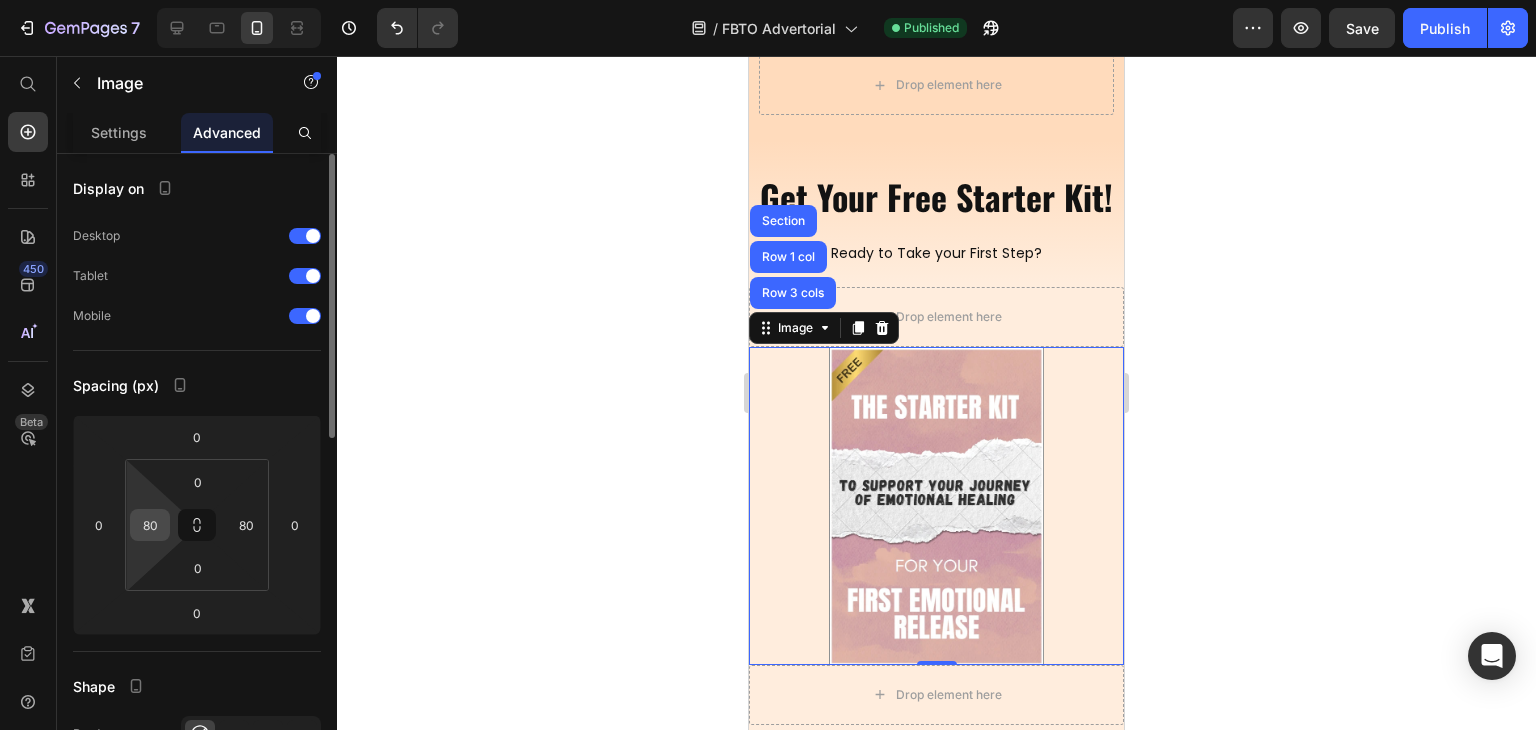 click on "80" at bounding box center (150, 525) 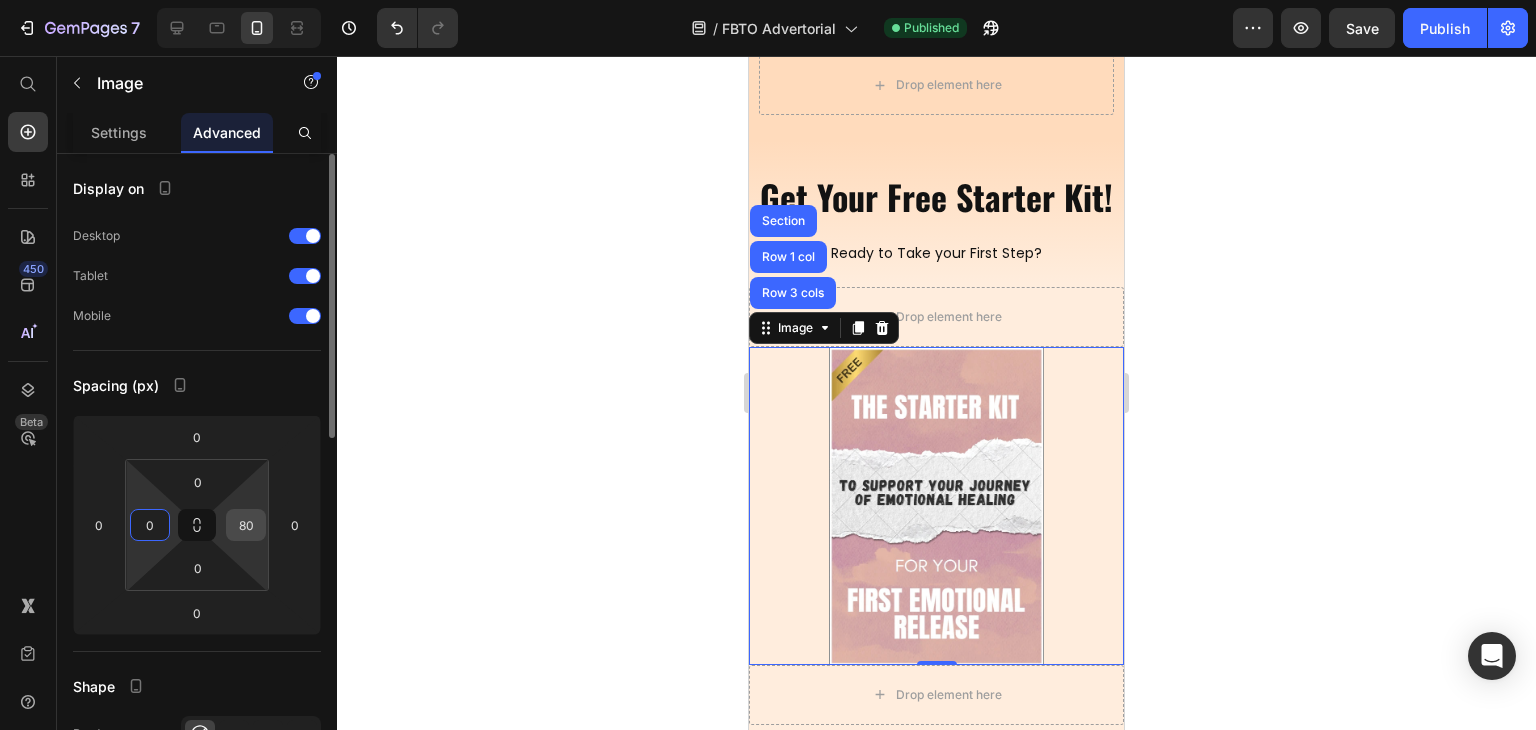 type on "0" 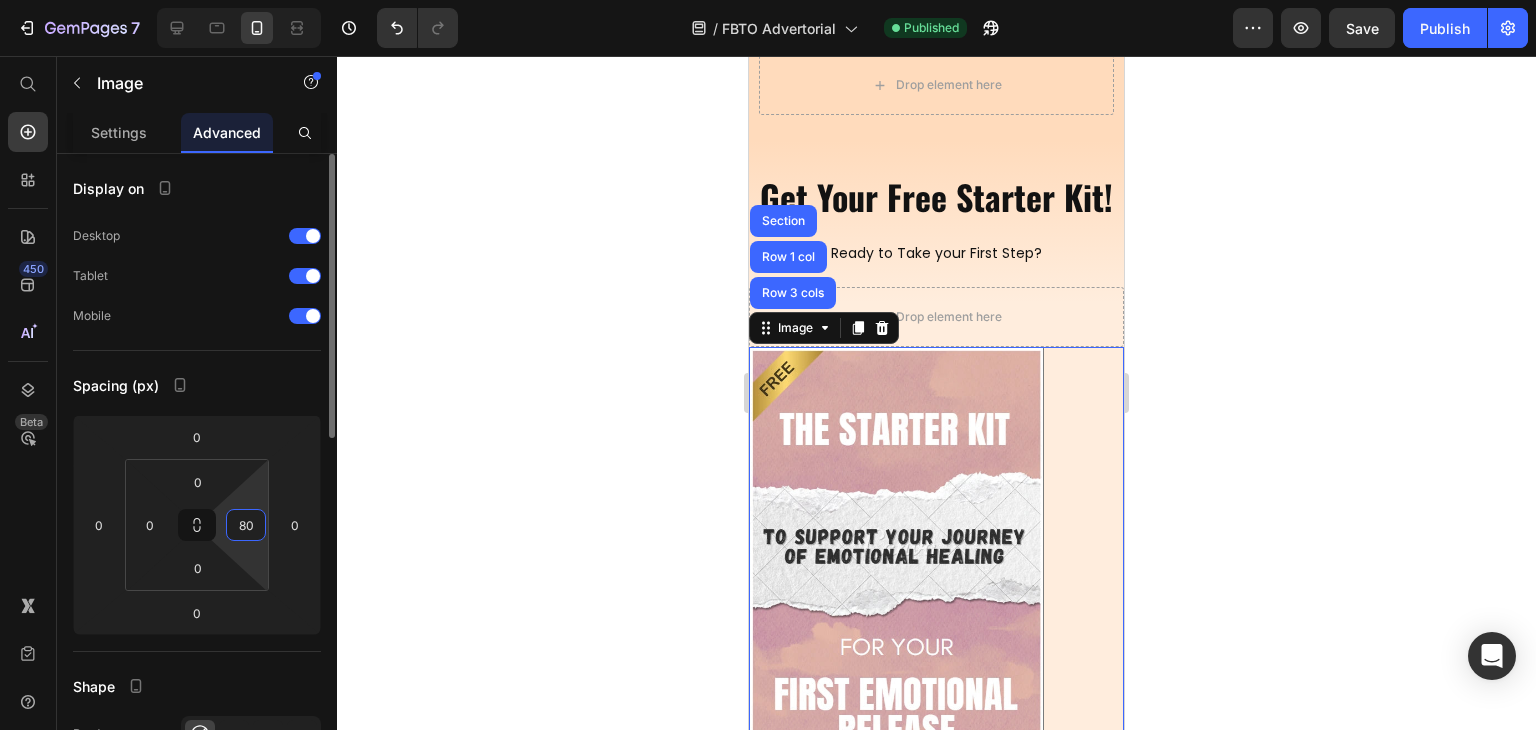 click on "80" at bounding box center (246, 525) 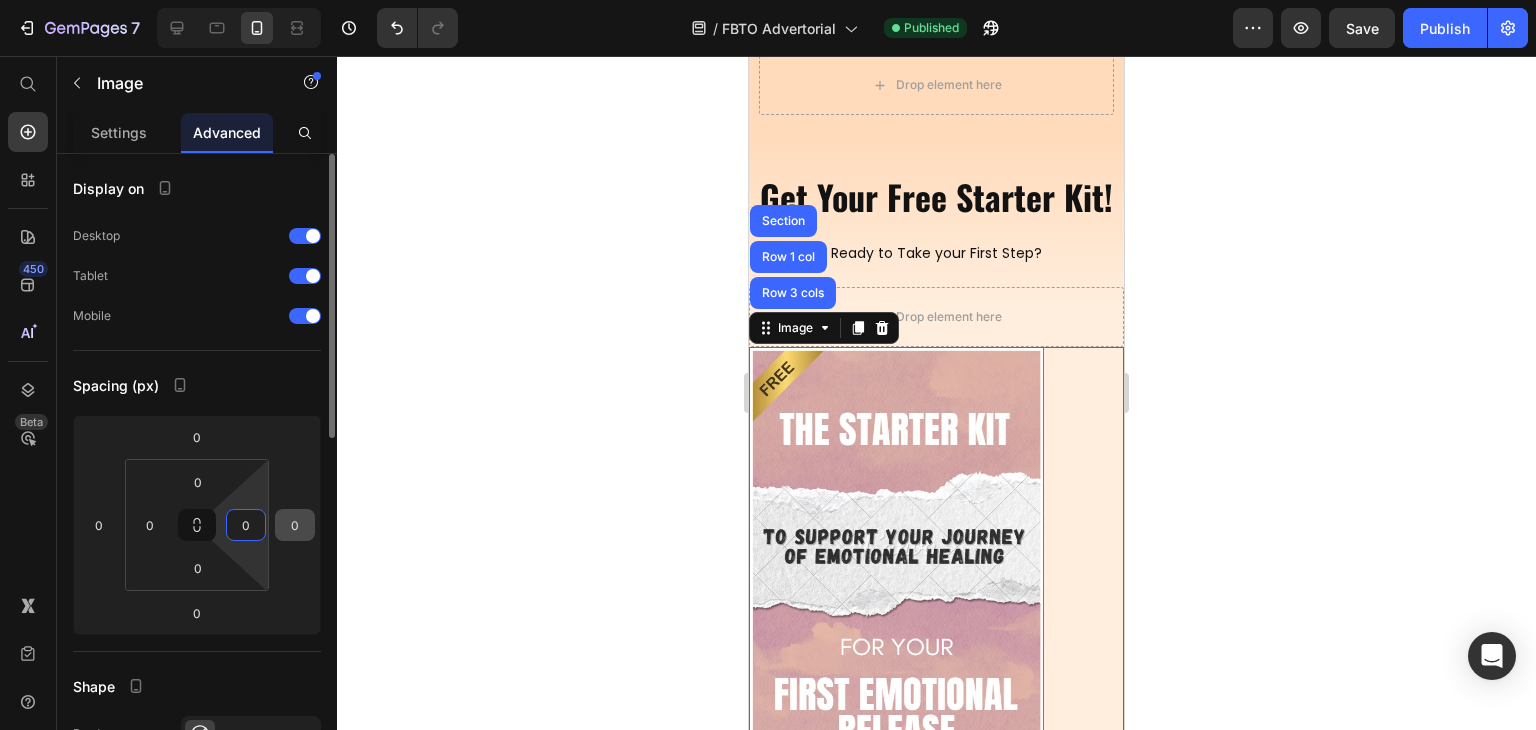 type on "0" 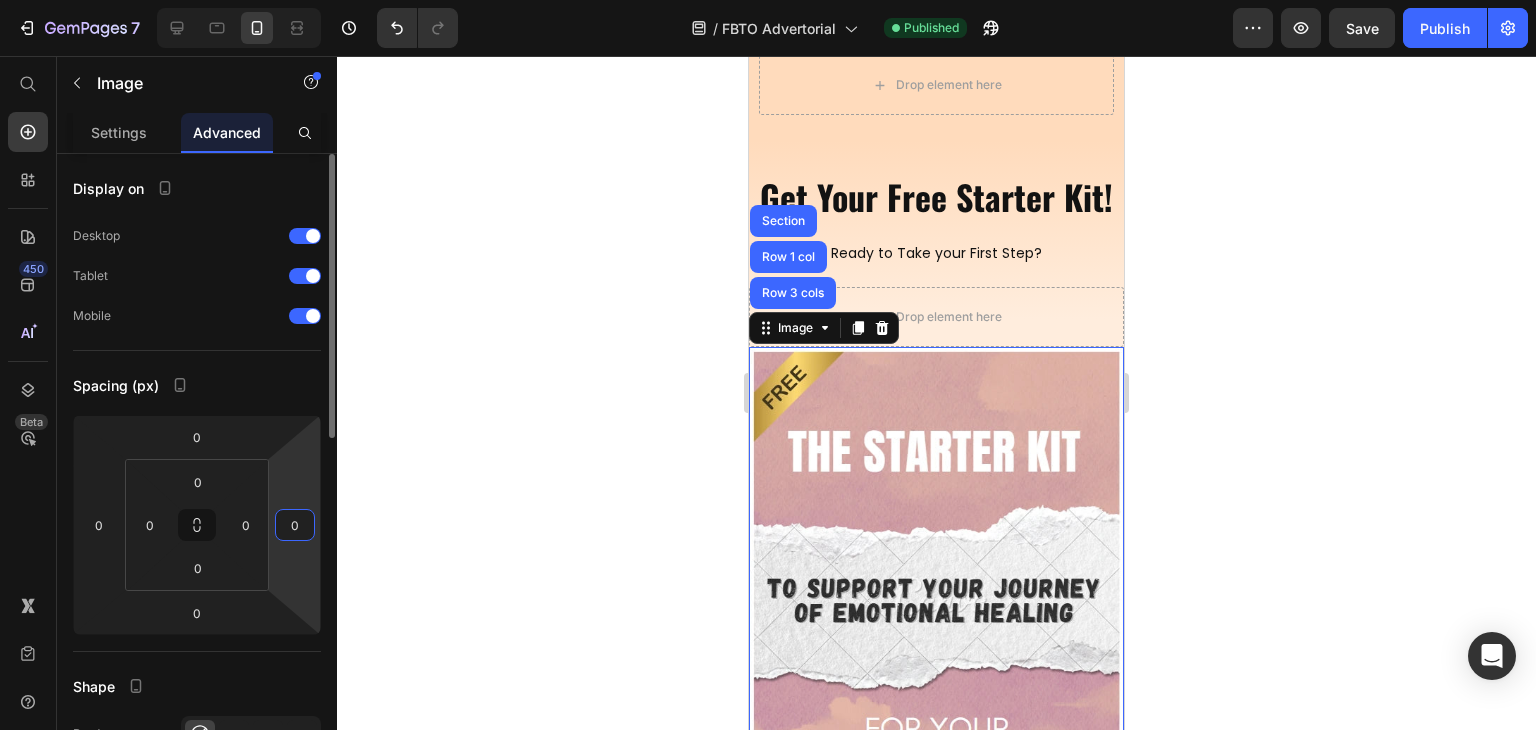 click on "0" at bounding box center (295, 525) 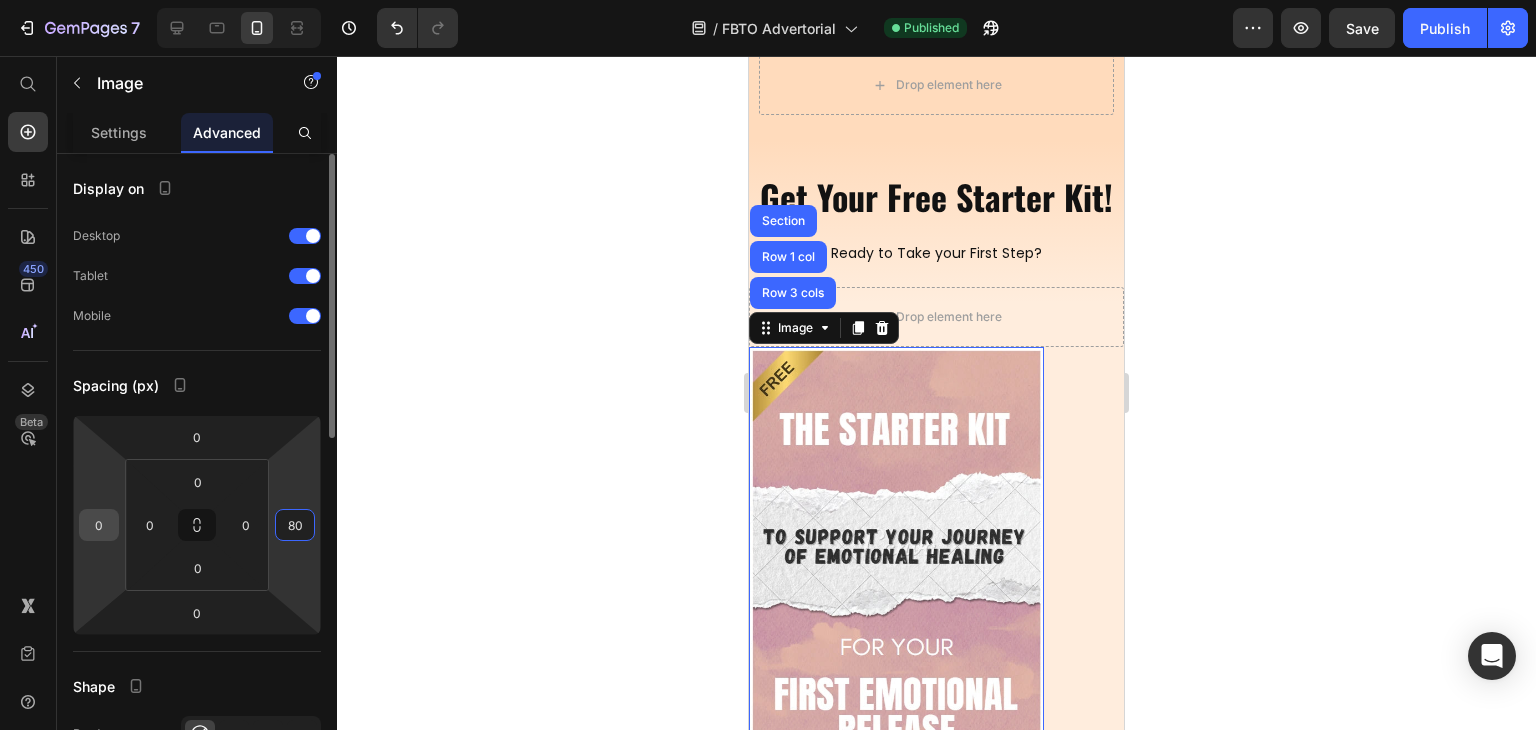 type on "80" 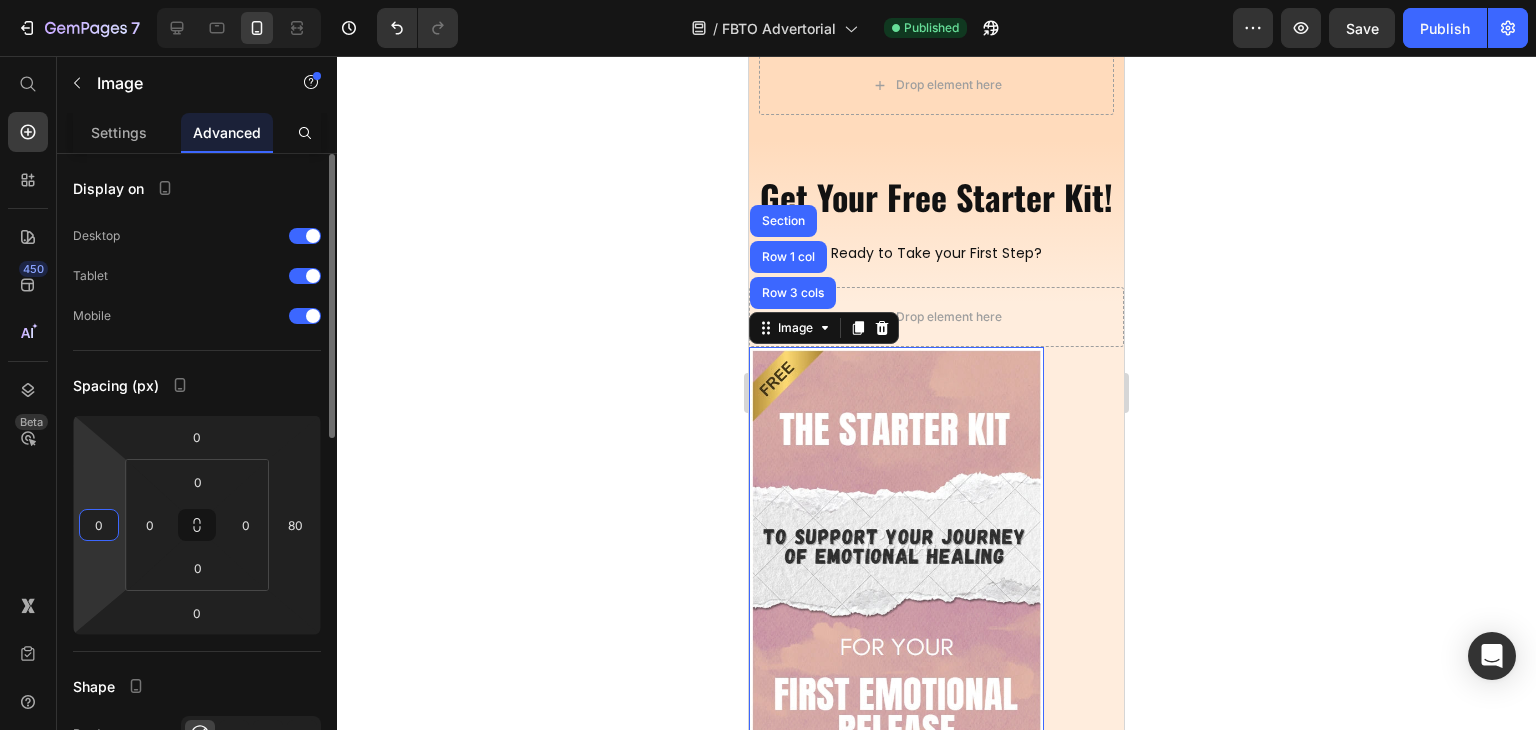 click on "0" at bounding box center (99, 525) 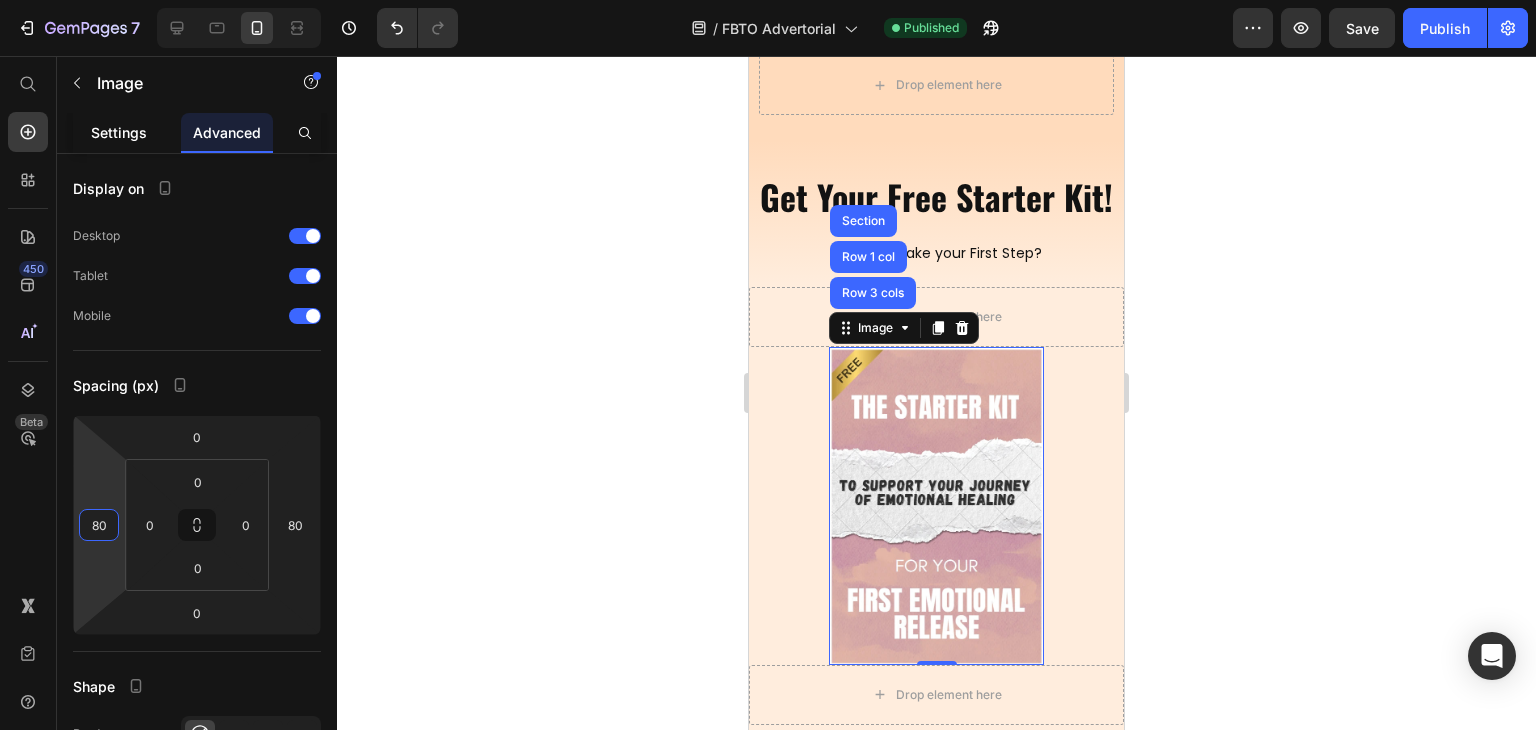type on "80" 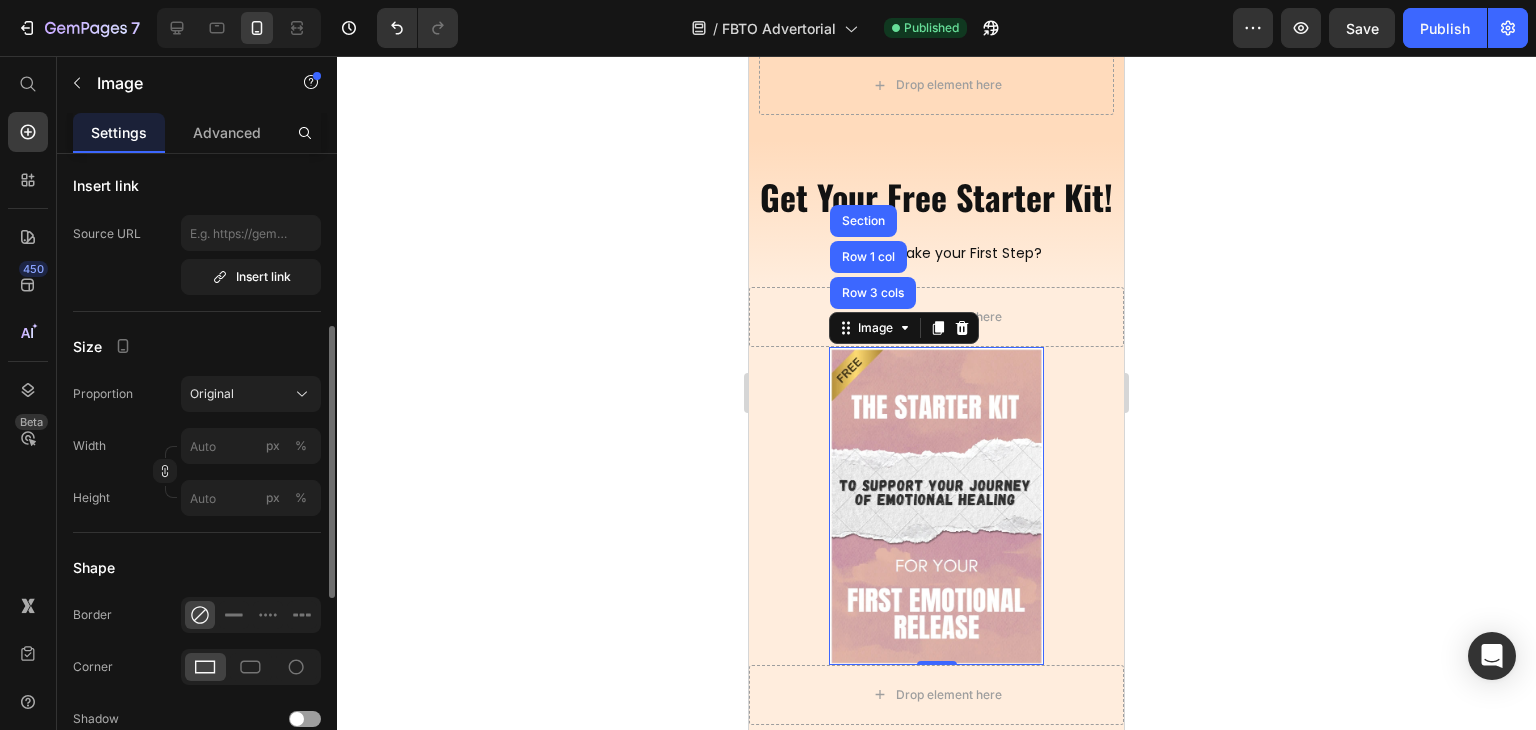 scroll, scrollTop: 600, scrollLeft: 0, axis: vertical 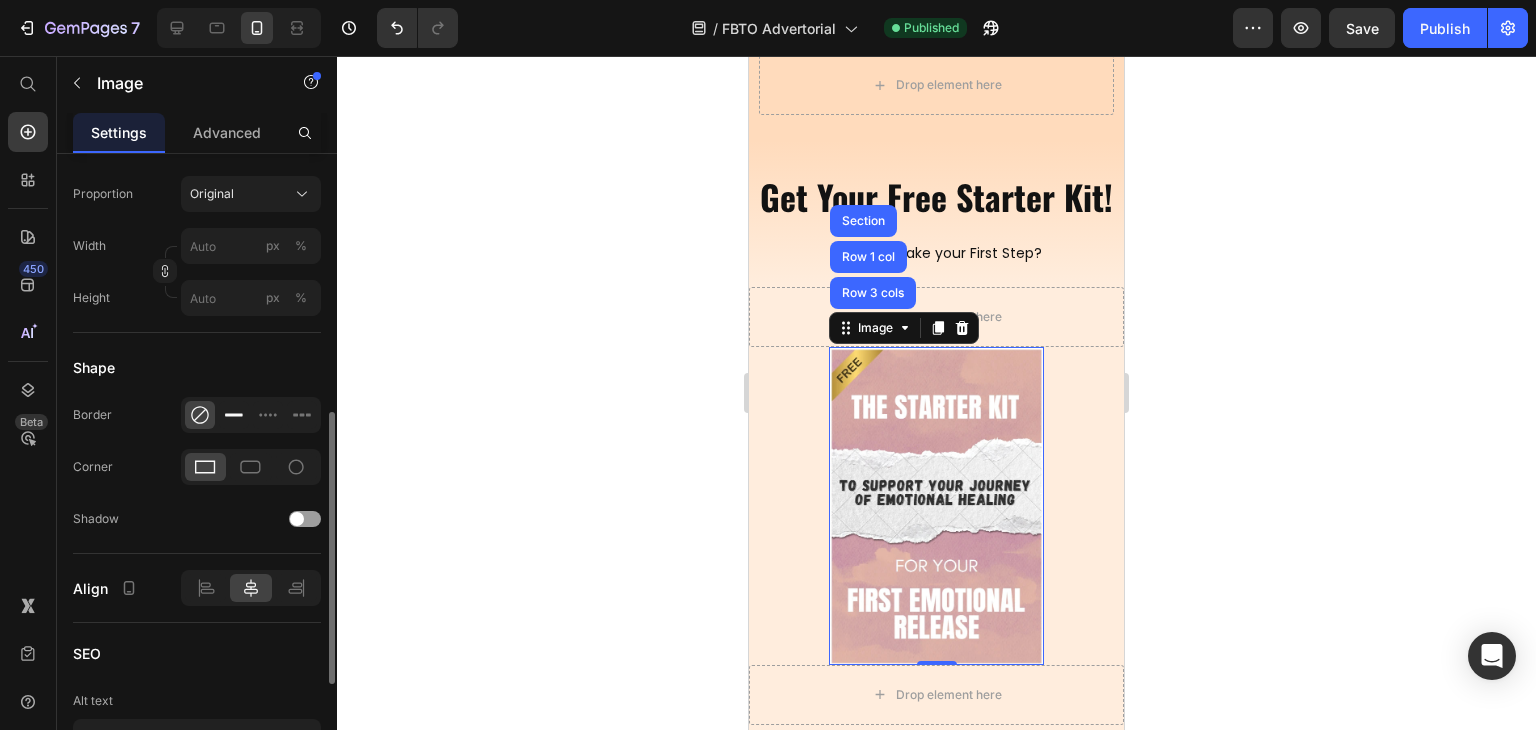 click 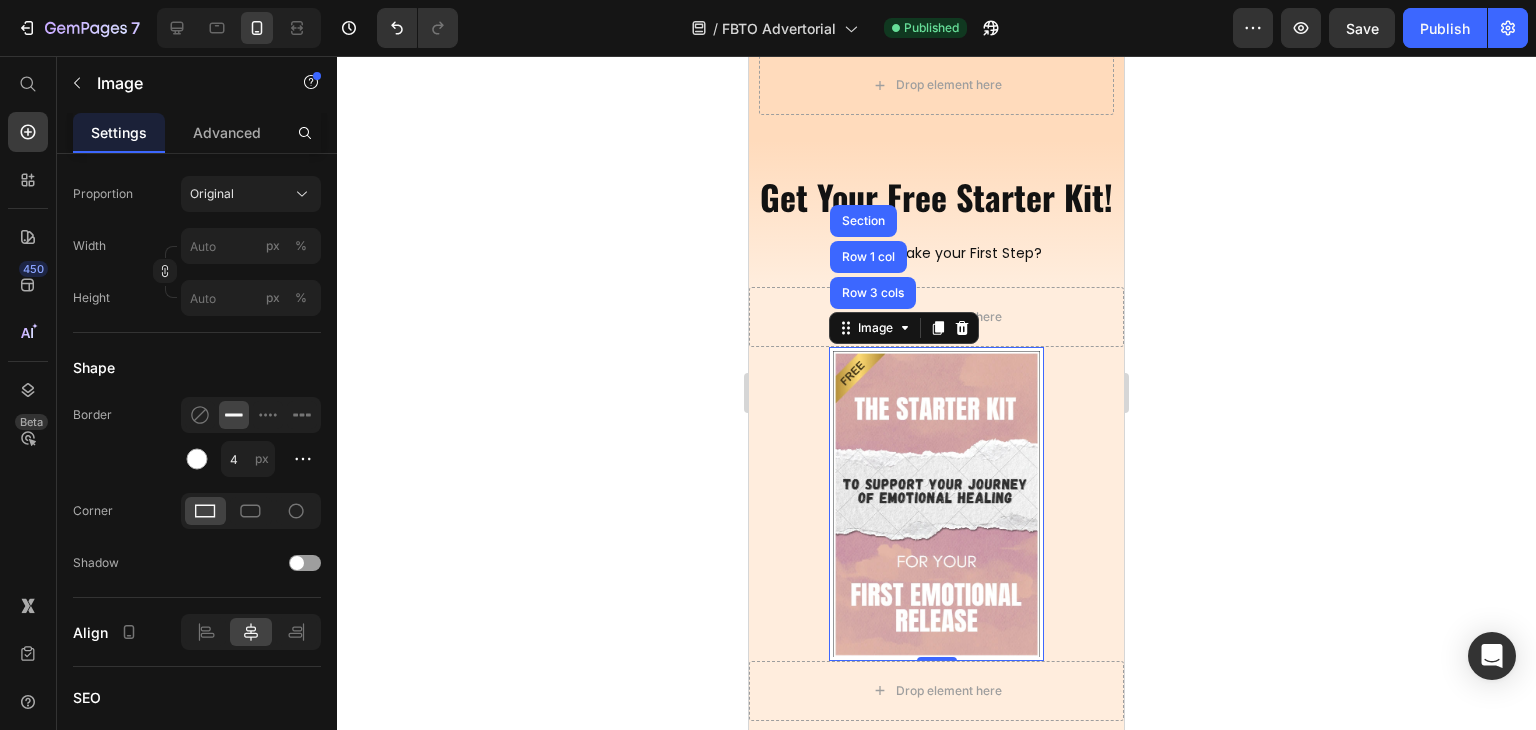 click 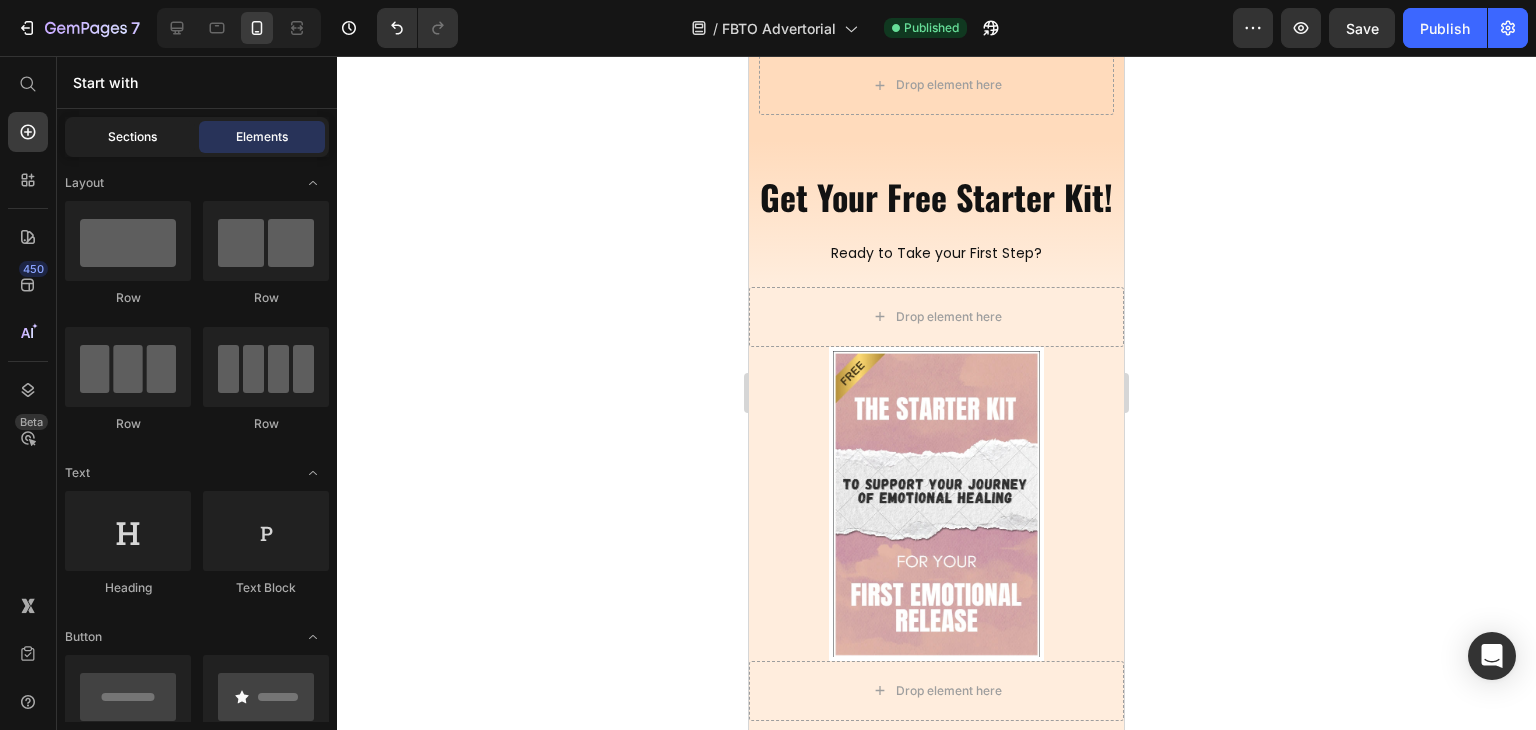click on "Sections" 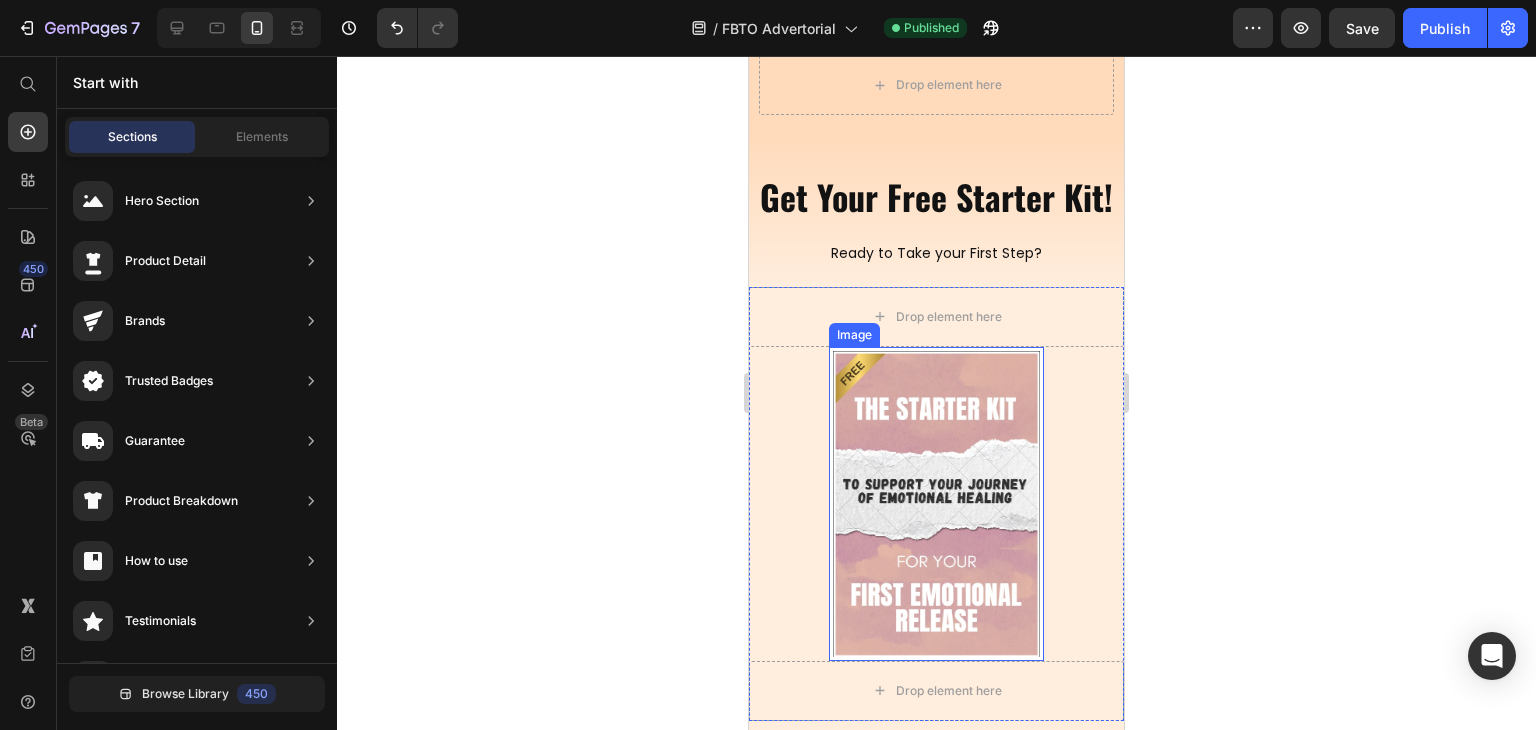 click at bounding box center [936, 504] 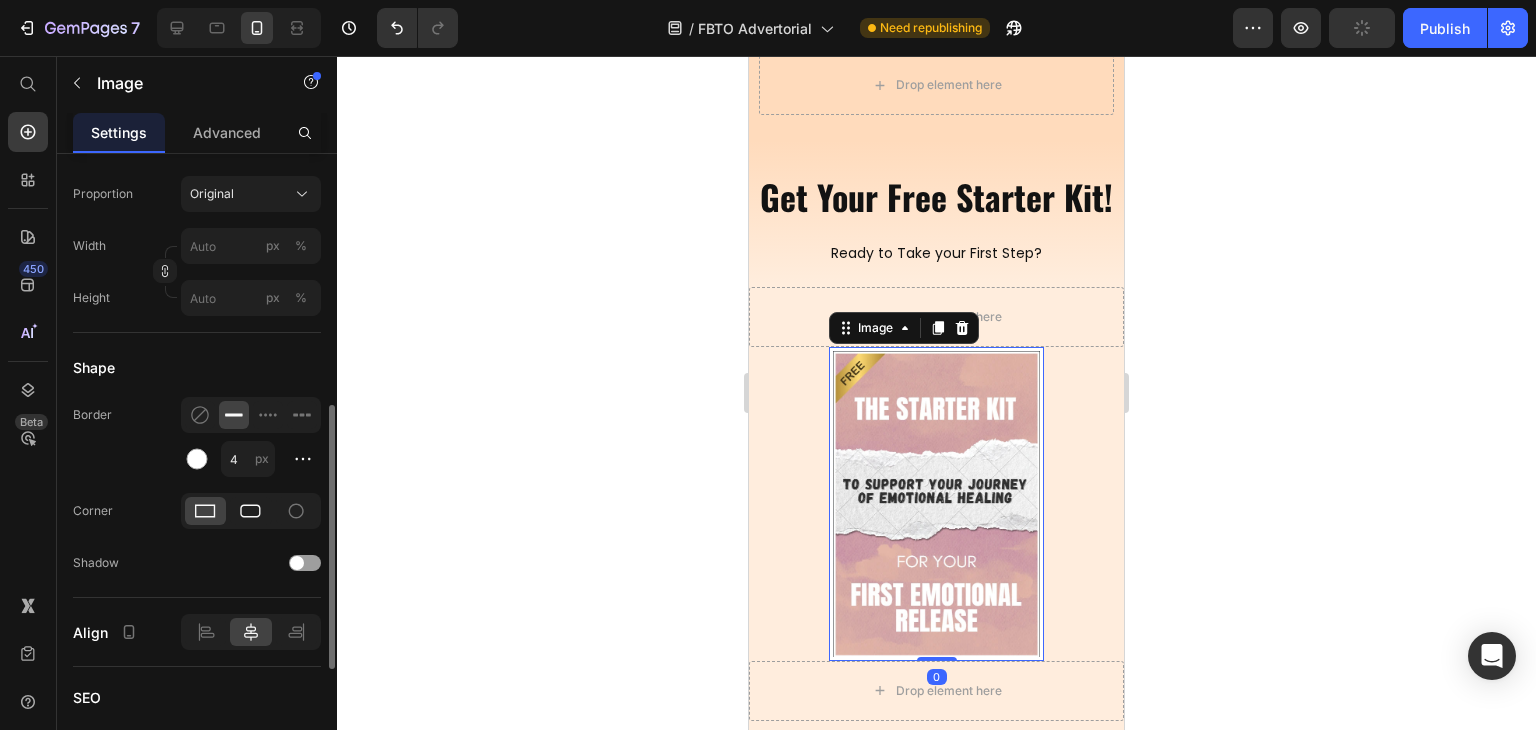 click 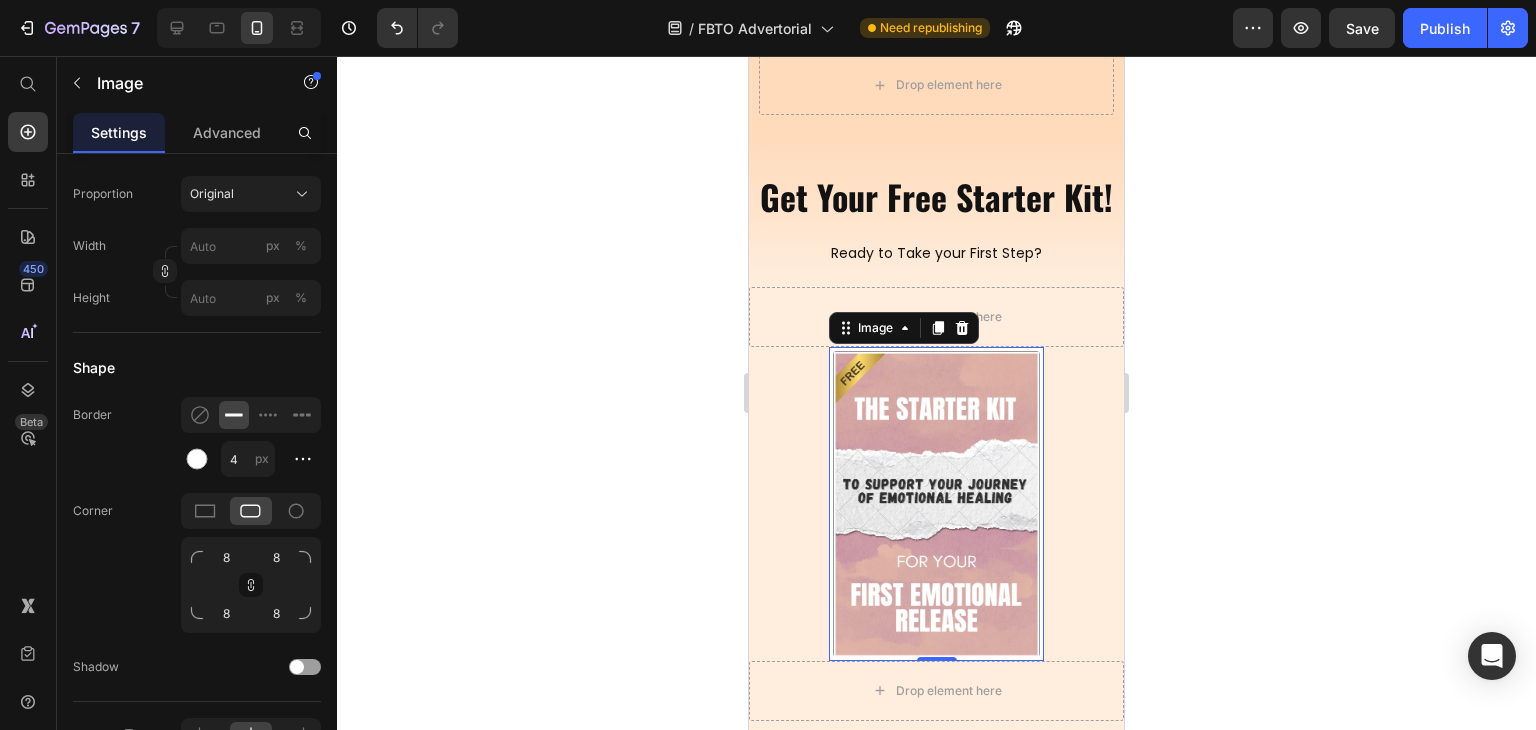 click 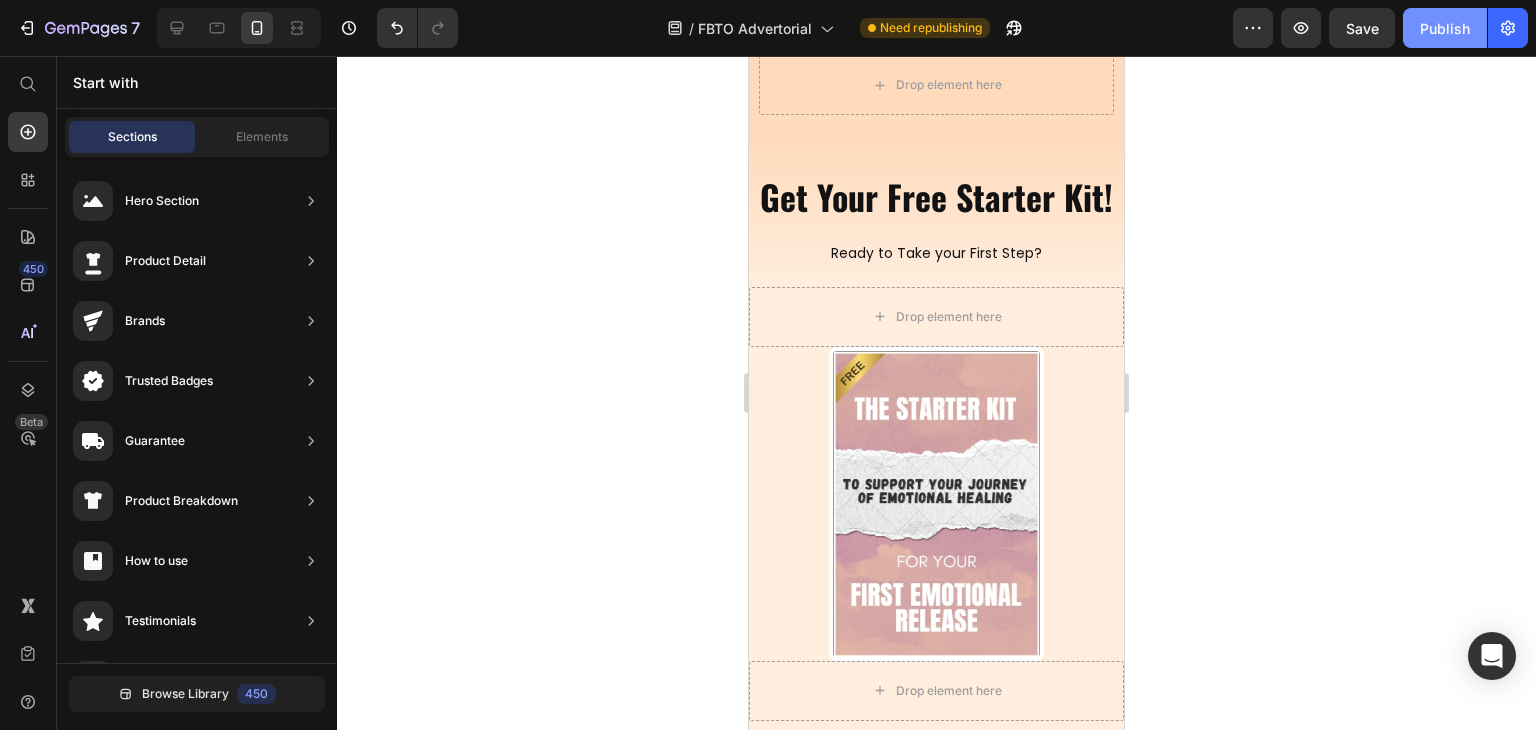 click on "Publish" at bounding box center [1445, 28] 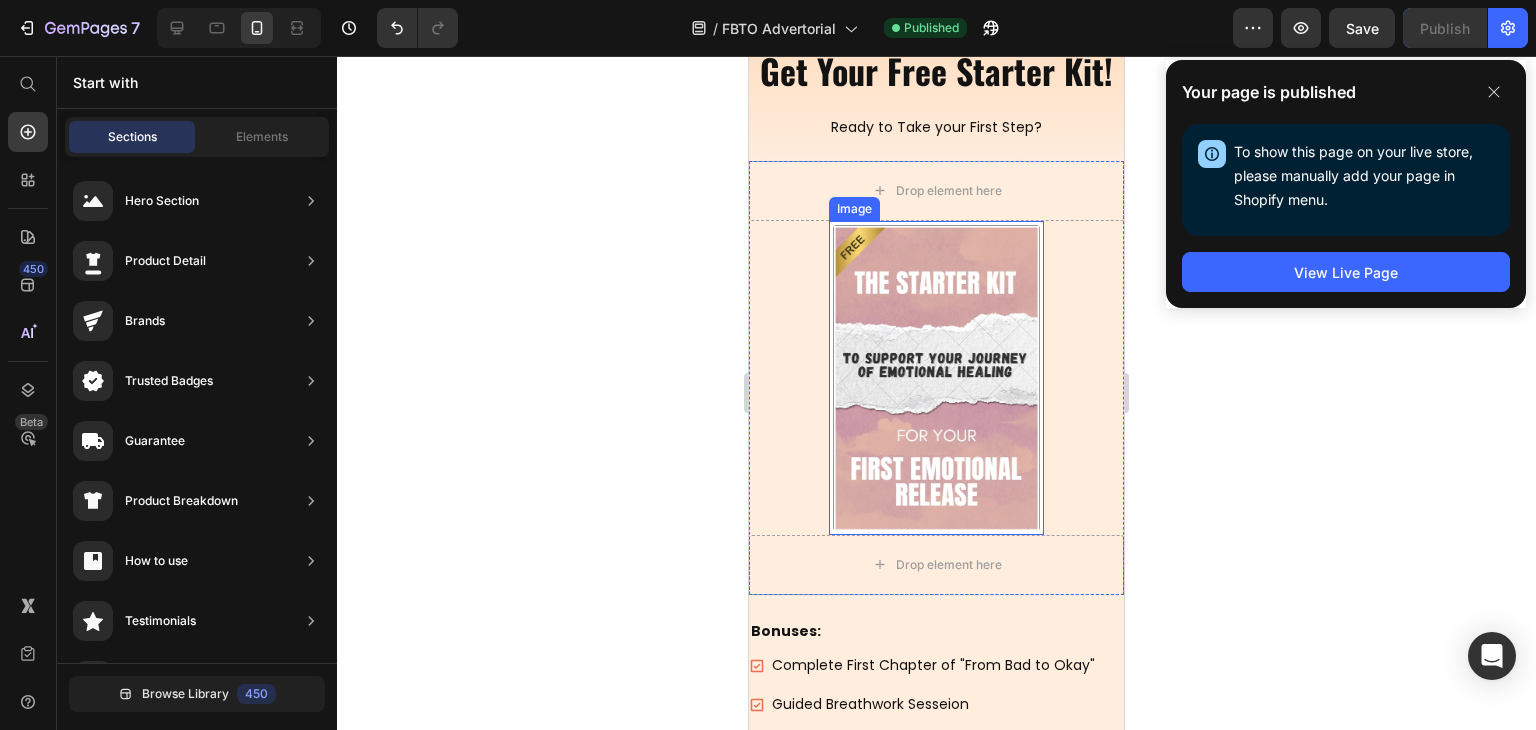 scroll, scrollTop: 1106, scrollLeft: 0, axis: vertical 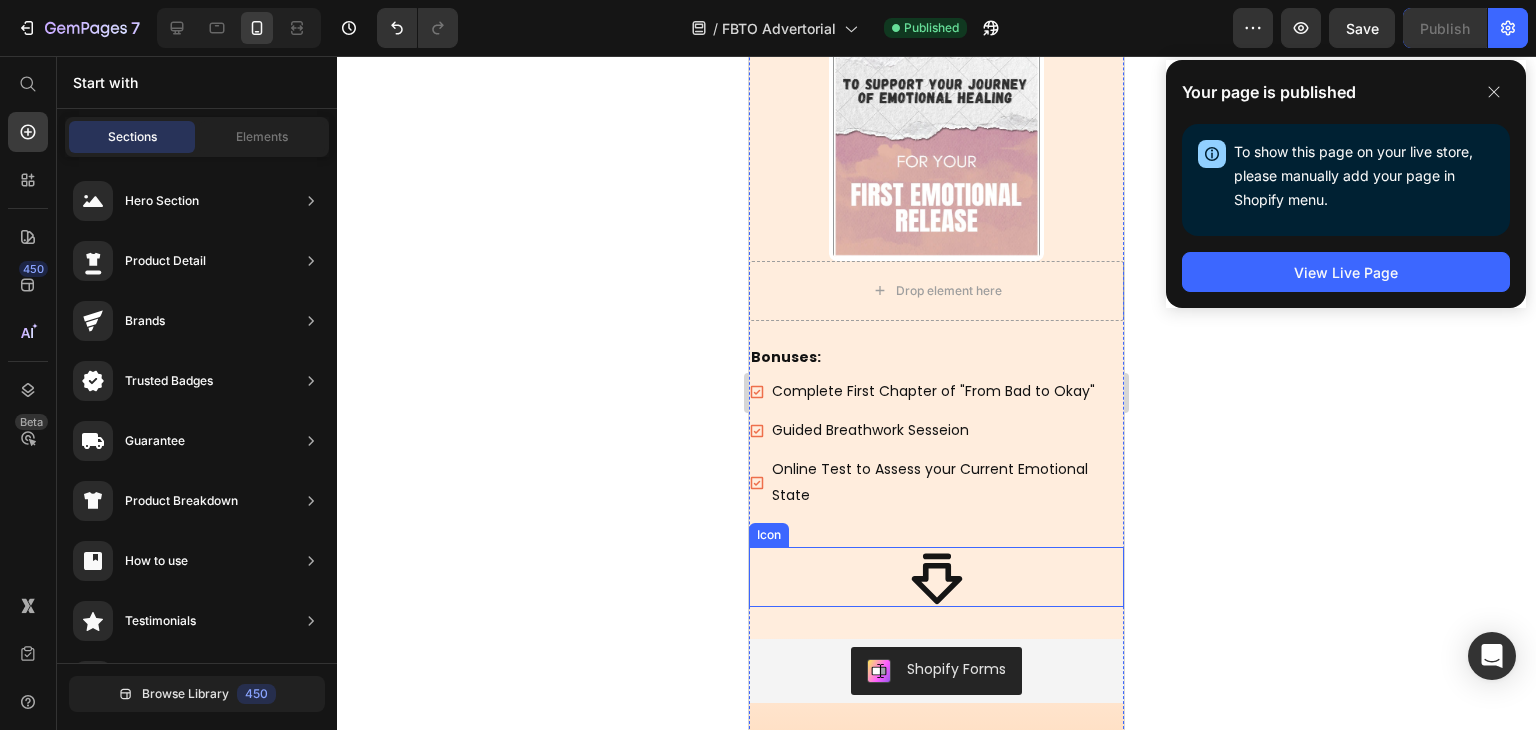 click 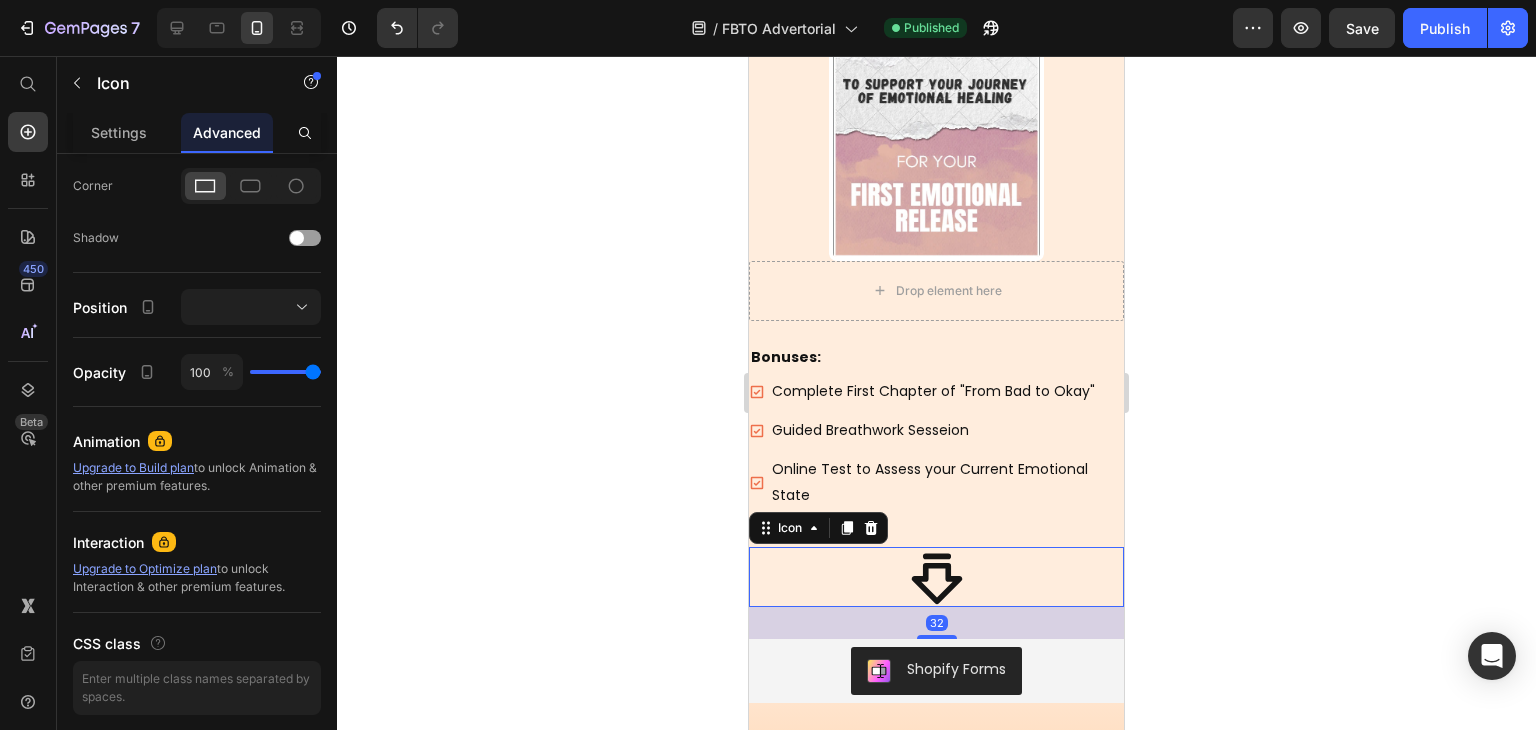 scroll, scrollTop: 0, scrollLeft: 0, axis: both 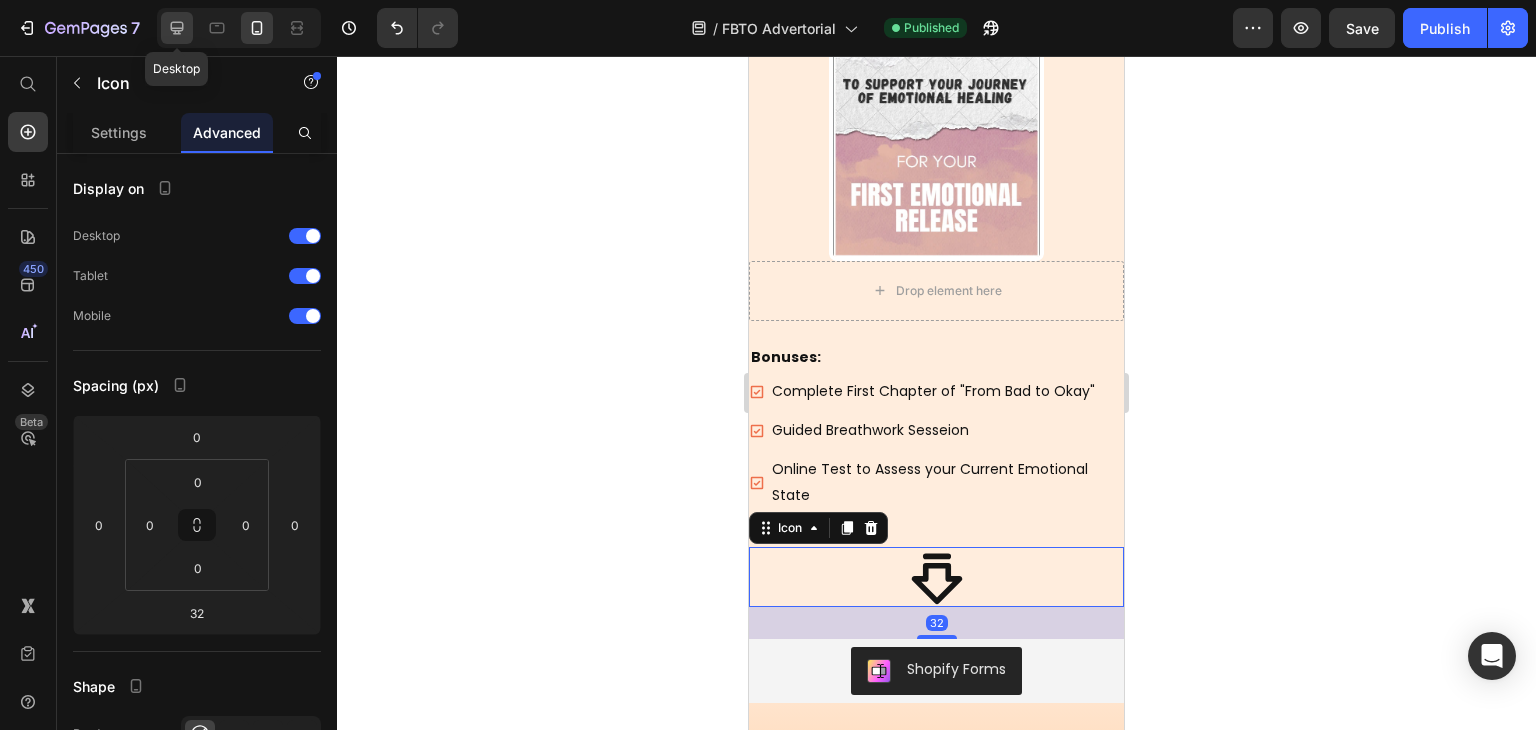 click 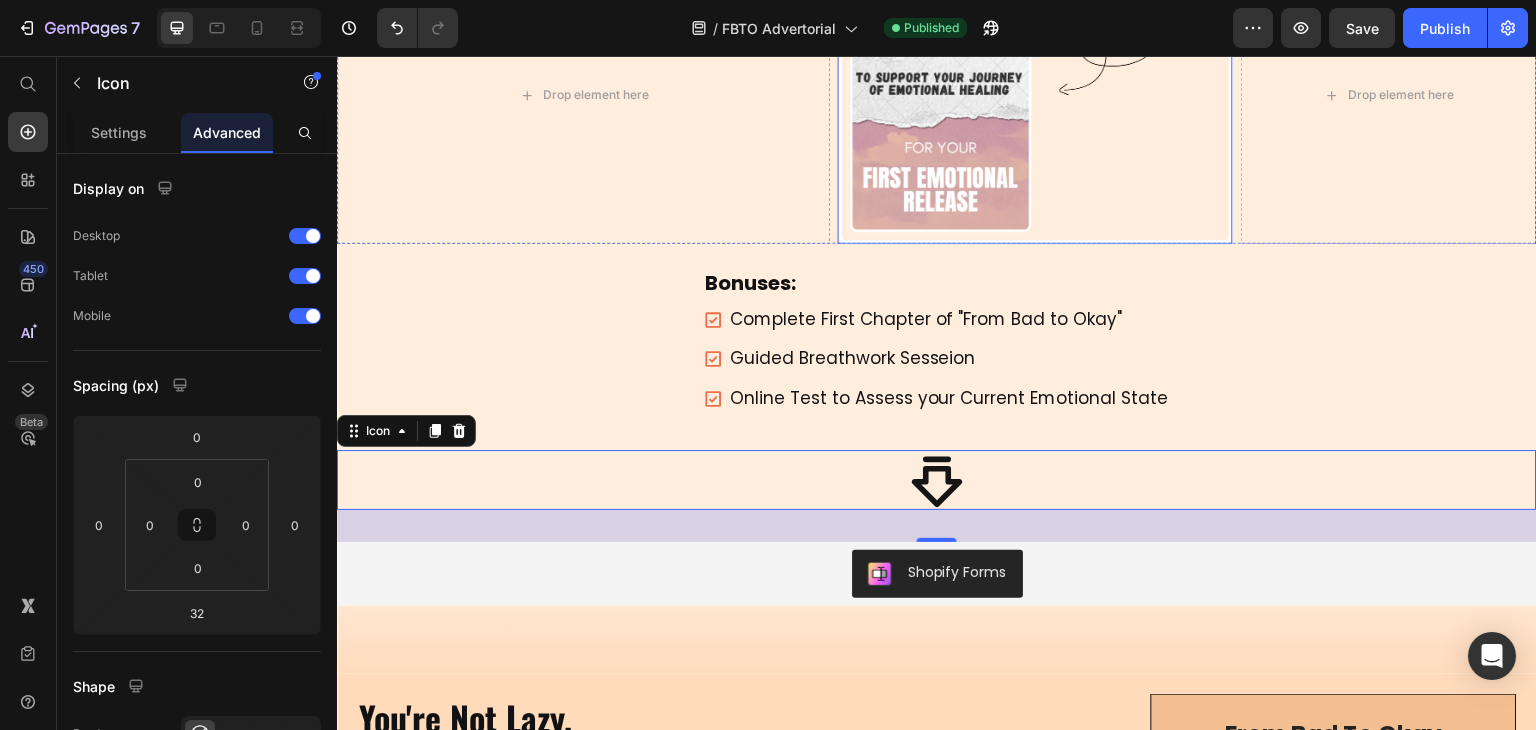 scroll, scrollTop: 961, scrollLeft: 0, axis: vertical 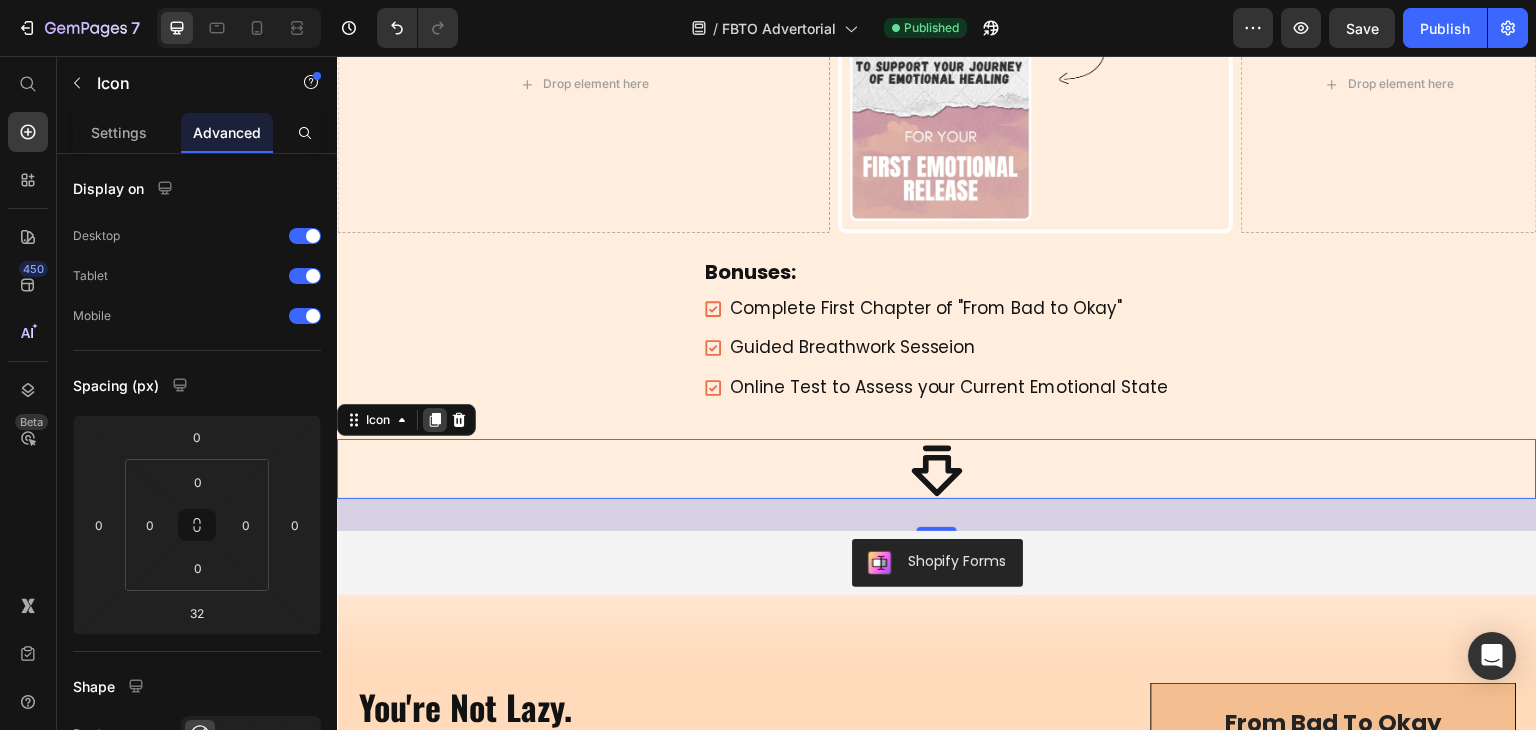 click 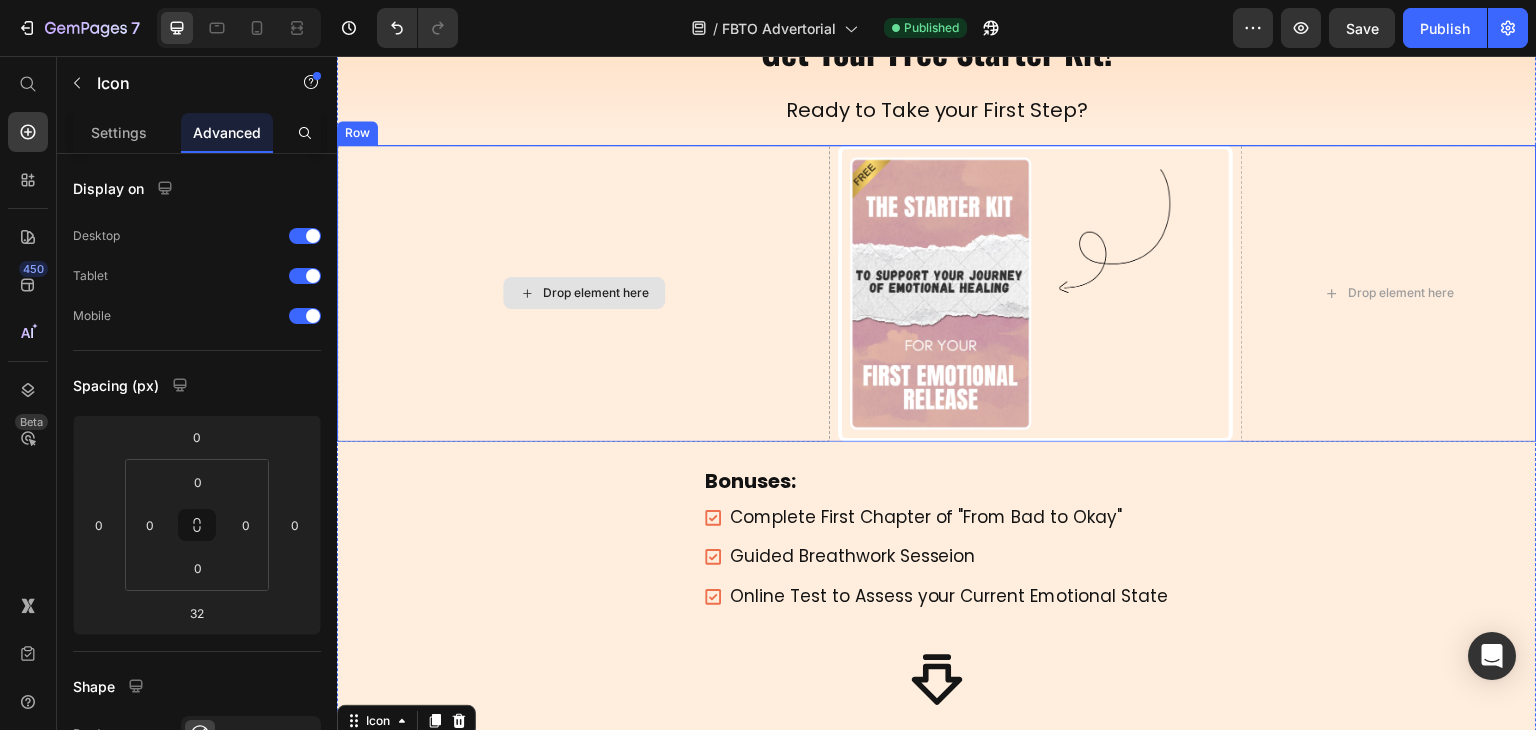 scroll, scrollTop: 761, scrollLeft: 0, axis: vertical 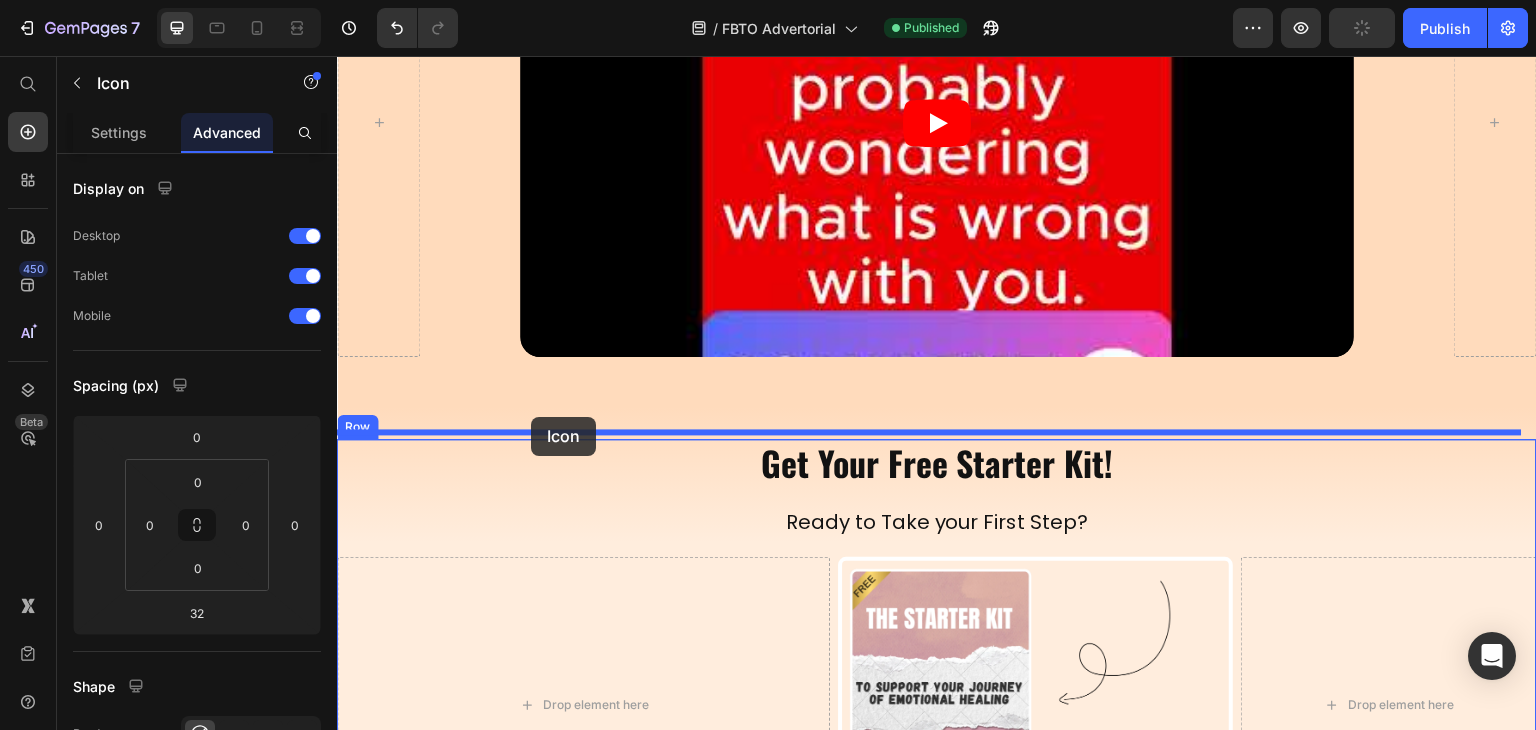 drag, startPoint x: 368, startPoint y: 699, endPoint x: 531, endPoint y: 417, distance: 325.7192 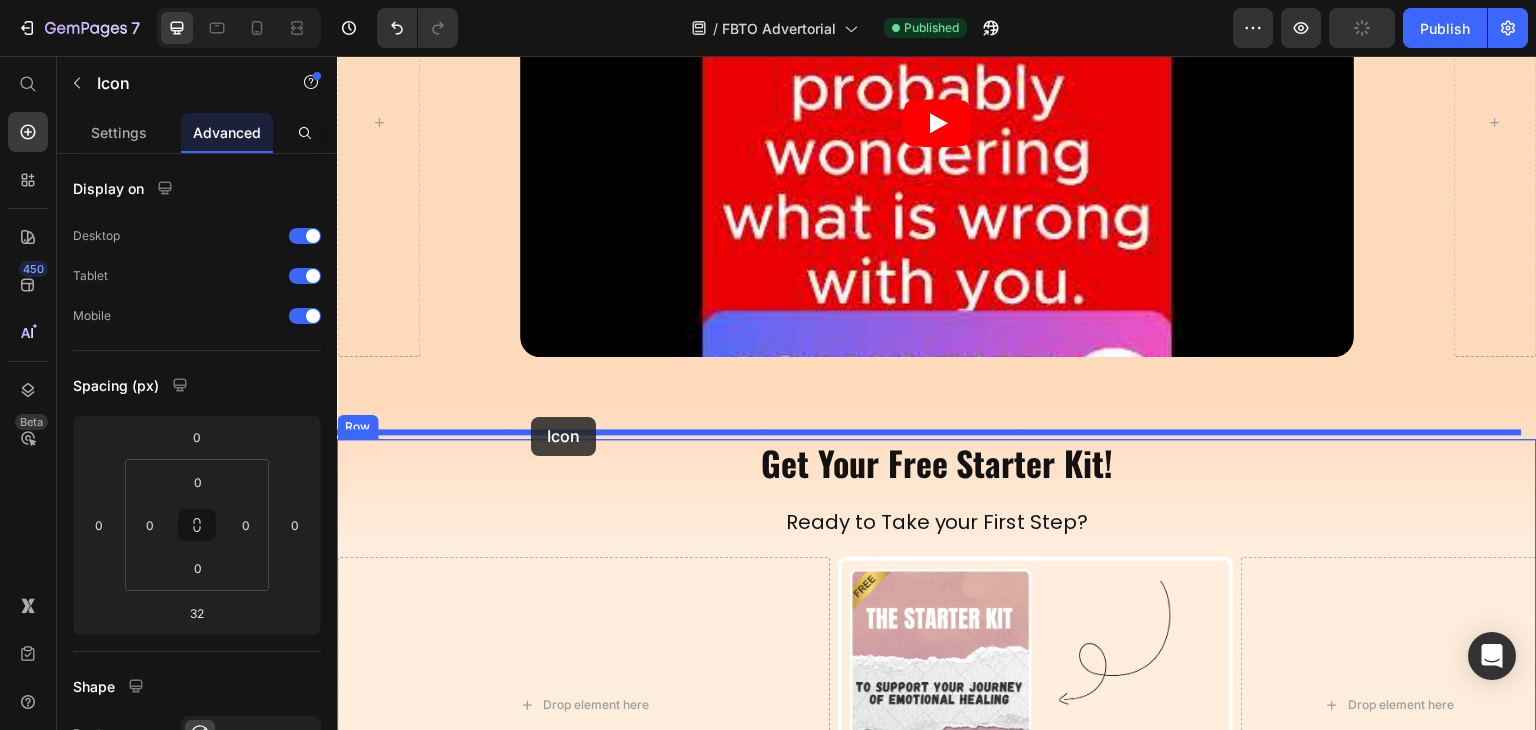 click on "Header Advertorial Text block Section 1 What If This Time It's Different? Heading Row Image By  [PERSON_NAME] Text Block Row Last updated: [DATE] | 8,152views Text Block Row Section 2
Video Row
Row
Video Row
Row Section 3 Get Your Free Starter Kit! Heading Ready to Take your First Step? Heading
Drop element here Image
Drop element here Row Bonuses: Text Block
Complete First Chapter of "From Bad to Okay"
Guided Breathwork Sesseion
Online Test to Assess your Current Emotional State Item List Row
Icon
Icon   32
Icon   32 Shopify Forms Shopify Forms Row Section 4 Root Start with Sections from sidebar Add sections Add elements Start with Generating from URL or image Add section Choose templates inspired by CRO experts Generate layout from URL or image Add blank section then drag & drop elements Footer" at bounding box center (937, 3308) 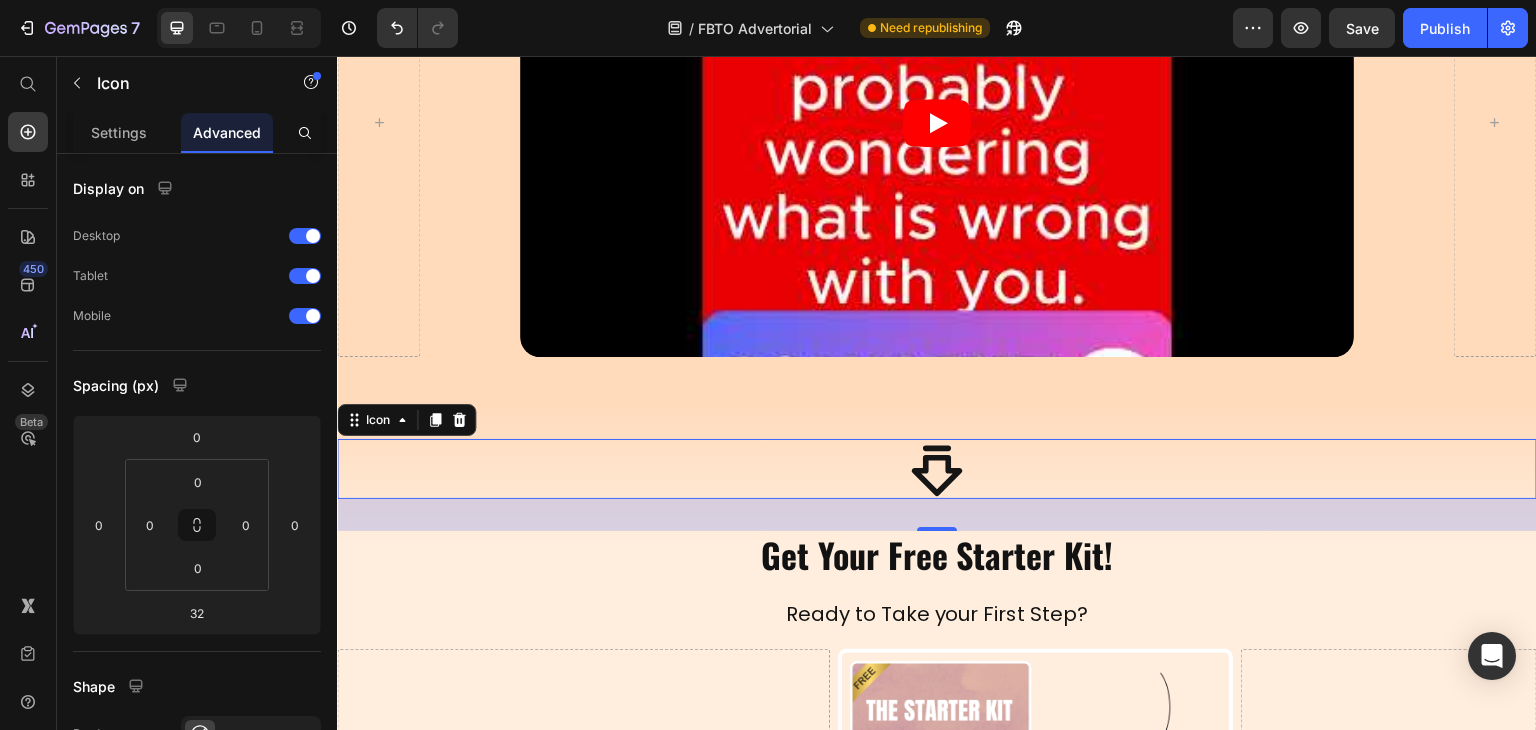 click on "Icon   32" at bounding box center [937, 469] 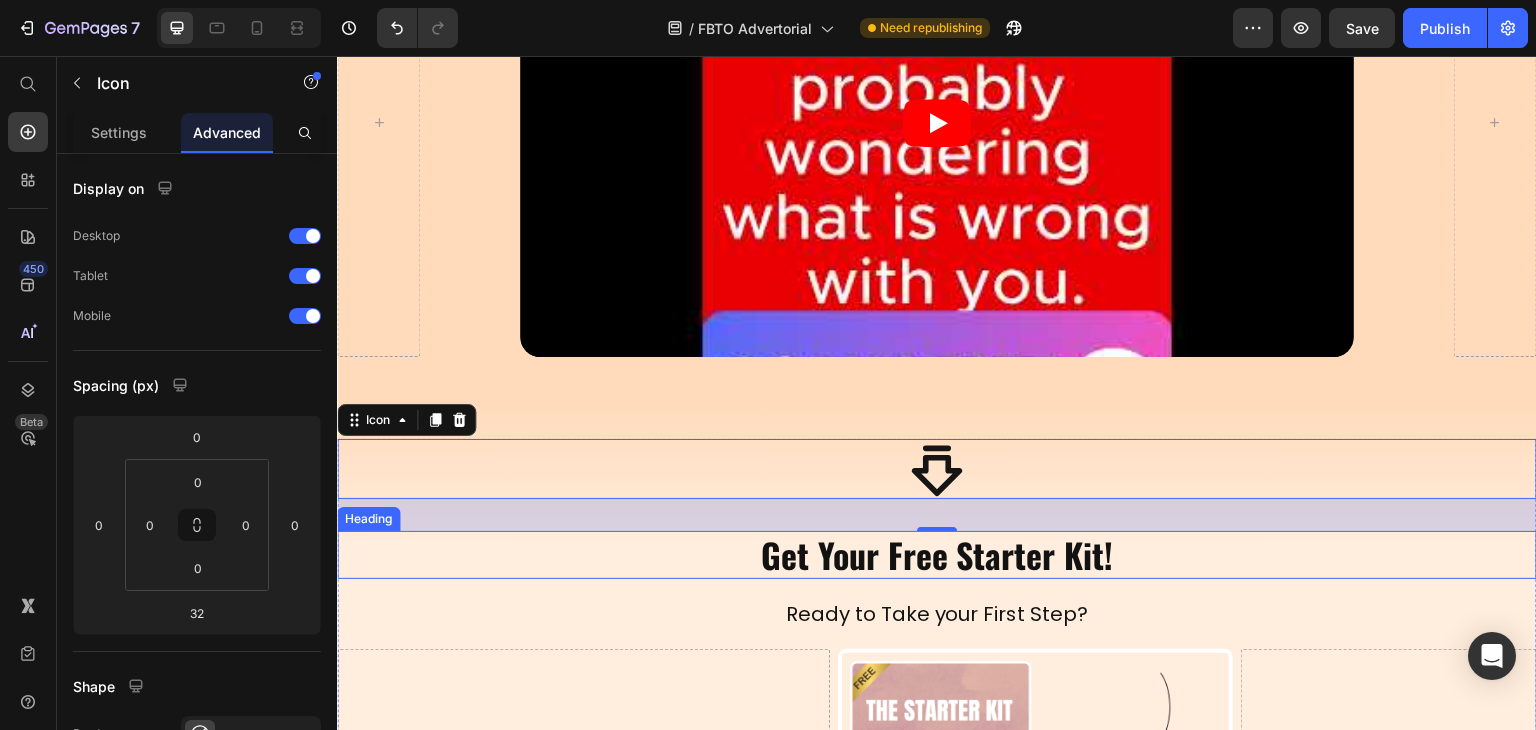 click on "Get Your Free Starter Kit!" at bounding box center [937, 555] 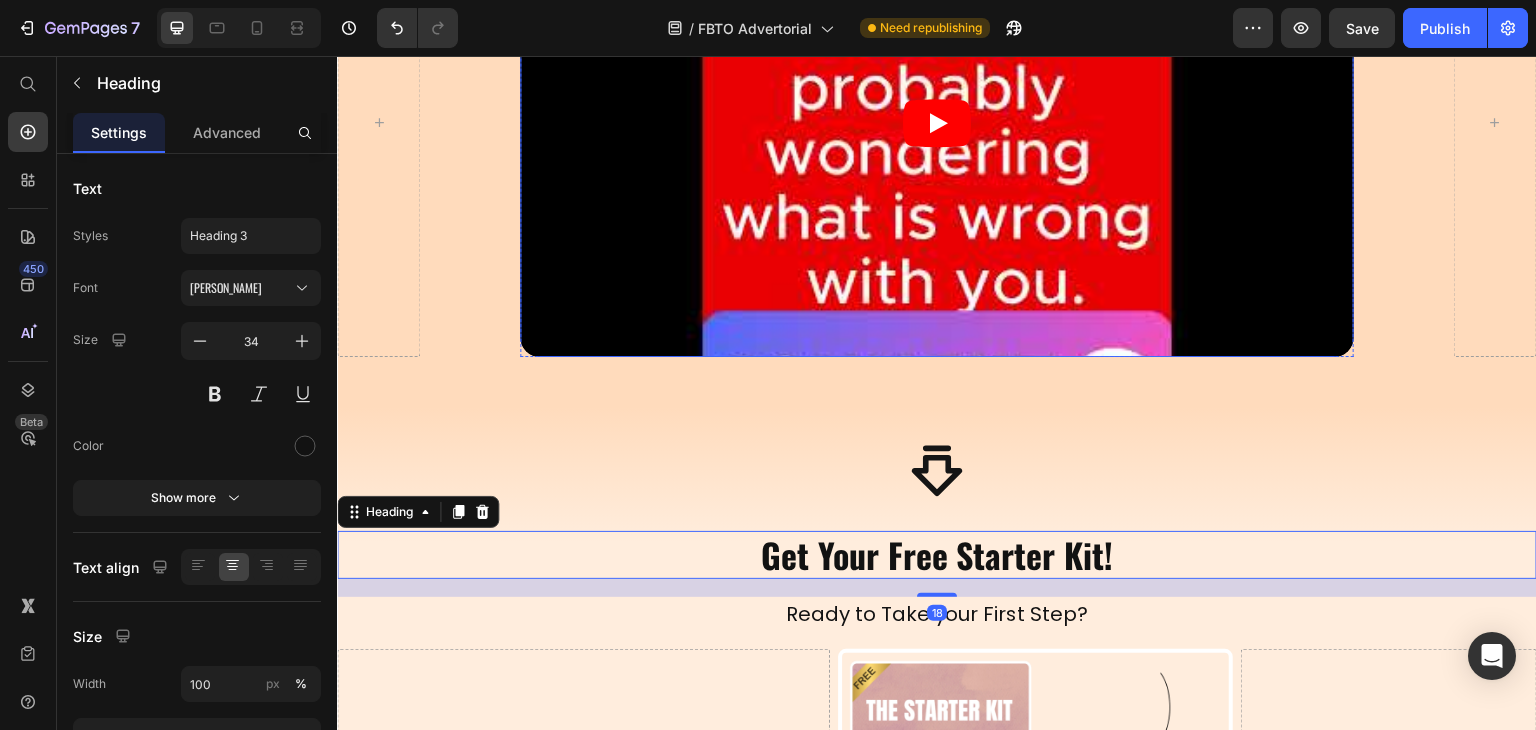 scroll, scrollTop: 540, scrollLeft: 0, axis: vertical 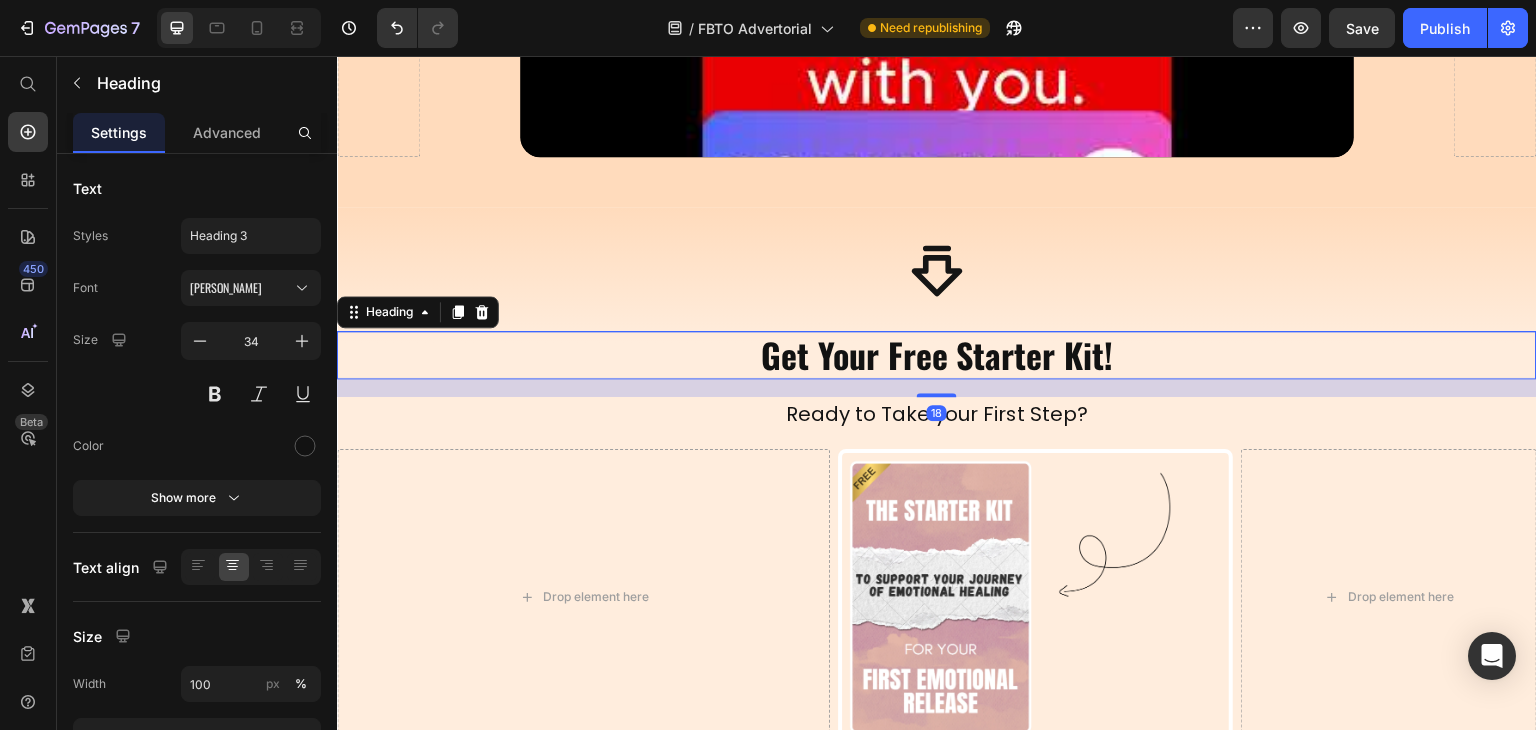 click 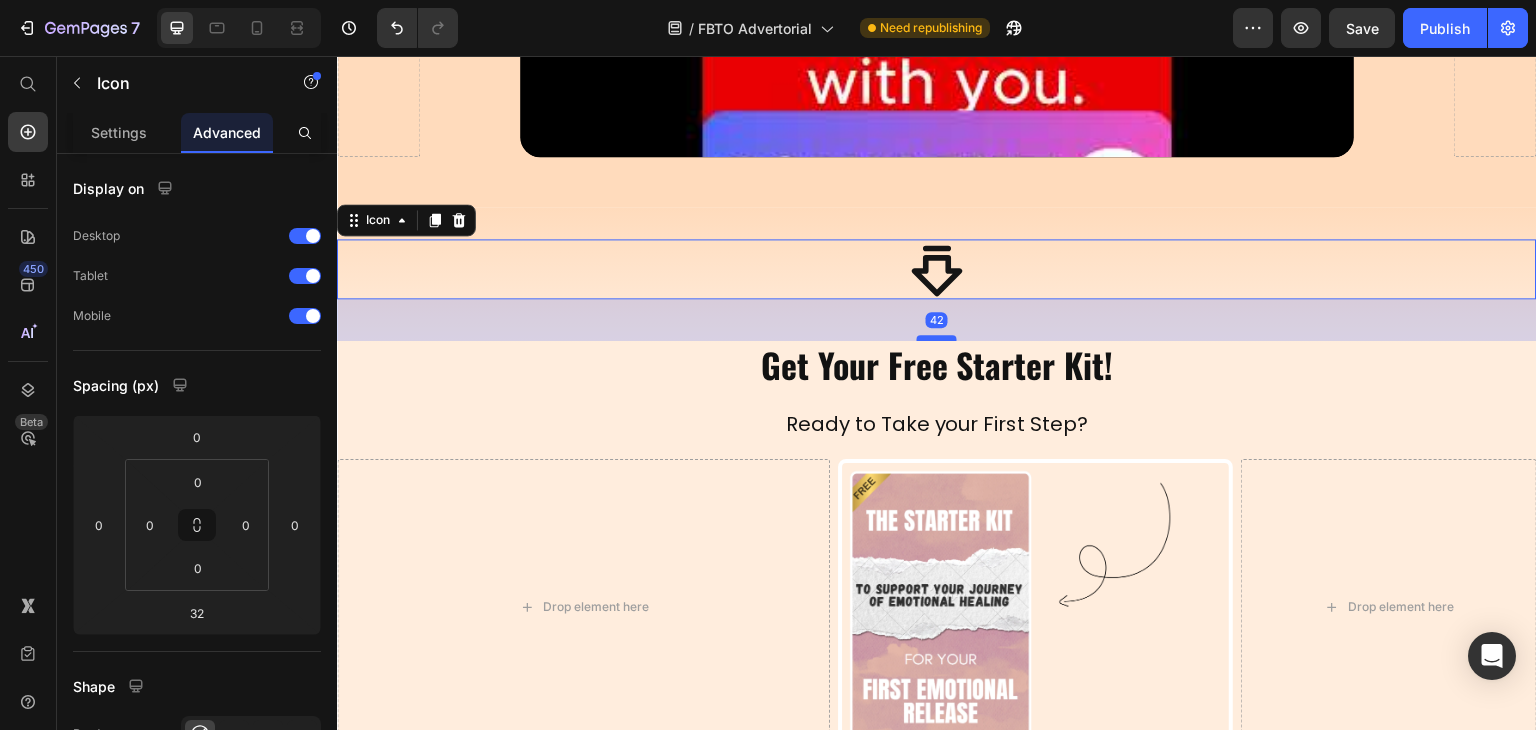 drag, startPoint x: 926, startPoint y: 319, endPoint x: 932, endPoint y: 330, distance: 12.529964 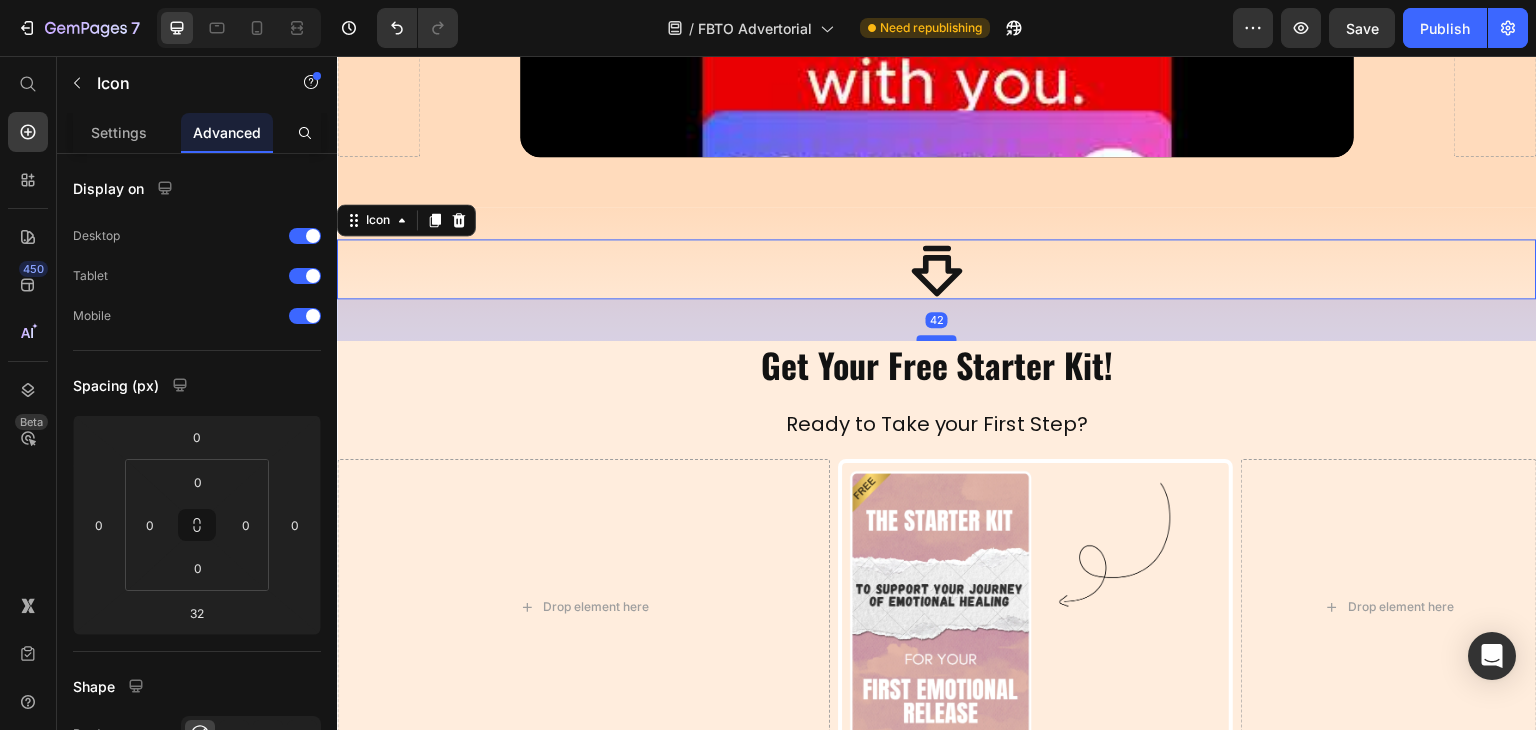 click at bounding box center [937, 338] 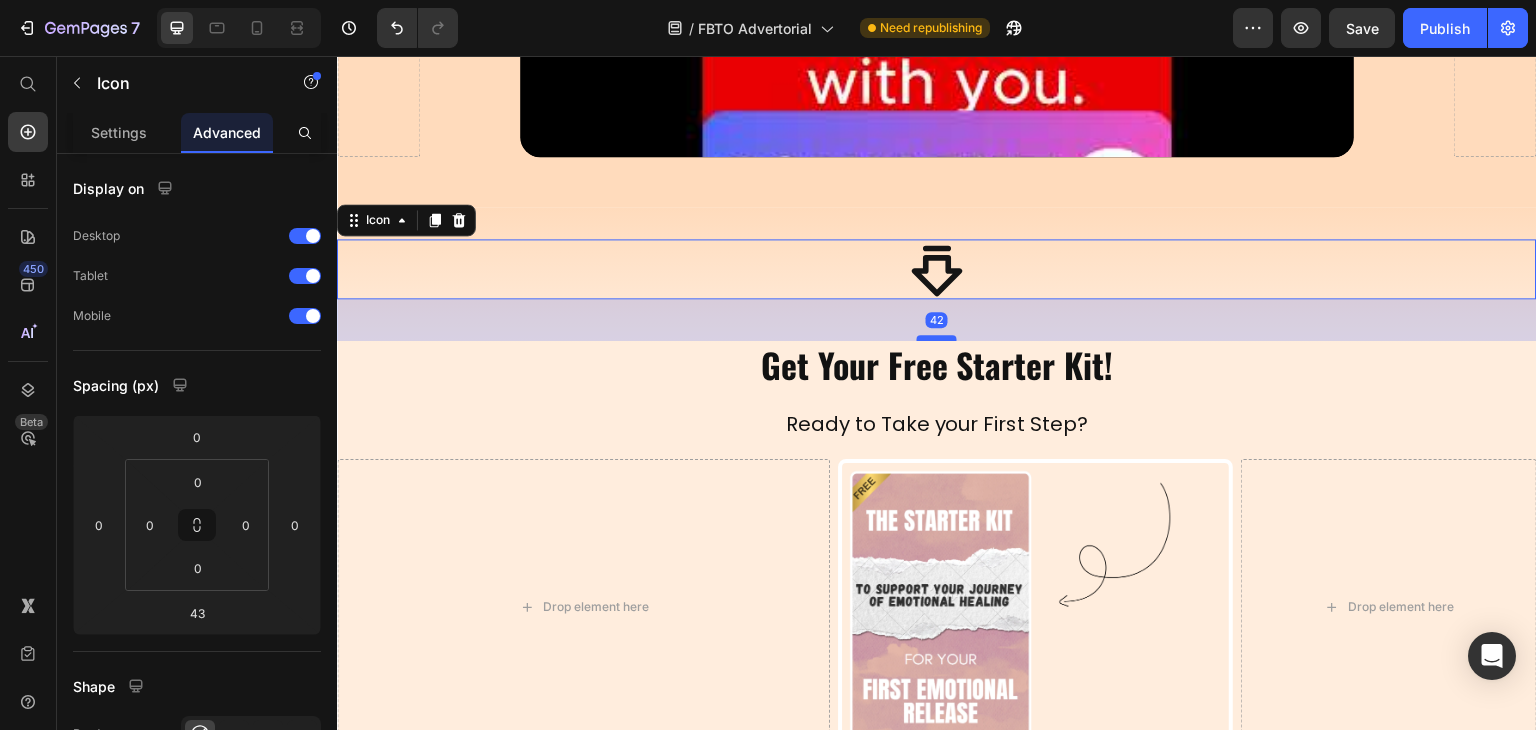 click at bounding box center [937, 338] 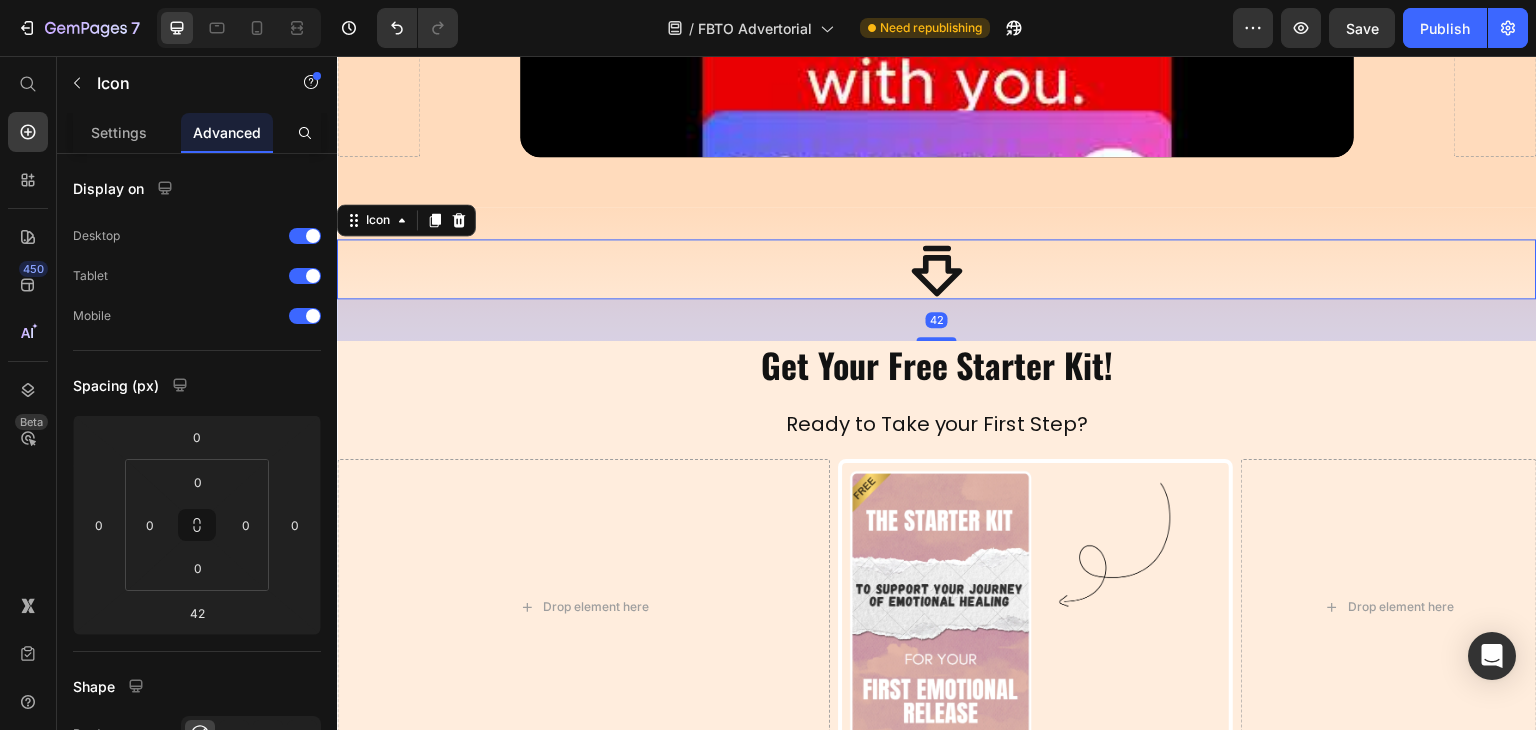 click on "Get Your Free Starter Kit!" at bounding box center (937, 365) 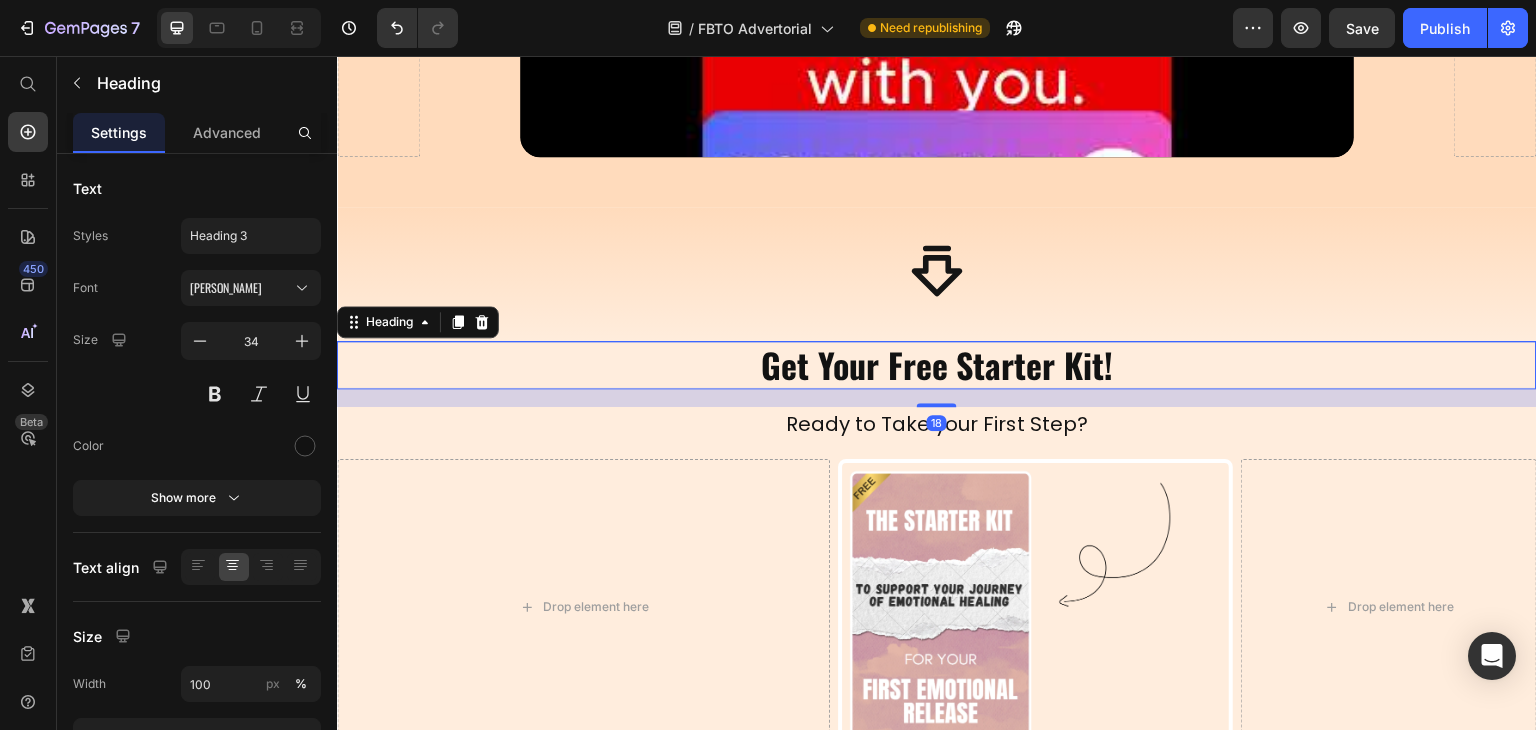 drag, startPoint x: 1441, startPoint y: 23, endPoint x: 1410, endPoint y: 56, distance: 45.276924 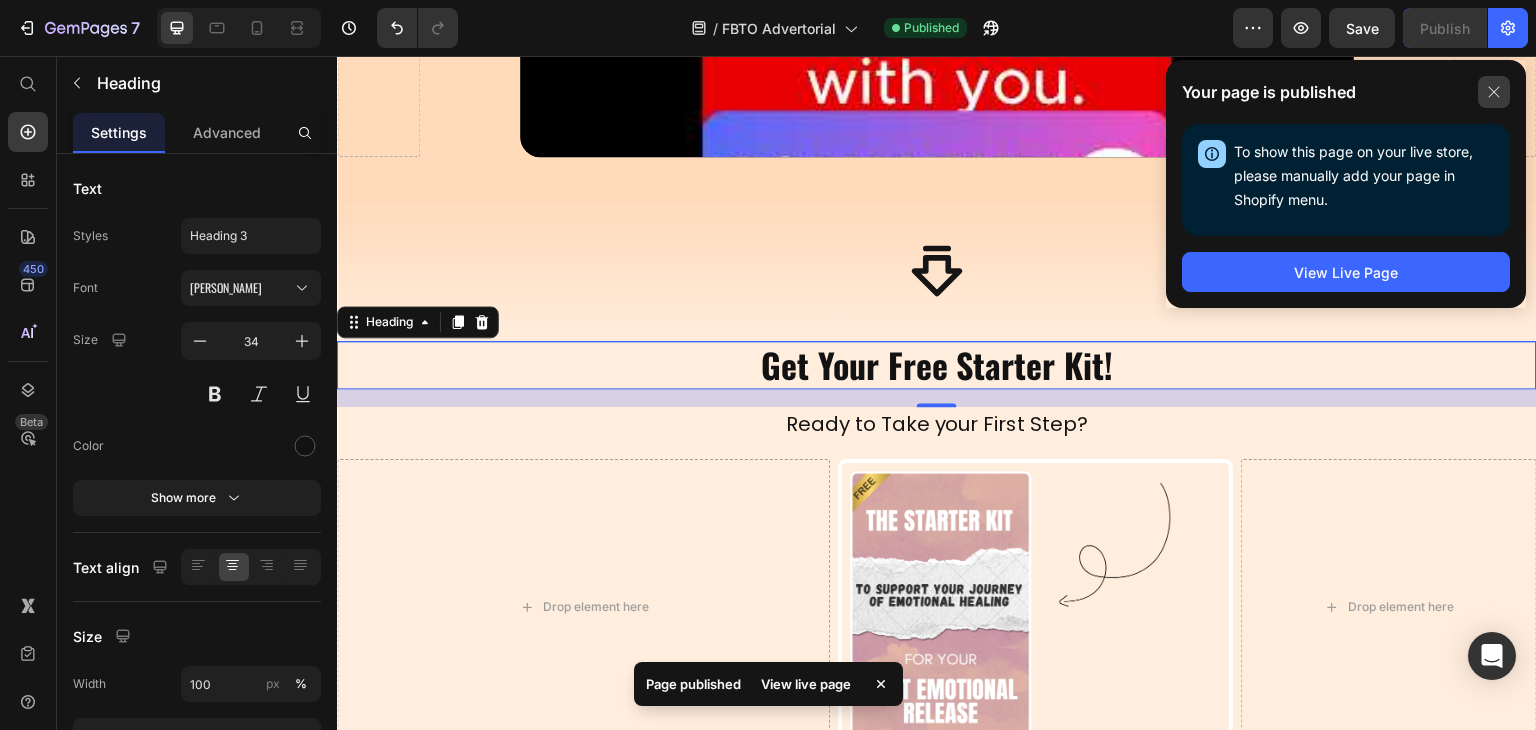 click 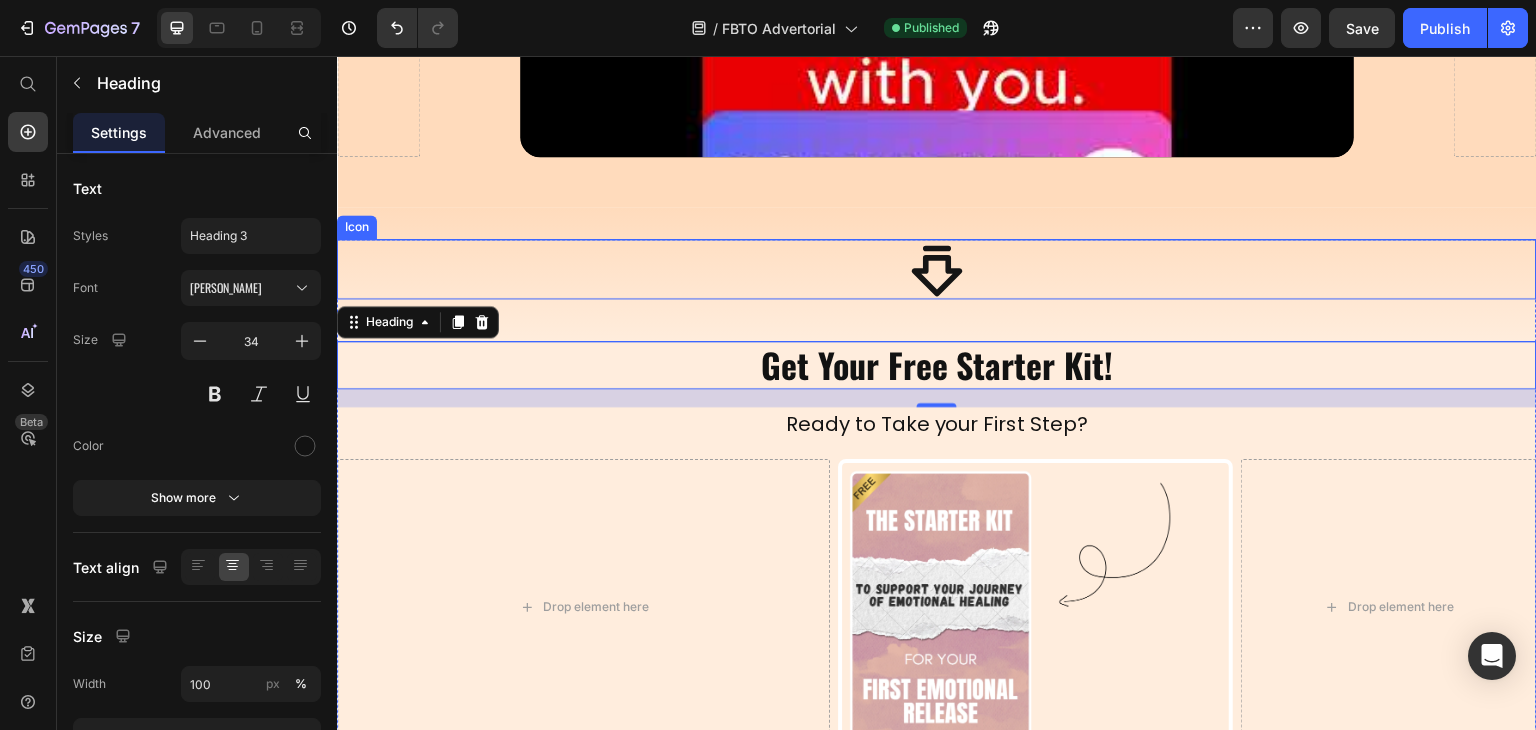 click 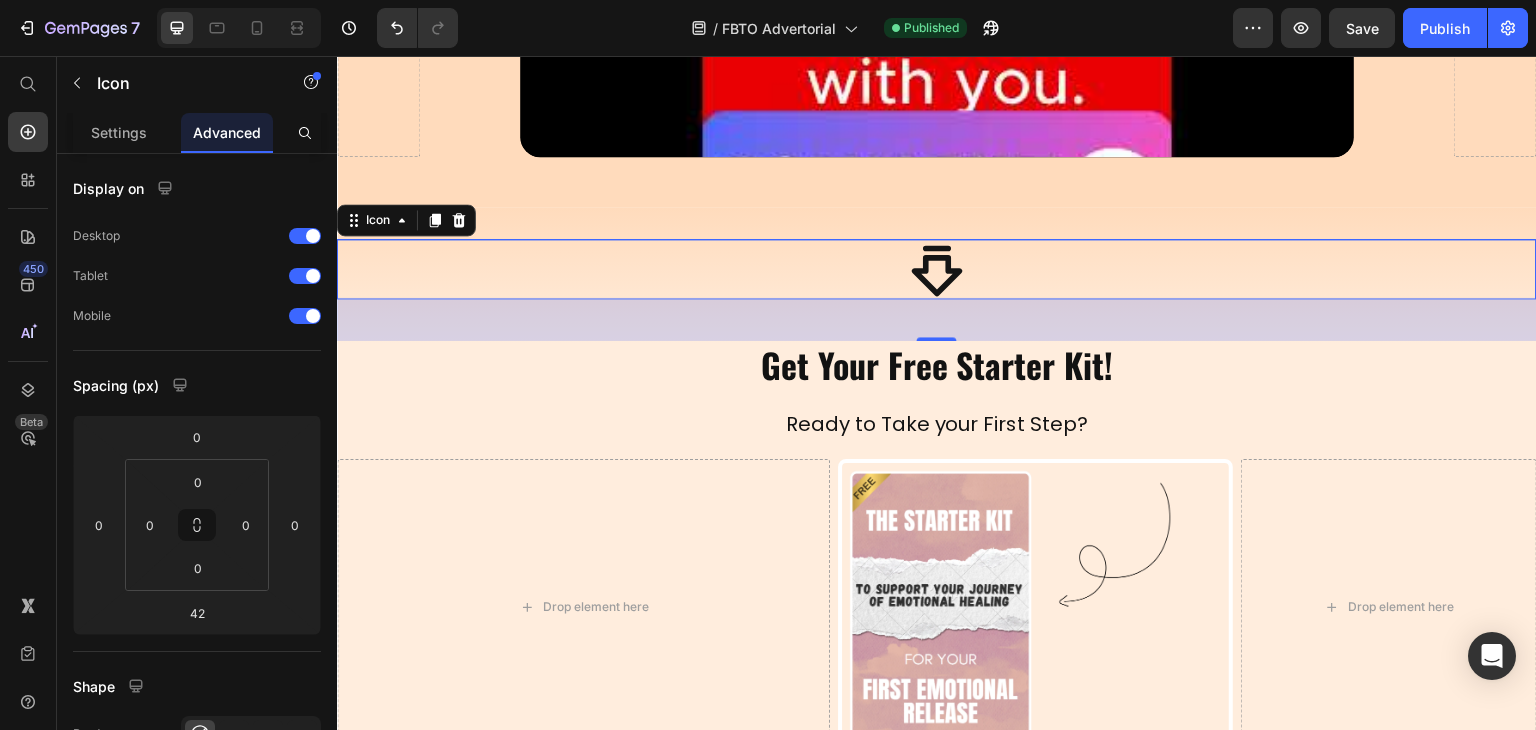 click on "42" at bounding box center [937, 320] 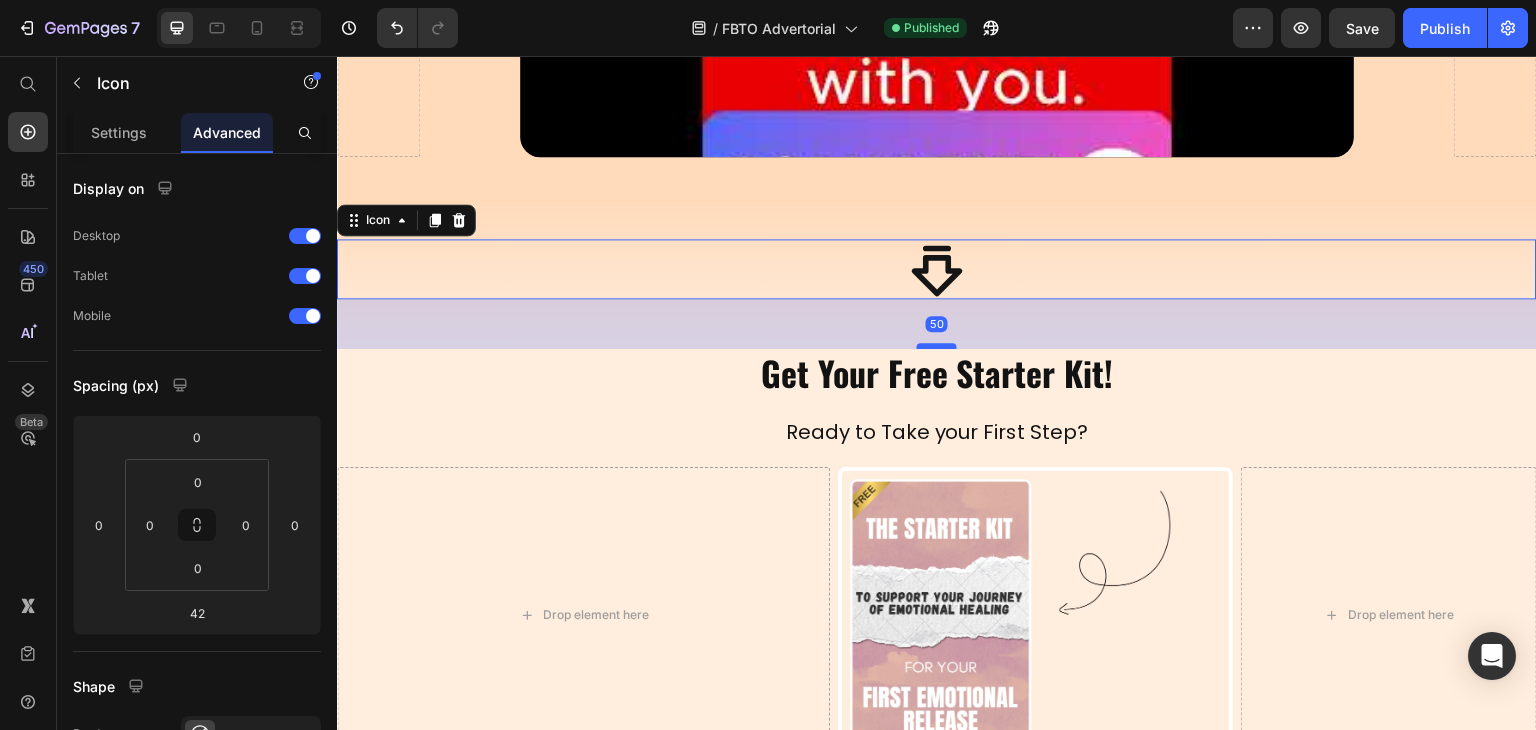 click at bounding box center (937, 346) 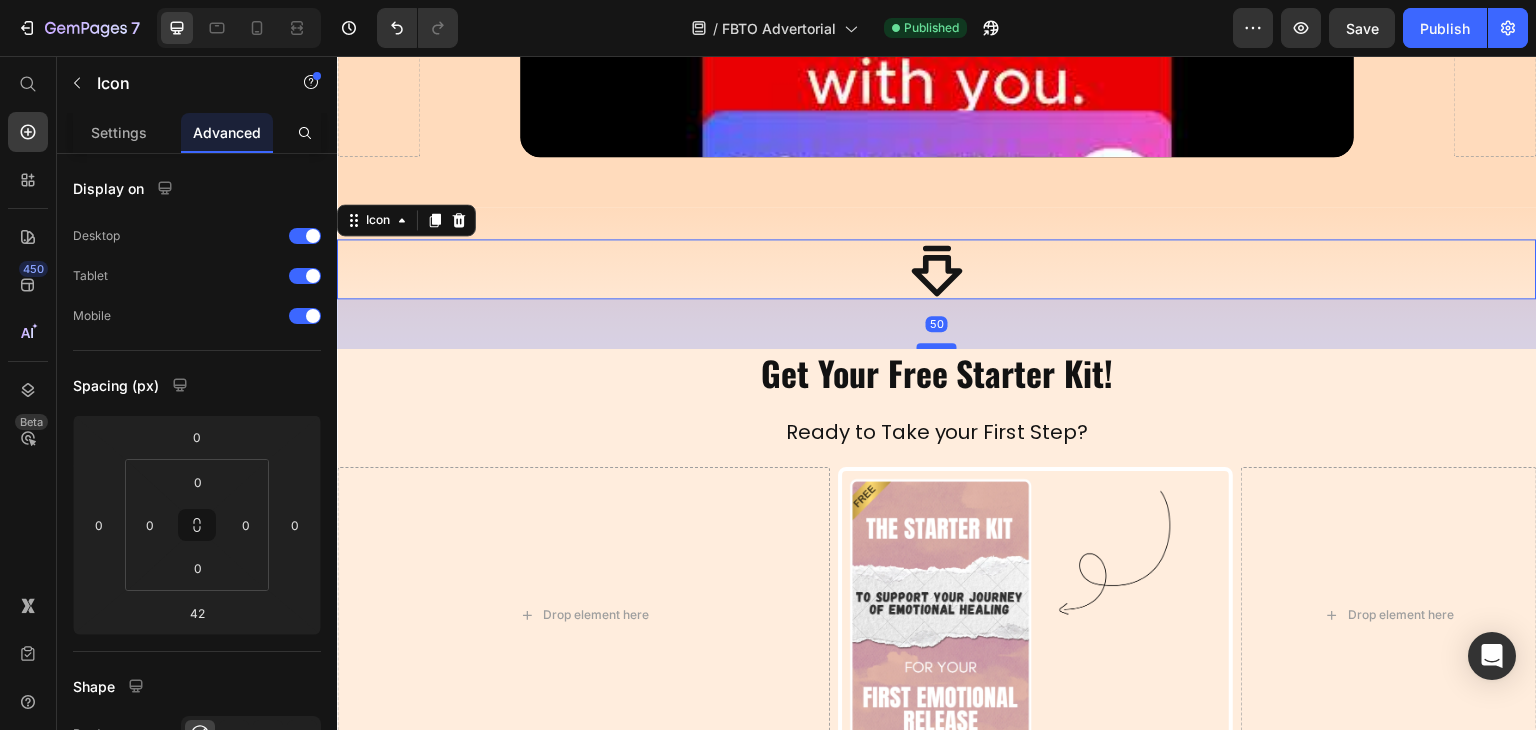 type on "50" 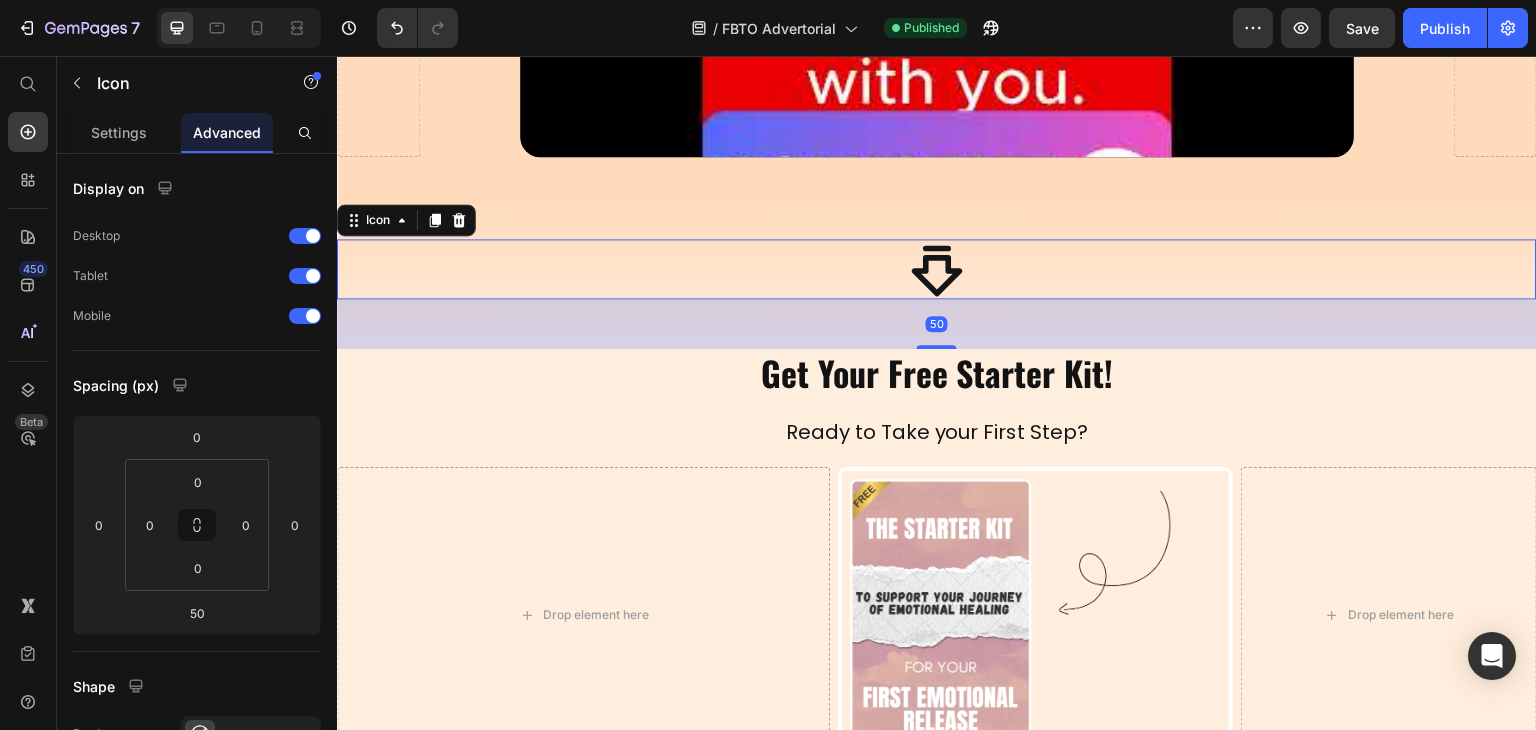 click on "Icon   50" at bounding box center [937, 269] 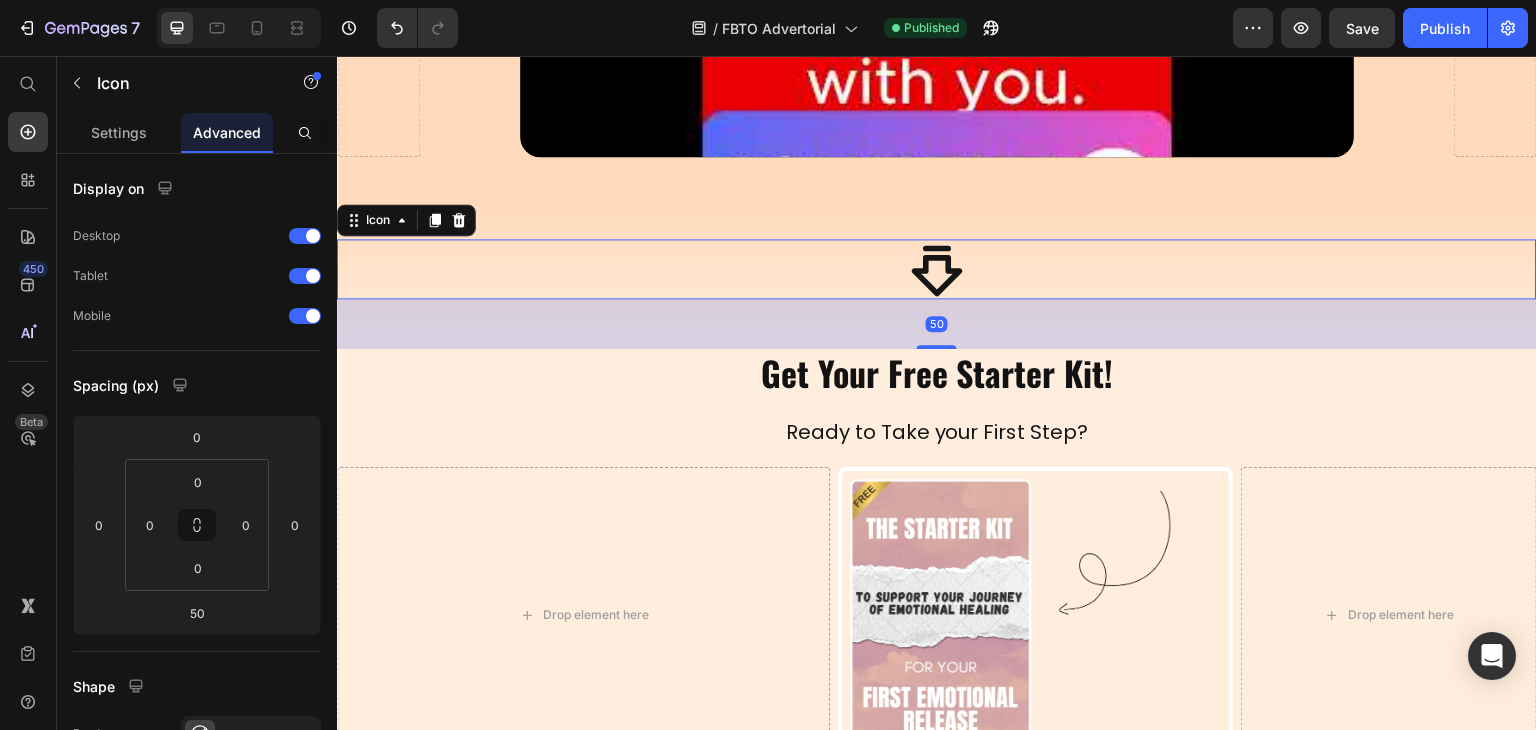 click on "Get Your Free Starter Kit!" at bounding box center (937, 373) 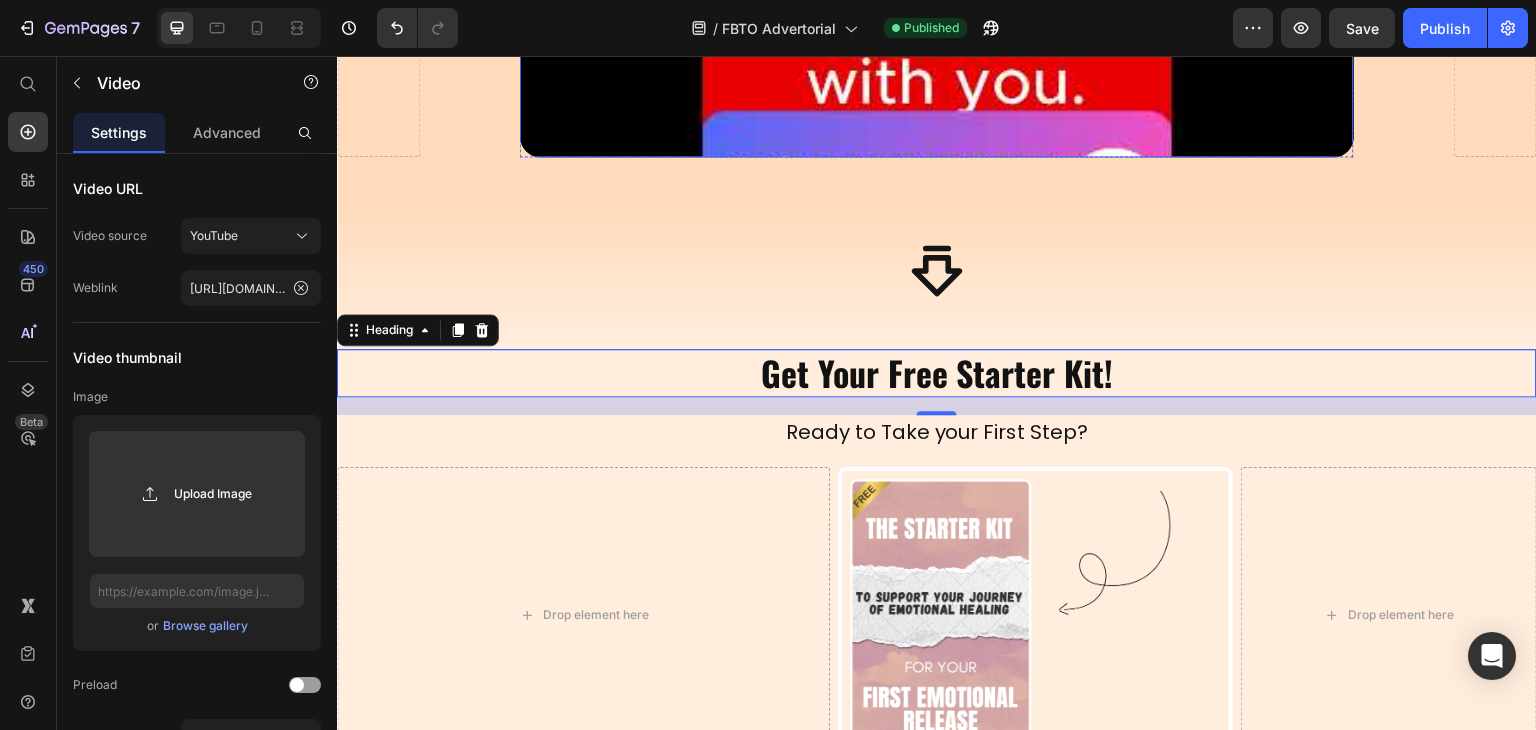 click at bounding box center [936, -78] 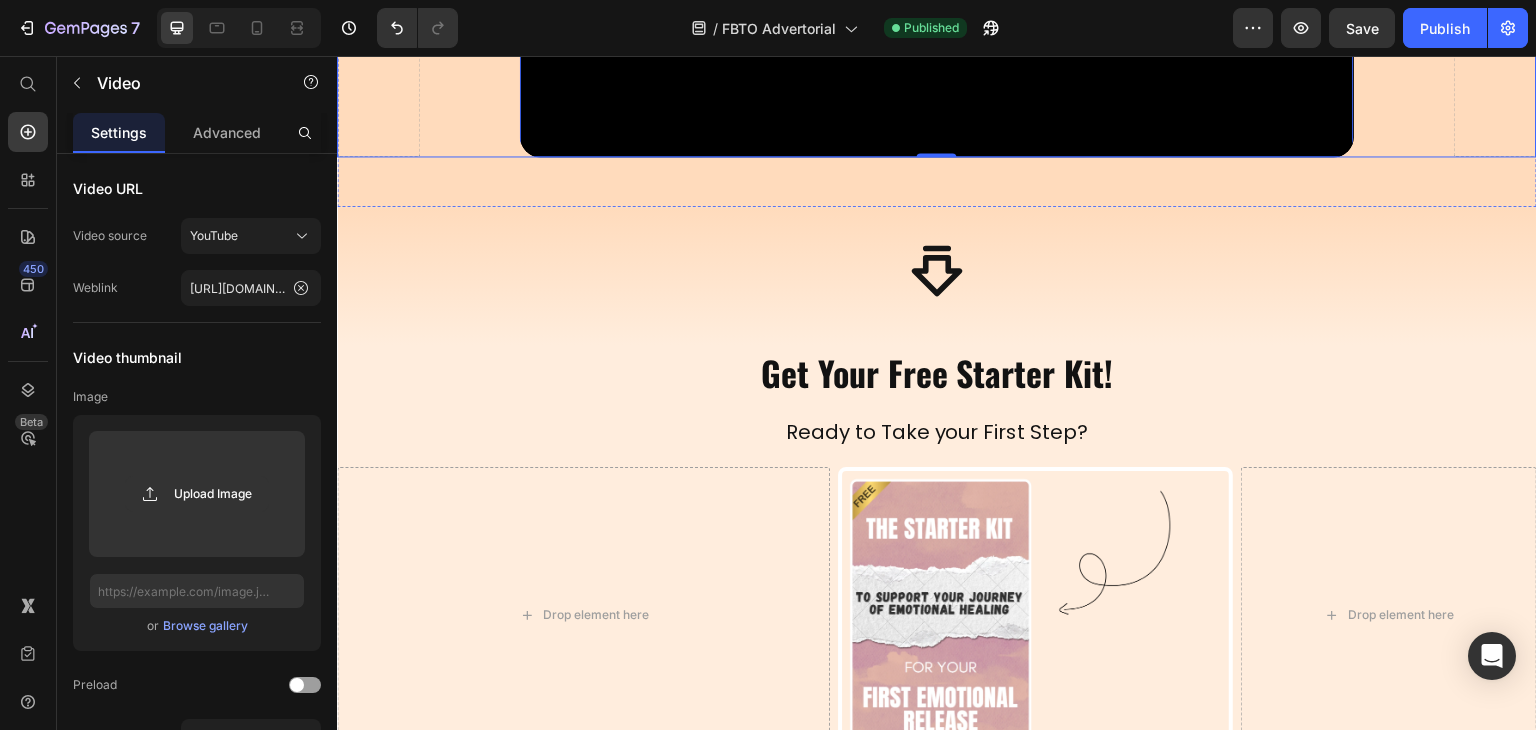 click on "Video   0 Row
Row" at bounding box center [937, -78] 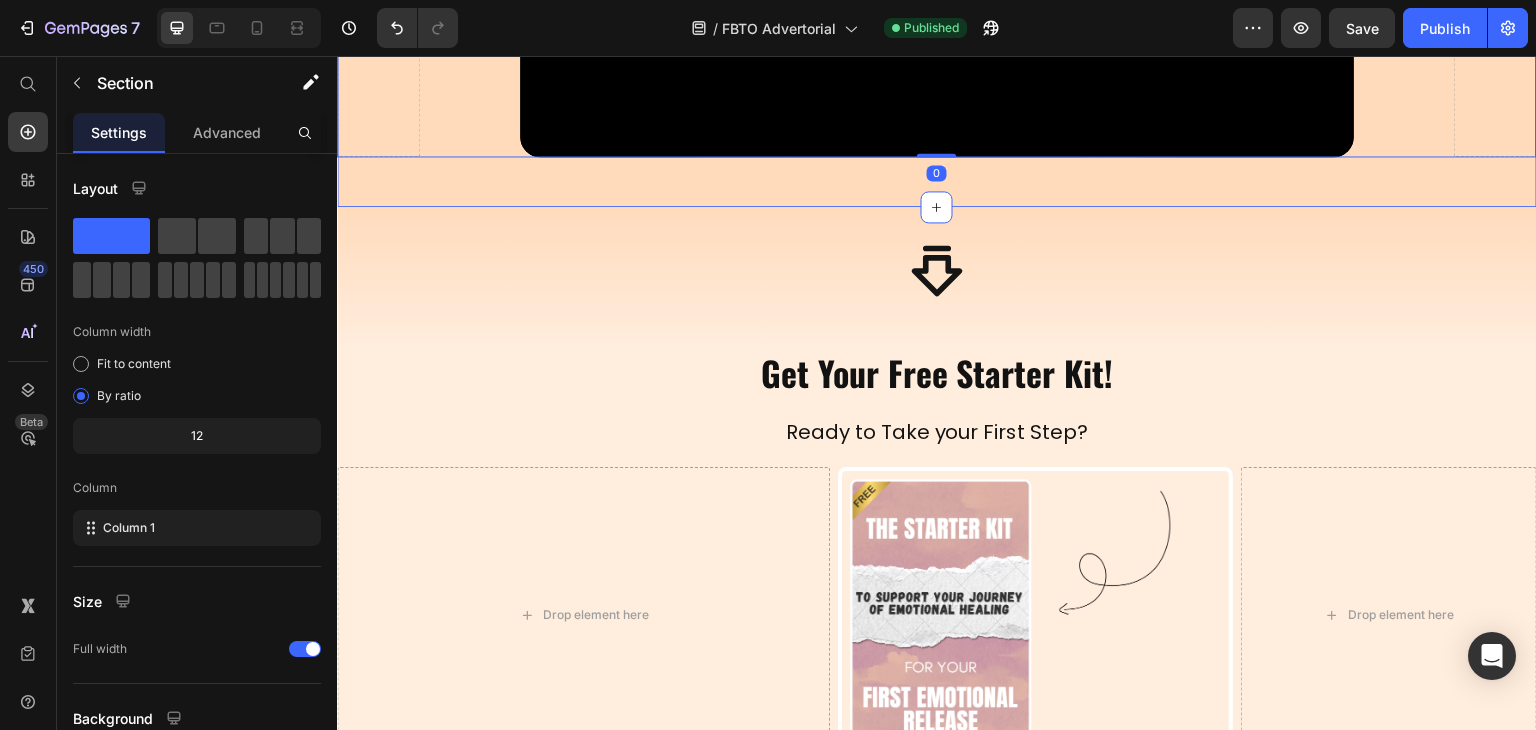 click on "Video Row
Row
Video Row
Row   0 Section 3" at bounding box center [937, -53] 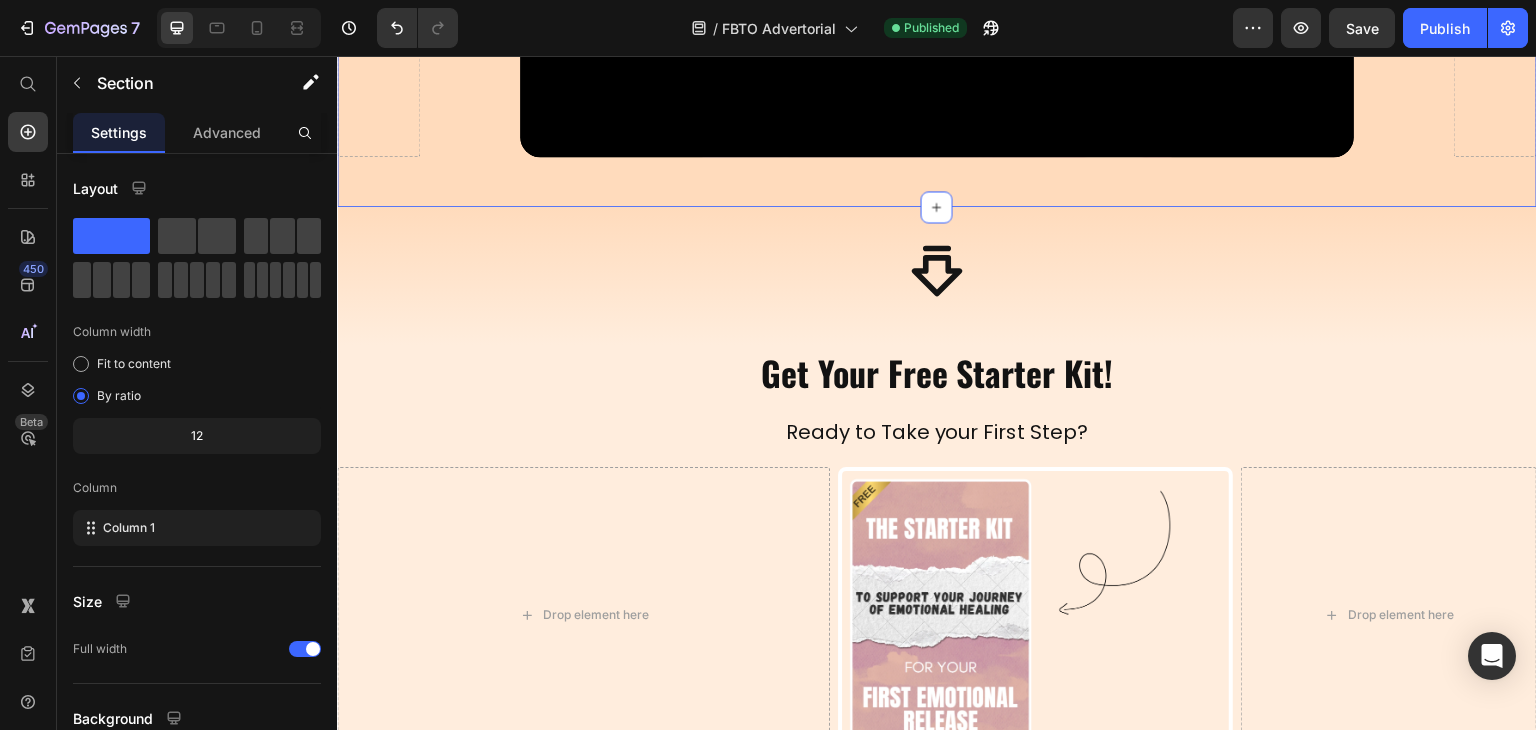 click on "Video Row
Row
Video Row
Row Section 3   You can create reusable sections Create Theme Section AI Content Write with GemAI What would you like to describe here? Tone and Voice Persuasive Product From Good to Fulfilled - Bundle Show more Generate" at bounding box center [937, -53] 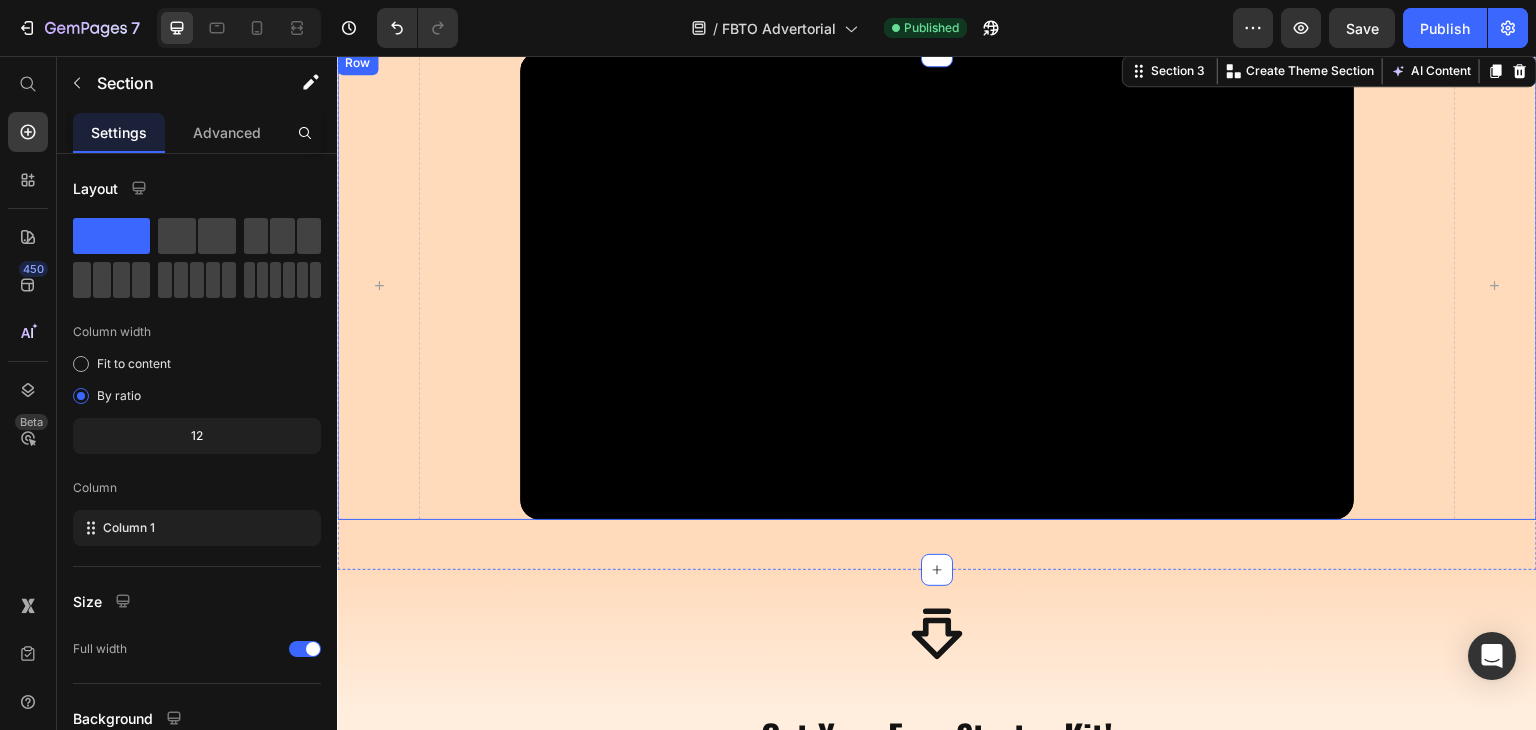 scroll, scrollTop: 140, scrollLeft: 0, axis: vertical 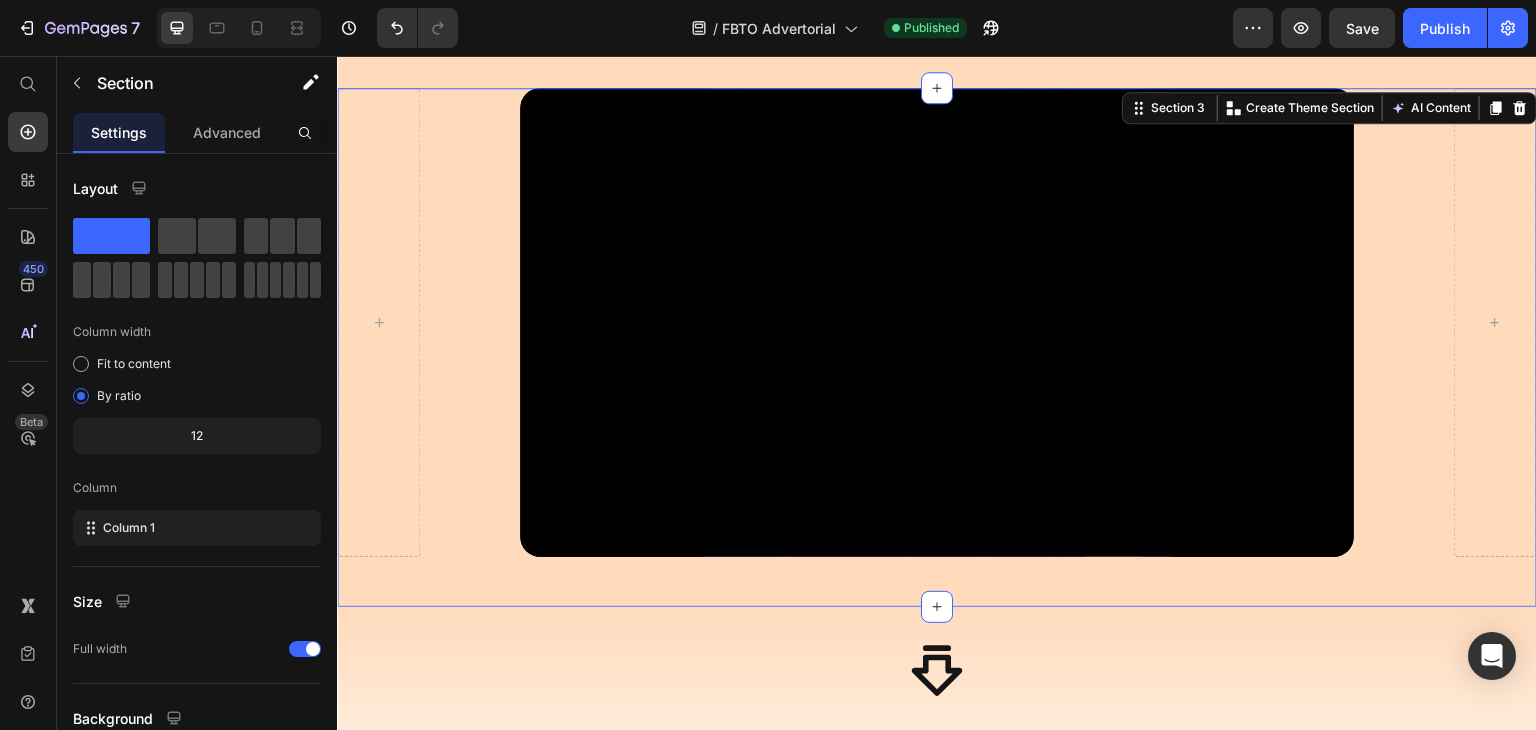click on "Video Row
Row
Video Row
Row Section 3   You can create reusable sections Create Theme Section AI Content Write with GemAI What would you like to describe here? Tone and Voice Persuasive Product From Good to Fulfilled - Bundle Show more Generate" at bounding box center [937, 347] 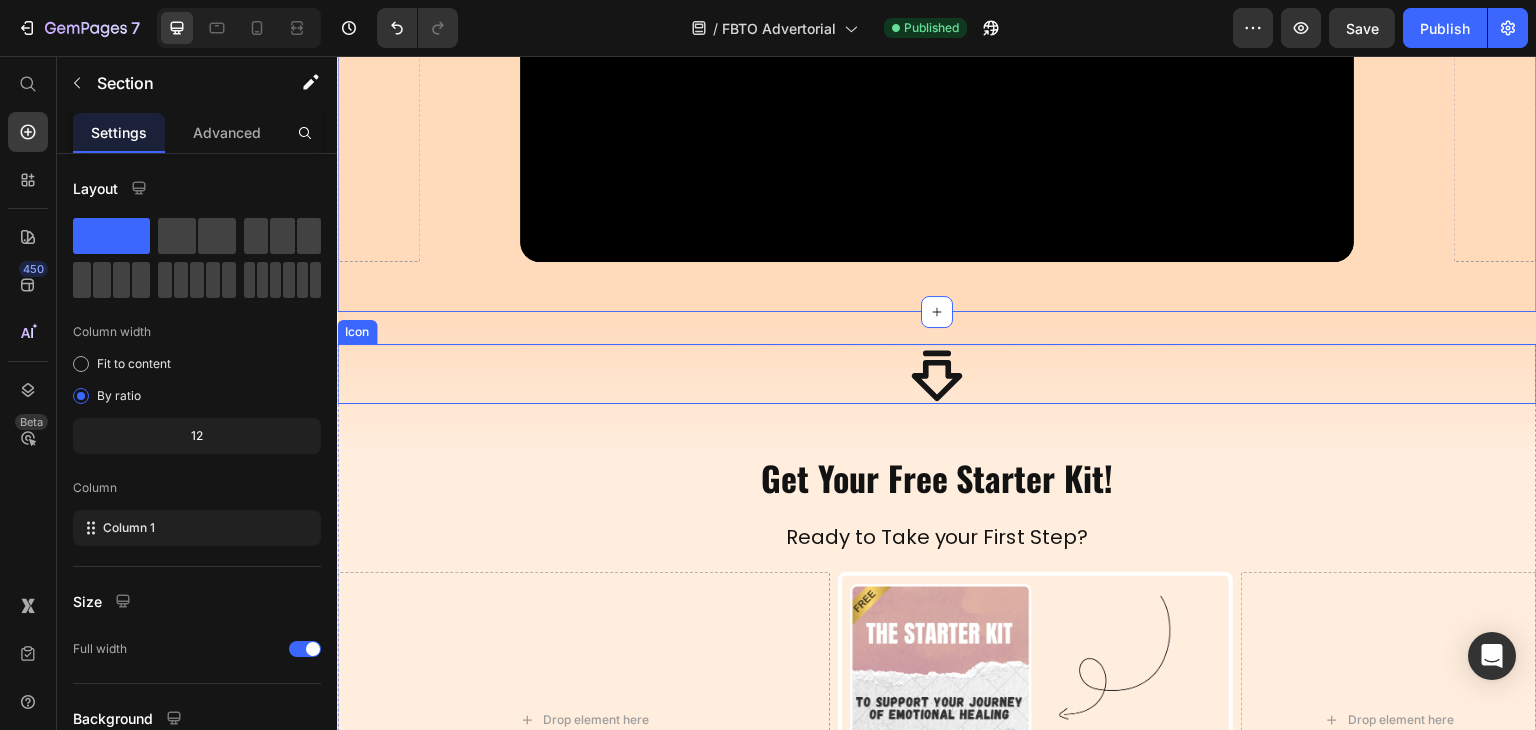 scroll, scrollTop: 440, scrollLeft: 0, axis: vertical 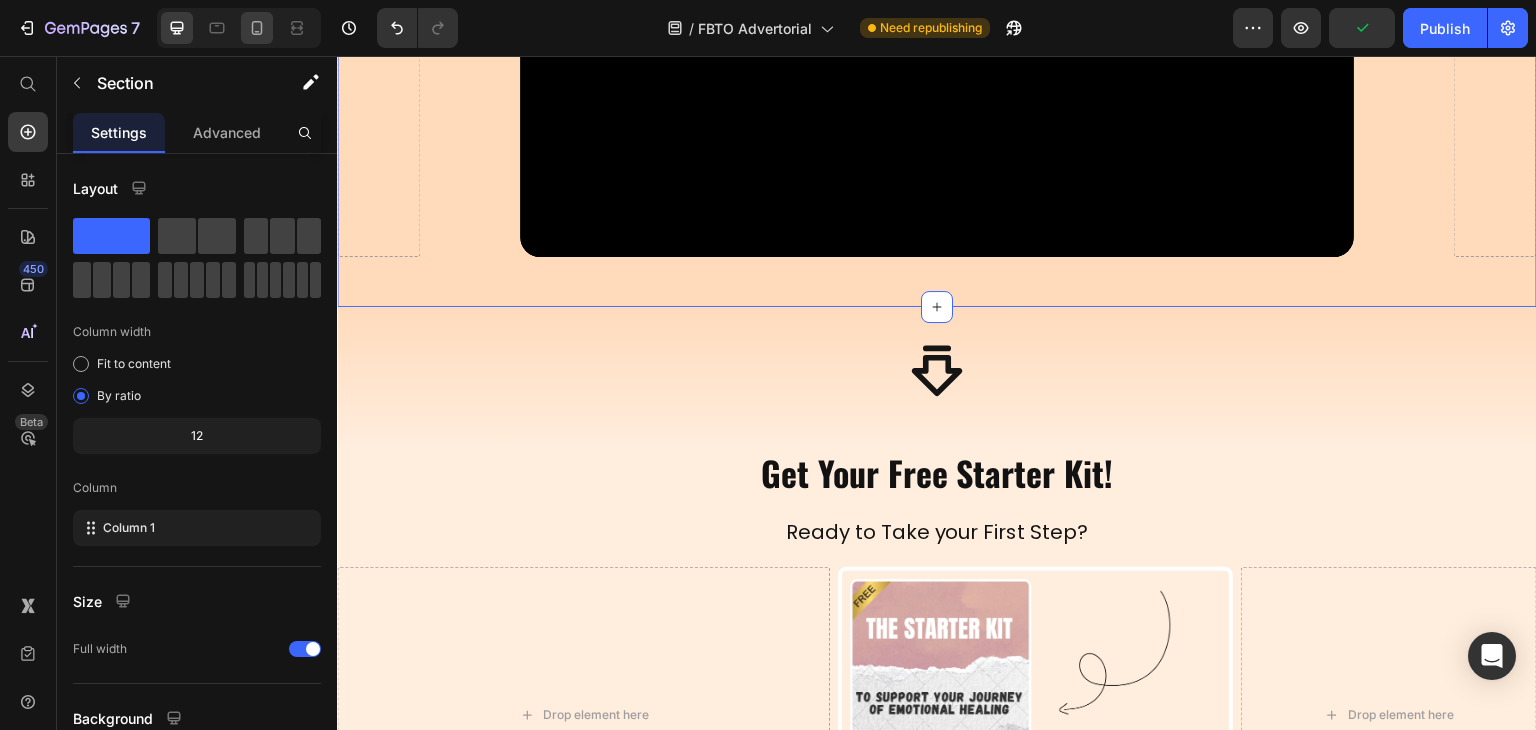 click 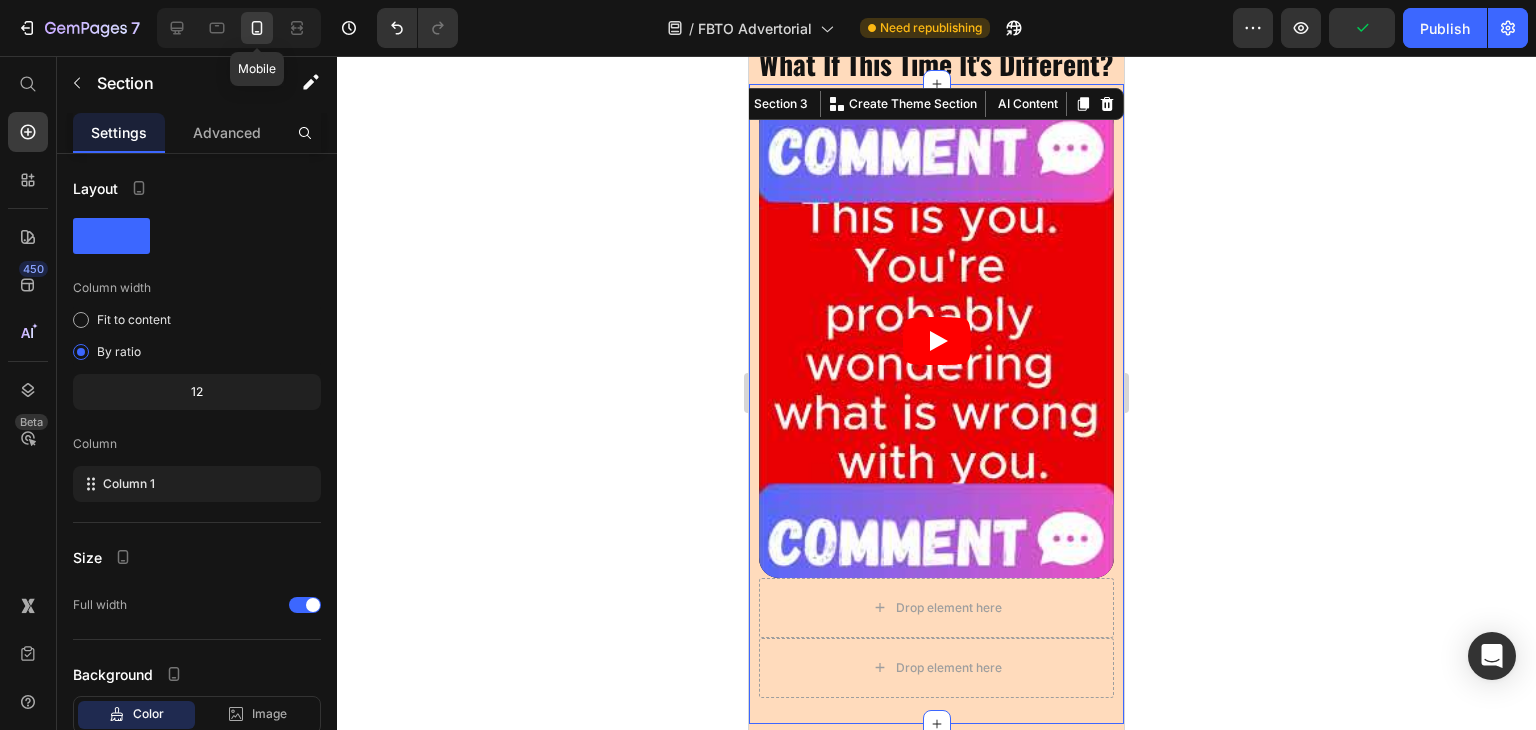 scroll, scrollTop: 81, scrollLeft: 0, axis: vertical 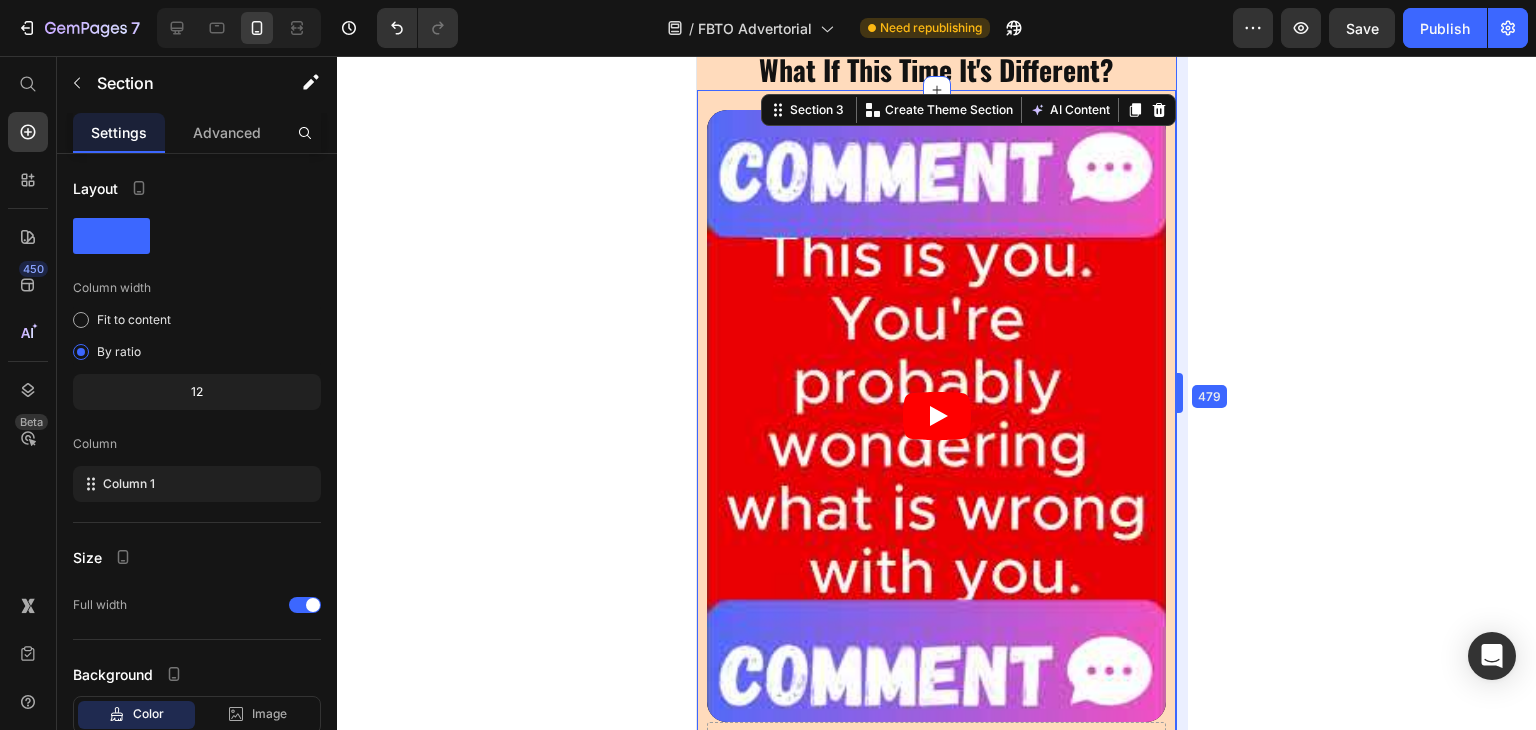 drag, startPoint x: 1134, startPoint y: 385, endPoint x: 1239, endPoint y: 404, distance: 106.7052 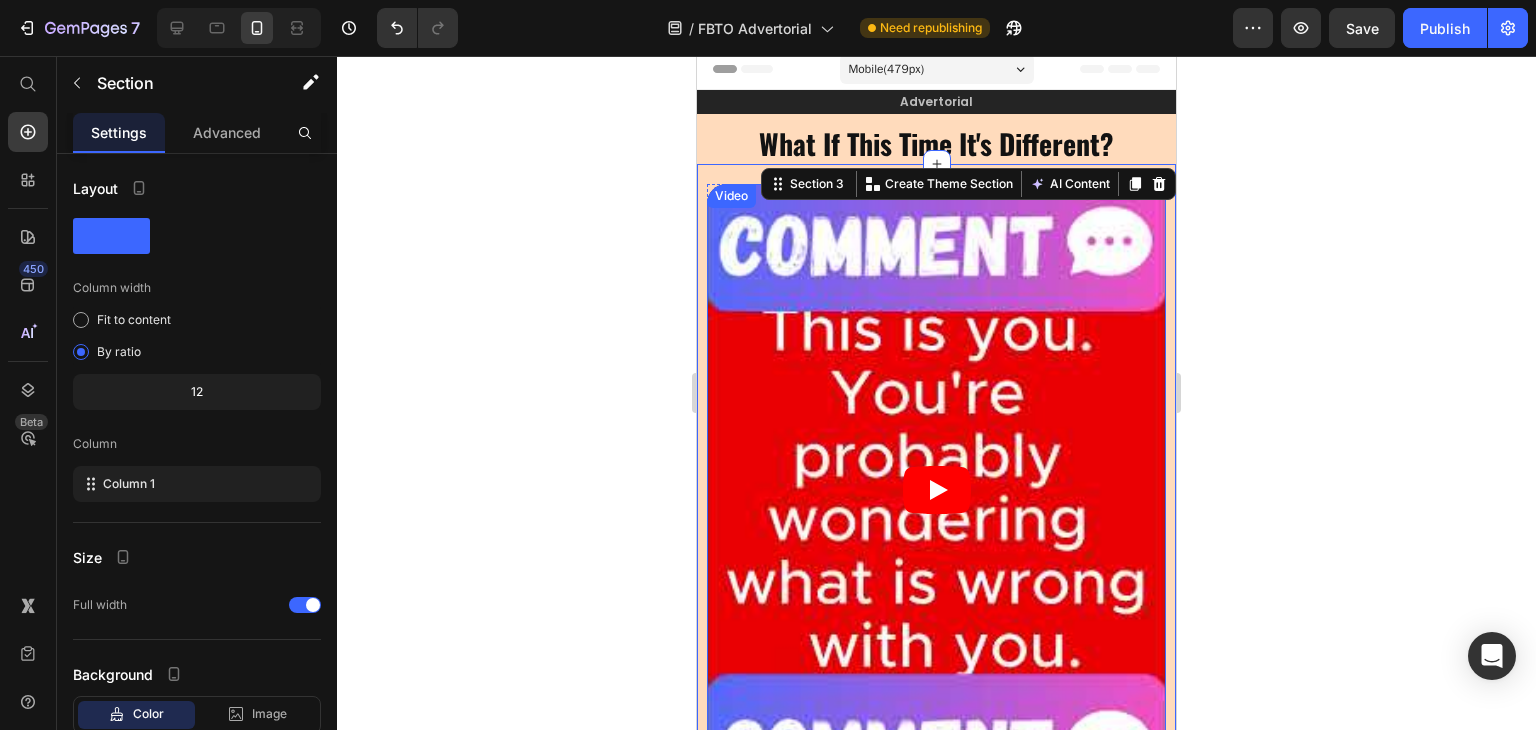 scroll, scrollTop: 0, scrollLeft: 0, axis: both 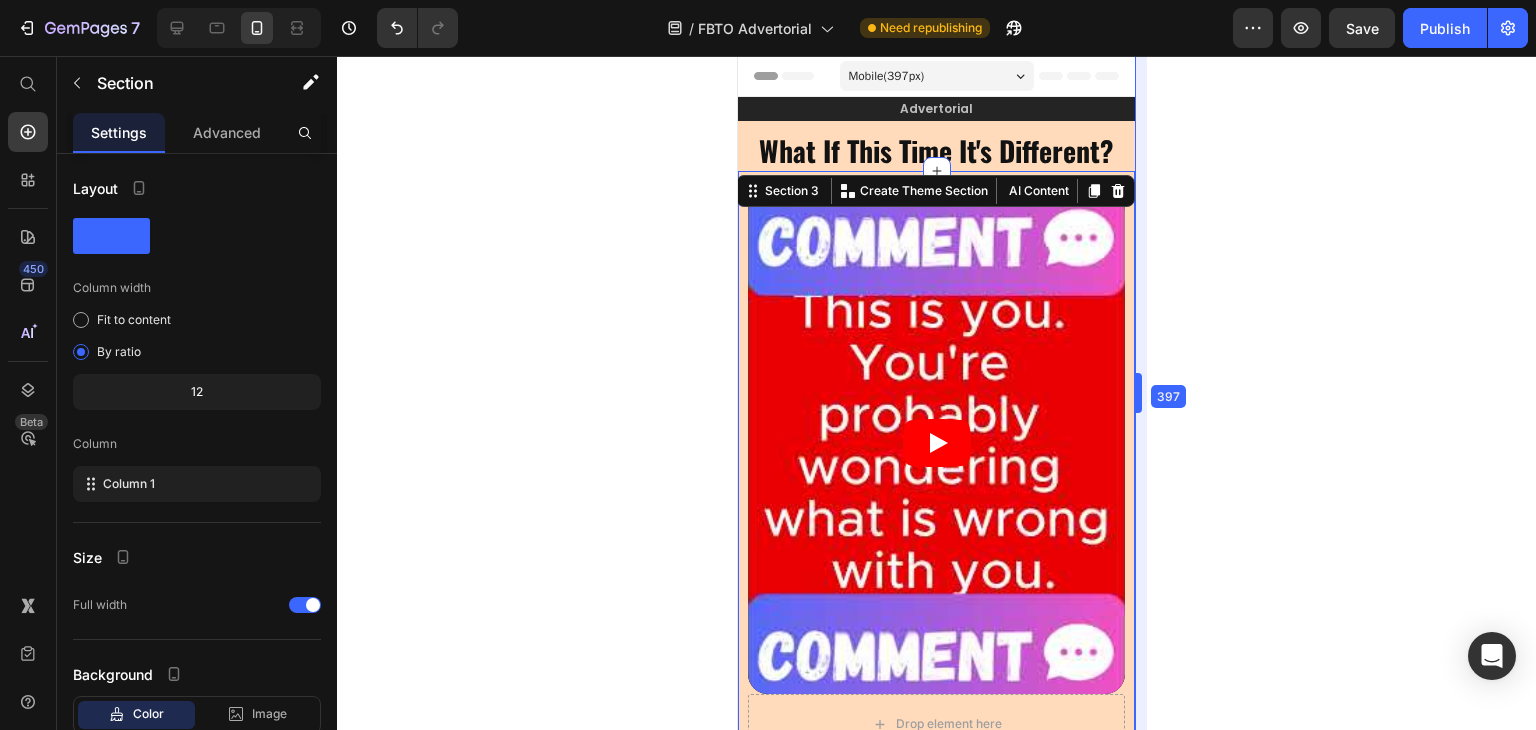 drag, startPoint x: 1181, startPoint y: 357, endPoint x: 322, endPoint y: 244, distance: 866.4006 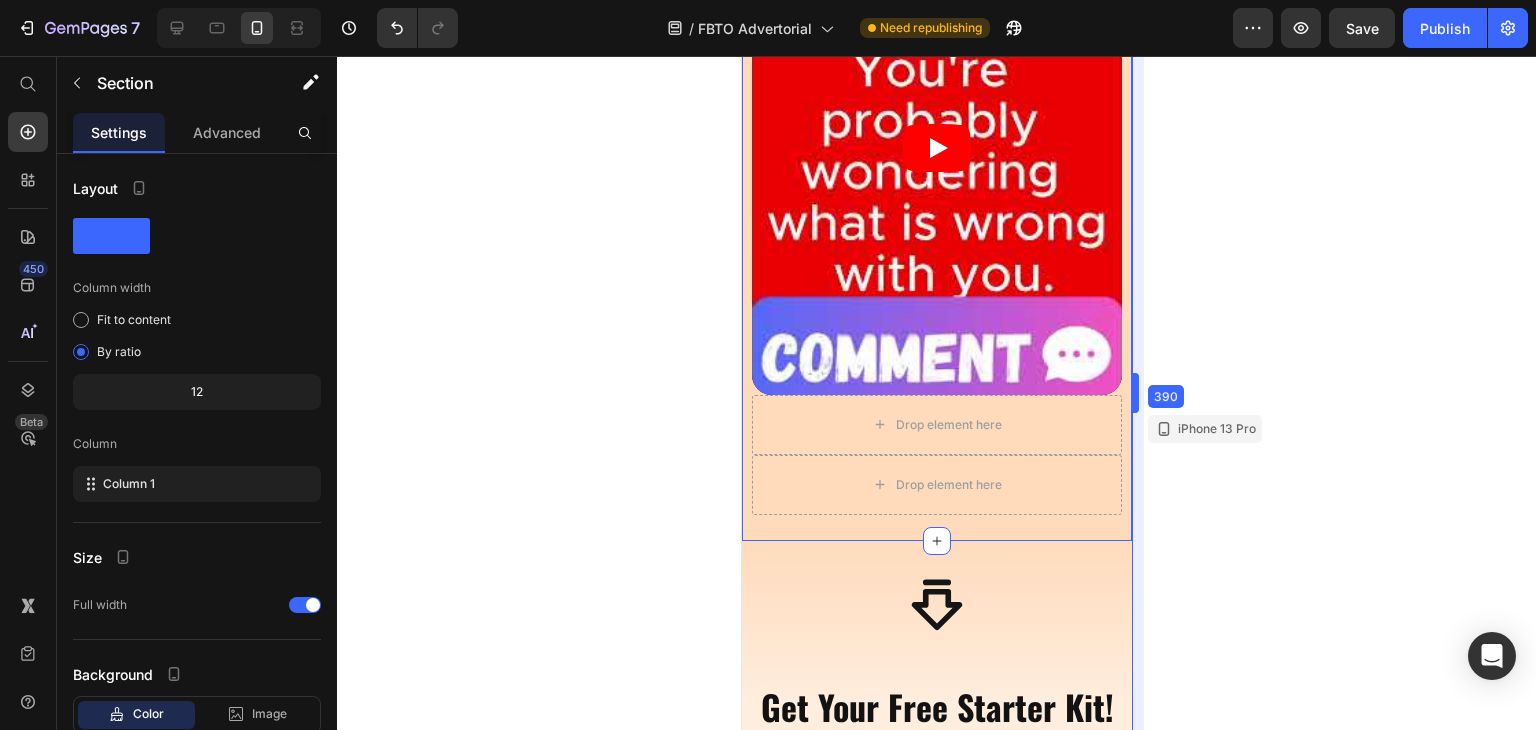 scroll, scrollTop: 291, scrollLeft: 0, axis: vertical 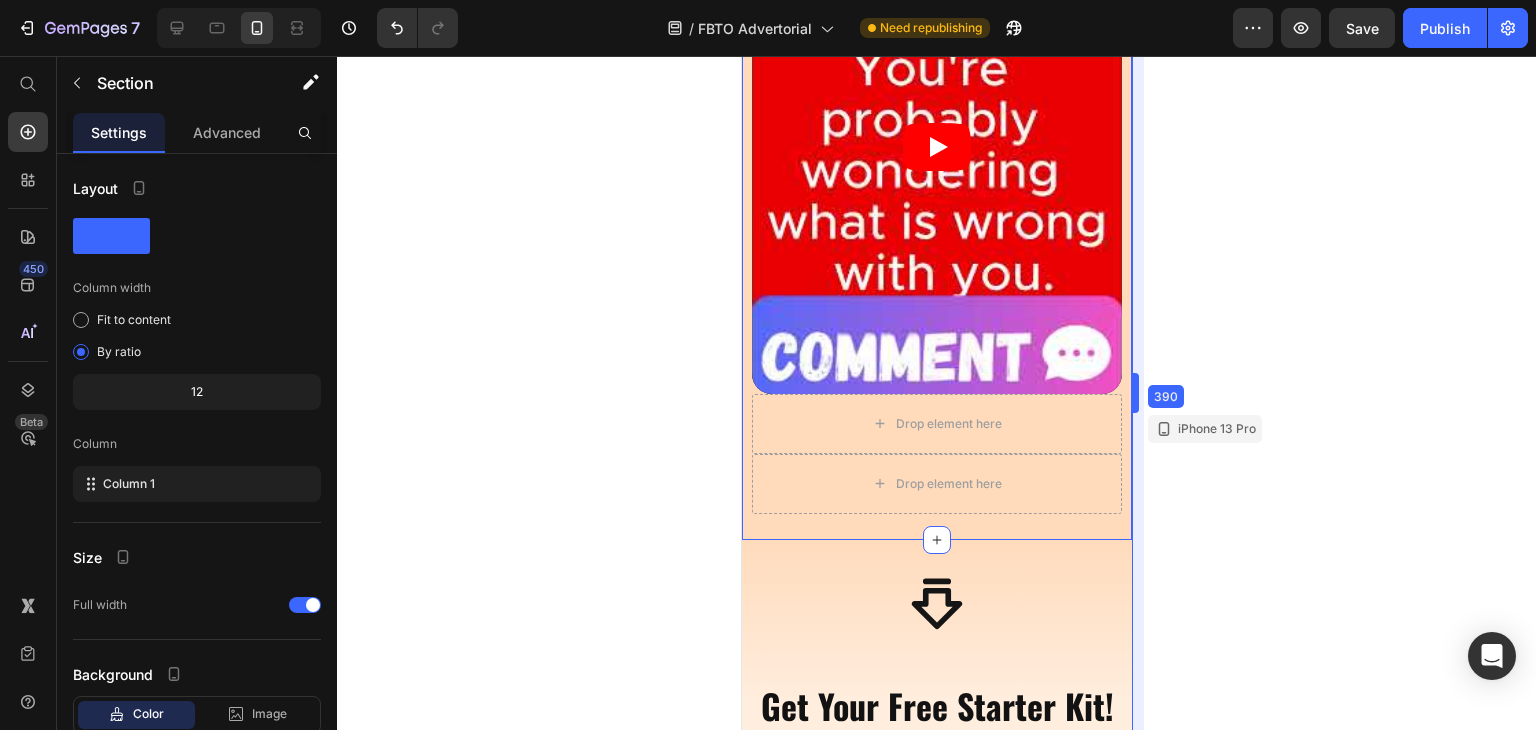 drag, startPoint x: 1140, startPoint y: 374, endPoint x: 1134, endPoint y: 387, distance: 14.3178215 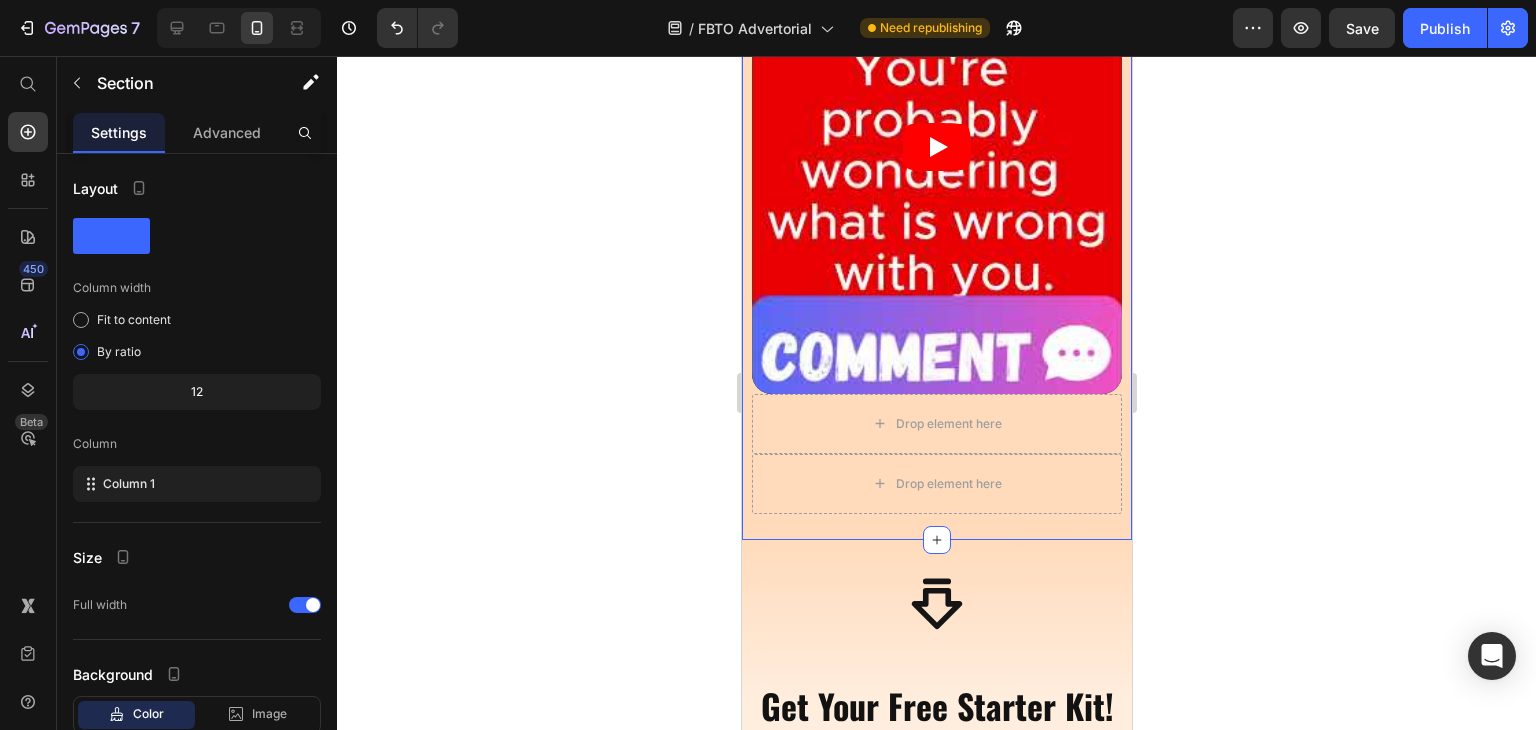 drag, startPoint x: 1134, startPoint y: 387, endPoint x: 1259, endPoint y: 368, distance: 126.43575 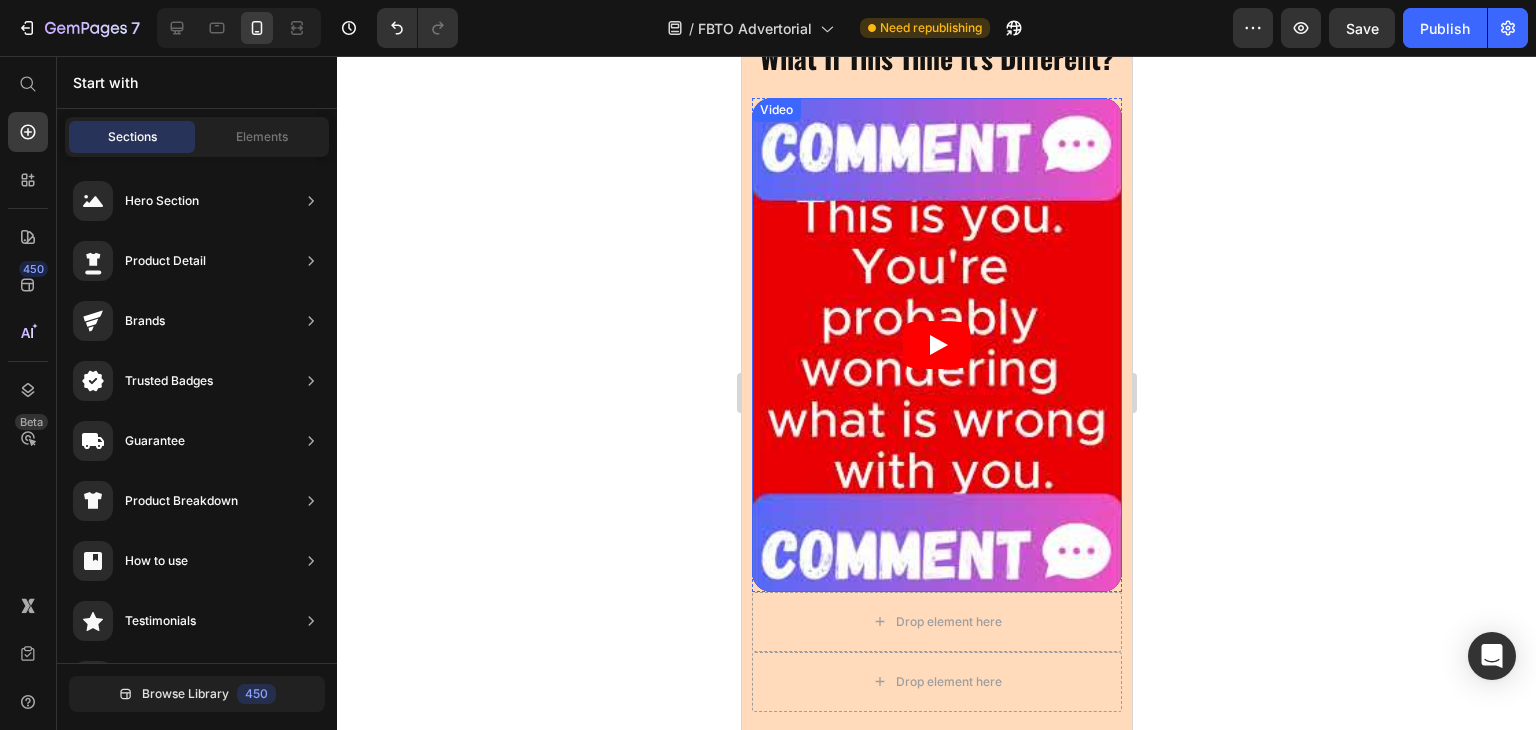 scroll, scrollTop: 100, scrollLeft: 0, axis: vertical 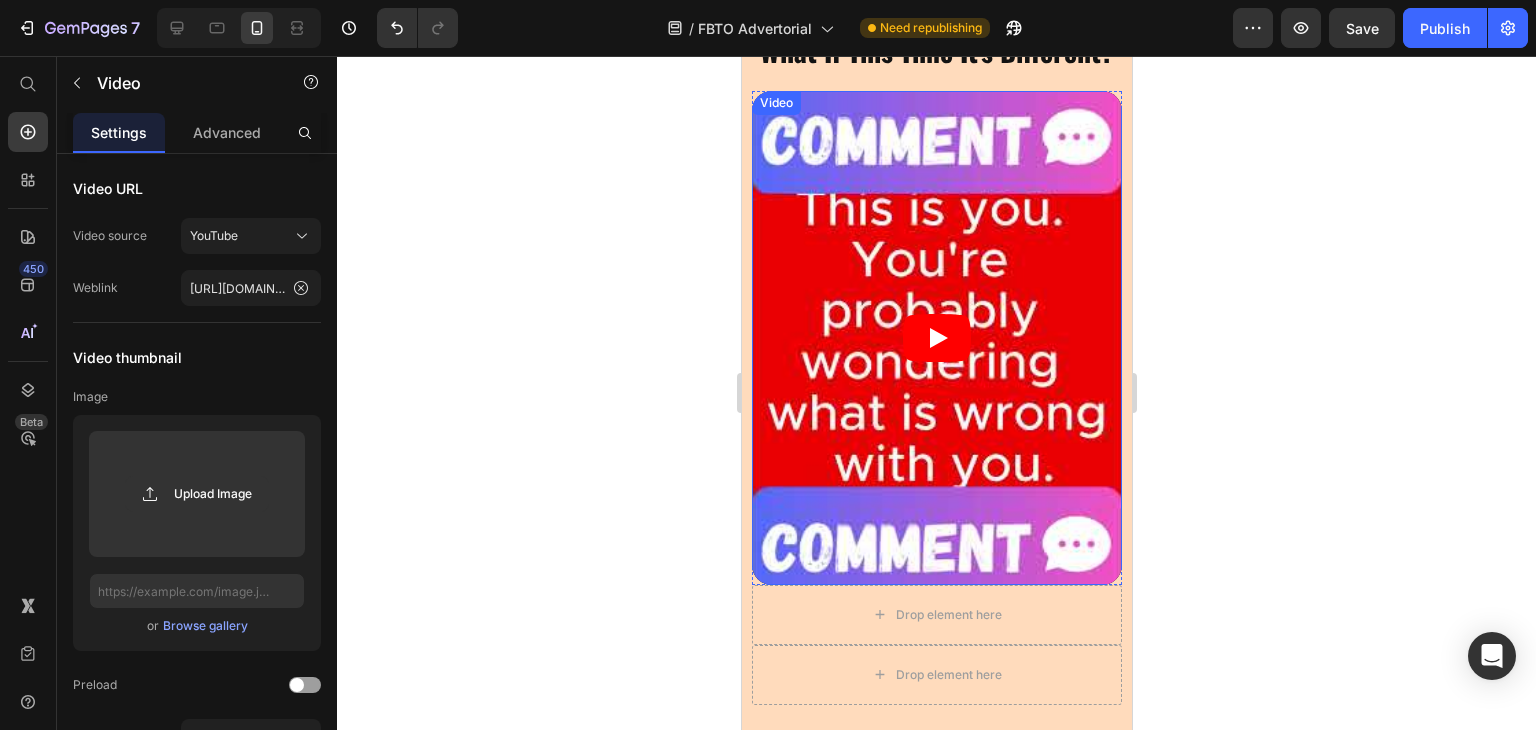 click at bounding box center [936, 337] 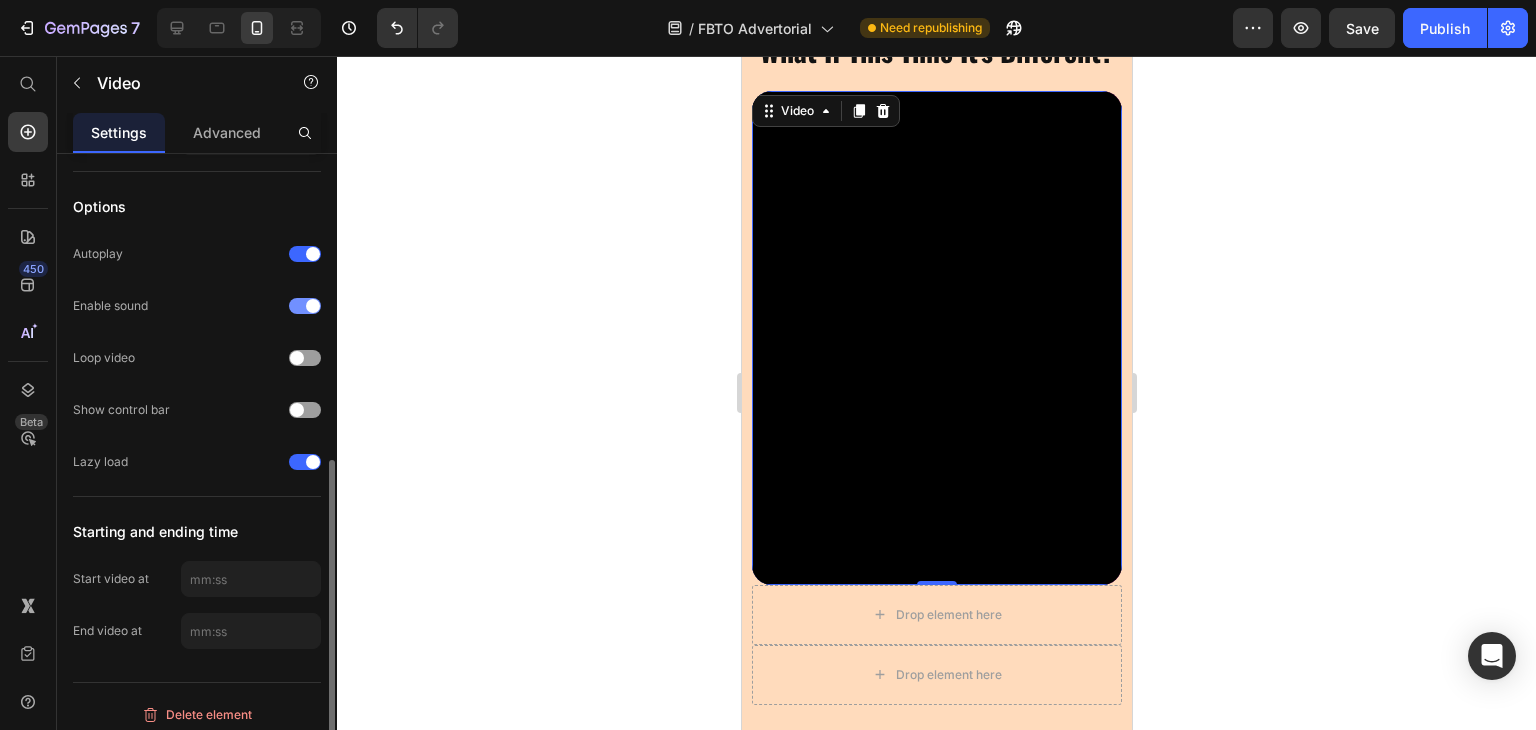 scroll, scrollTop: 0, scrollLeft: 0, axis: both 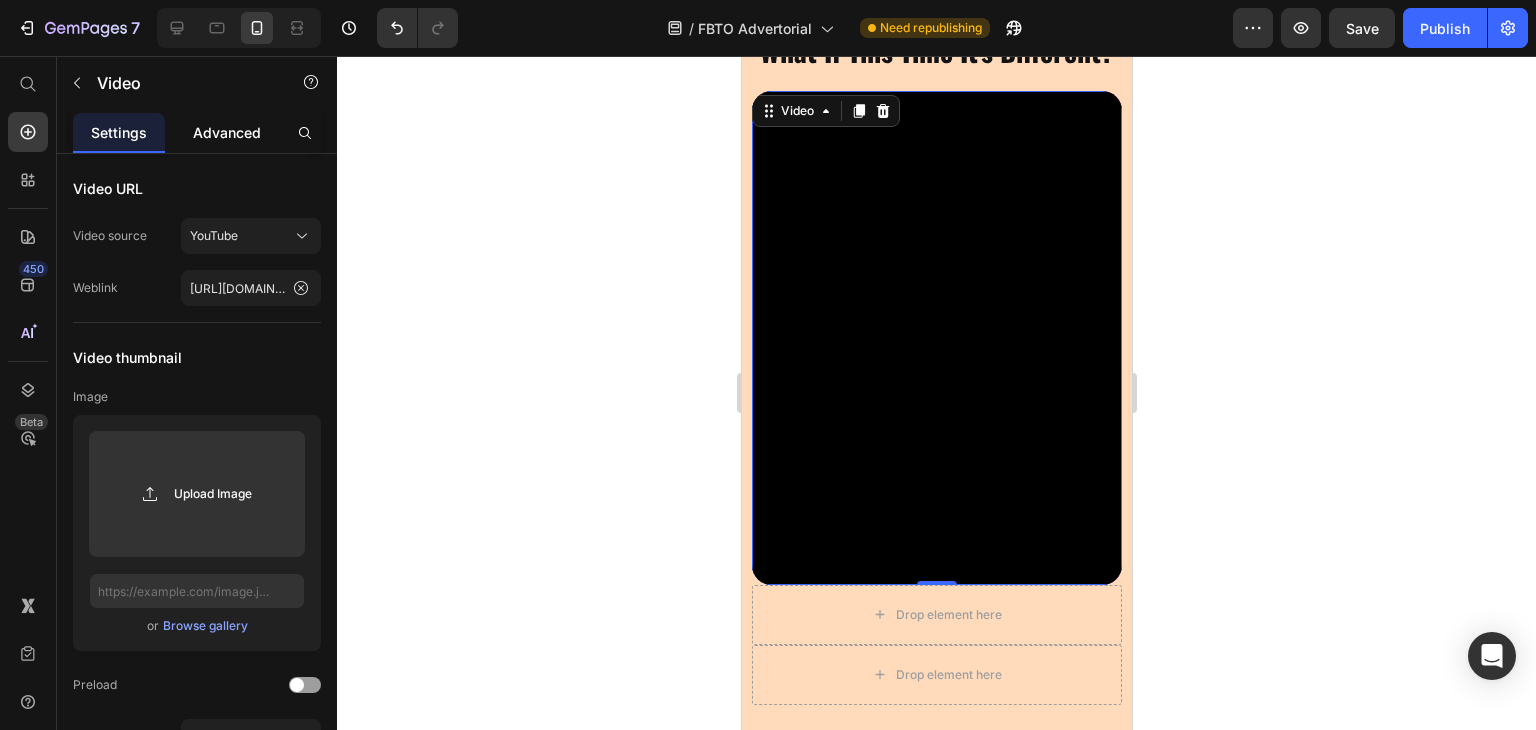 click on "Advanced" at bounding box center [227, 132] 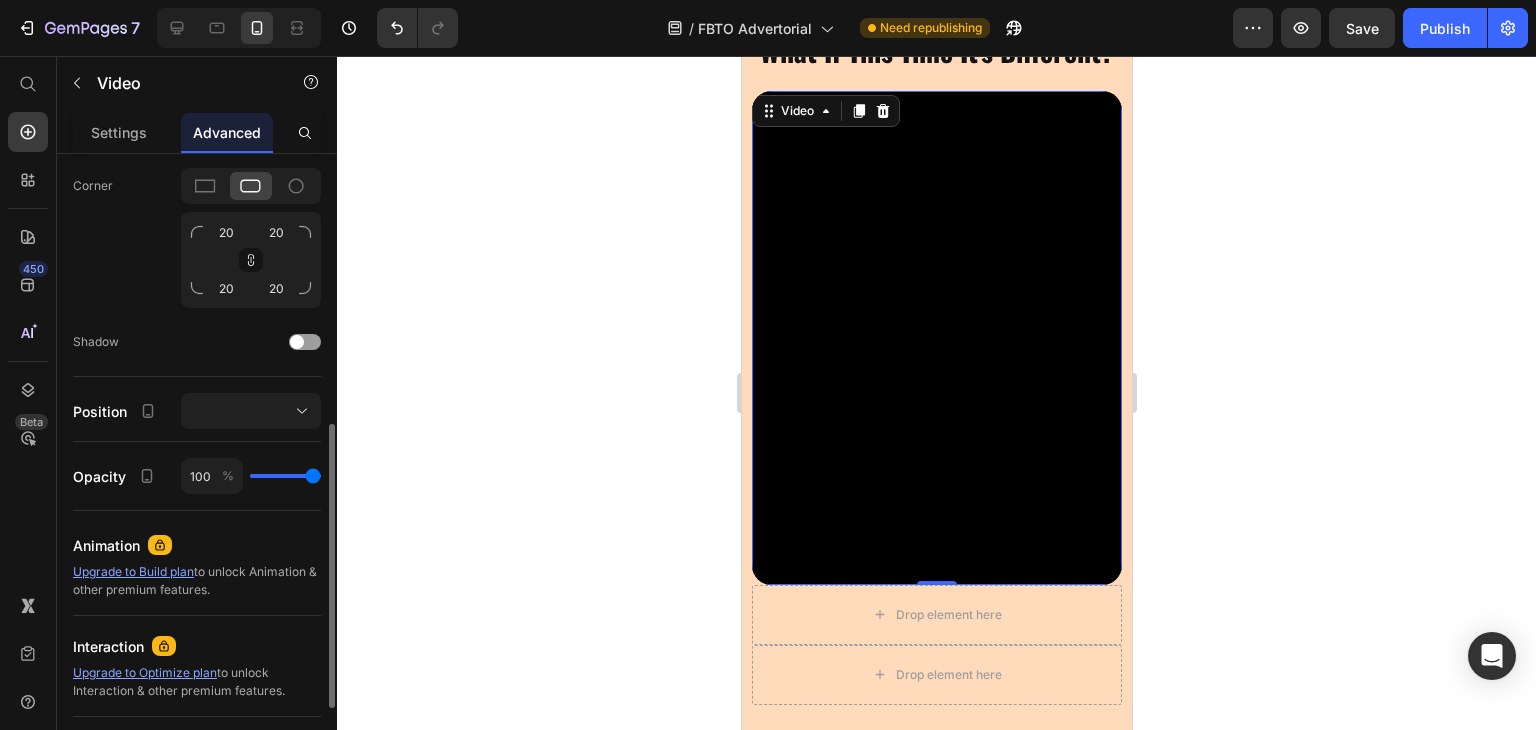 scroll, scrollTop: 0, scrollLeft: 0, axis: both 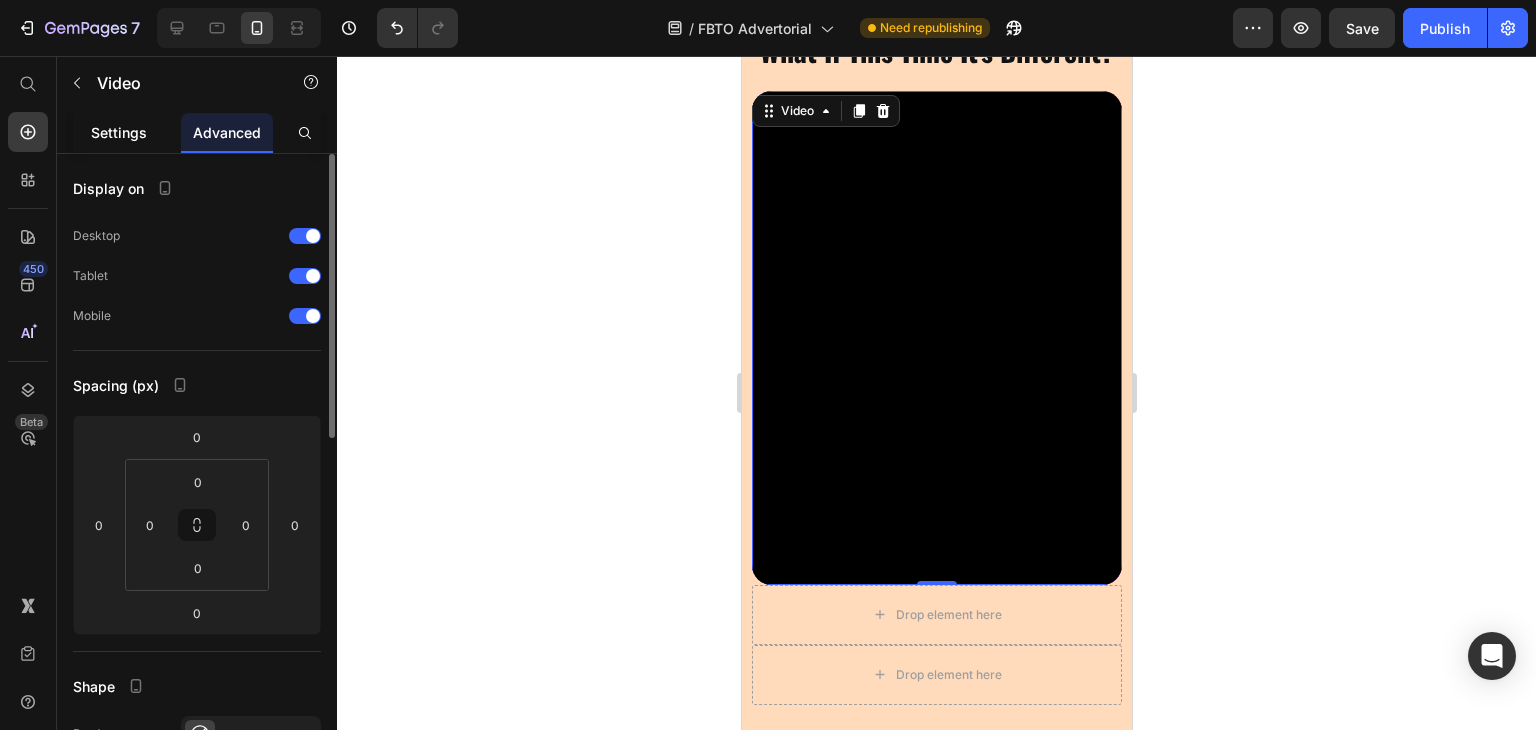 click on "Settings" at bounding box center [119, 132] 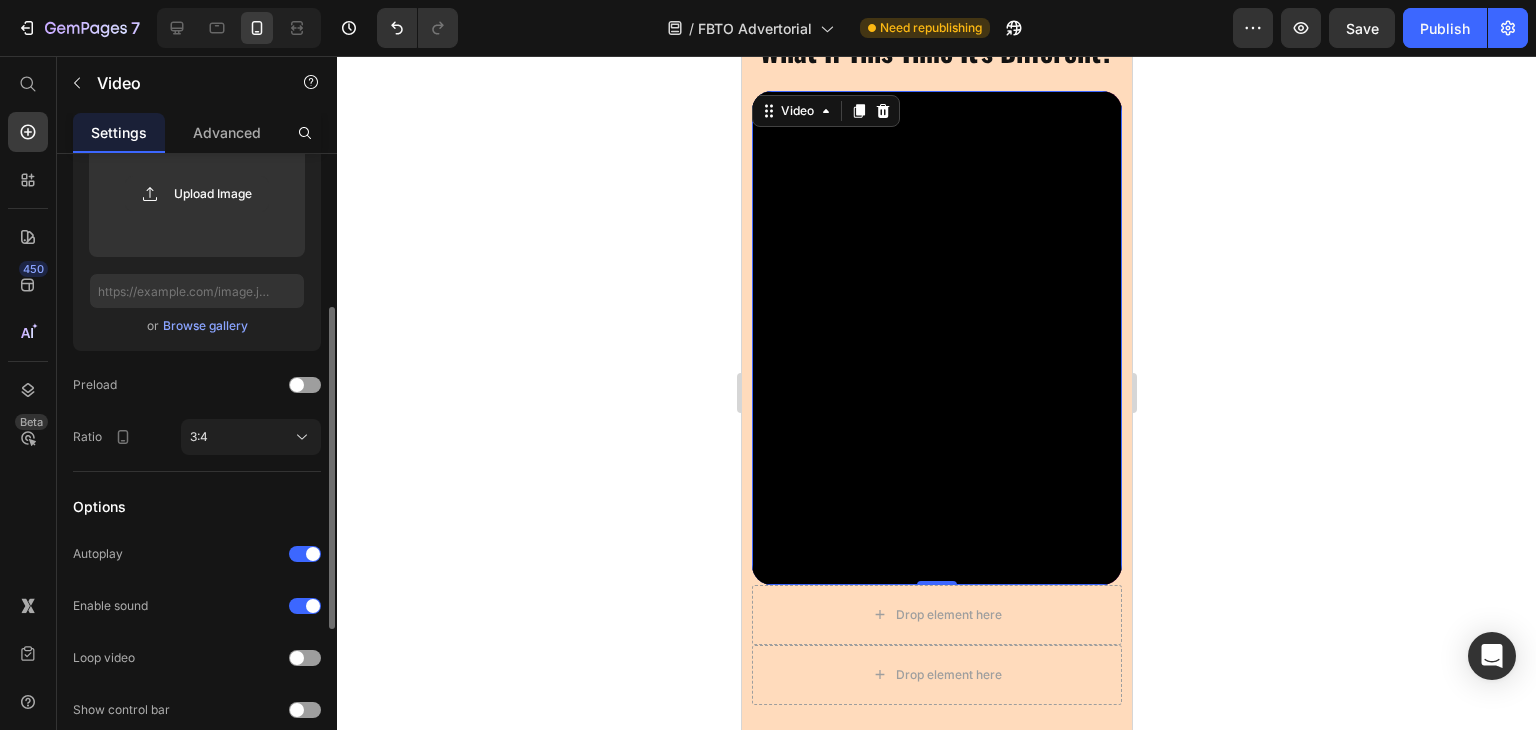 scroll, scrollTop: 400, scrollLeft: 0, axis: vertical 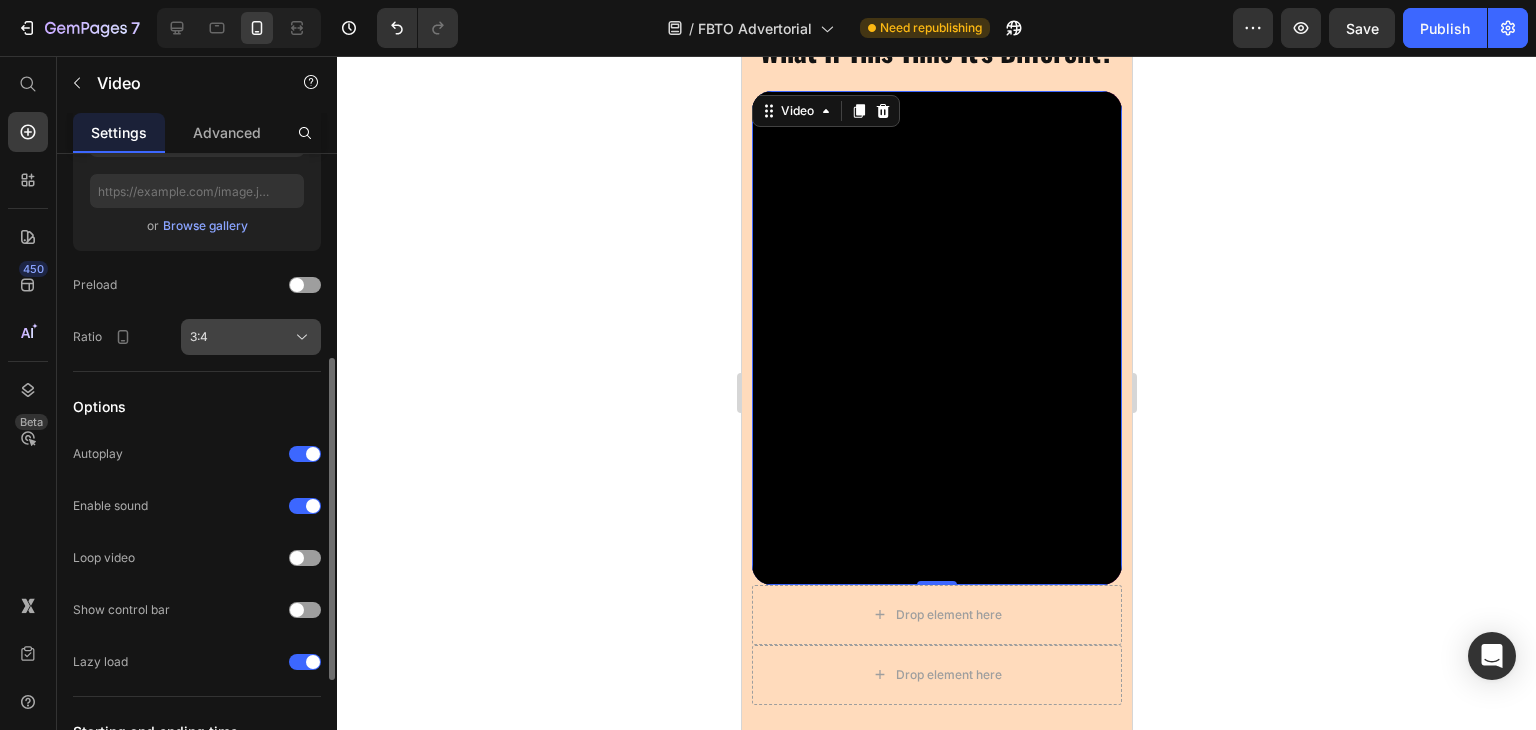 click on "3:4" 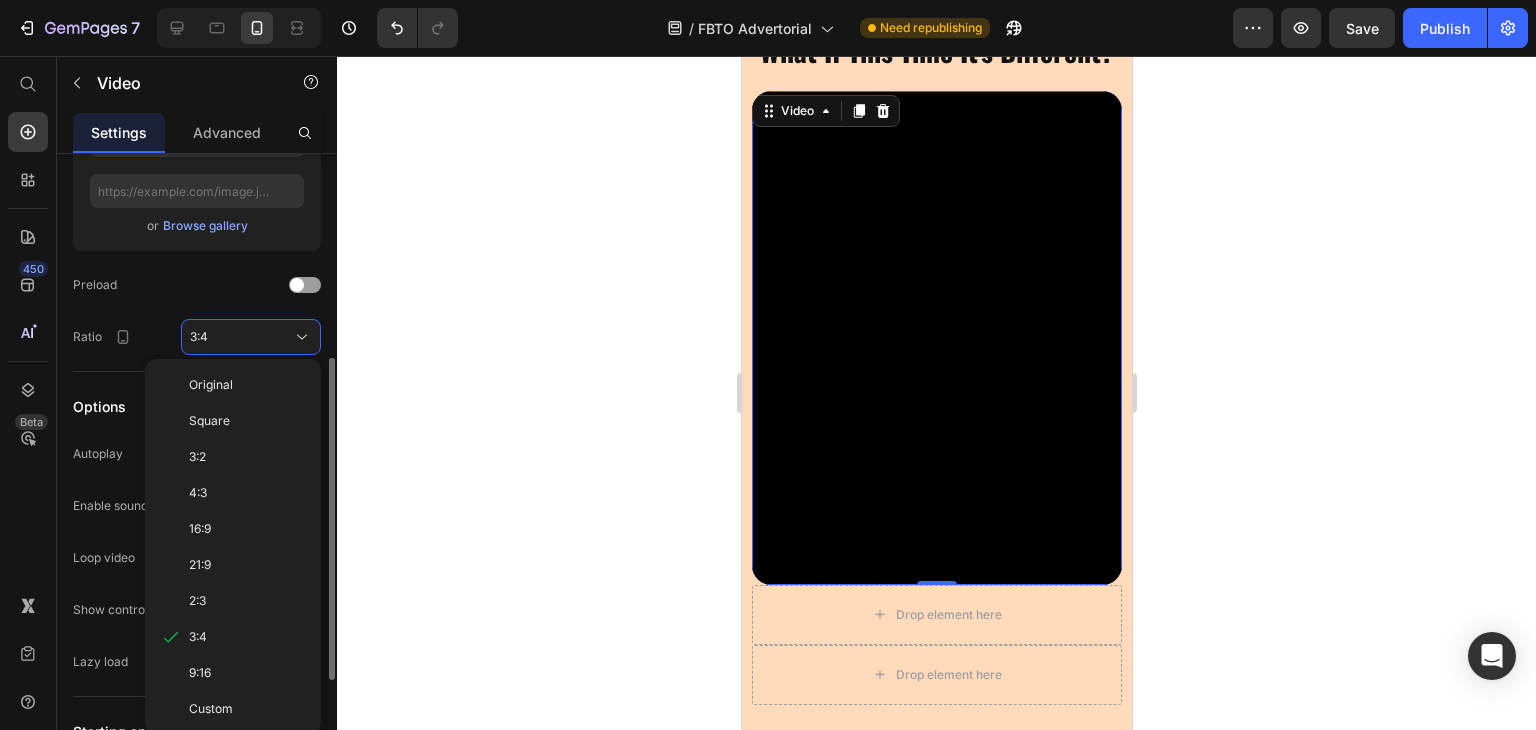 click on "Ratio 3:4 Original Square 3:2 4:3 16:9 21:9 2:3 3:4 9:16 Custom" 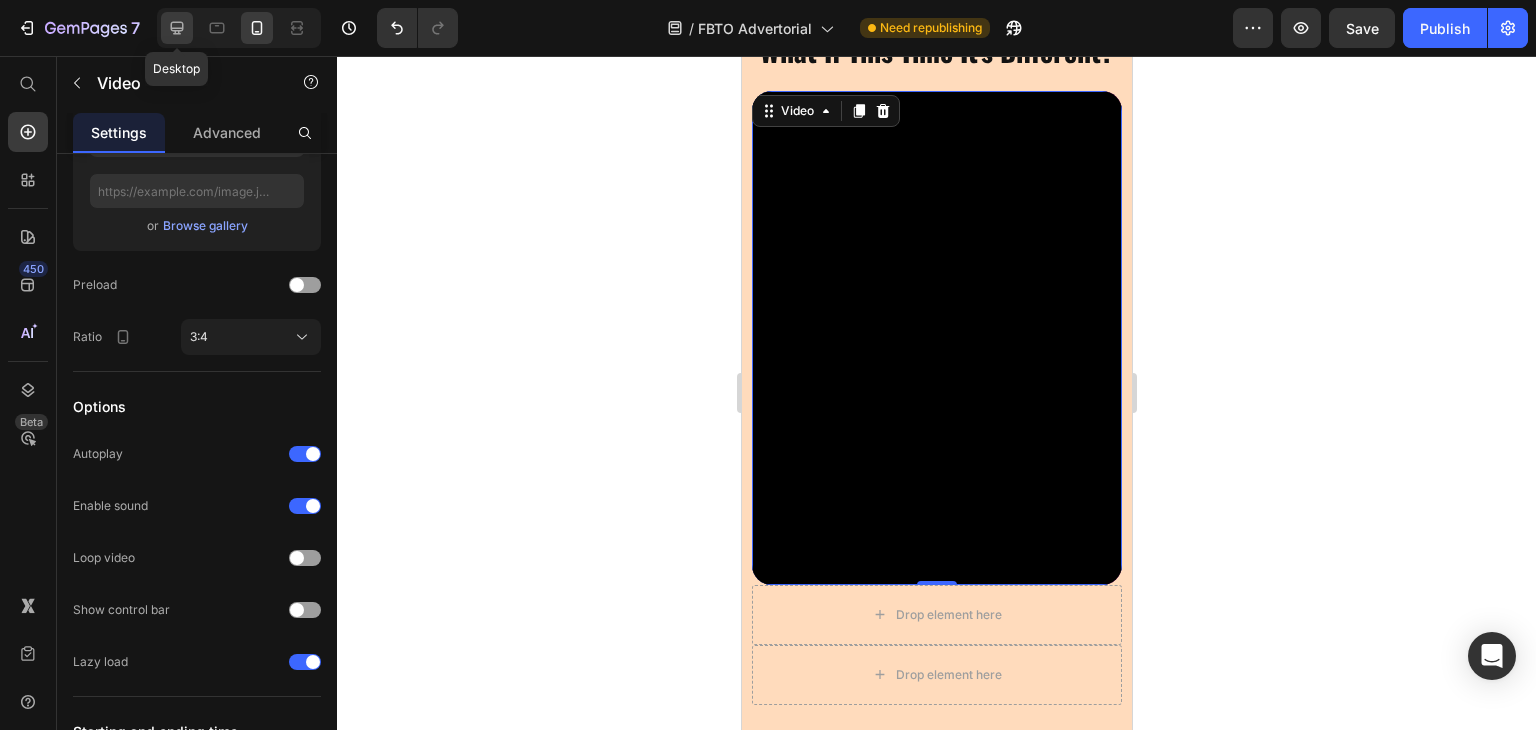 click 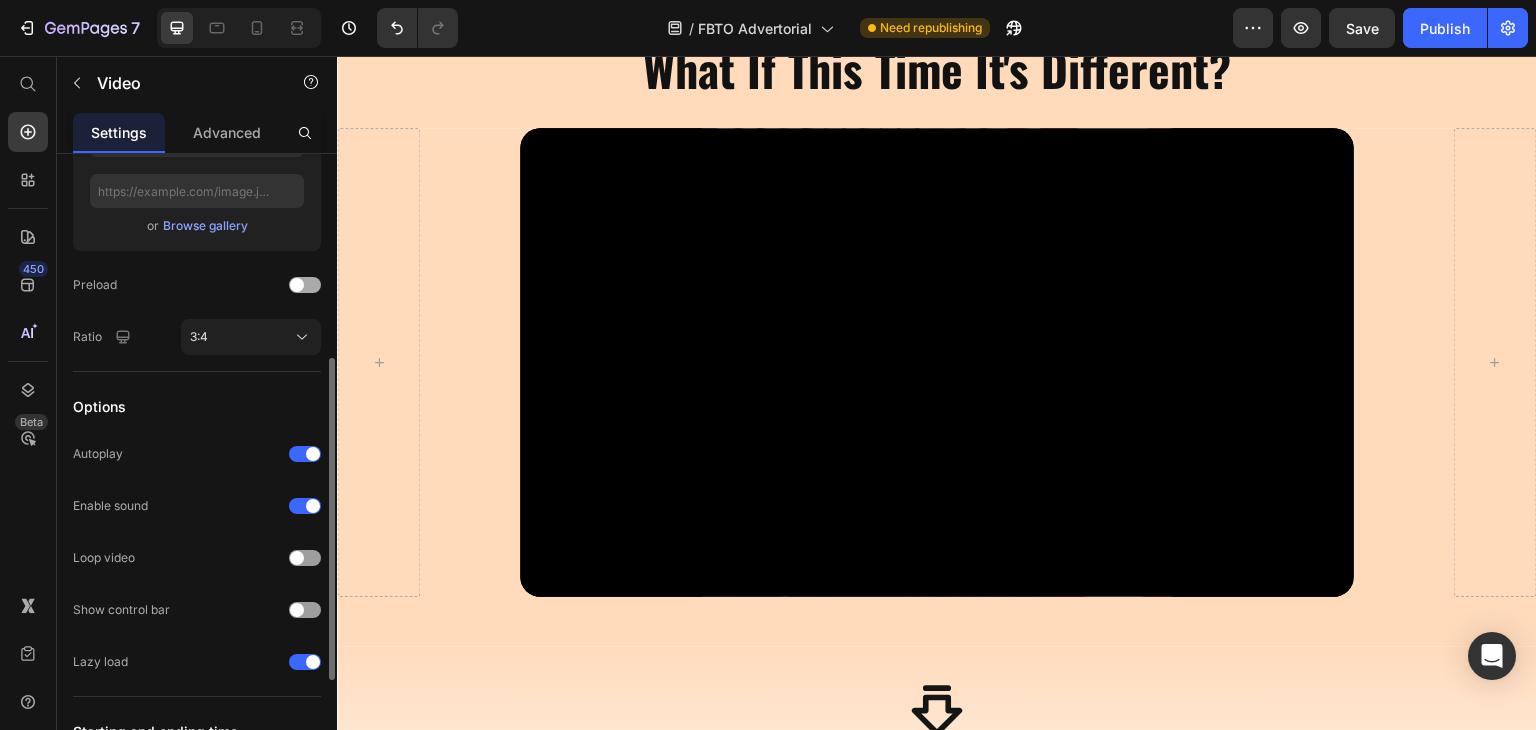 scroll, scrollTop: 30, scrollLeft: 0, axis: vertical 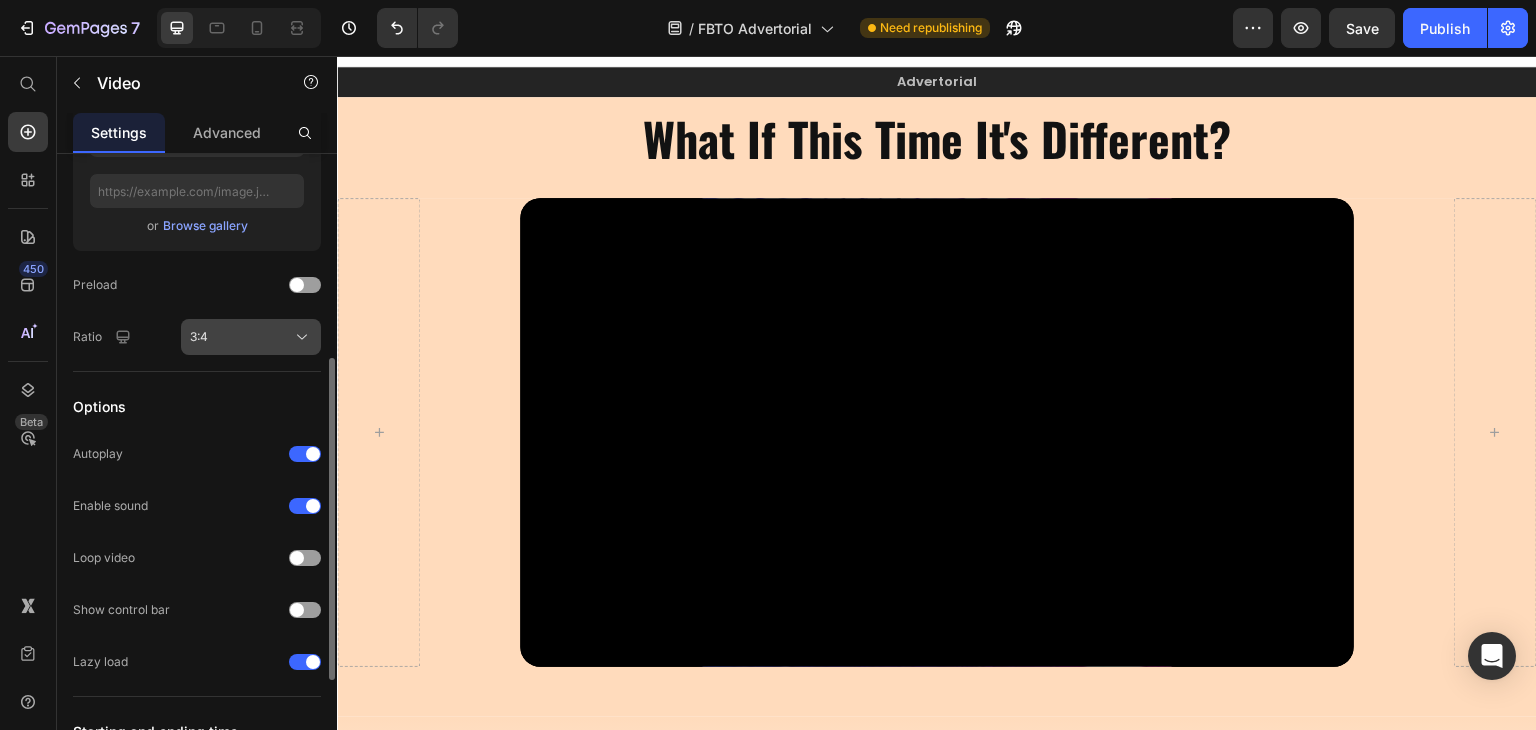 click on "3:4" at bounding box center (199, 337) 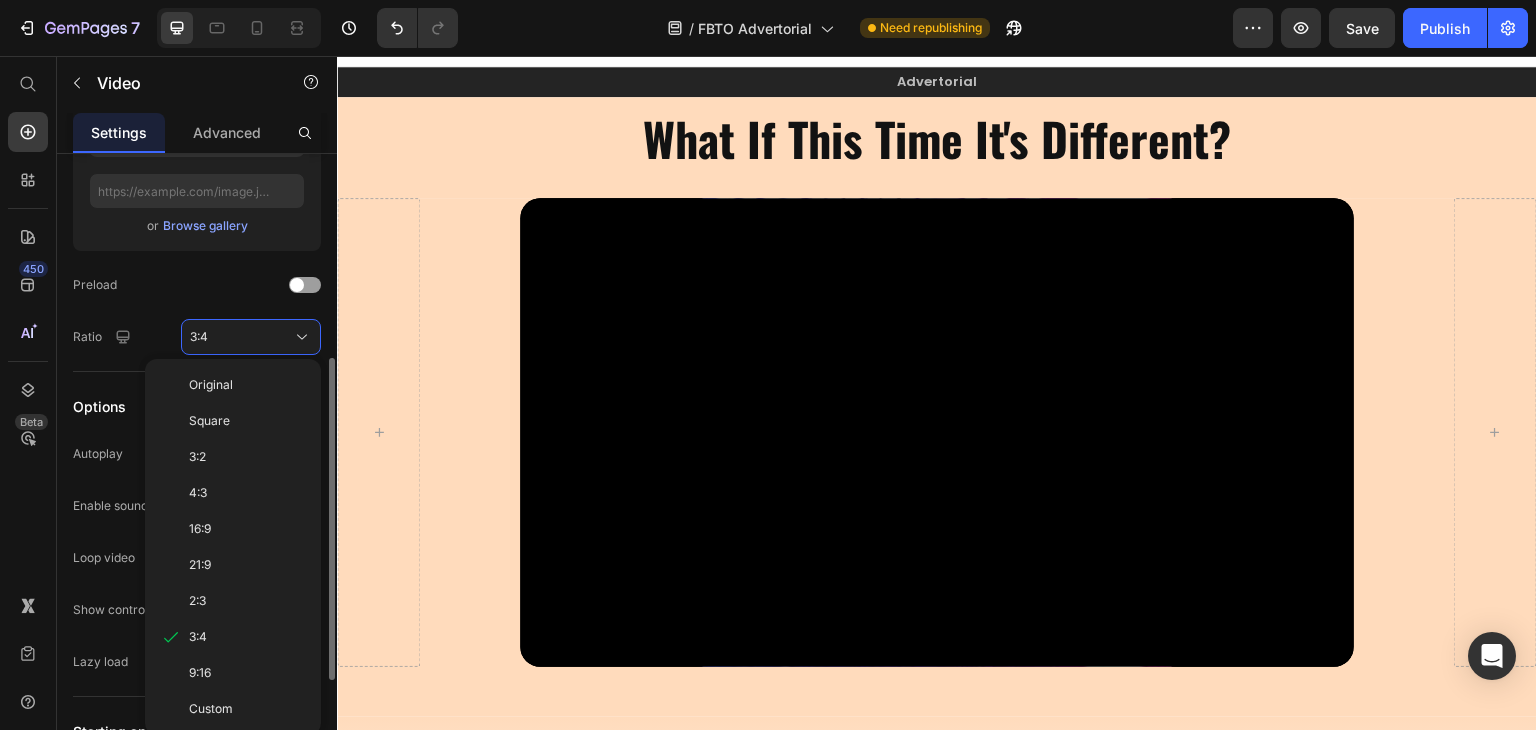 click on "Video thumbnail Image Upload Image  or   Browse gallery  Preload Ratio 3:4 Original Square 3:2 4:3 16:9 21:9 2:3 3:4 9:16 Custom" 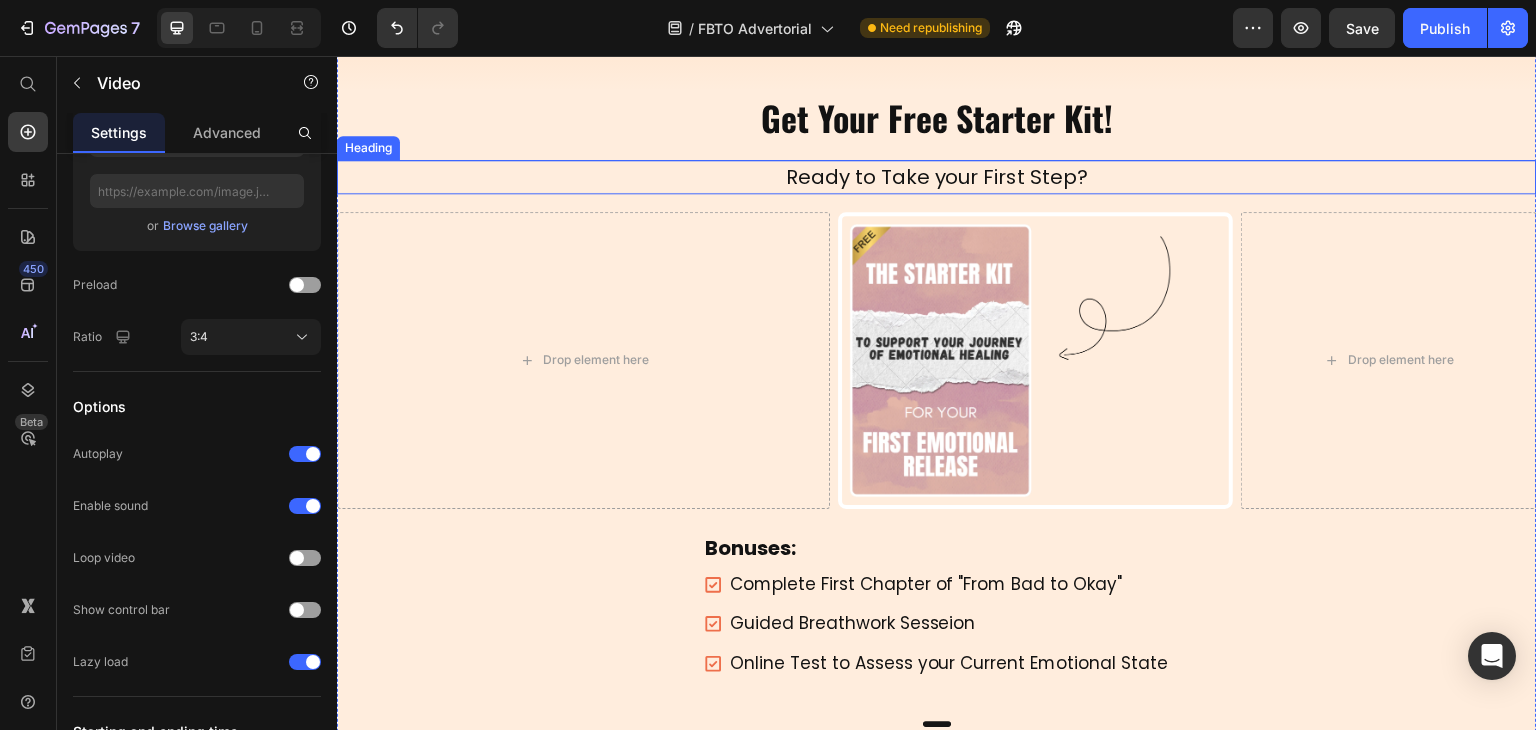 scroll, scrollTop: 830, scrollLeft: 0, axis: vertical 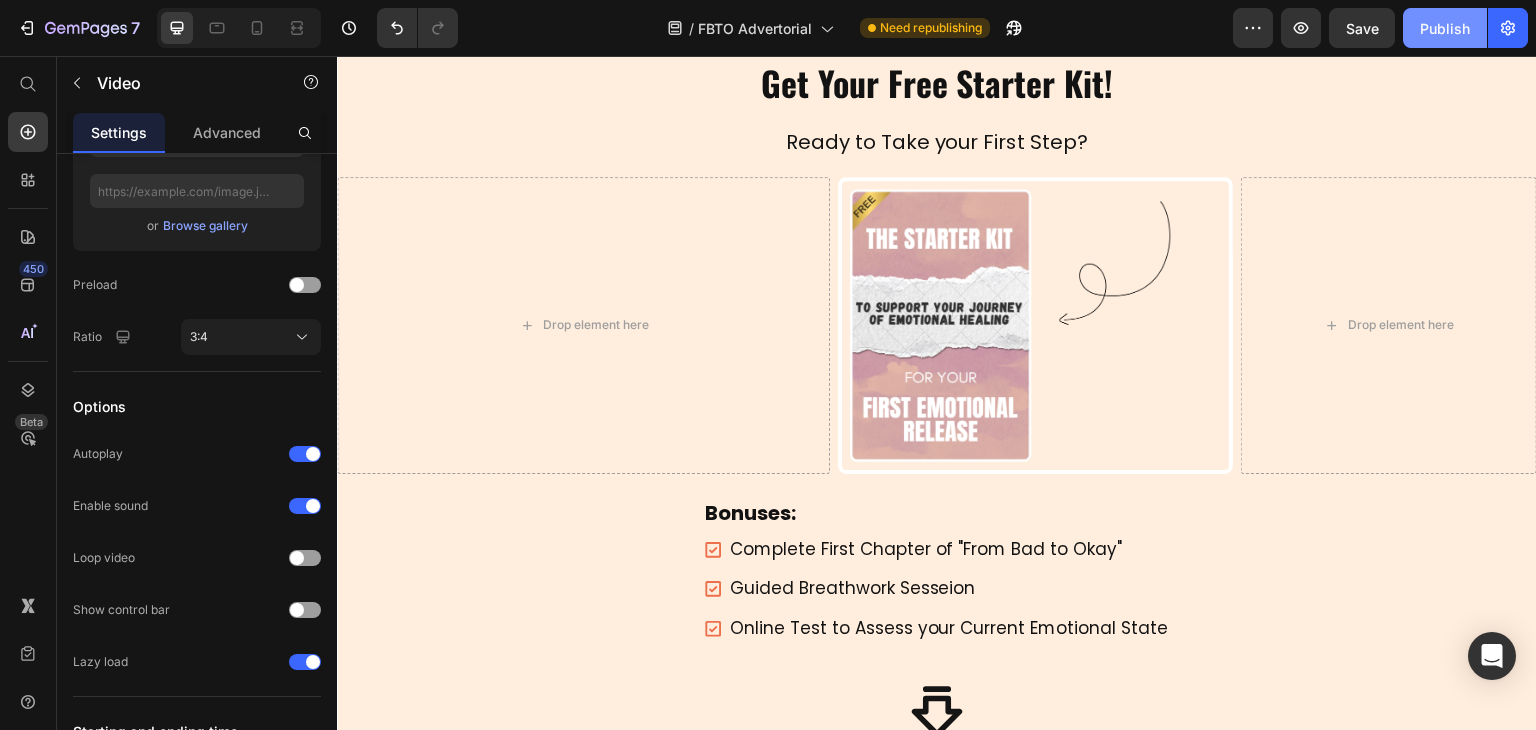 click on "Publish" 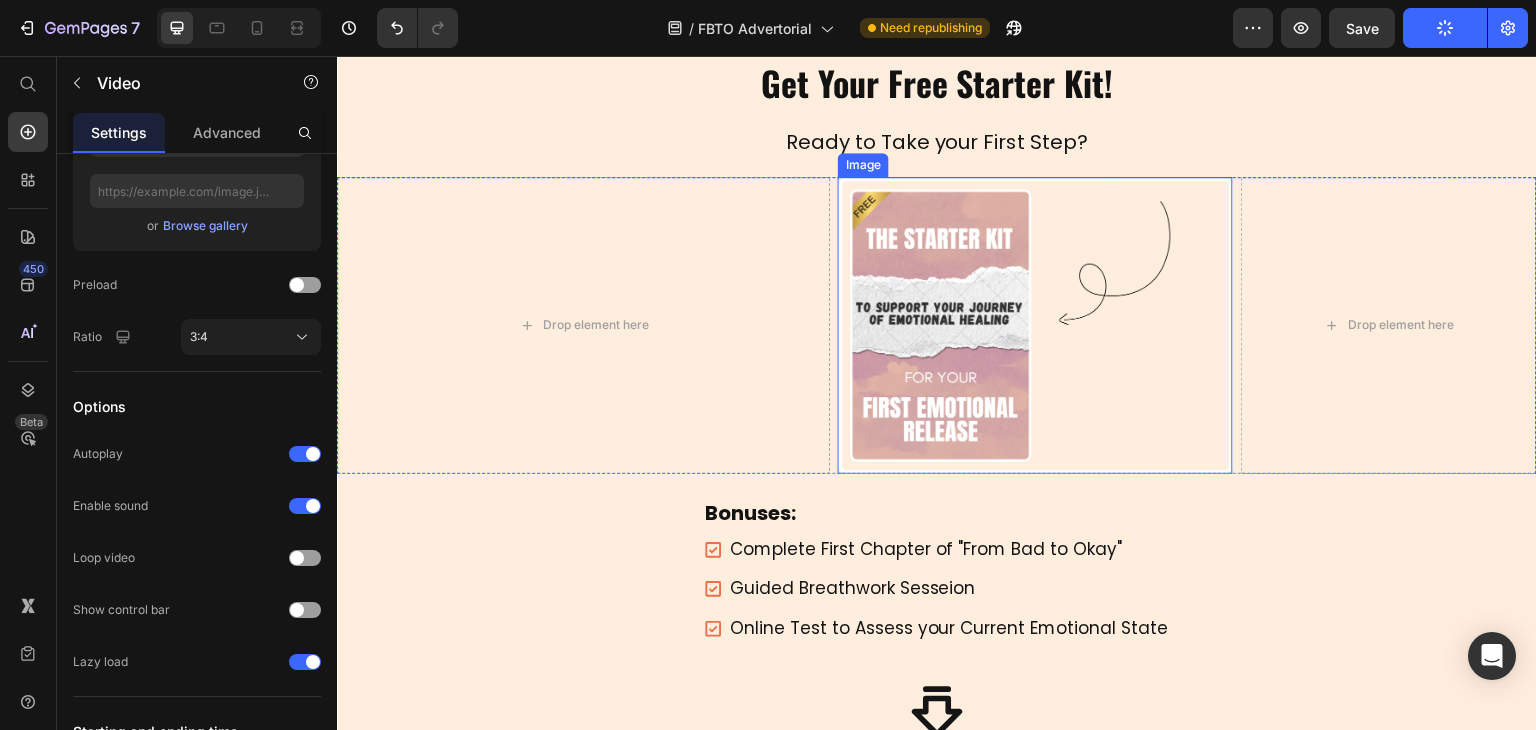 click at bounding box center [1035, 325] 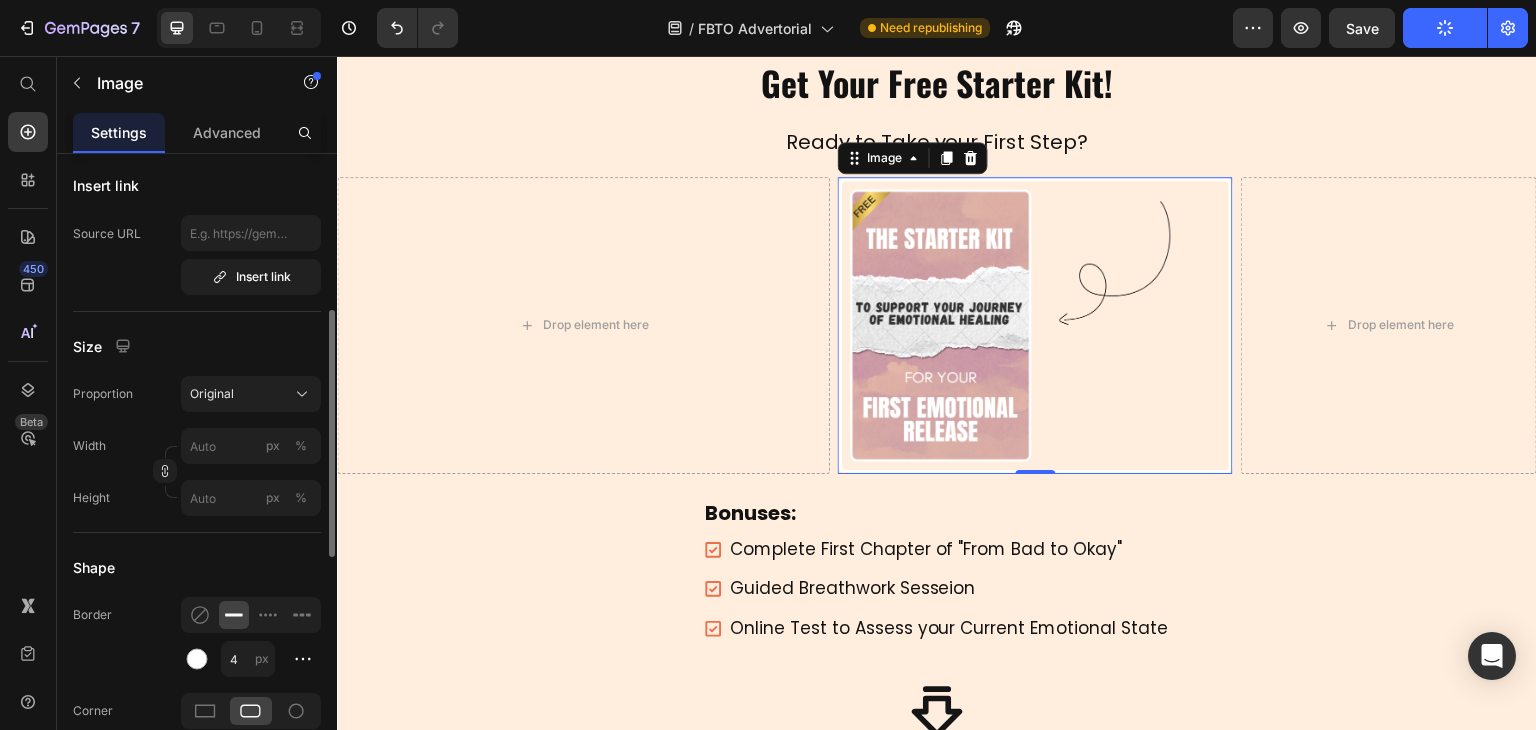scroll, scrollTop: 500, scrollLeft: 0, axis: vertical 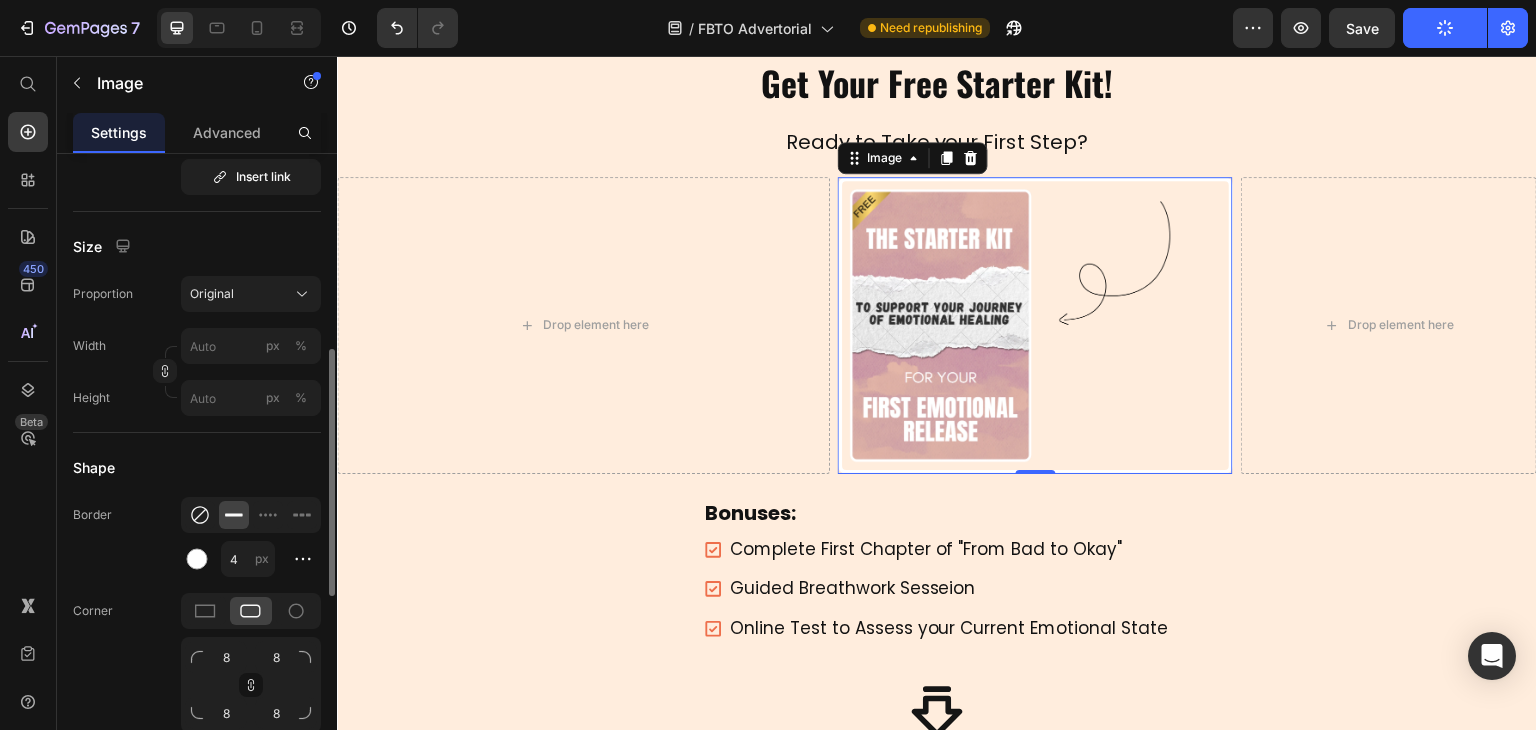click 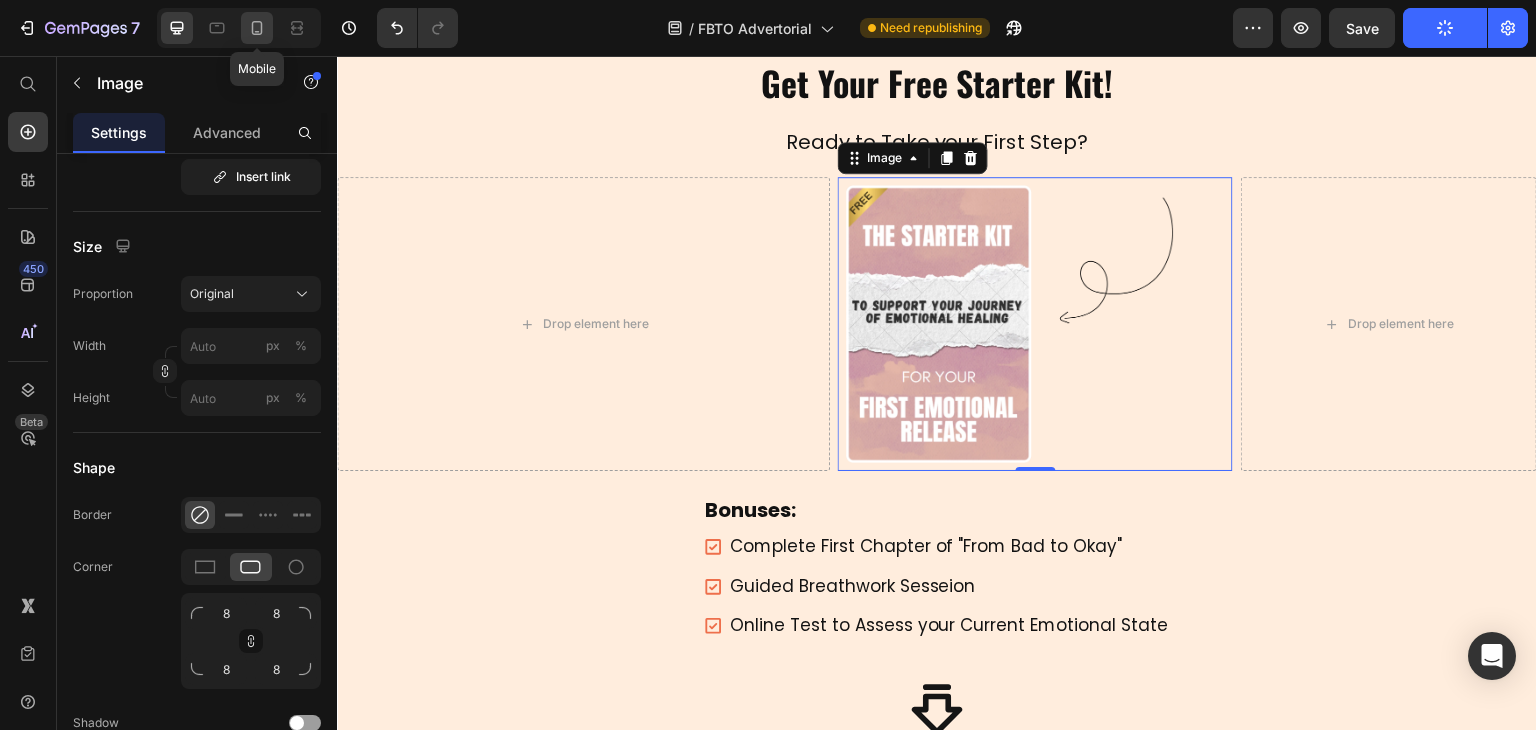 click 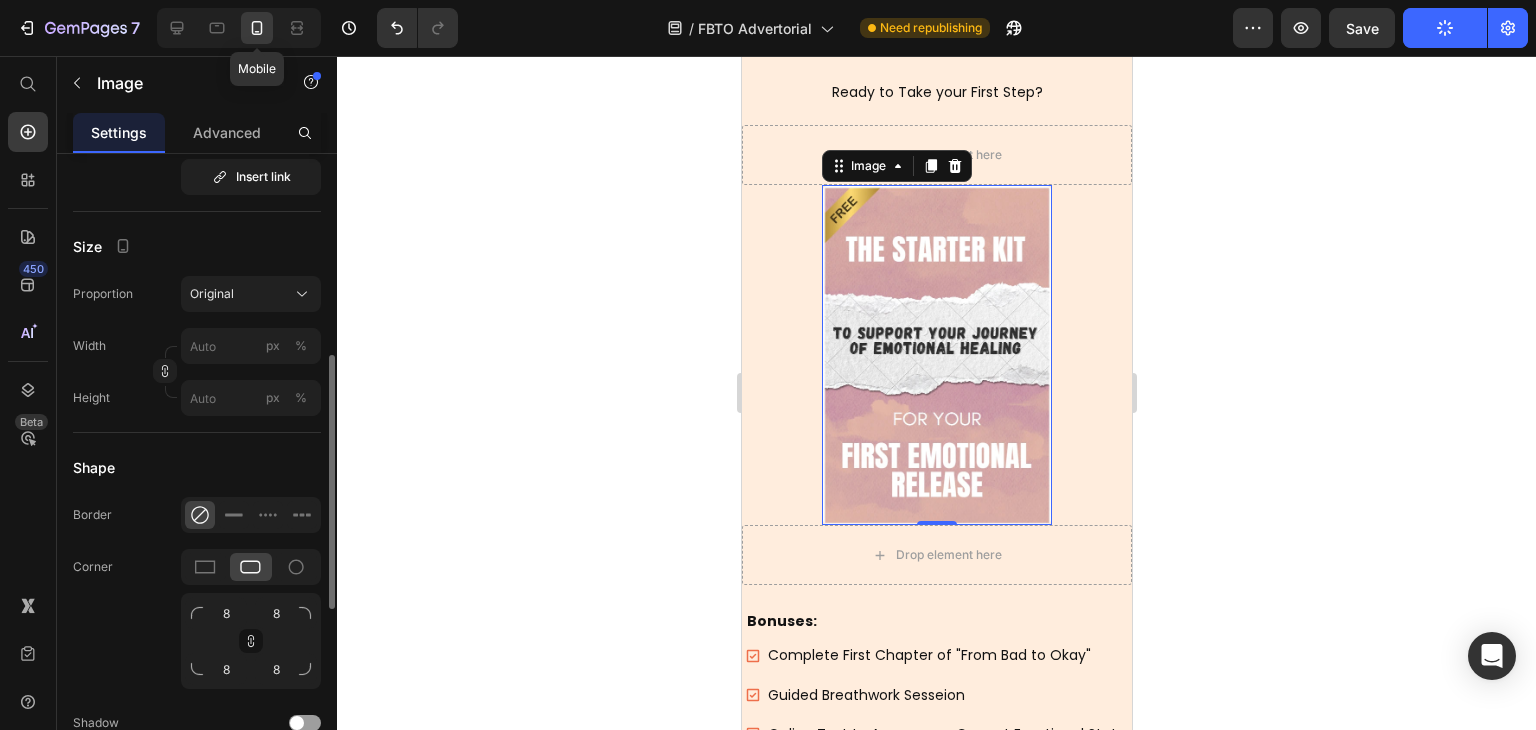 scroll, scrollTop: 1032, scrollLeft: 0, axis: vertical 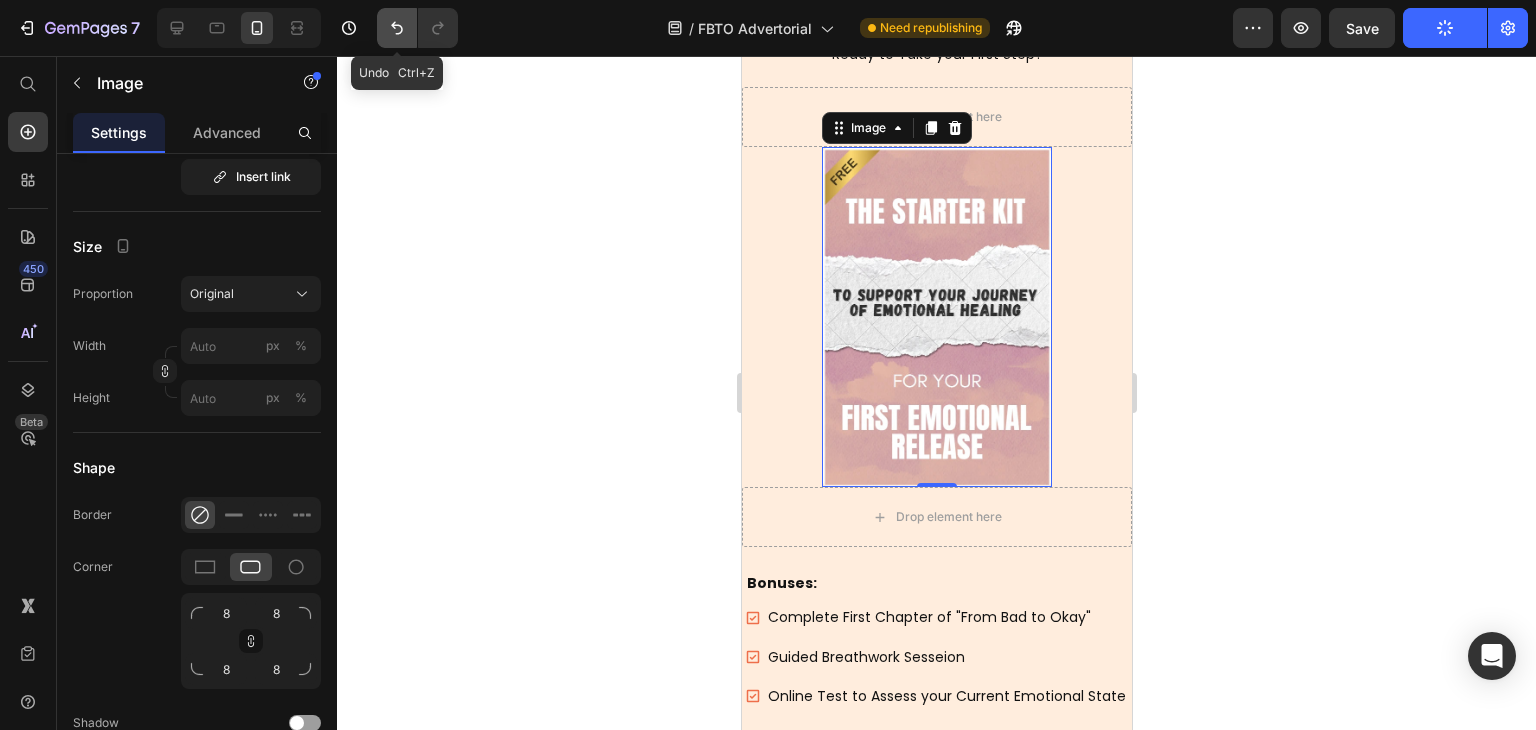 click 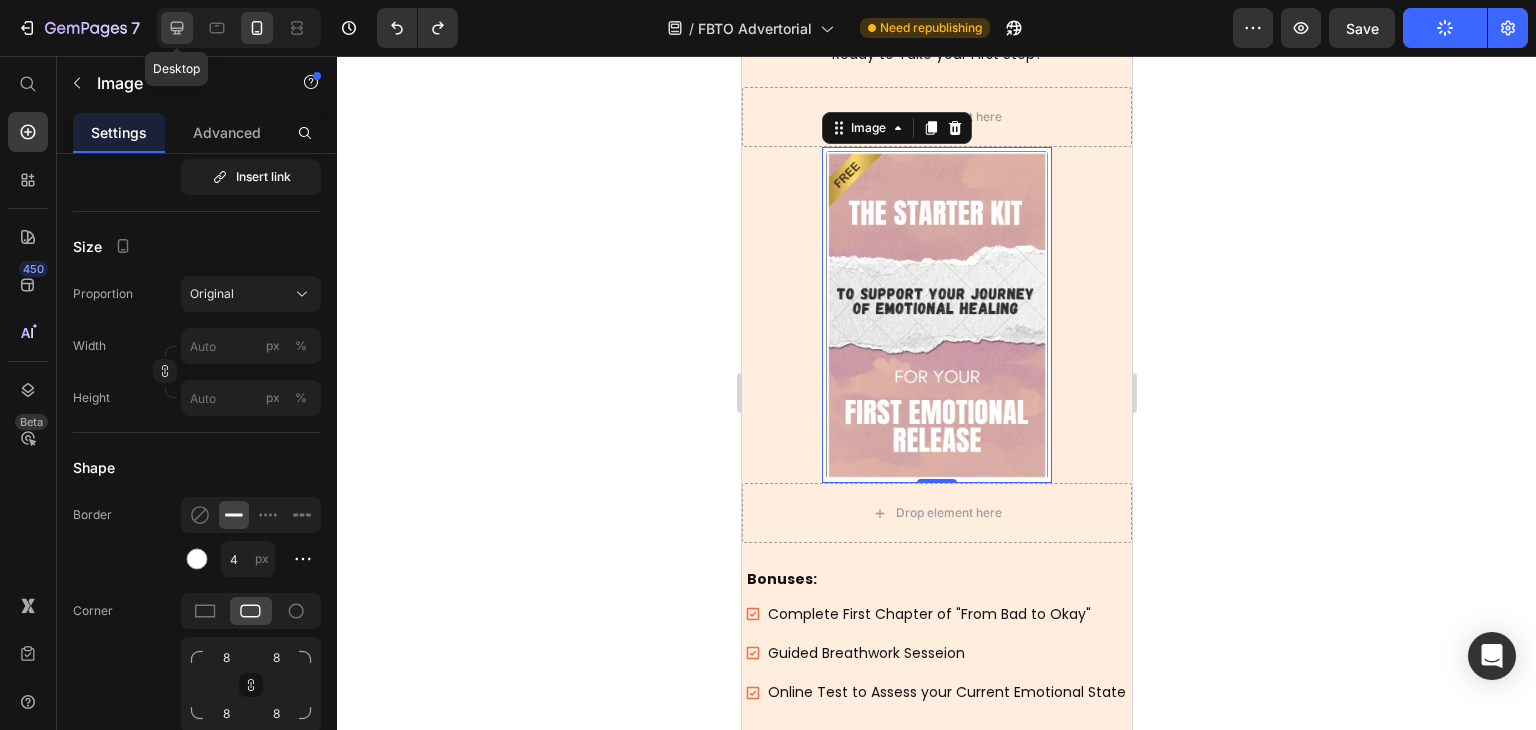 click 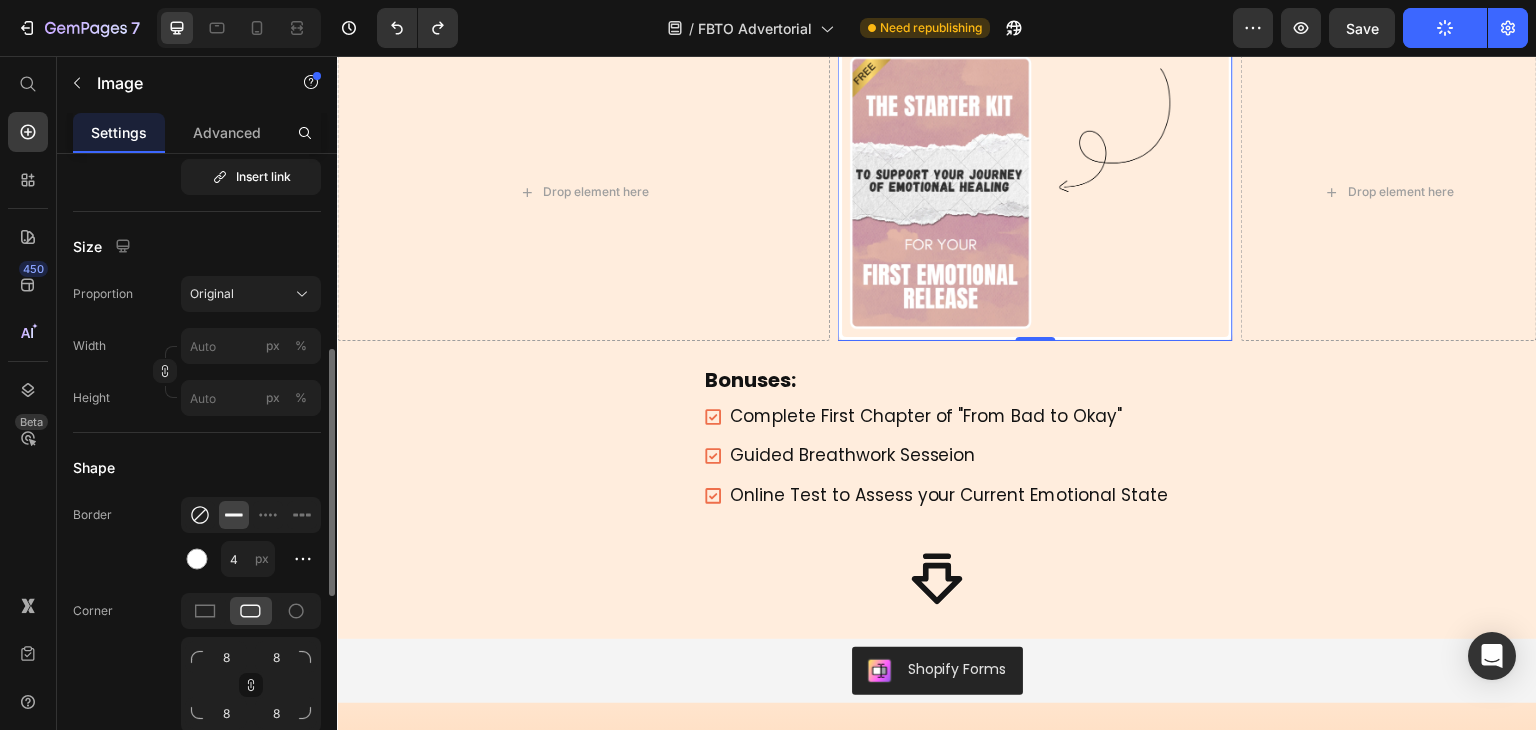 scroll, scrollTop: 872, scrollLeft: 0, axis: vertical 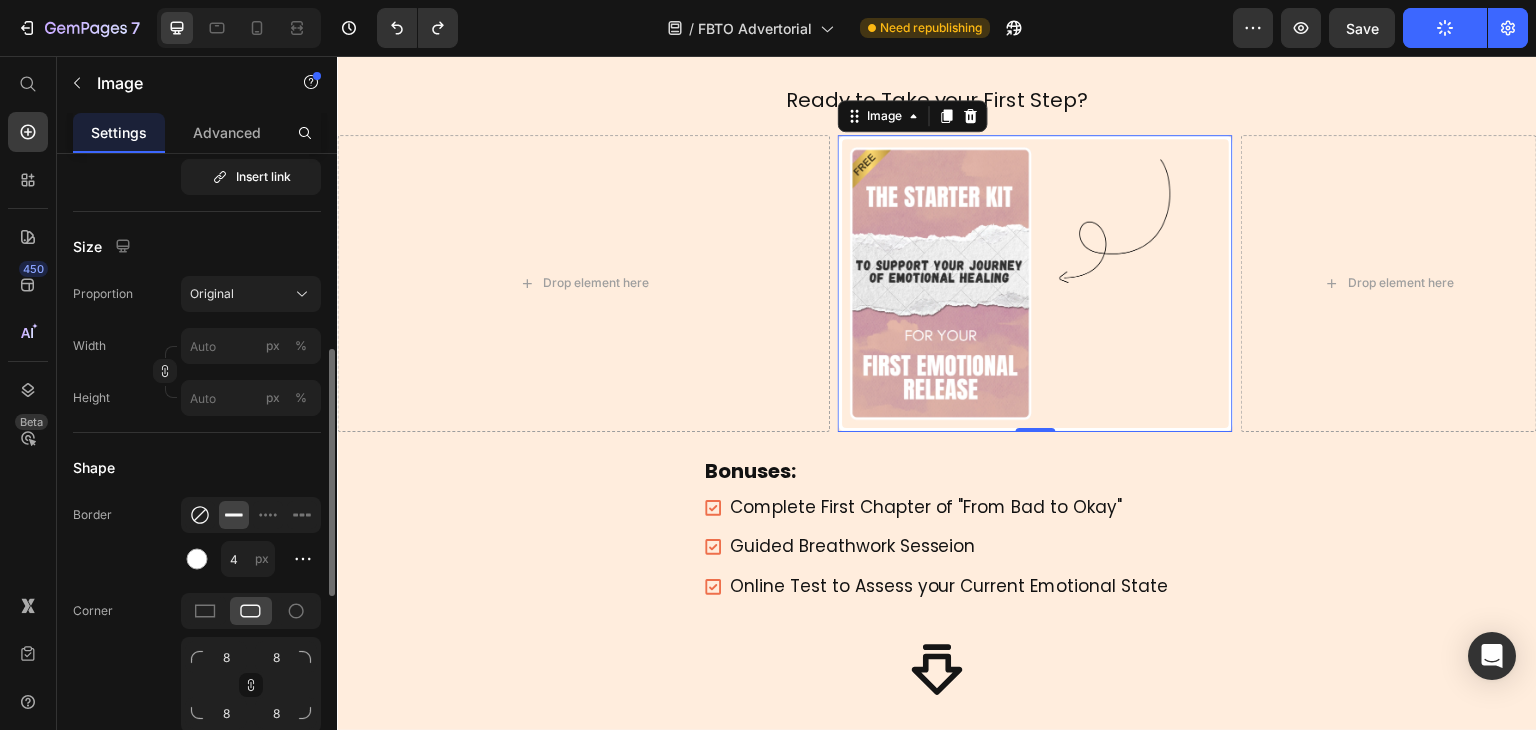 click 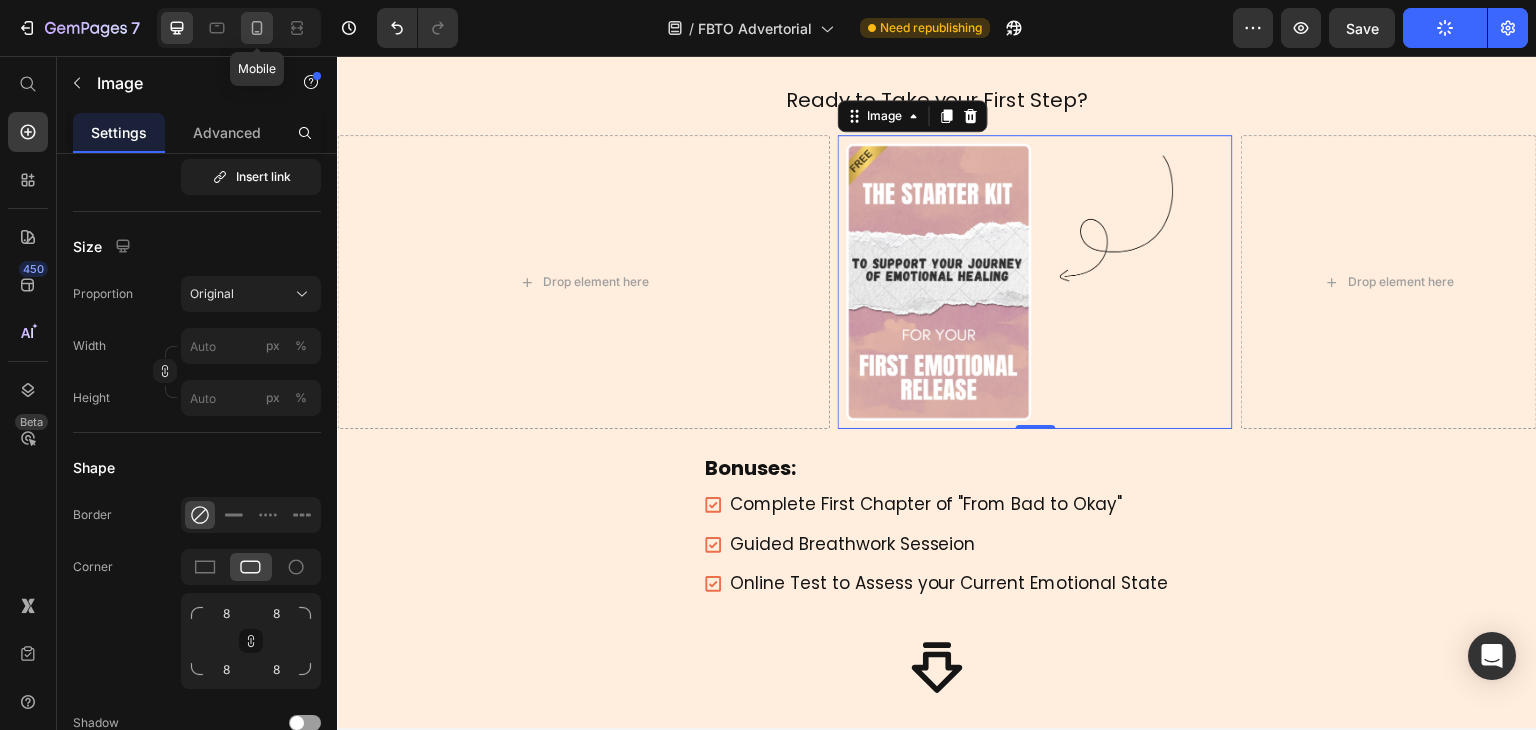 click 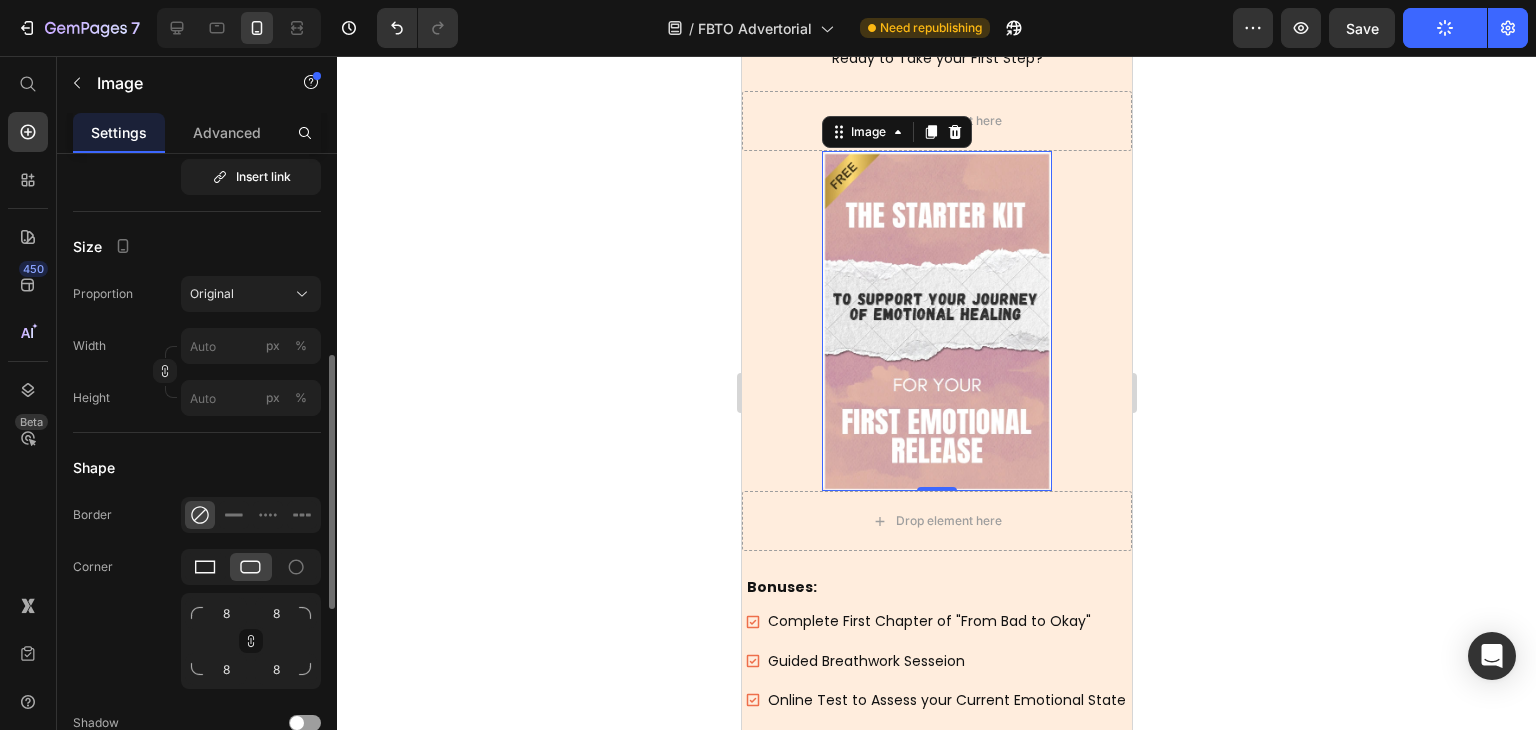 scroll, scrollTop: 1032, scrollLeft: 0, axis: vertical 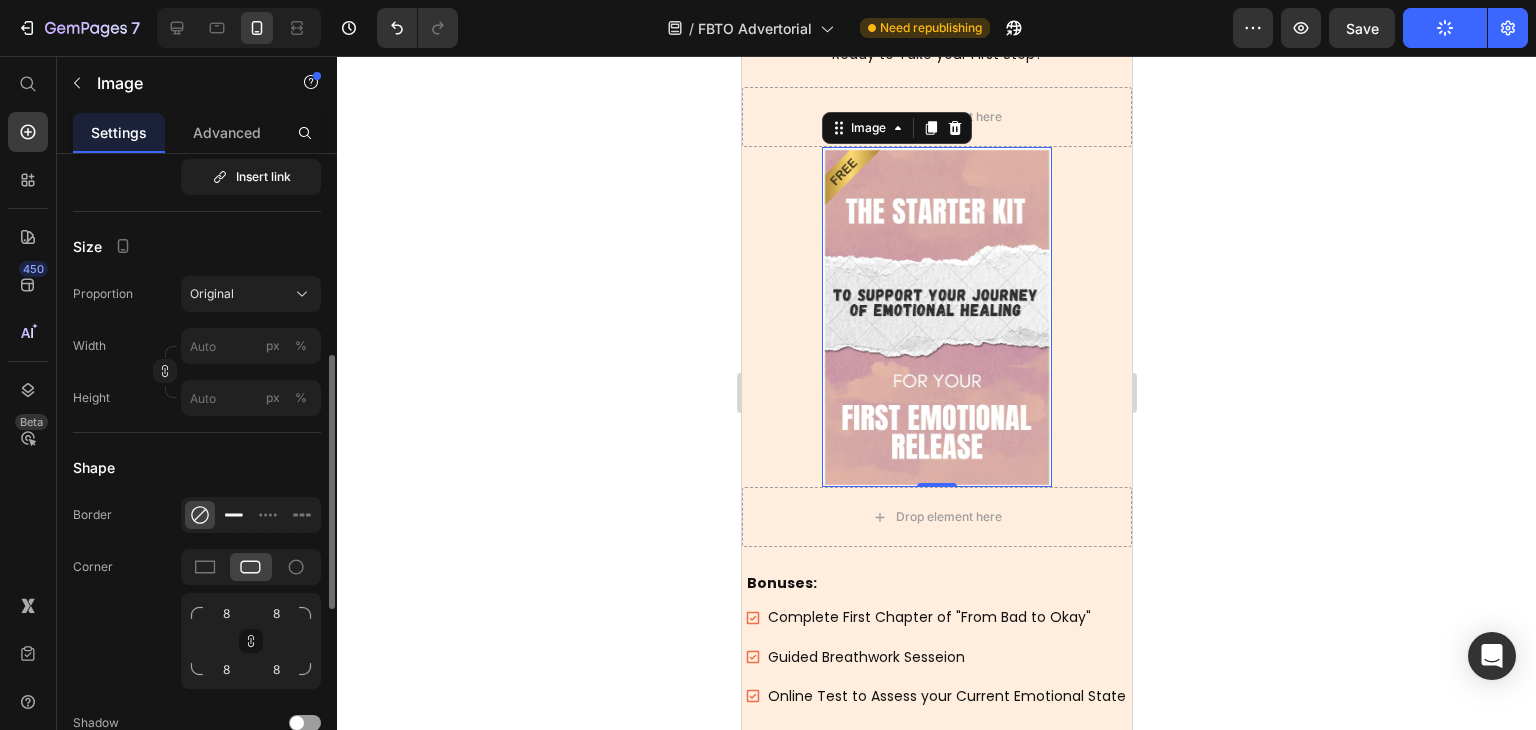 click 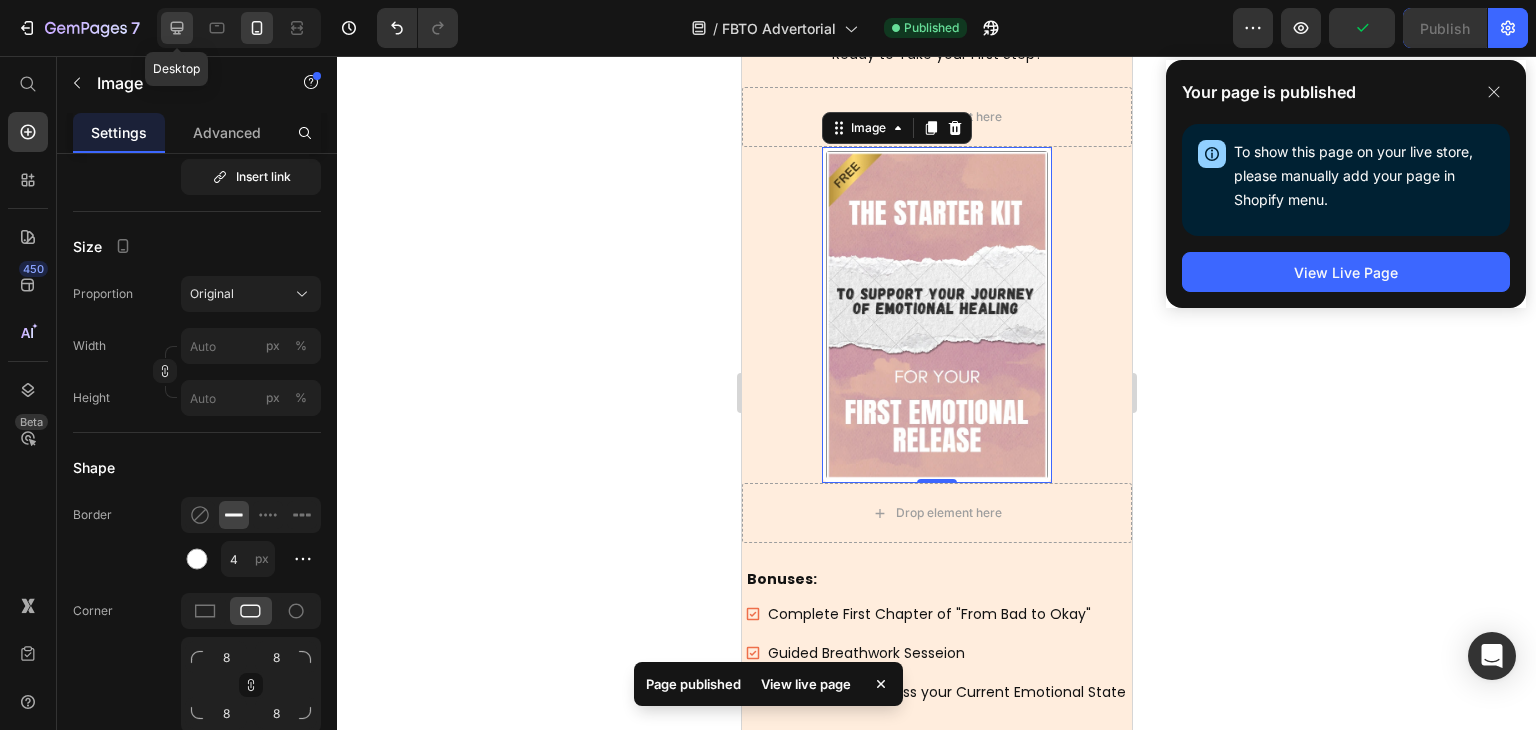 click 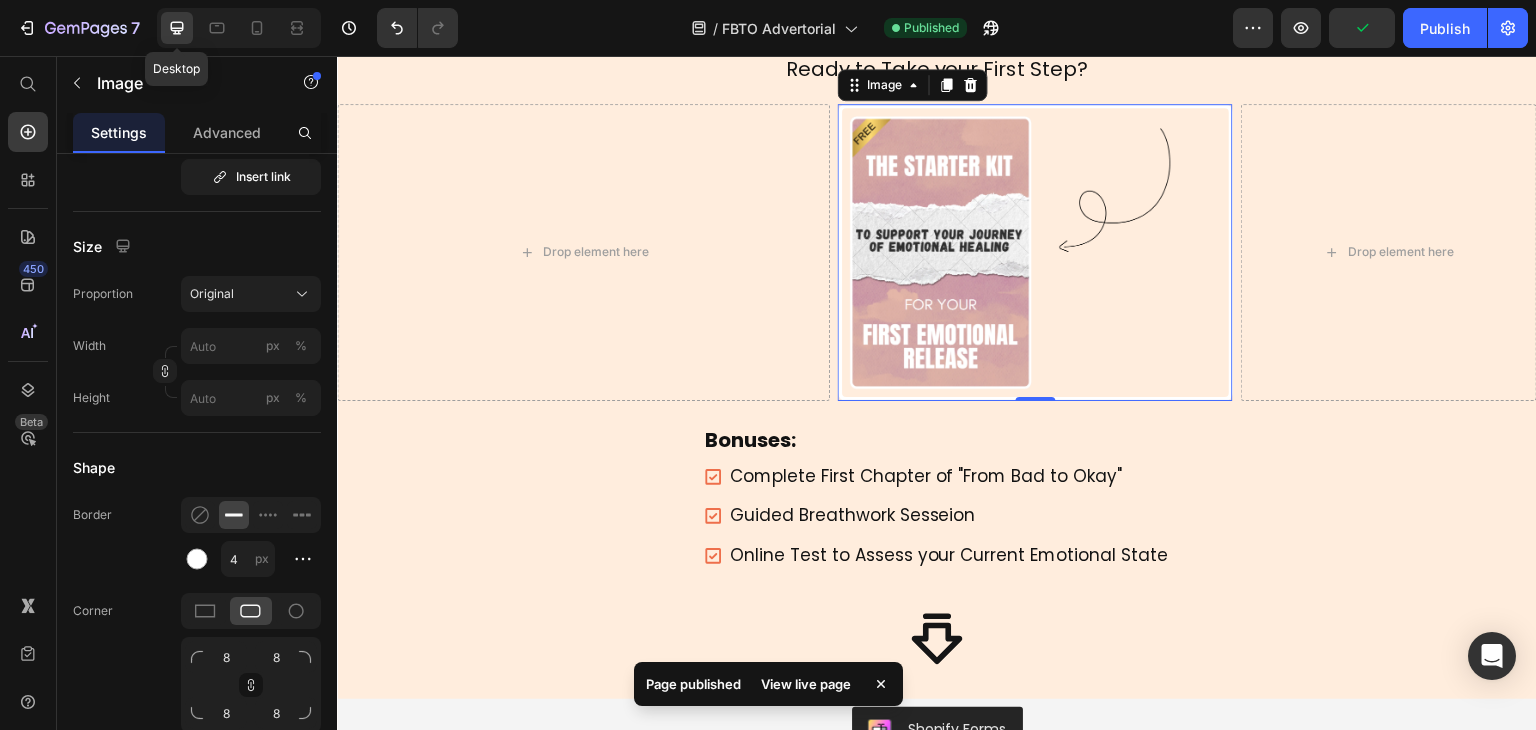 scroll, scrollTop: 872, scrollLeft: 0, axis: vertical 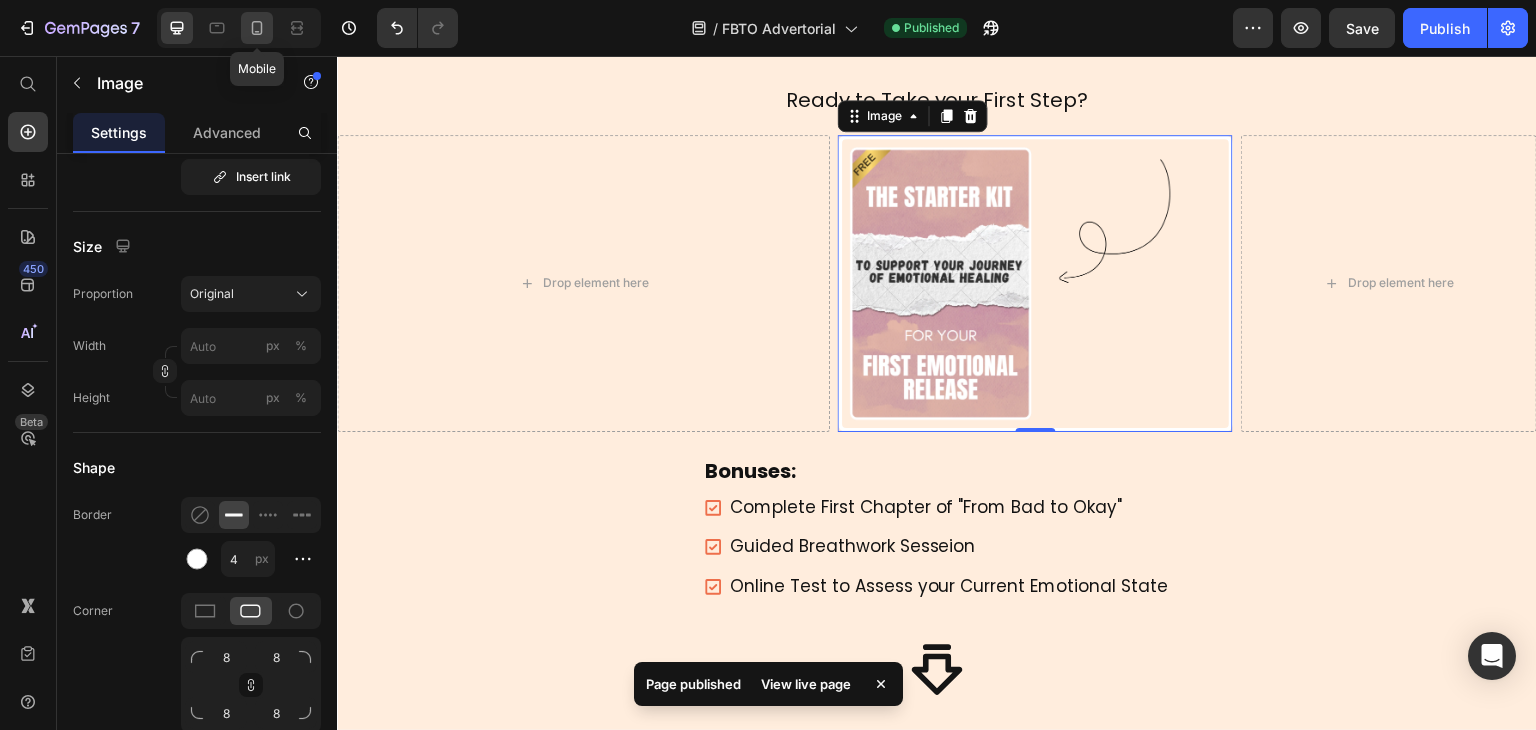 click 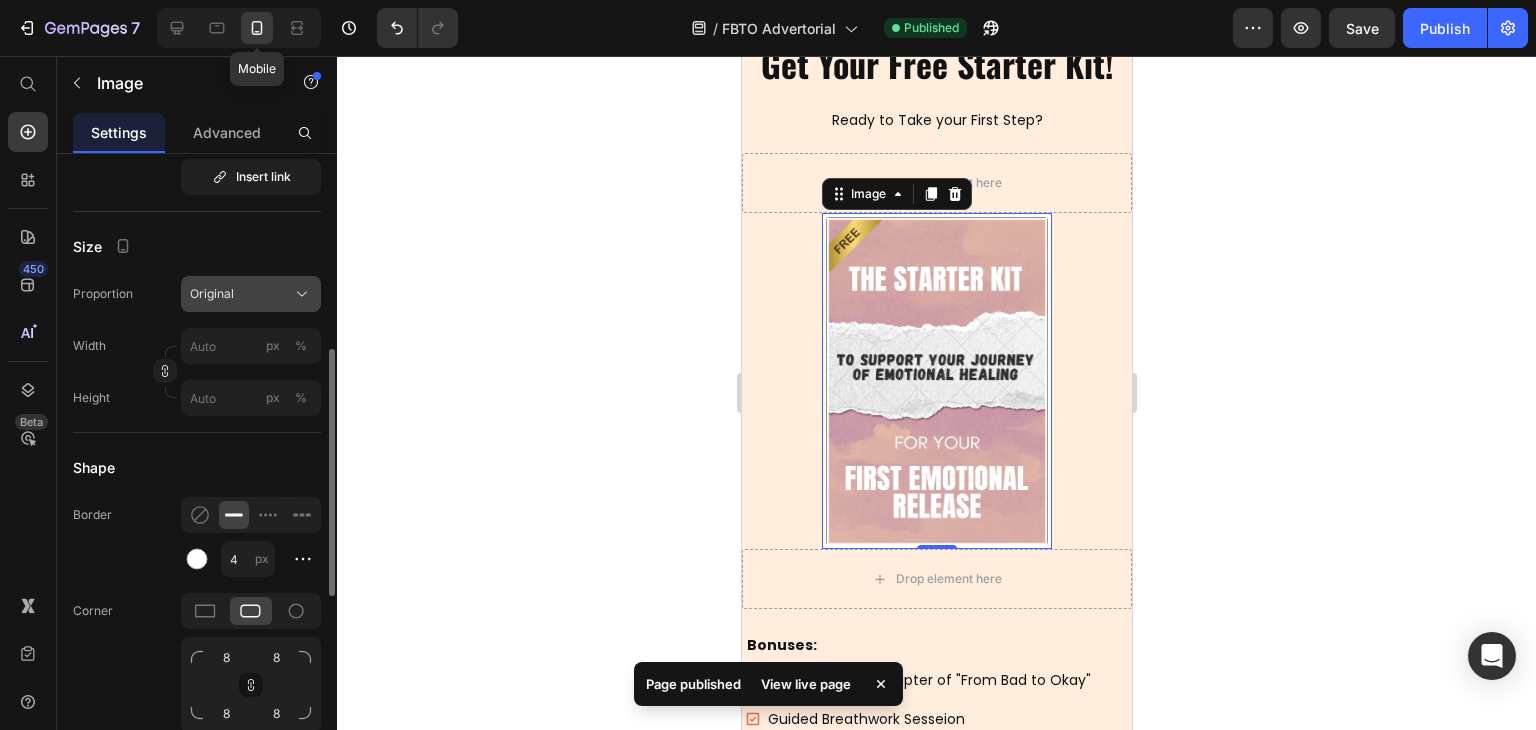 scroll, scrollTop: 1032, scrollLeft: 0, axis: vertical 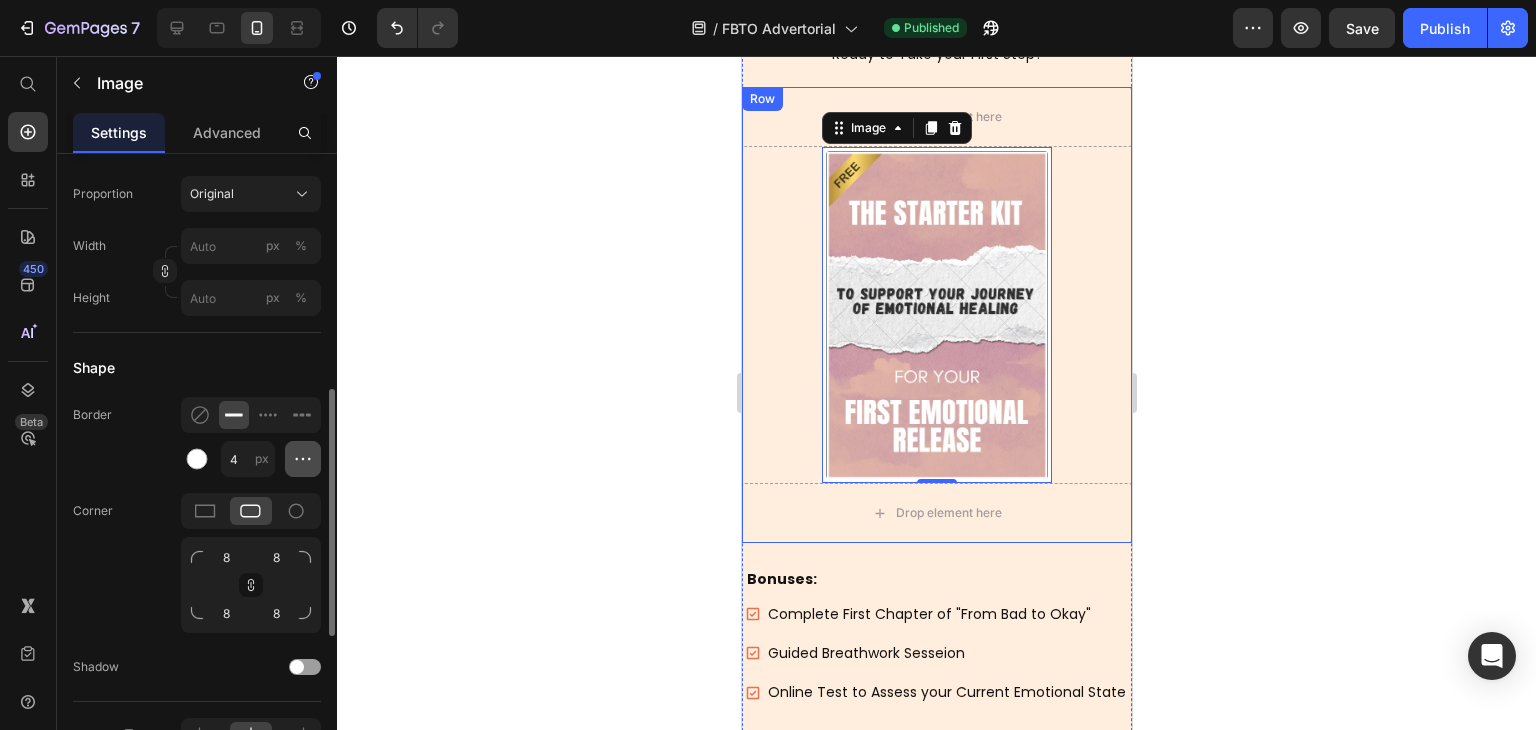 click 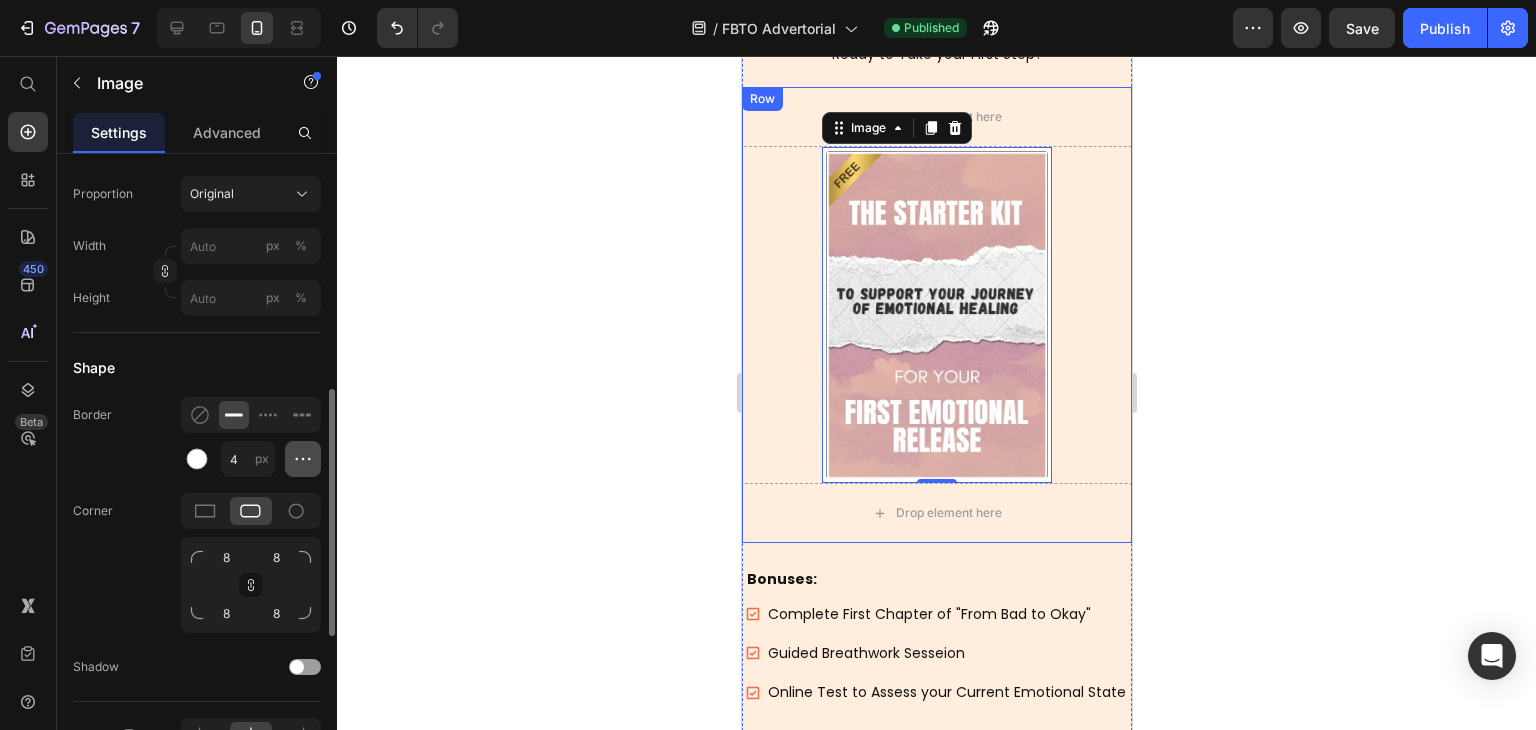 click 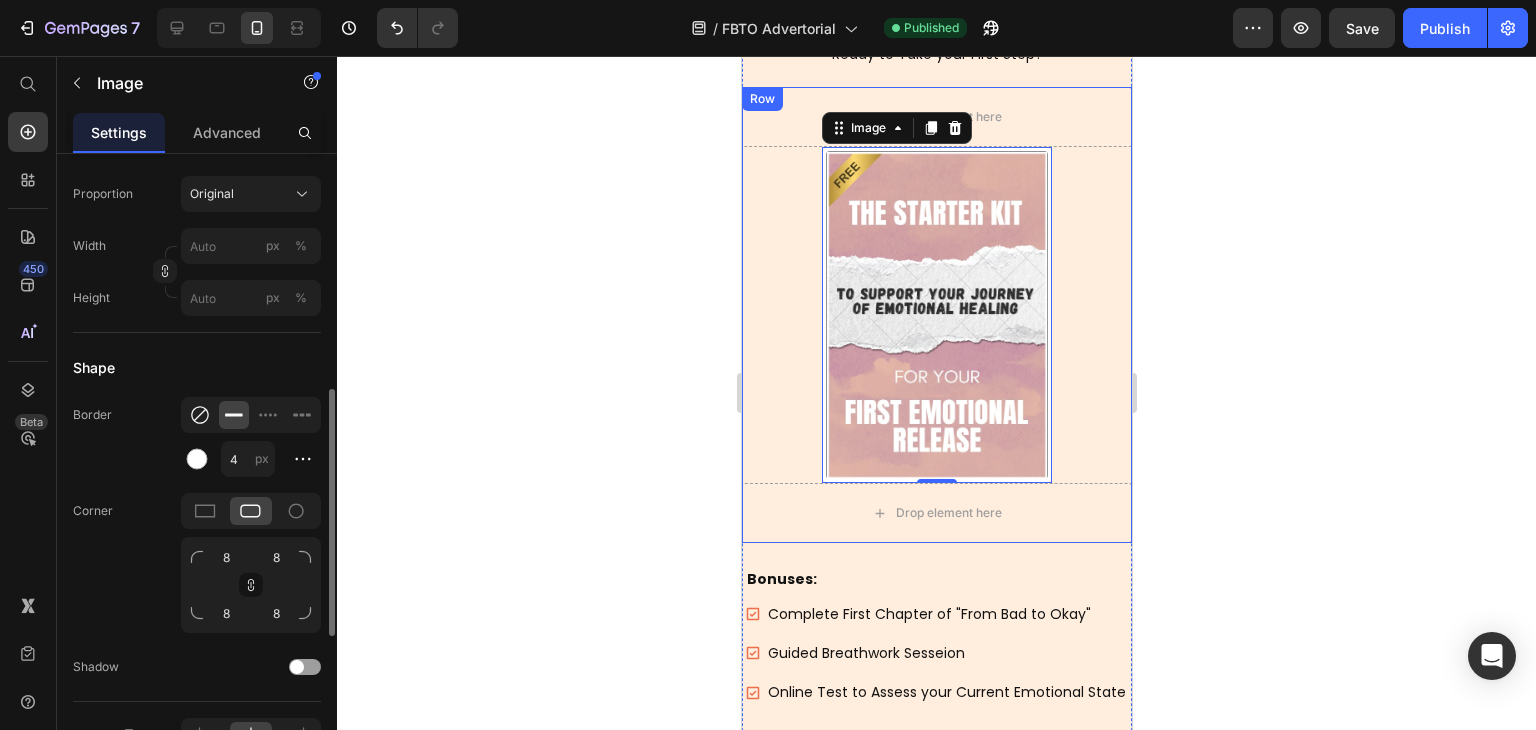 click 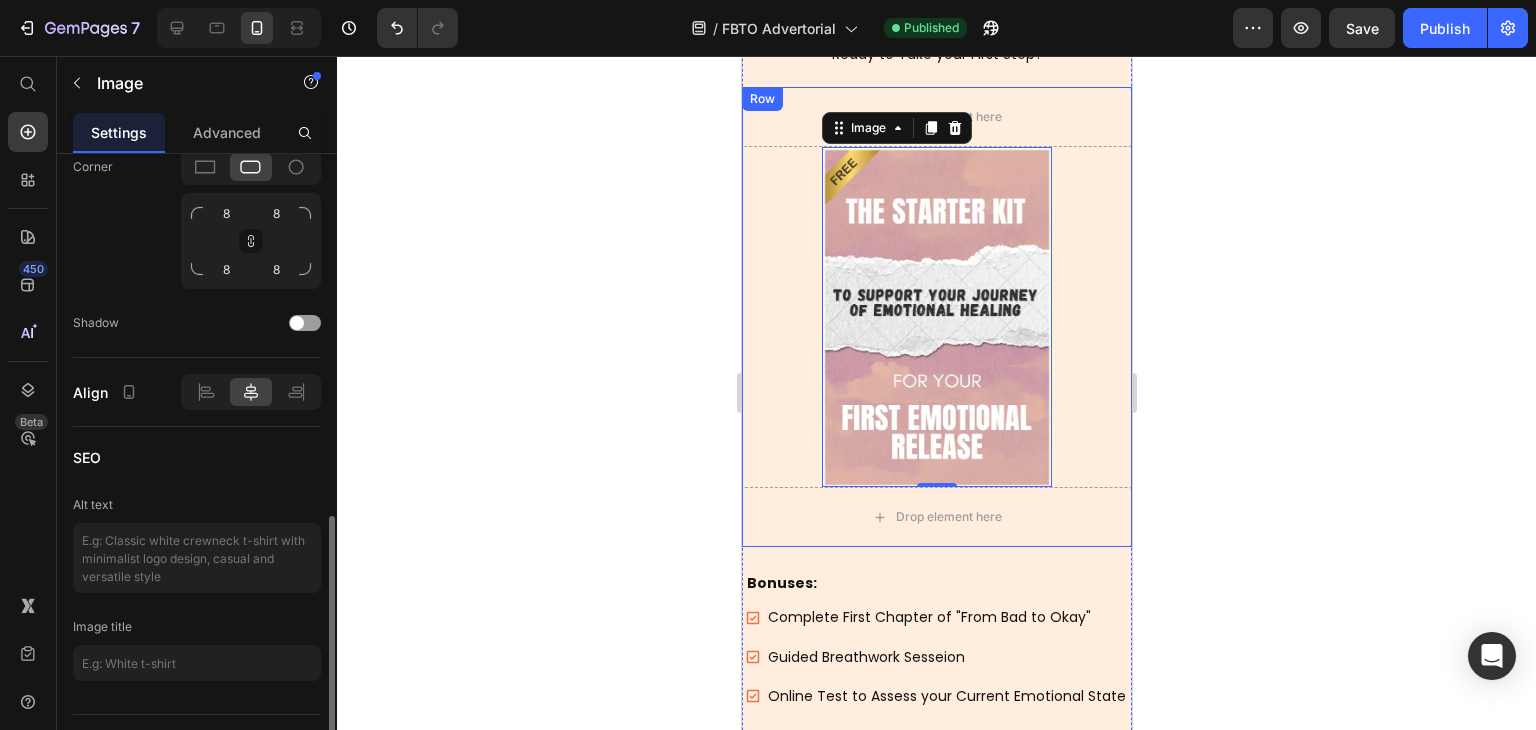 scroll, scrollTop: 400, scrollLeft: 0, axis: vertical 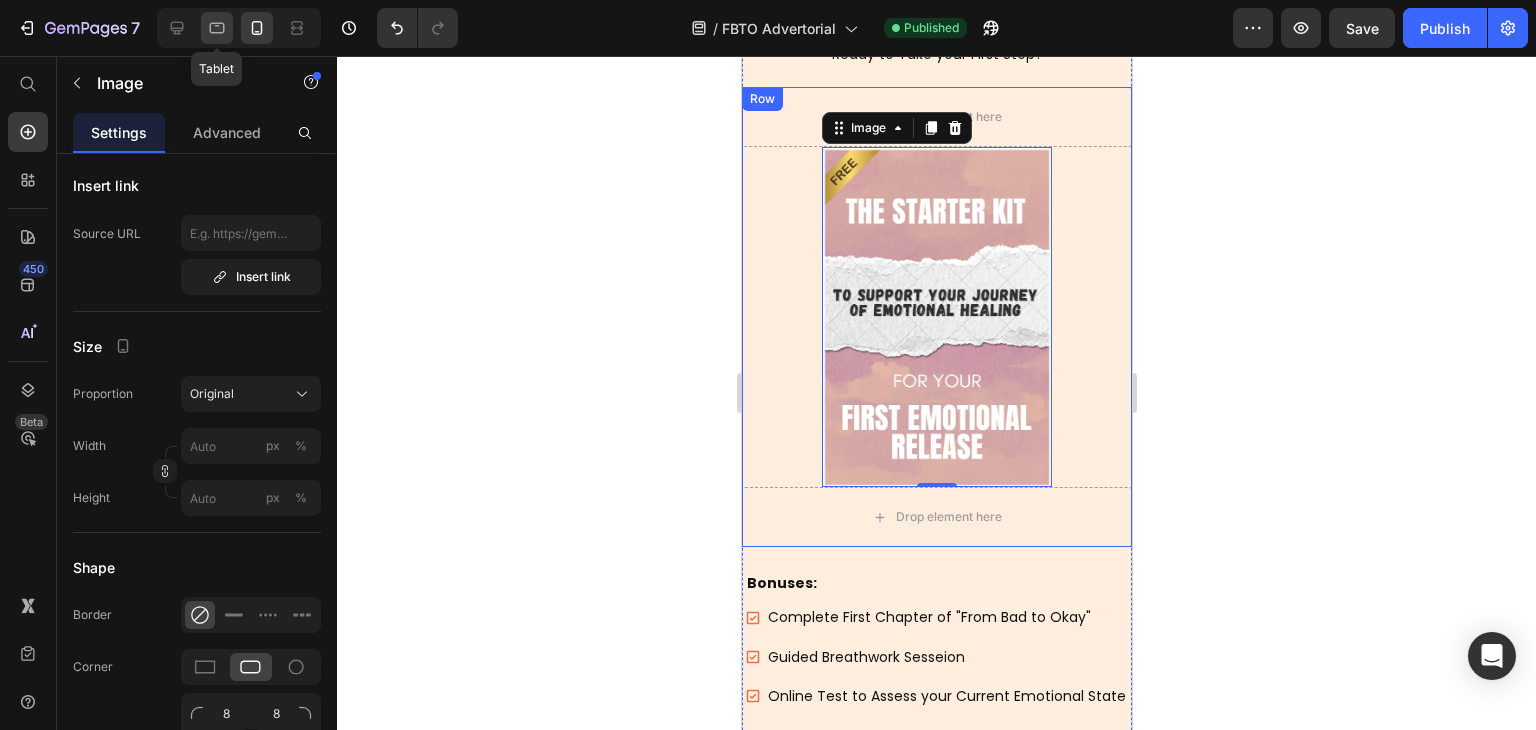 click 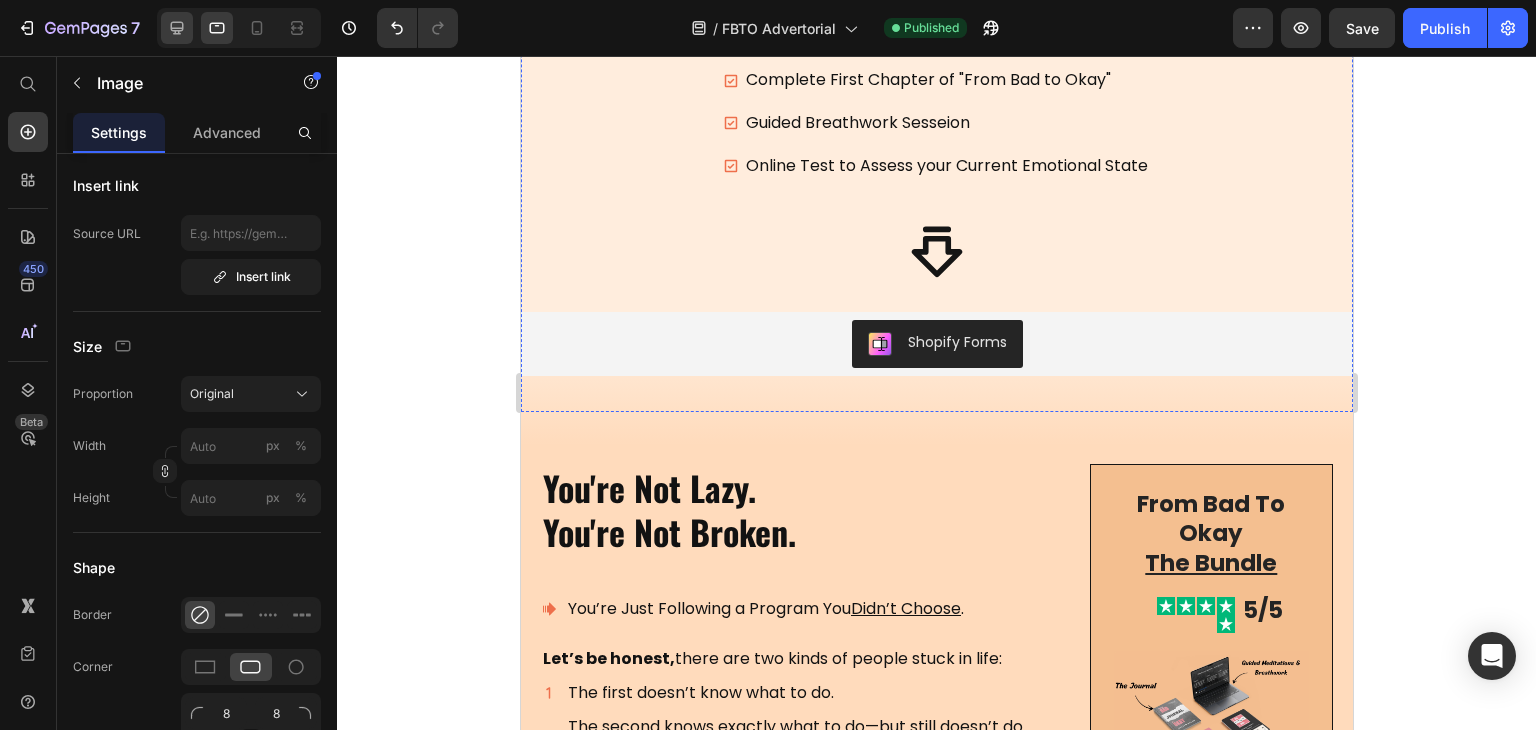 click 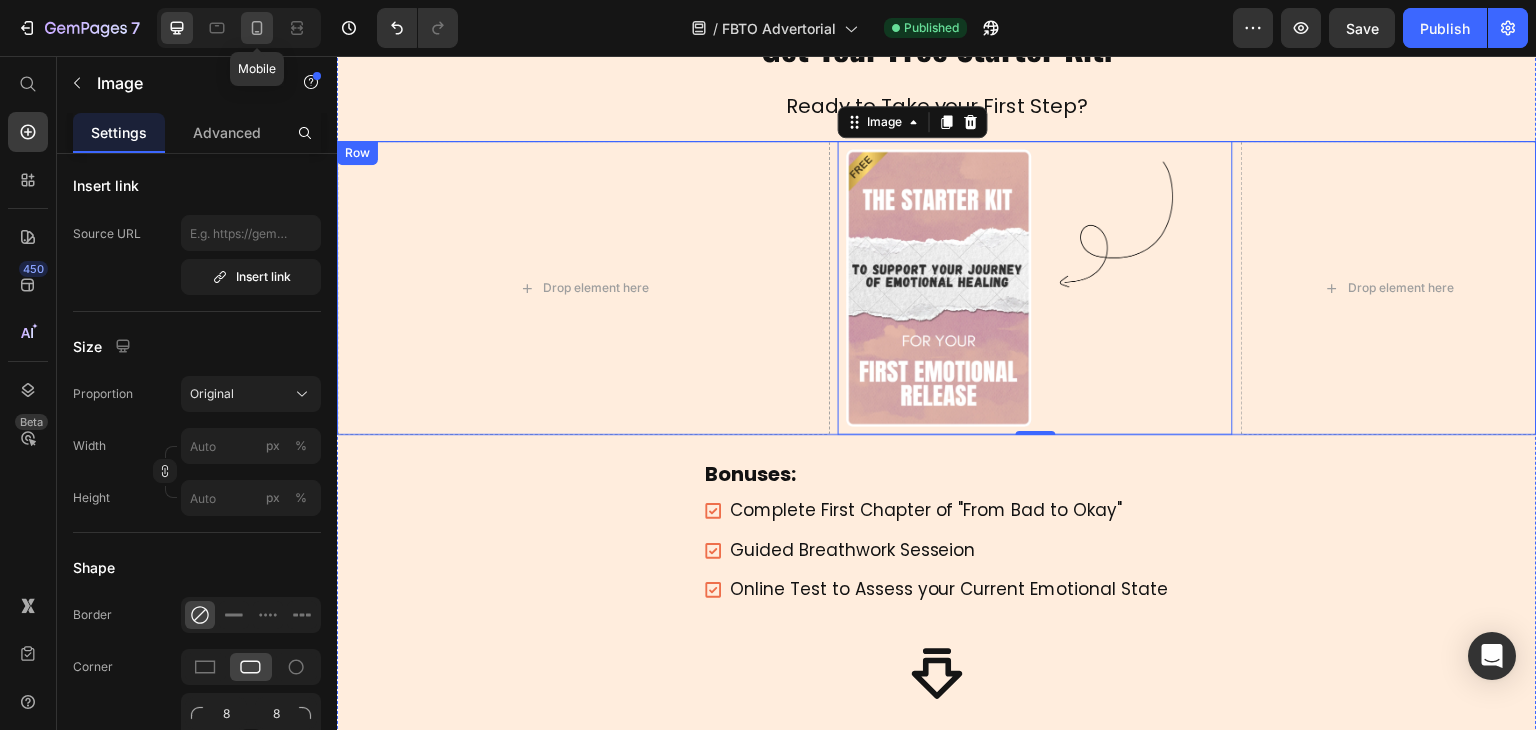 scroll, scrollTop: 873, scrollLeft: 0, axis: vertical 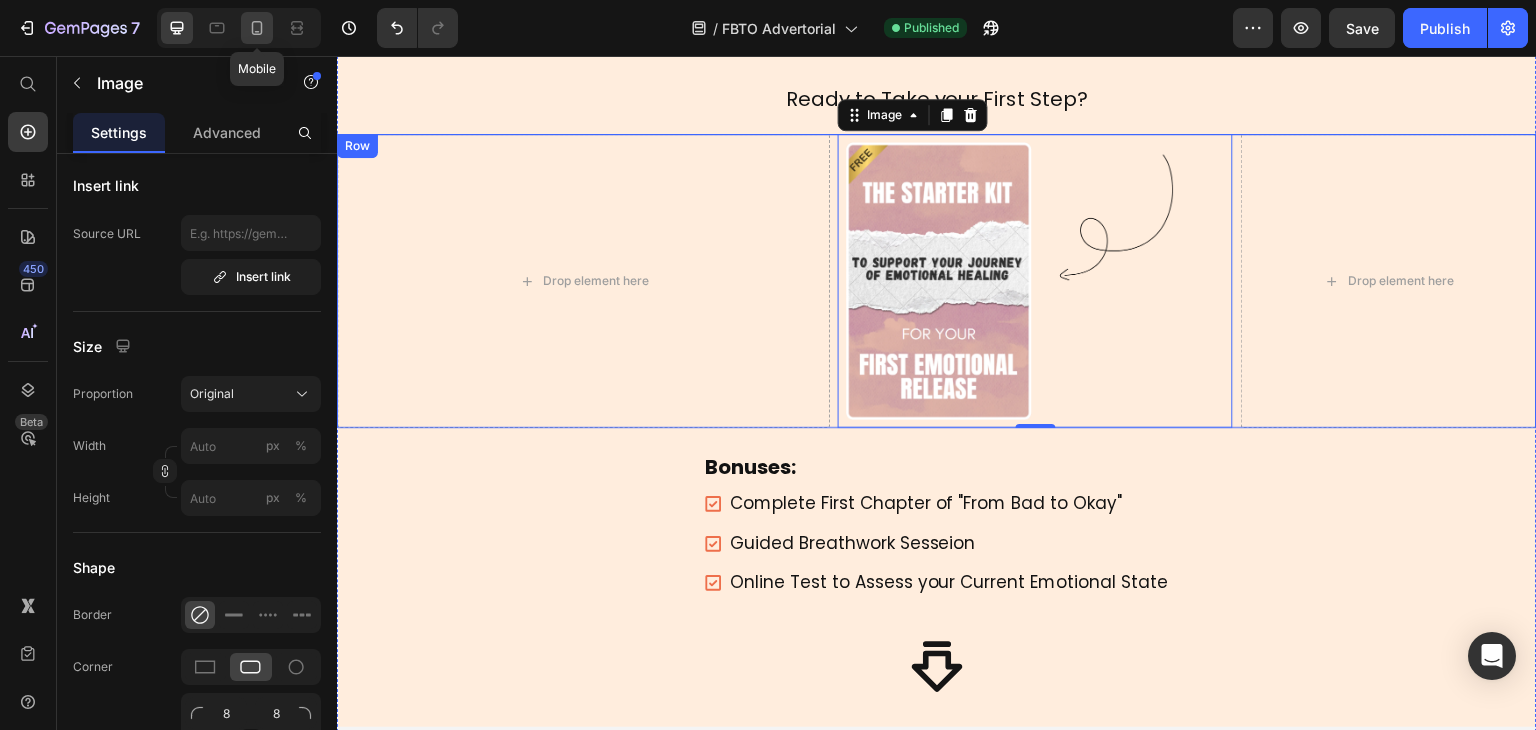 click 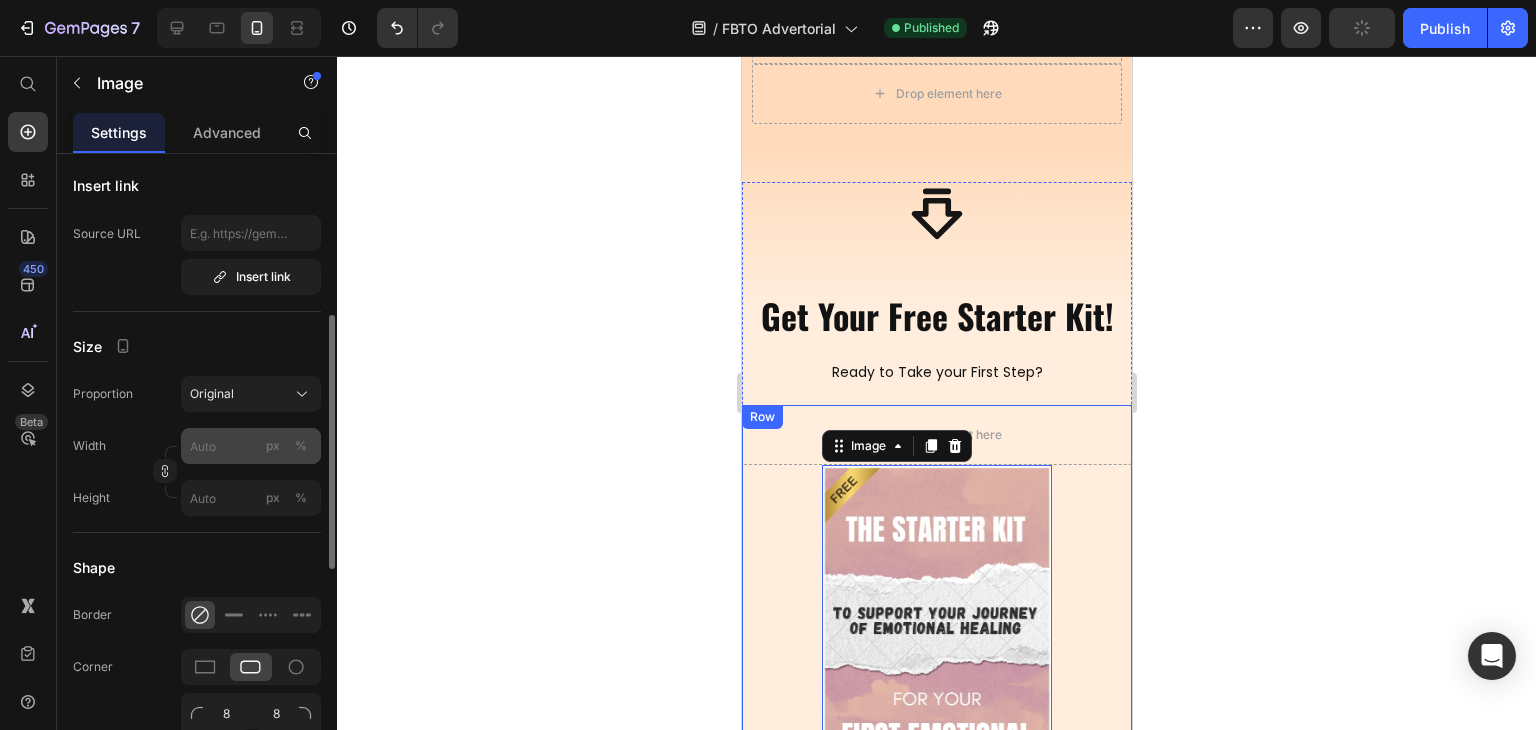 scroll, scrollTop: 1032, scrollLeft: 0, axis: vertical 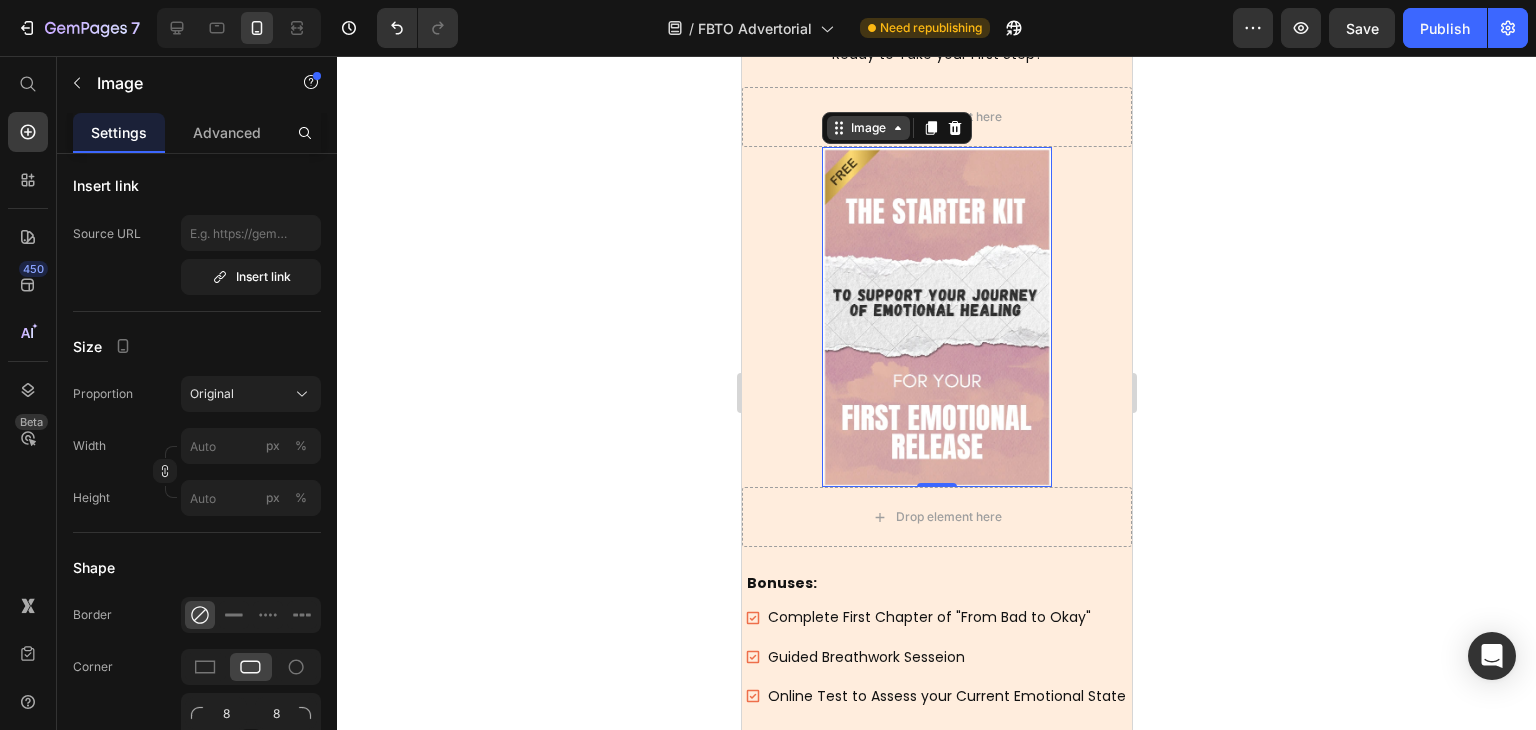 click on "Image" at bounding box center (867, 128) 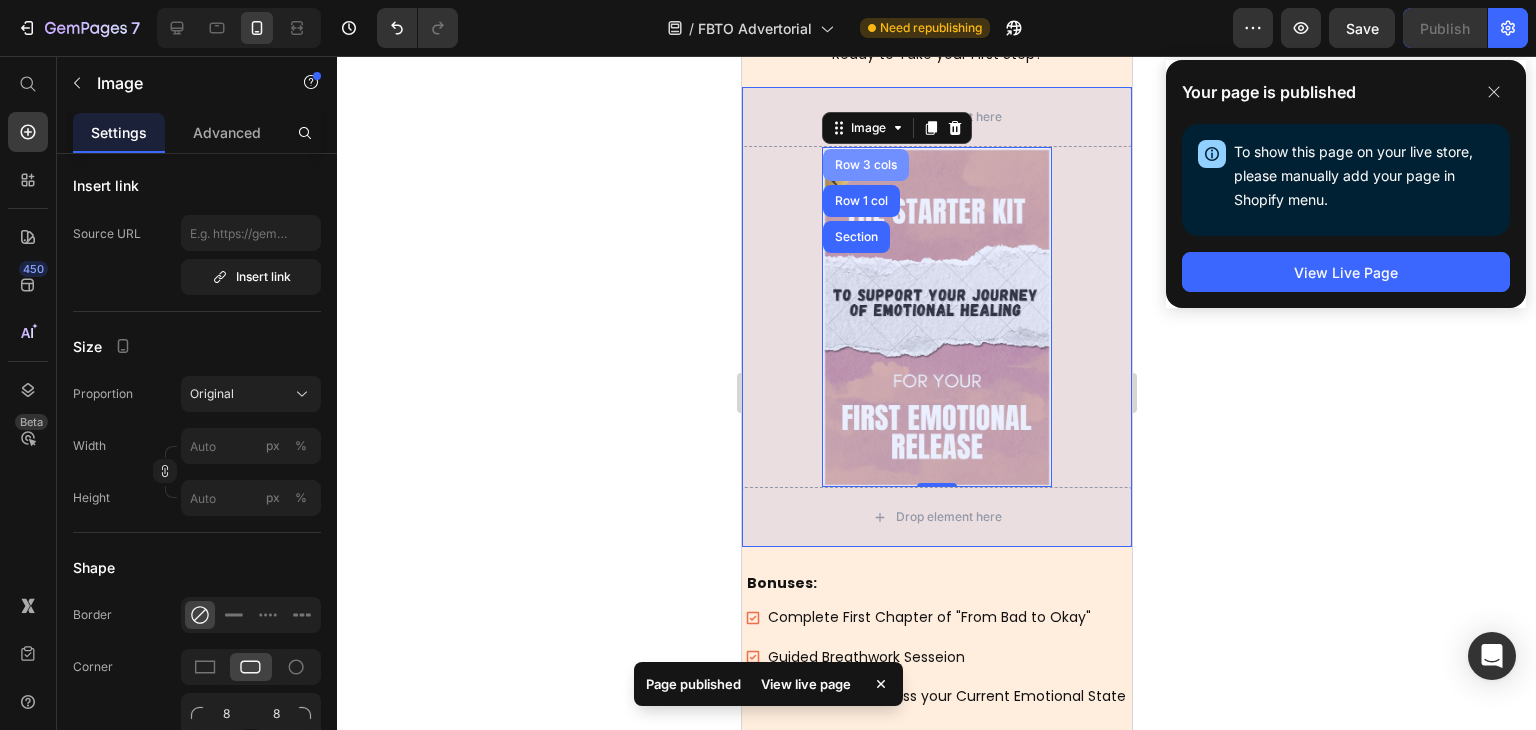 click on "Row 3 cols" at bounding box center [865, 165] 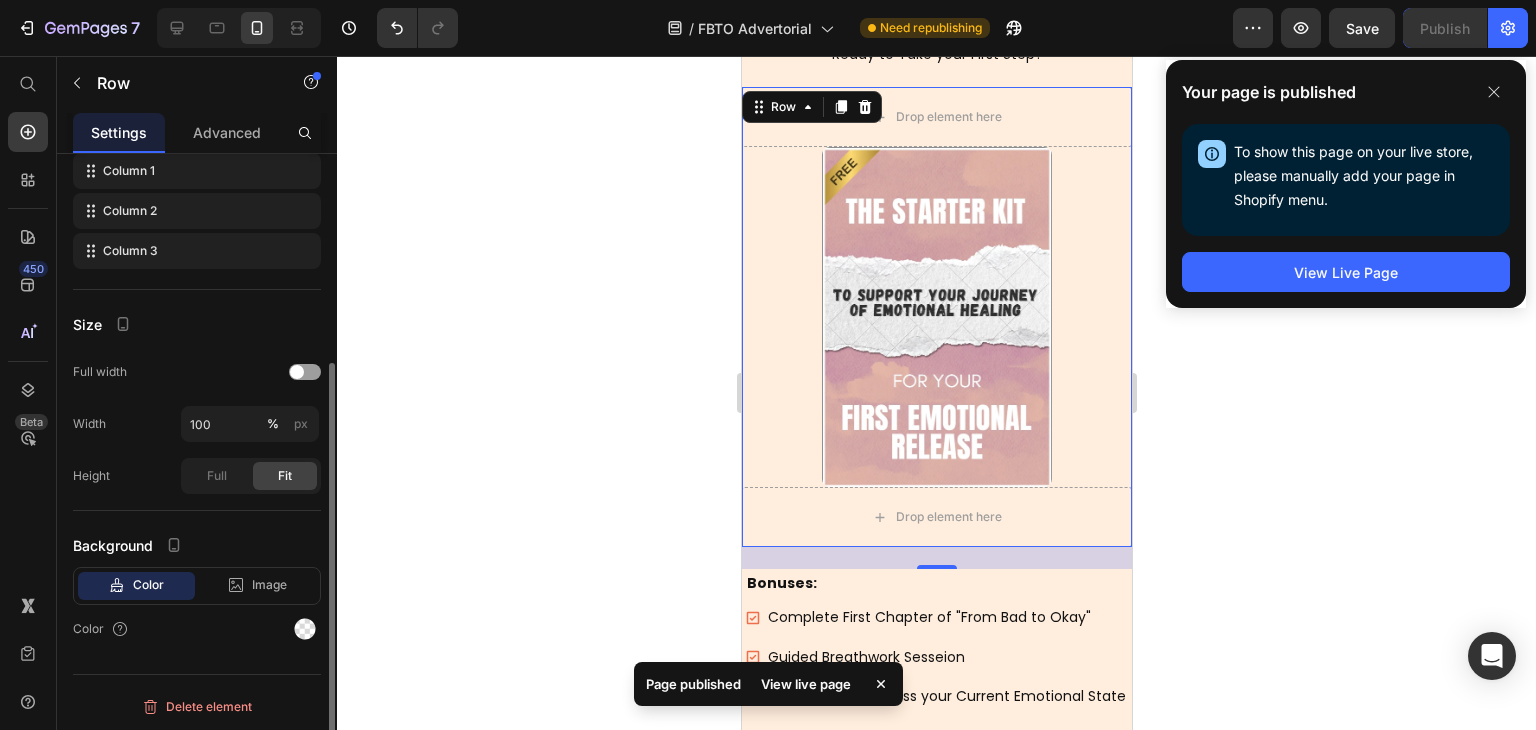 scroll, scrollTop: 0, scrollLeft: 0, axis: both 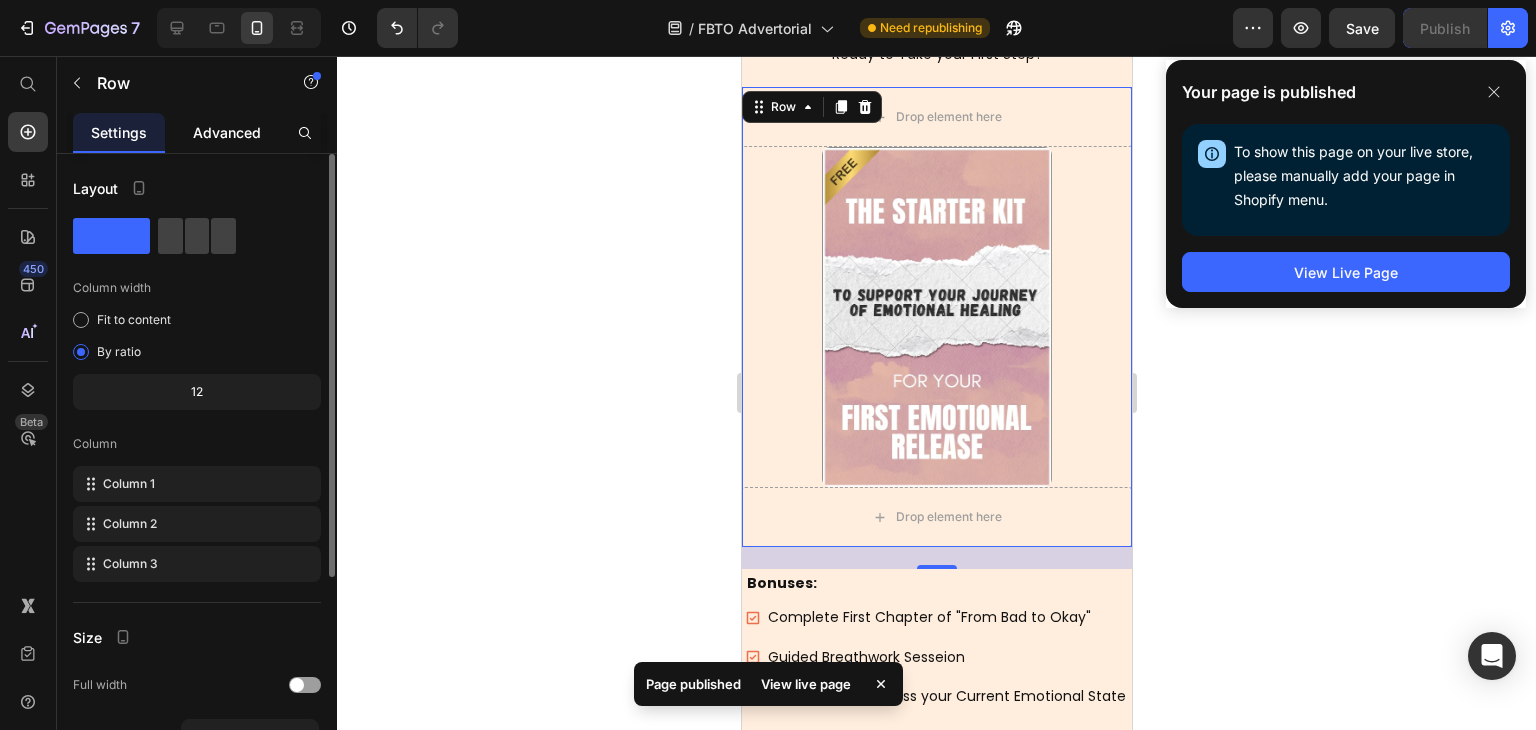 click on "Advanced" 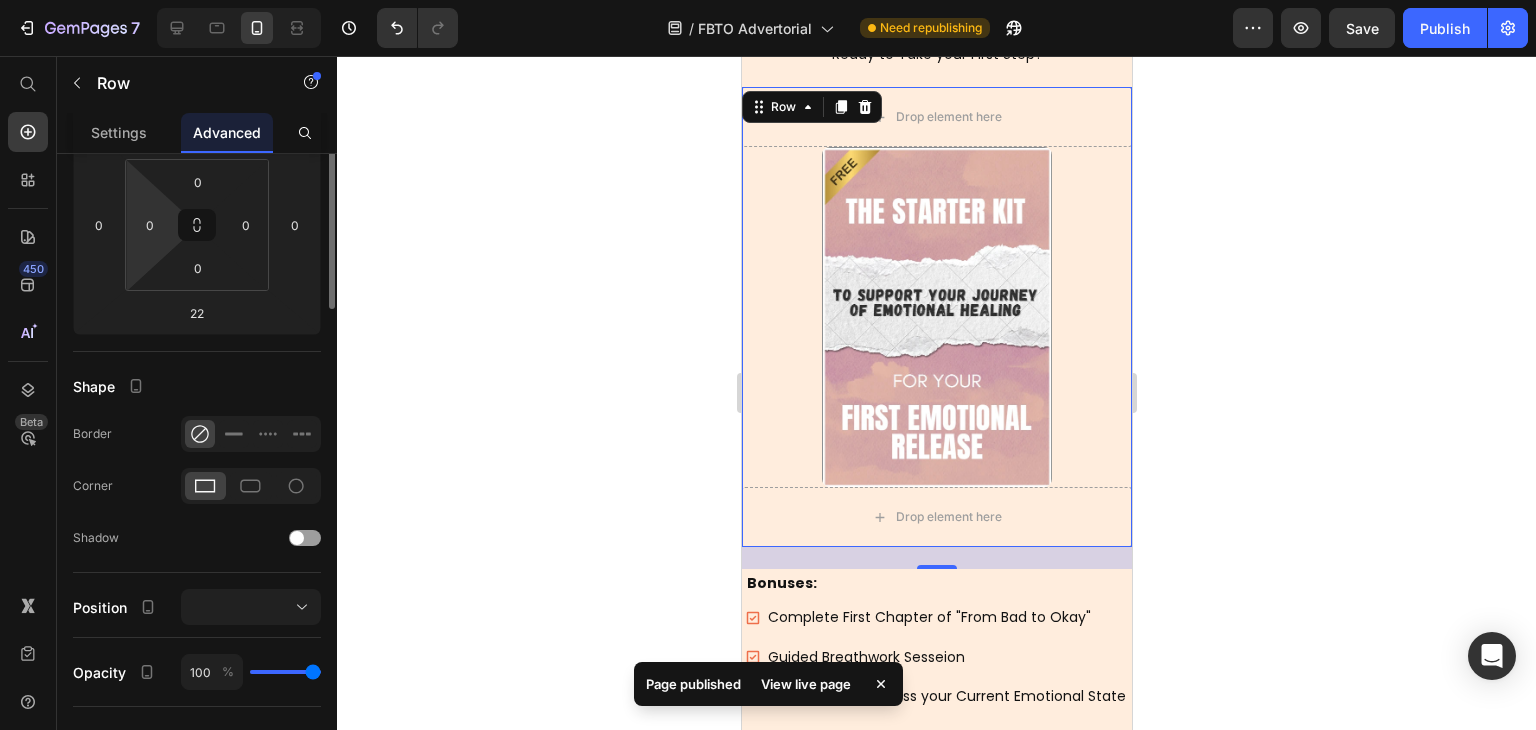 scroll, scrollTop: 400, scrollLeft: 0, axis: vertical 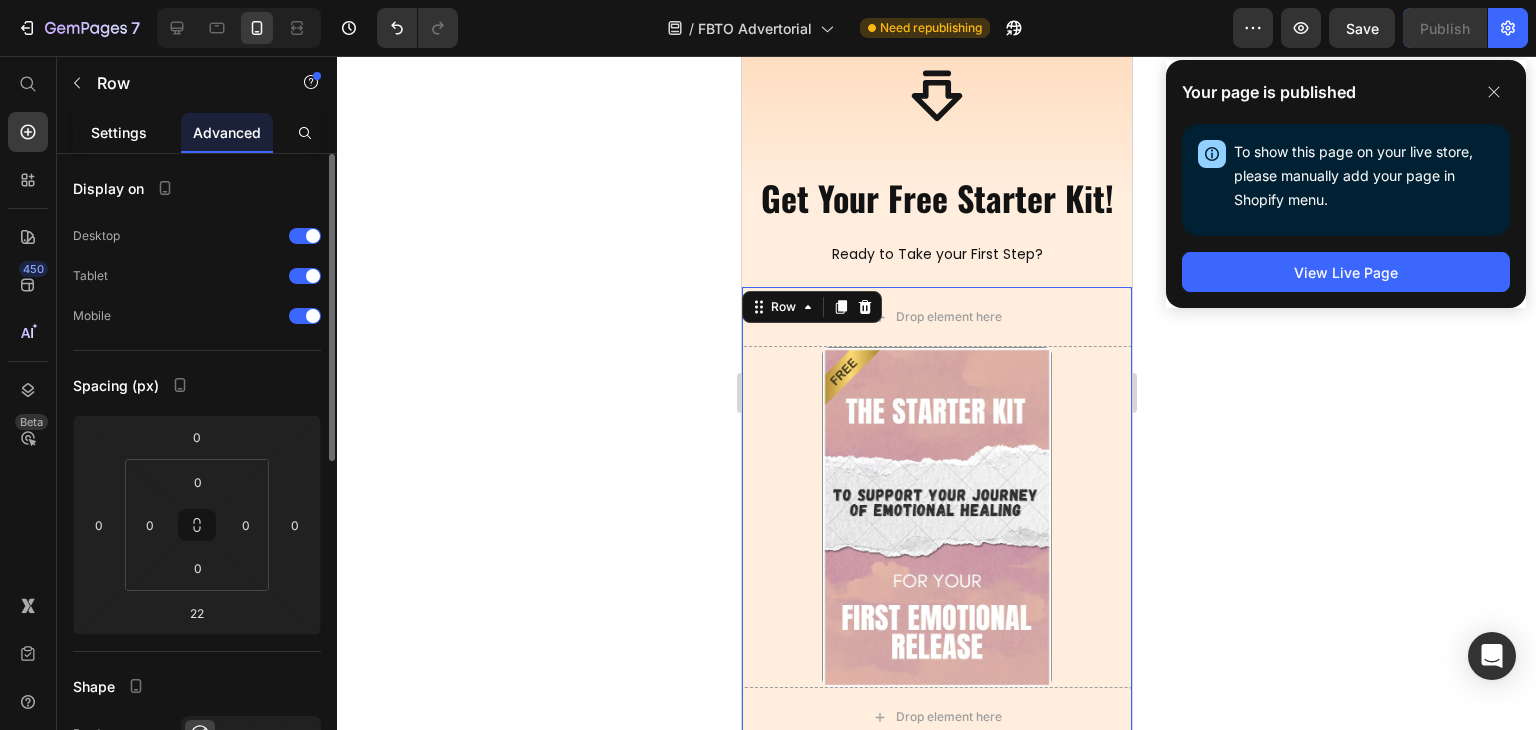 click on "Settings" at bounding box center [119, 132] 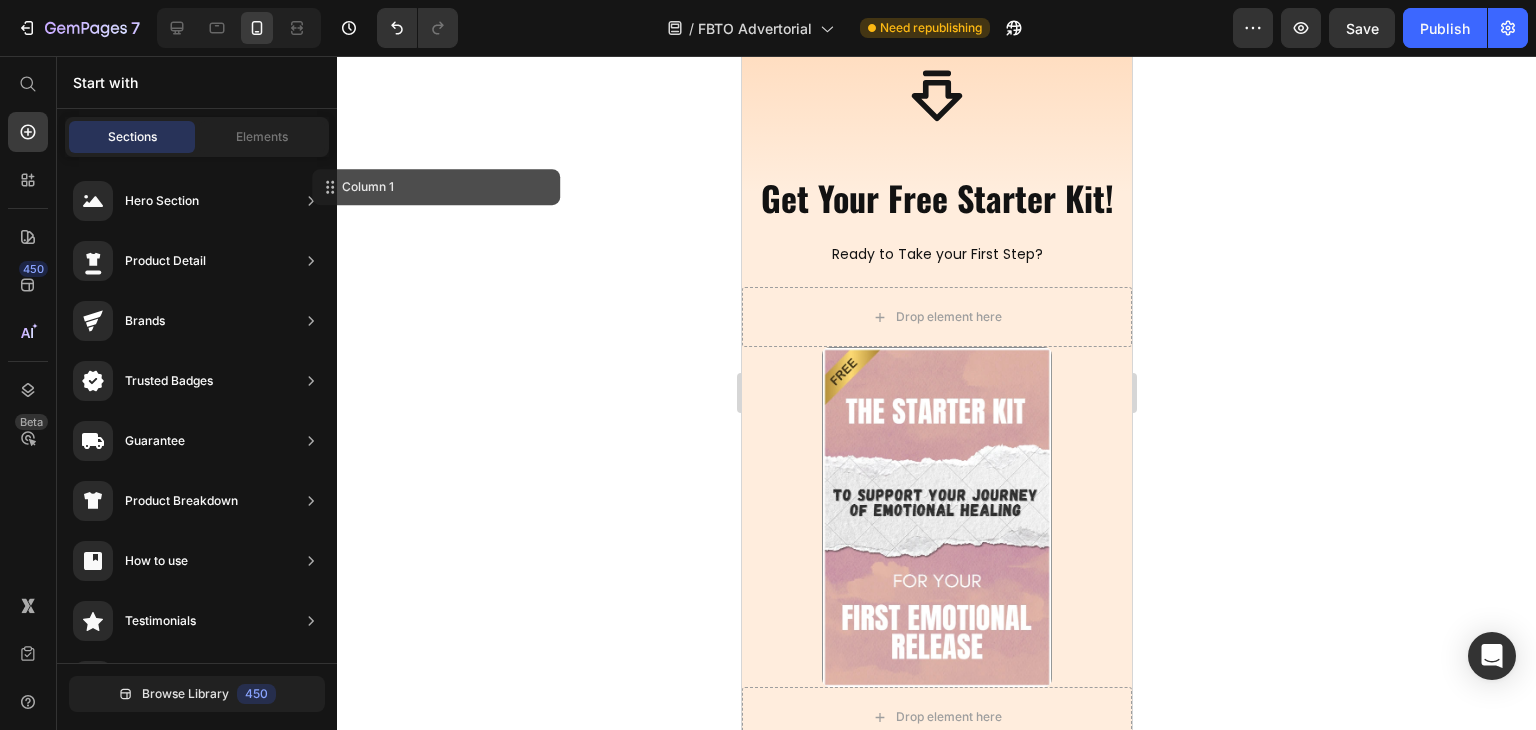 click 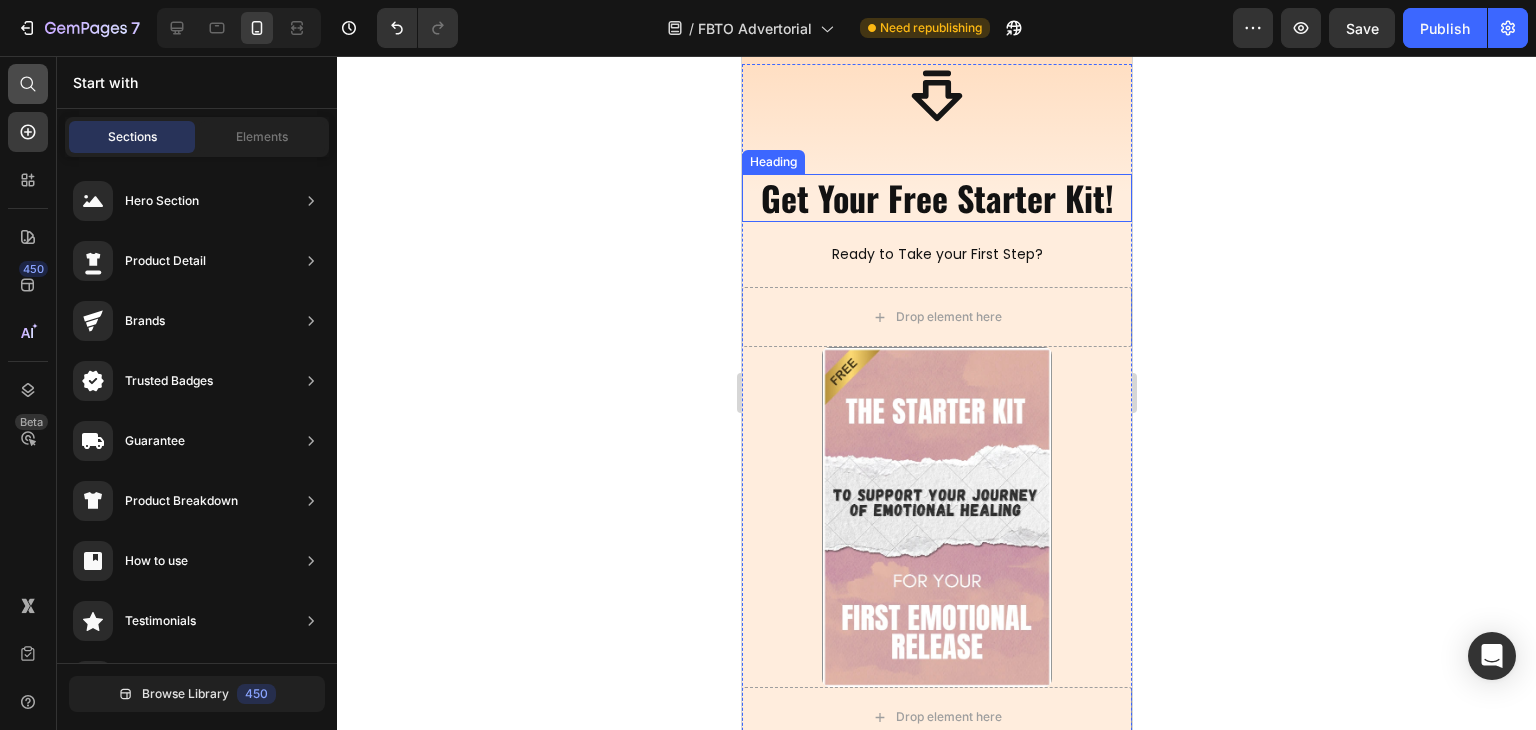 click 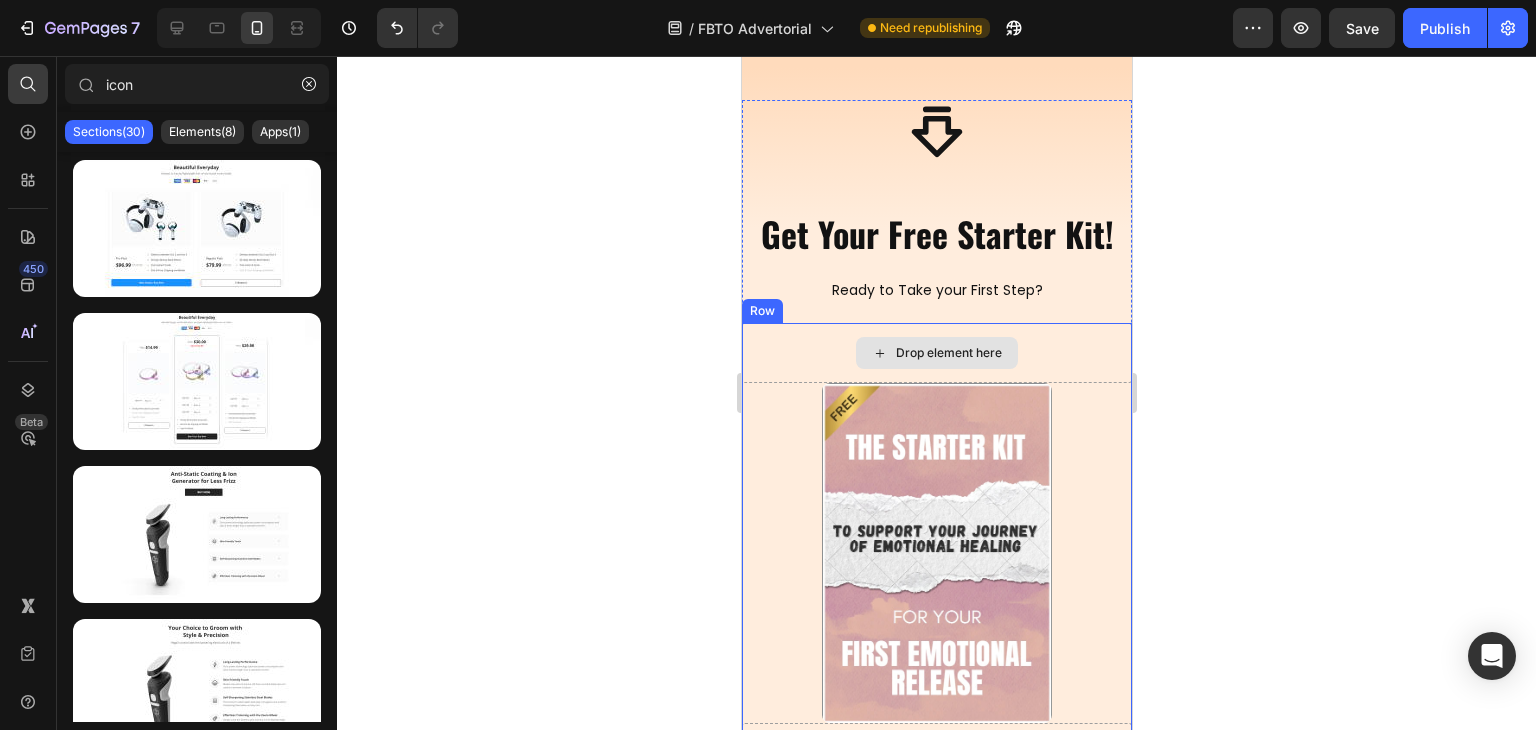 scroll, scrollTop: 732, scrollLeft: 0, axis: vertical 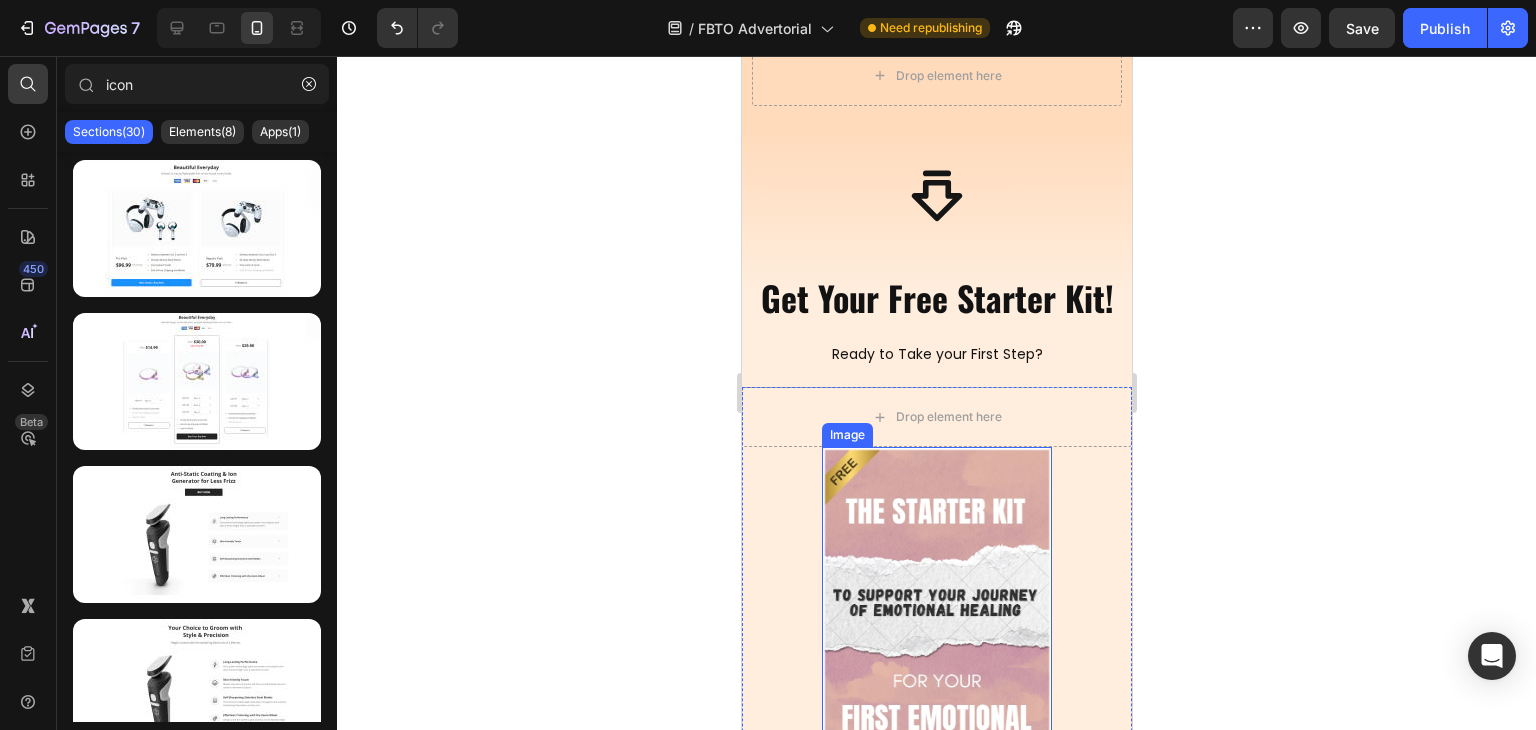 click at bounding box center (936, 617) 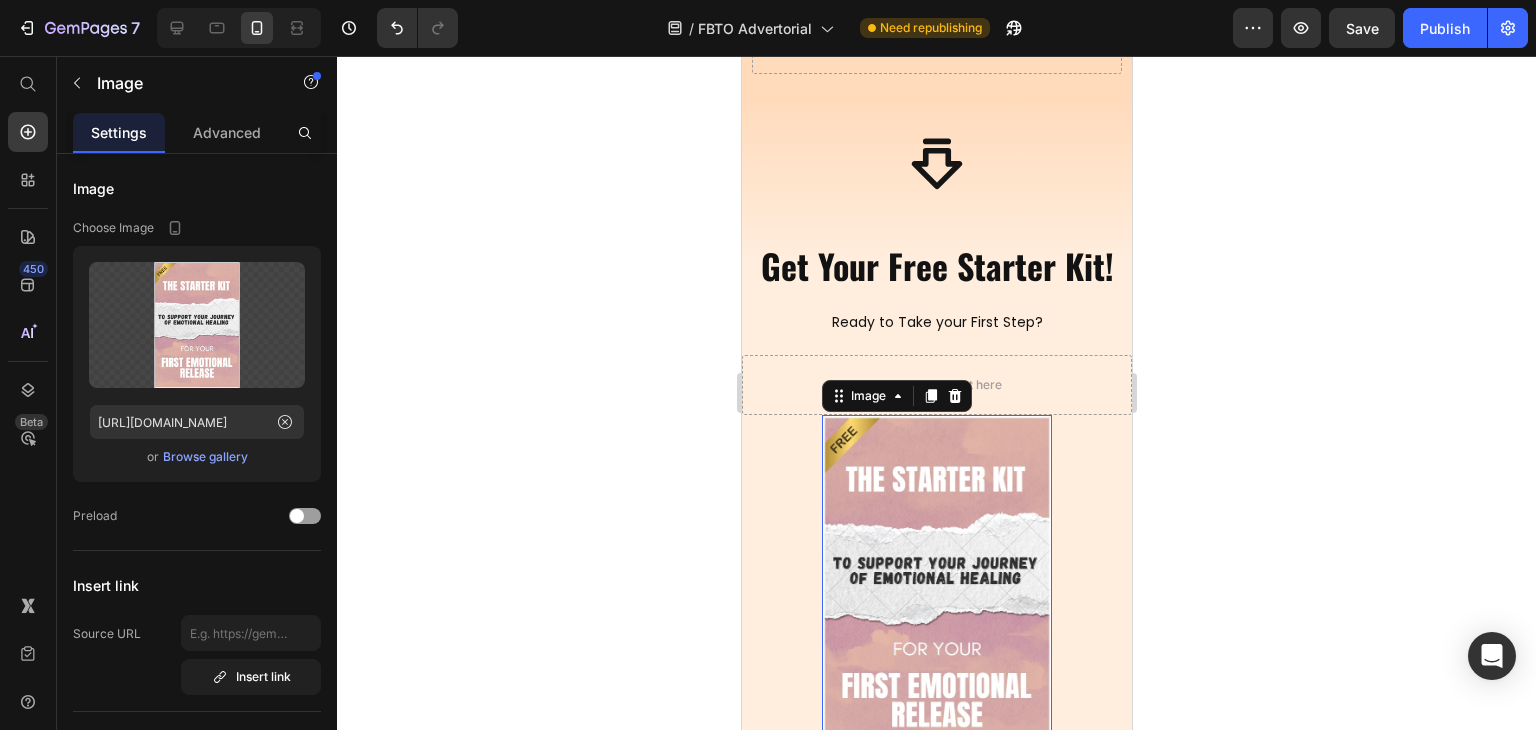 scroll, scrollTop: 832, scrollLeft: 0, axis: vertical 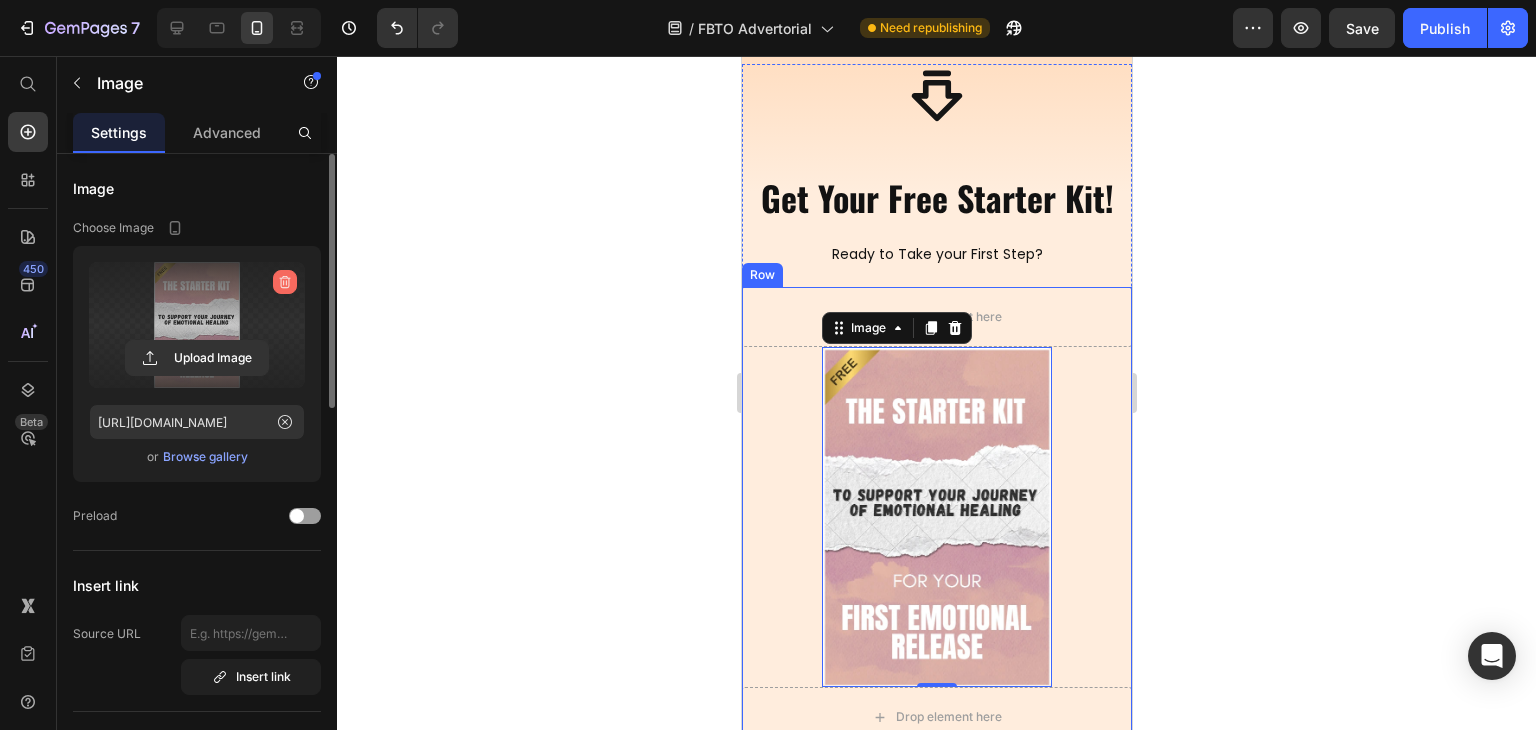 click 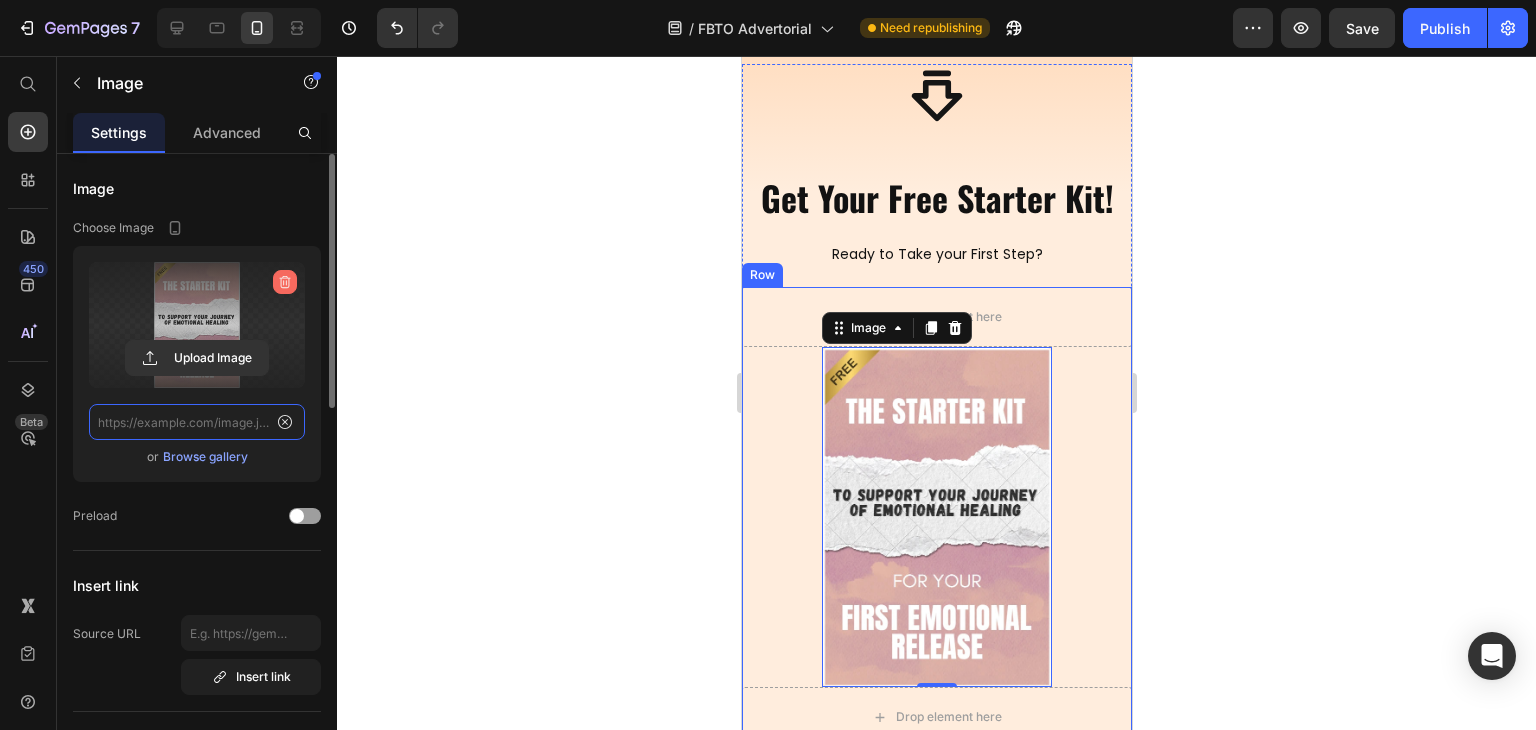 scroll, scrollTop: 0, scrollLeft: 0, axis: both 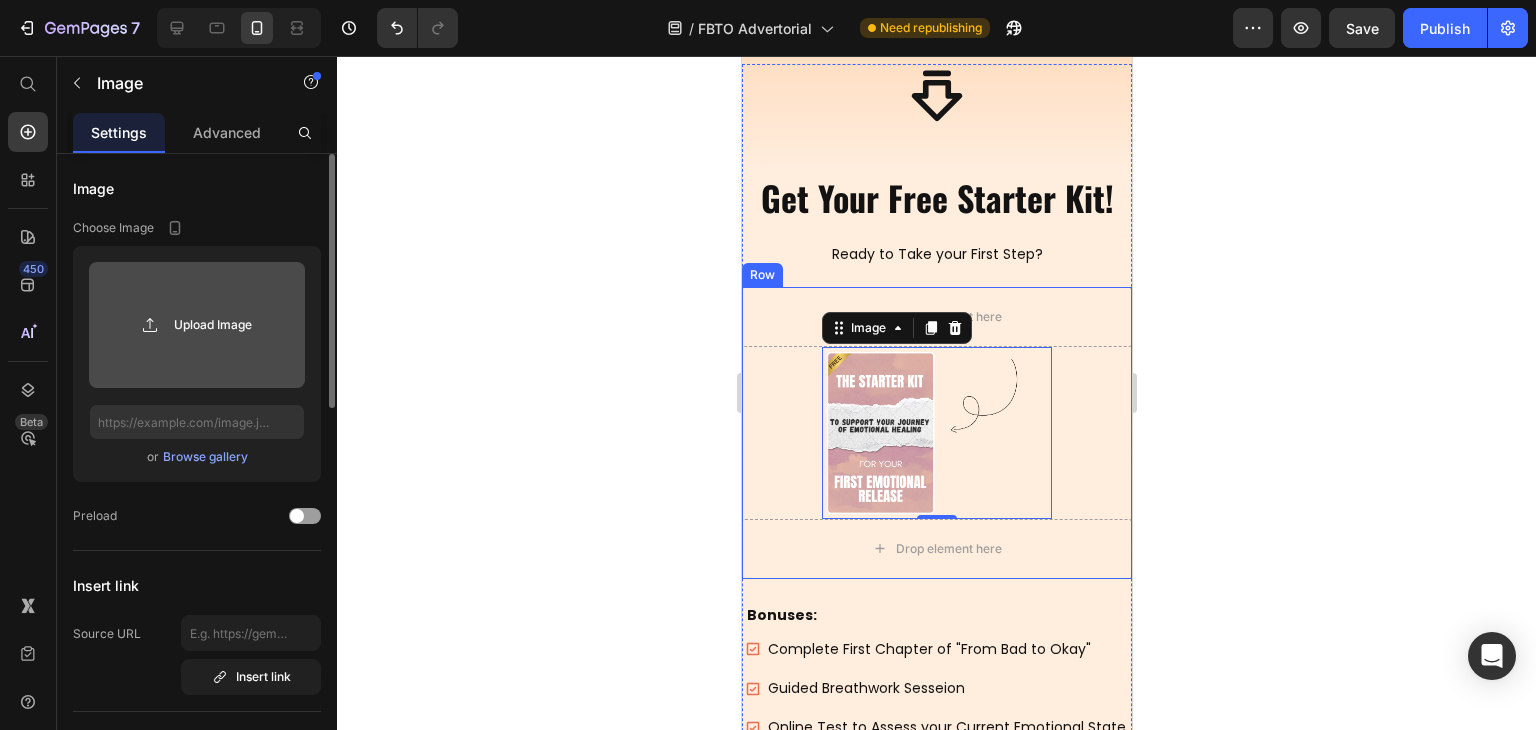 click on "Upload Image" at bounding box center (197, 325) 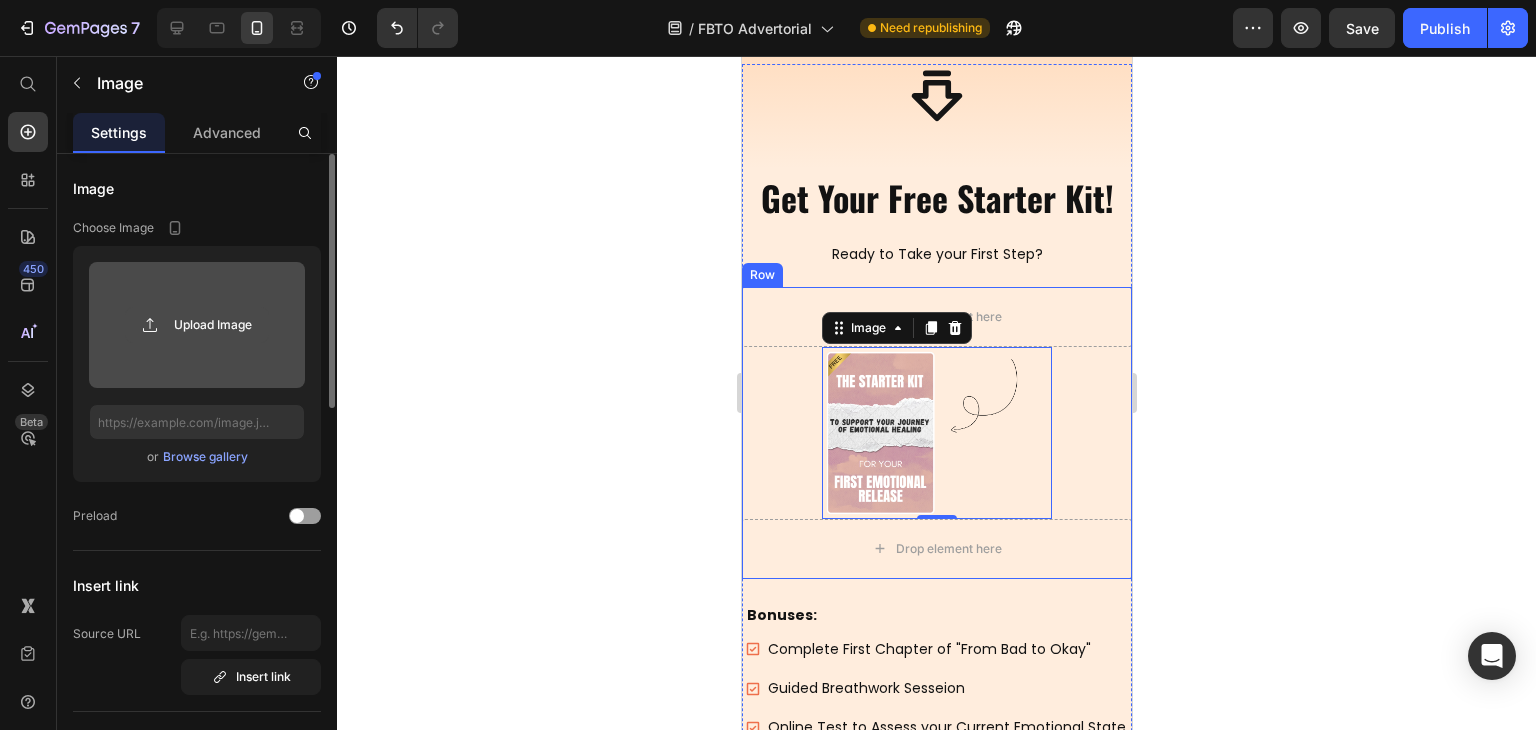 click 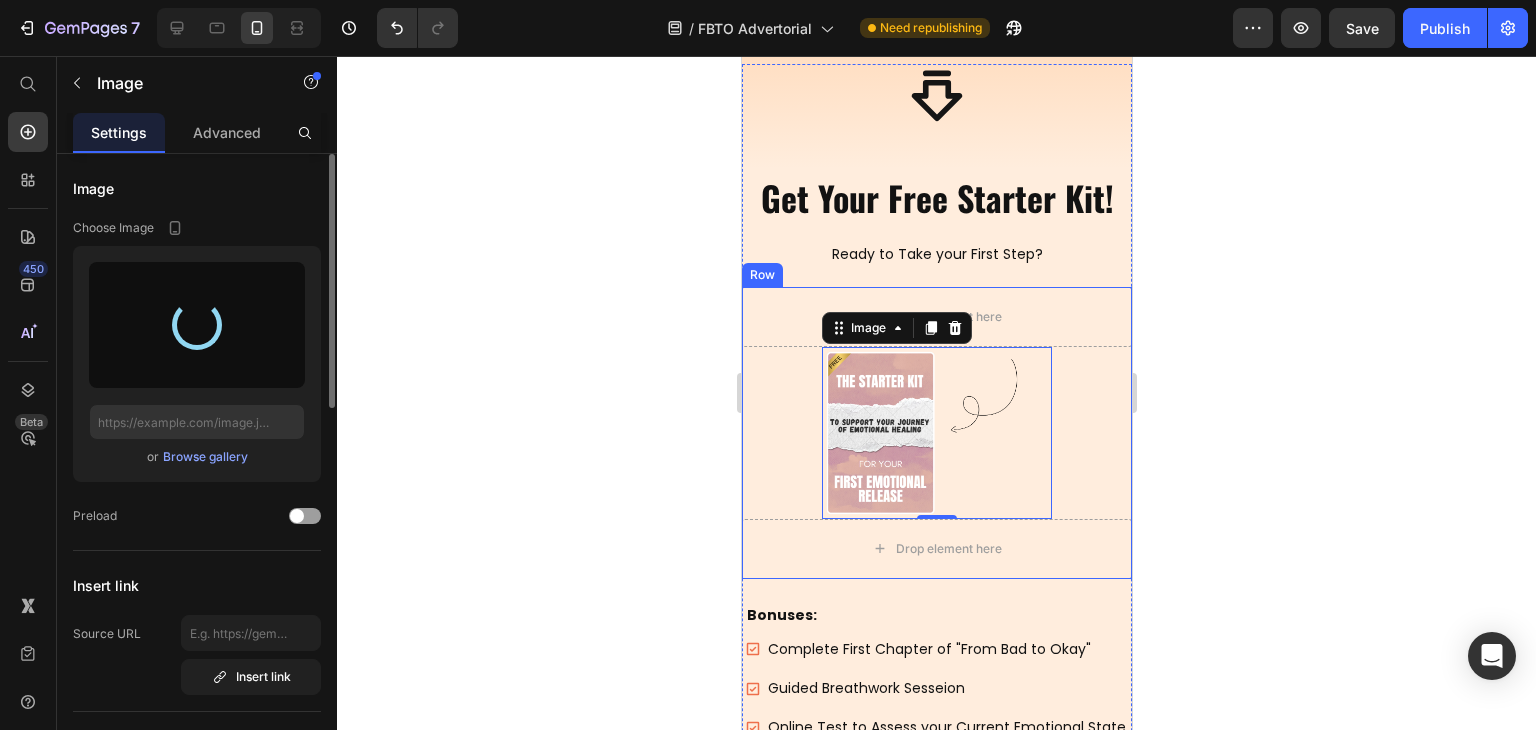 type on "[URL][DOMAIN_NAME]" 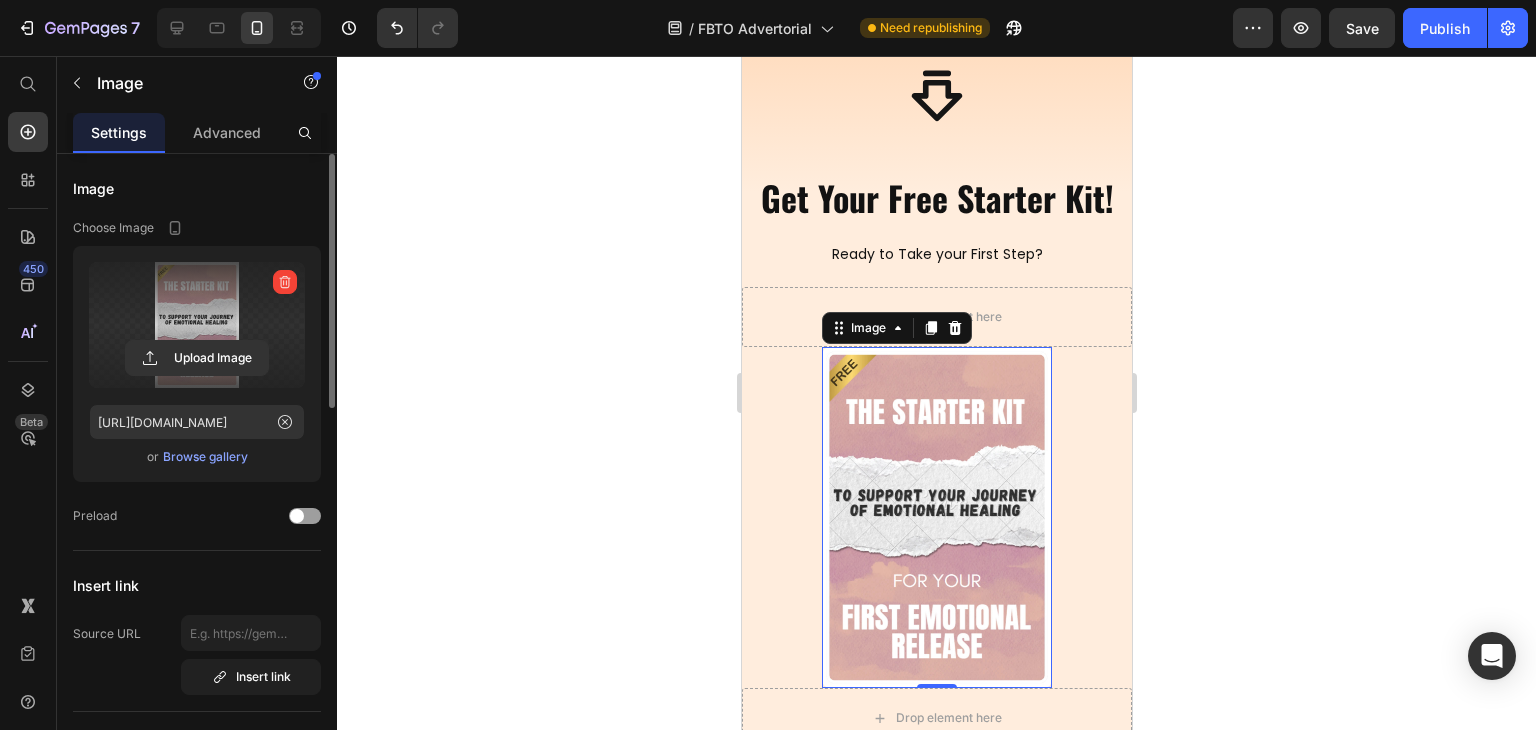 click 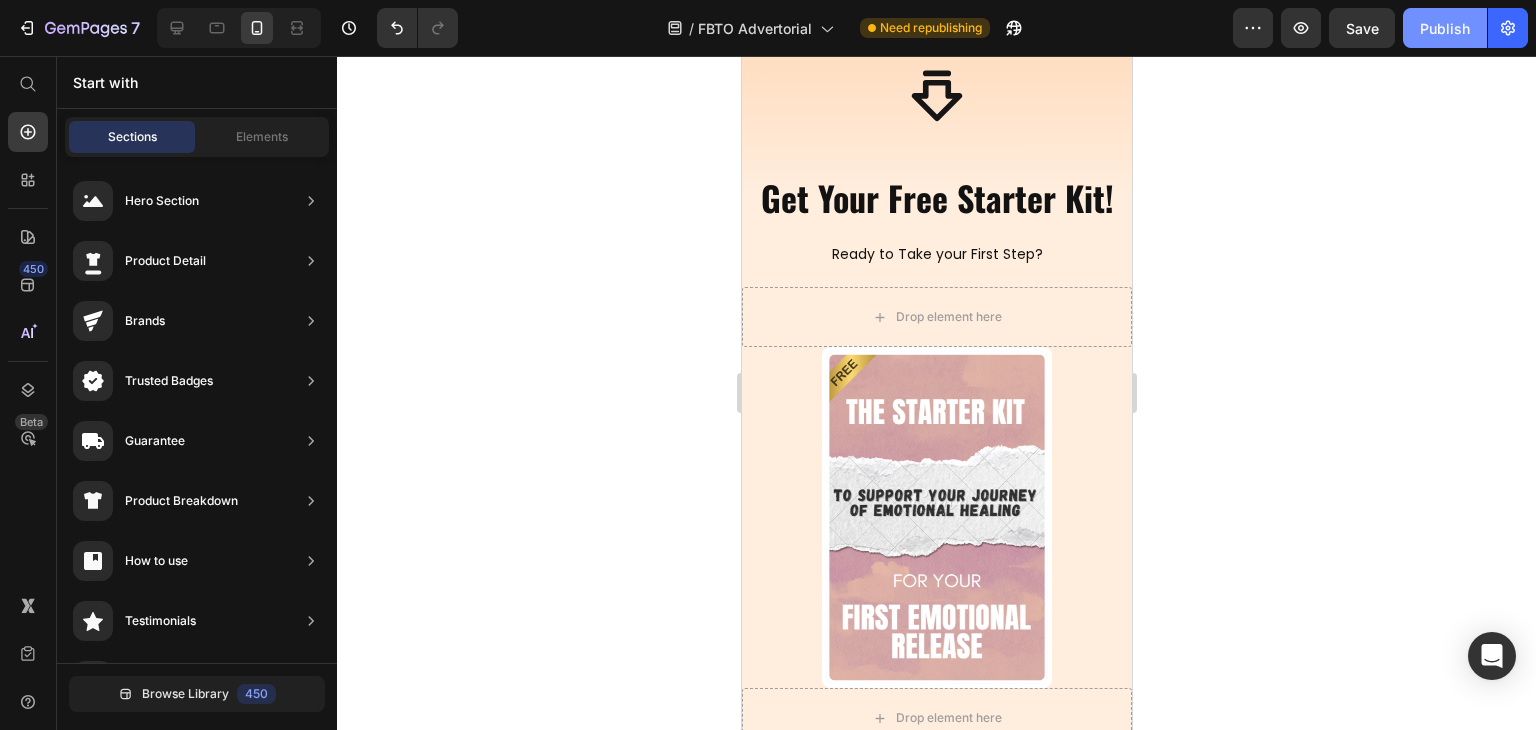 click on "Publish" 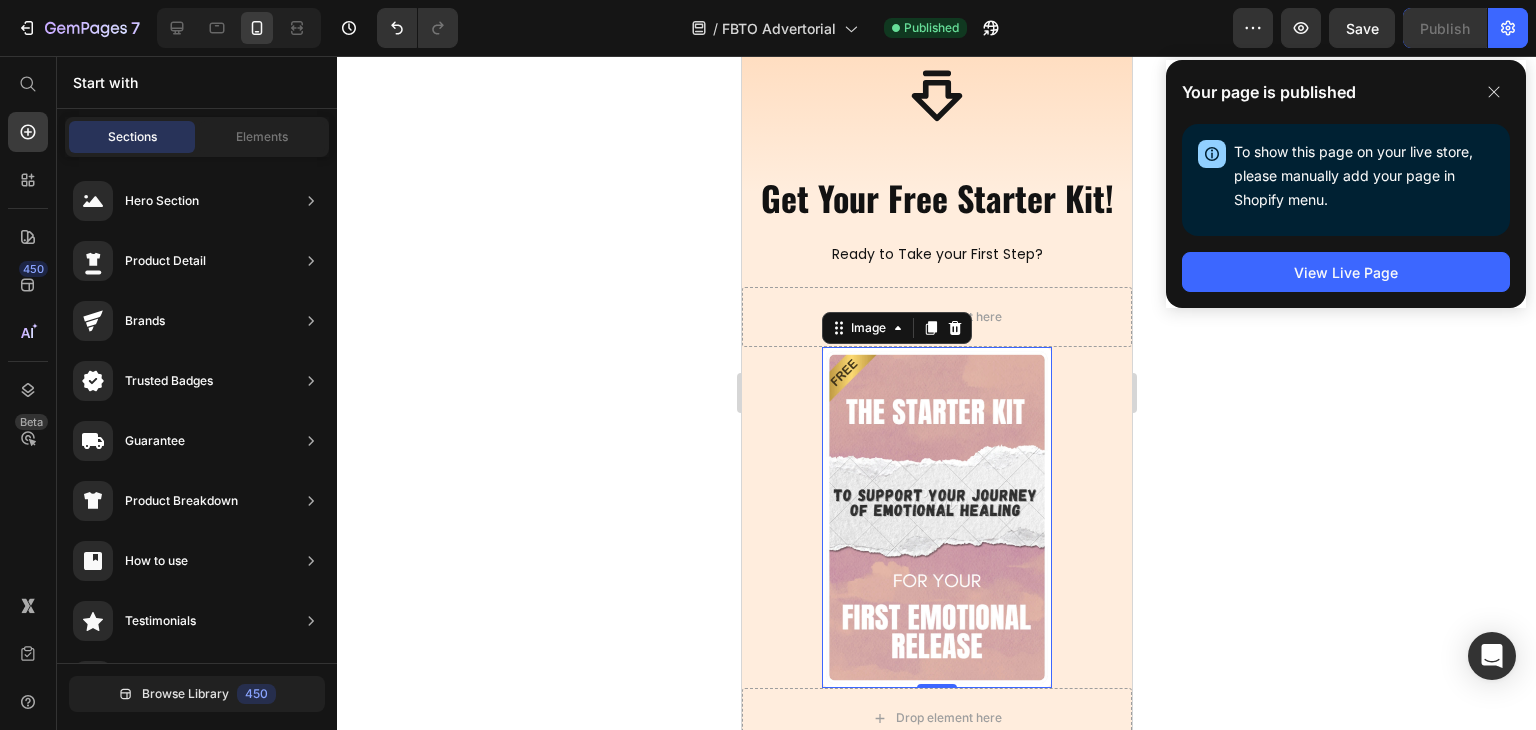 click at bounding box center [936, 517] 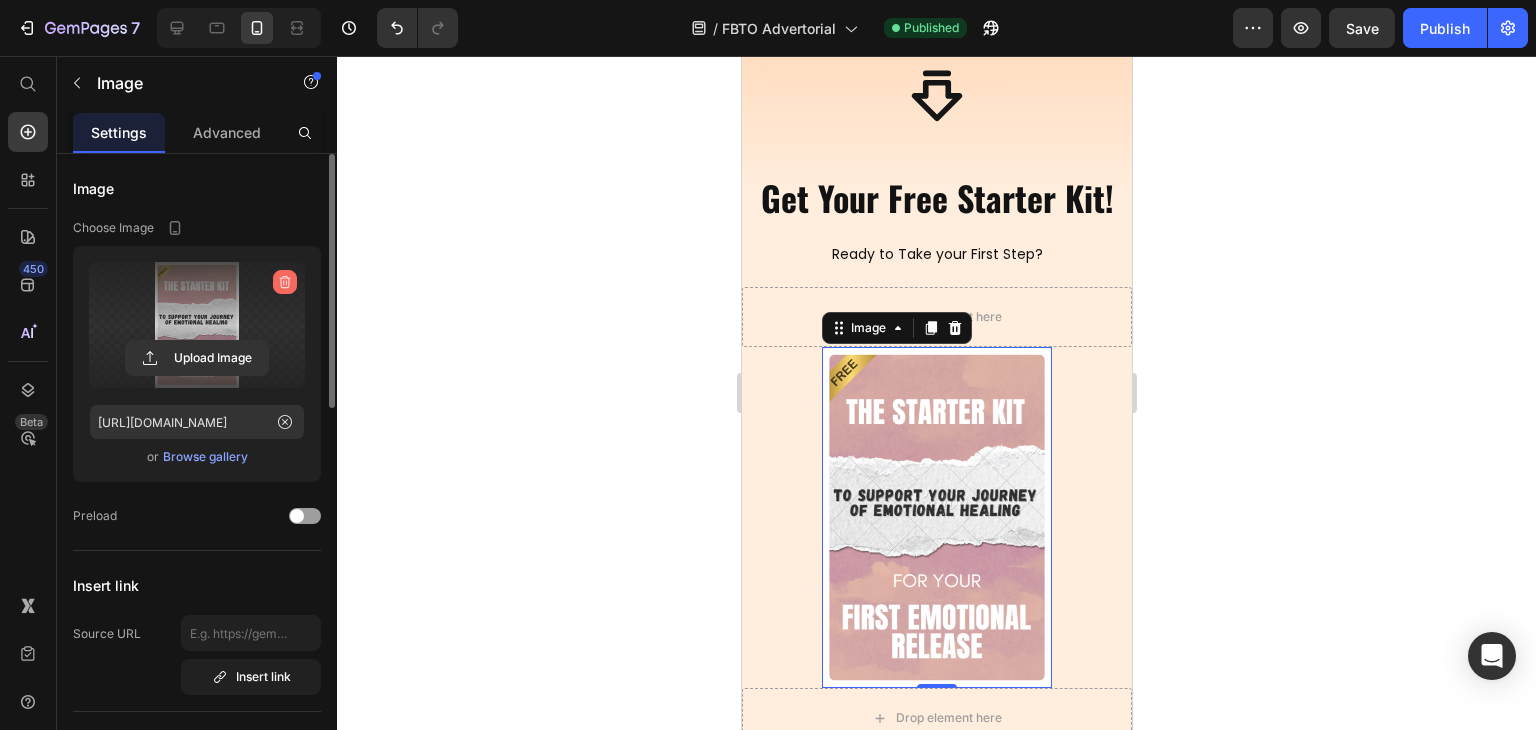 click at bounding box center (285, 282) 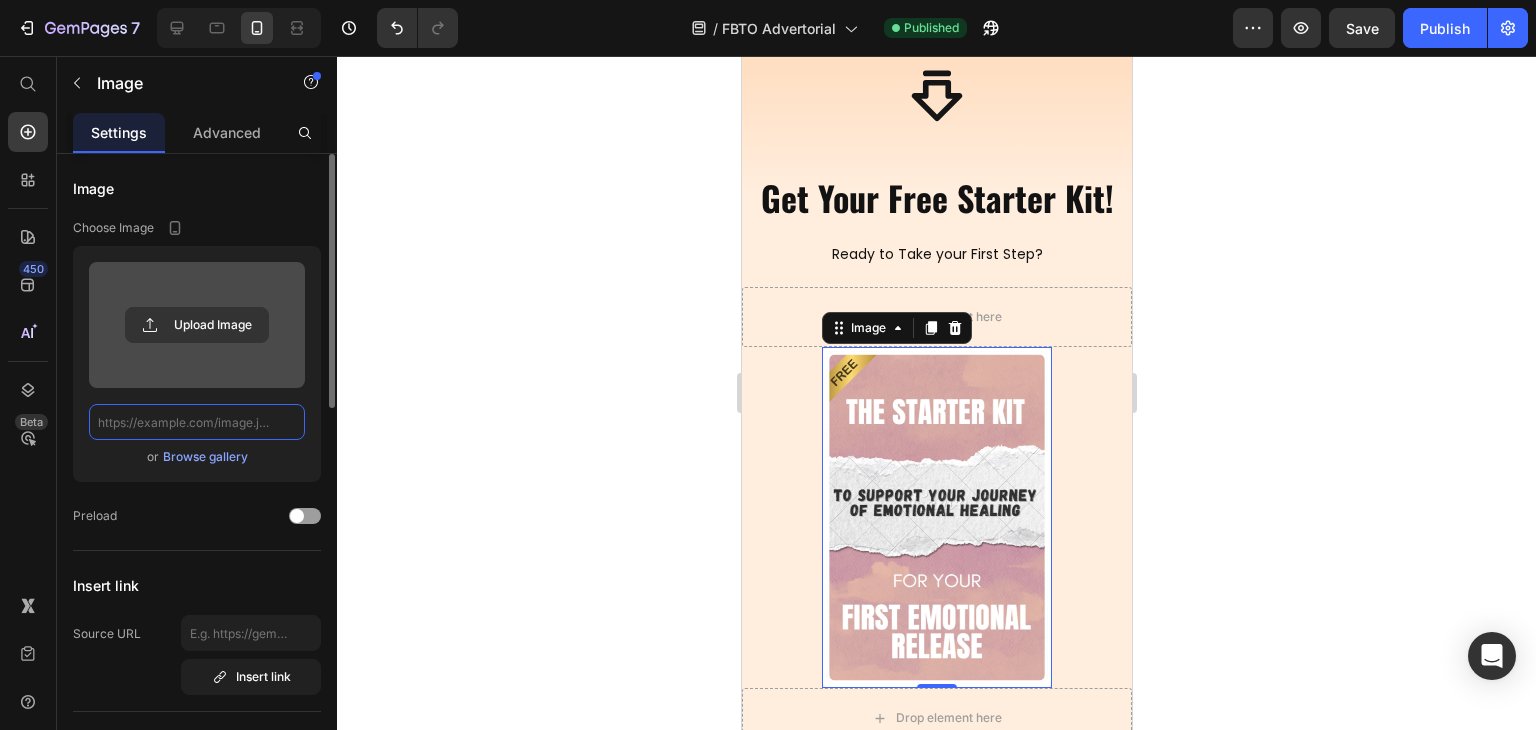 scroll, scrollTop: 0, scrollLeft: 0, axis: both 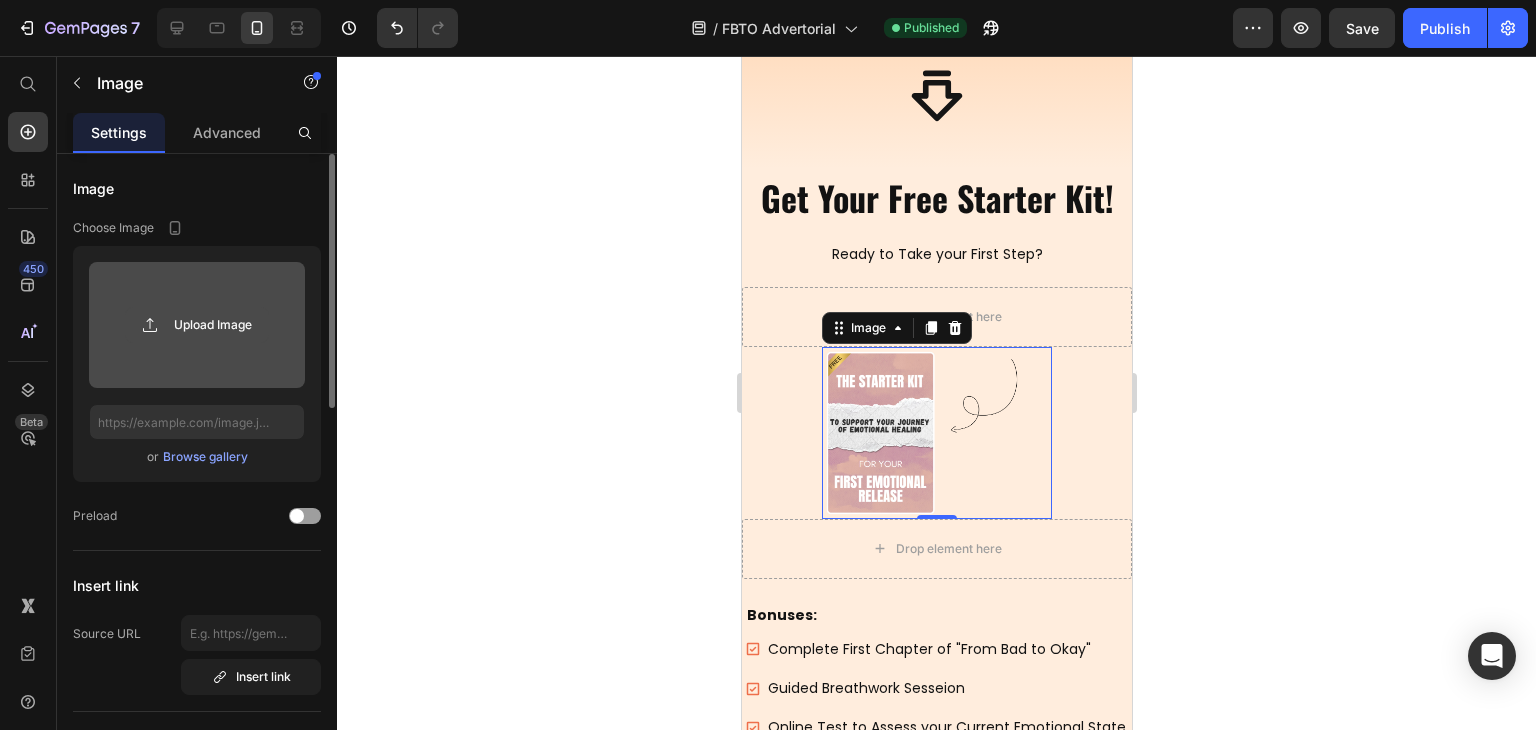 click 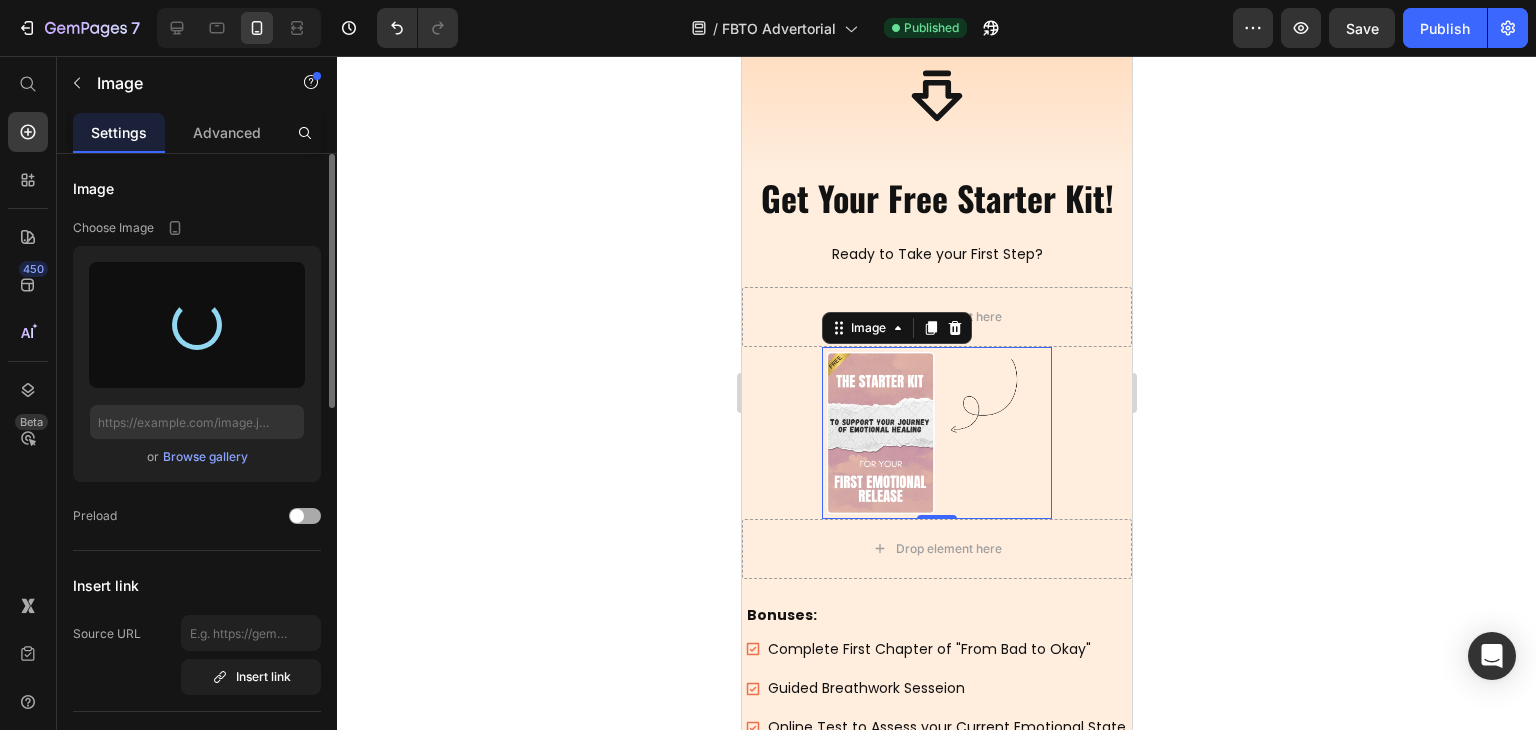 click on "Preload" 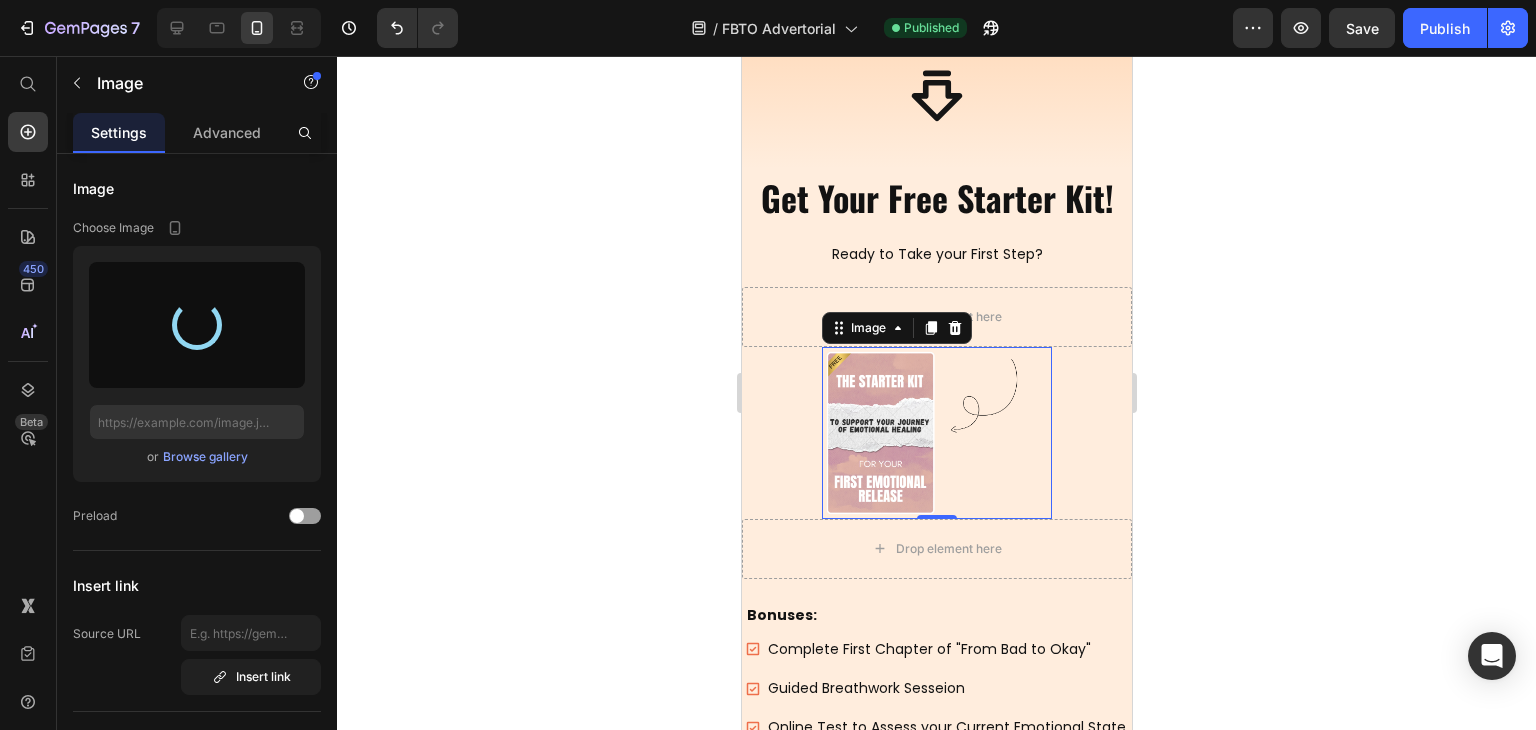type on "[URL][DOMAIN_NAME]" 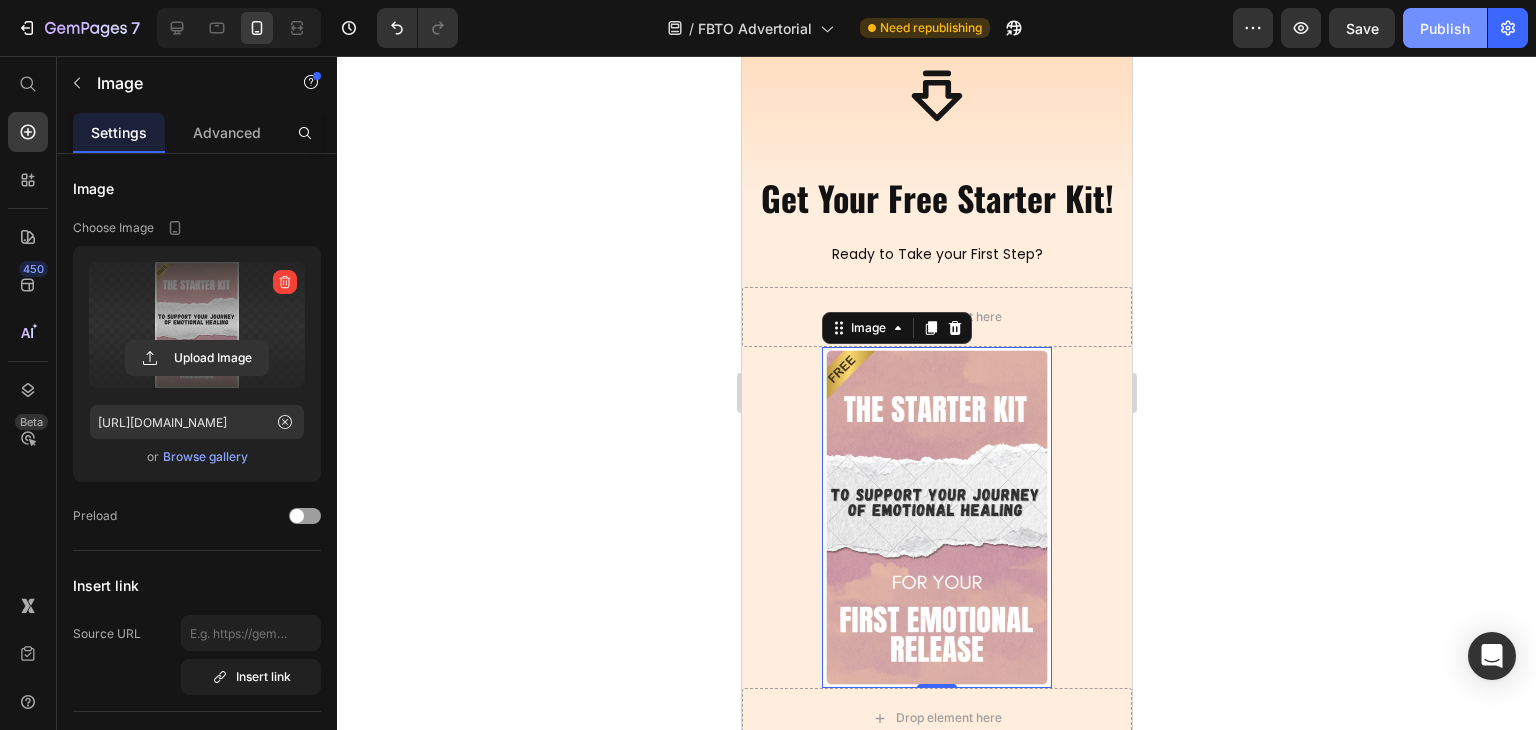 click on "Publish" at bounding box center (1445, 28) 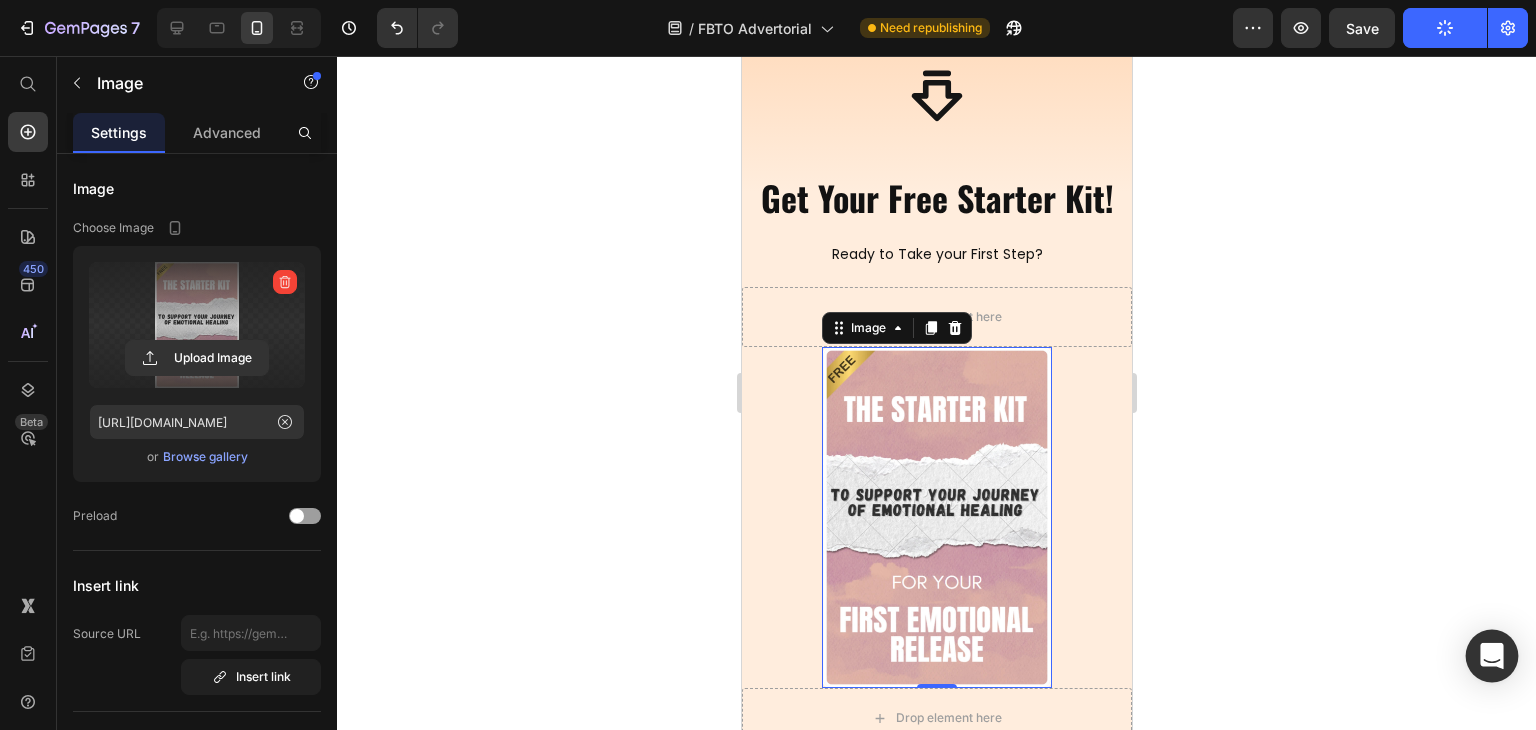 click 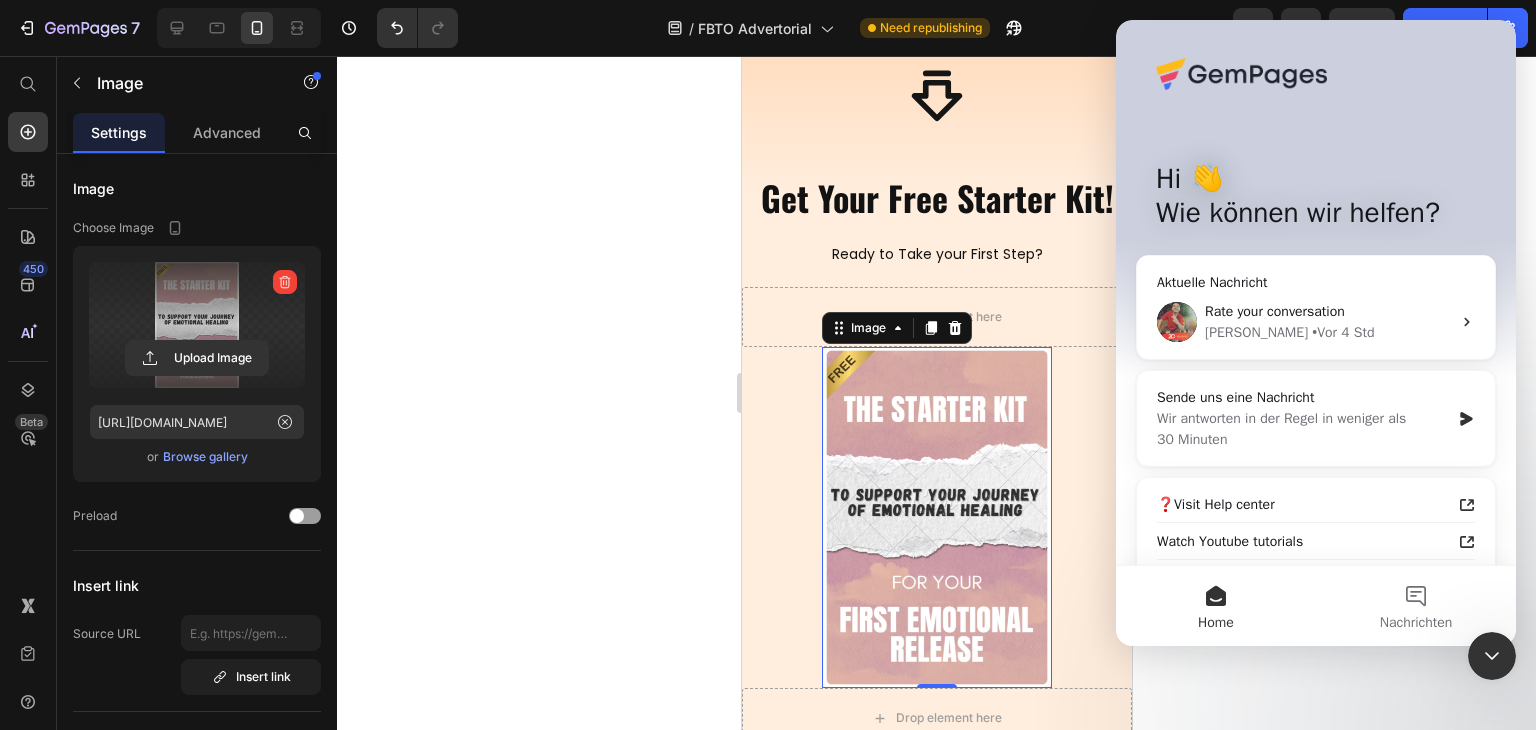 scroll, scrollTop: 0, scrollLeft: 0, axis: both 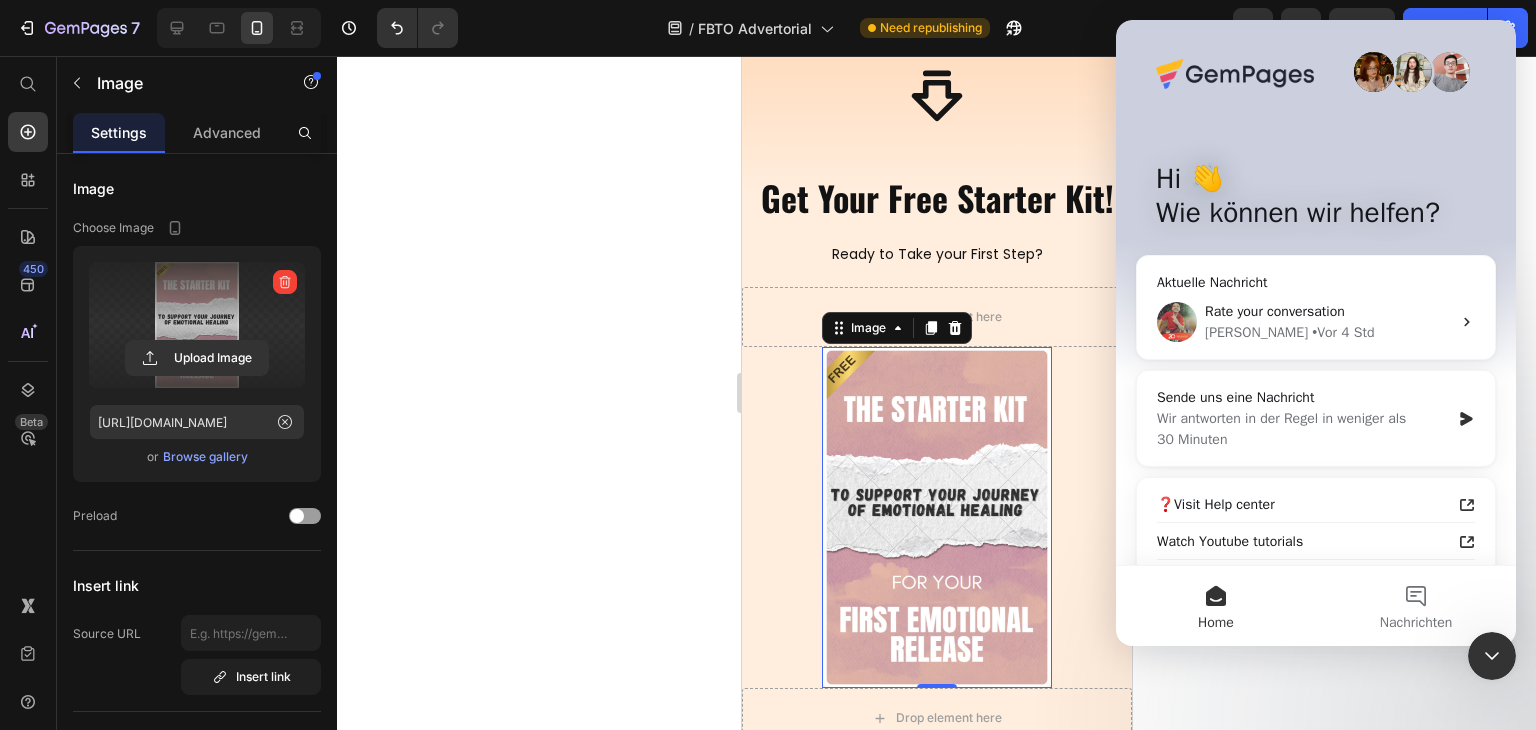 click 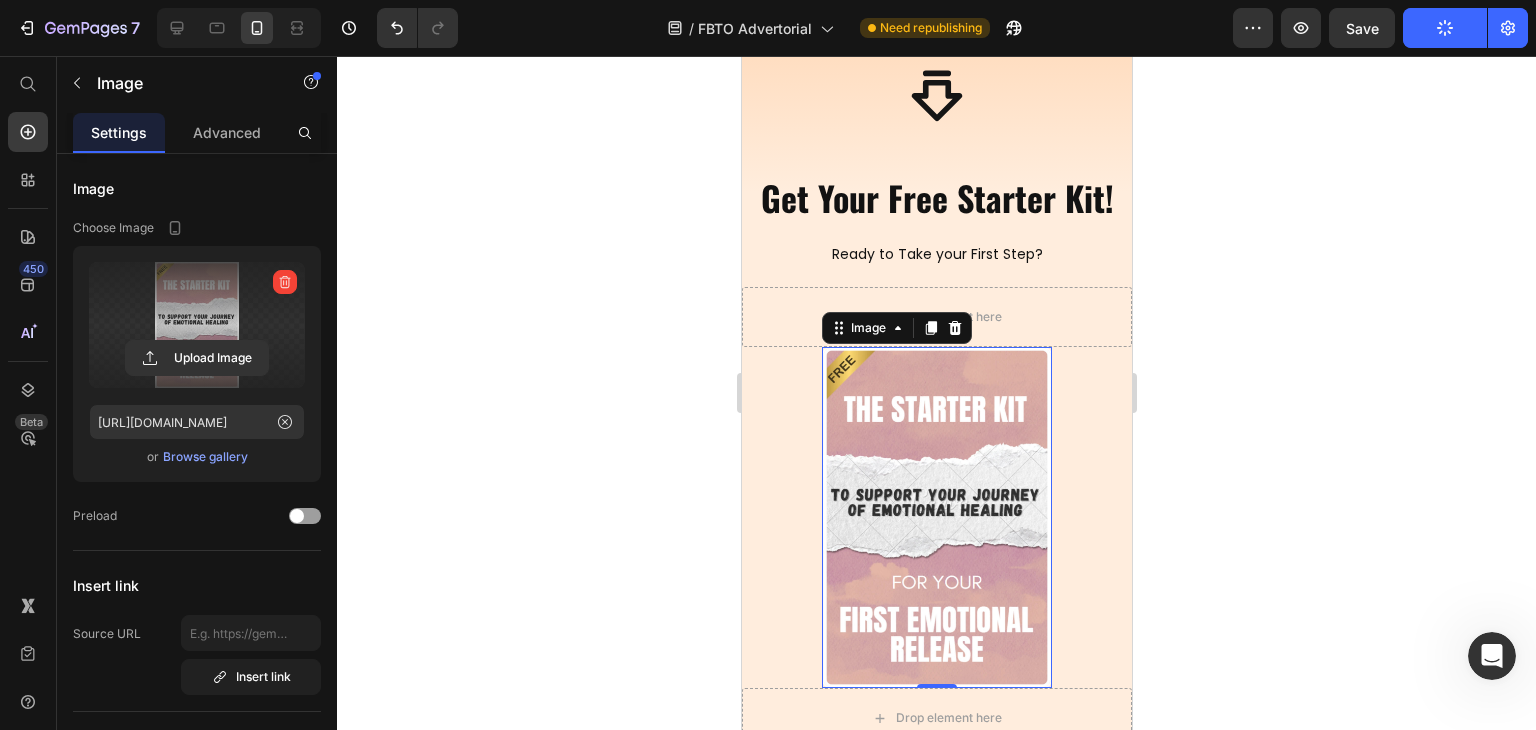scroll, scrollTop: 0, scrollLeft: 0, axis: both 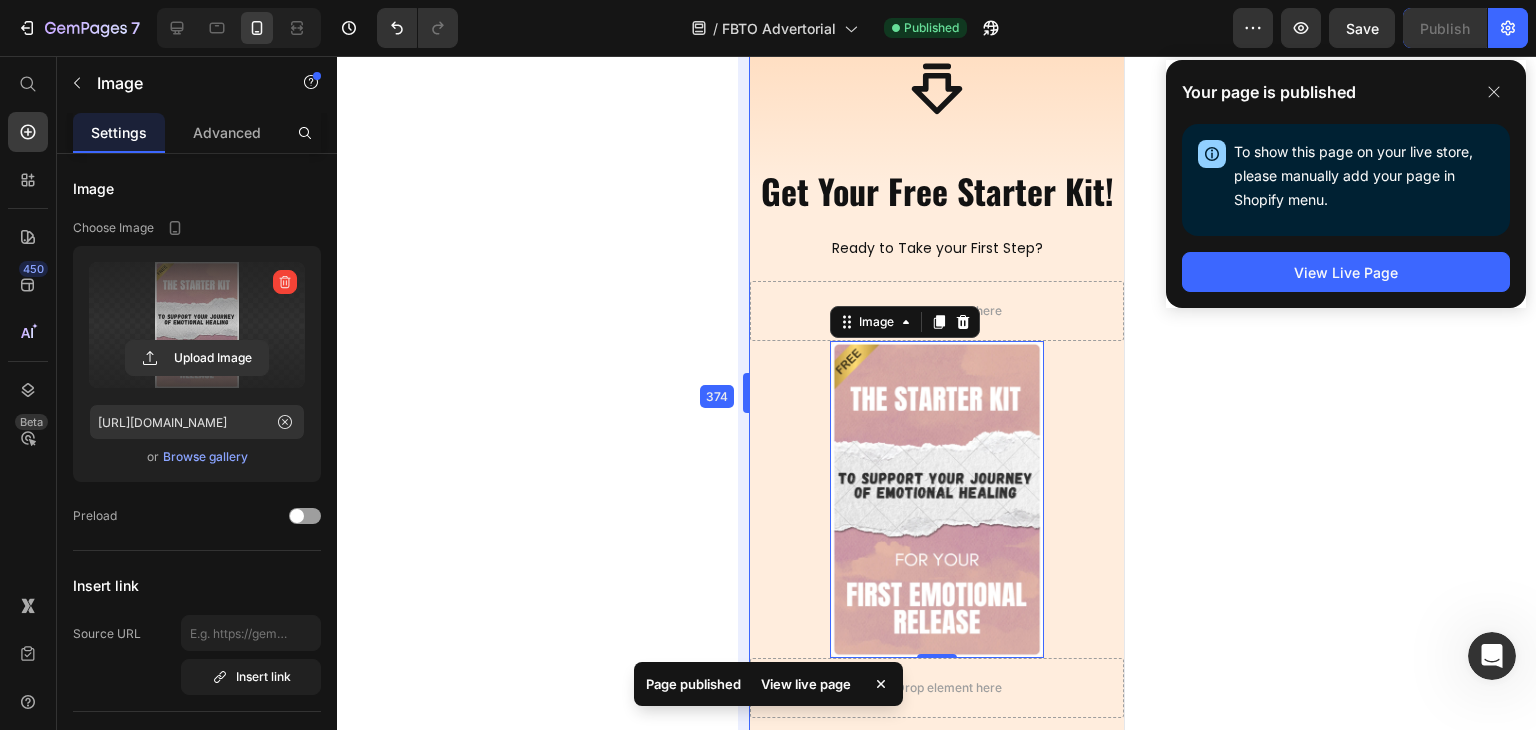 drag, startPoint x: 736, startPoint y: 385, endPoint x: 753, endPoint y: 411, distance: 31.06445 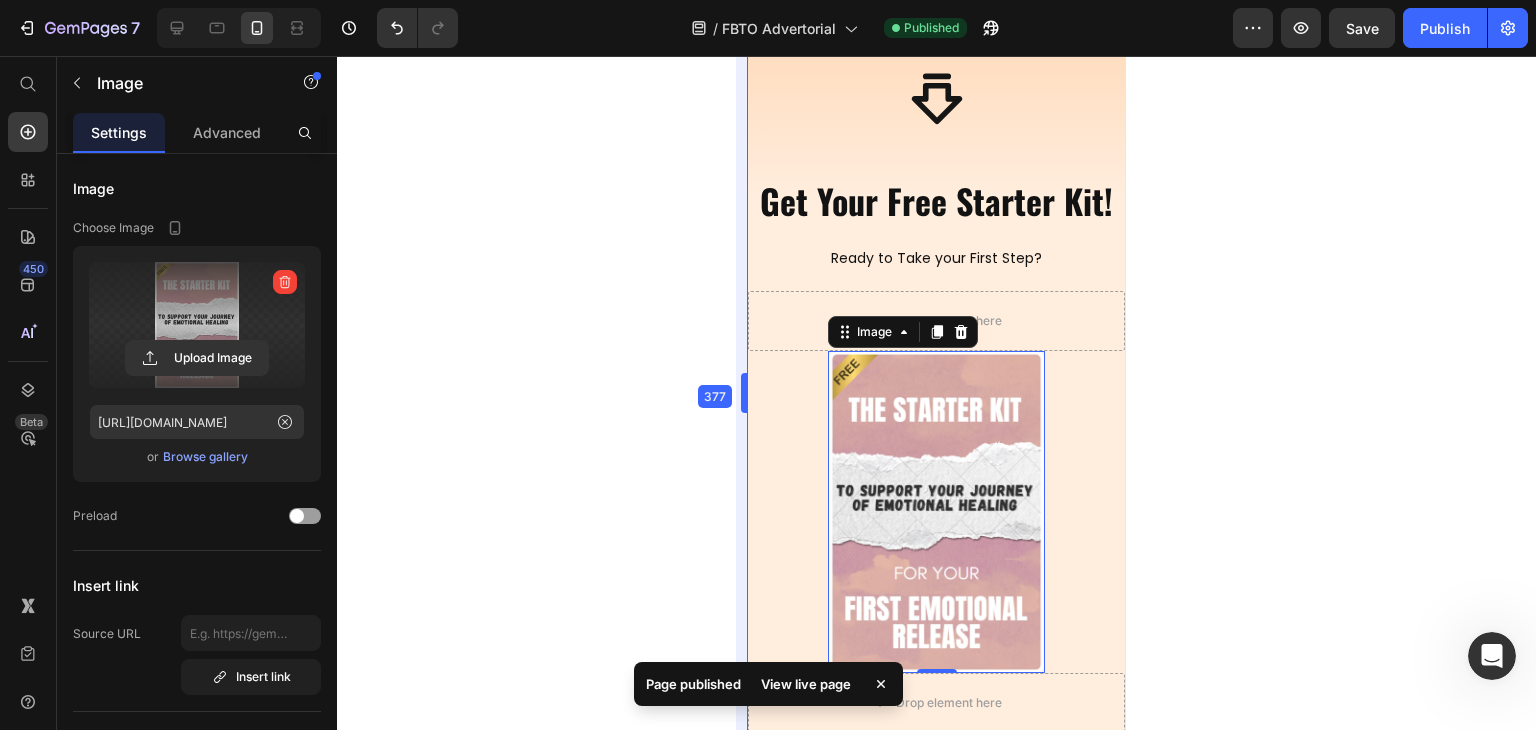 scroll, scrollTop: 823, scrollLeft: 0, axis: vertical 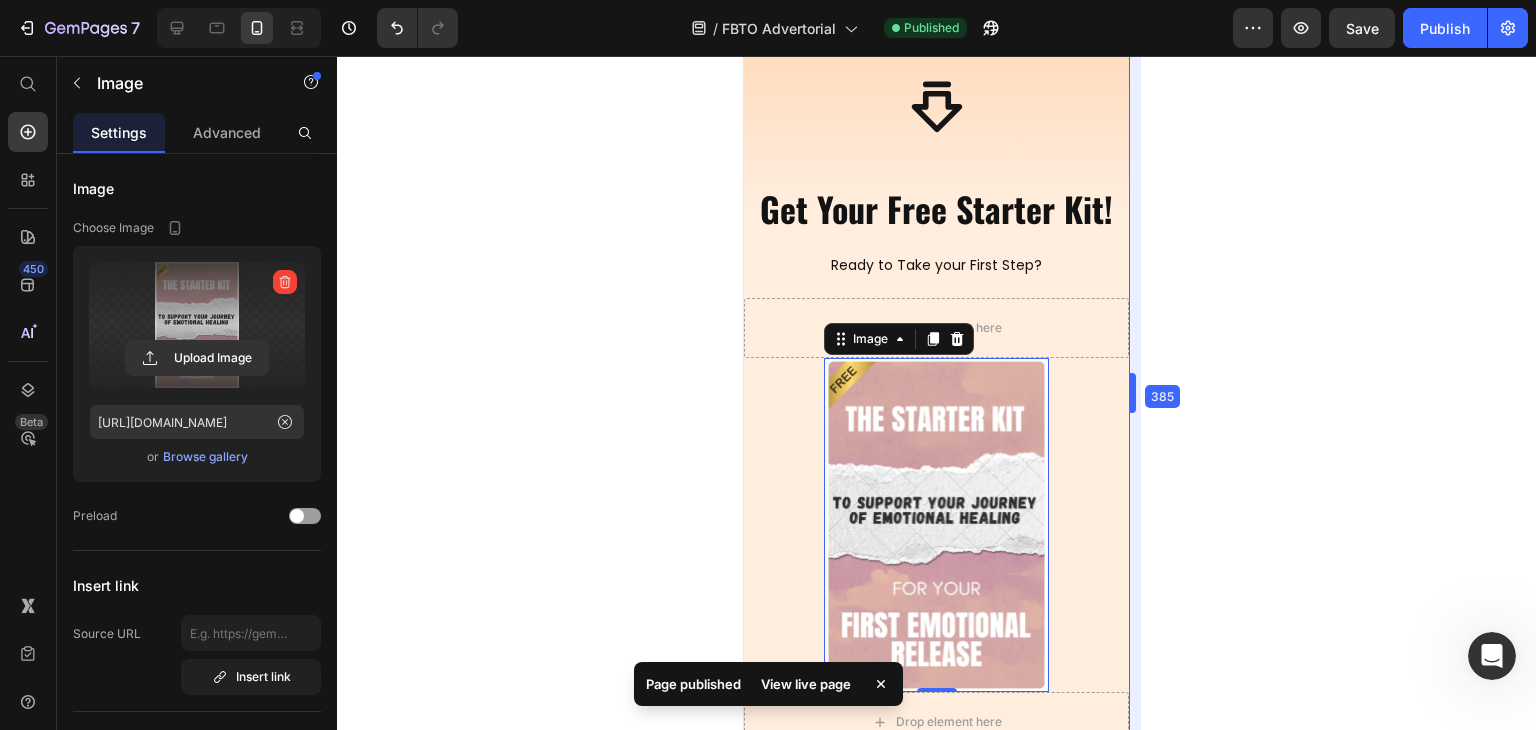 drag, startPoint x: 1129, startPoint y: 385, endPoint x: 368, endPoint y: 333, distance: 762.77454 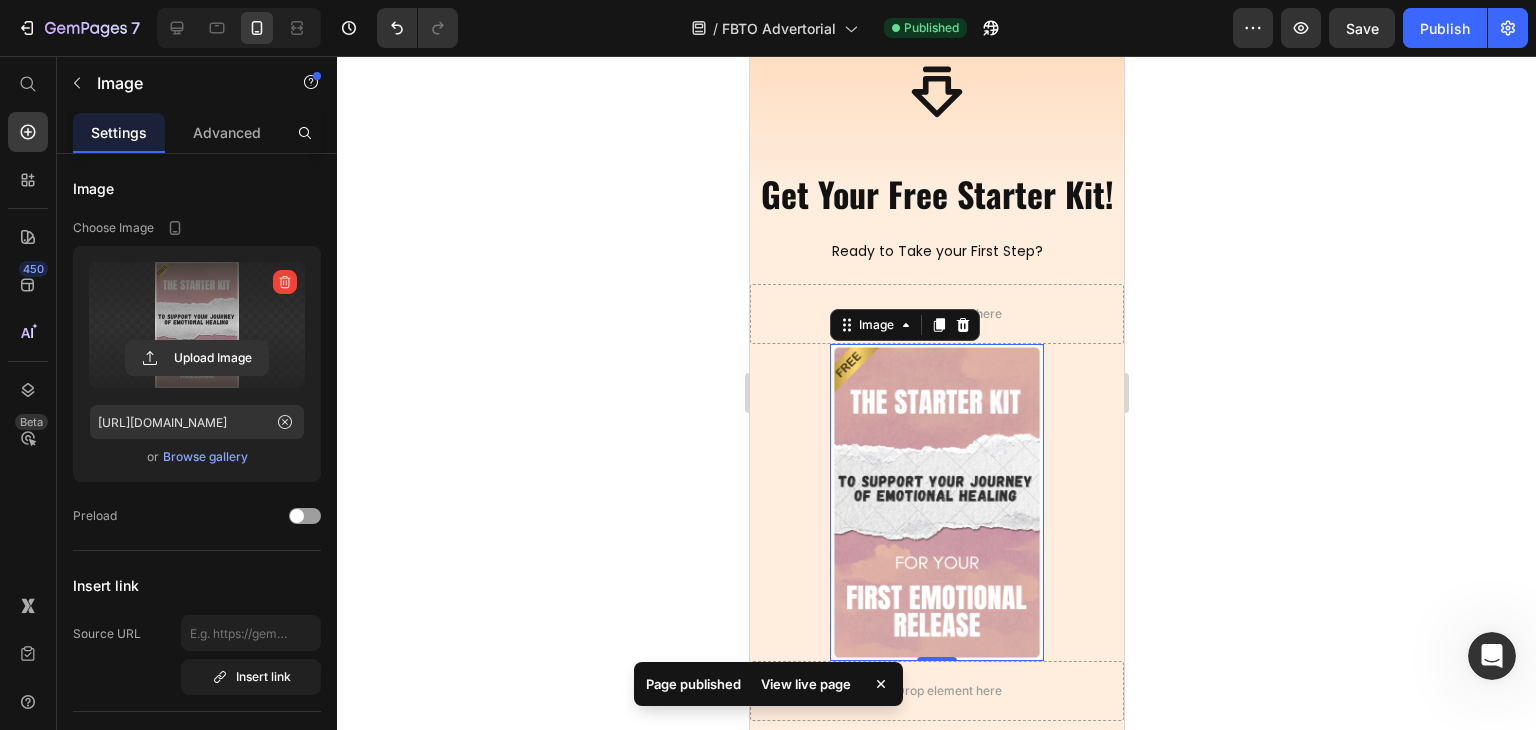 scroll, scrollTop: 811, scrollLeft: 0, axis: vertical 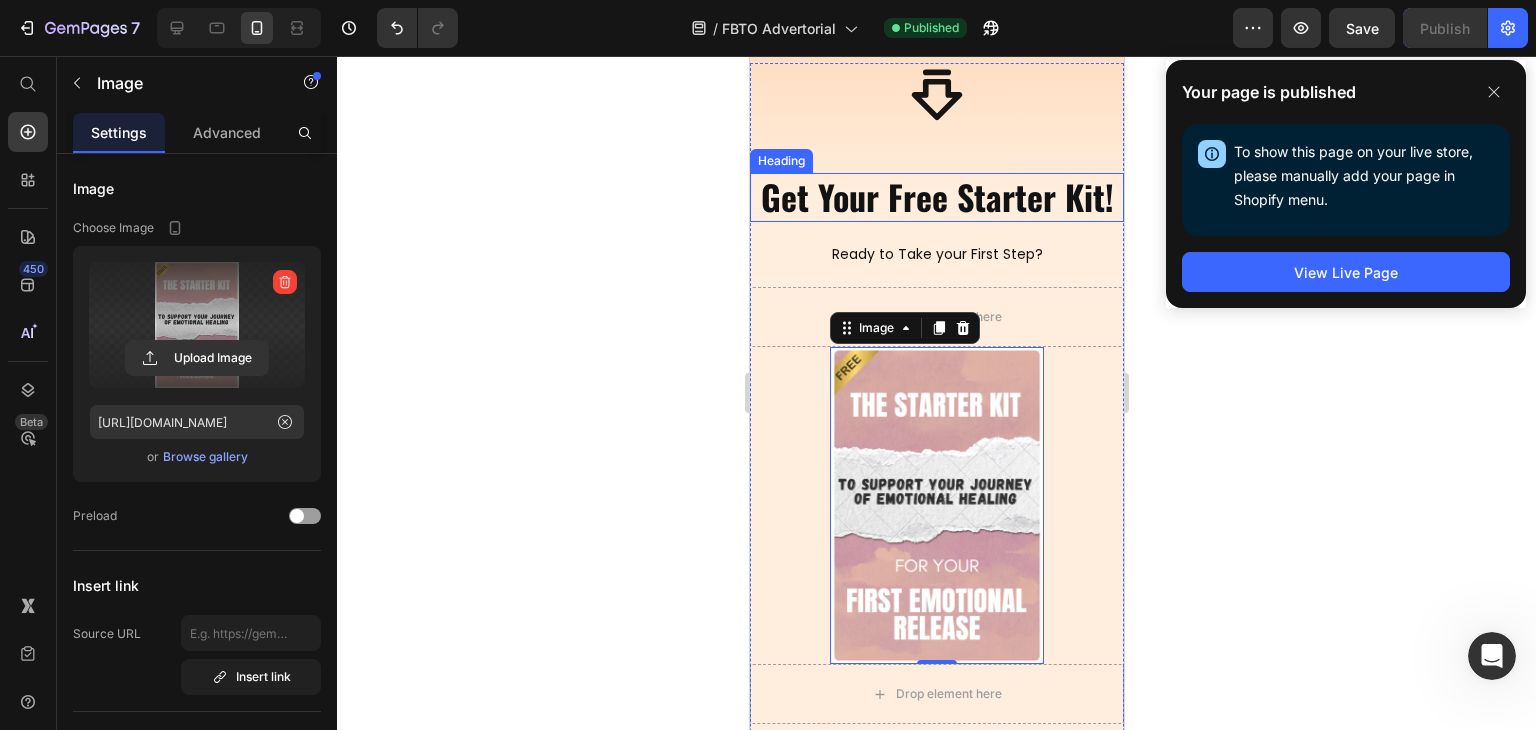 click on "Get Your Free Starter Kit!" at bounding box center (936, 197) 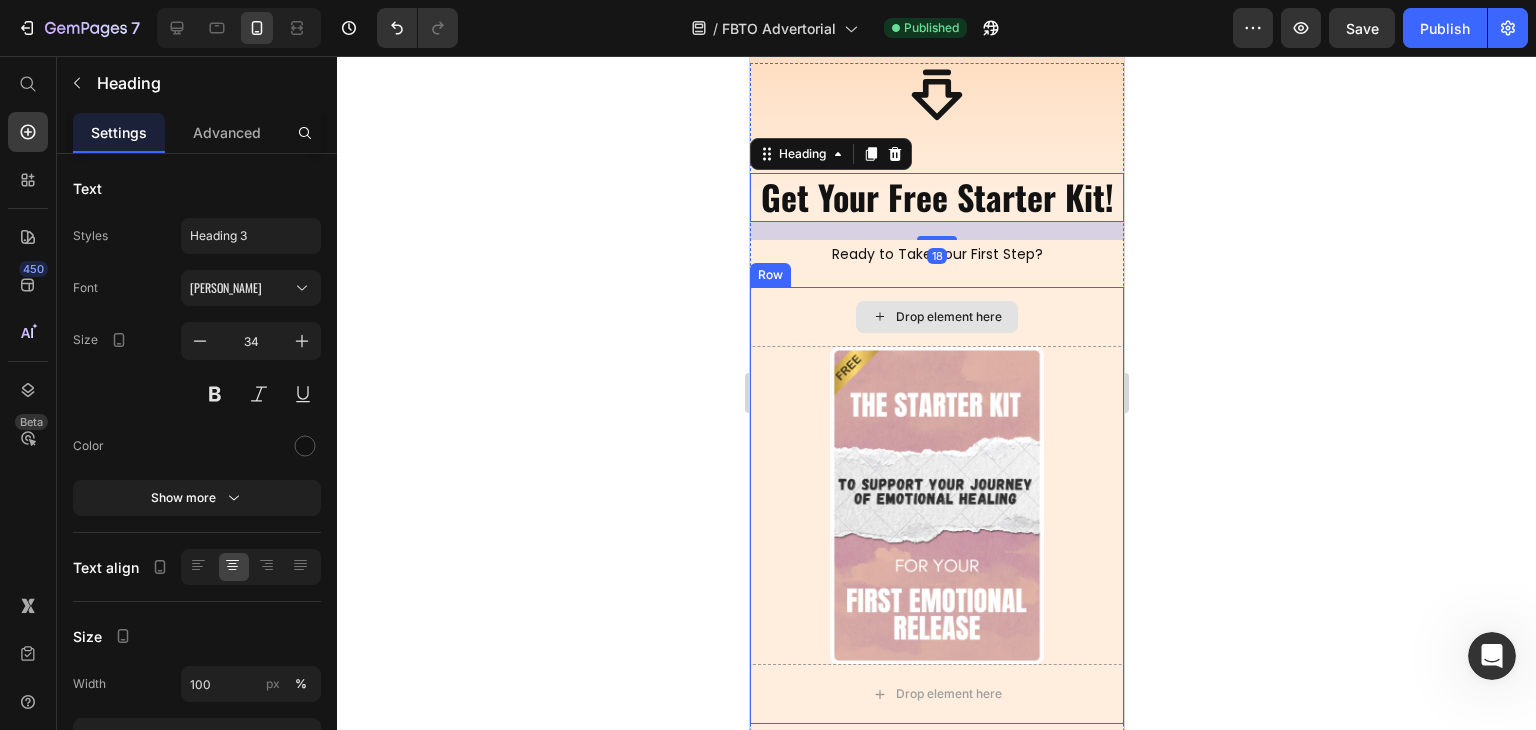 scroll, scrollTop: 11, scrollLeft: 0, axis: vertical 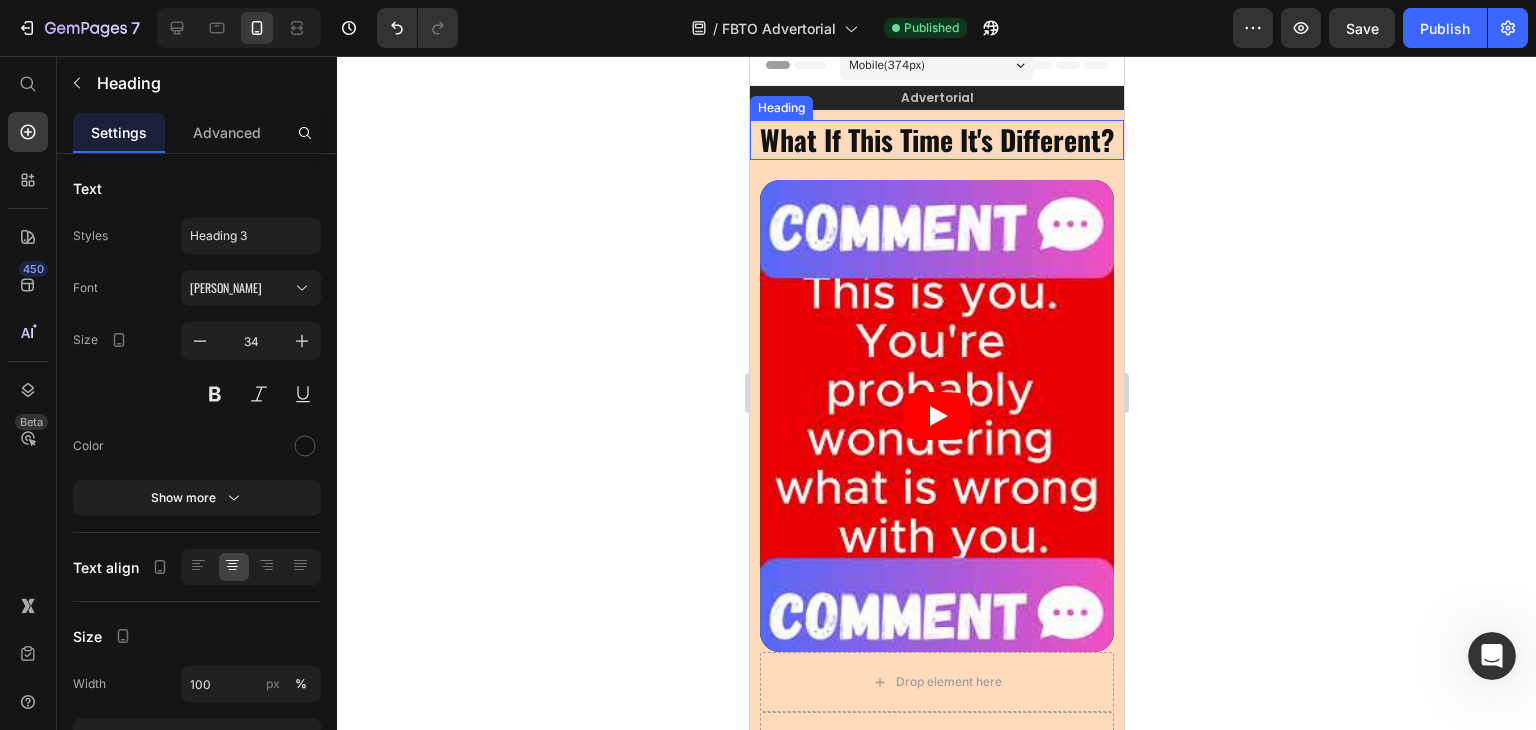 click on "What If This Time It's Different? Heading" at bounding box center [936, 140] 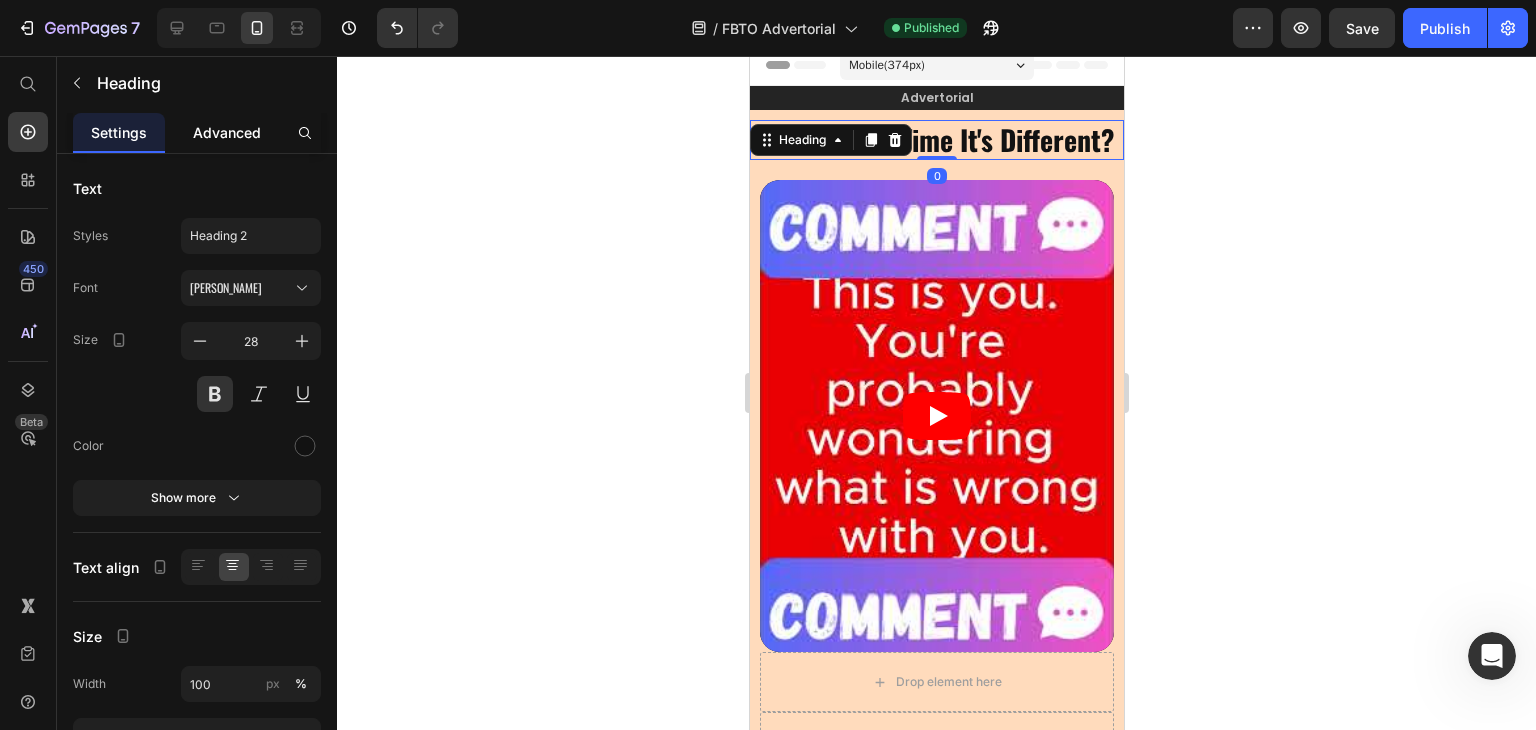 click on "Advanced" at bounding box center [227, 132] 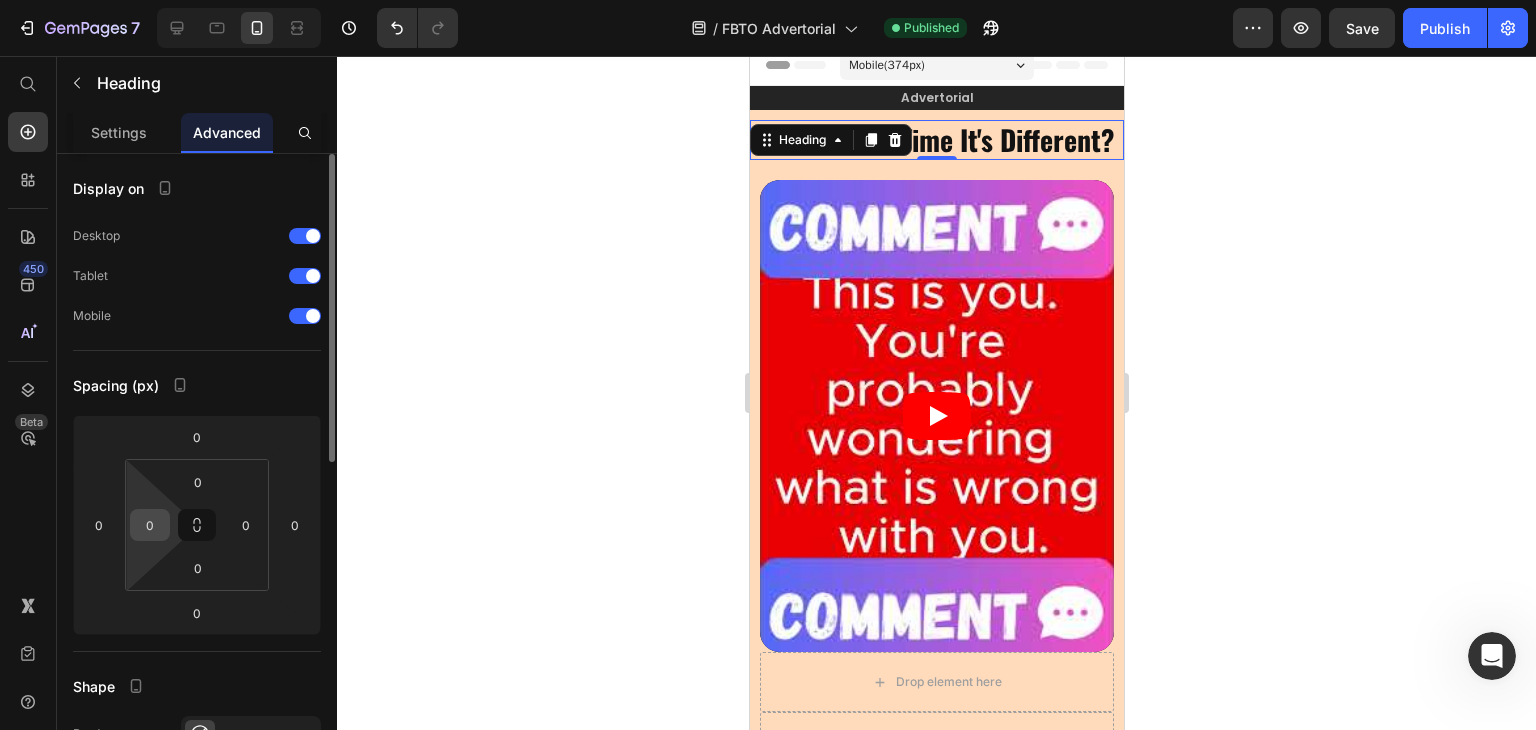 click on "0" at bounding box center [150, 525] 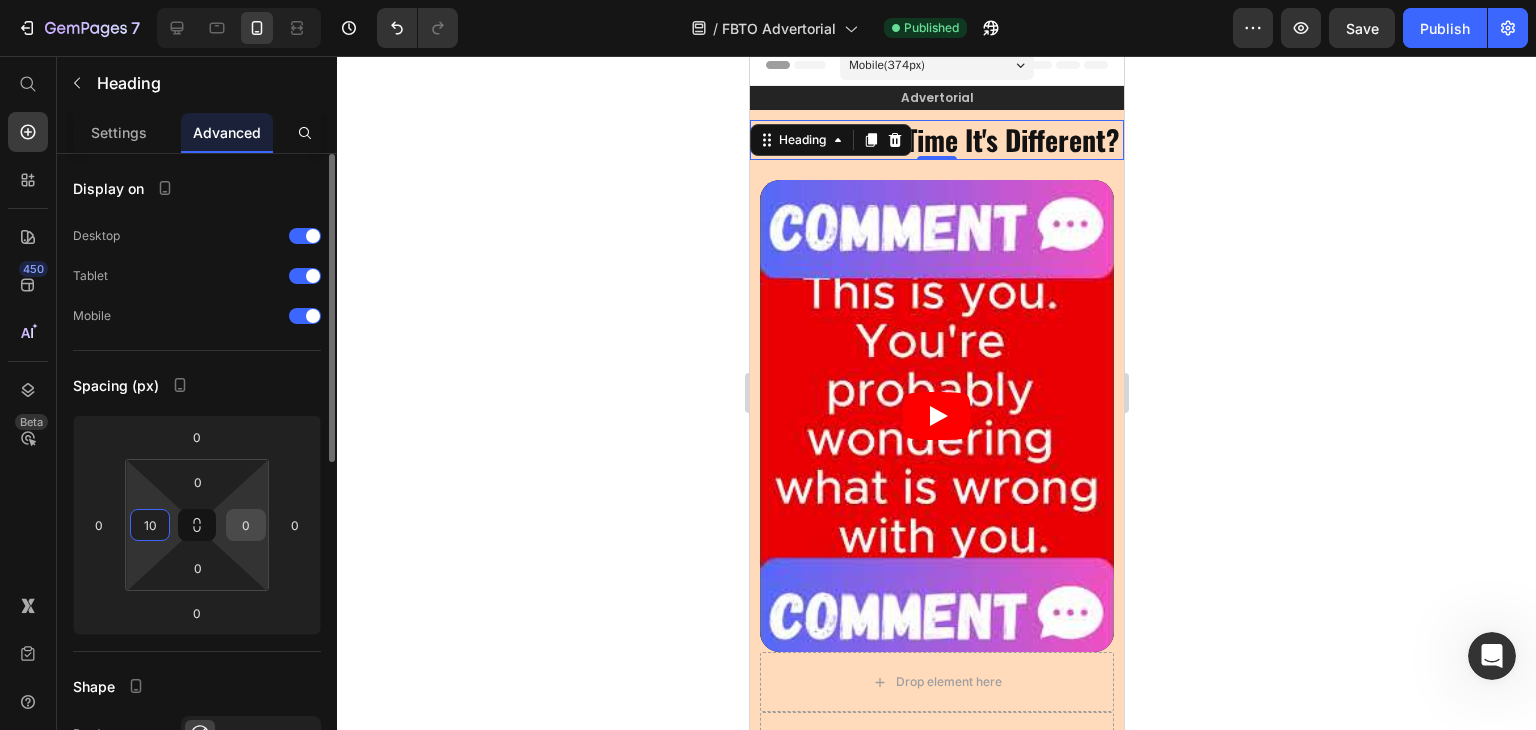 type on "10" 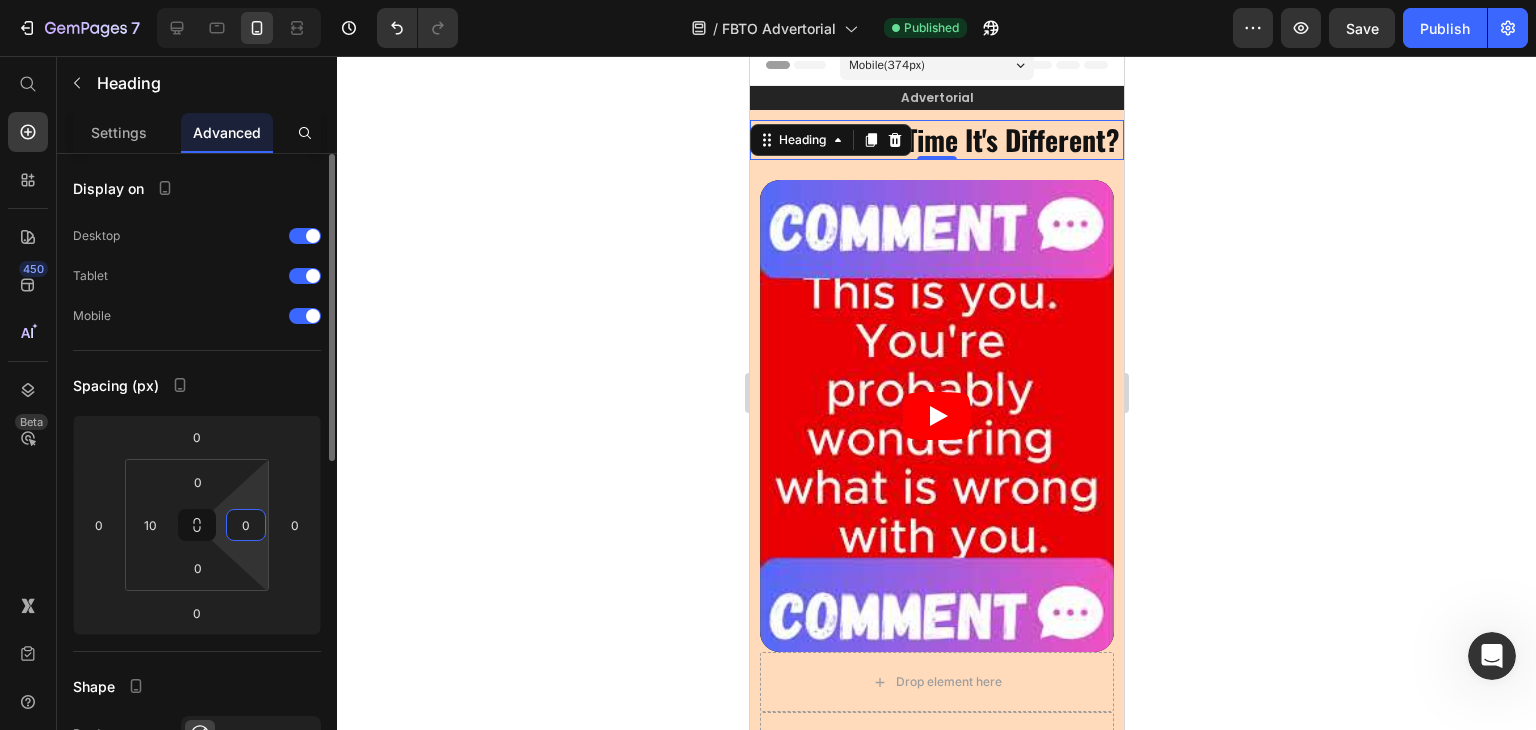click on "0" at bounding box center [246, 525] 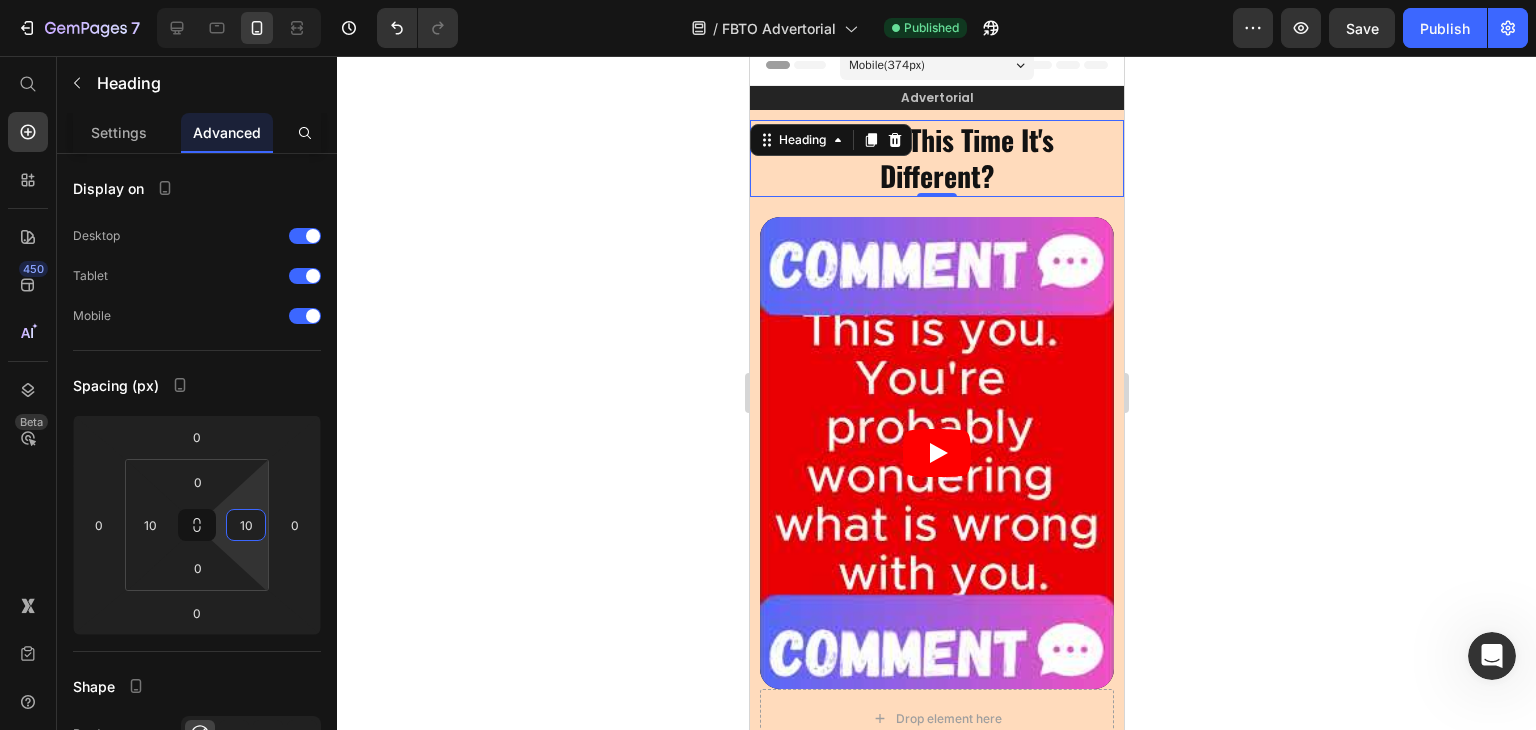 type on "10" 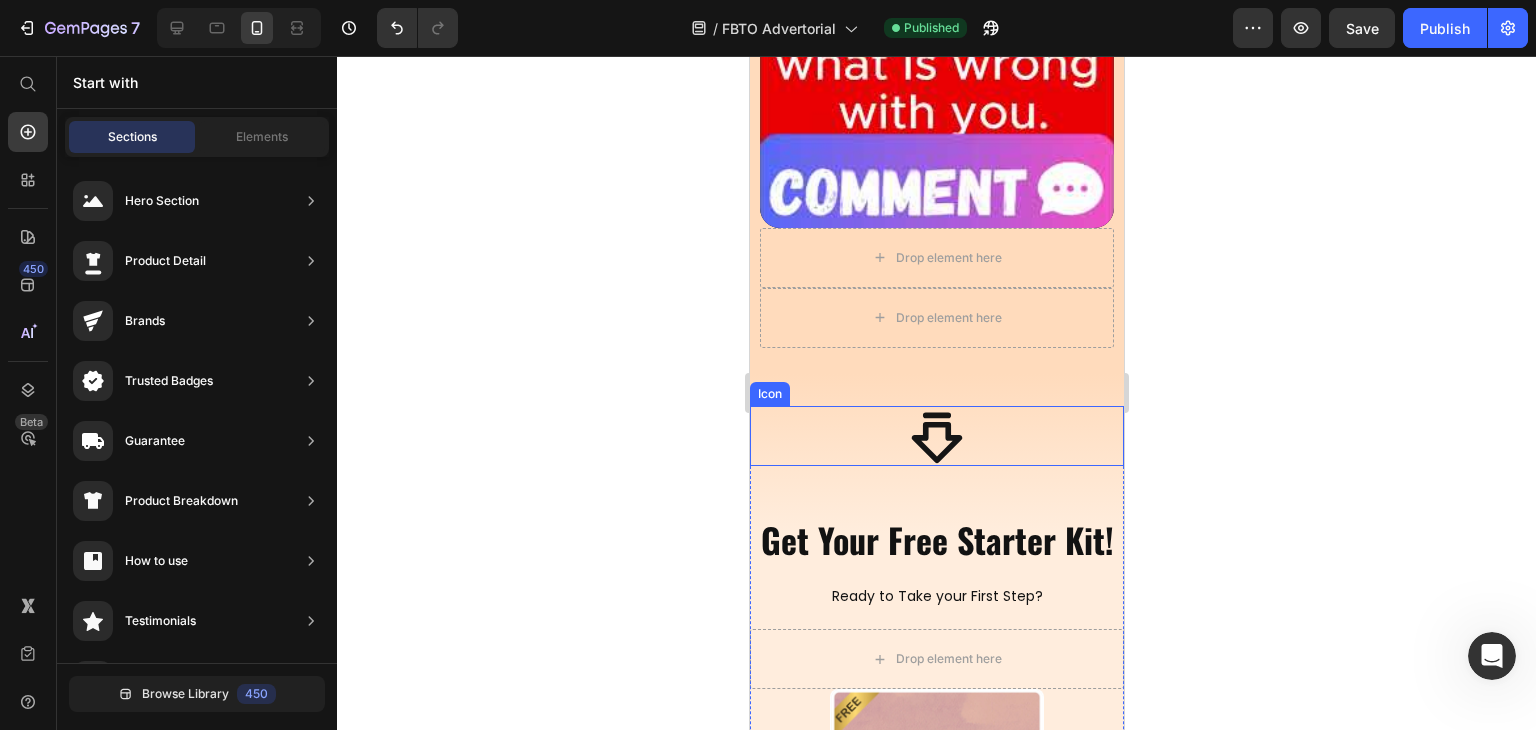 scroll, scrollTop: 511, scrollLeft: 0, axis: vertical 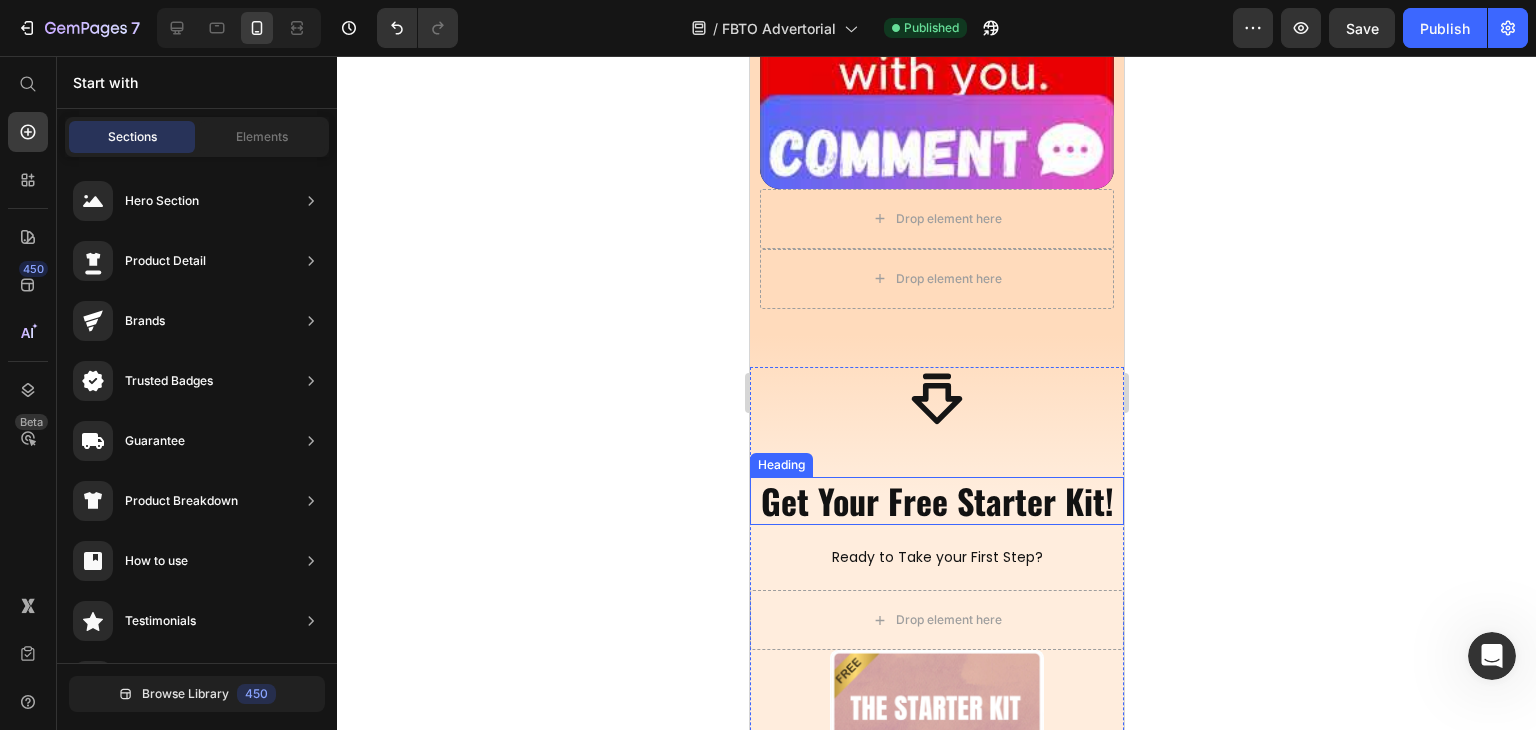 click on "Get Your Free Starter Kit!" at bounding box center [936, 501] 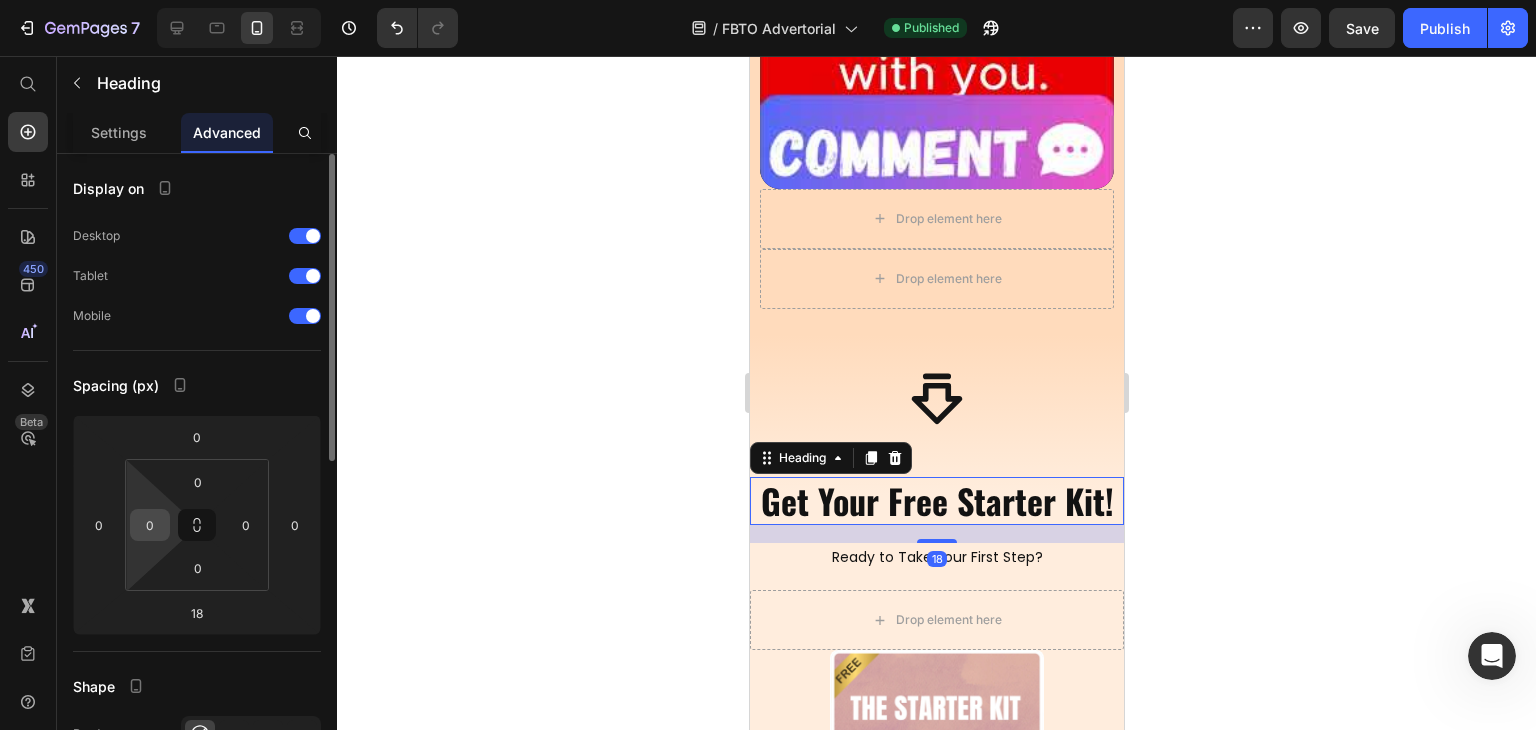 click on "0" at bounding box center [150, 525] 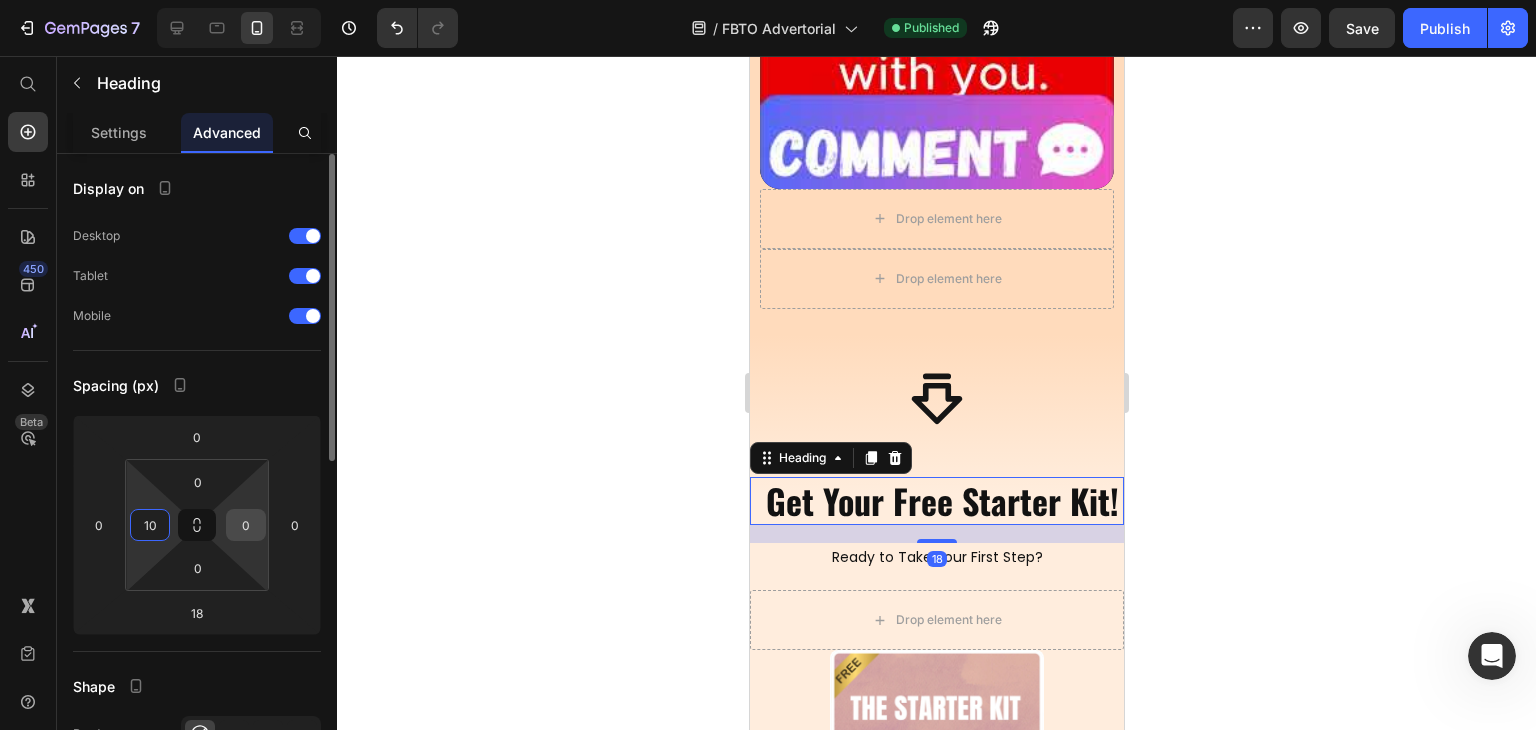 type on "10" 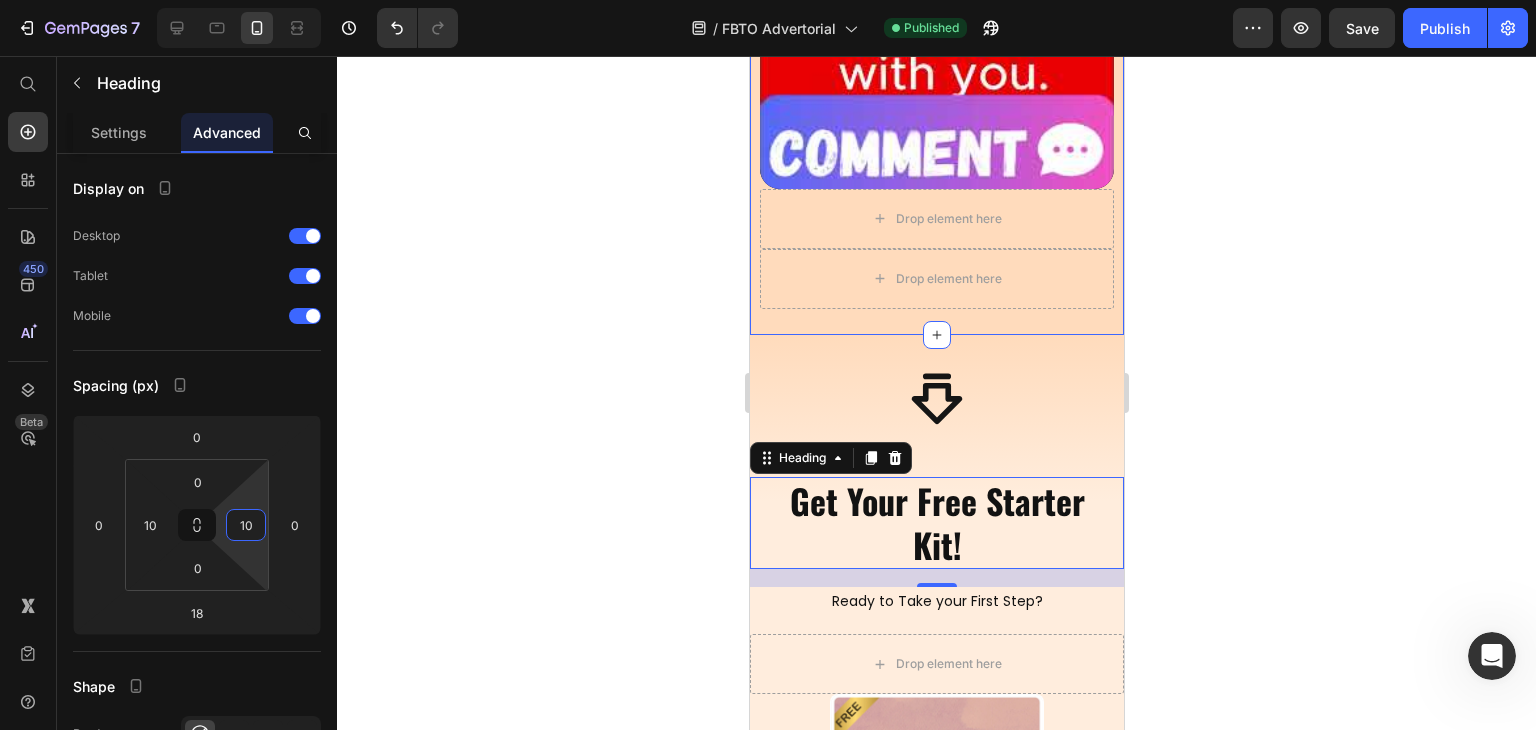 type on "10" 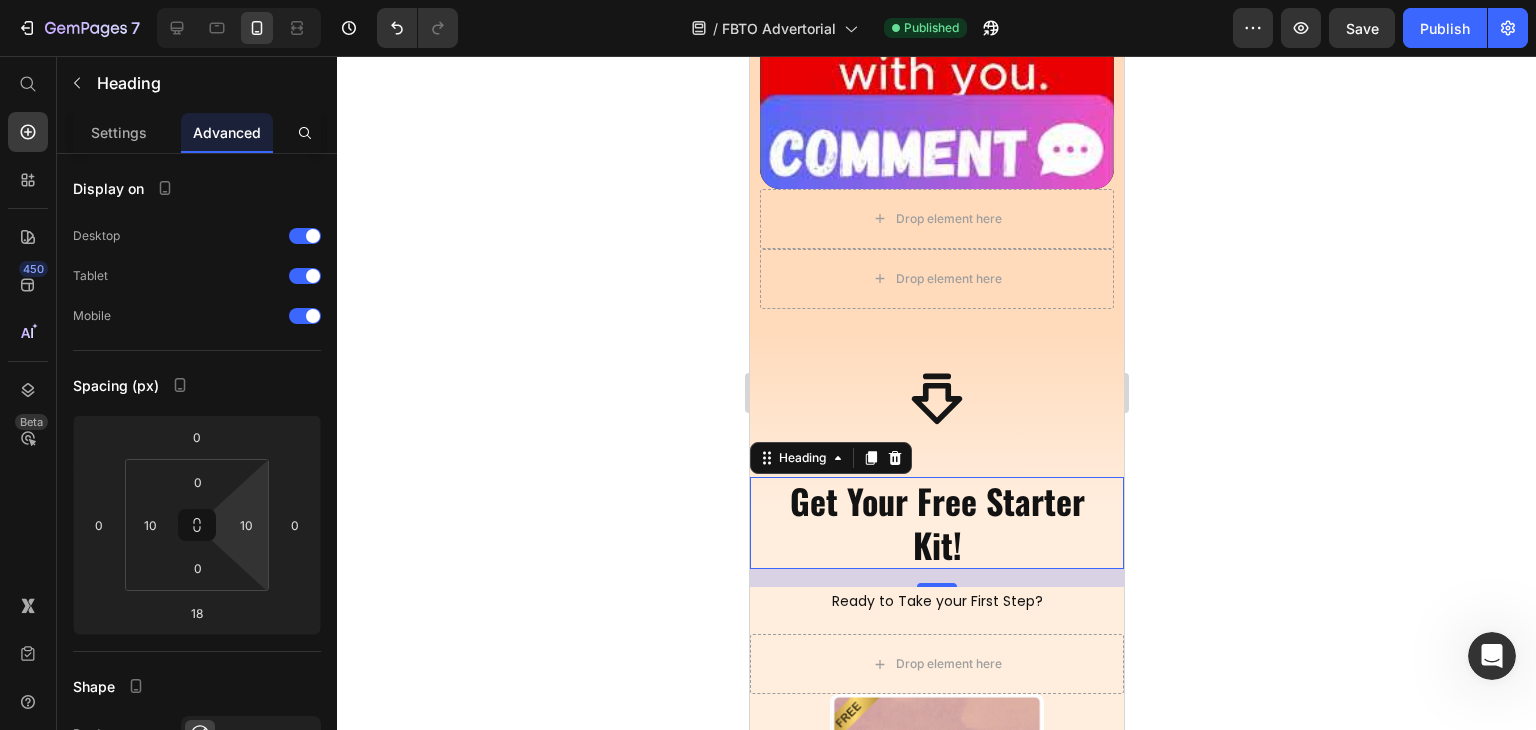 click 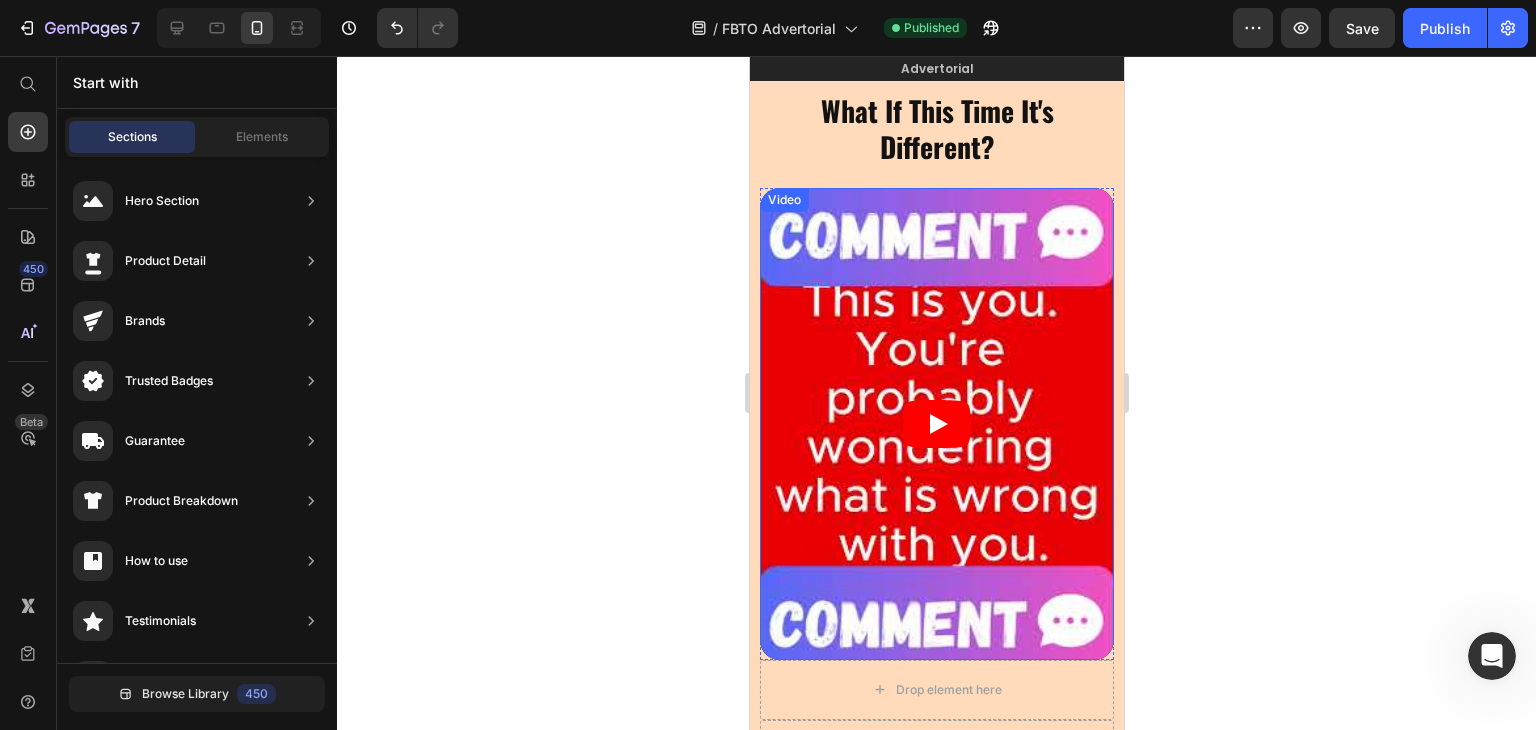 scroll, scrollTop: 0, scrollLeft: 0, axis: both 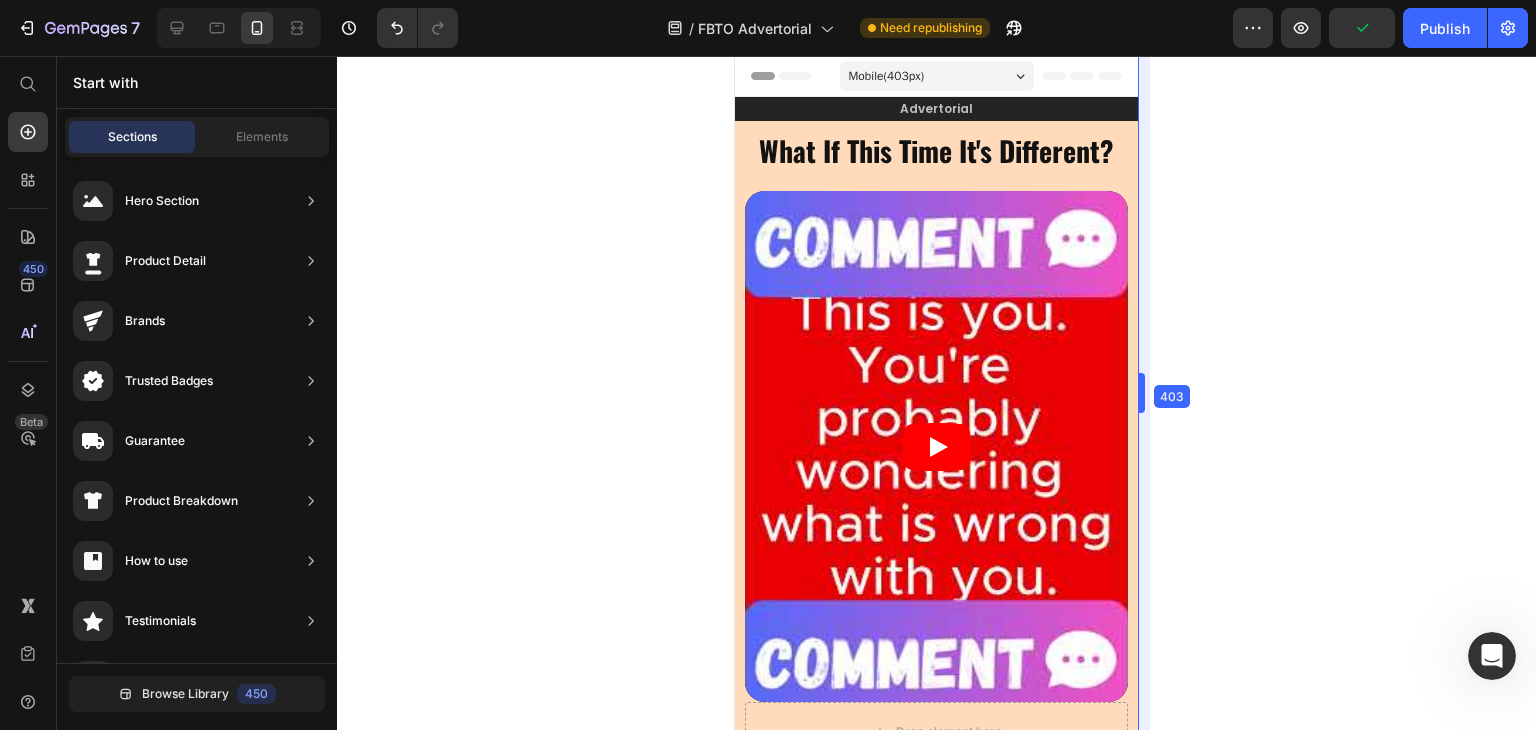 drag, startPoint x: 1125, startPoint y: 357, endPoint x: 1156, endPoint y: 362, distance: 31.400637 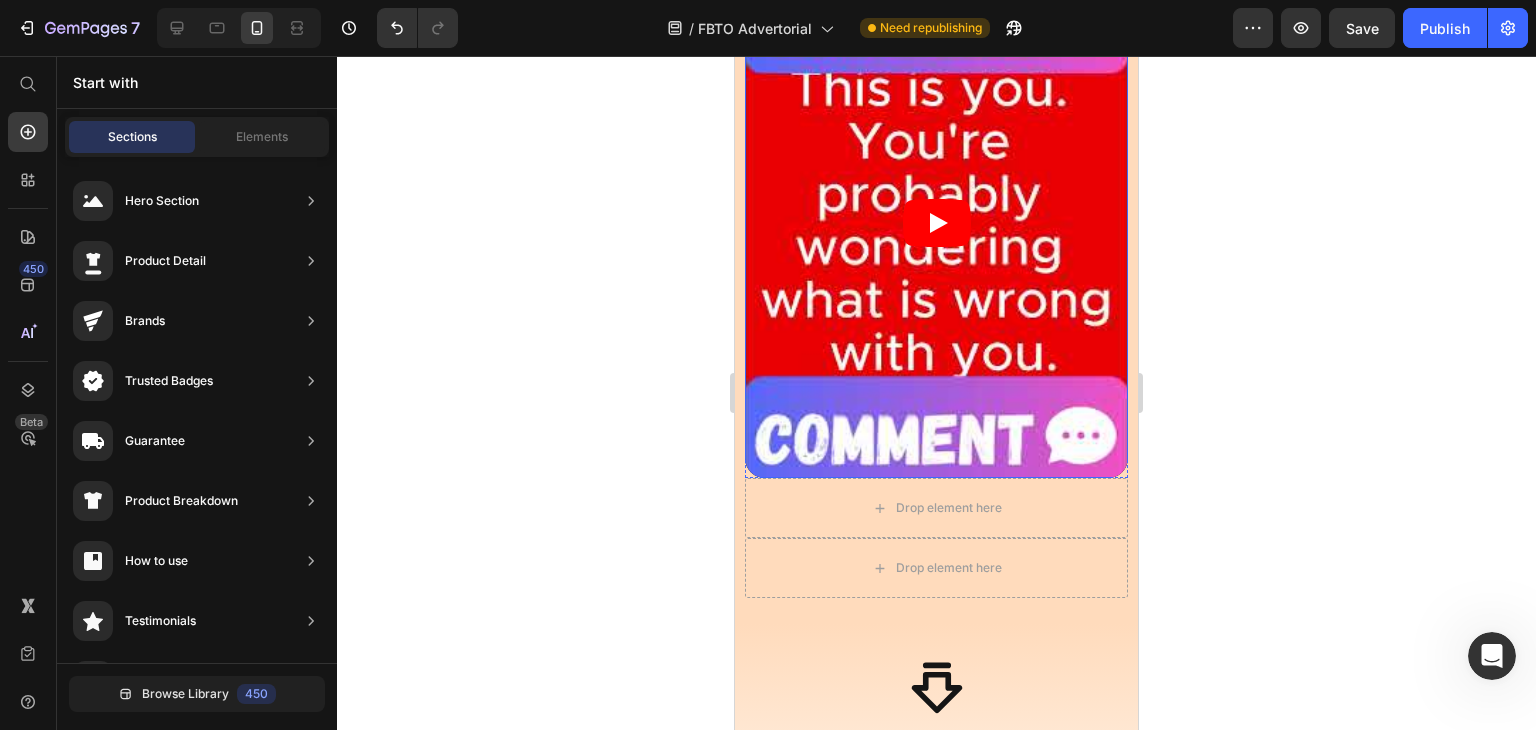 scroll, scrollTop: 300, scrollLeft: 0, axis: vertical 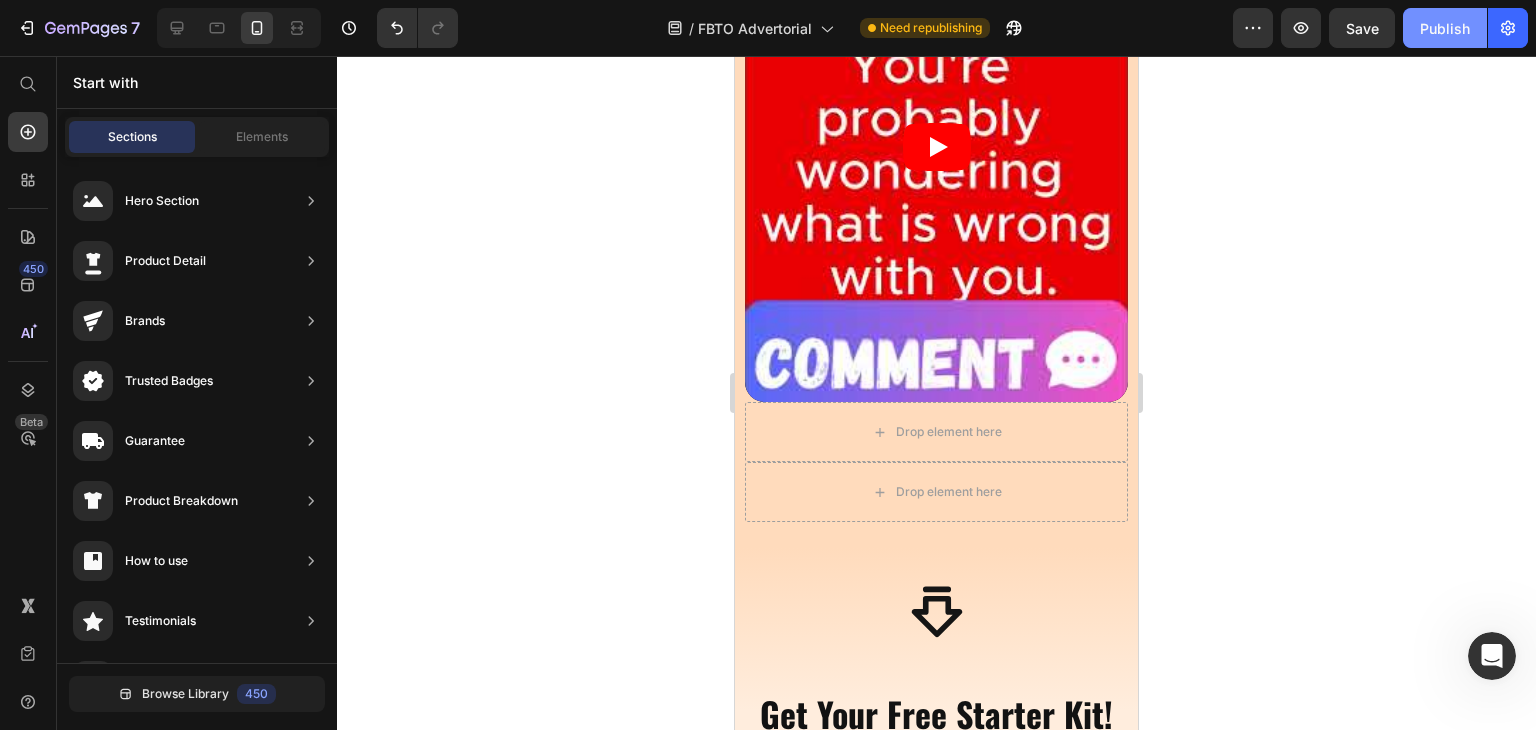click on "Publish" 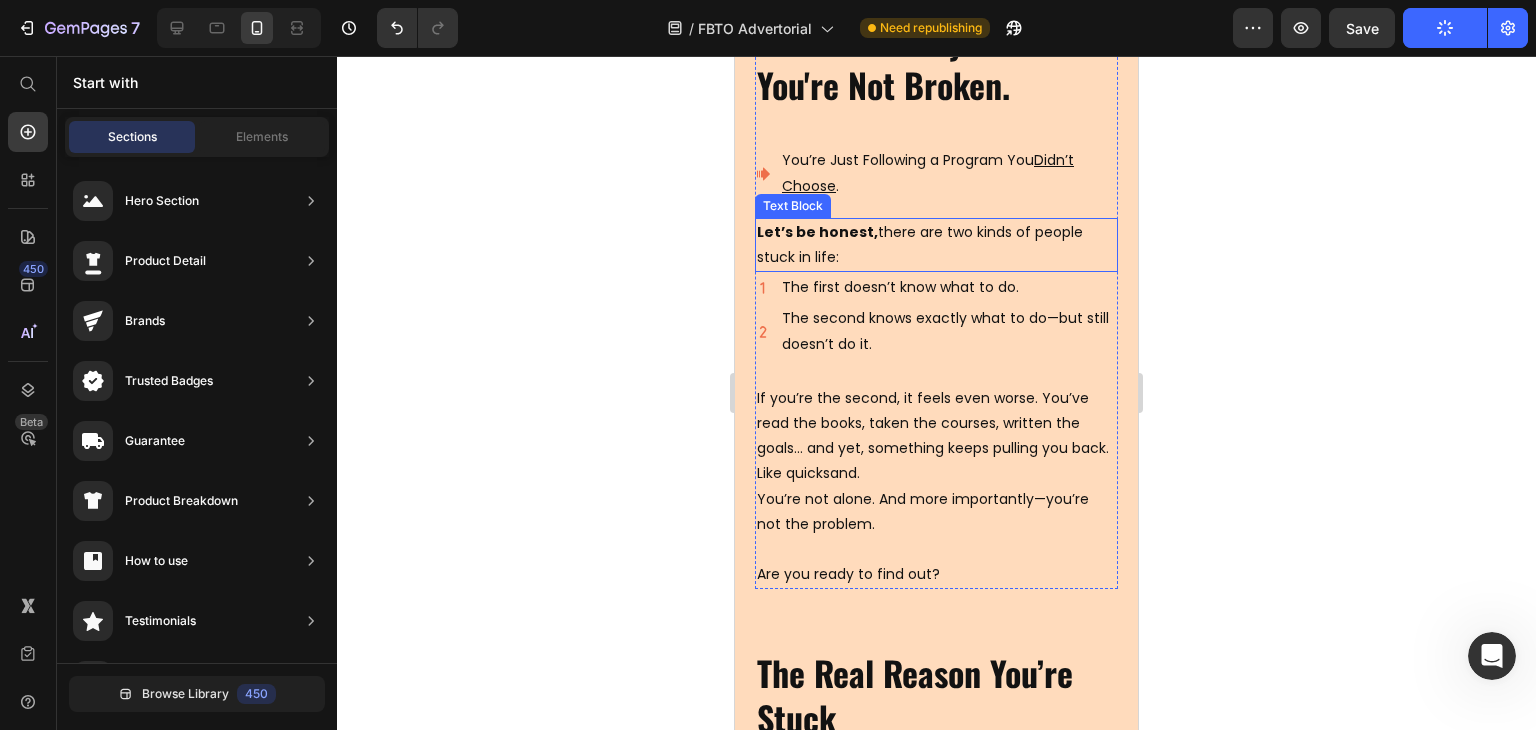 scroll, scrollTop: 2000, scrollLeft: 0, axis: vertical 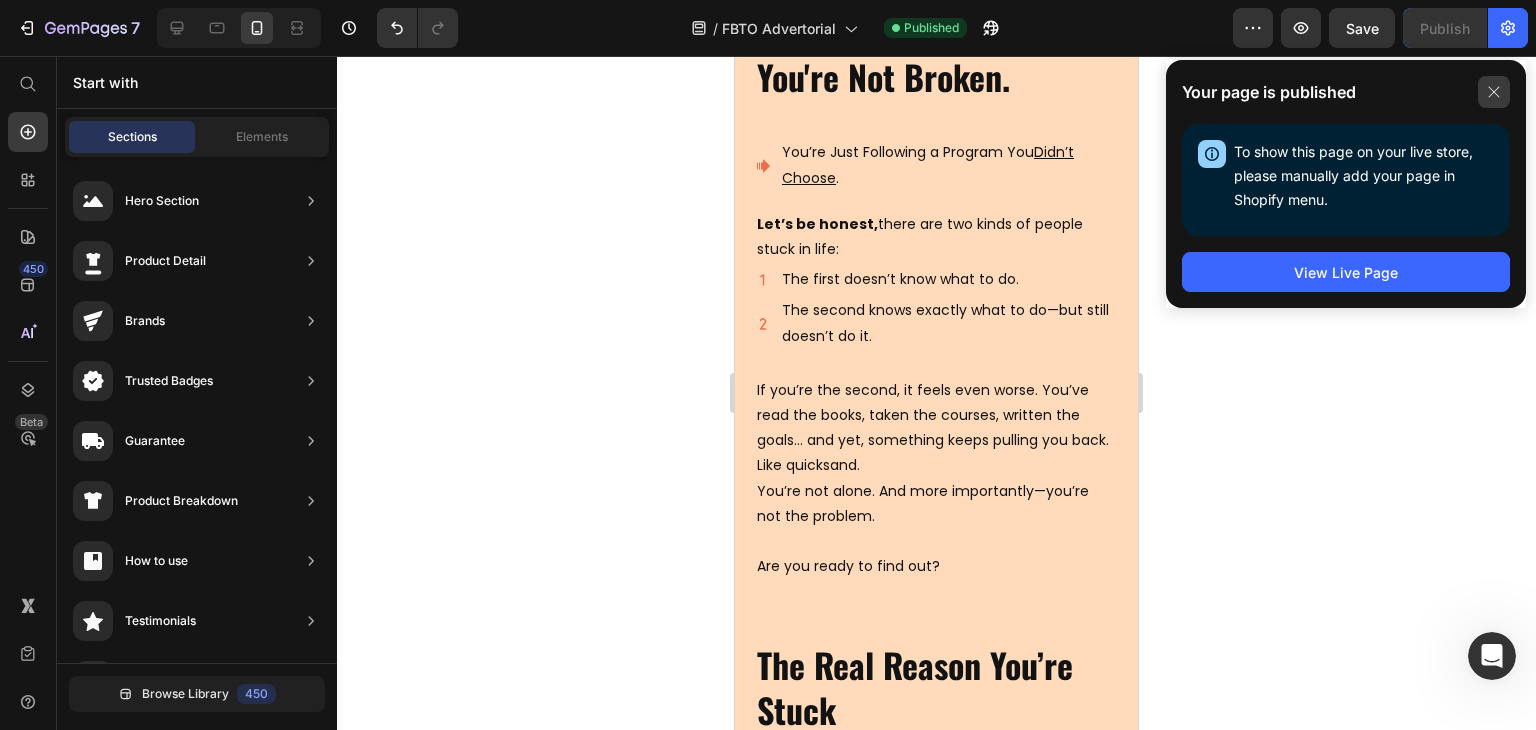 click 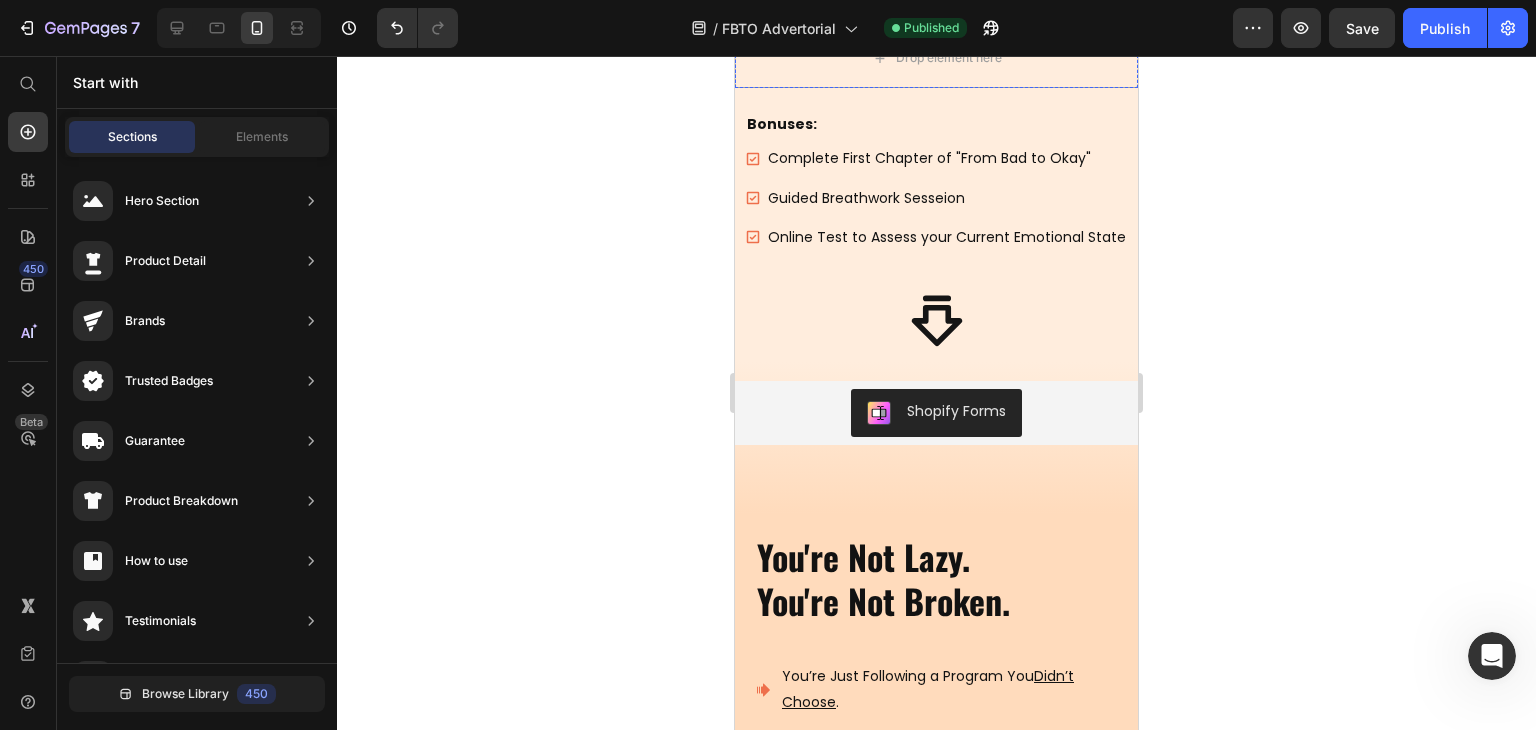 scroll, scrollTop: 1500, scrollLeft: 0, axis: vertical 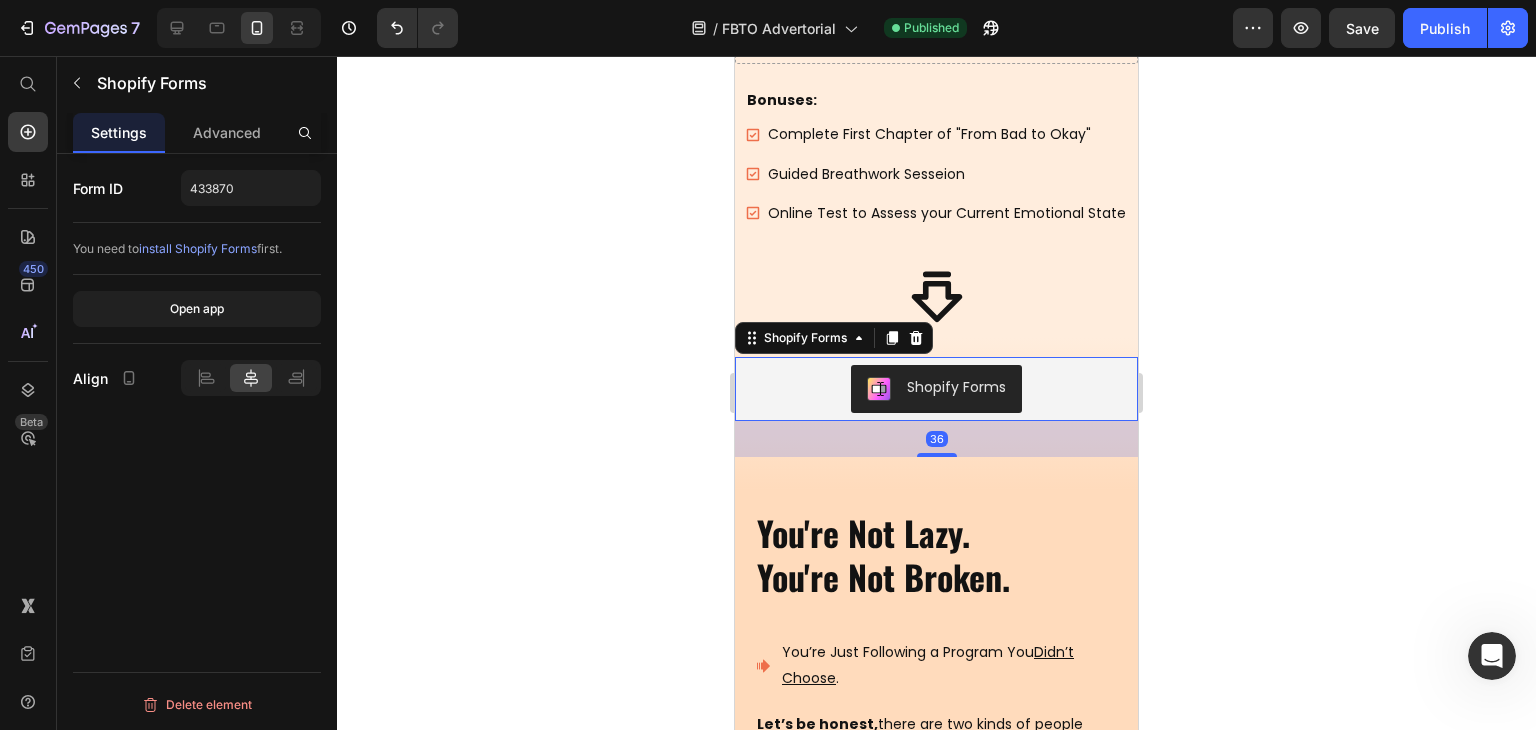 click on "Shopify Forms" at bounding box center (936, 389) 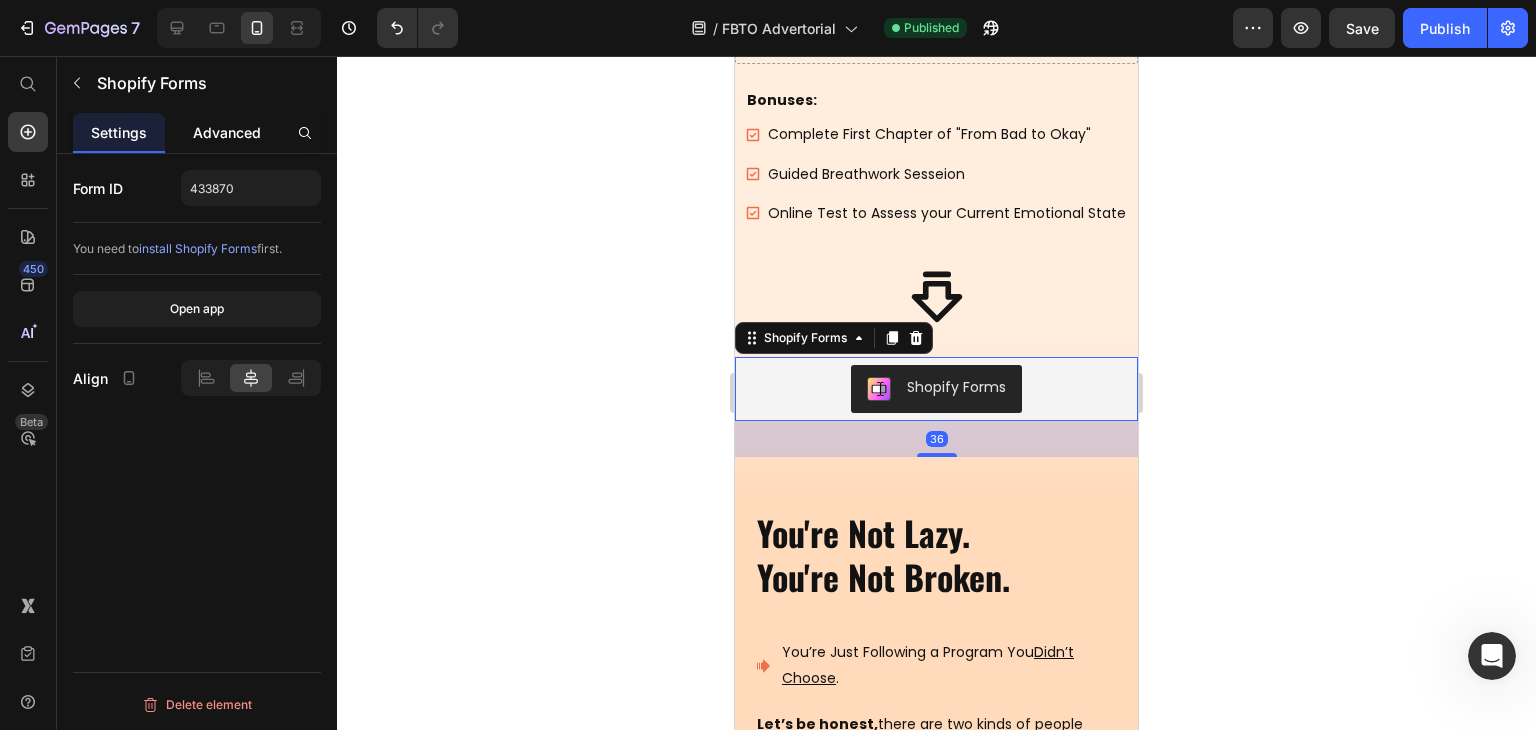 click on "Advanced" 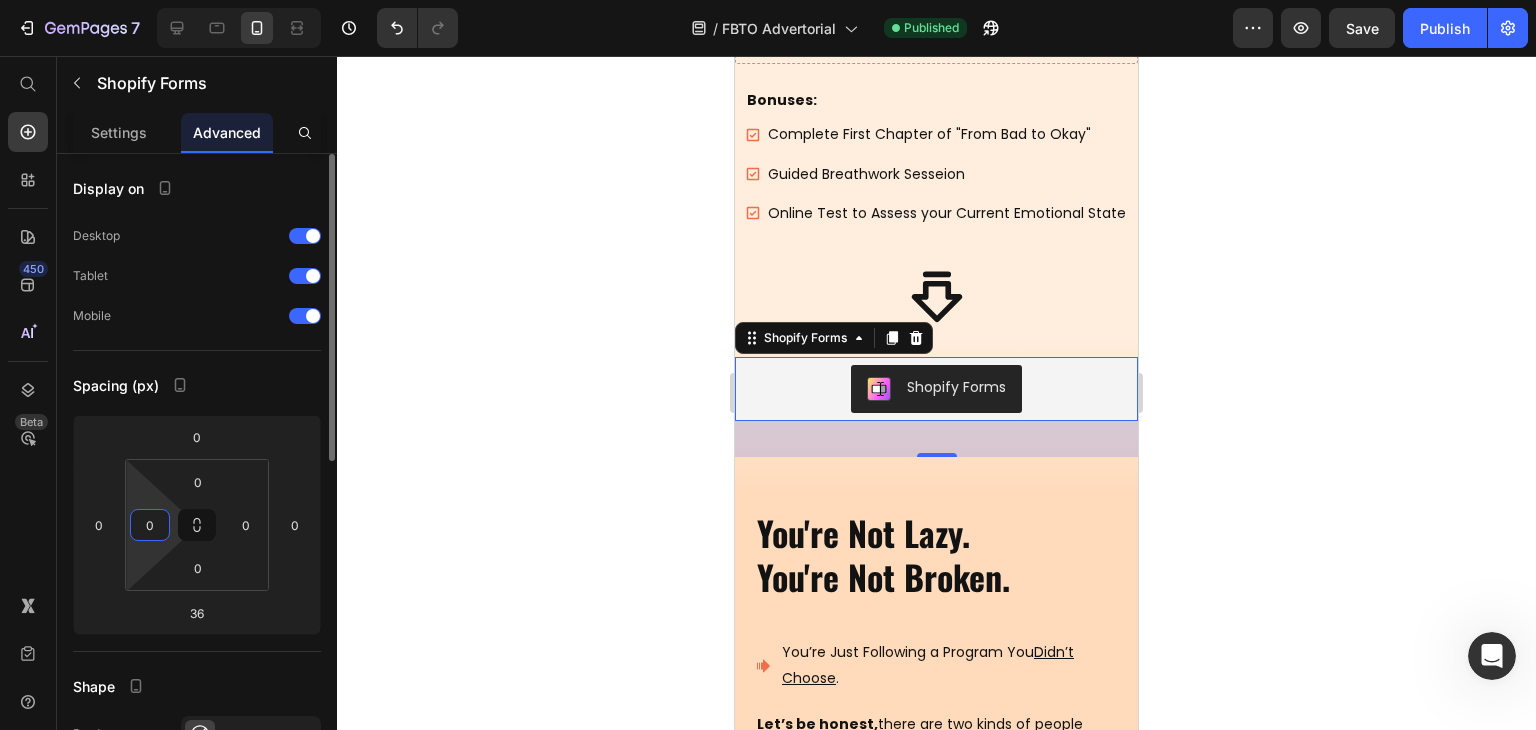 click on "0" at bounding box center [150, 525] 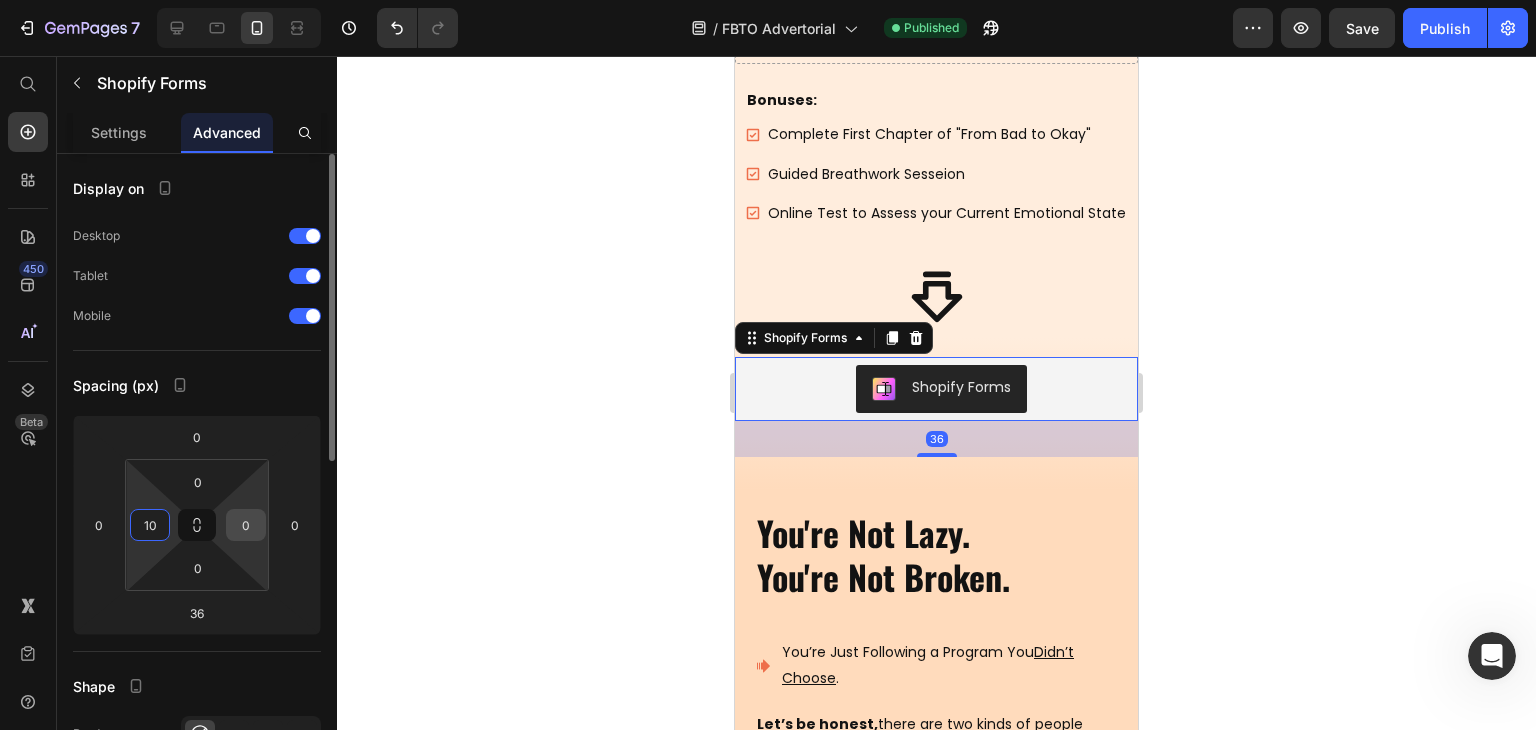 type on "10" 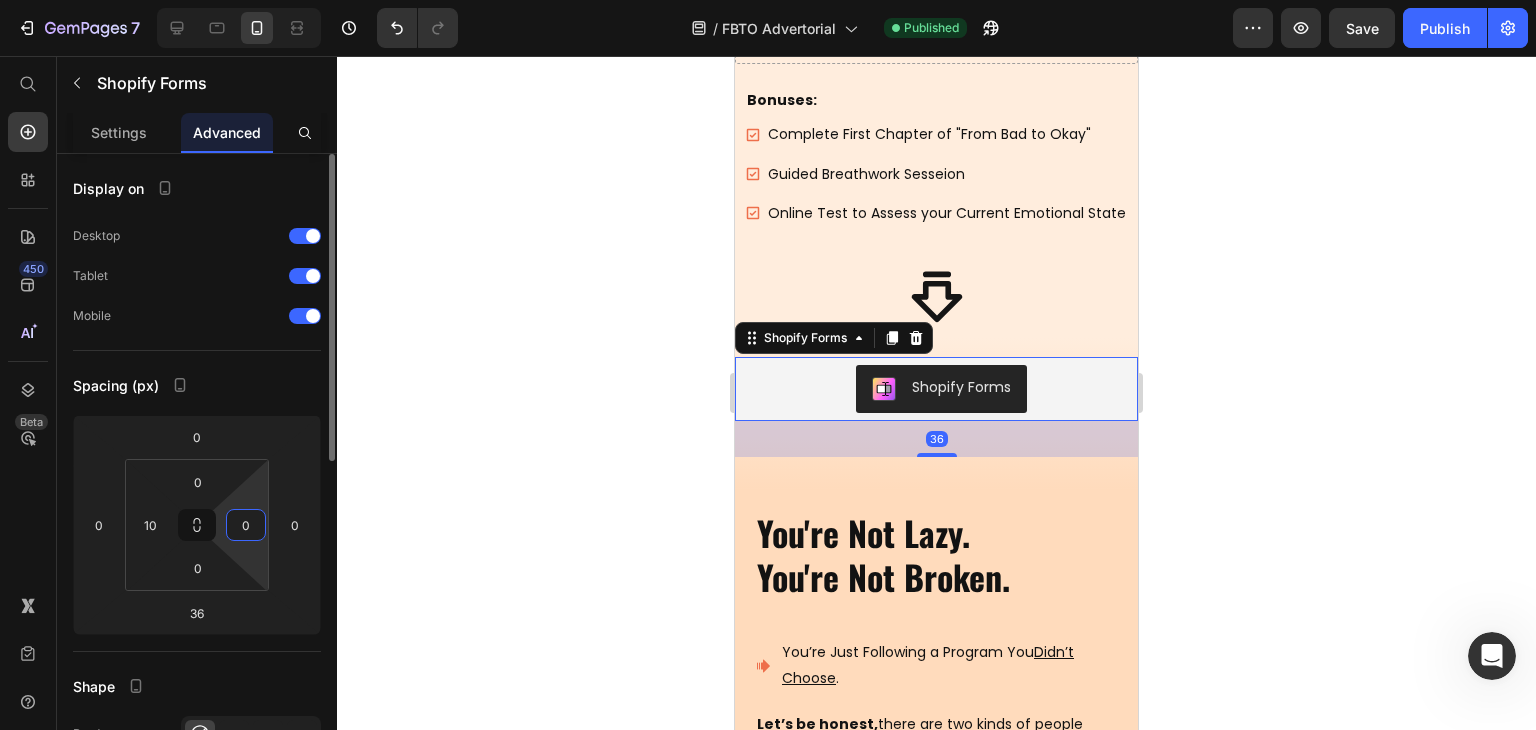 click on "0" at bounding box center (246, 525) 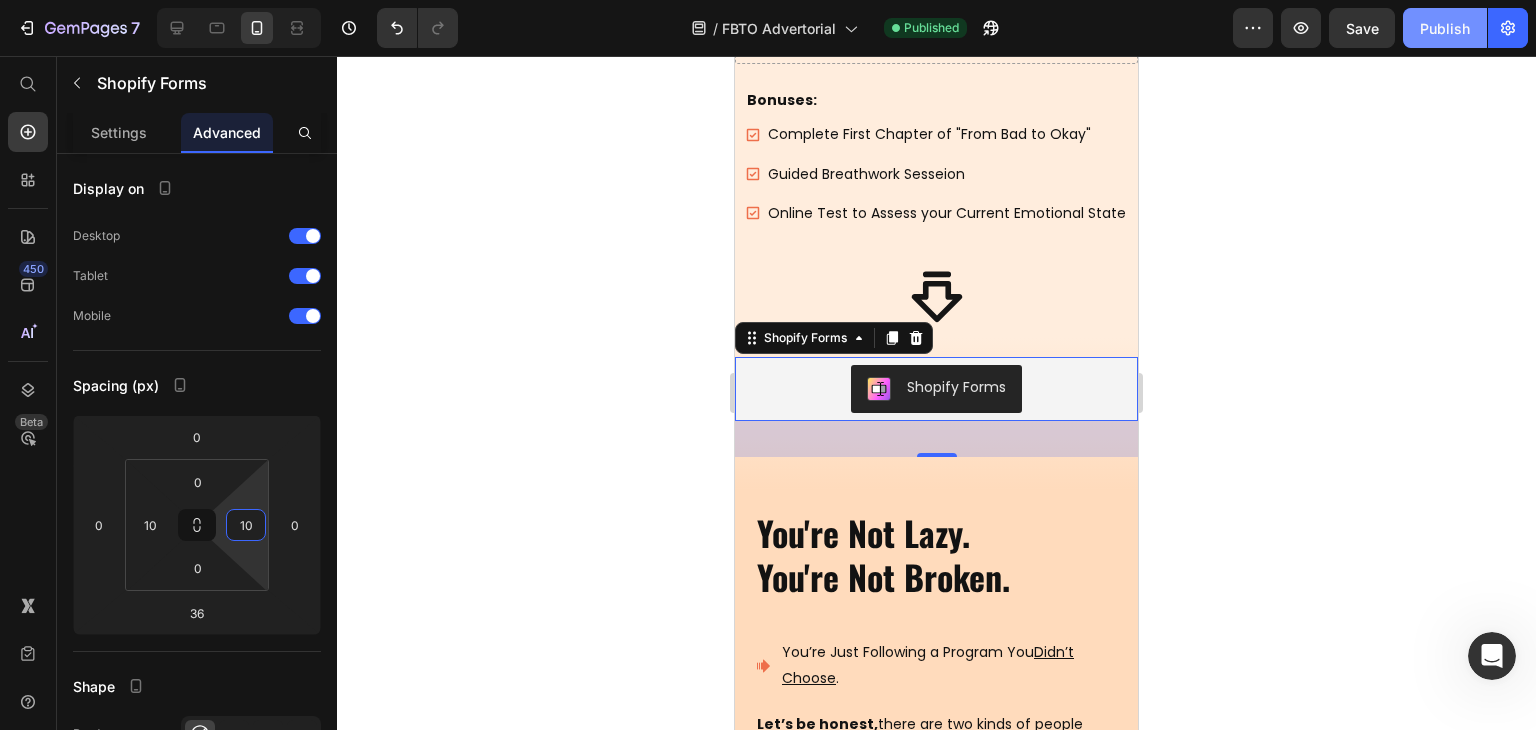 type on "10" 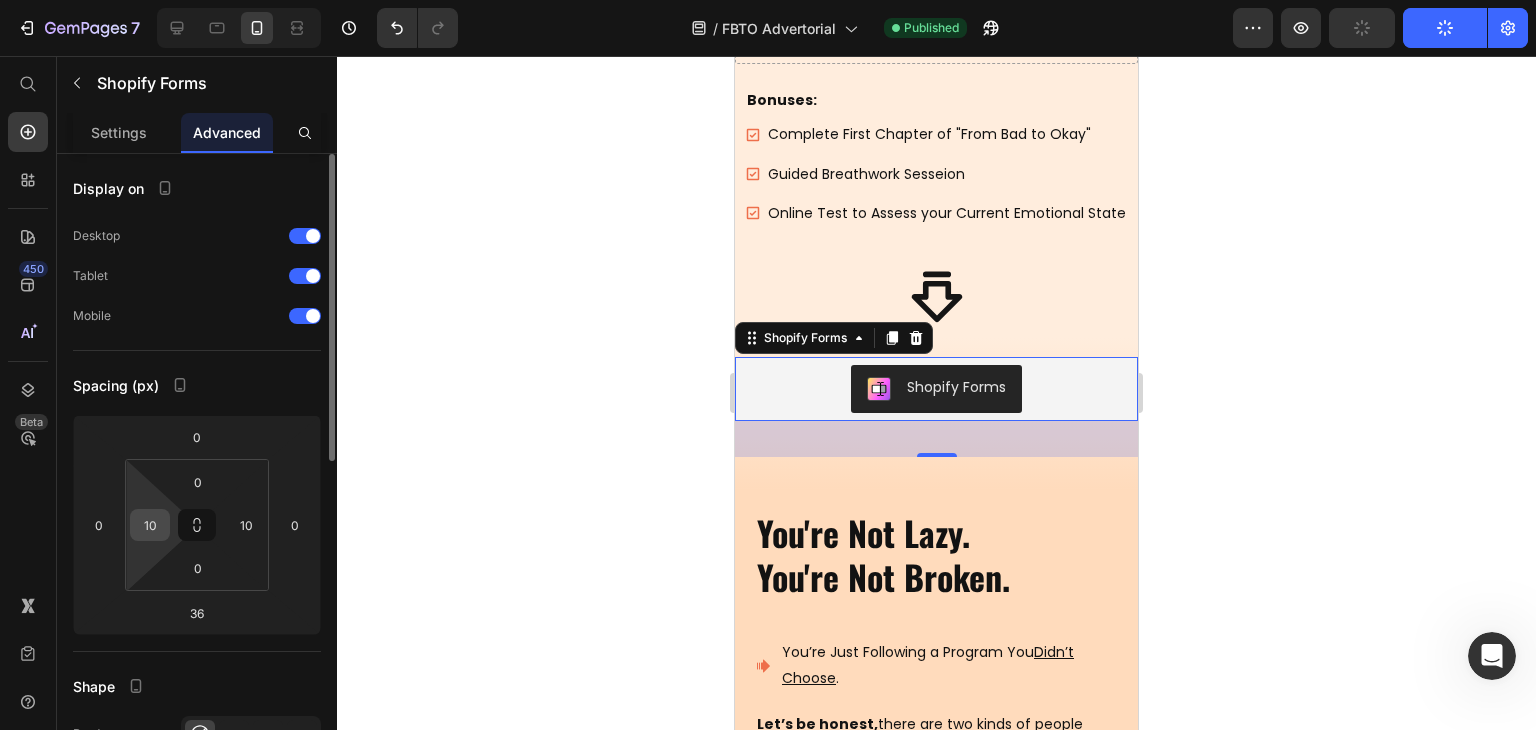 click on "10" at bounding box center [150, 525] 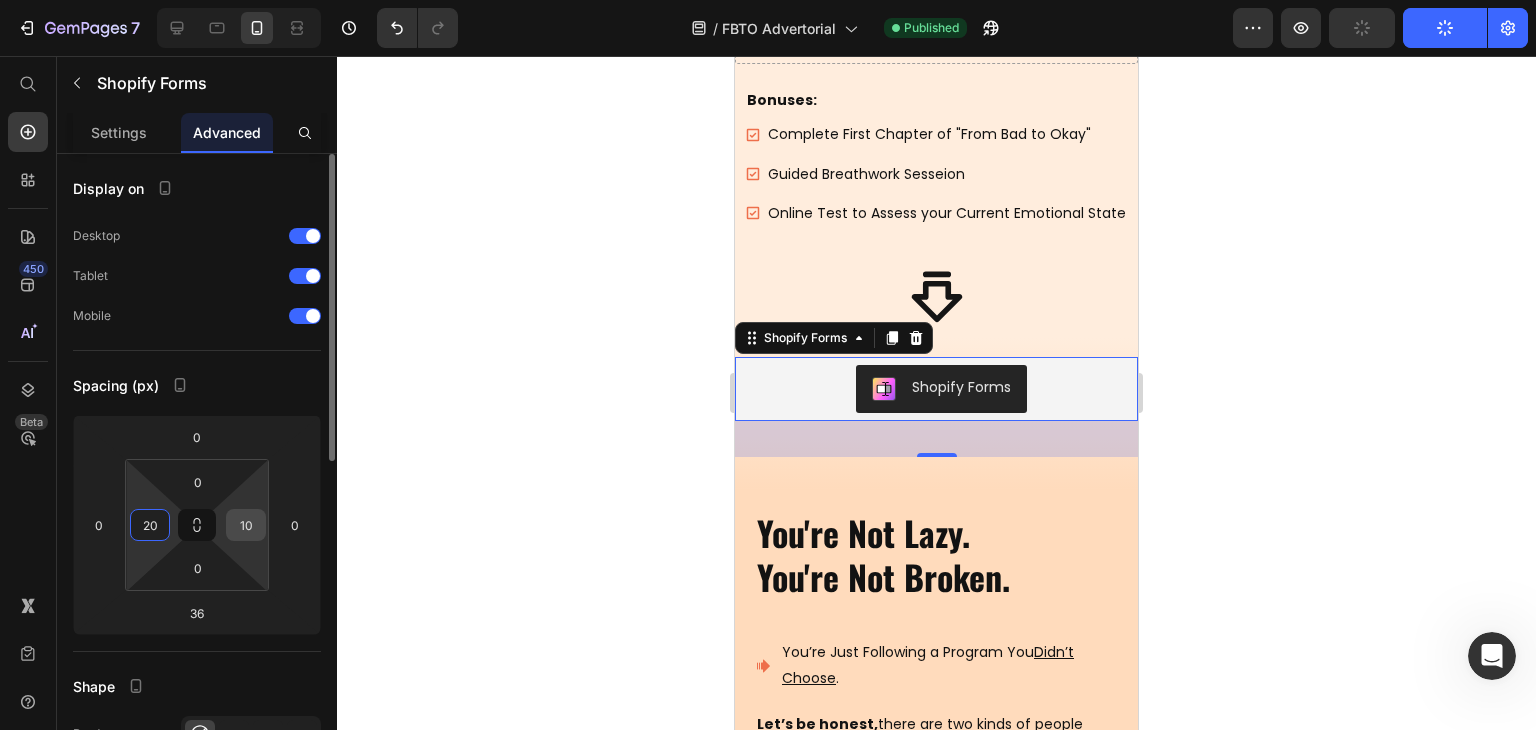 type on "20" 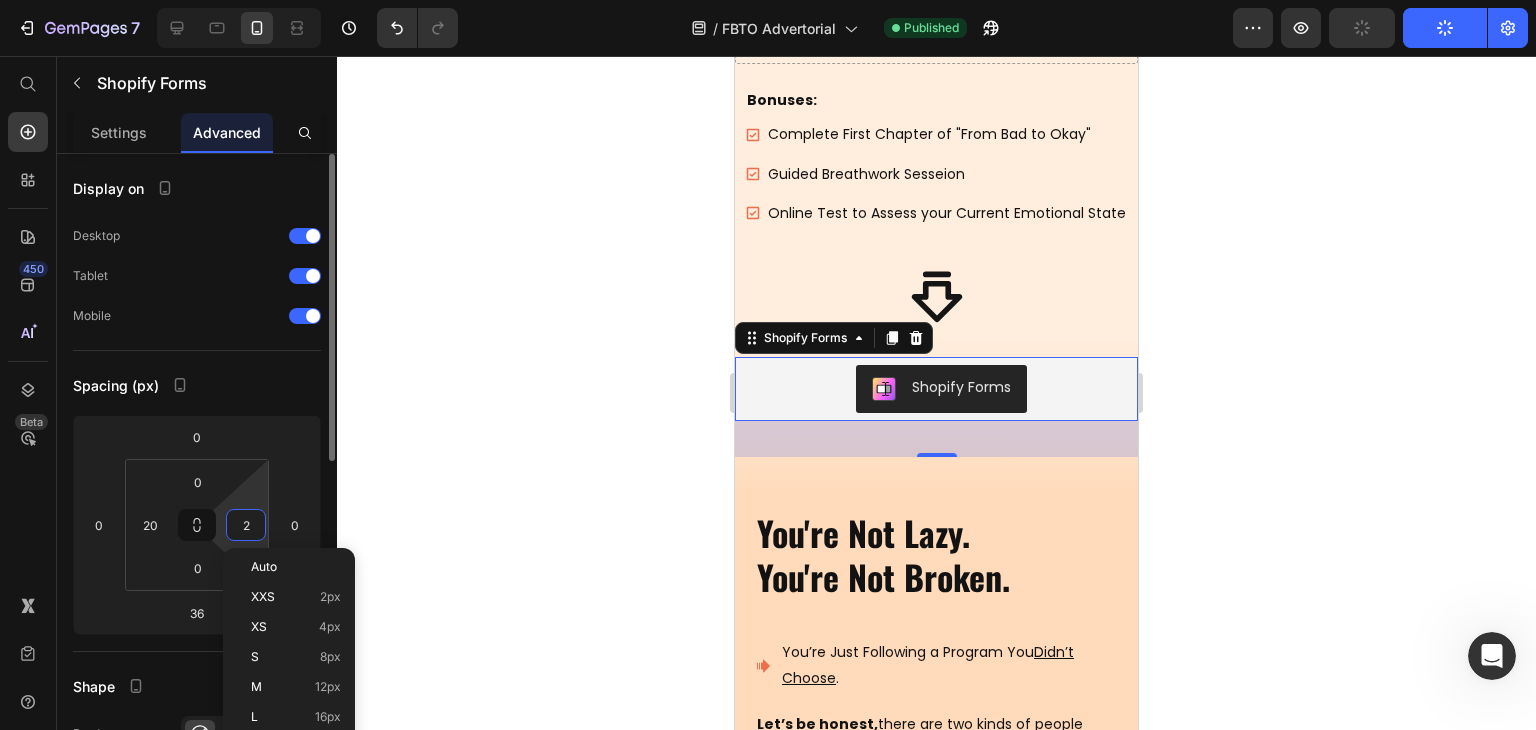 type on "20" 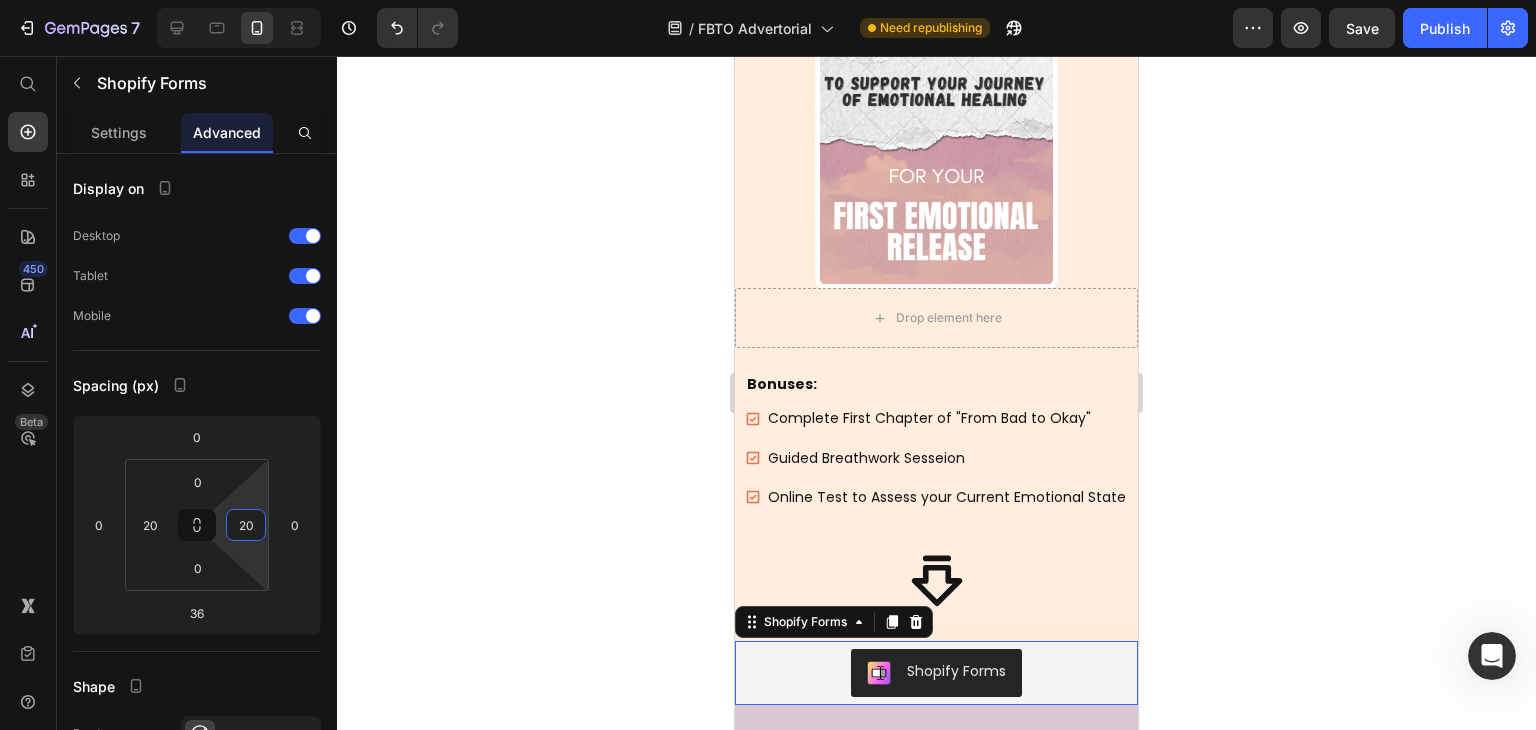 scroll, scrollTop: 1200, scrollLeft: 0, axis: vertical 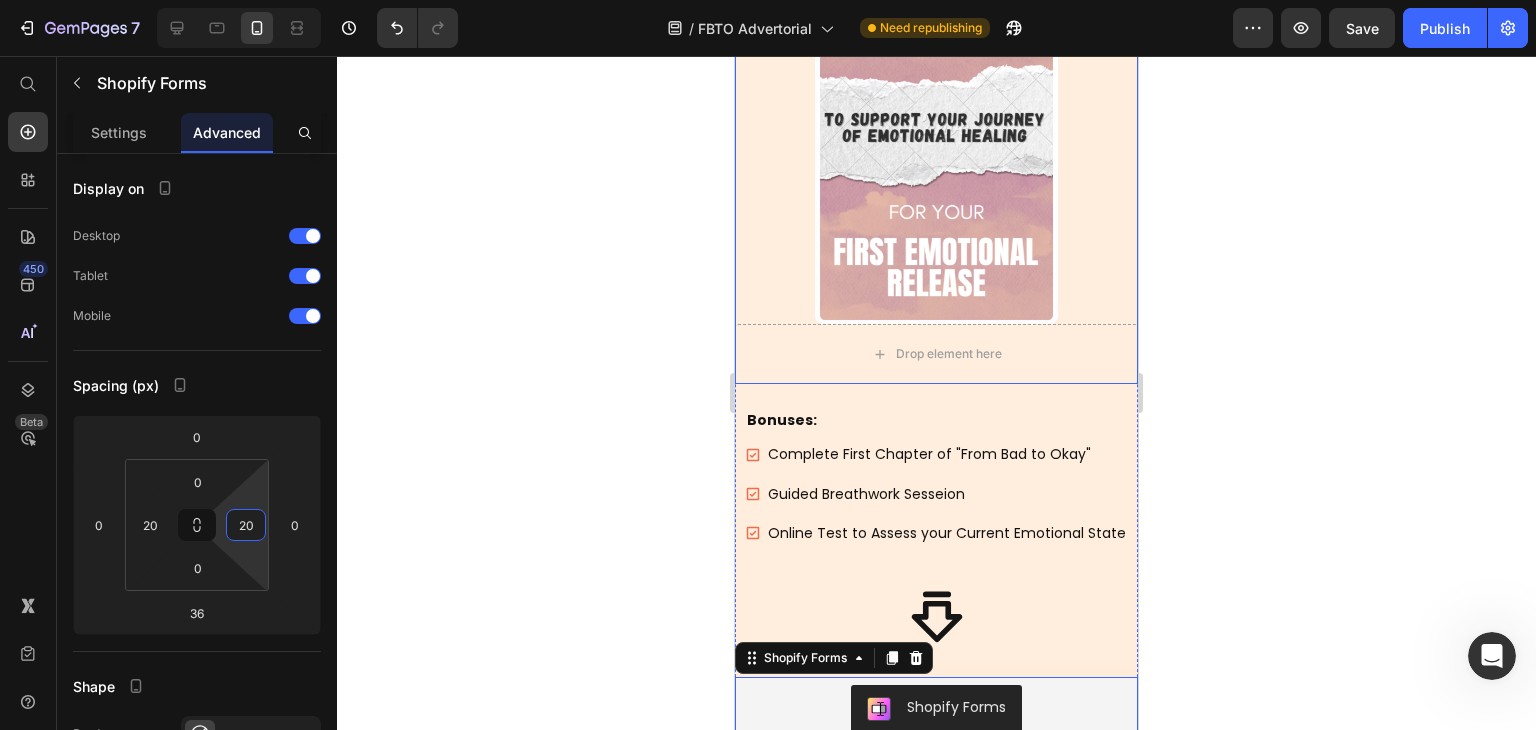 click on "Image" at bounding box center [936, 143] 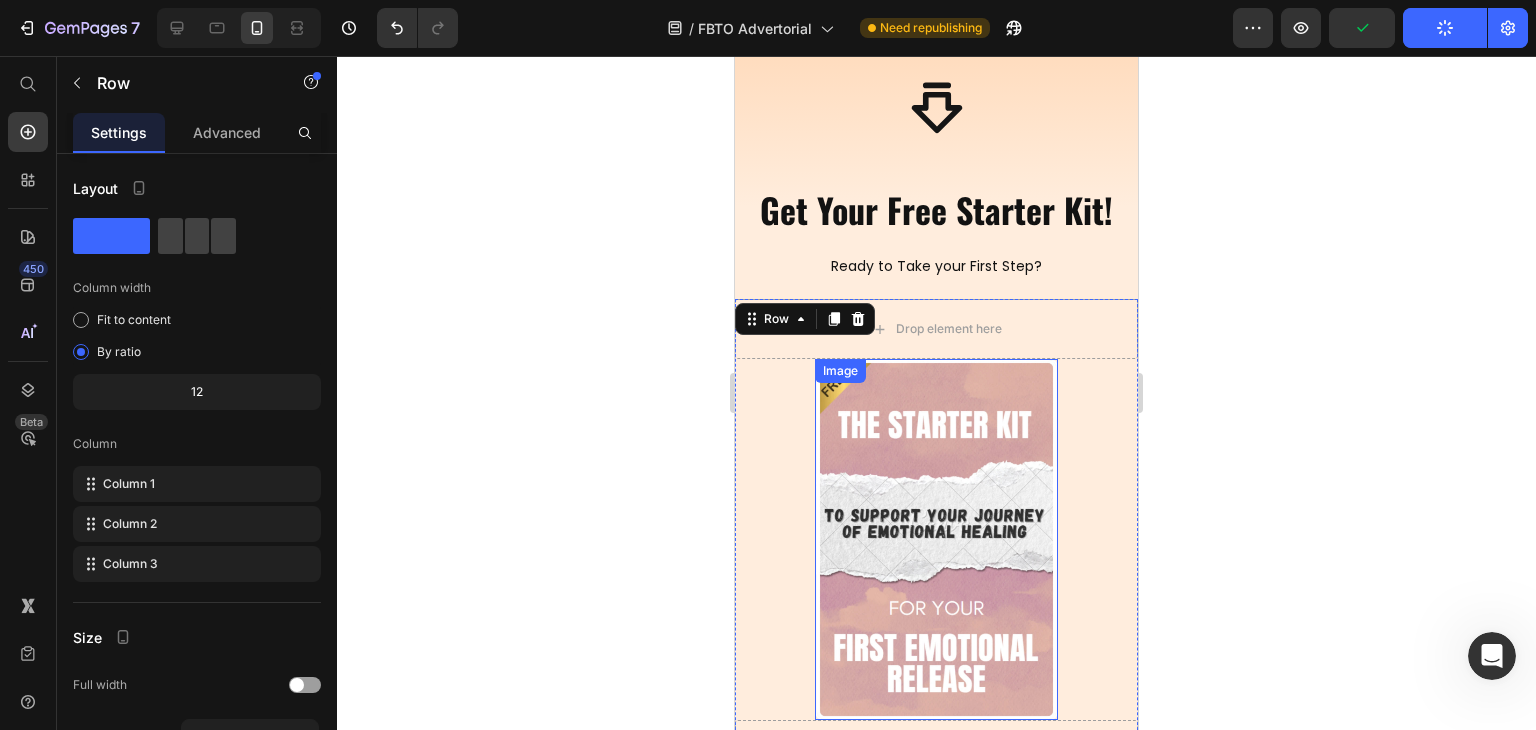 scroll, scrollTop: 800, scrollLeft: 0, axis: vertical 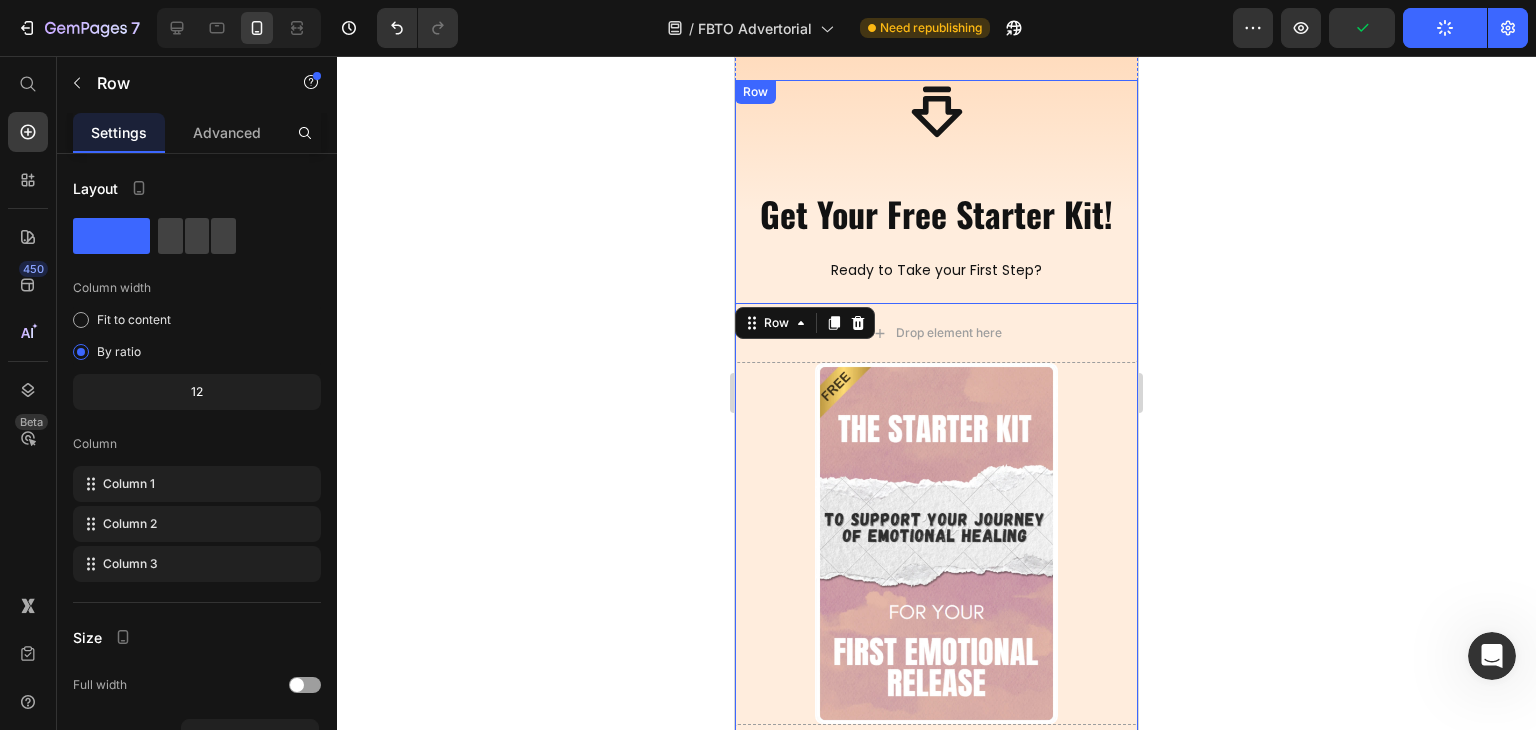 click on "Icon Get Your Free Starter Kit! Heading Ready to Take your First Step? Heading
Drop element here Image
Drop element here Row   22 Bonuses: Text Block
Complete First Chapter of "From Bad to Okay"
Guided Breathwork Sesseion
Online Test to Assess your Current Emotional State Item List Row
Icon Shopify Forms Shopify Forms" at bounding box center (936, 628) 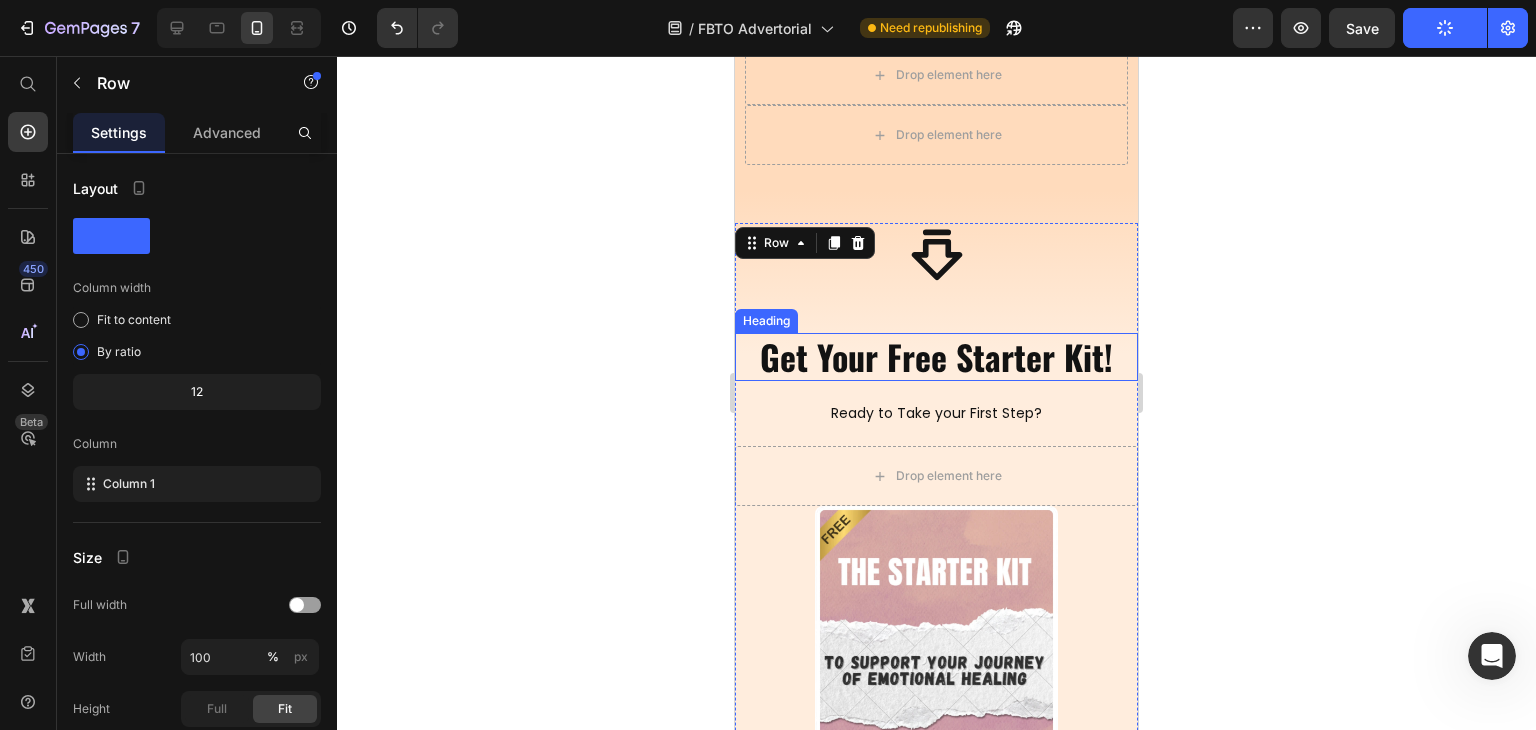 scroll, scrollTop: 500, scrollLeft: 0, axis: vertical 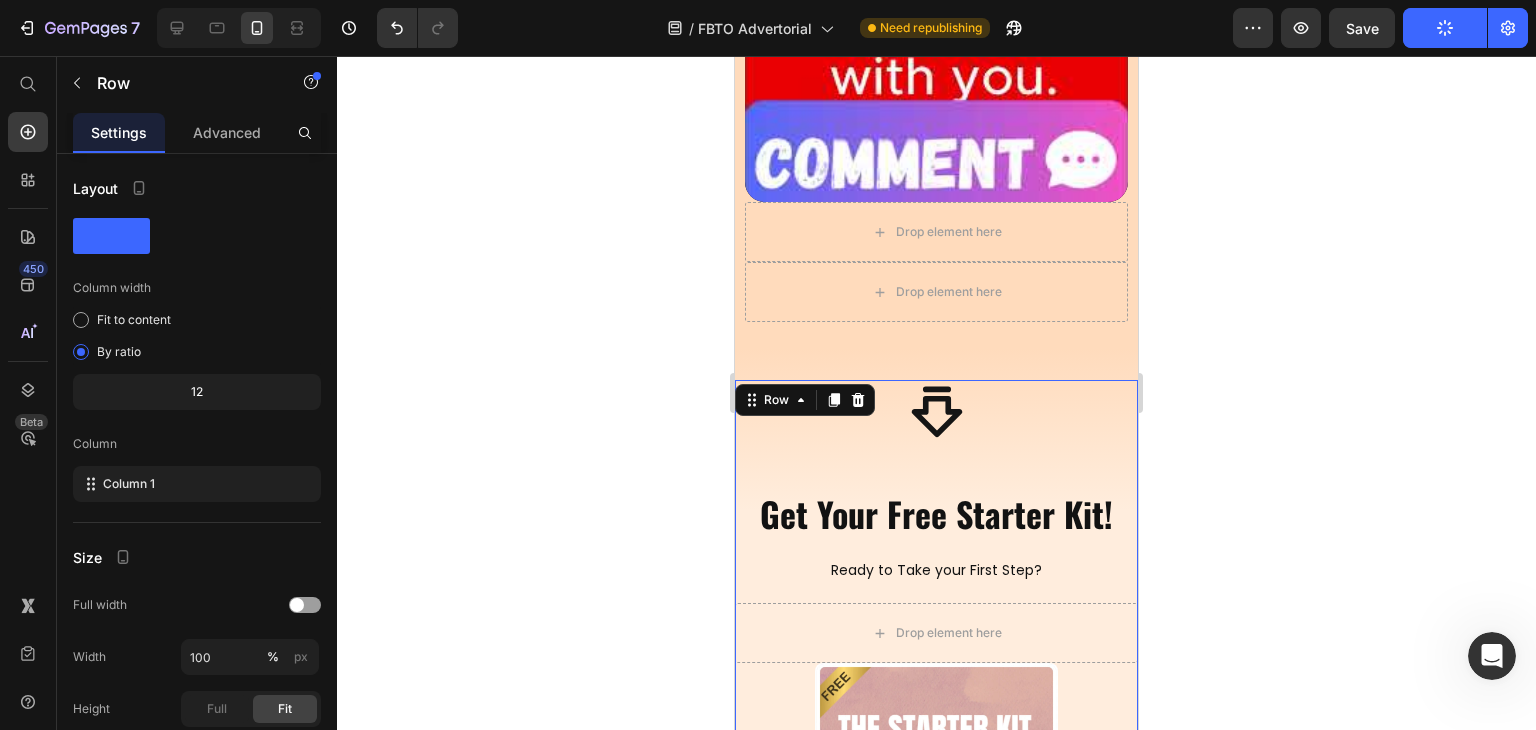 click on "Row" 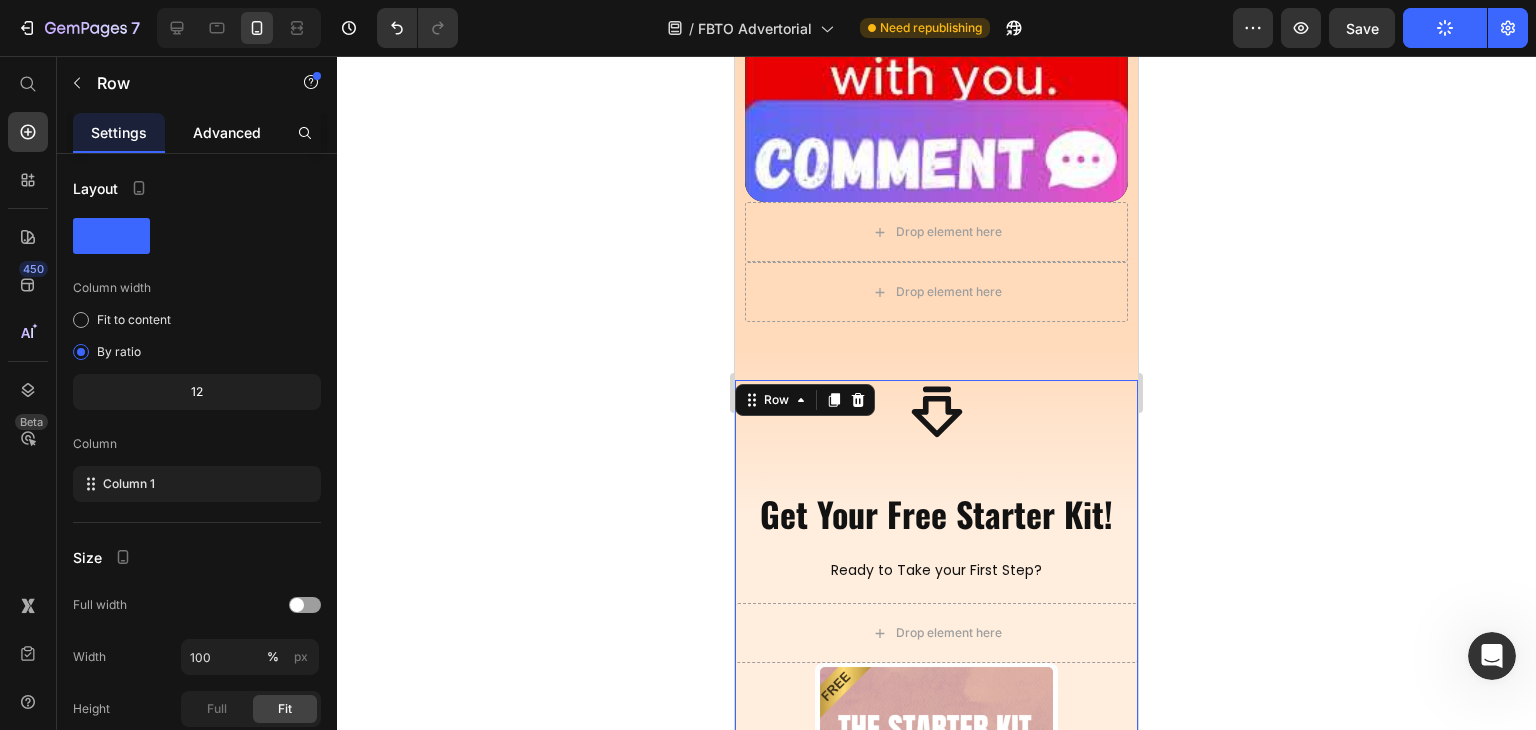 click on "Advanced" at bounding box center [227, 132] 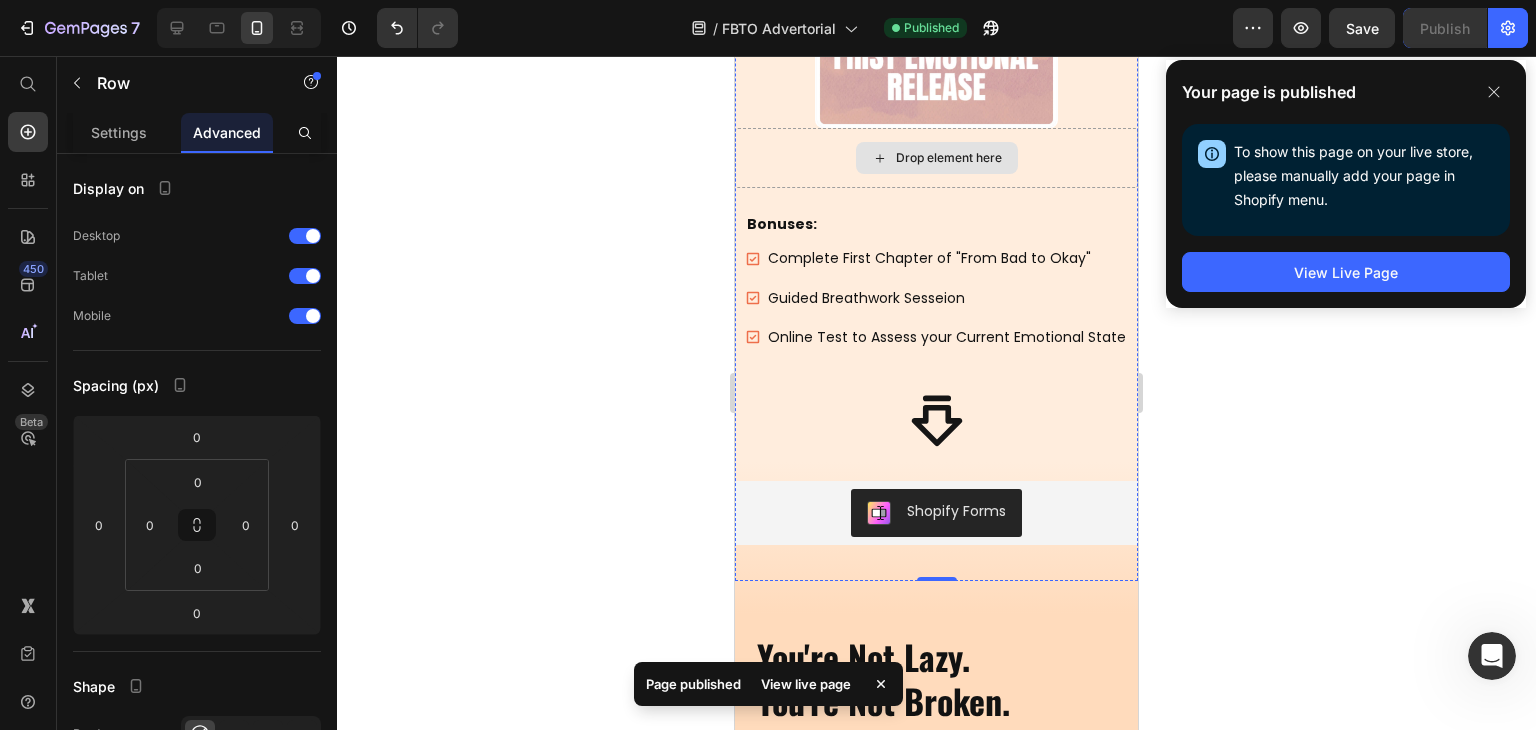 scroll, scrollTop: 1400, scrollLeft: 0, axis: vertical 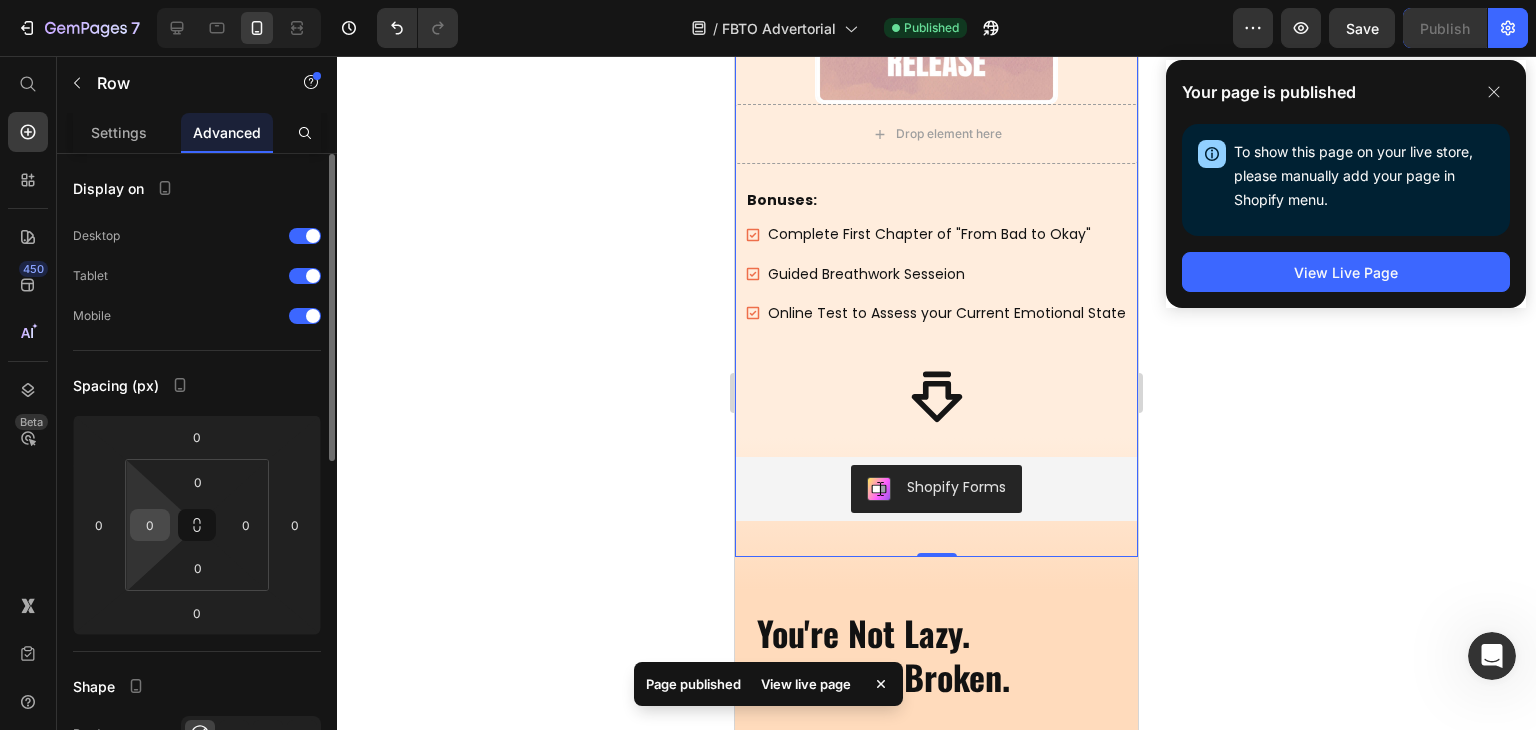 click on "0" at bounding box center (150, 525) 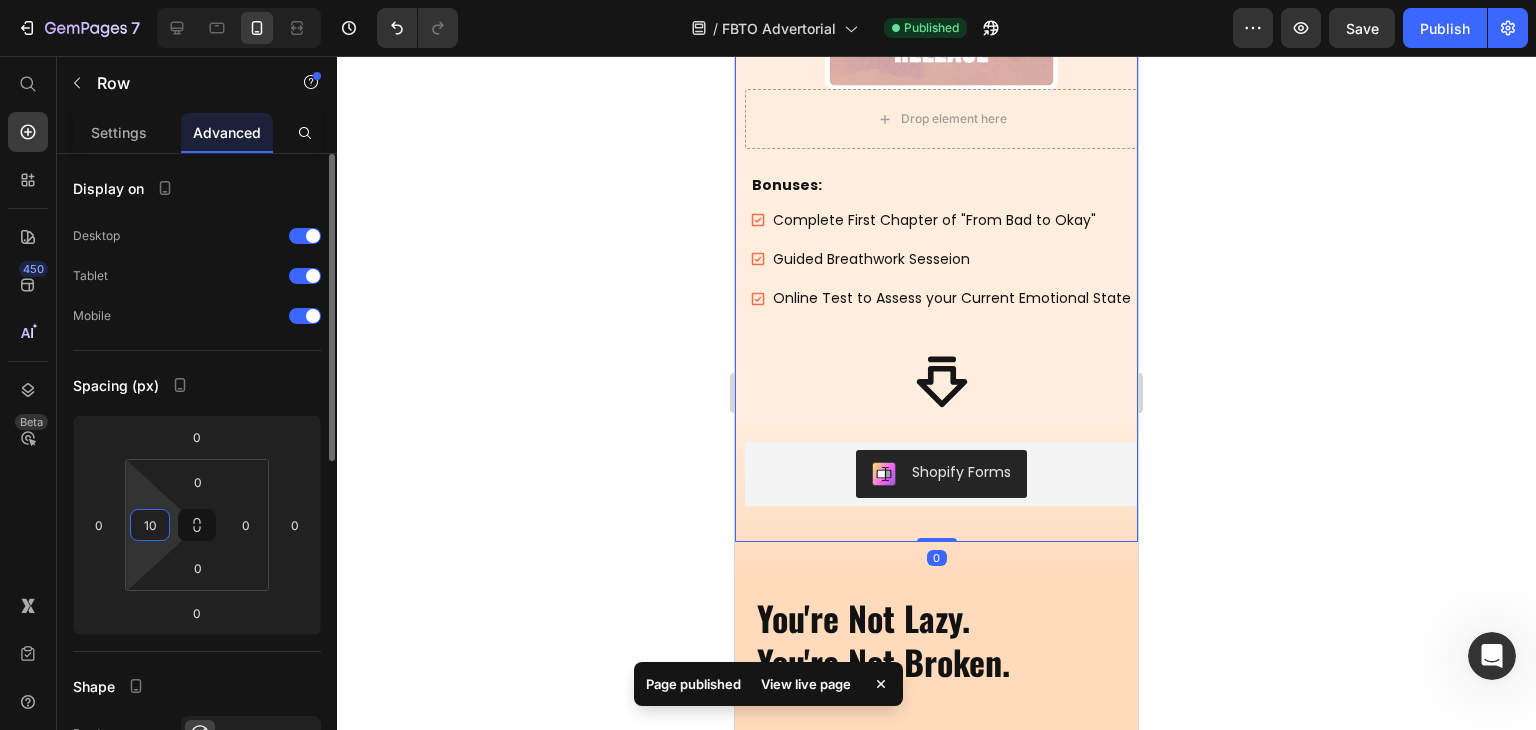 type on "10" 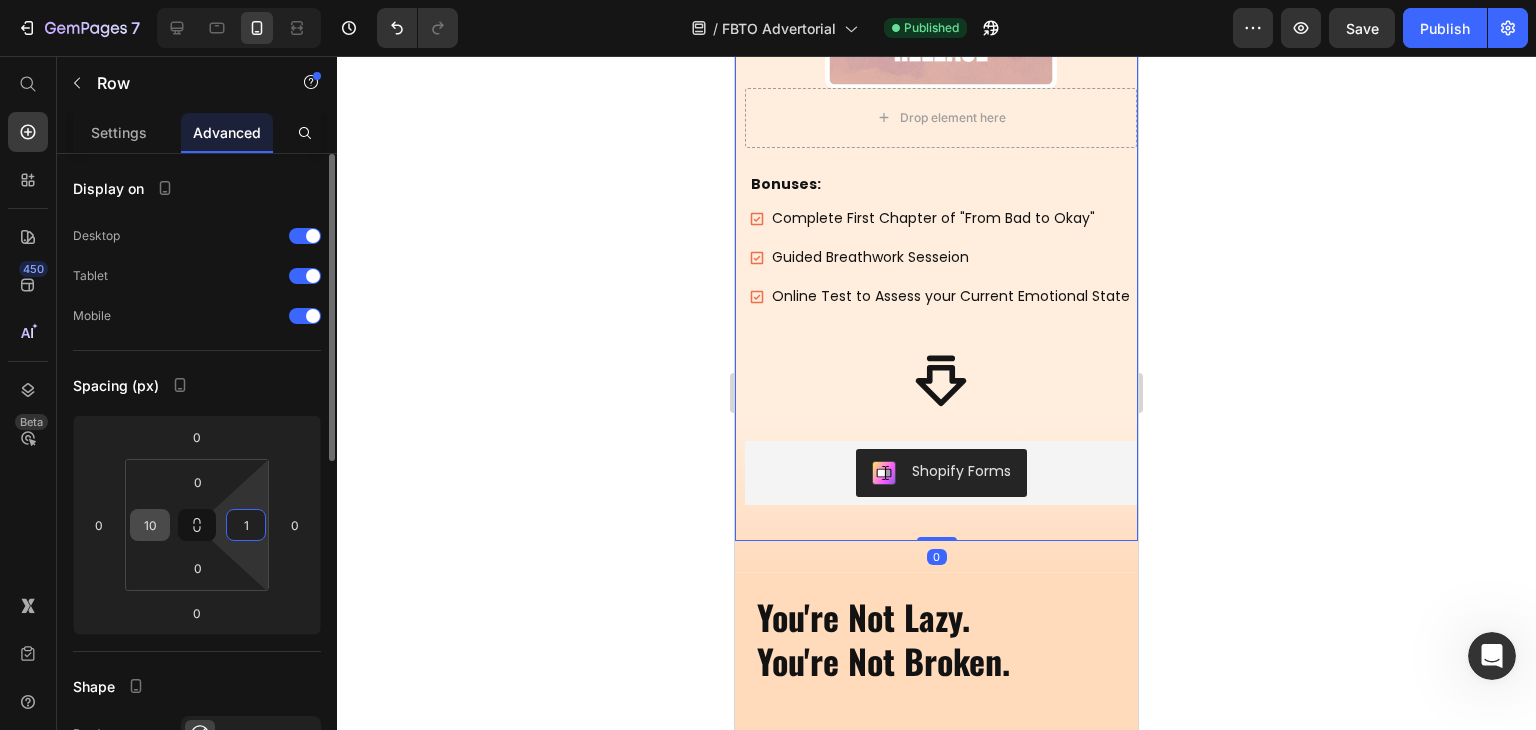 type on "10" 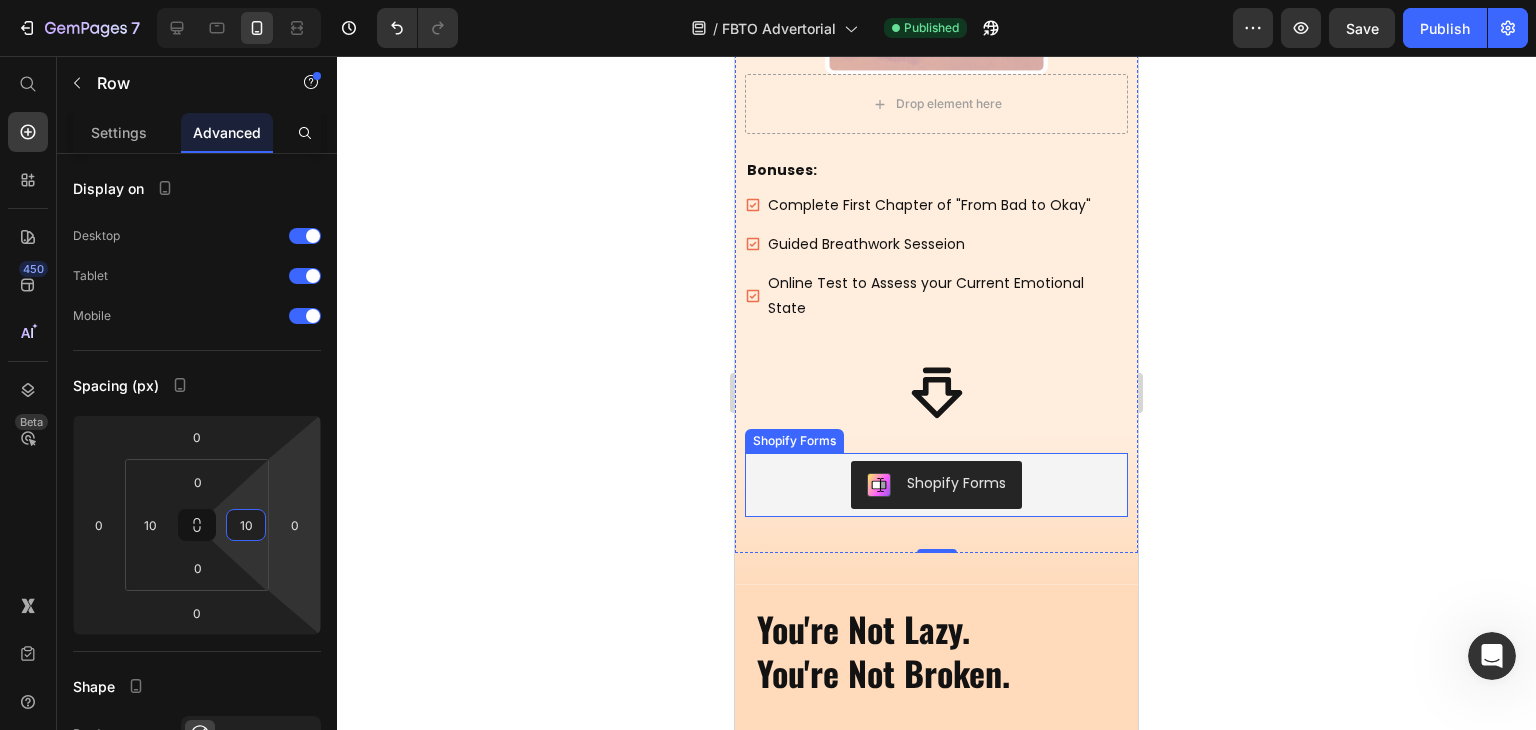 click on "Shopify Forms" at bounding box center (936, 485) 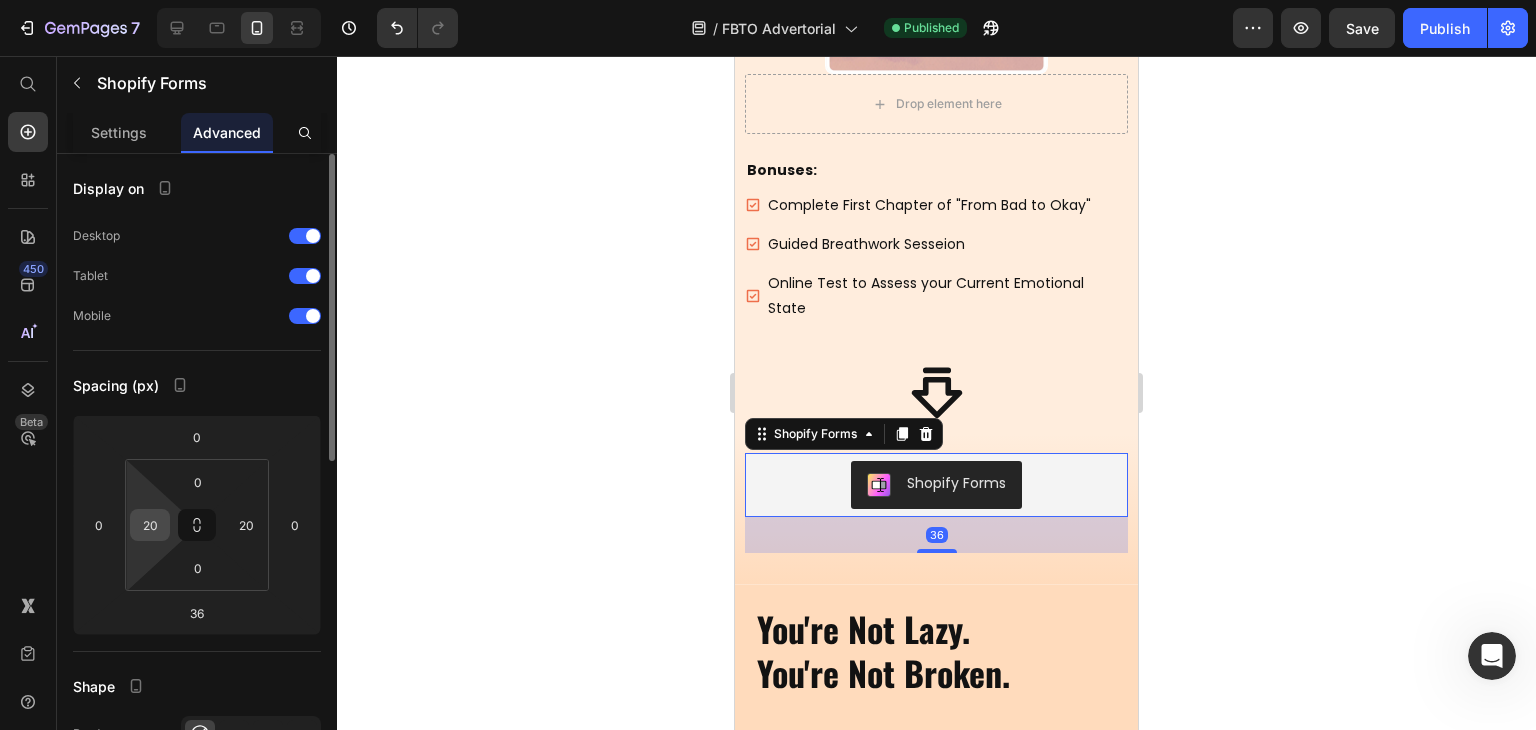 click on "20" at bounding box center (150, 525) 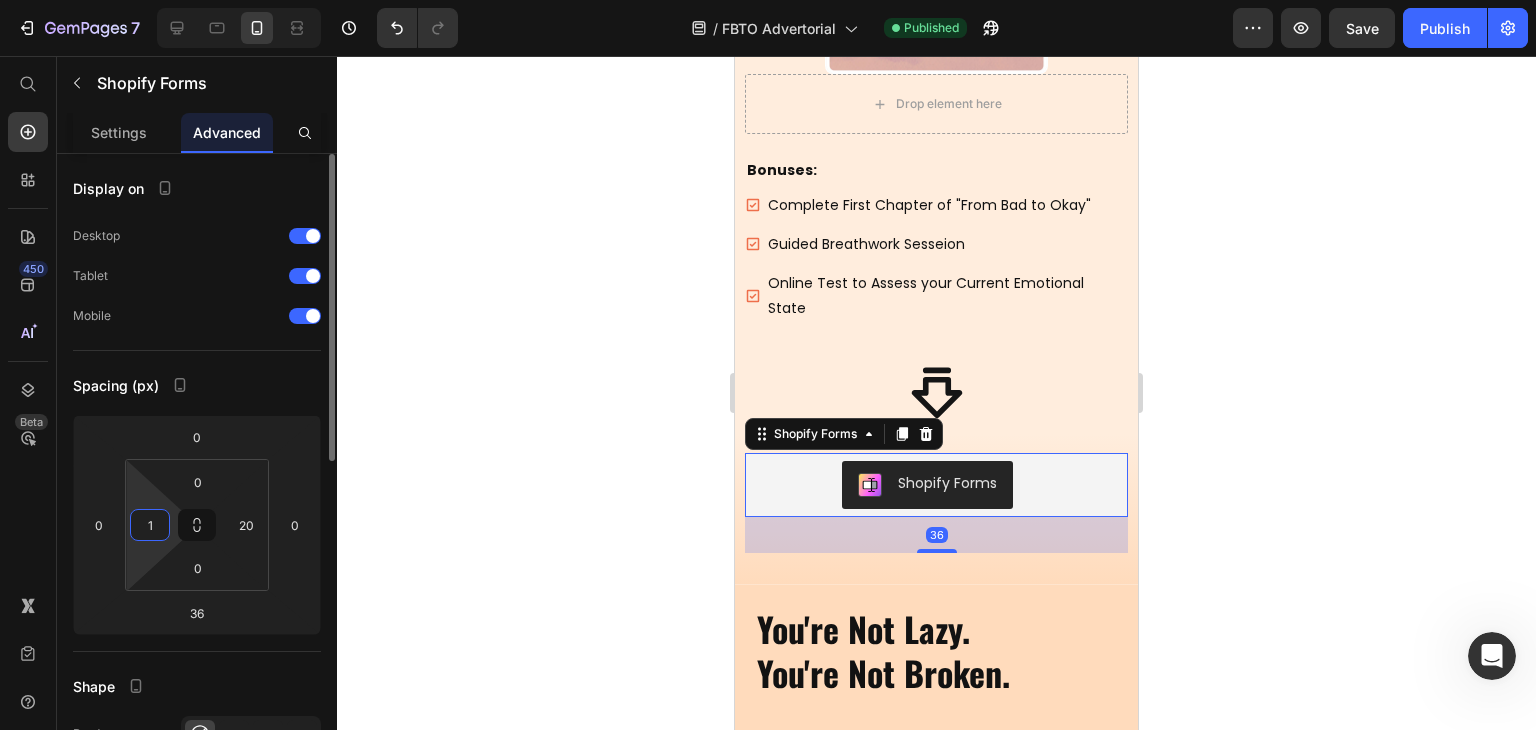 type on "1" 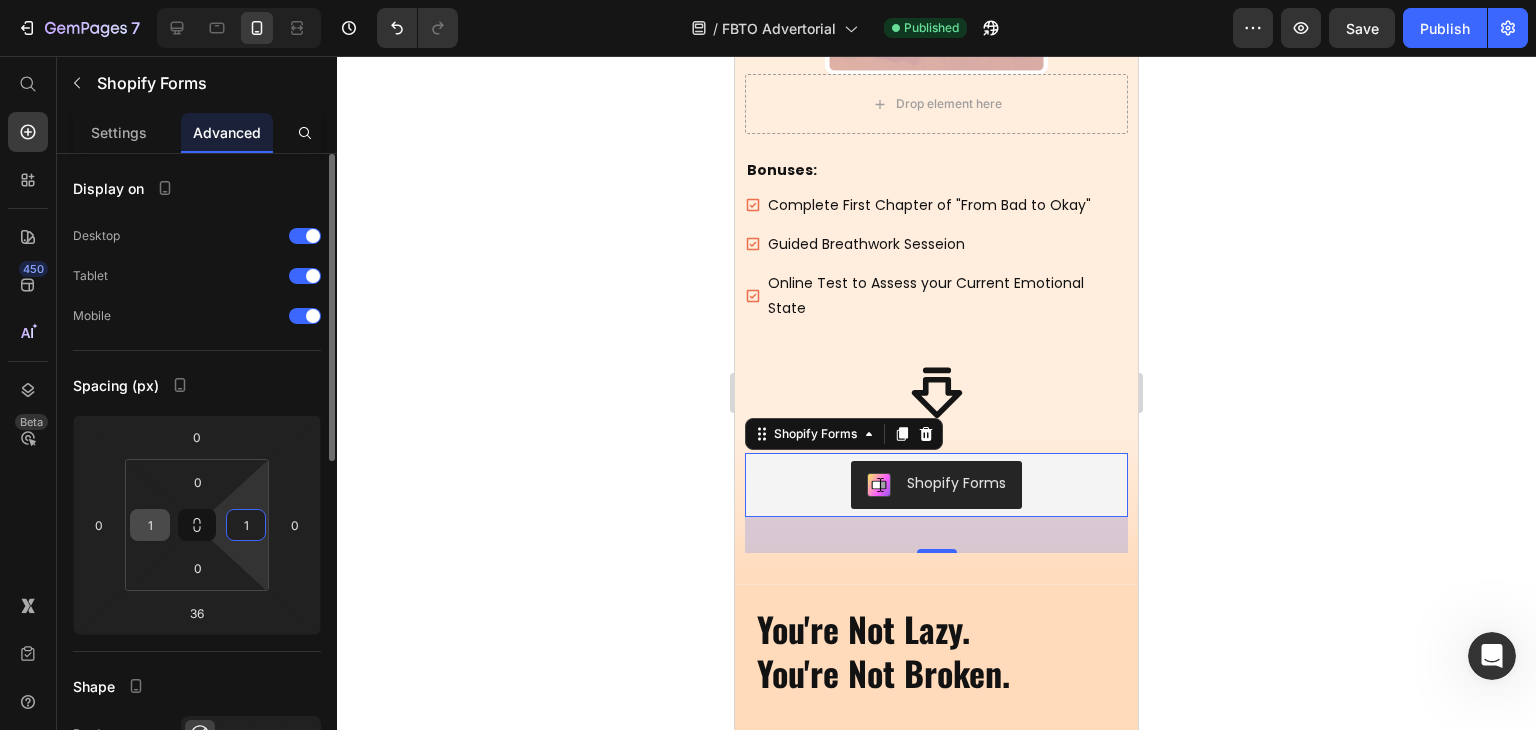 type on "1" 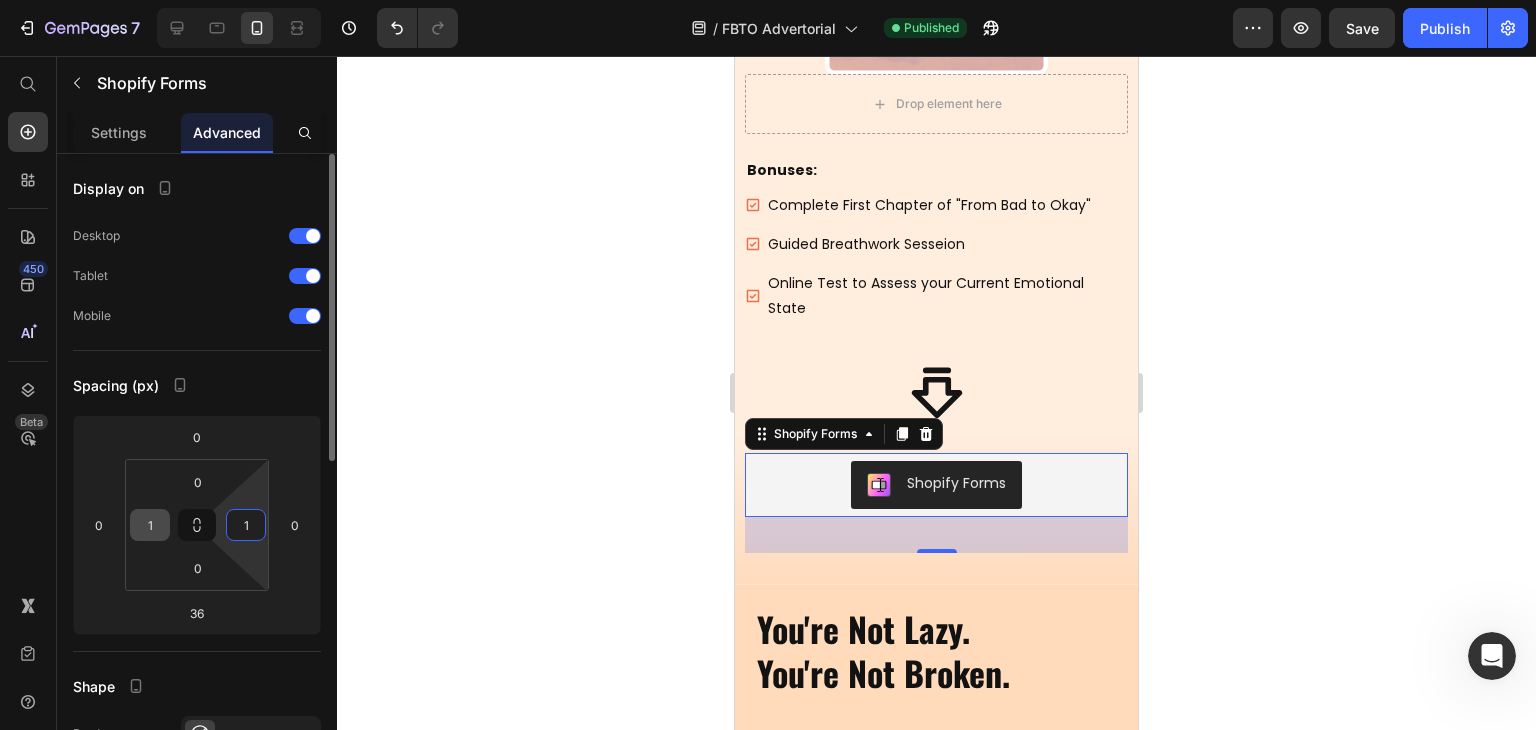 type 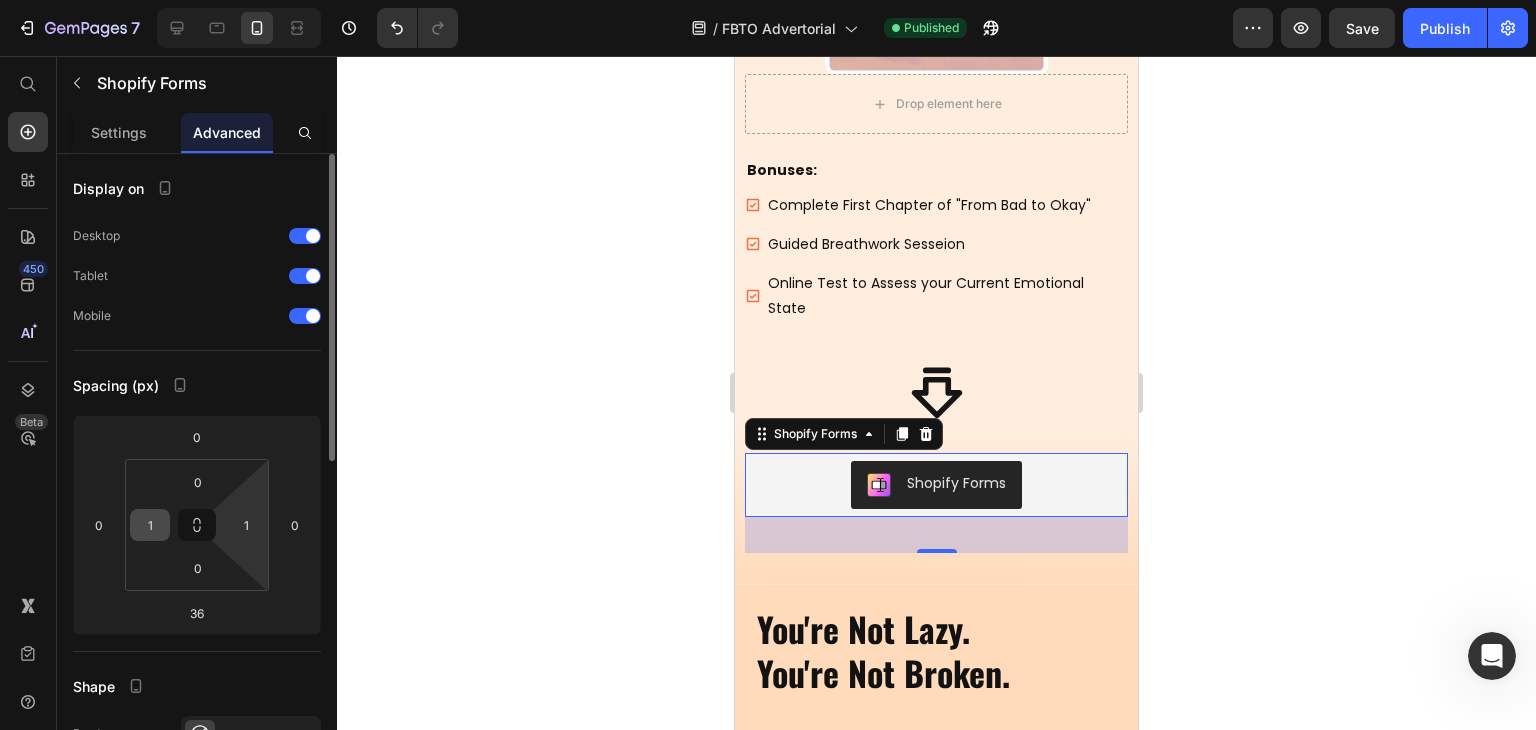 click on "1" at bounding box center [150, 525] 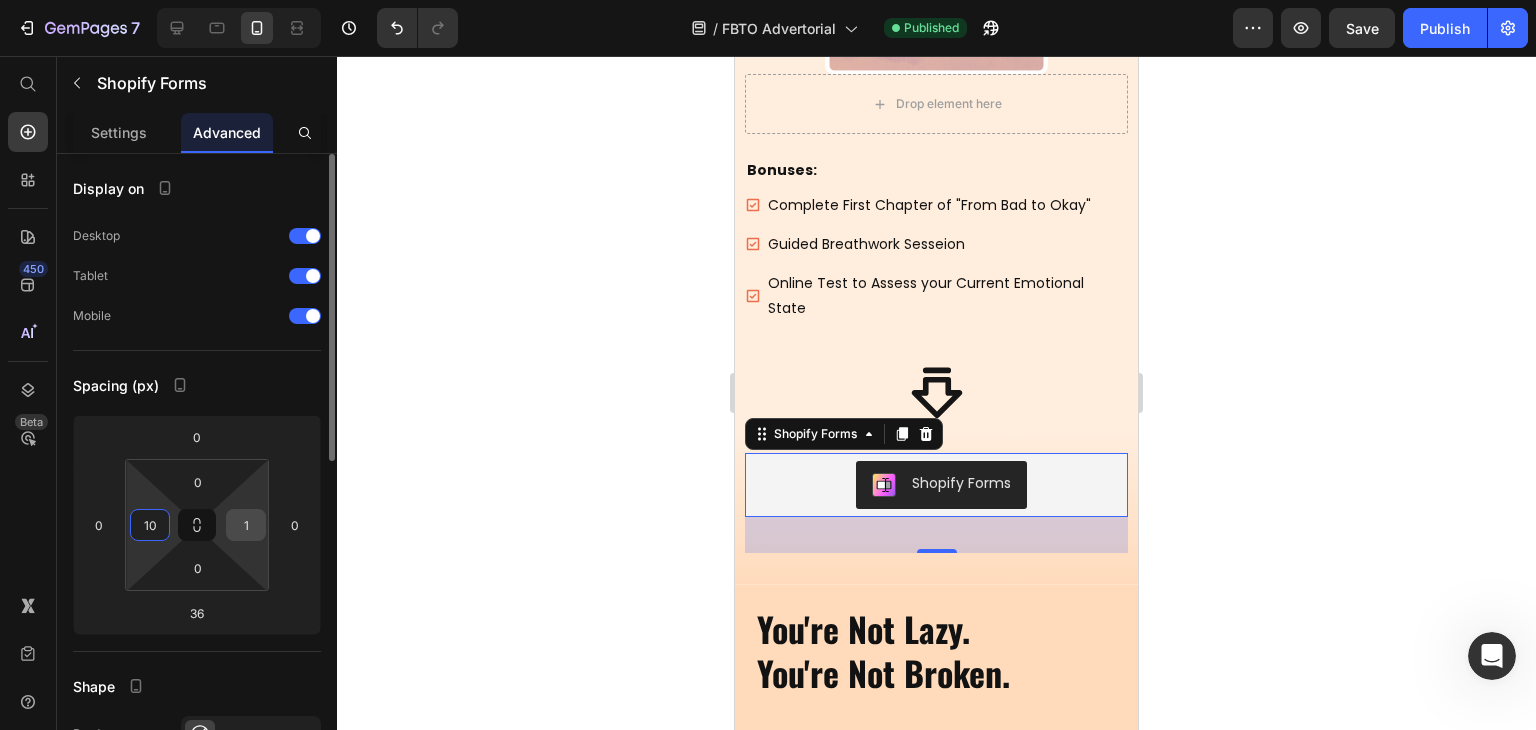 type on "10" 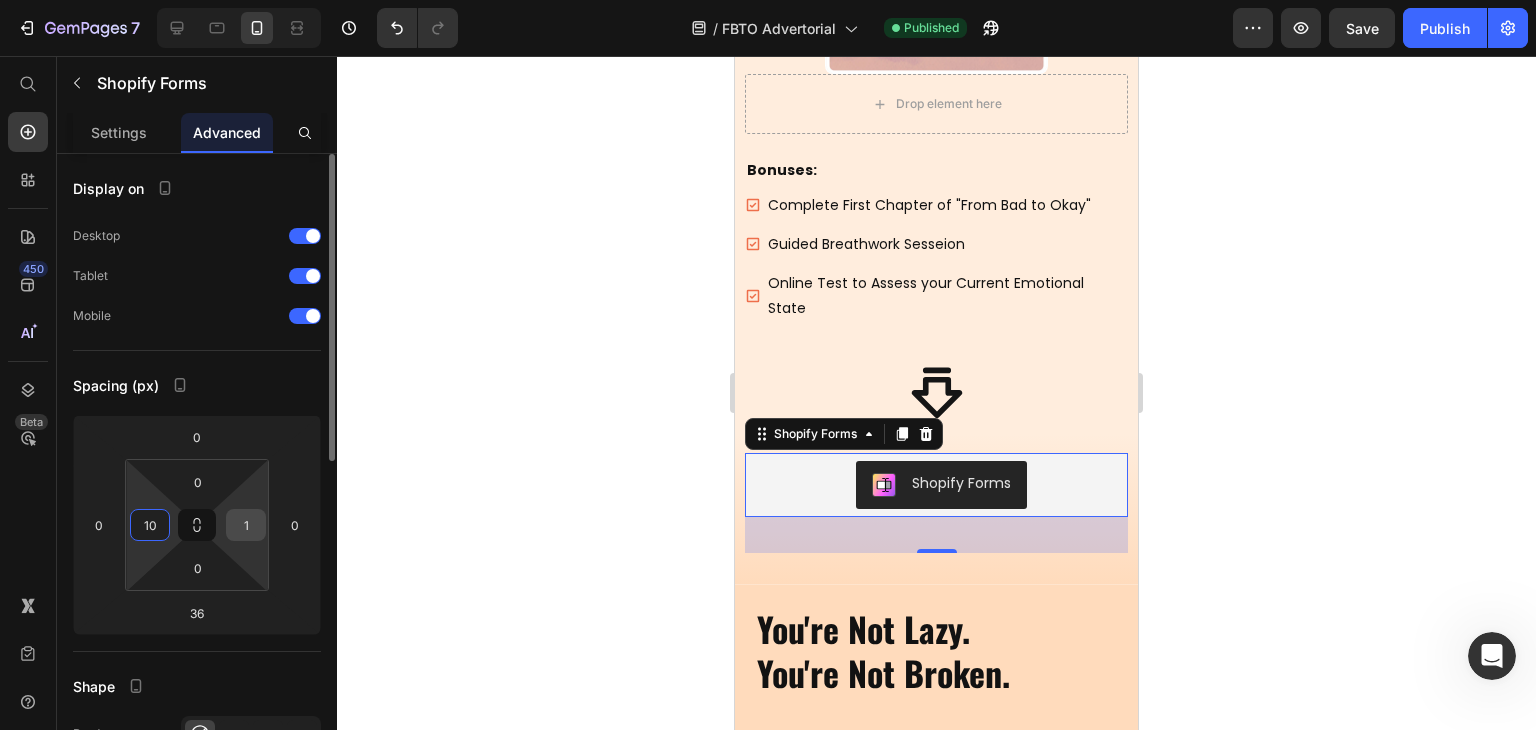 click on "1" at bounding box center (246, 525) 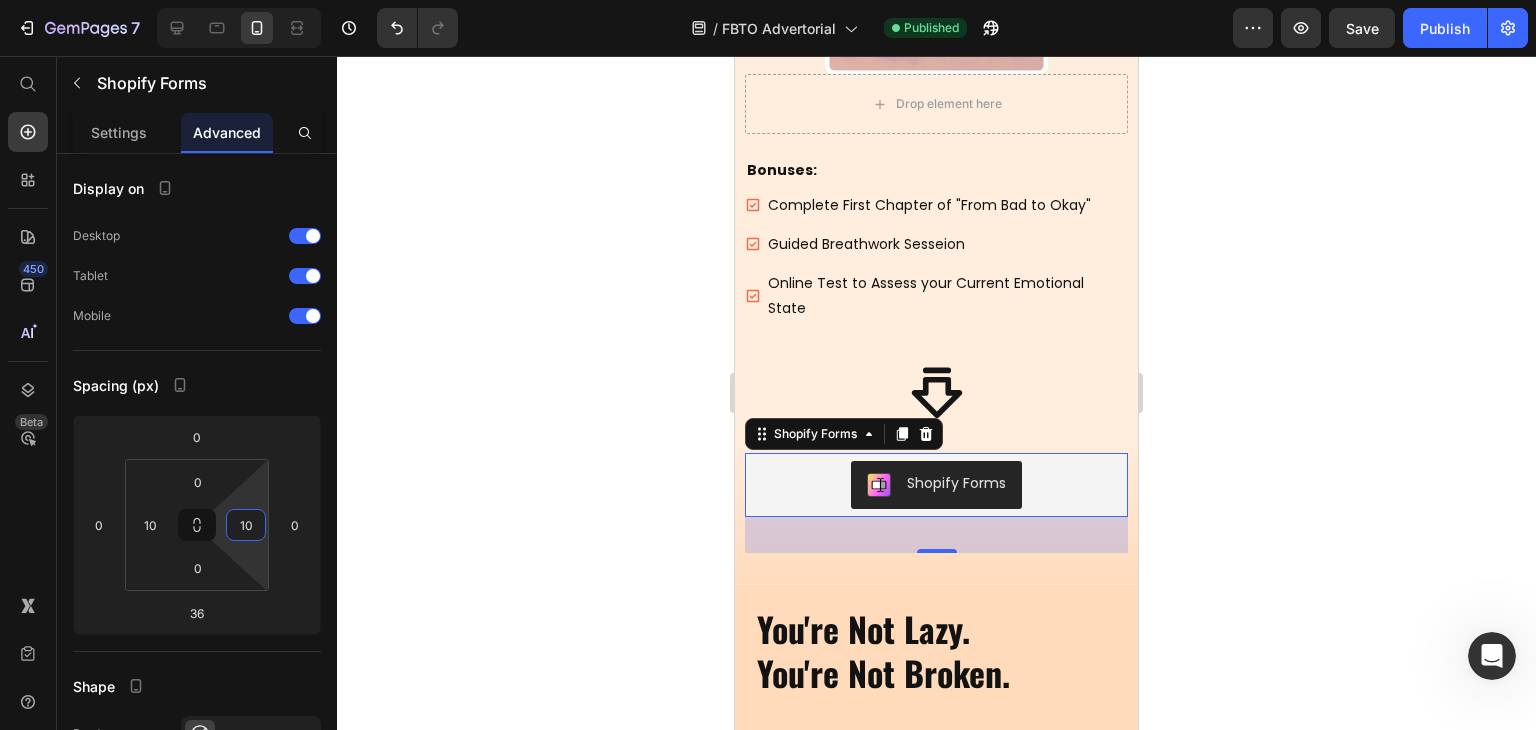 type on "10" 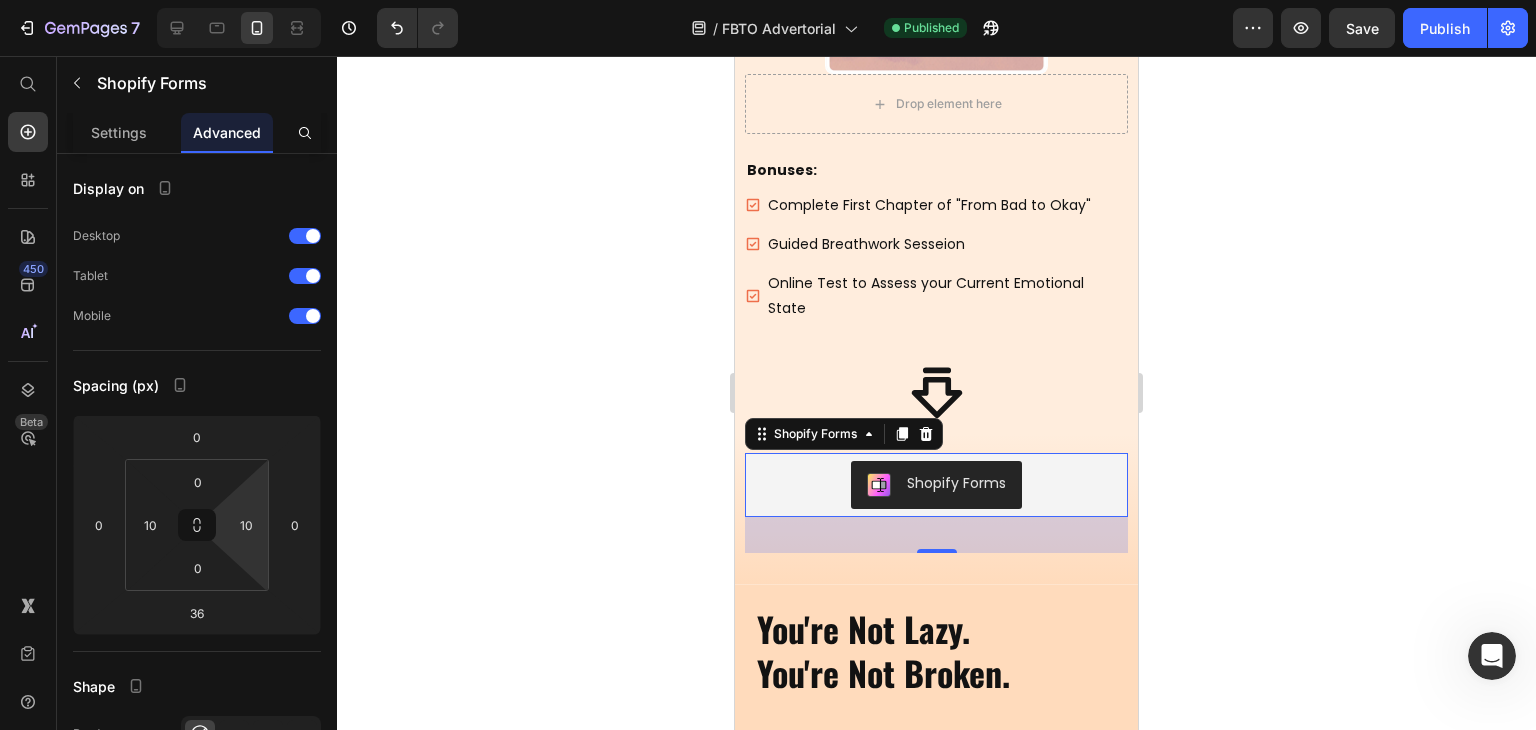 click 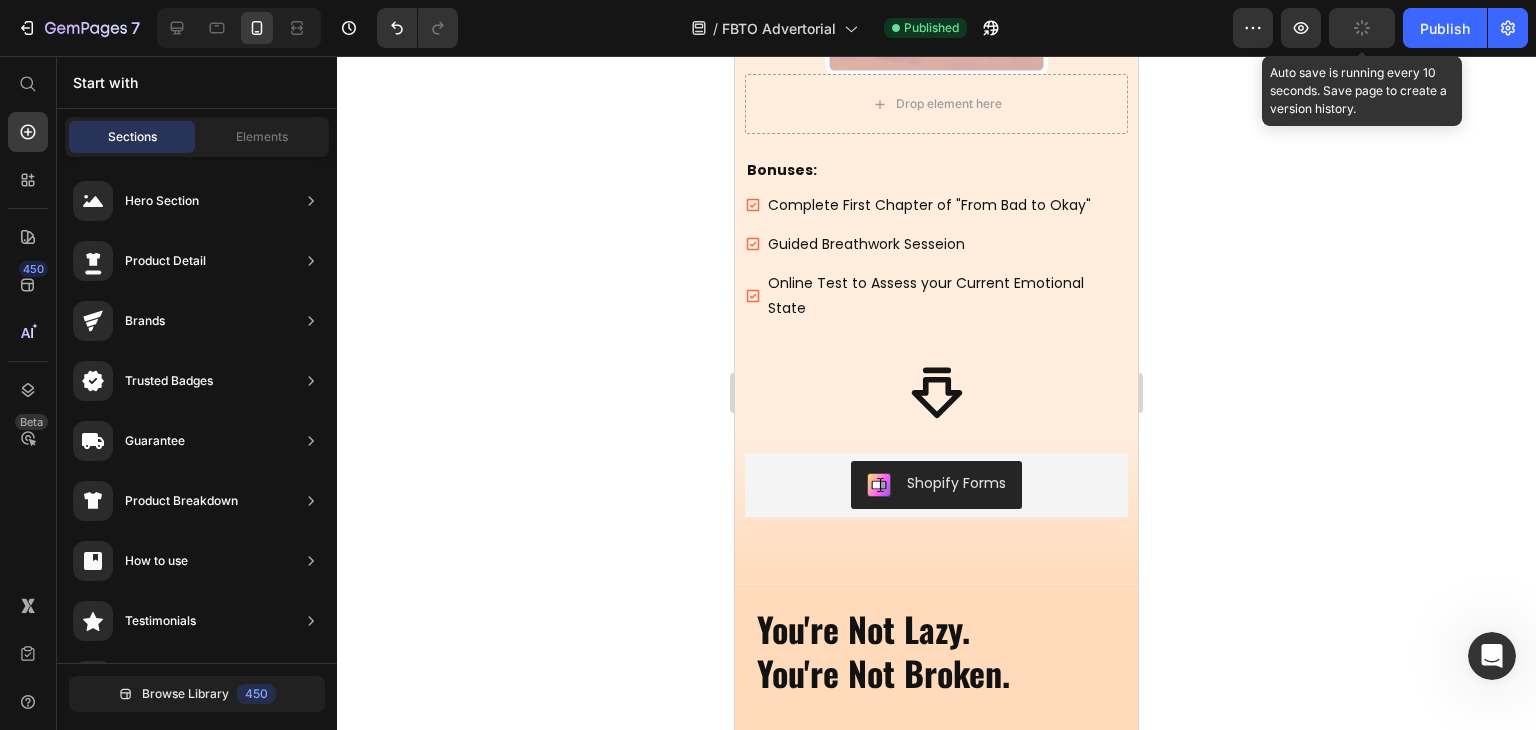 click 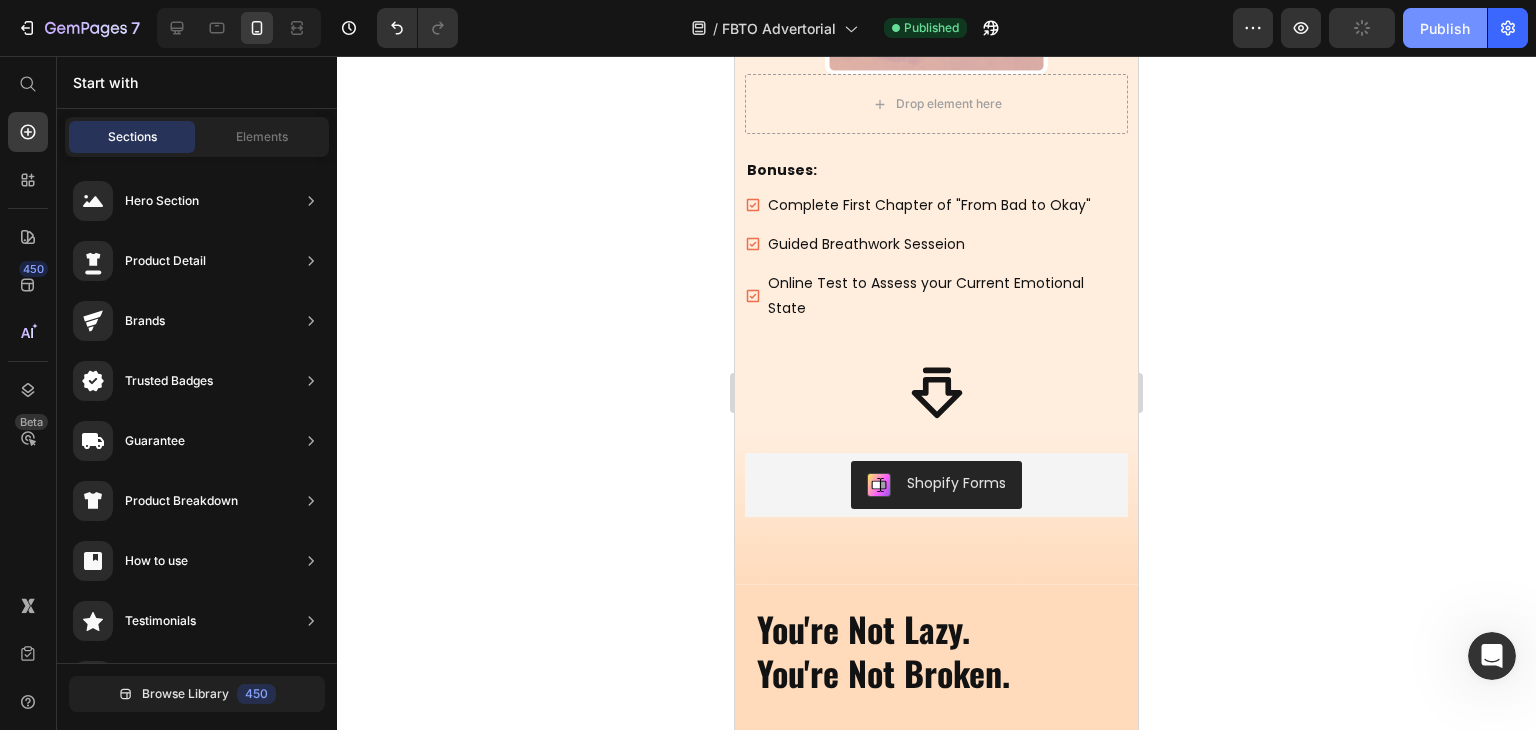 click on "Publish" at bounding box center (1445, 28) 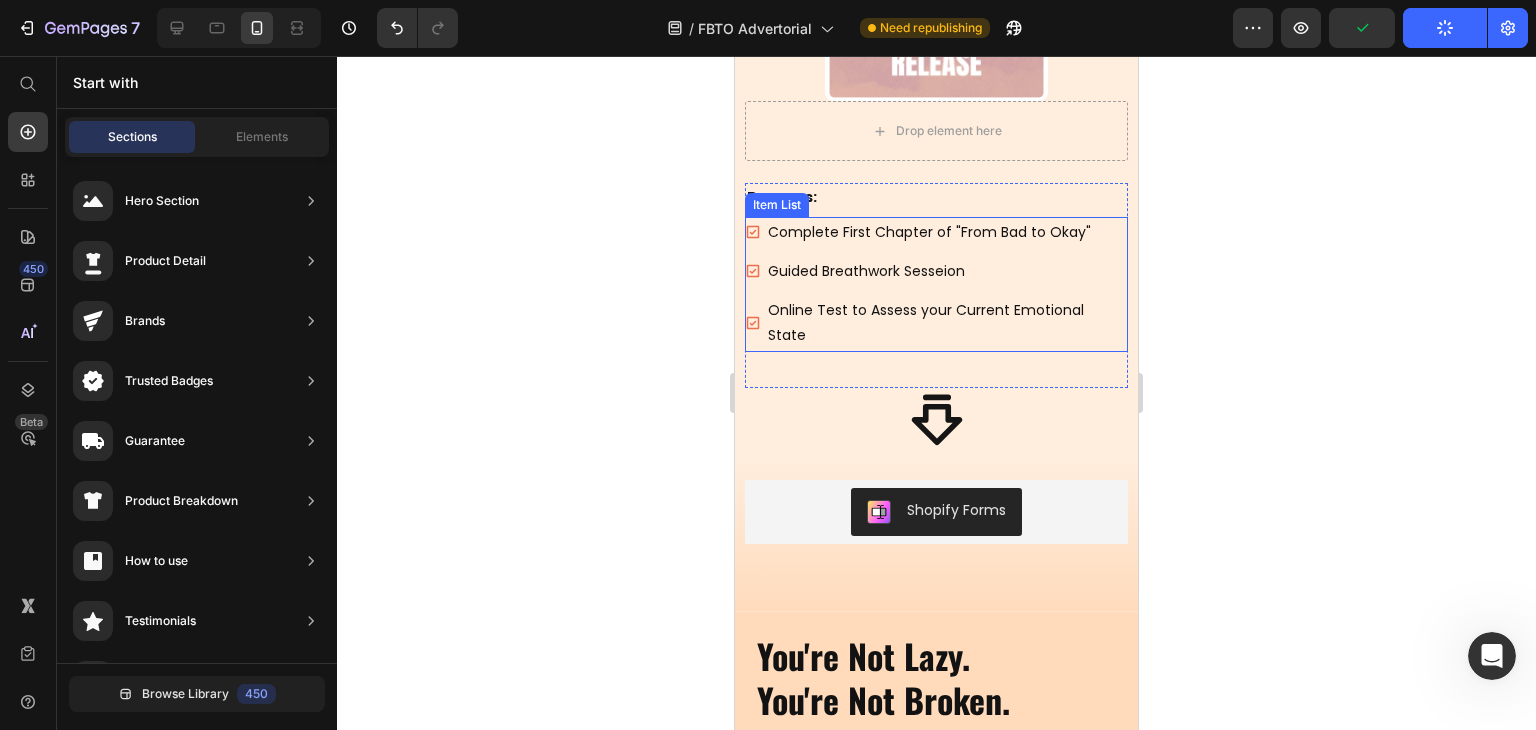 scroll, scrollTop: 1100, scrollLeft: 0, axis: vertical 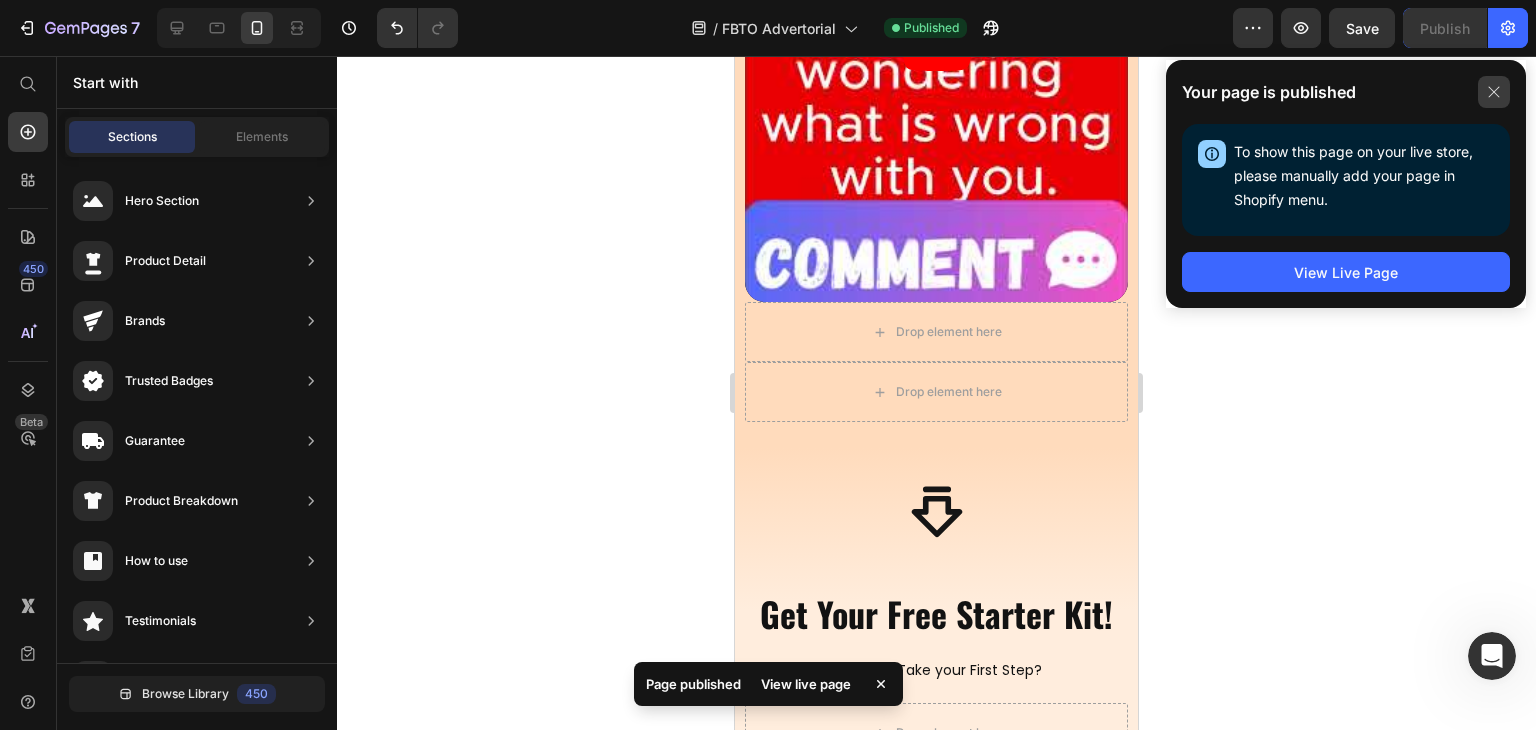 click 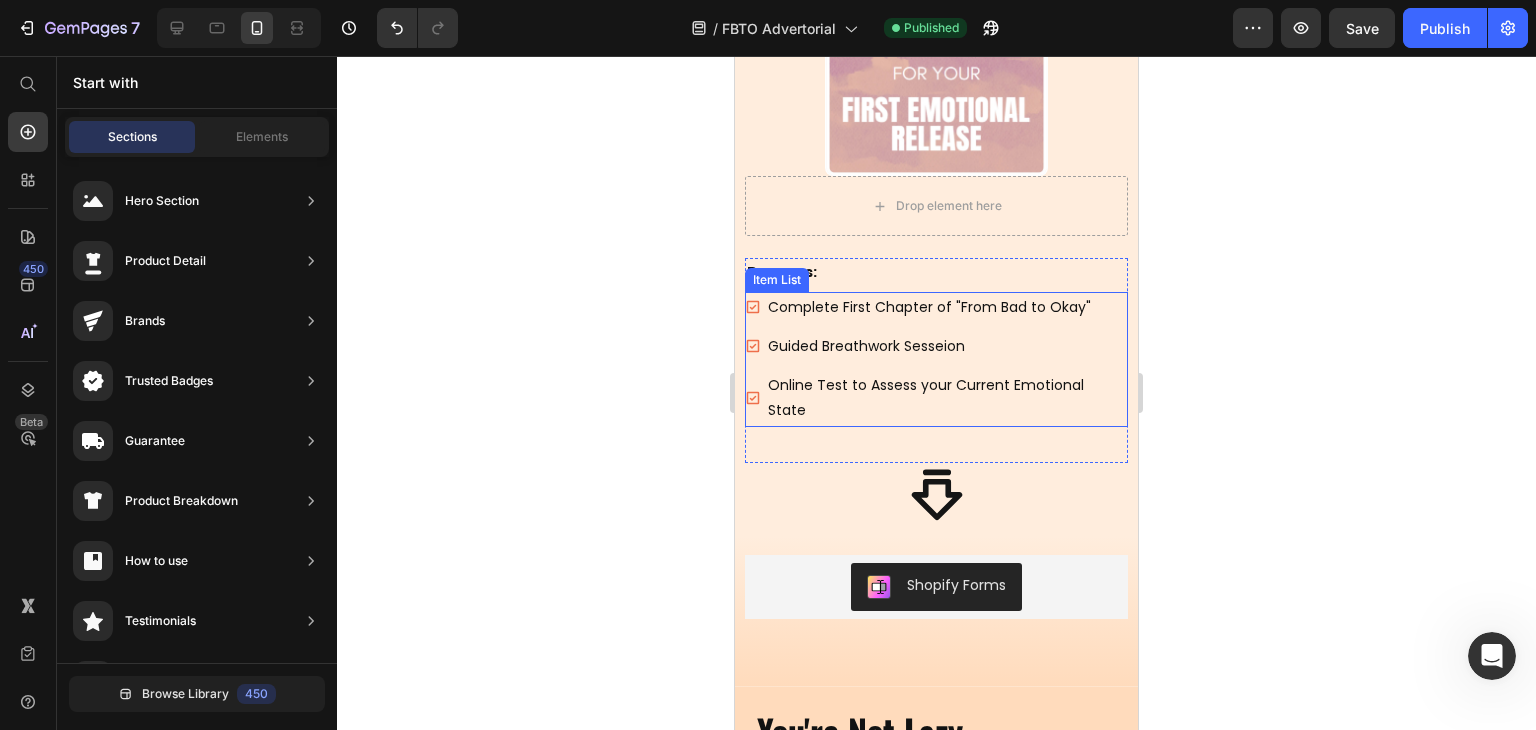 scroll, scrollTop: 1300, scrollLeft: 0, axis: vertical 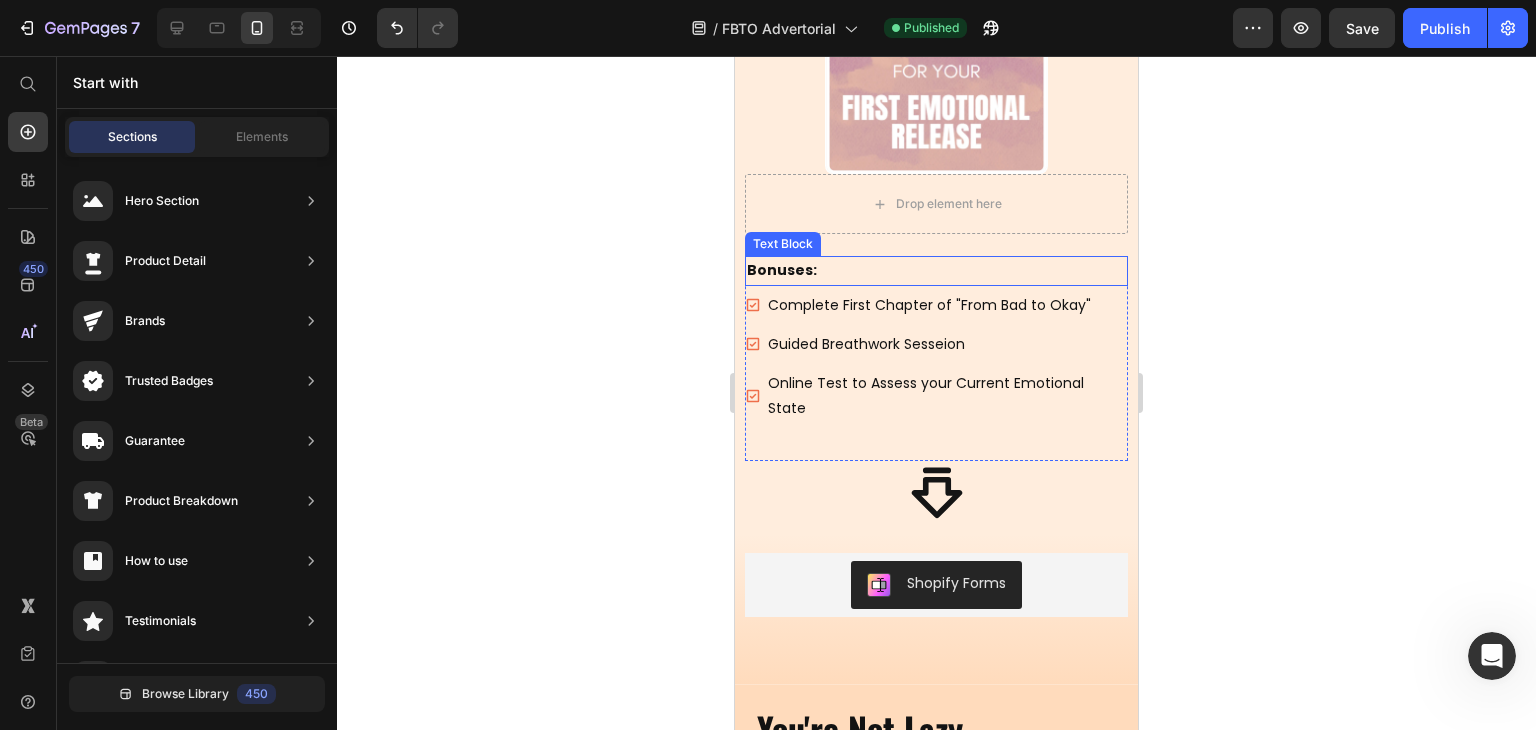 click on "Bonuses:" at bounding box center [782, 270] 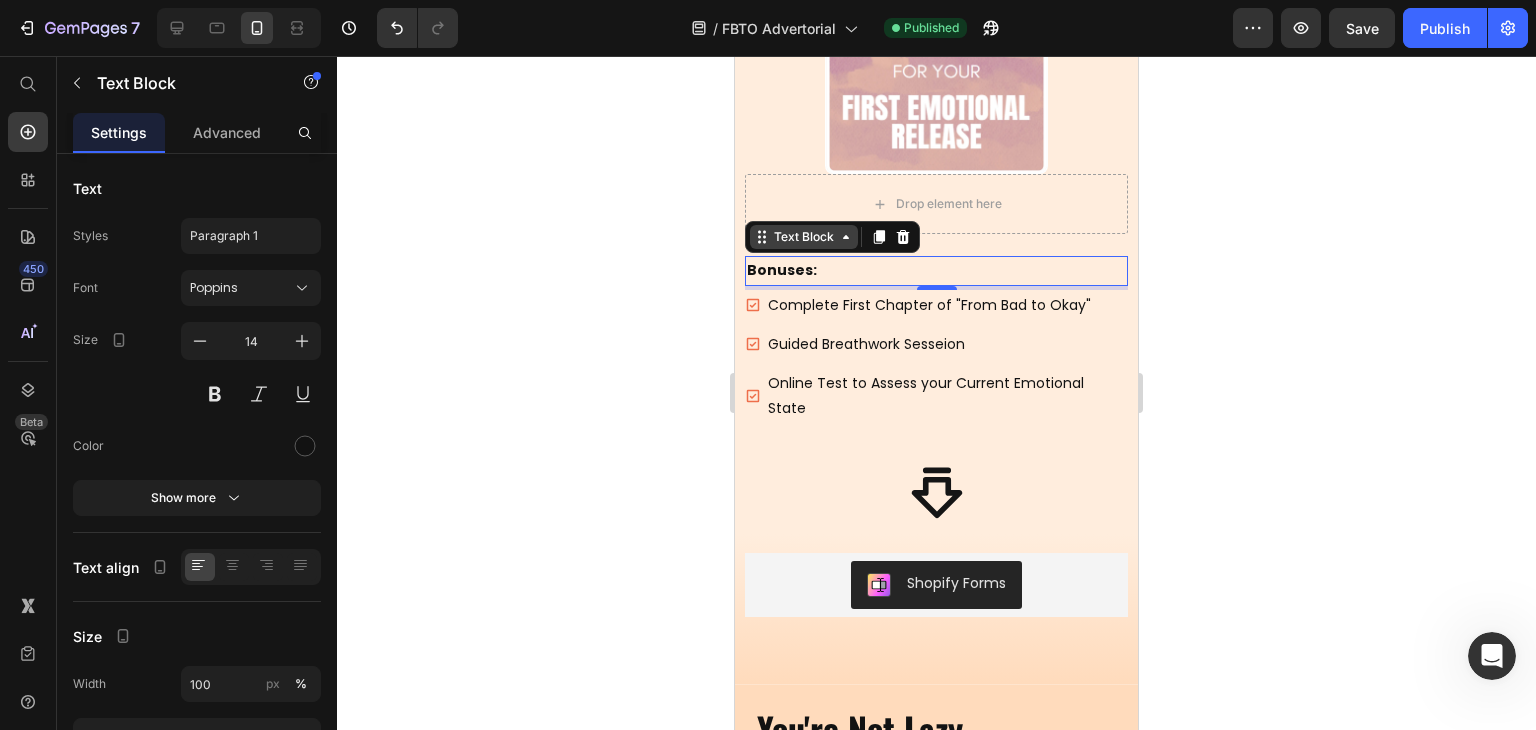 click on "Text Block" at bounding box center (804, 237) 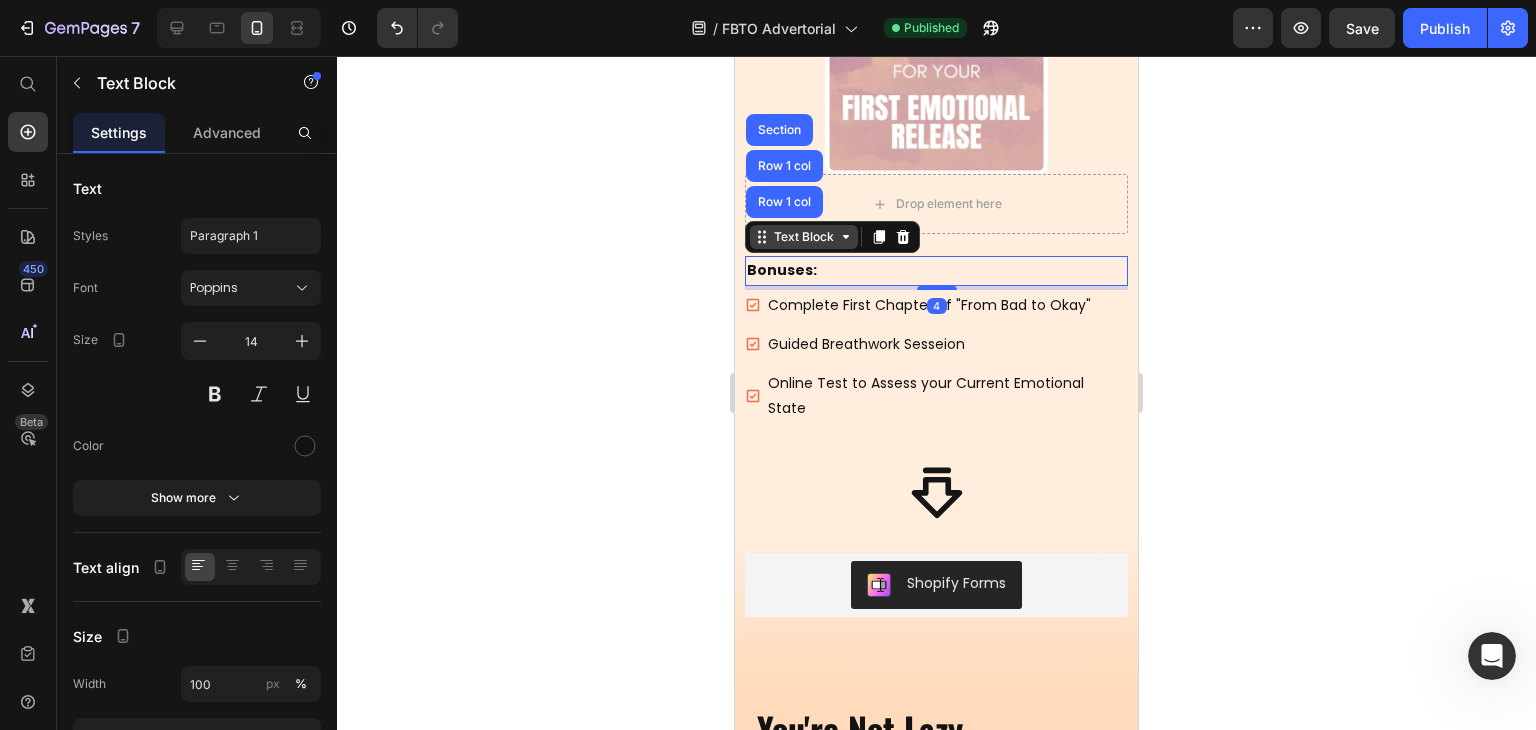 click on "Text Block" at bounding box center (804, 237) 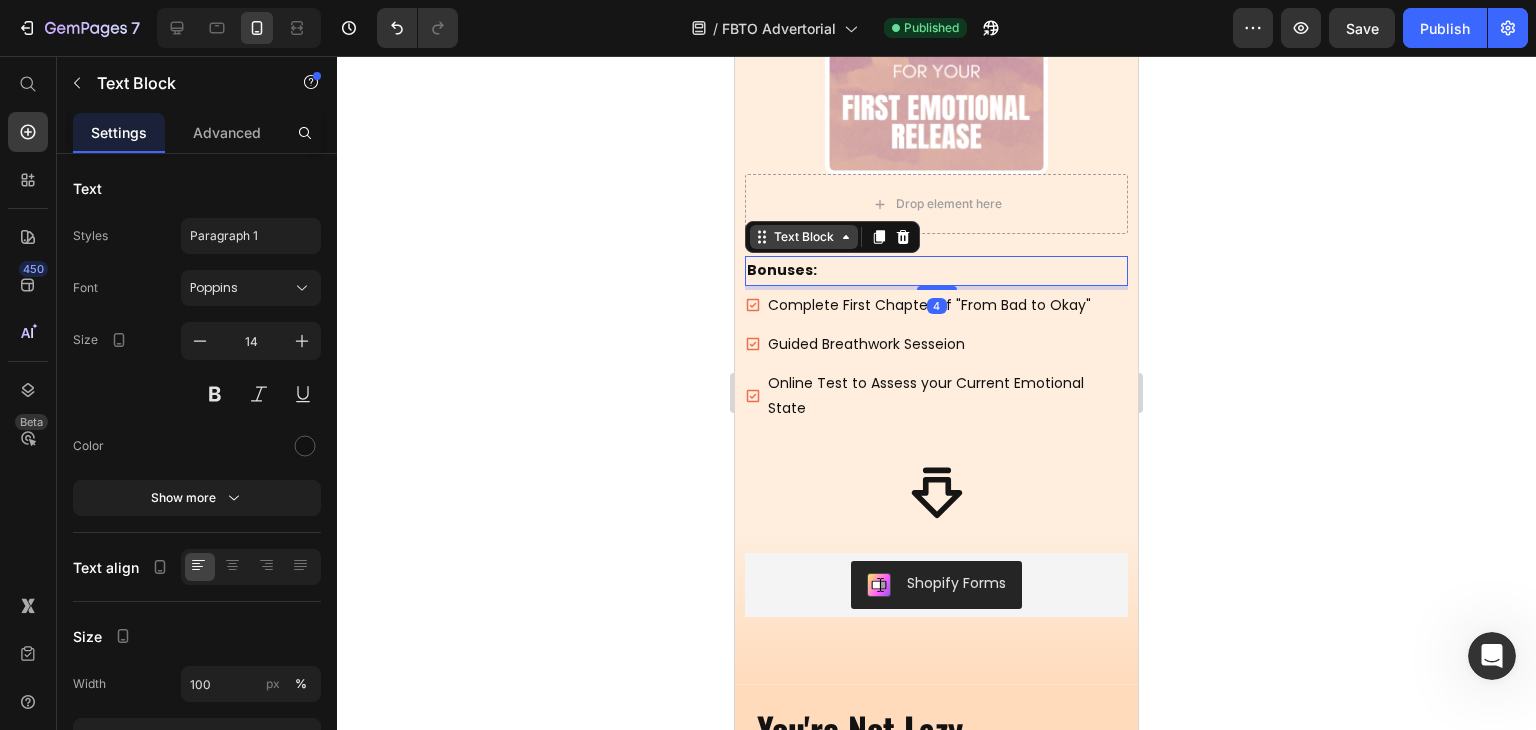 click on "Text Block" at bounding box center (804, 237) 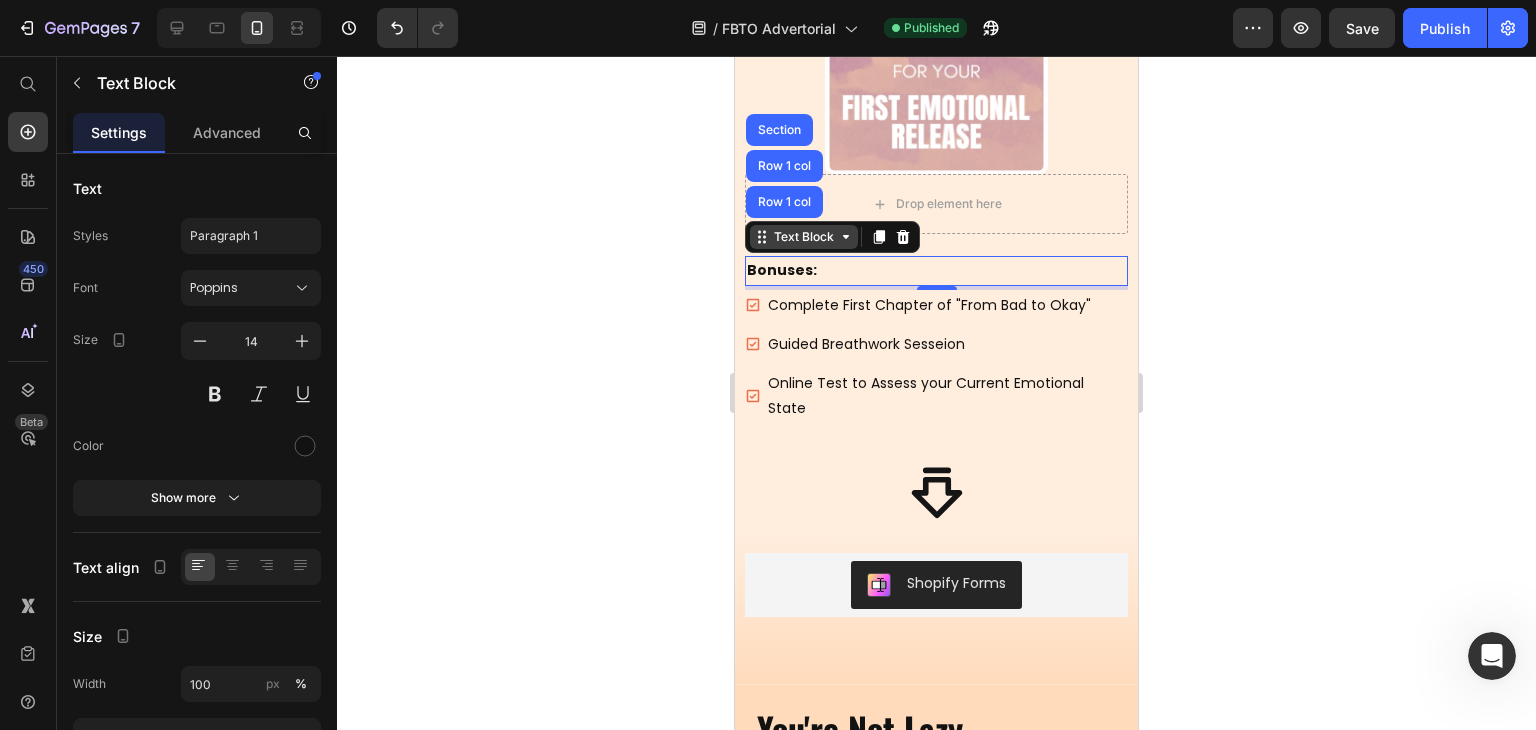 click on "Text Block" at bounding box center [804, 237] 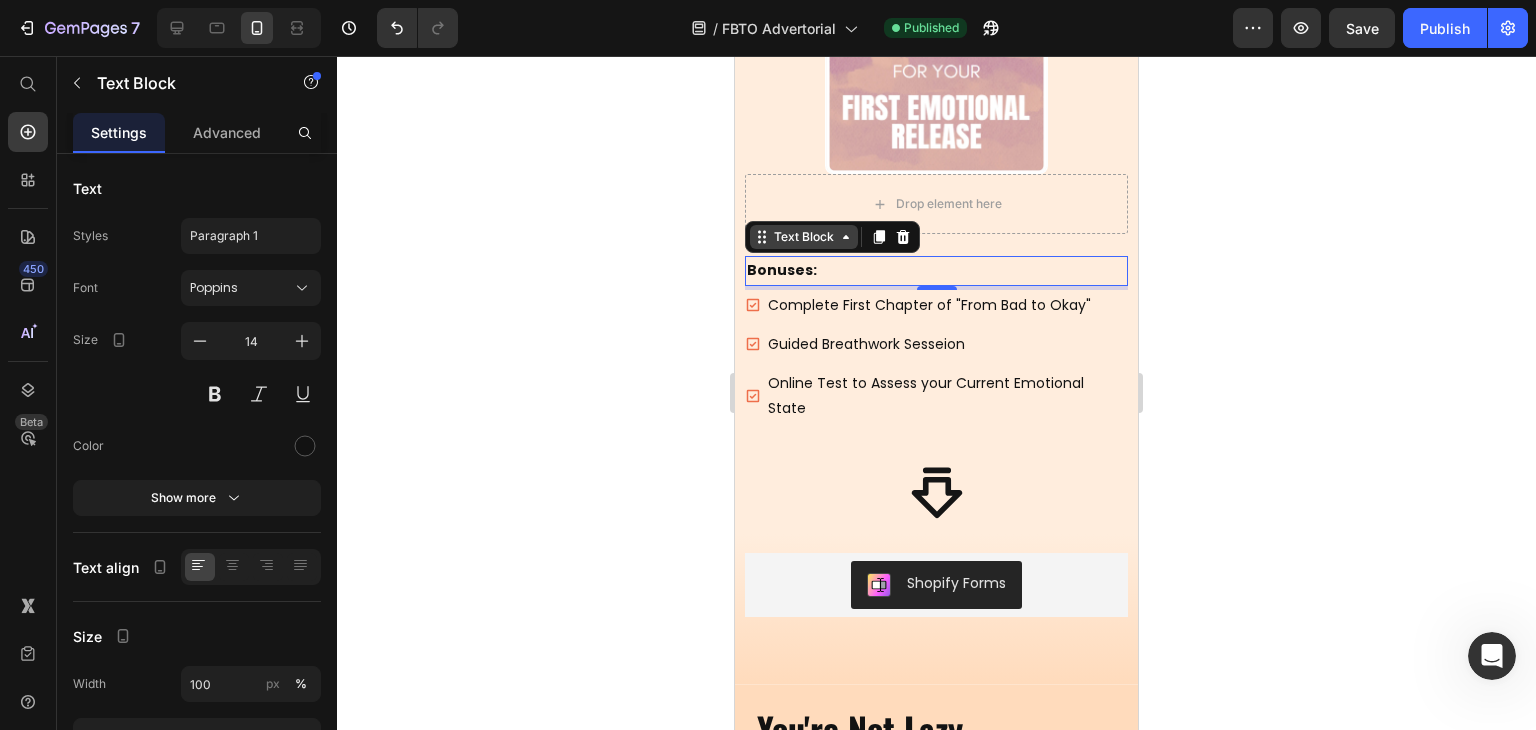 click on "Text Block" at bounding box center [804, 237] 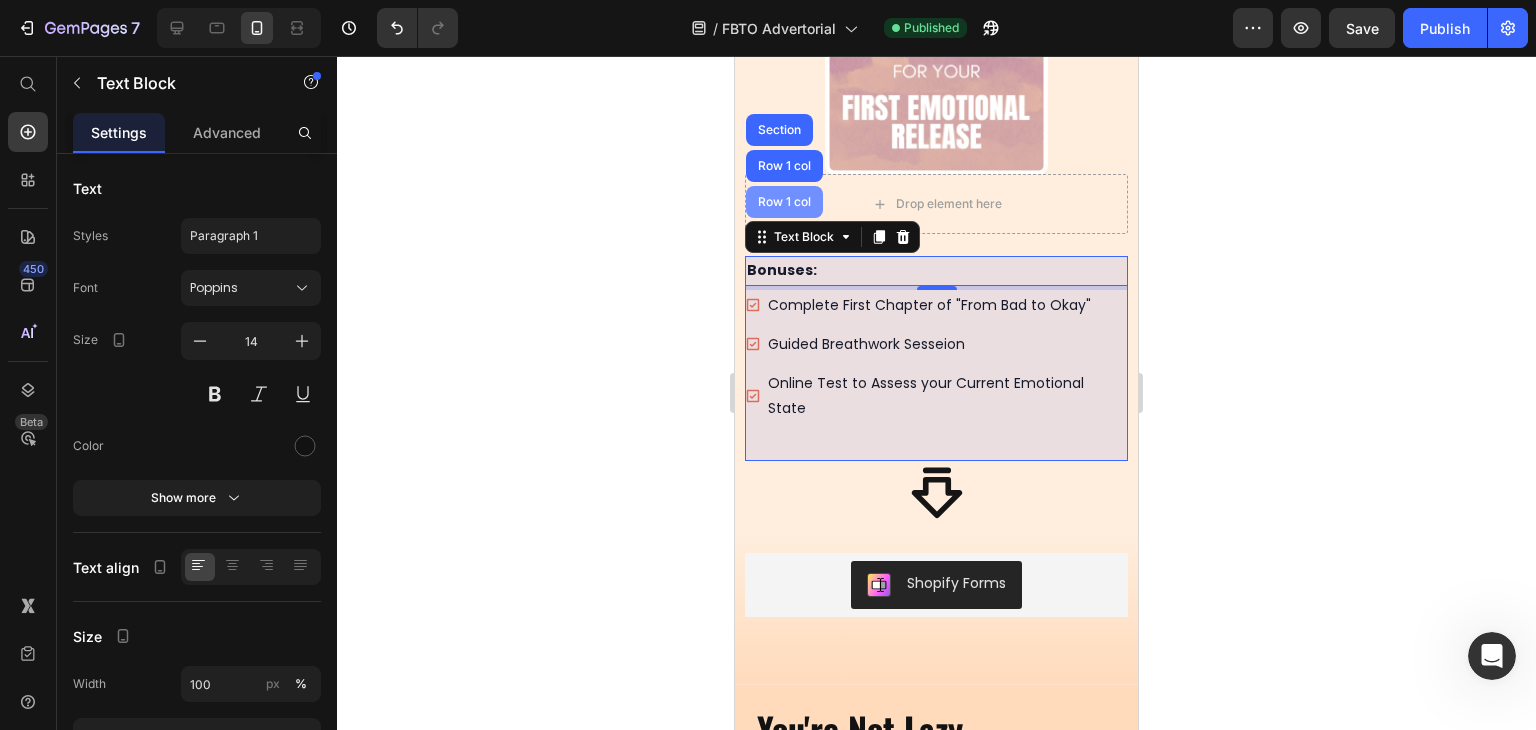 click on "Row 1 col" at bounding box center (784, 202) 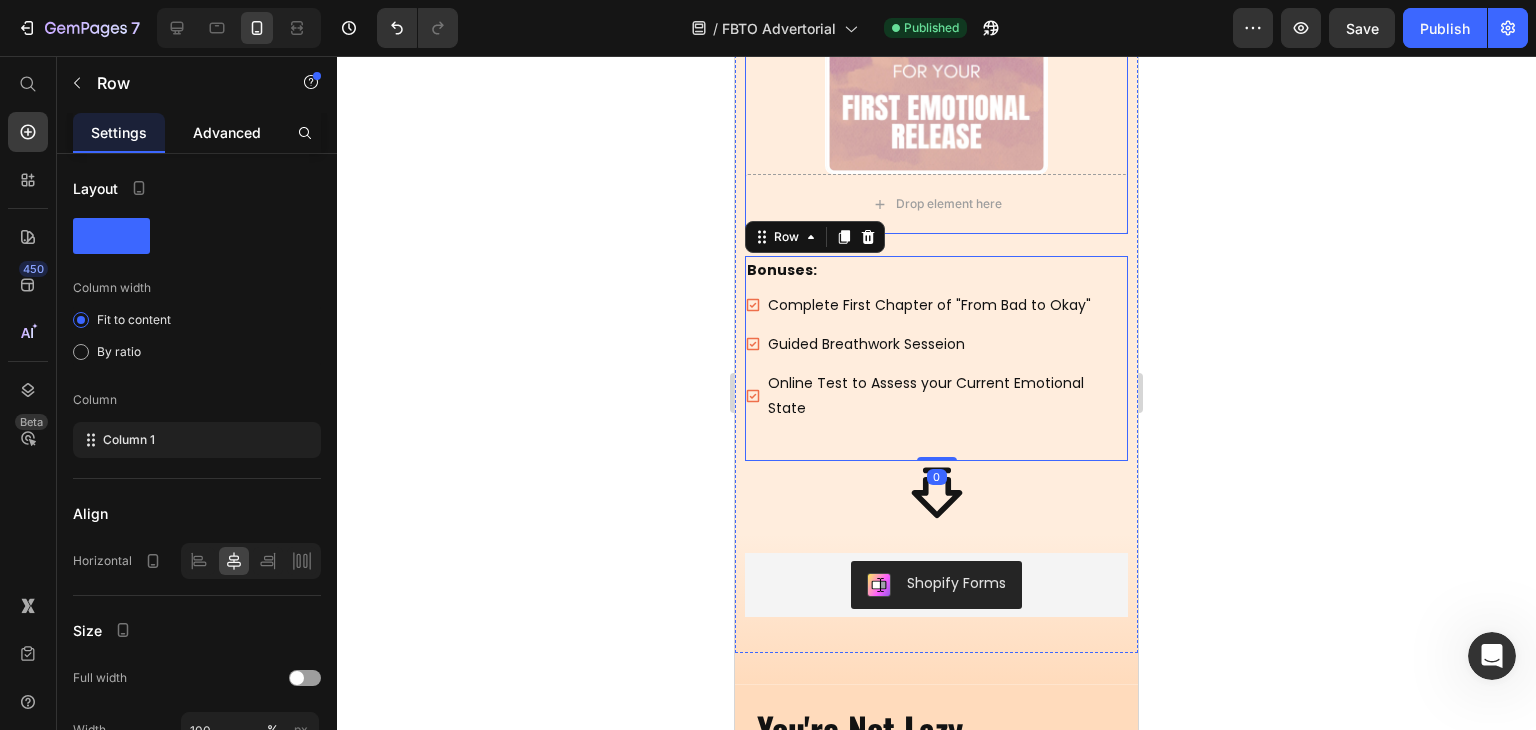 click on "Advanced" at bounding box center [227, 132] 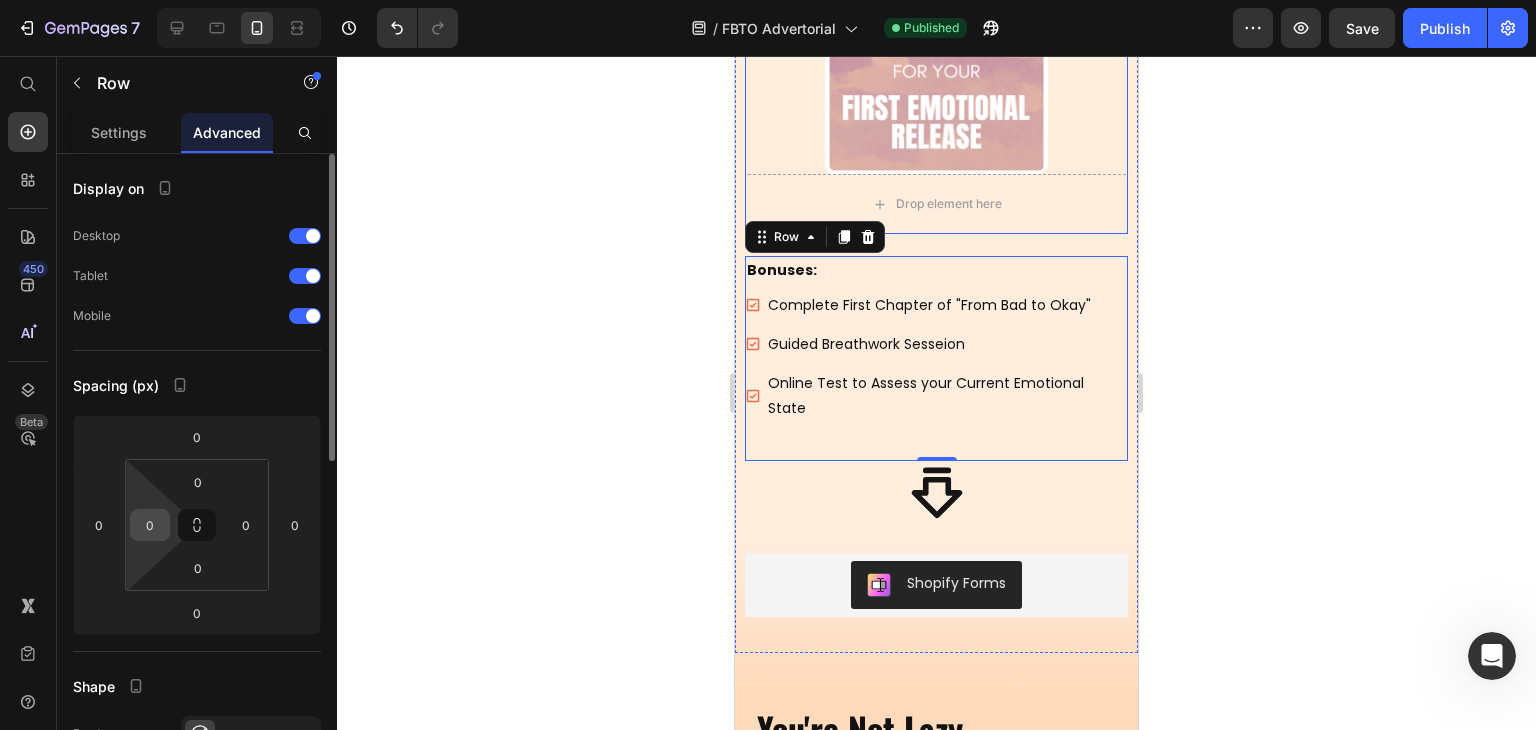 click on "0" at bounding box center [150, 525] 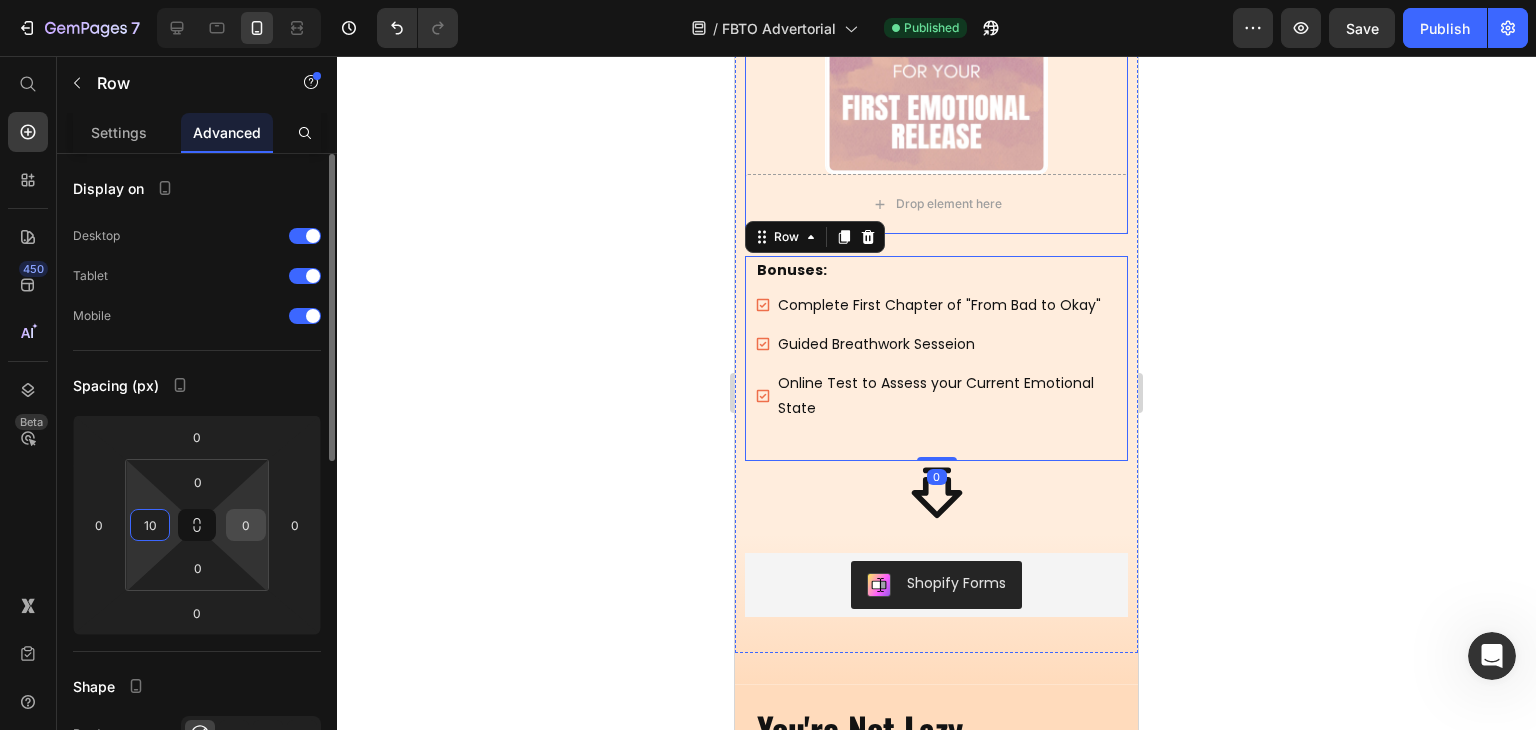 type on "10" 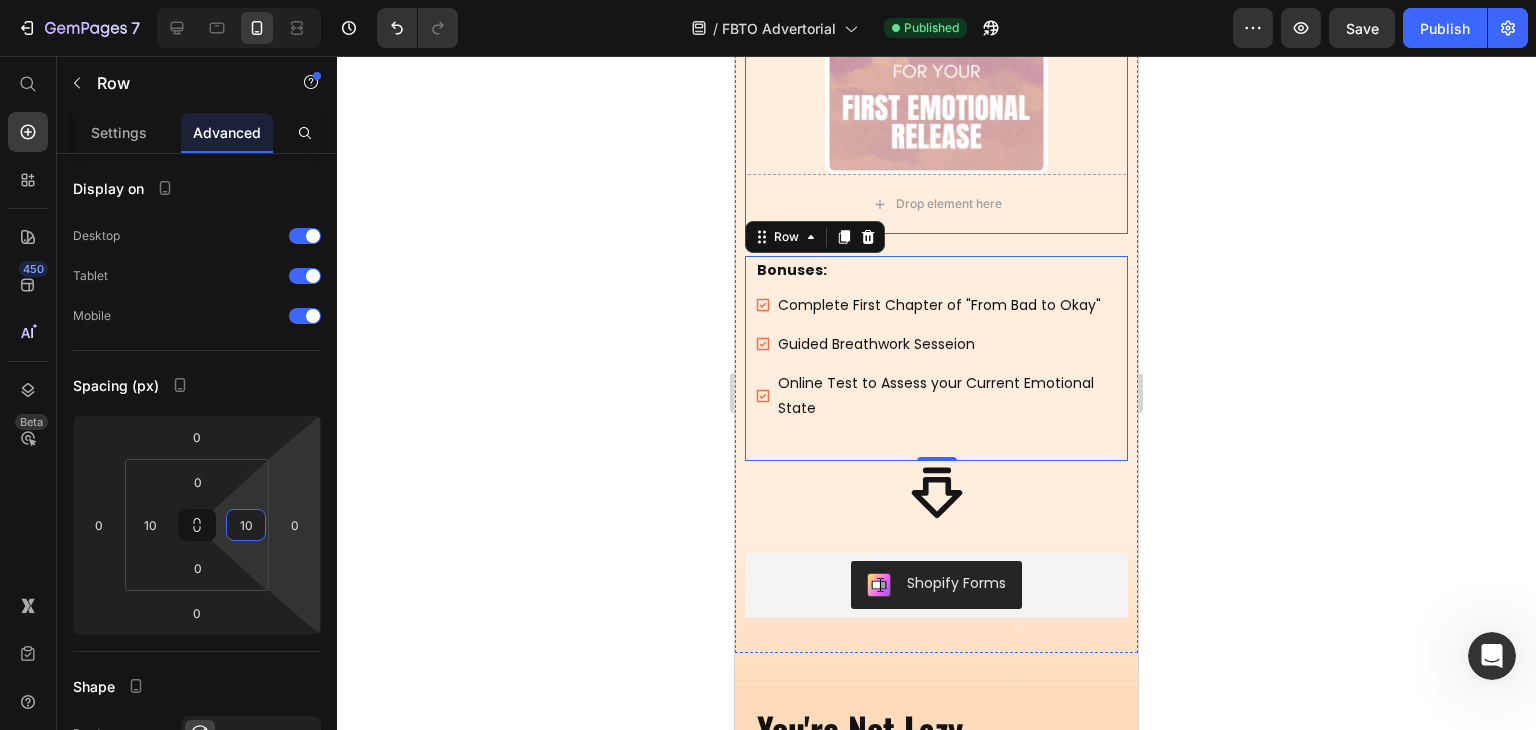 type on "10" 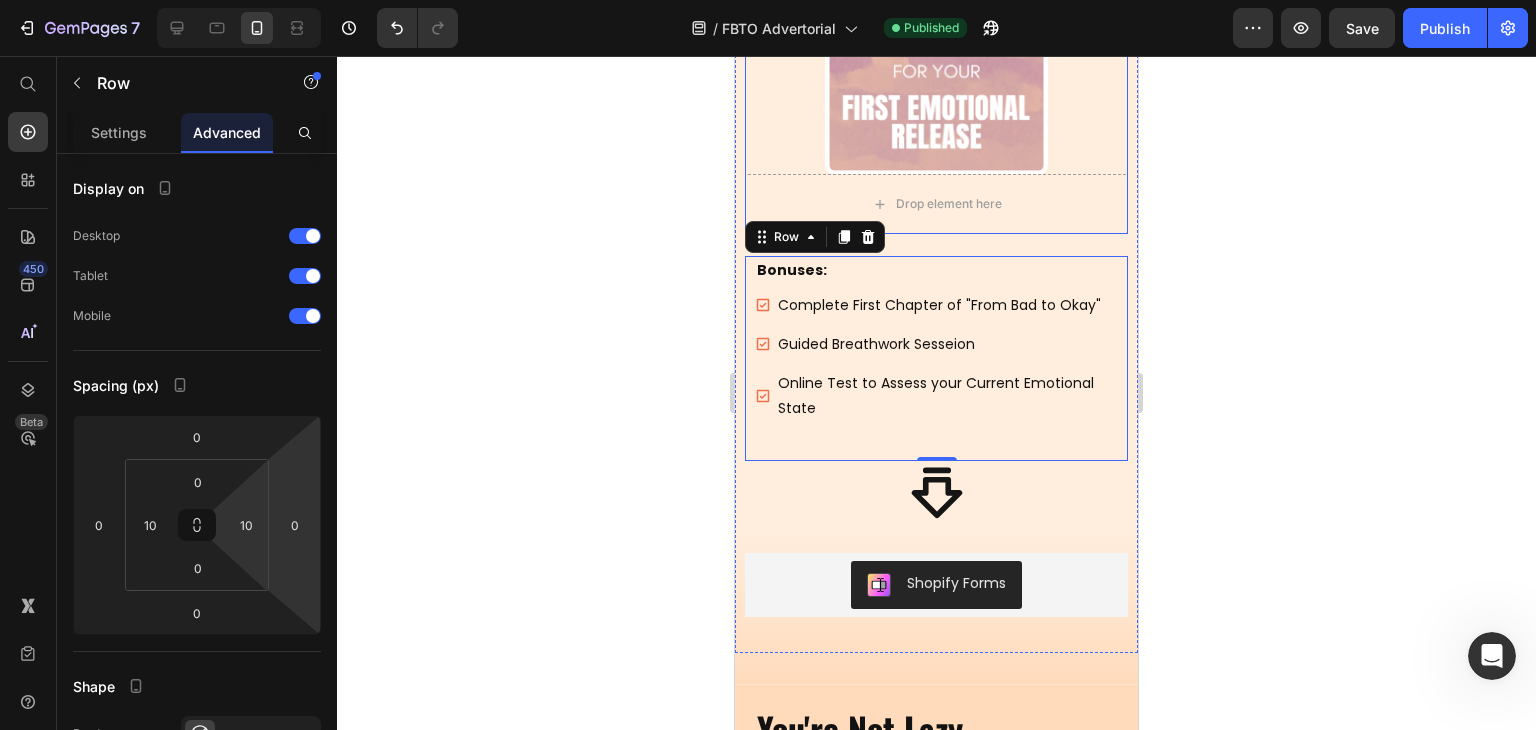 click 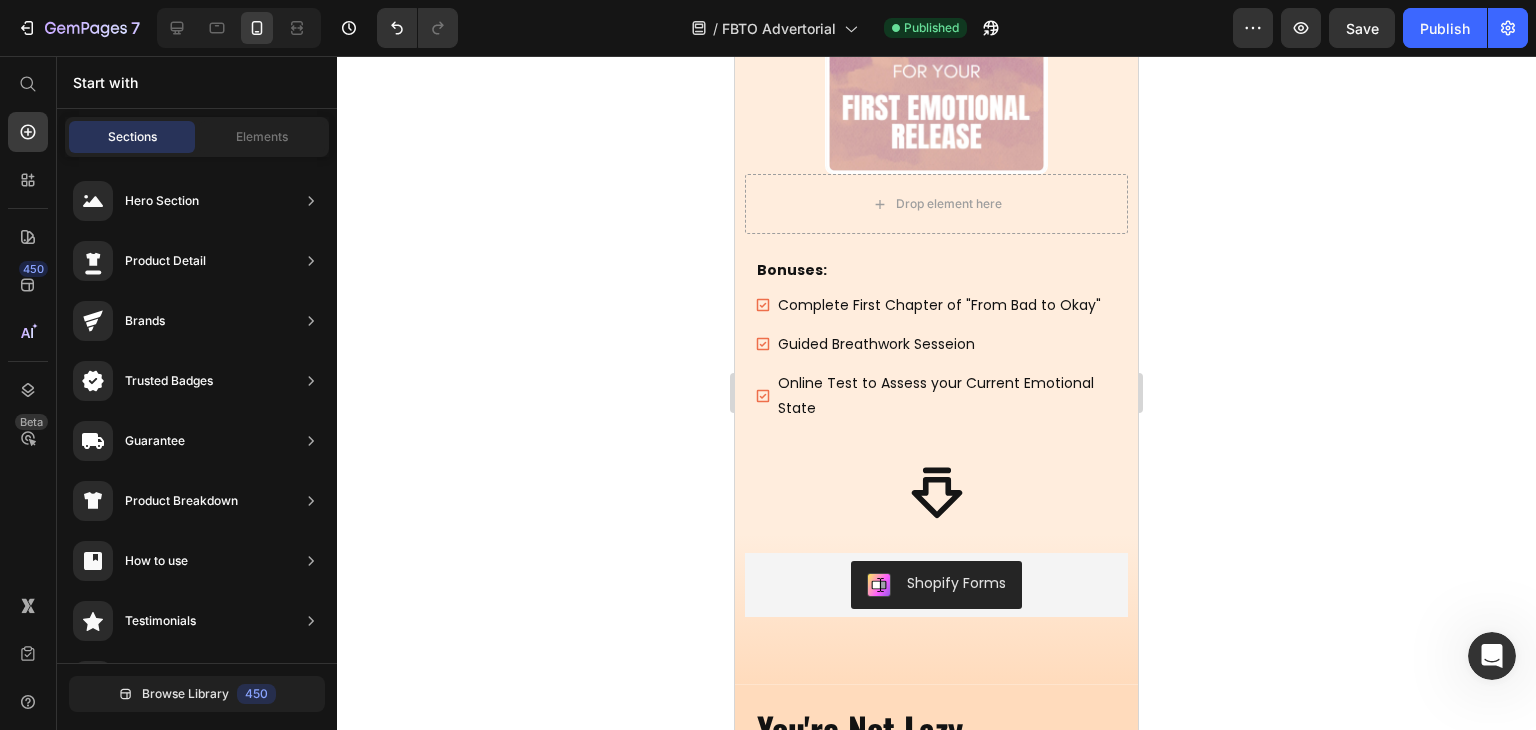 drag, startPoint x: 1447, startPoint y: 30, endPoint x: 1306, endPoint y: 177, distance: 203.69095 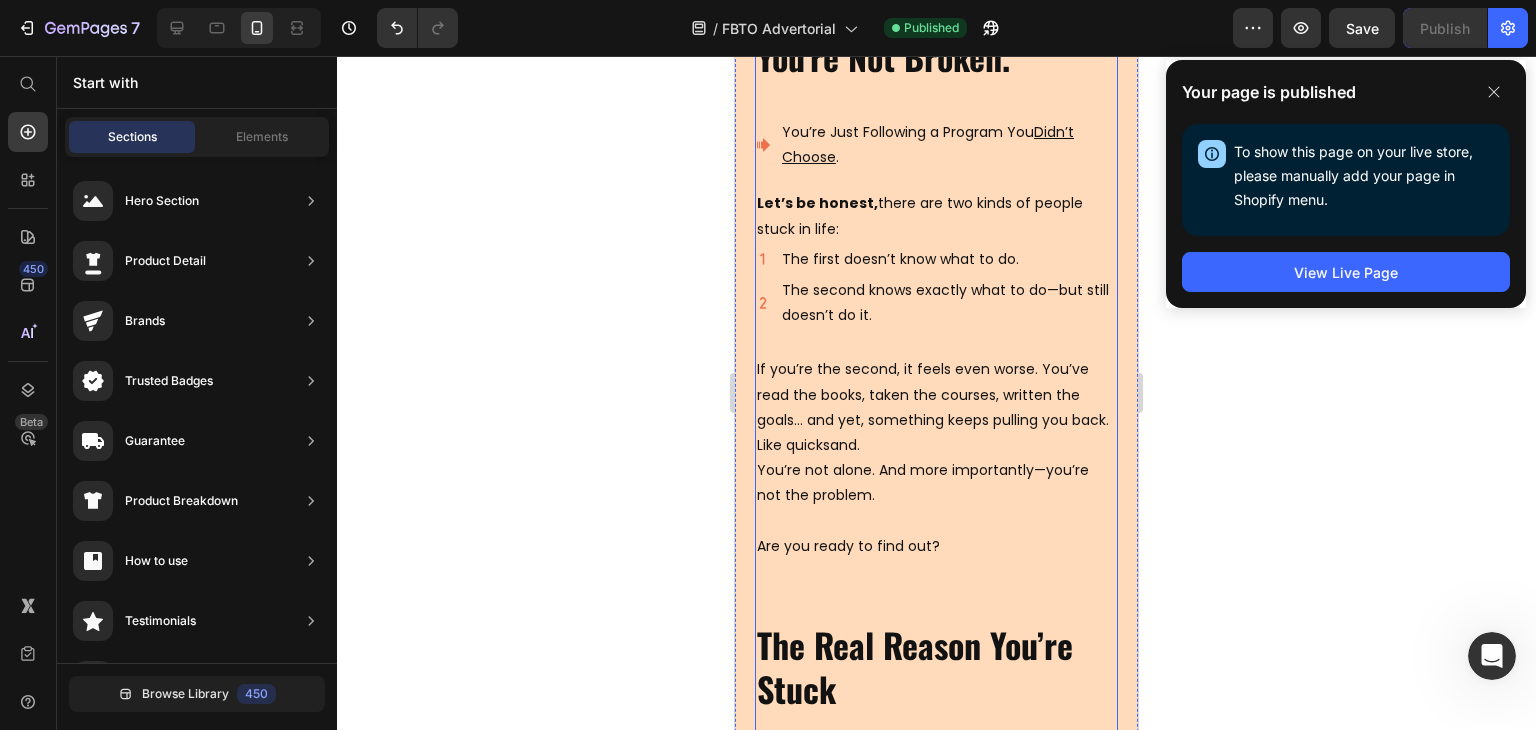 scroll, scrollTop: 2000, scrollLeft: 0, axis: vertical 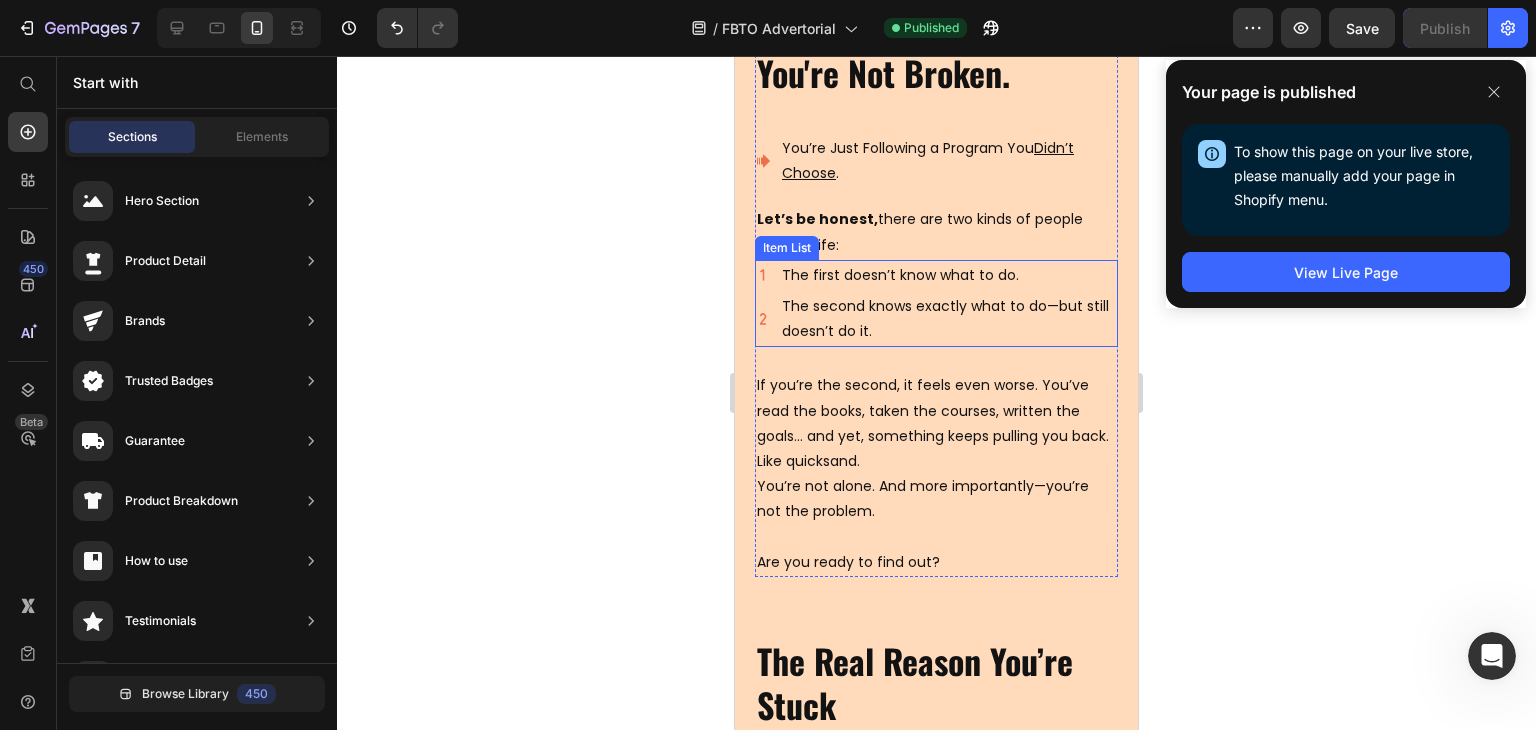 drag, startPoint x: 918, startPoint y: 345, endPoint x: 899, endPoint y: 333, distance: 22.472204 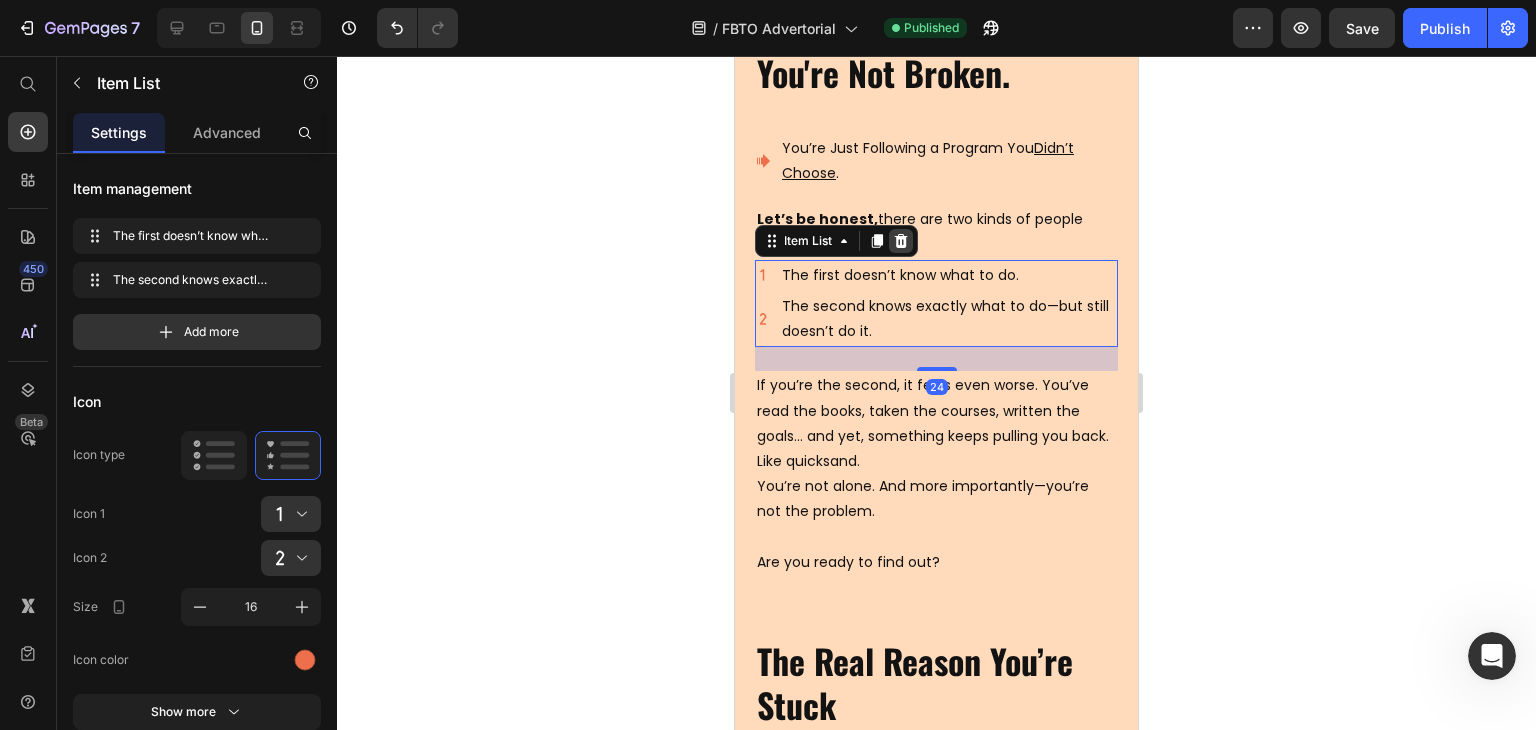 click 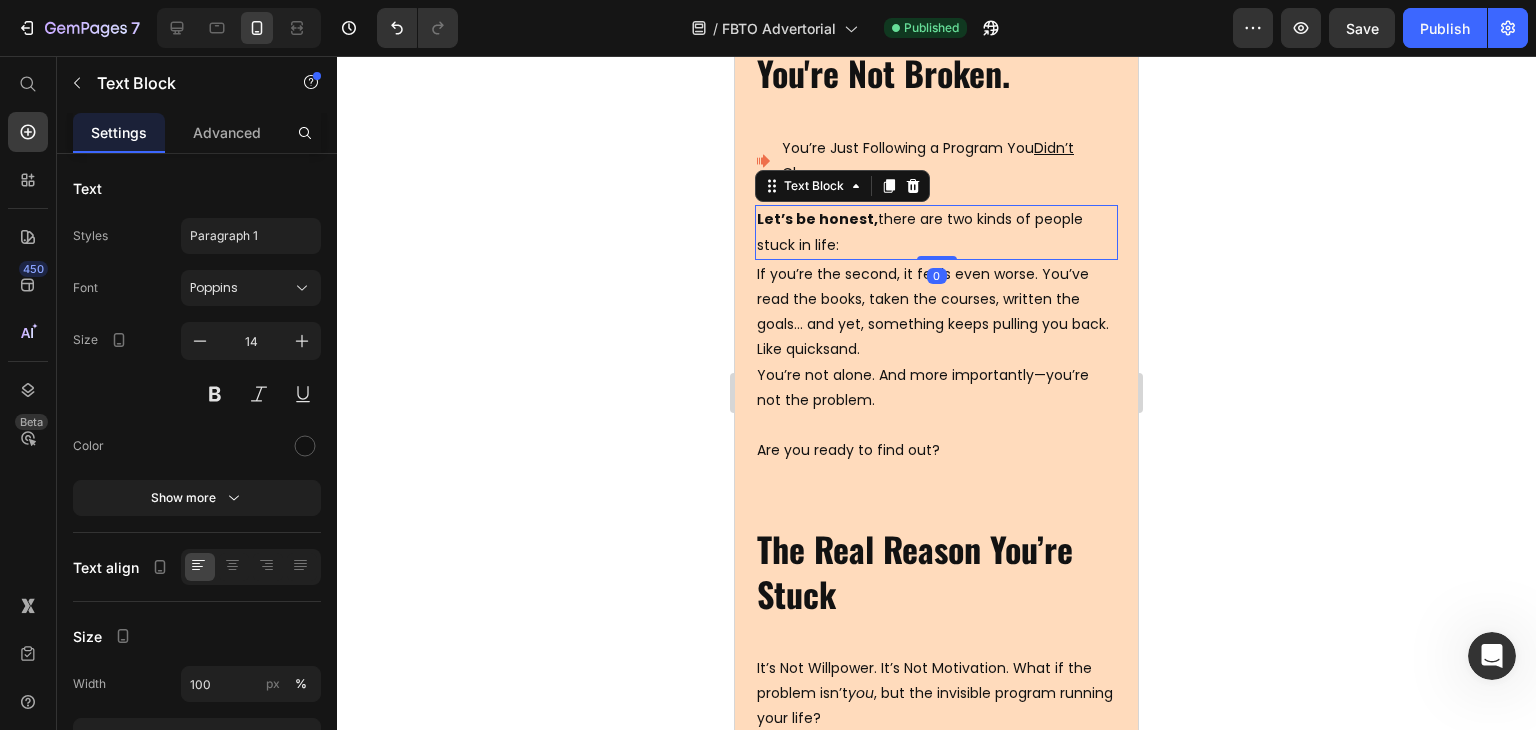 click on "Let’s be honest," at bounding box center (817, 219) 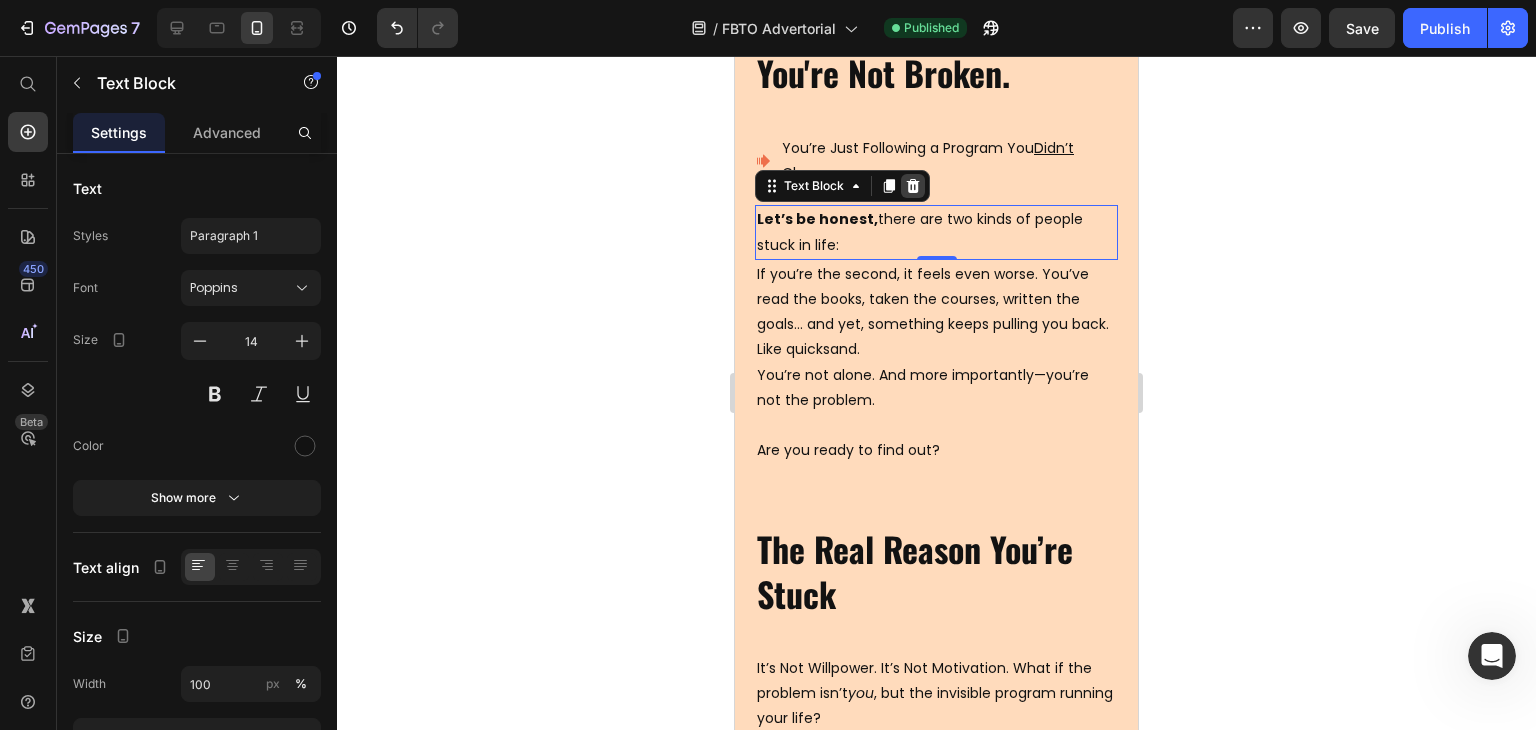 click 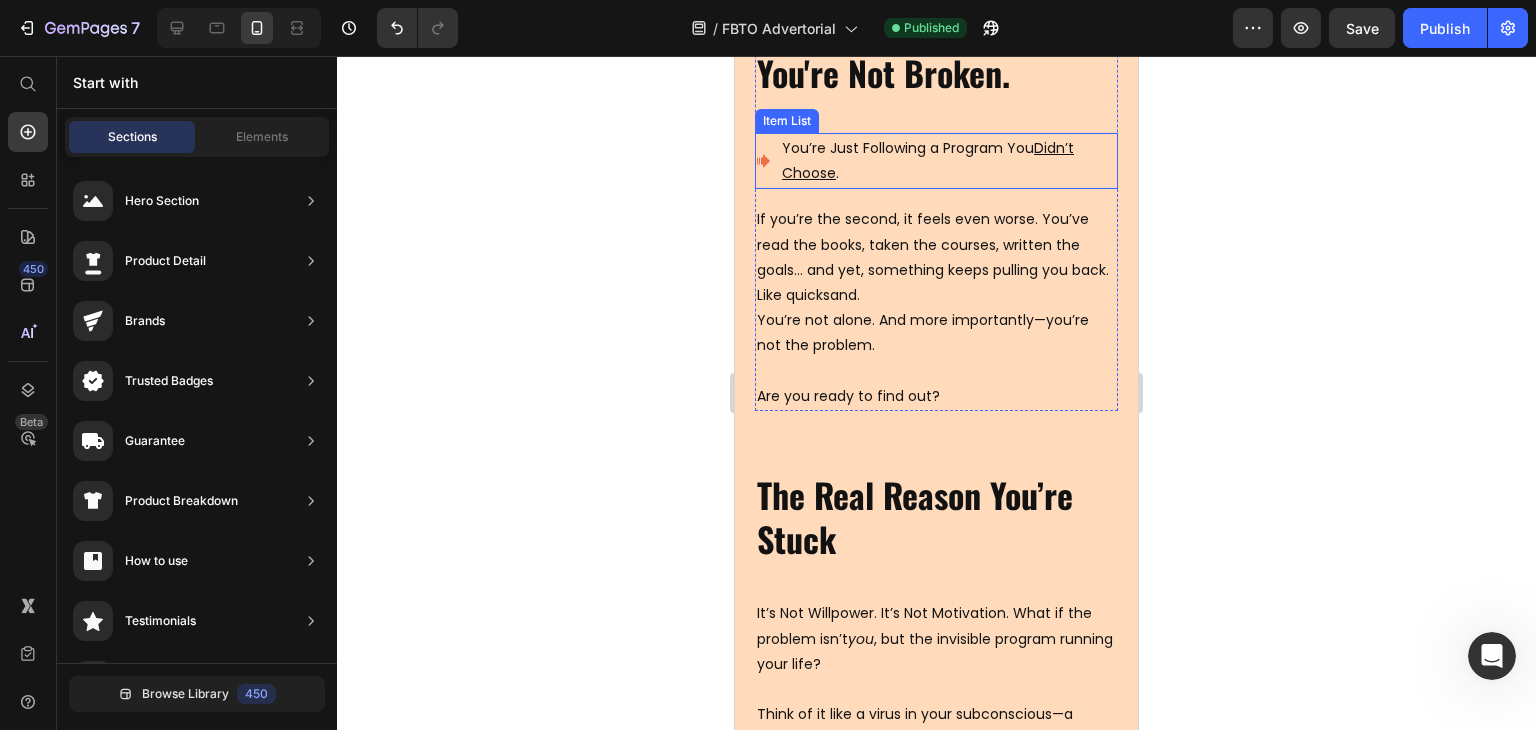 click on "You’re Just Following a Program You  Didn’t Choose ." at bounding box center [948, 161] 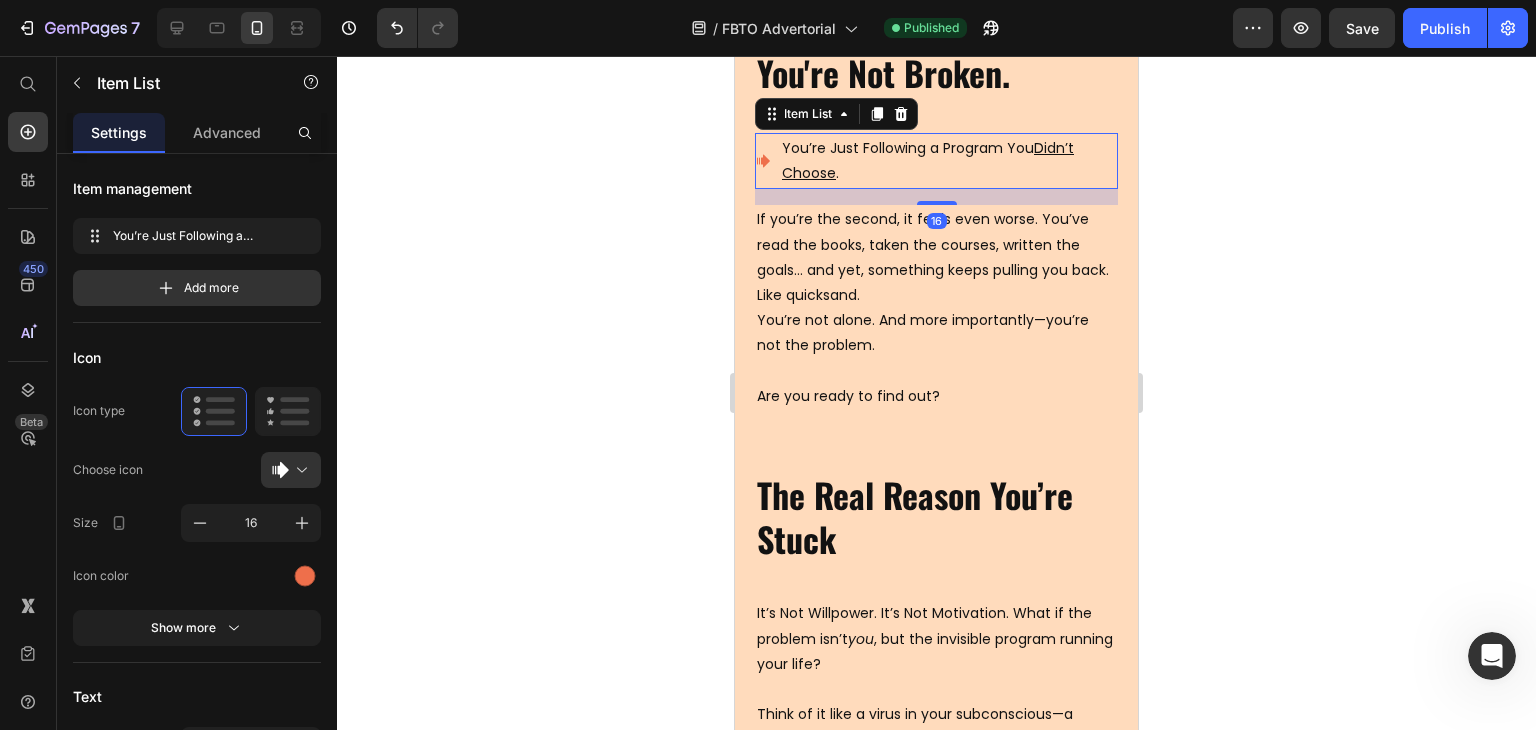 click on "If you’re the second, it feels even worse. You’ve read the books, taken the courses, written the goals... and yet, something keeps pulling you back. Like quicksand." at bounding box center (936, 257) 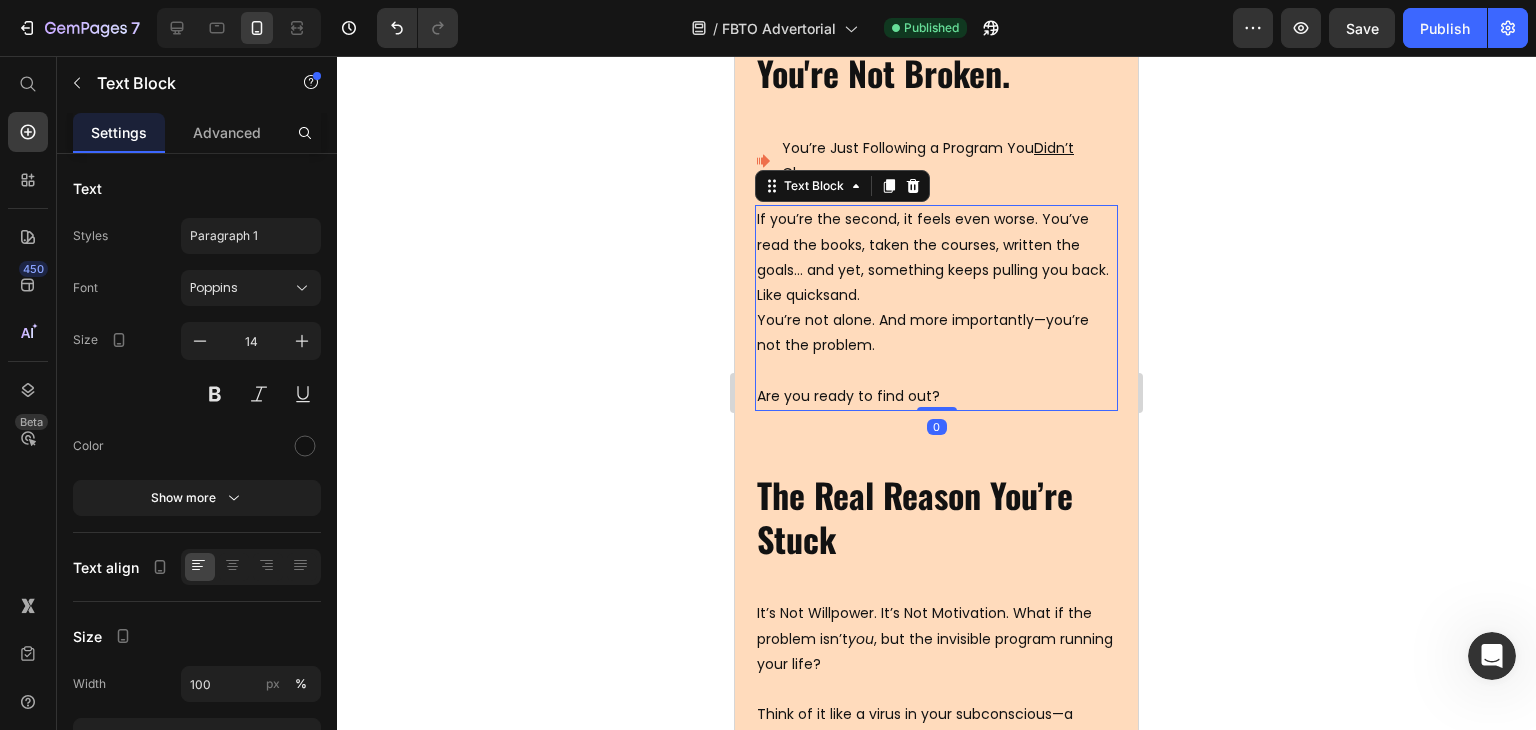click on "If you’re the second, it feels even worse. You’ve read the books, taken the courses, written the goals... and yet, something keeps pulling you back. Like quicksand." at bounding box center [936, 257] 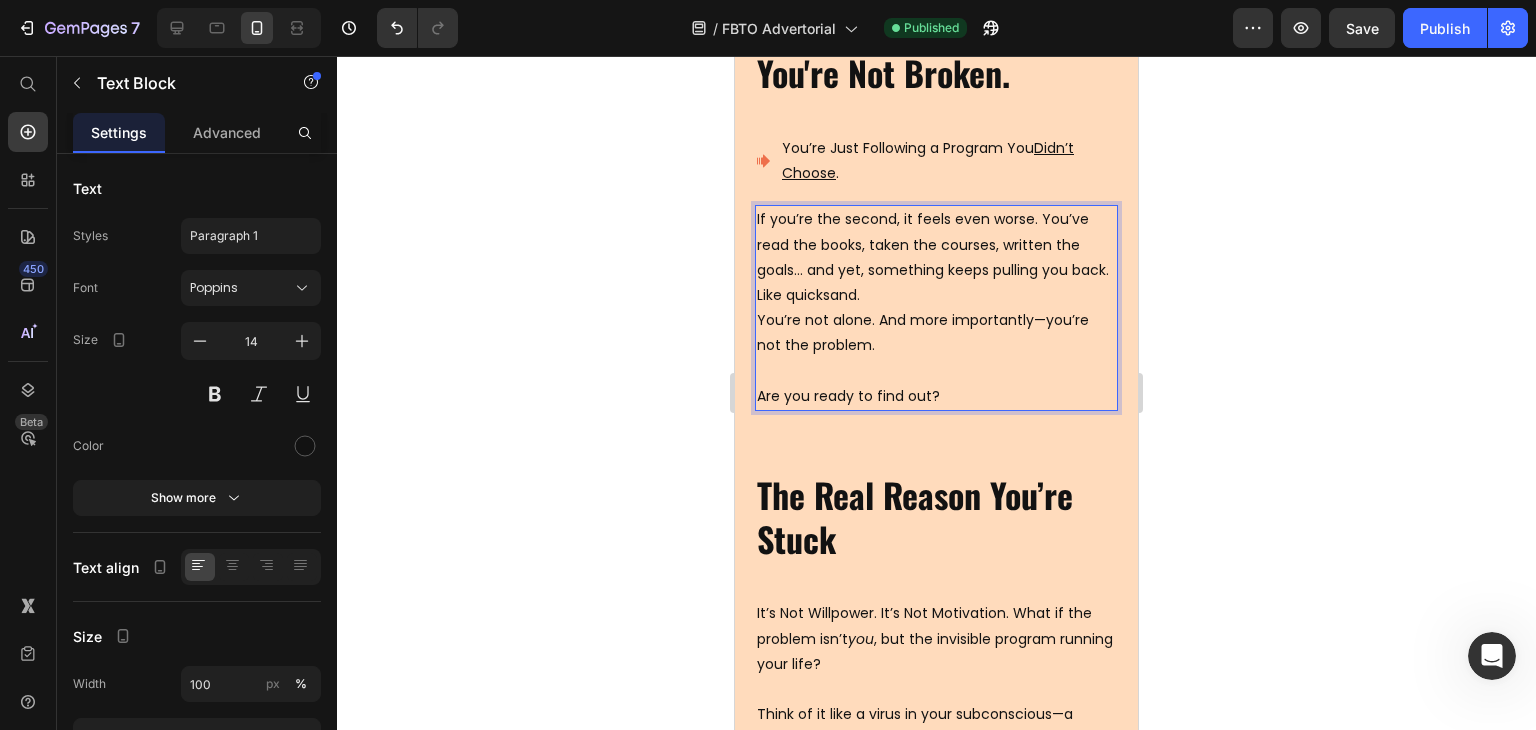 click on "If you’re the second, it feels even worse. You’ve read the books, taken the courses, written the goals... and yet, something keeps pulling you back. Like quicksand." at bounding box center [936, 257] 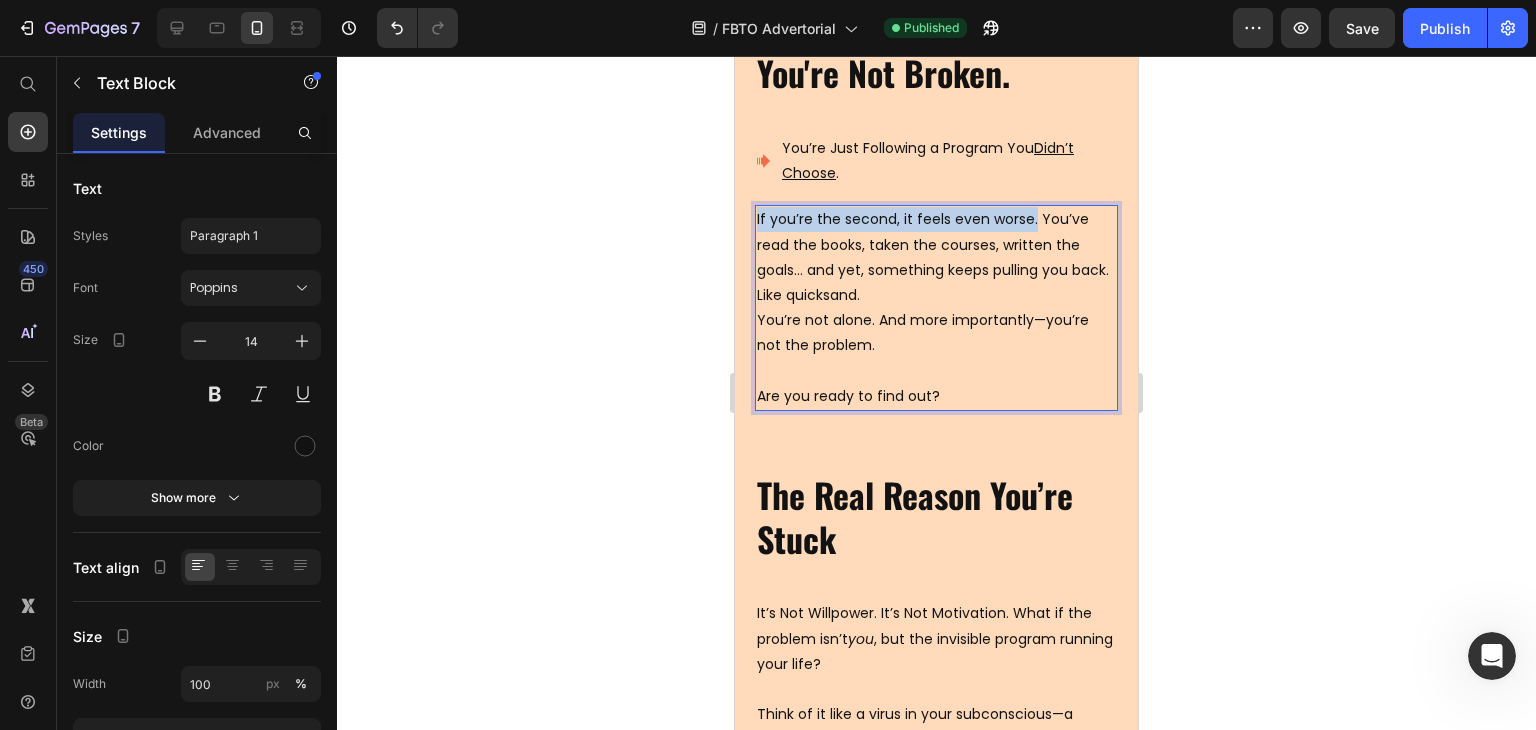 drag, startPoint x: 1032, startPoint y: 233, endPoint x: 750, endPoint y: 229, distance: 282.02838 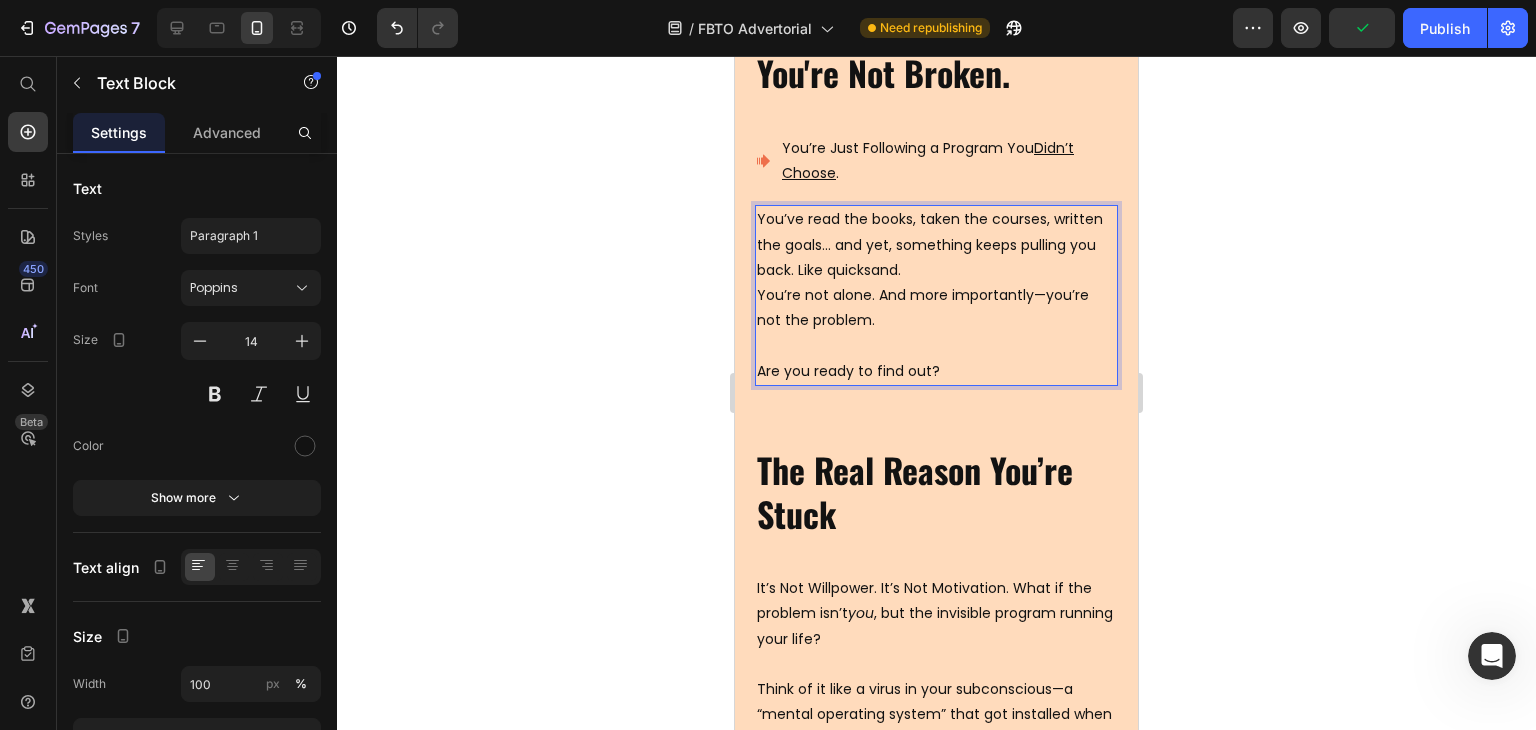 click on "You’ve read the books, taken the courses, written the goals... and yet, something keeps pulling you back. Like quicksand." at bounding box center (936, 245) 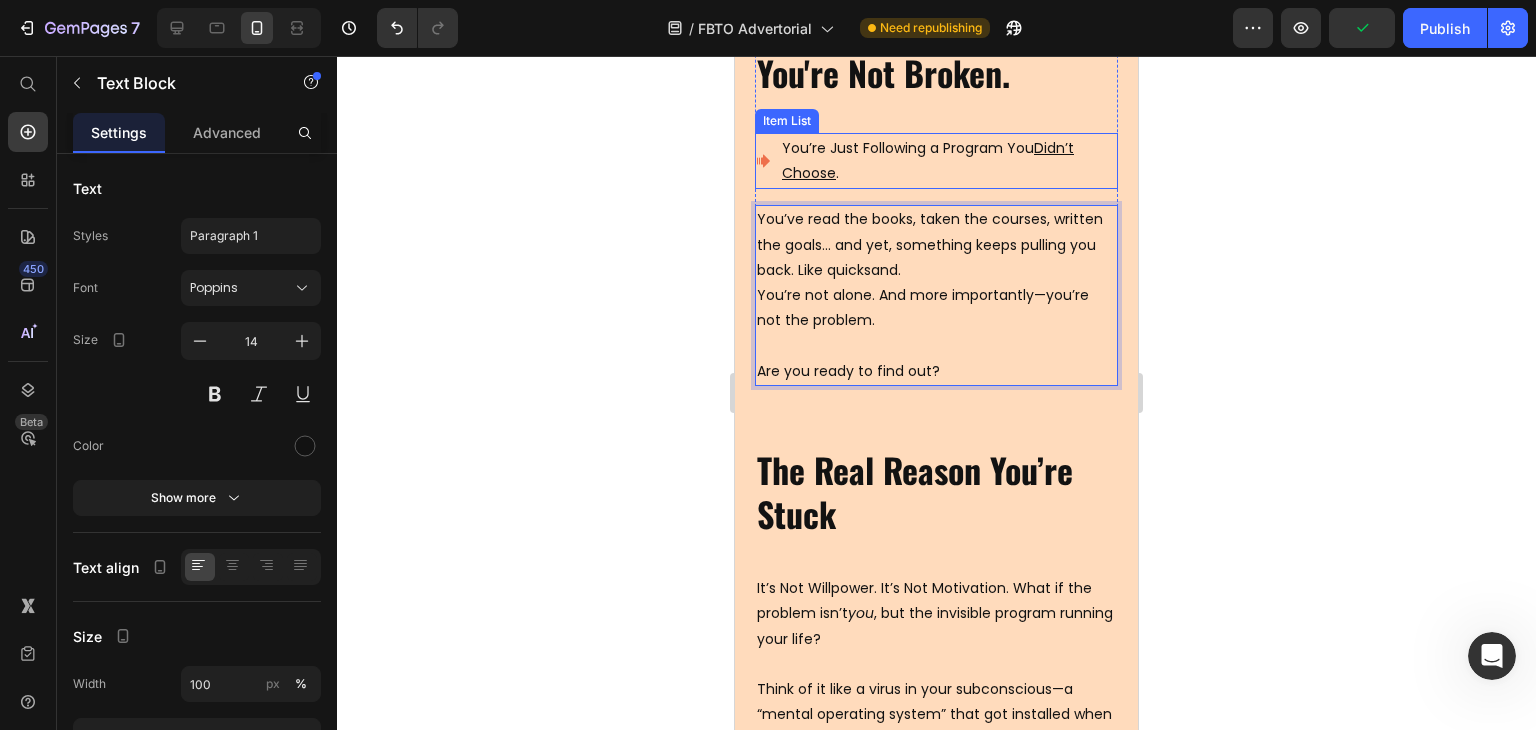 click 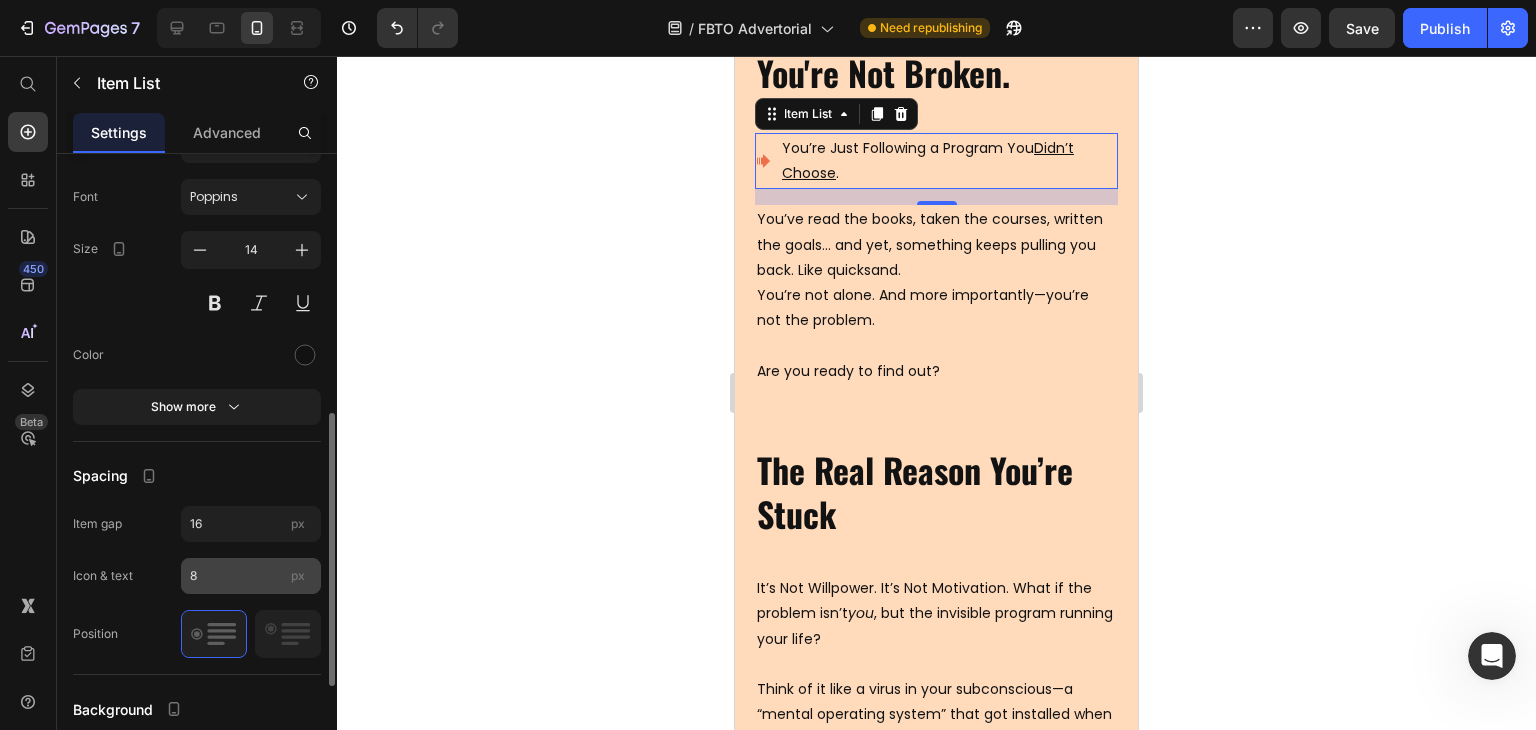 scroll, scrollTop: 700, scrollLeft: 0, axis: vertical 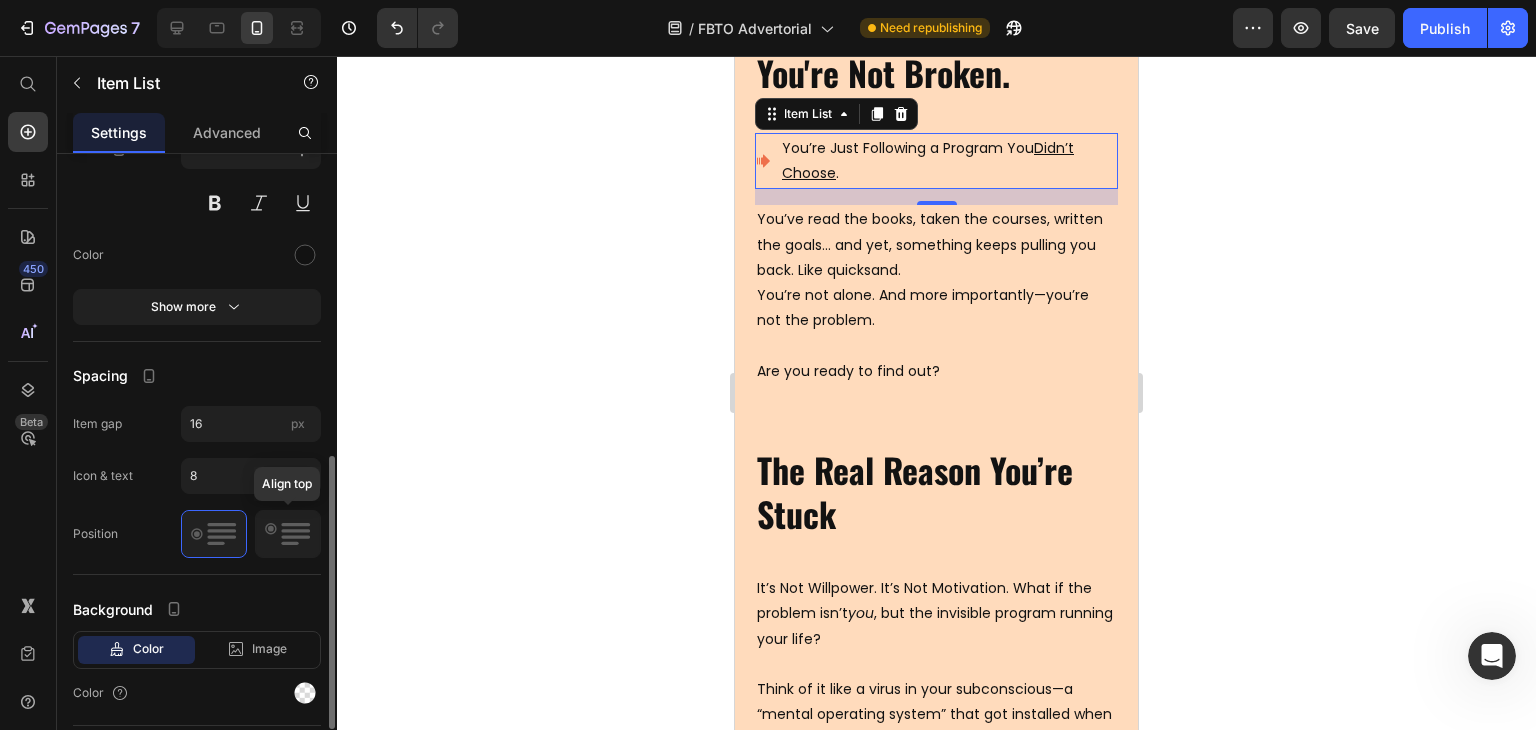 click 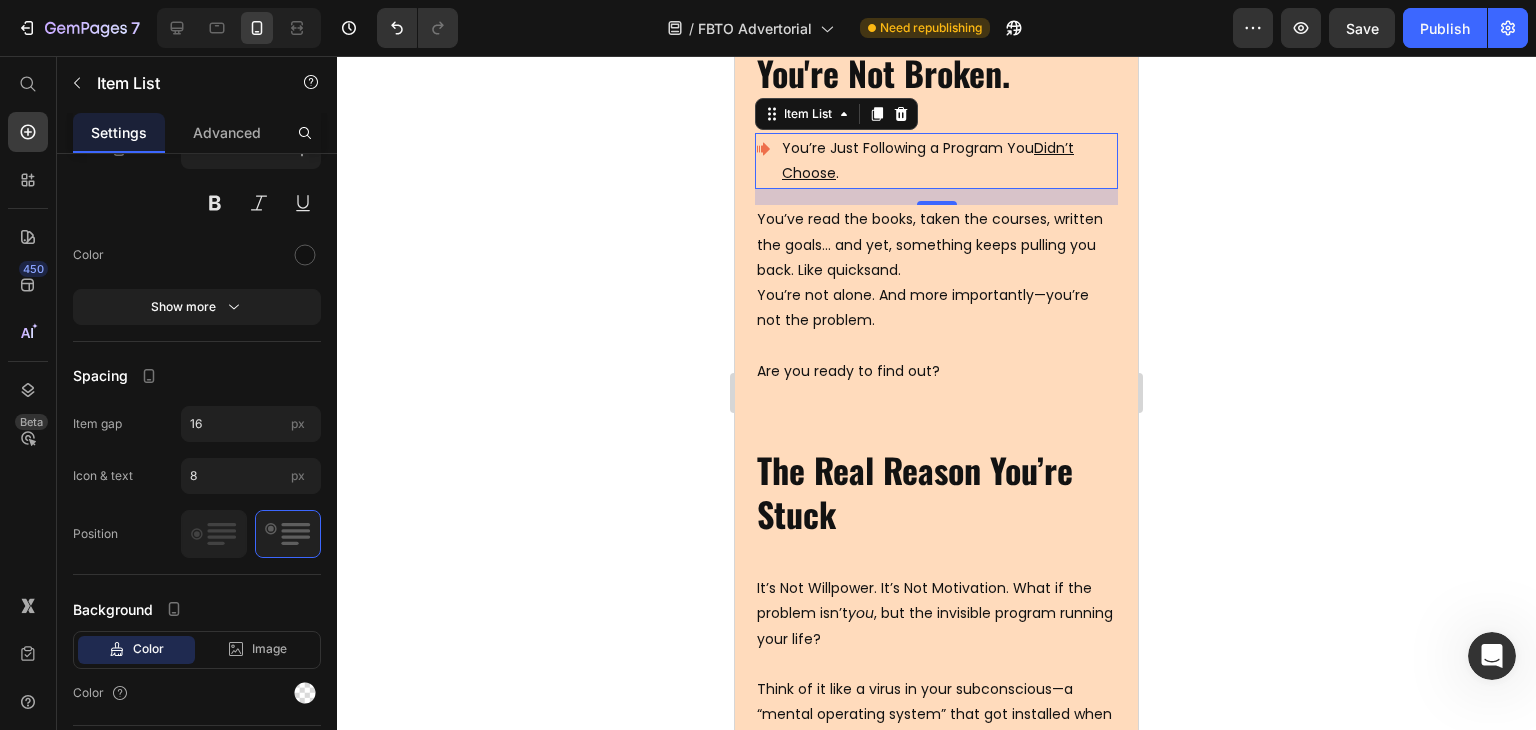 drag, startPoint x: 1370, startPoint y: 41, endPoint x: 1296, endPoint y: 118, distance: 106.7942 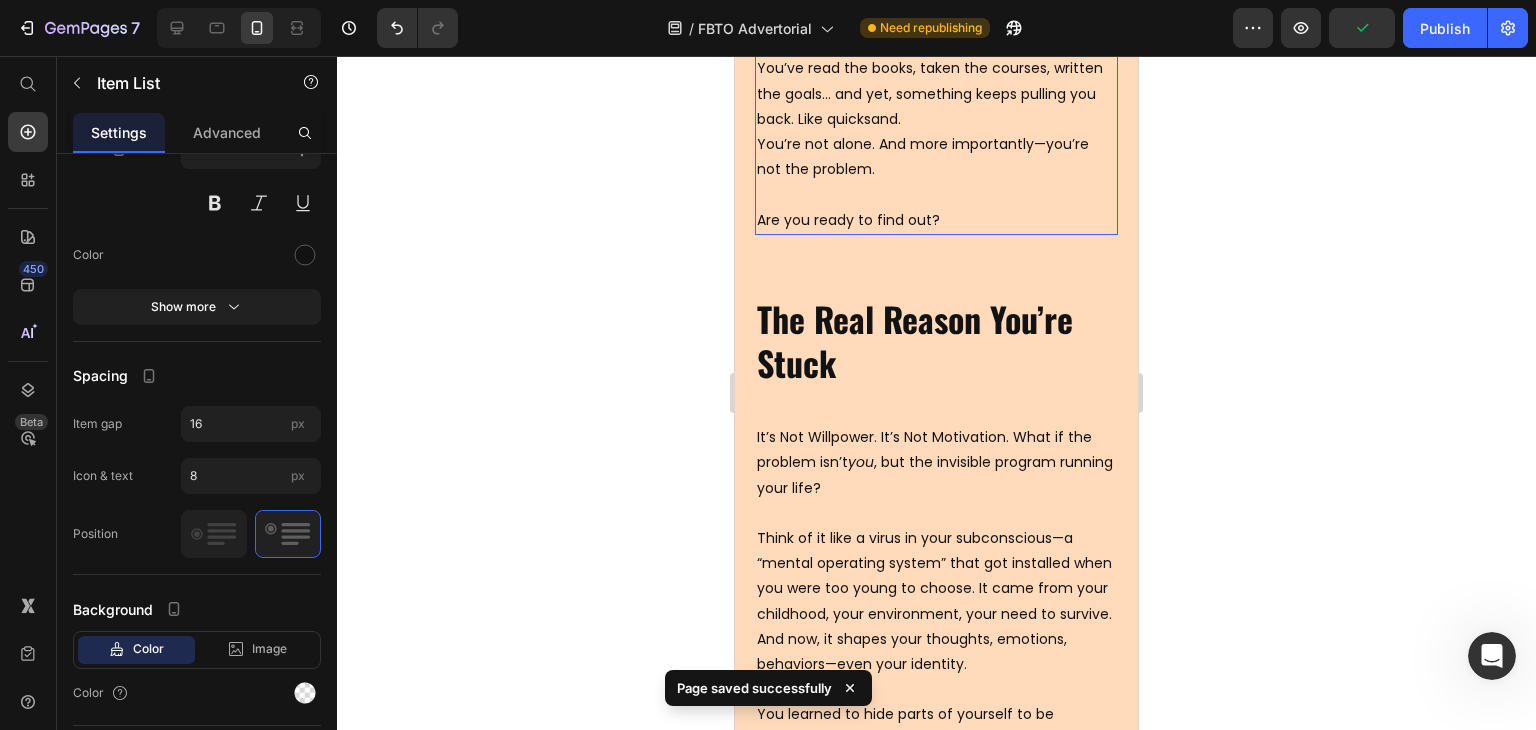 scroll, scrollTop: 2200, scrollLeft: 0, axis: vertical 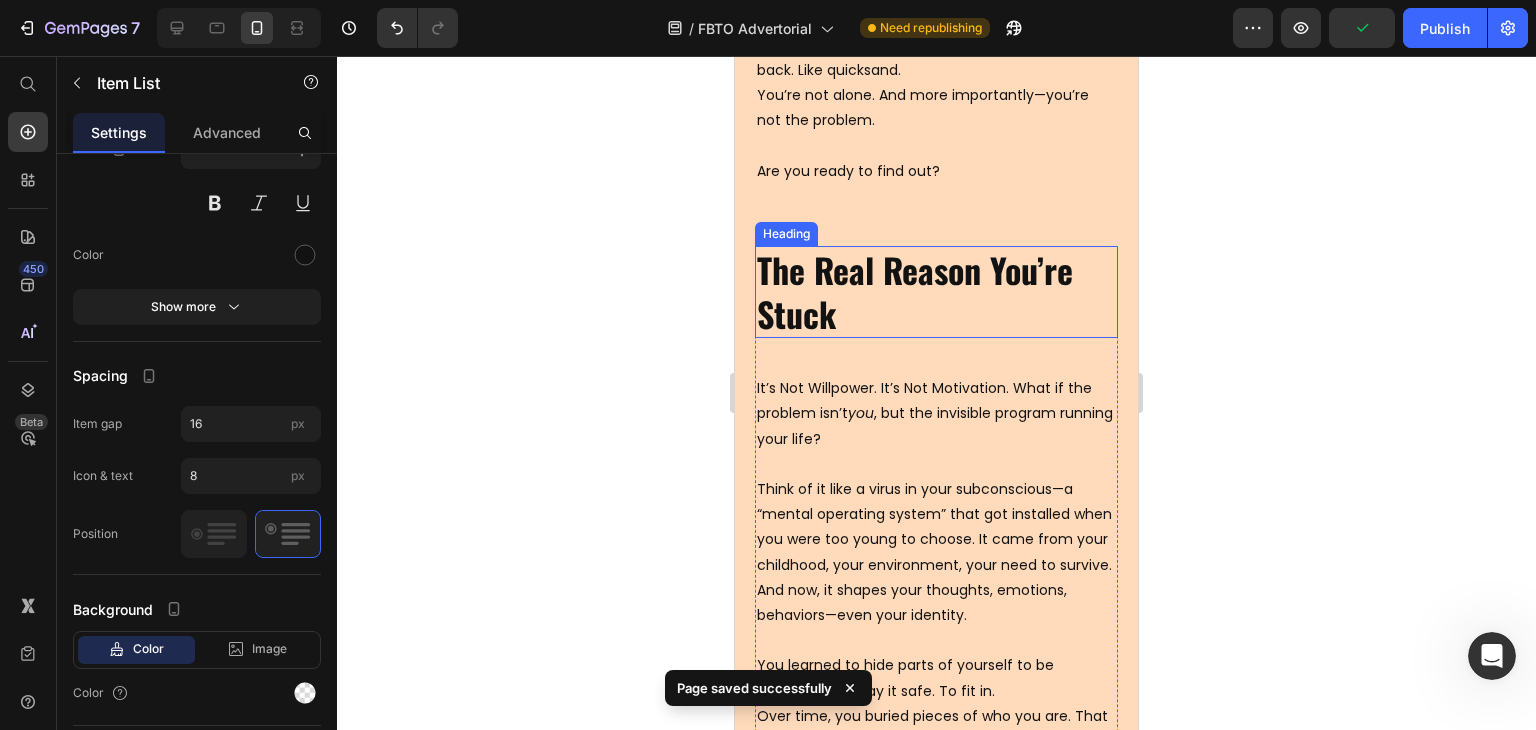 click on "The Real Reason You’re Stuck" at bounding box center (936, 292) 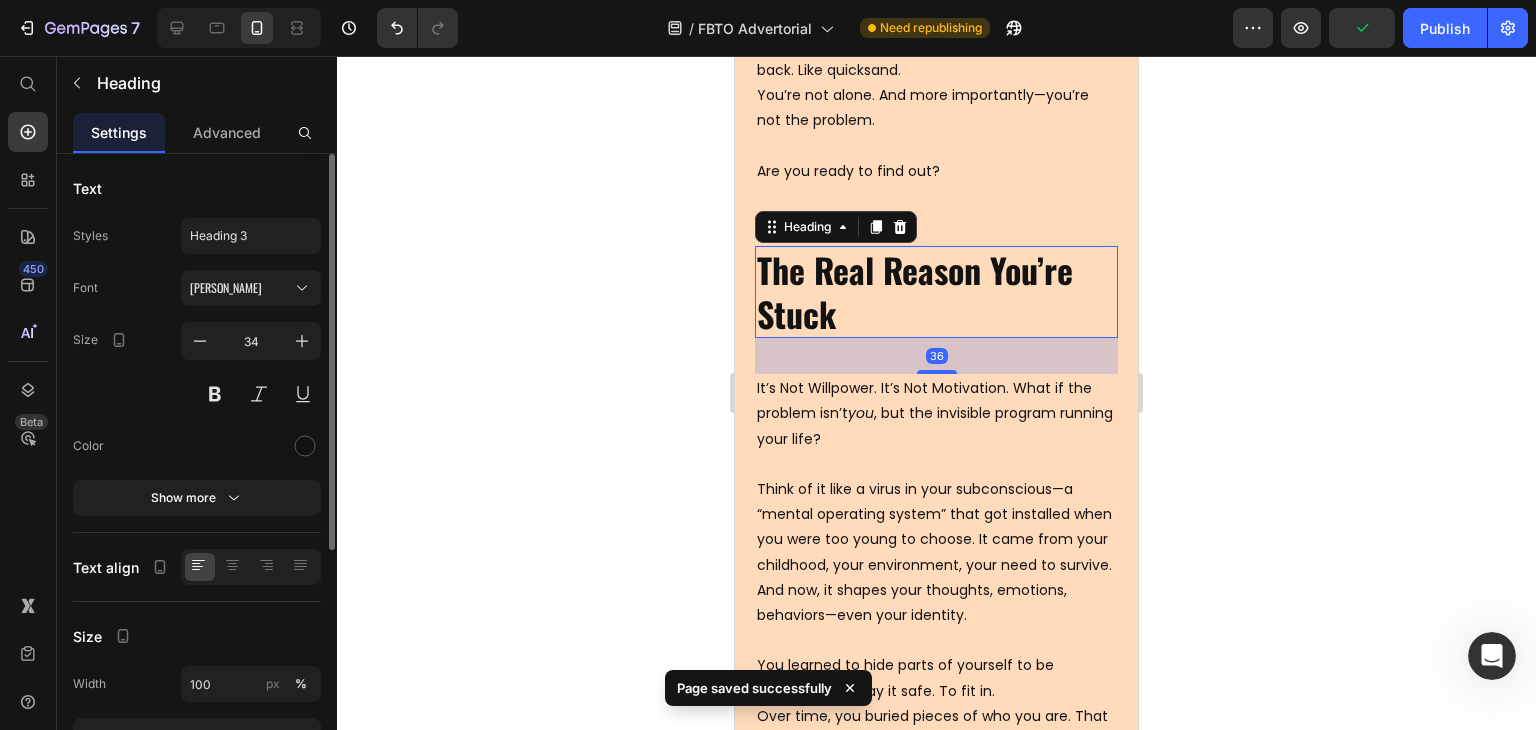 click 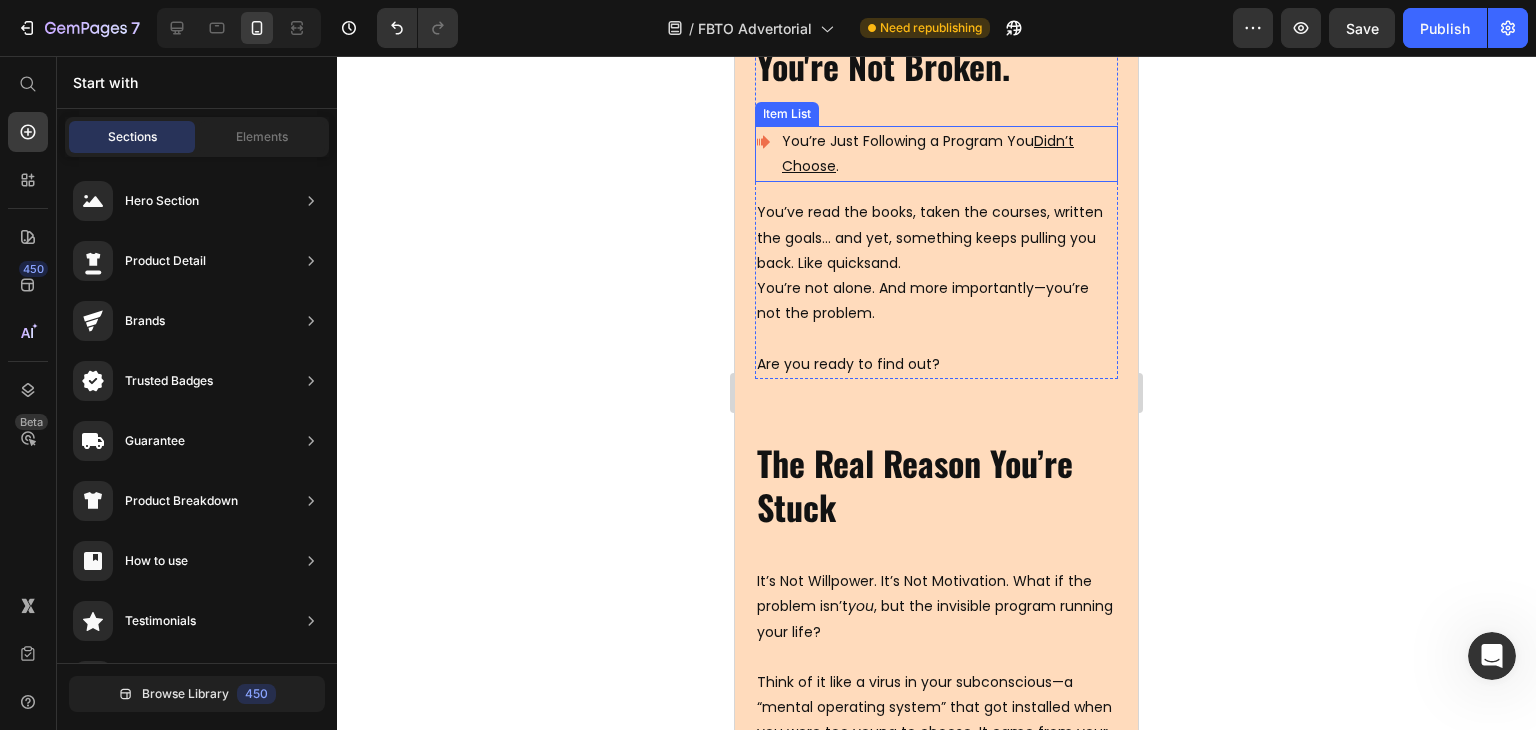 scroll, scrollTop: 2000, scrollLeft: 0, axis: vertical 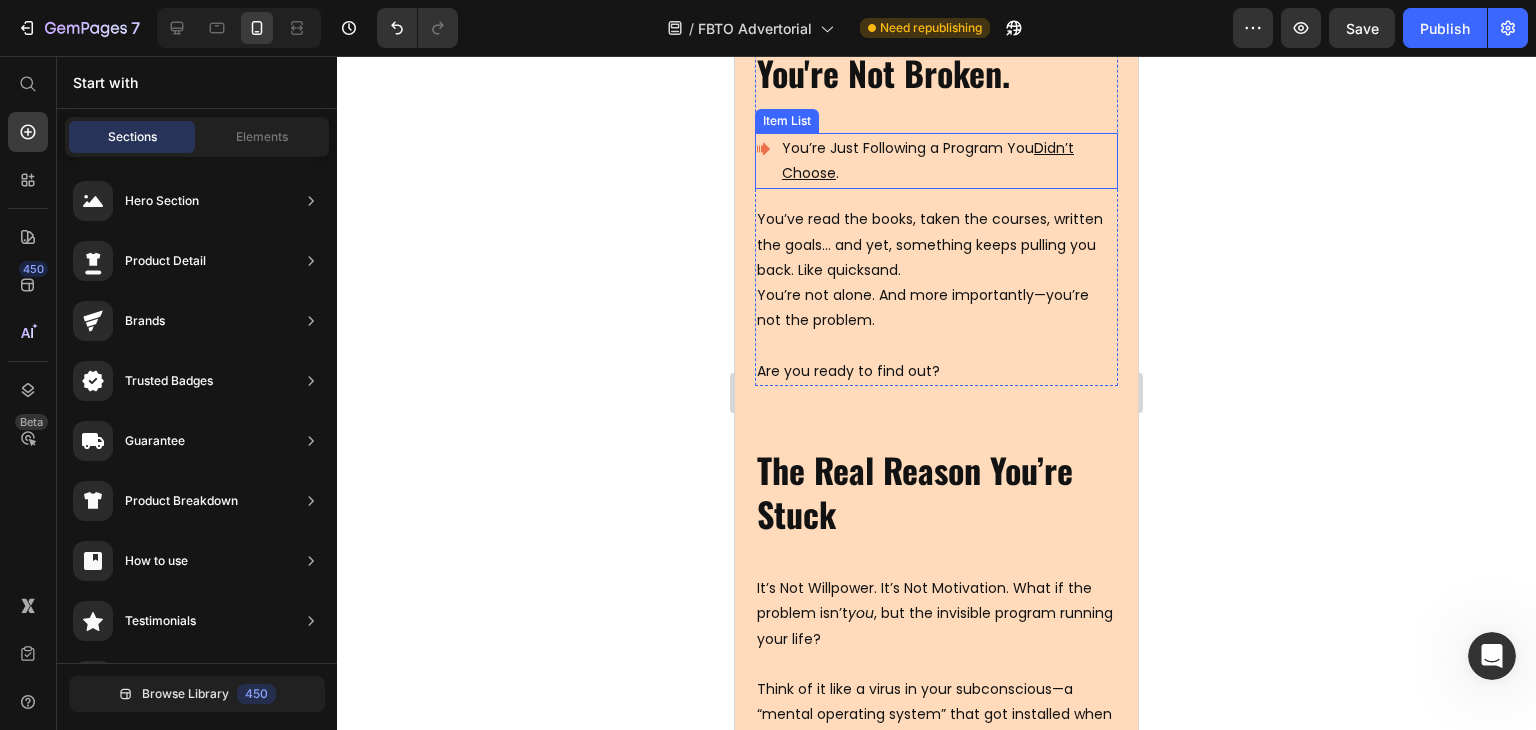 click on "You’re Just Following a Program You  Didn’t Choose ." at bounding box center [948, 161] 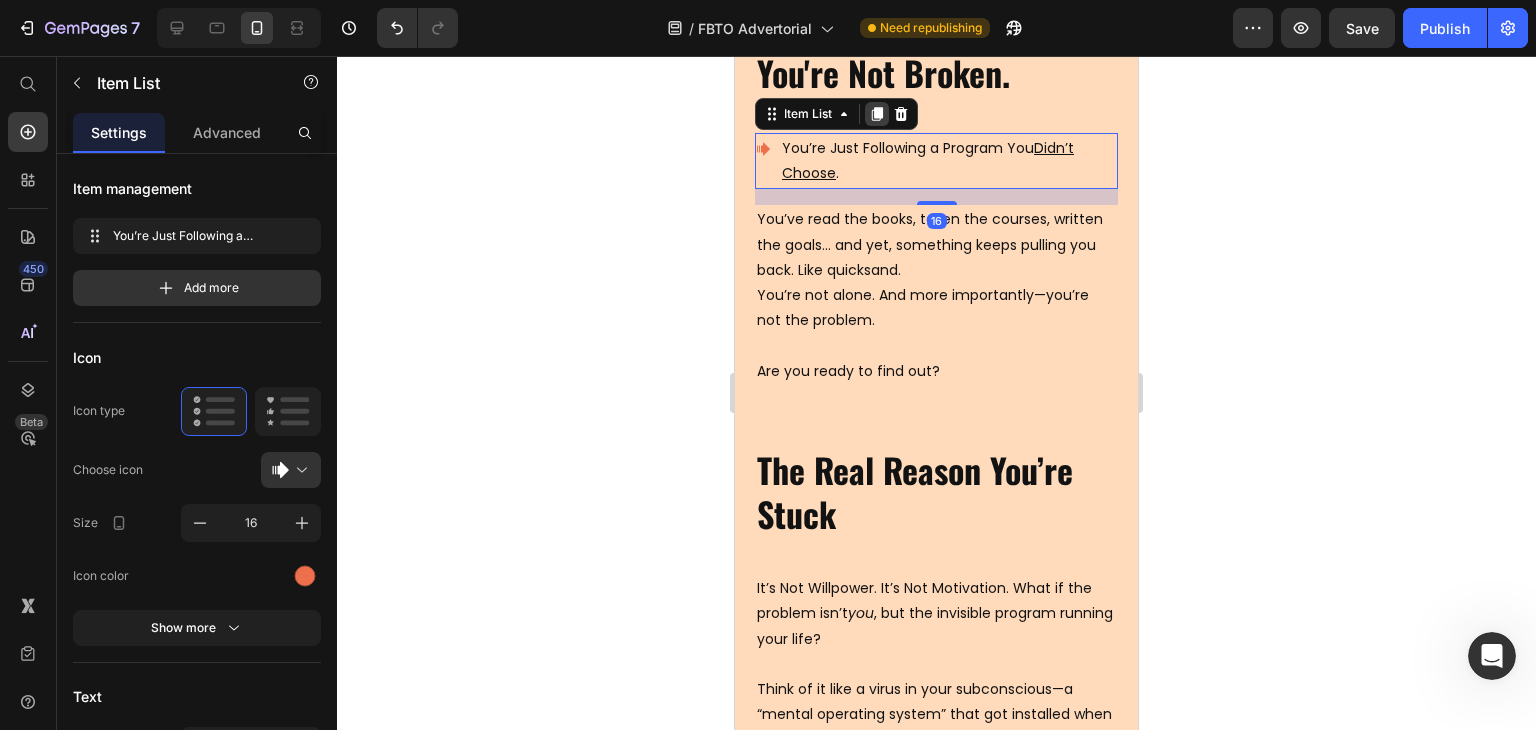 click 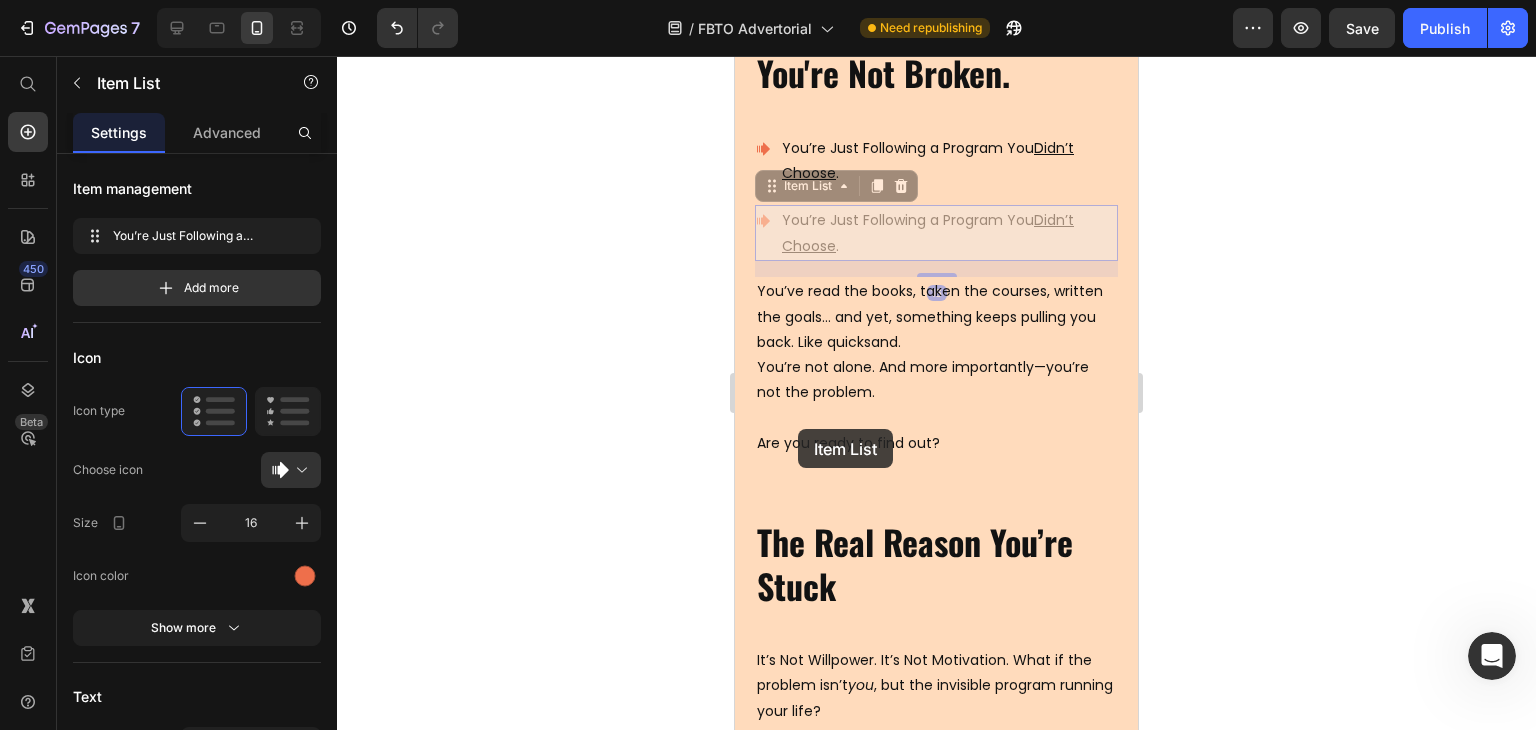 drag, startPoint x: 808, startPoint y: 202, endPoint x: 1463, endPoint y: 425, distance: 691.92053 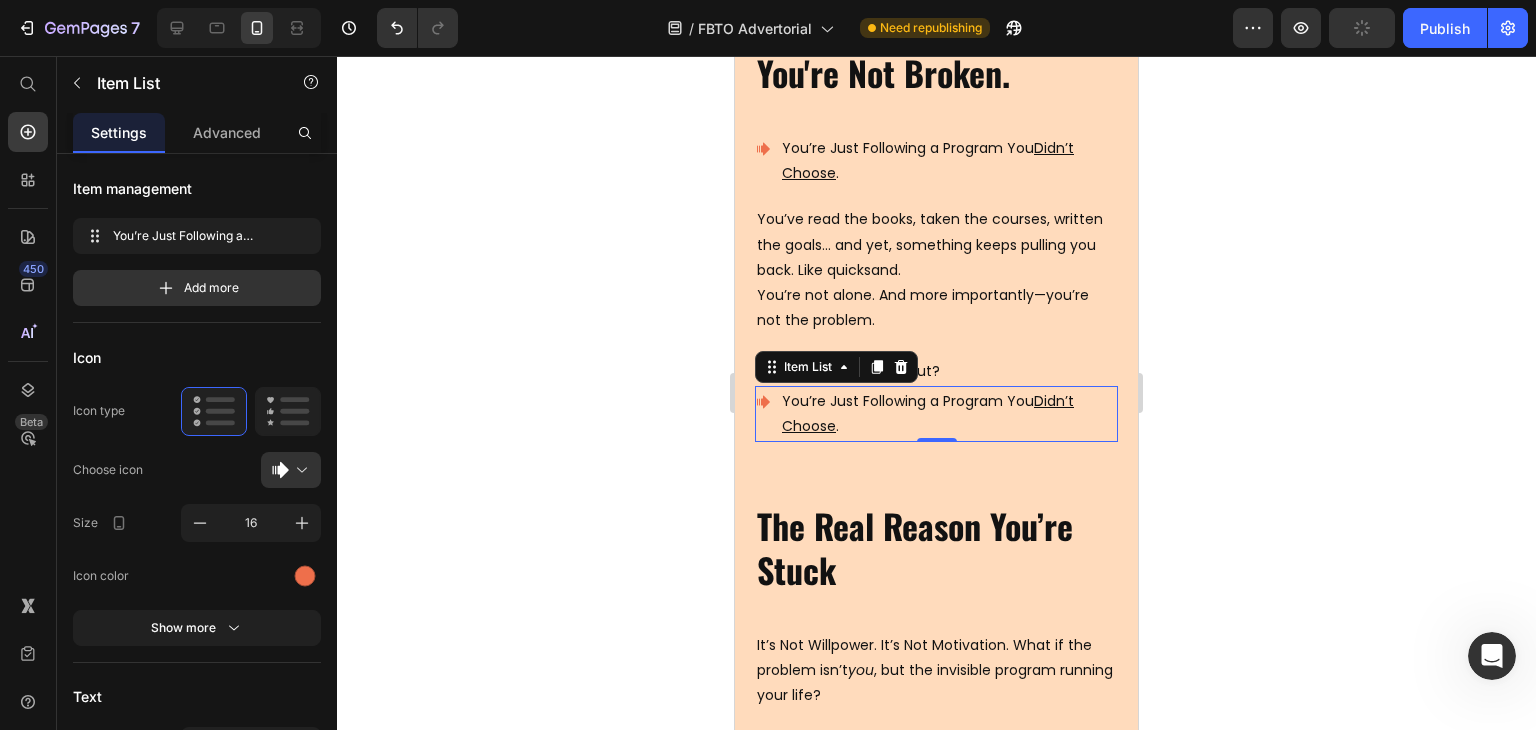 click on "You’re Just Following a Program You  Didn’t Choose ." at bounding box center [948, 414] 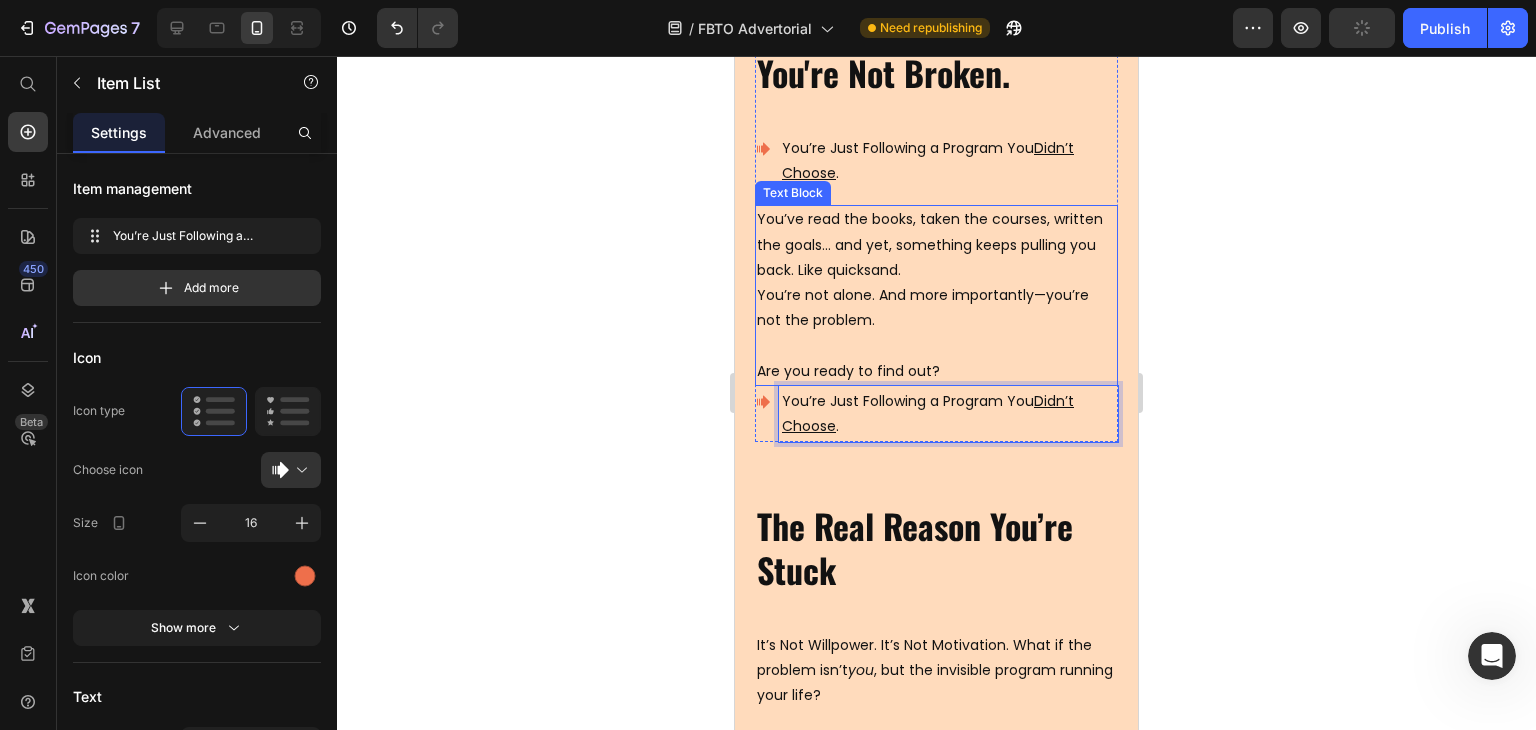 click on "Are you ready to find out?" at bounding box center (936, 371) 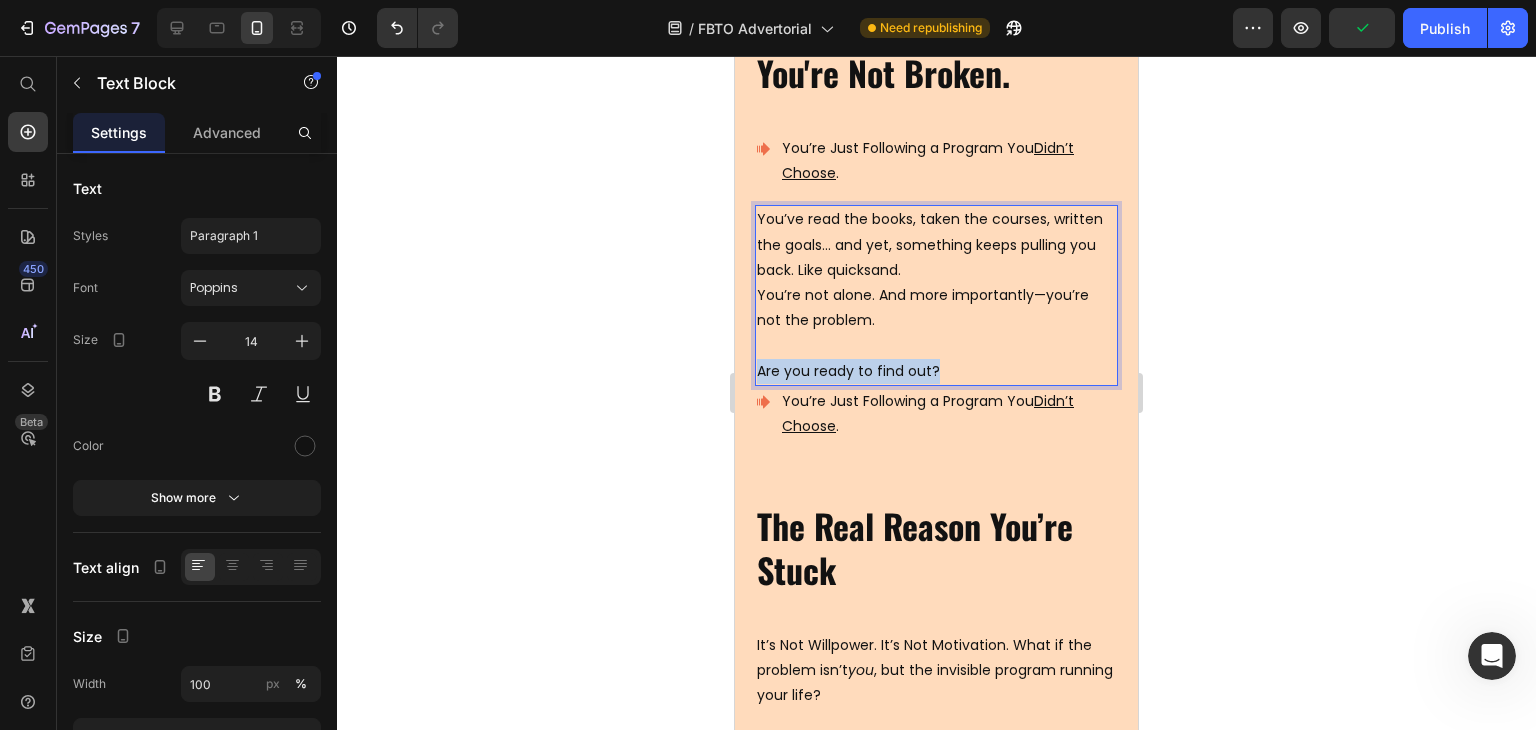 click on "Are you ready to find out?" at bounding box center (936, 371) 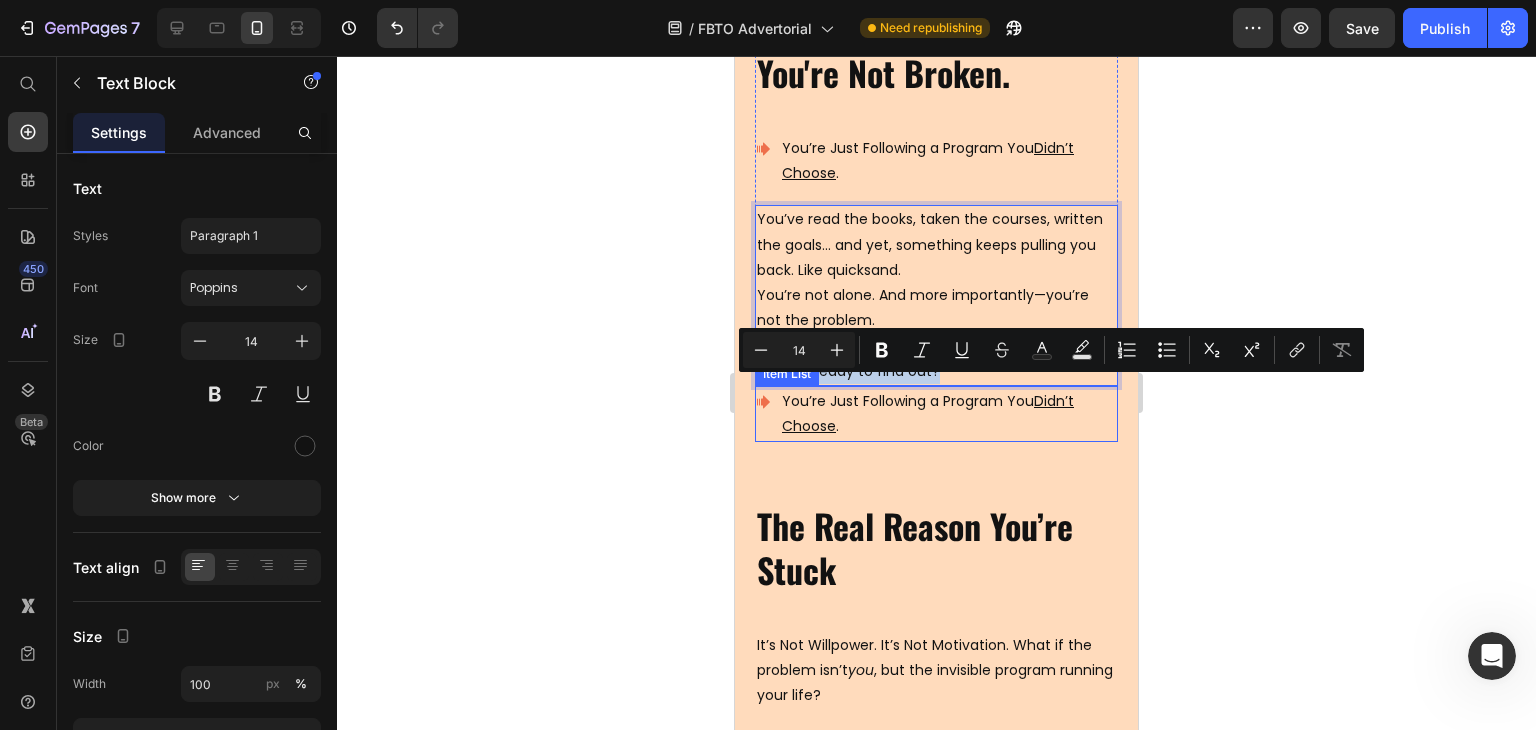 click on "You’re Just Following a Program You  Didn’t Choose ." at bounding box center (948, 414) 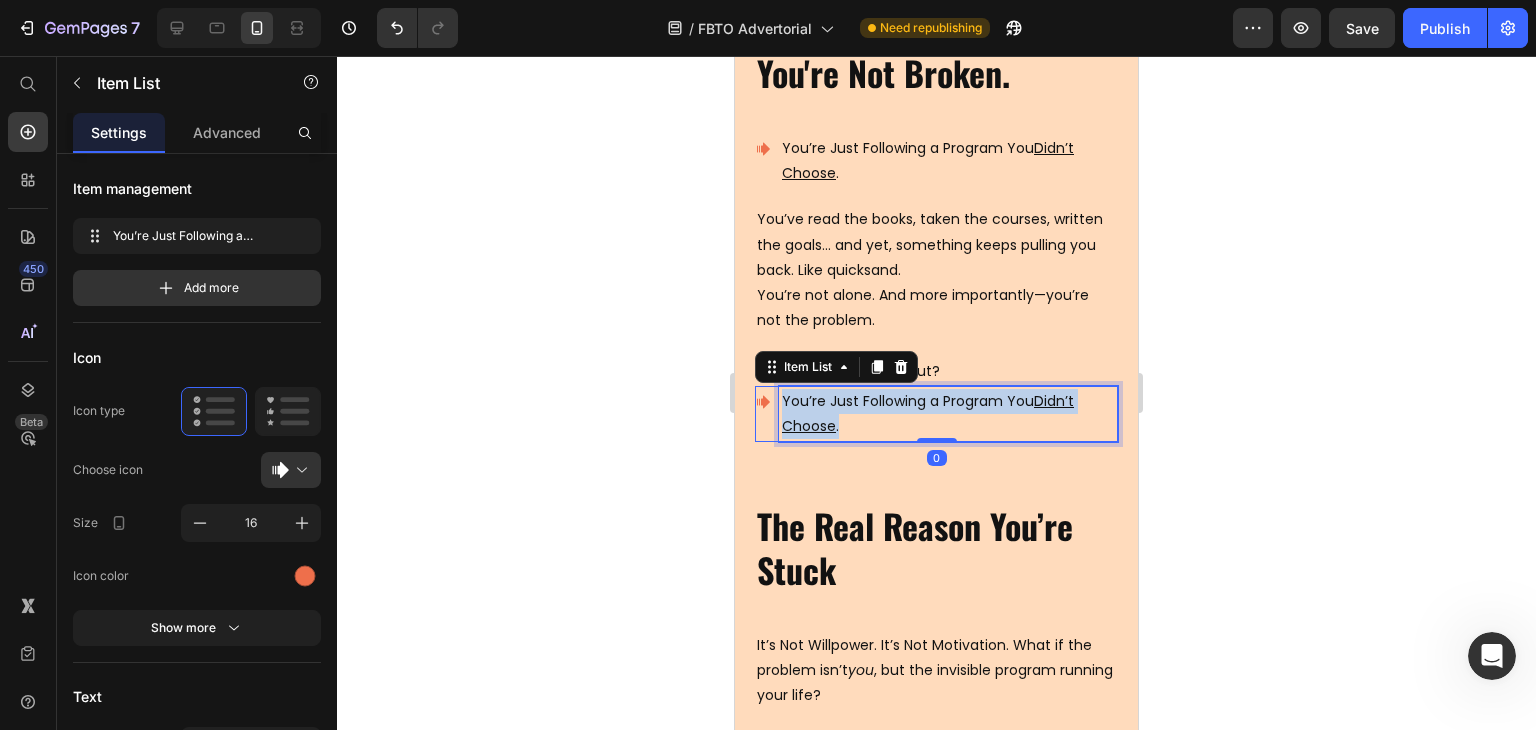 click on "You’re Just Following a Program You  Didn’t Choose ." at bounding box center [948, 414] 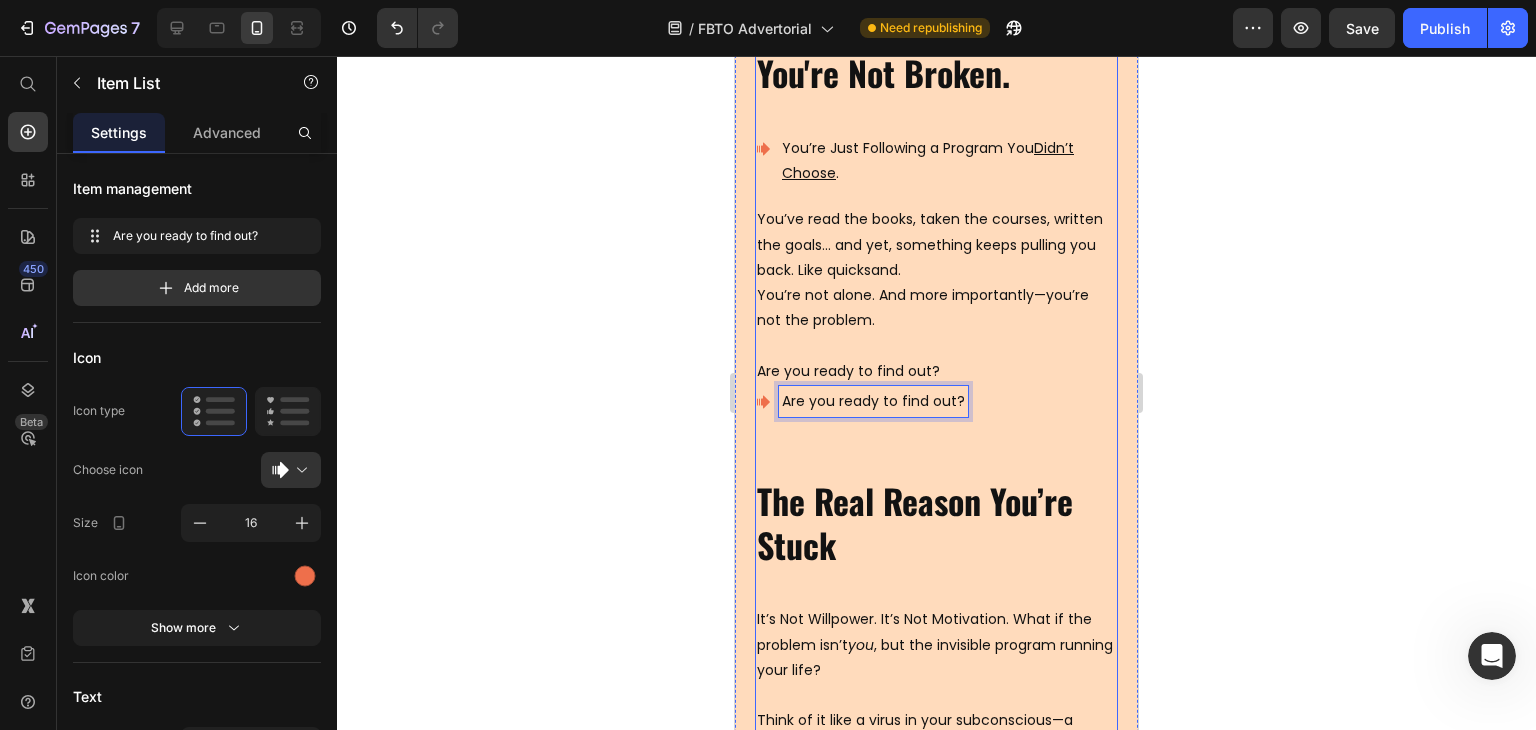 click on "You're Not Lazy.  You're Not Broken. Heading
You’re Just Following a Program You  Didn’t Choose . Item List You’ve read the books, taken the courses, written the goals... and yet, something keeps pulling you back. Like quicksand. You’re not alone. And more importantly—you’re not the problem. Are you ready to find out? Text Block
Are you ready to find out? Item List   0 Row The Real Reason You’re Stuck Heading It’s Not Willpower. It’s Not Motivation. What if the problem isn’t  you , but the invisible program running your life?   Think of it like a virus in your subconscious—a “mental operating system” that got installed when you were too young to choose. It came from your childhood, your environment, your need to survive. And now, it shapes your thoughts, emotions, behaviors—even your identity.   You learned to hide parts of yourself to be accepted. To play it safe. To fit in. Text Block Row You’ve Been Coping. Not Healing. Heading   Text Block" at bounding box center (936, 1411) 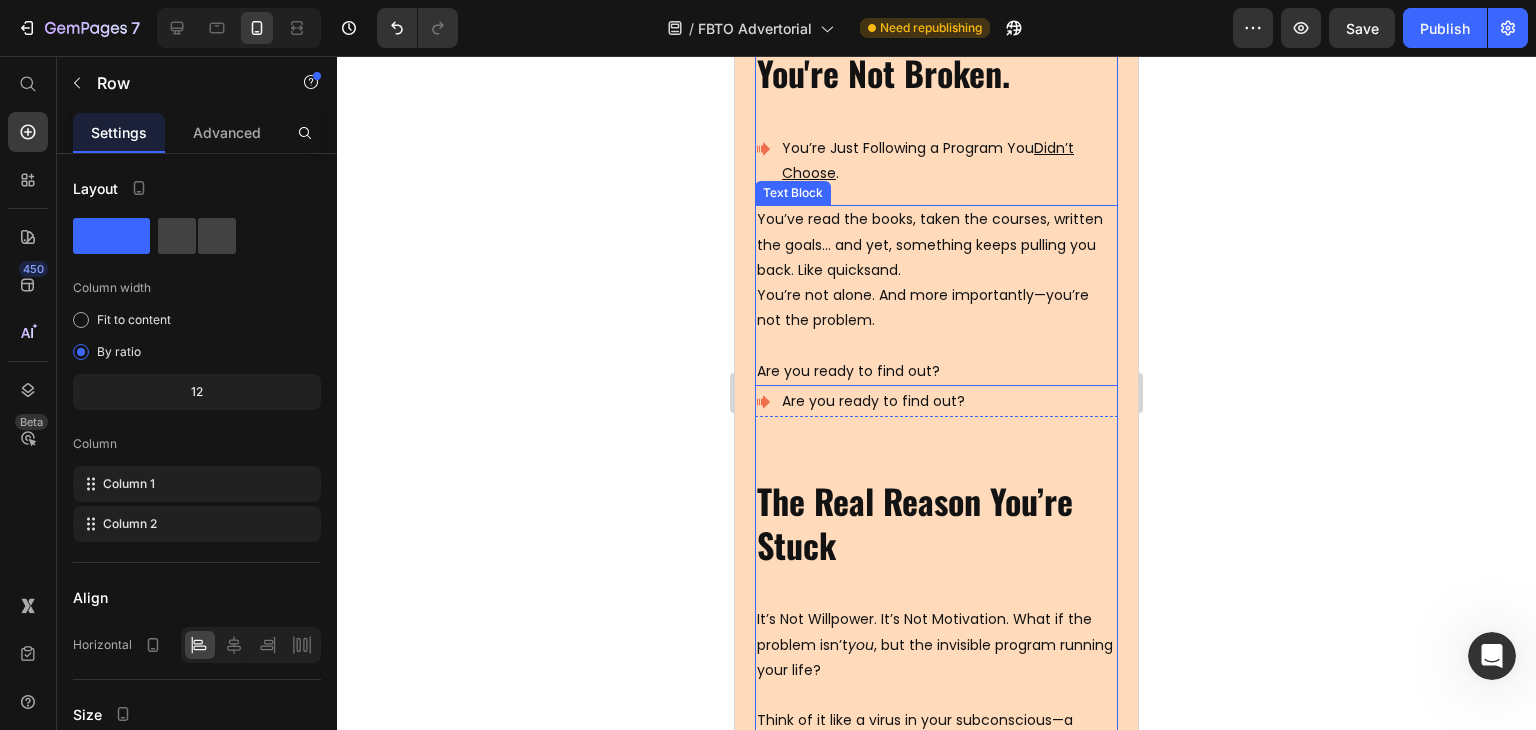 click on "Are you ready to find out?" at bounding box center [936, 371] 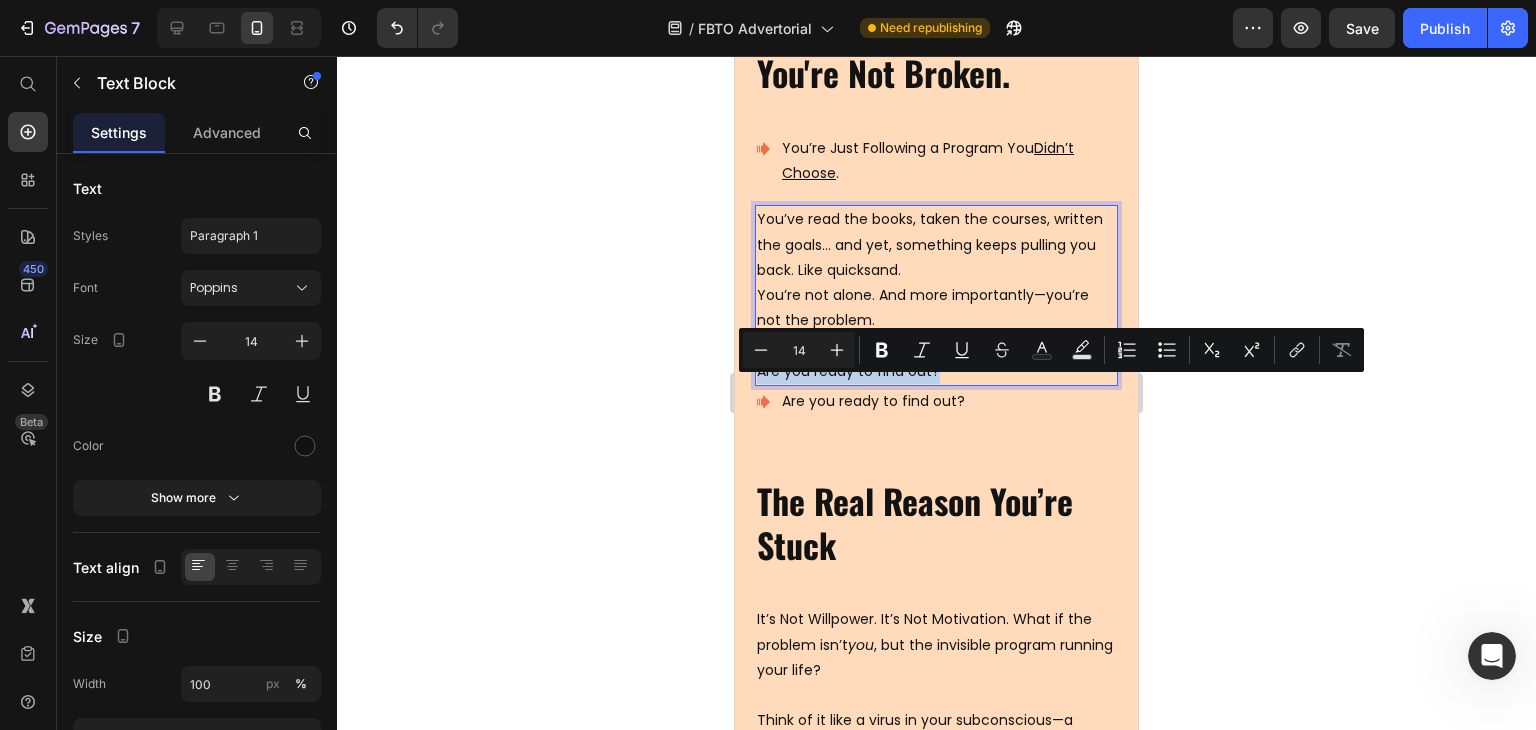 drag, startPoint x: 1002, startPoint y: 389, endPoint x: 1505, endPoint y: 422, distance: 504.08133 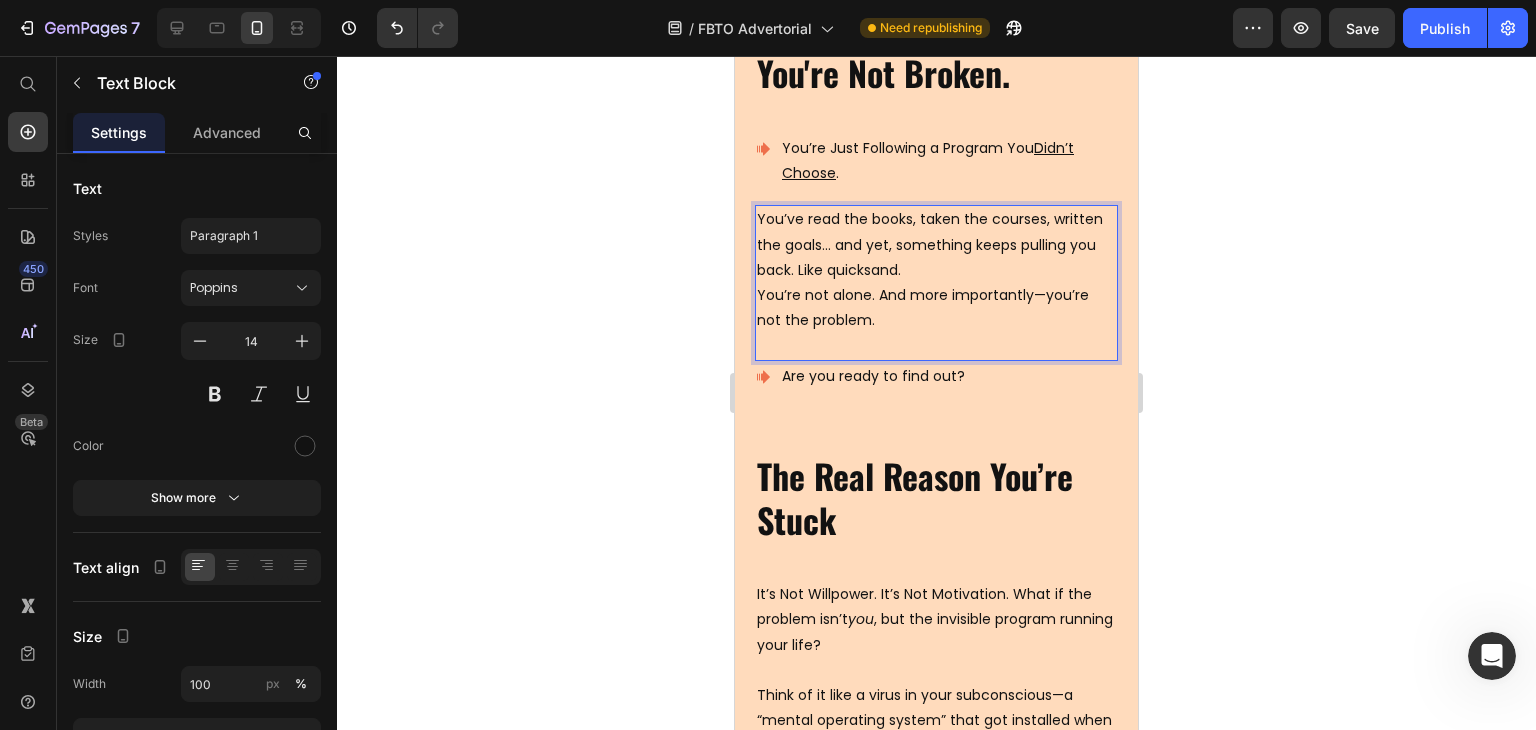 click on "You’re not alone. And more importantly—you’re not the problem." at bounding box center [936, 308] 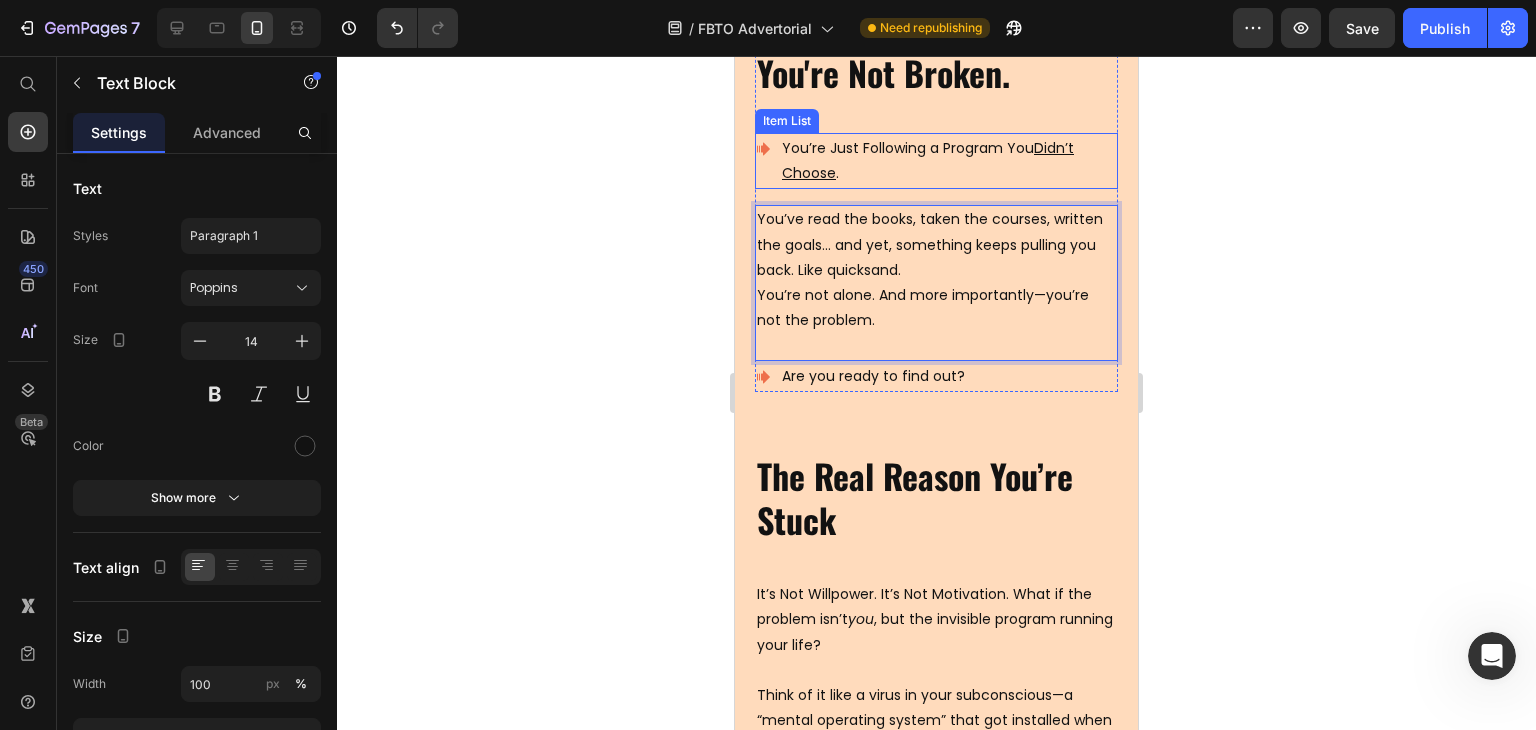 click on "You’re Just Following a Program You  Didn’t Choose ." at bounding box center [948, 161] 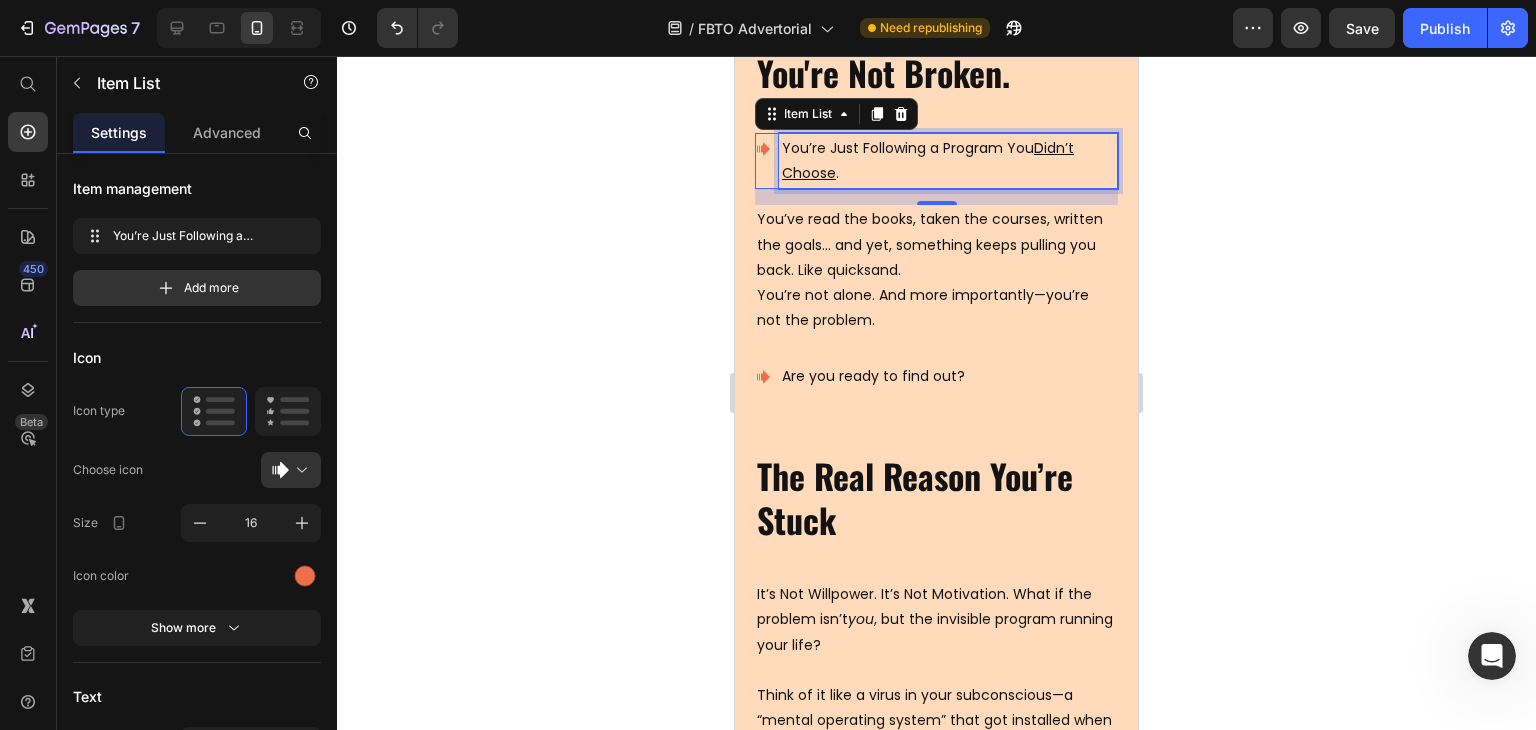 click on "You’re Just Following a Program You  Didn’t Choose ." at bounding box center (948, 161) 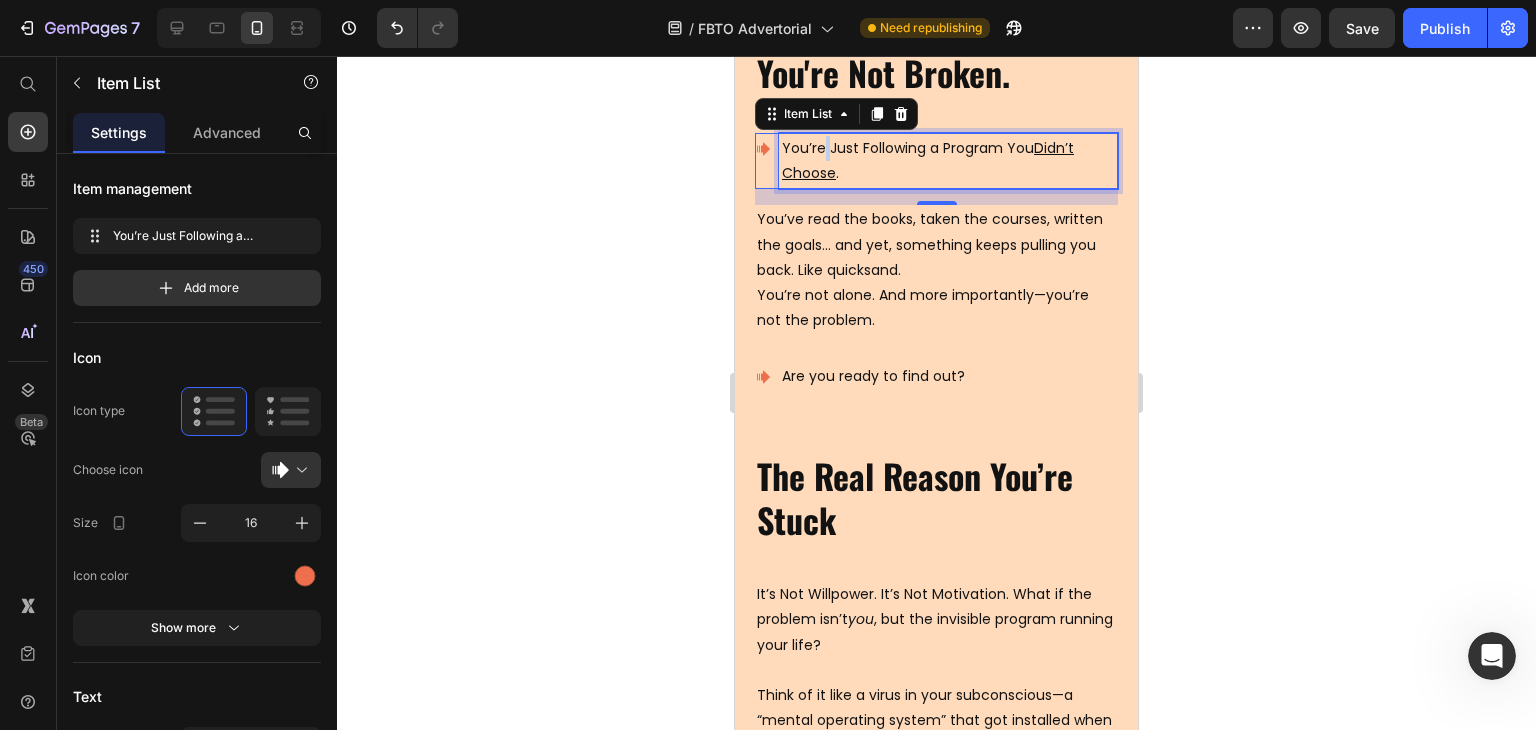 click on "You’re Just Following a Program You  Didn’t Choose ." at bounding box center [948, 161] 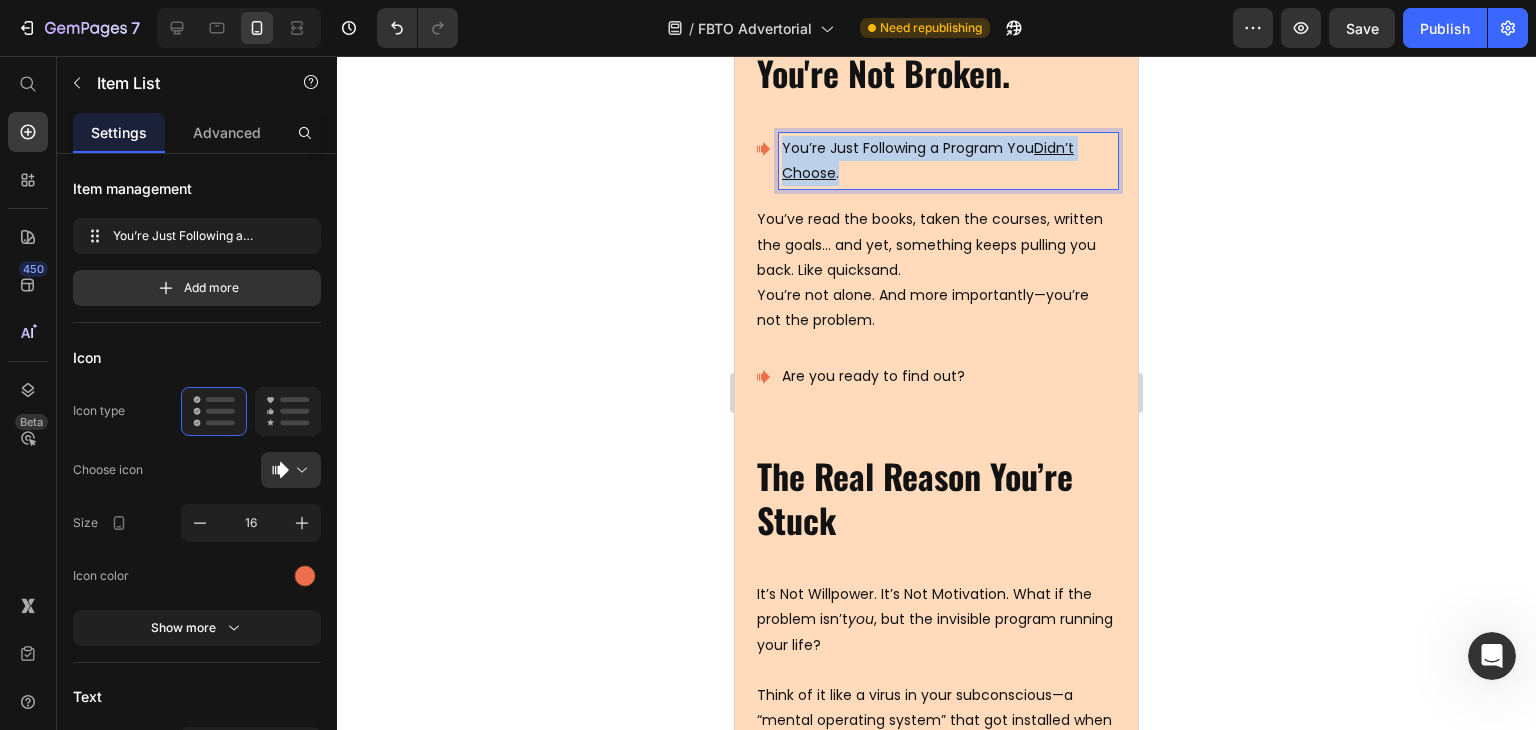 click on "You’re Just Following a Program You  Didn’t Choose ." at bounding box center (948, 161) 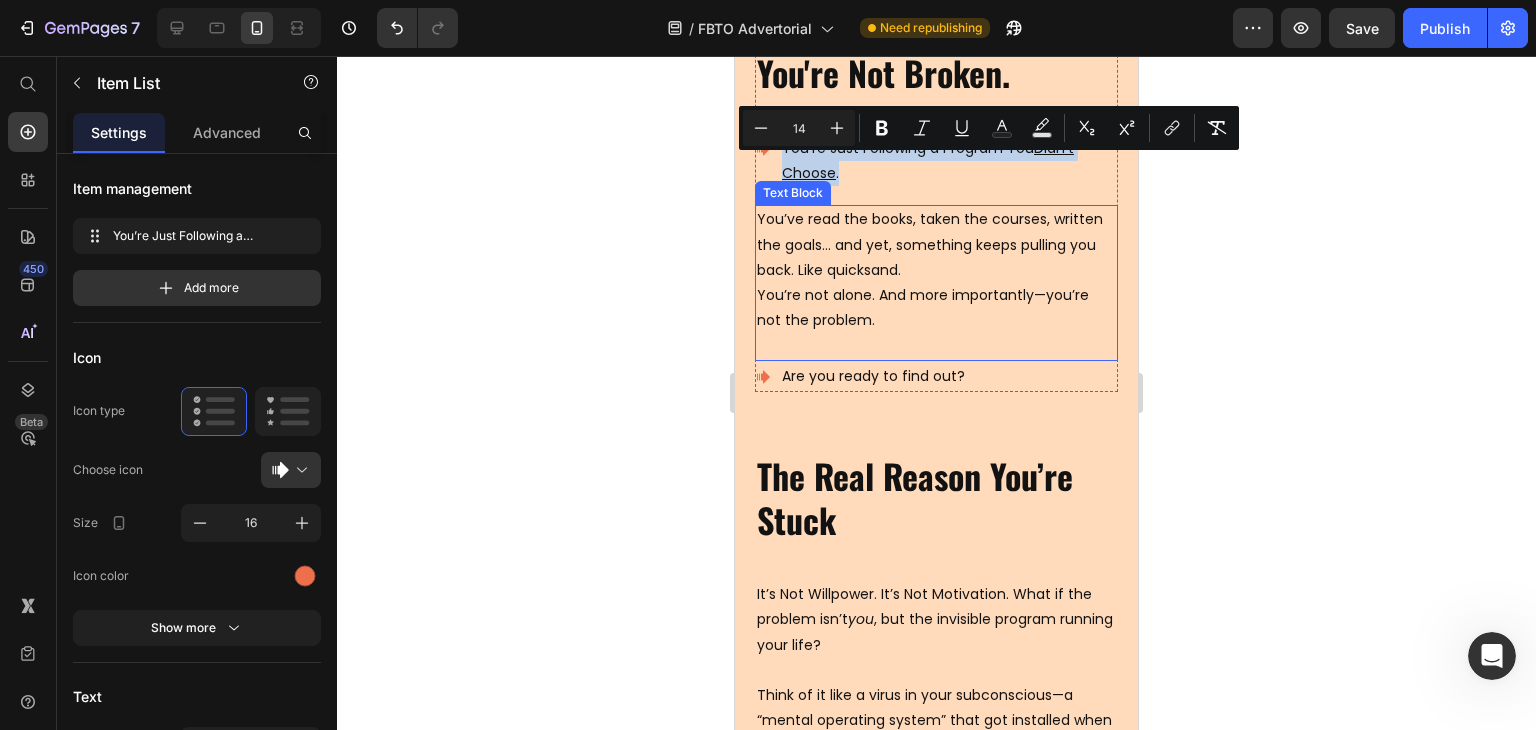 click on "You’ve read the books, taken the courses, written the goals... and yet, something keeps pulling you back. Like quicksand." at bounding box center (936, 245) 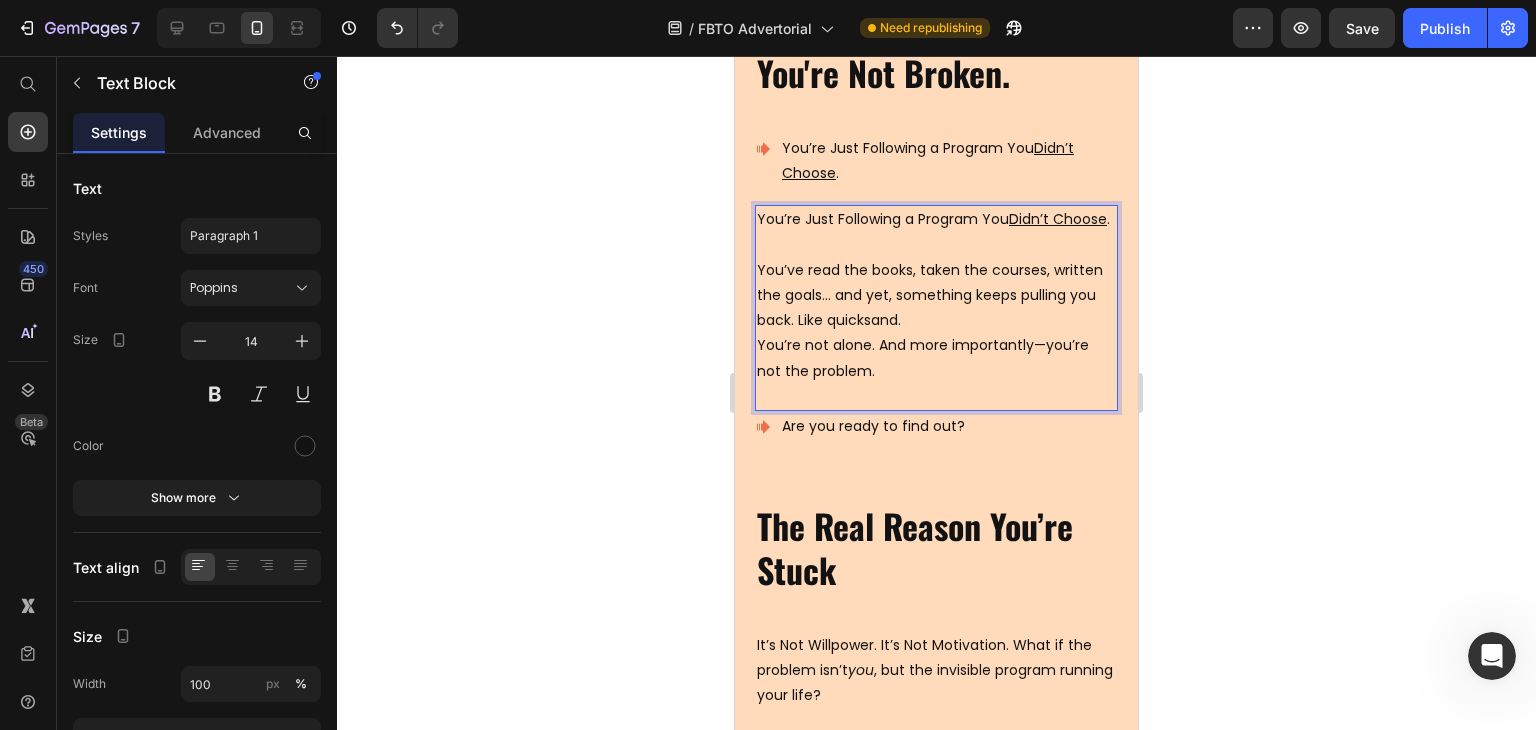 click at bounding box center [936, 245] 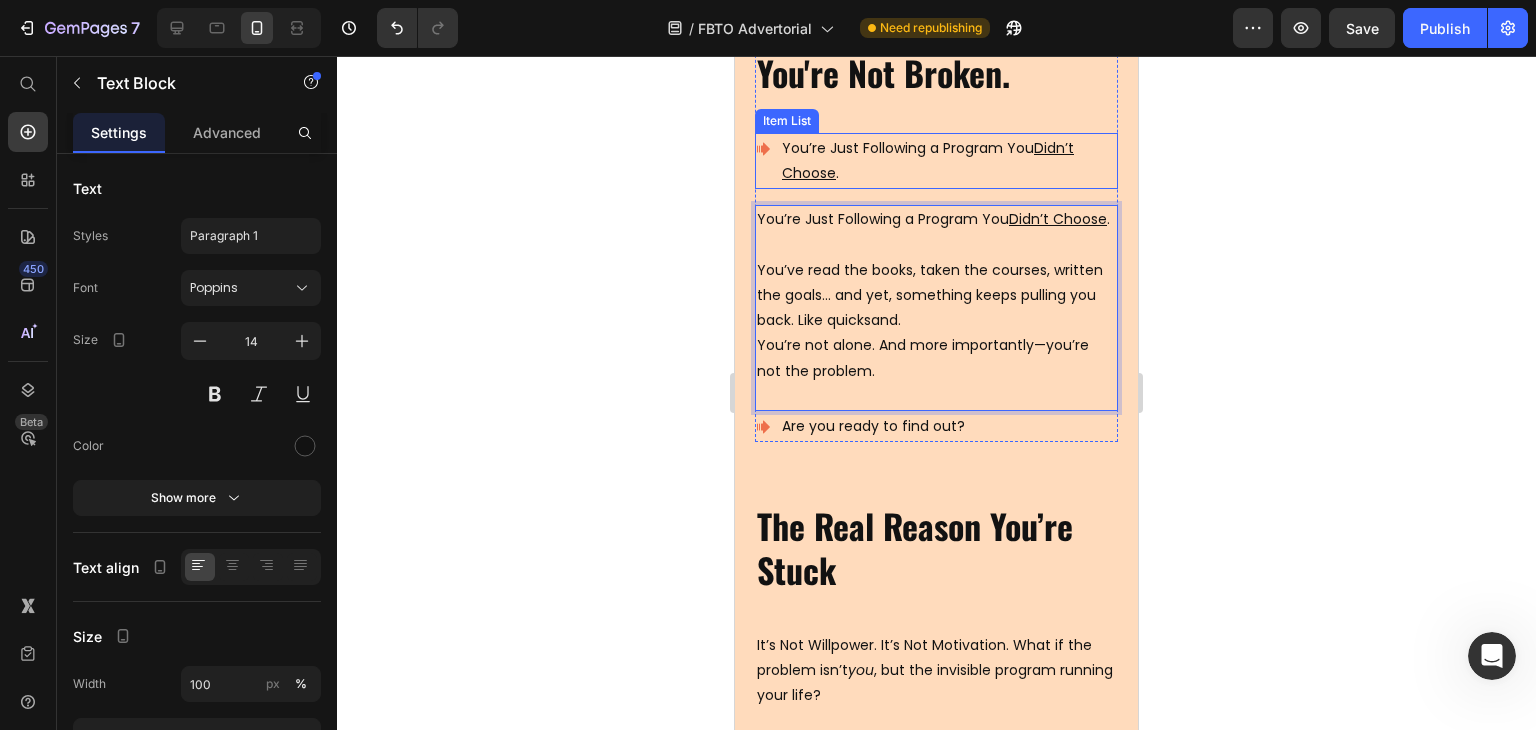 click on "Didn’t Choose" at bounding box center [928, 160] 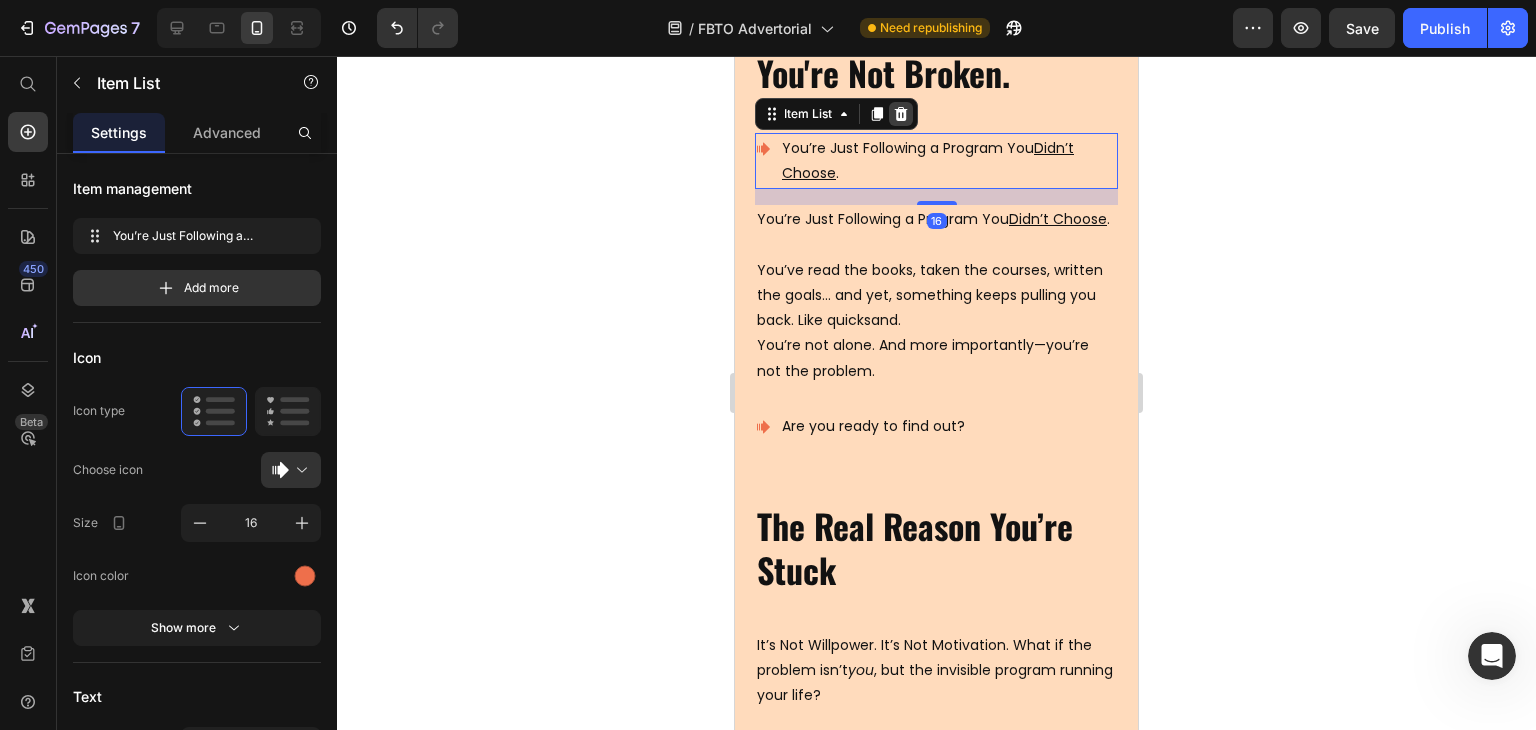 click 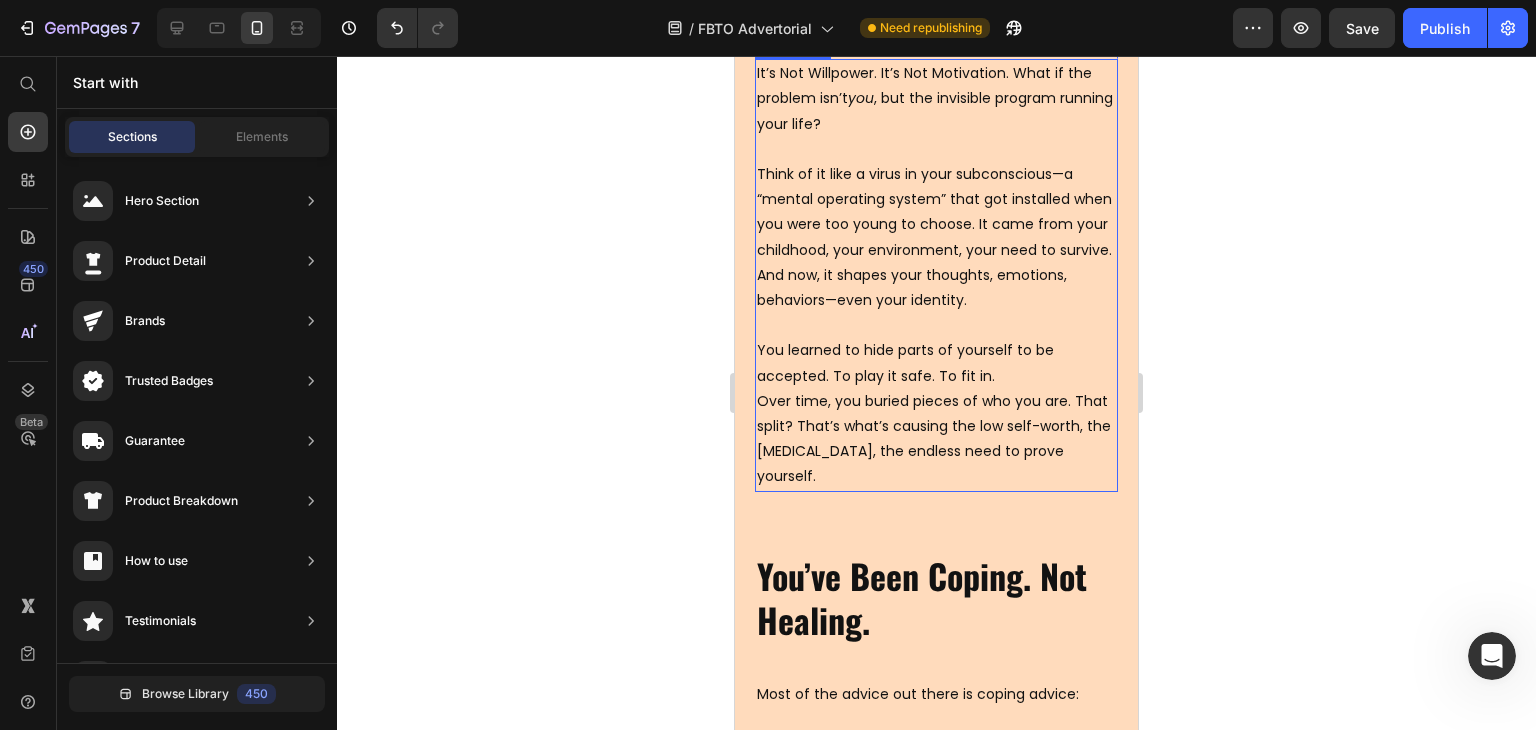 scroll, scrollTop: 2500, scrollLeft: 0, axis: vertical 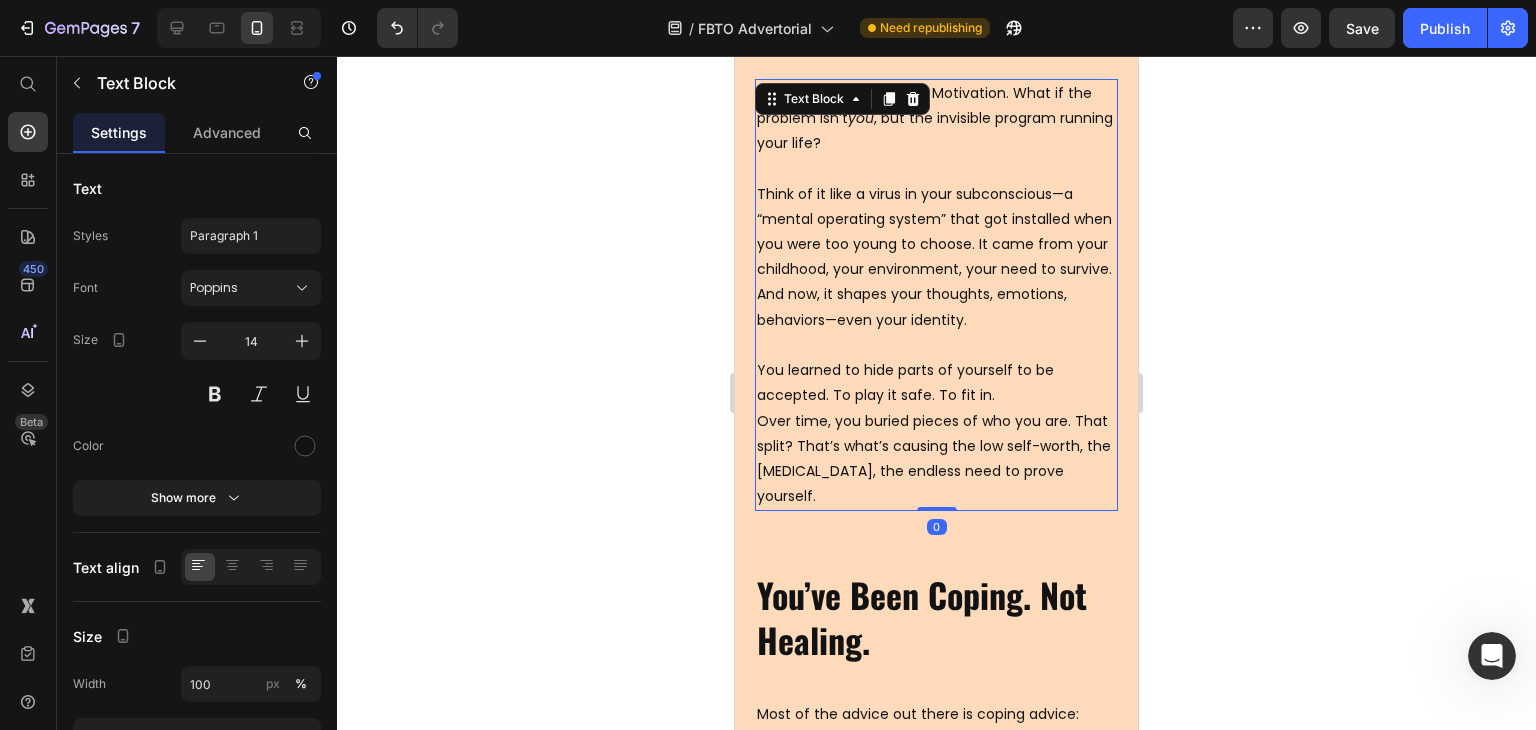 click on "It’s Not Willpower. It’s Not Motivation. What if the problem isn’t  you , but the invisible program running your life?" at bounding box center [936, 131] 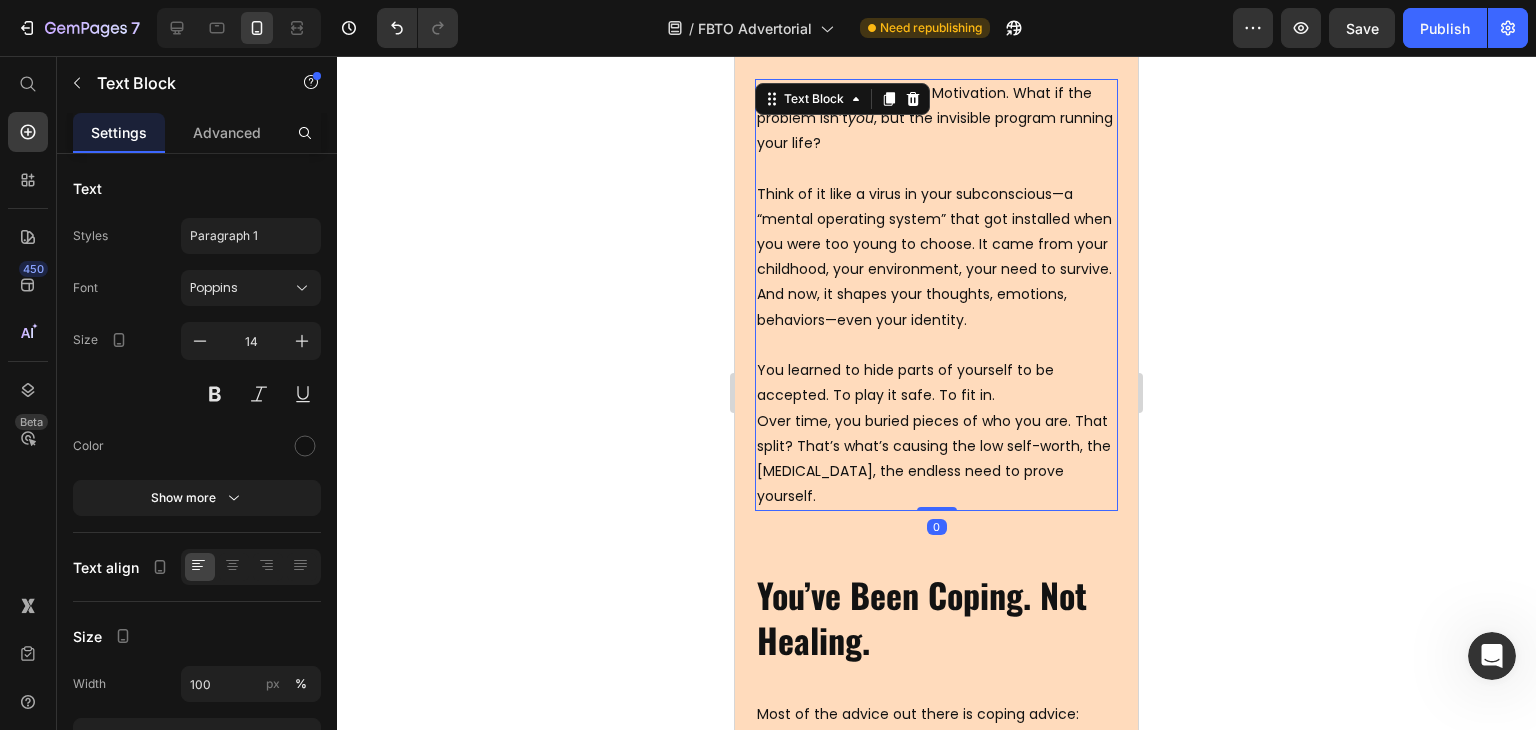 click on "It’s Not Willpower. It’s Not Motivation. What if the problem isn’t  you , but the invisible program running your life?" at bounding box center [936, 131] 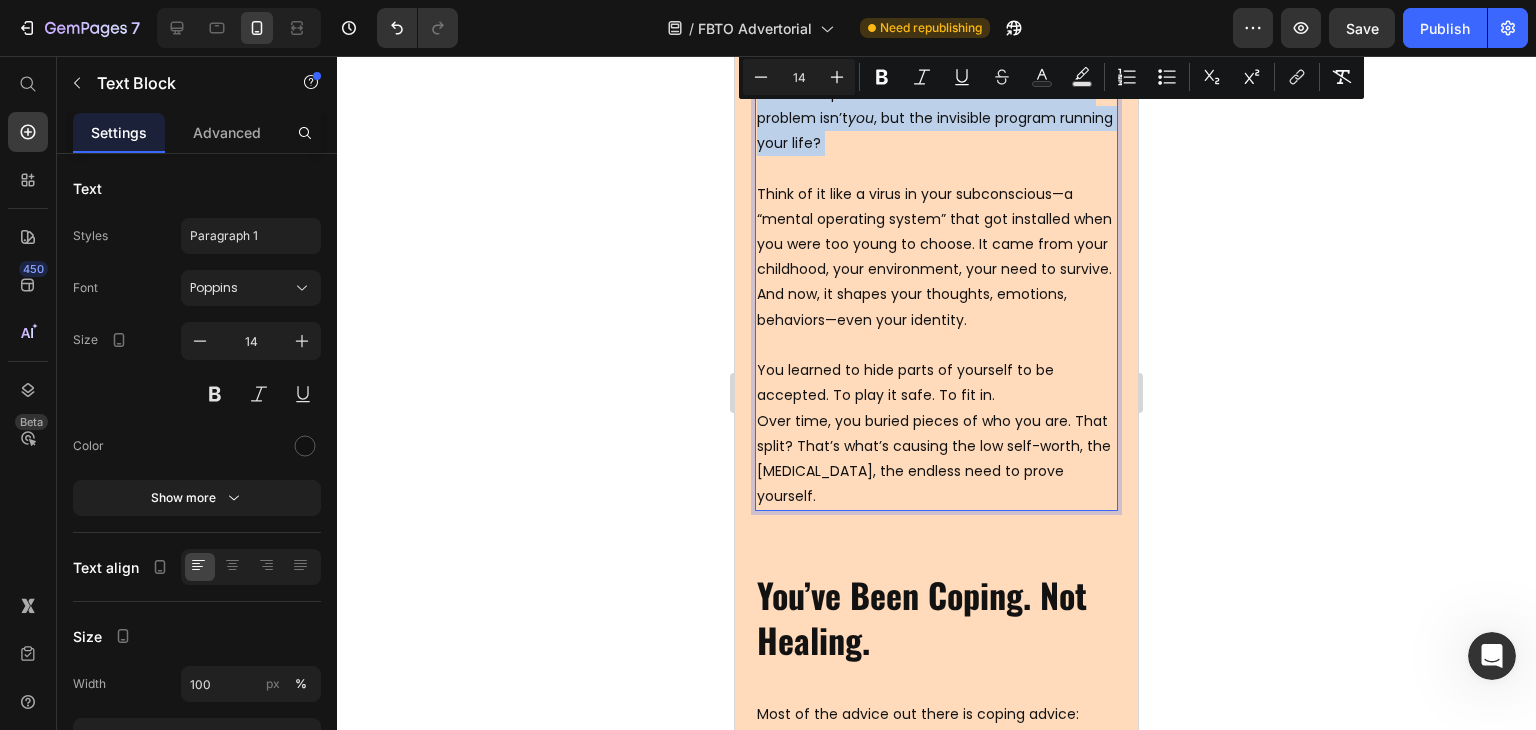 click on "It’s Not Willpower. It’s Not Motivation. What if the problem isn’t  you , but the invisible program running your life?" at bounding box center (936, 131) 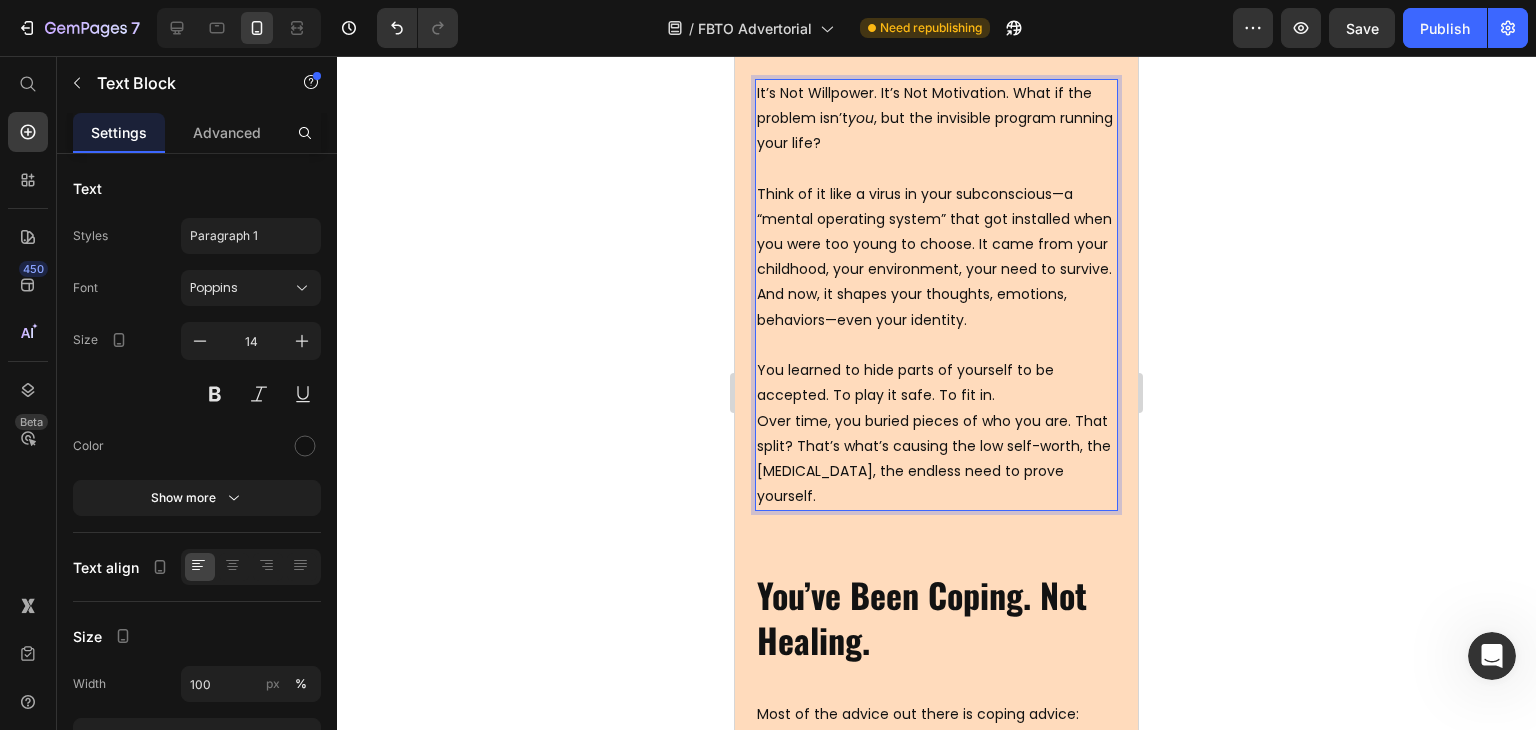 click on "Think of it like a virus in your subconscious—a “mental operating system” that got installed when you were too young to choose. It came from your childhood, your environment, your need to survive. And now, it shapes your thoughts, emotions, behaviors—even your identity." at bounding box center (936, 257) 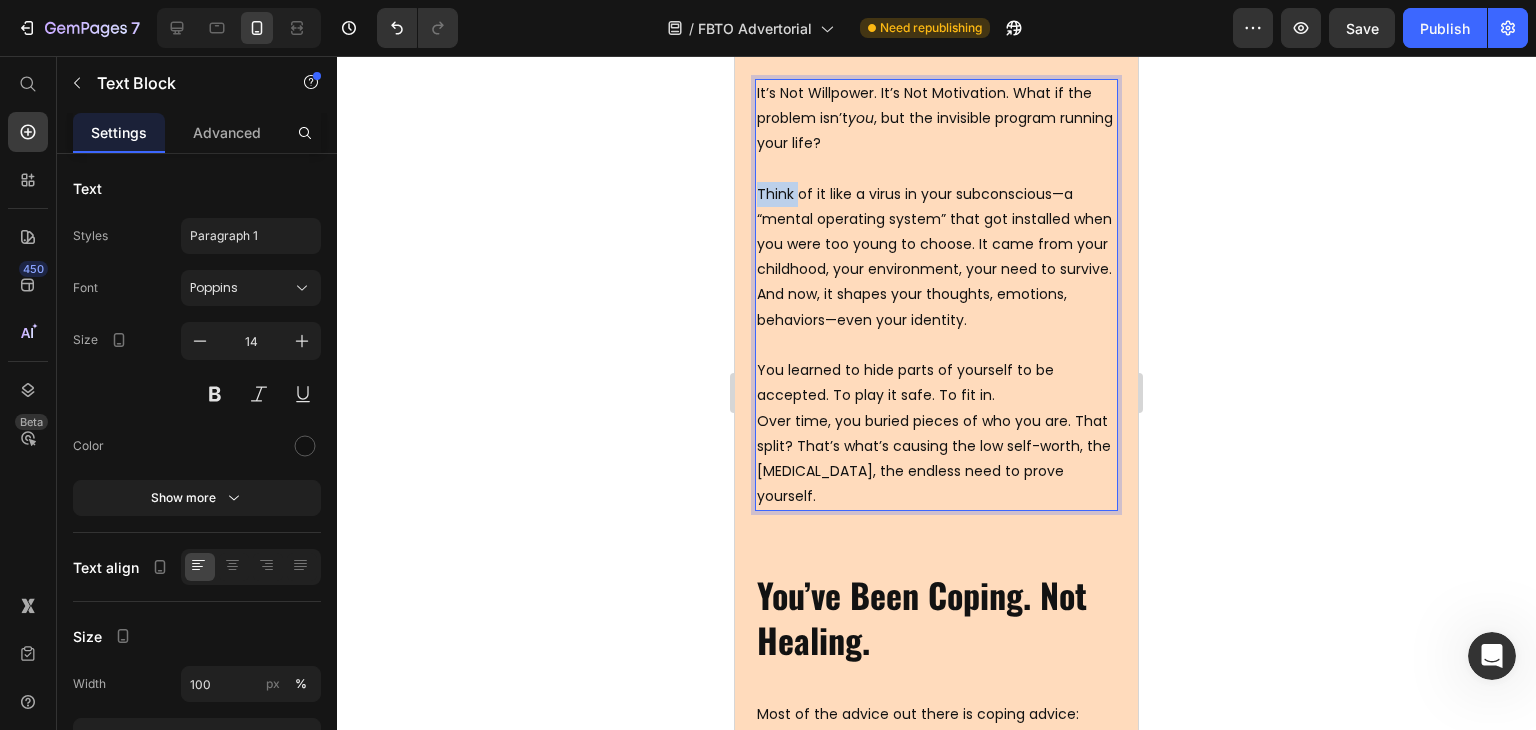 click on "Think of it like a virus in your subconscious—a “mental operating system” that got installed when you were too young to choose. It came from your childhood, your environment, your need to survive. And now, it shapes your thoughts, emotions, behaviors—even your identity." at bounding box center [936, 257] 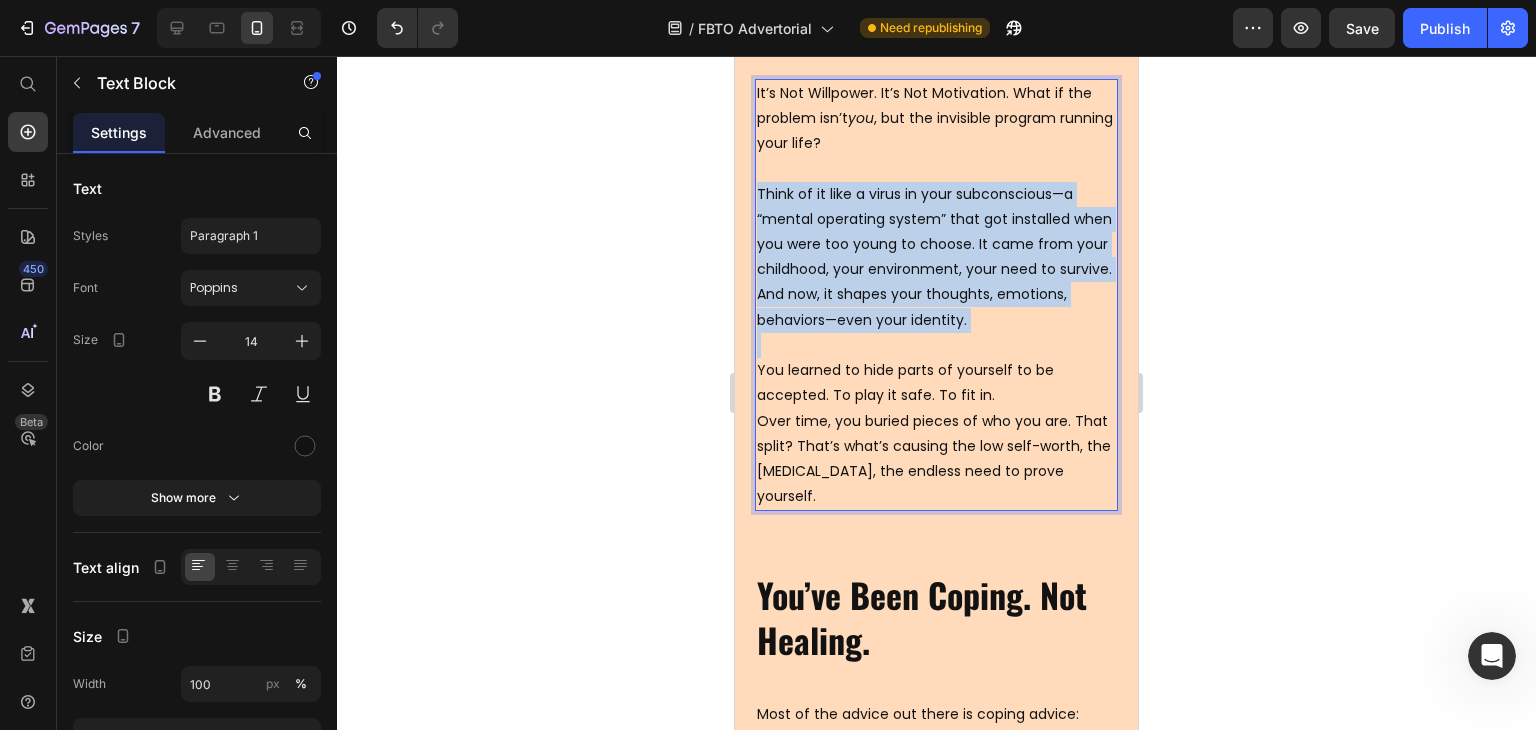 click on "Think of it like a virus in your subconscious—a “mental operating system” that got installed when you were too young to choose. It came from your childhood, your environment, your need to survive. And now, it shapes your thoughts, emotions, behaviors—even your identity." at bounding box center (936, 257) 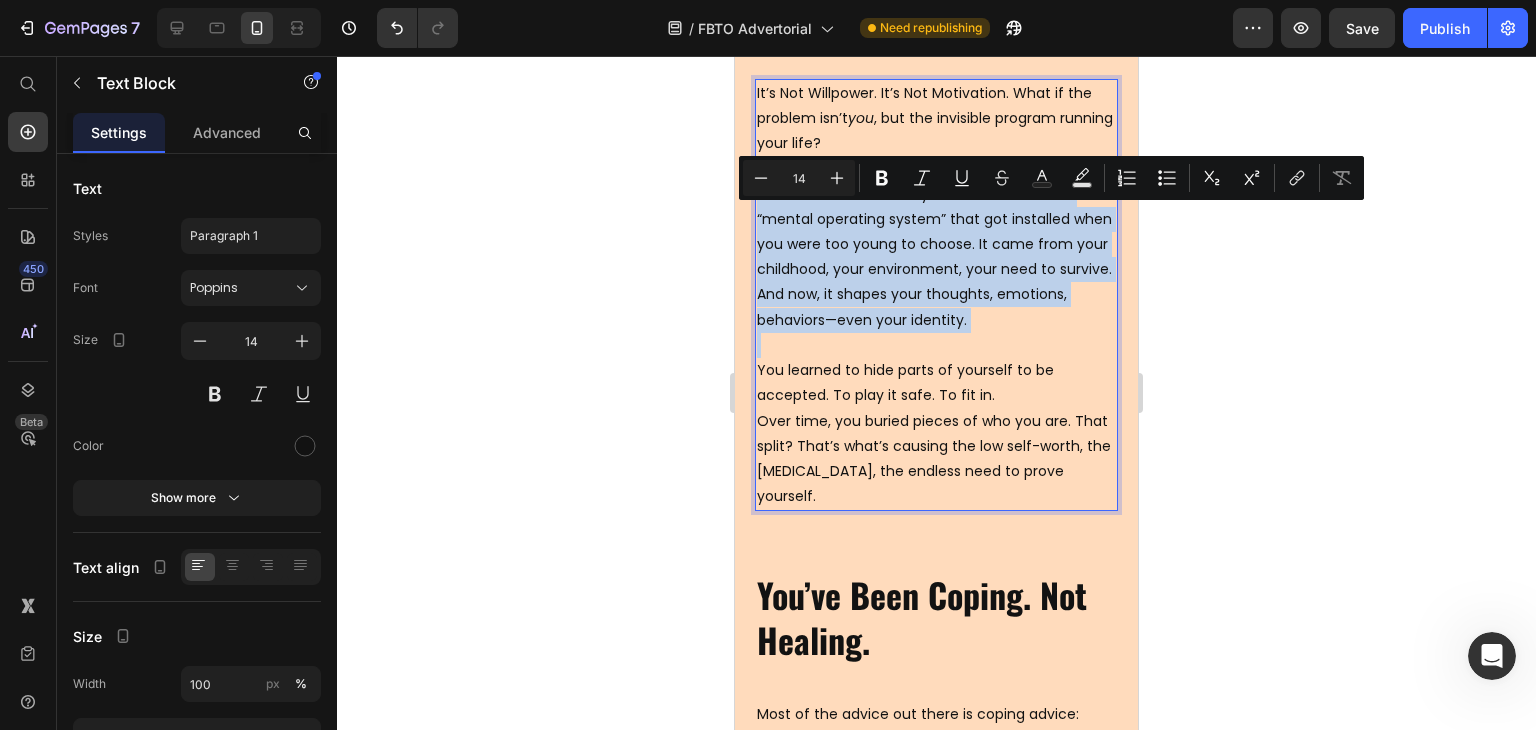 click on "Think of it like a virus in your subconscious—a “mental operating system” that got installed when you were too young to choose. It came from your childhood, your environment, your need to survive. And now, it shapes your thoughts, emotions, behaviors—even your identity." at bounding box center (936, 257) 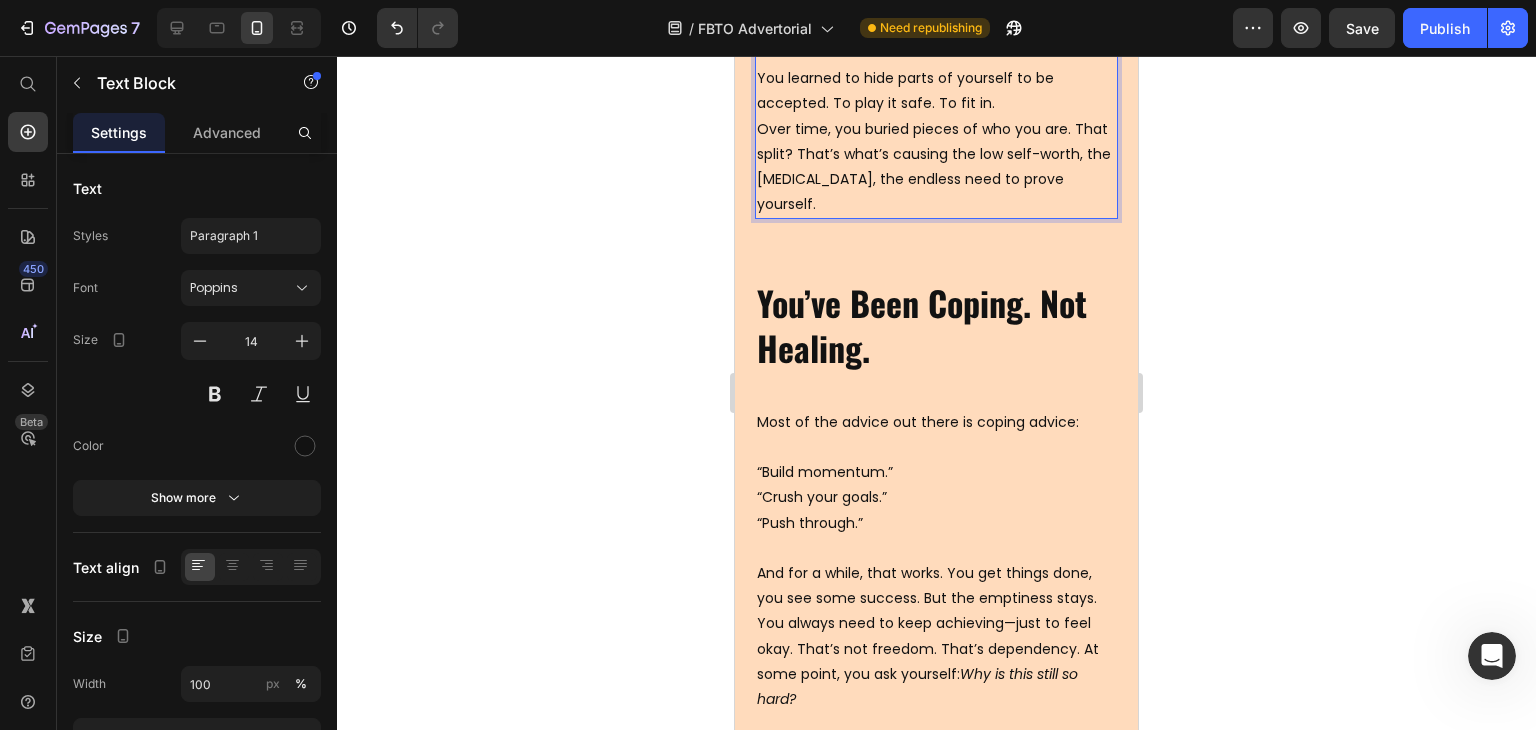 scroll, scrollTop: 2800, scrollLeft: 0, axis: vertical 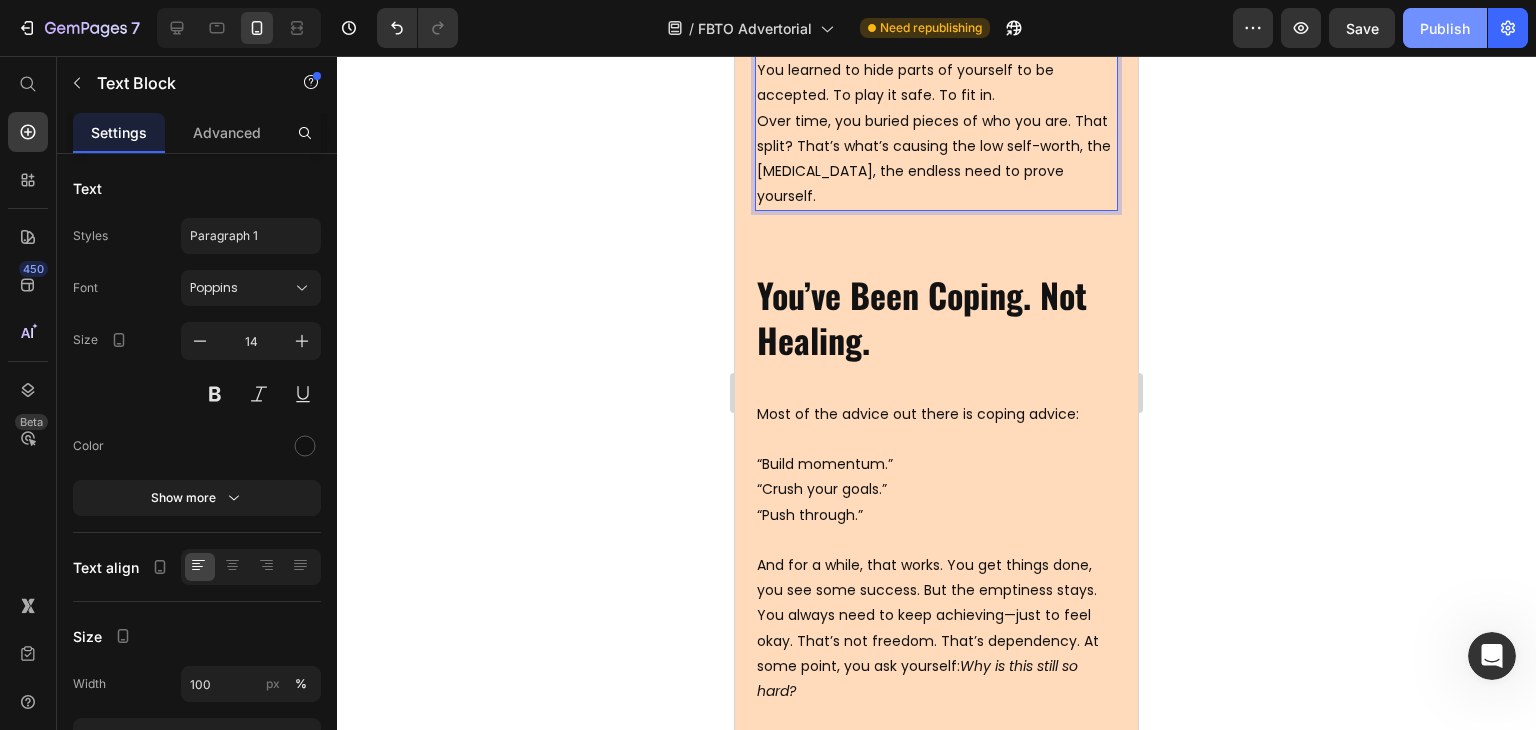 click on "Publish" at bounding box center [1445, 28] 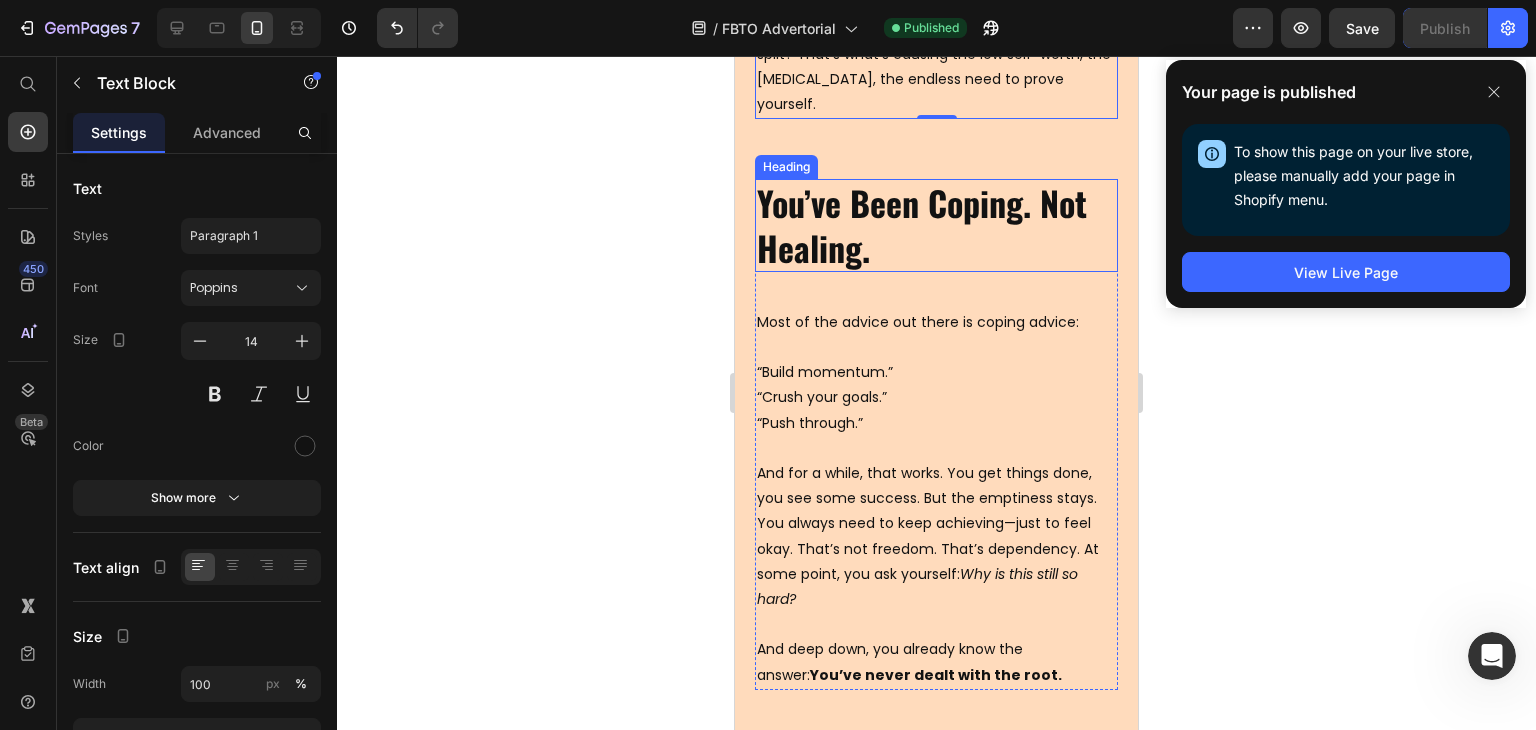 scroll, scrollTop: 2900, scrollLeft: 0, axis: vertical 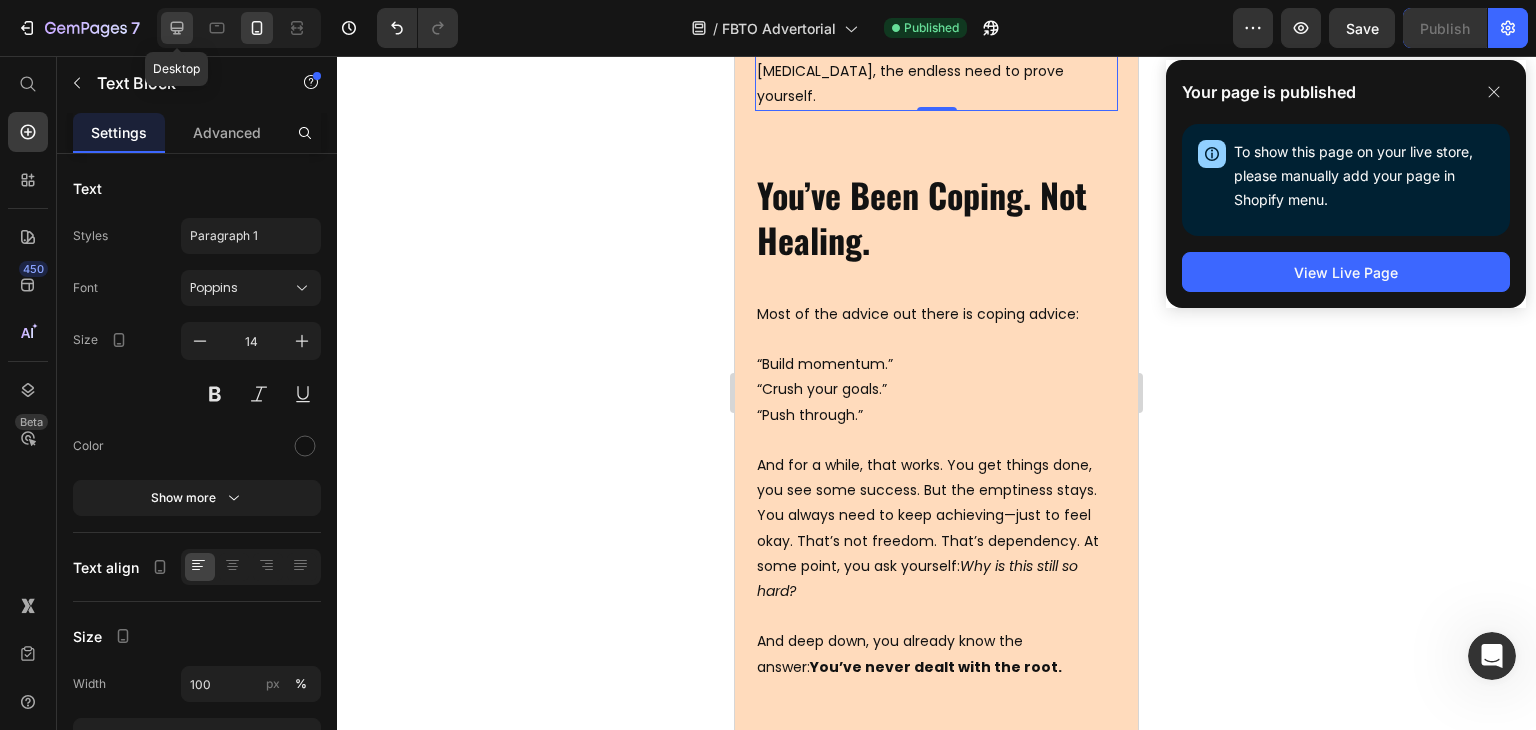 click 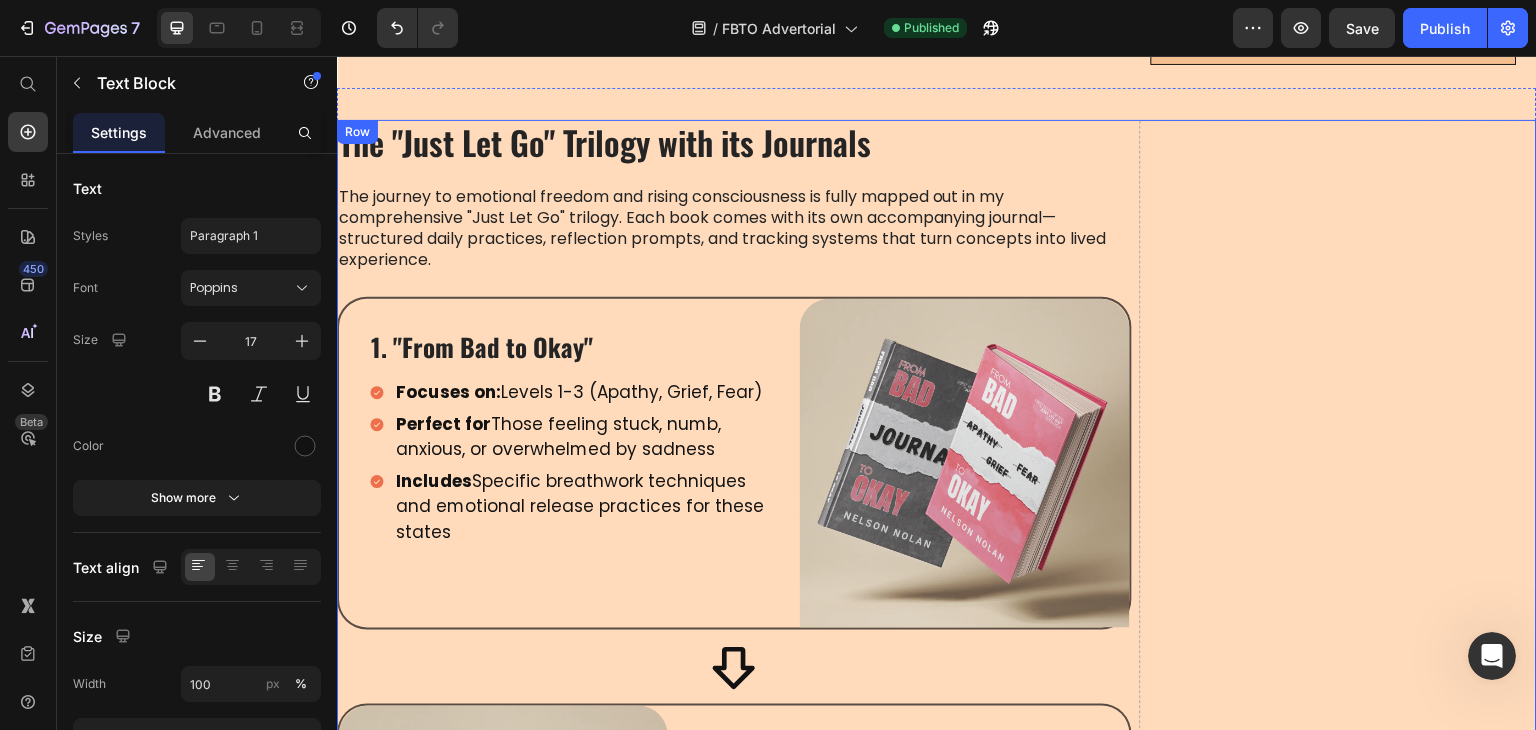 scroll, scrollTop: 3604, scrollLeft: 0, axis: vertical 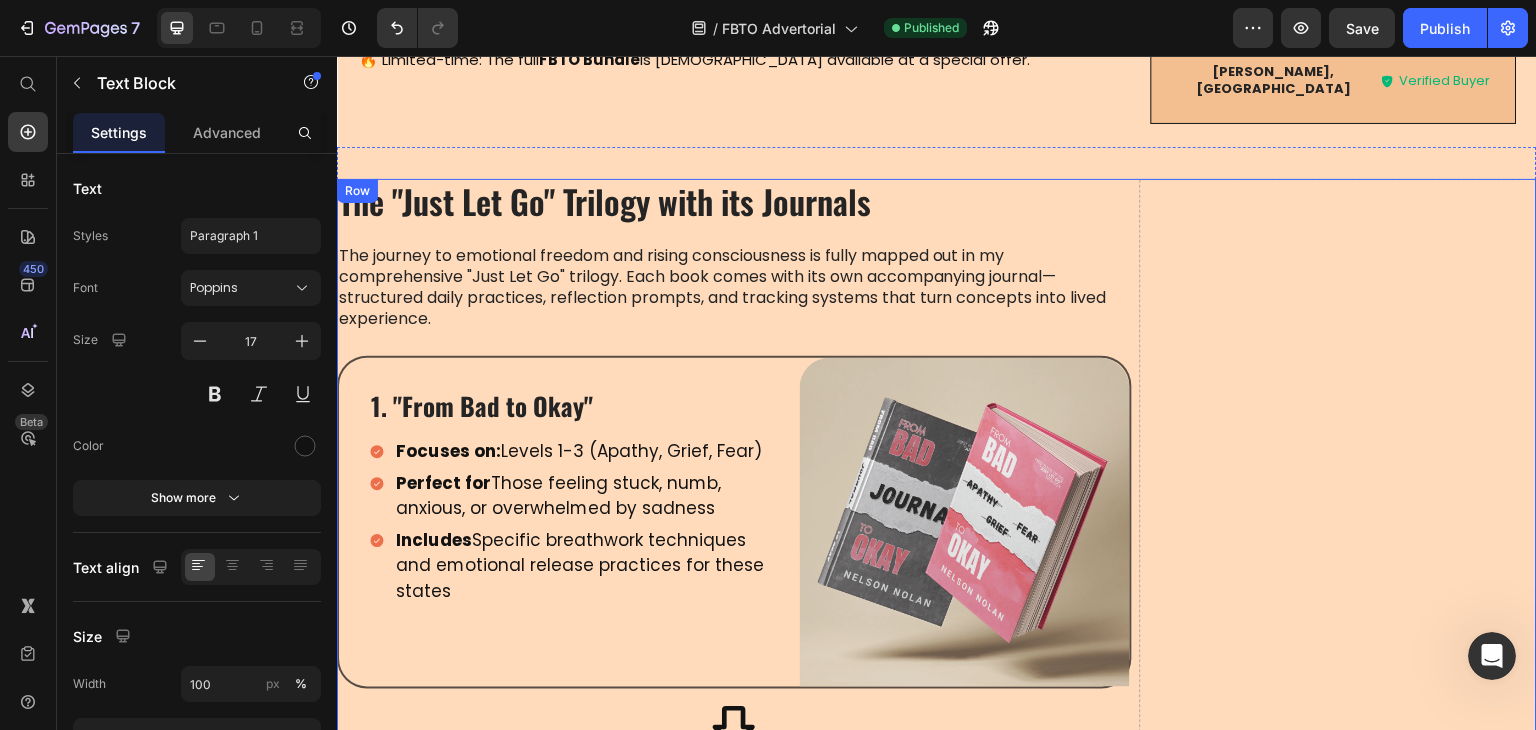 click on "Drop element here" at bounding box center (1338, 1648) 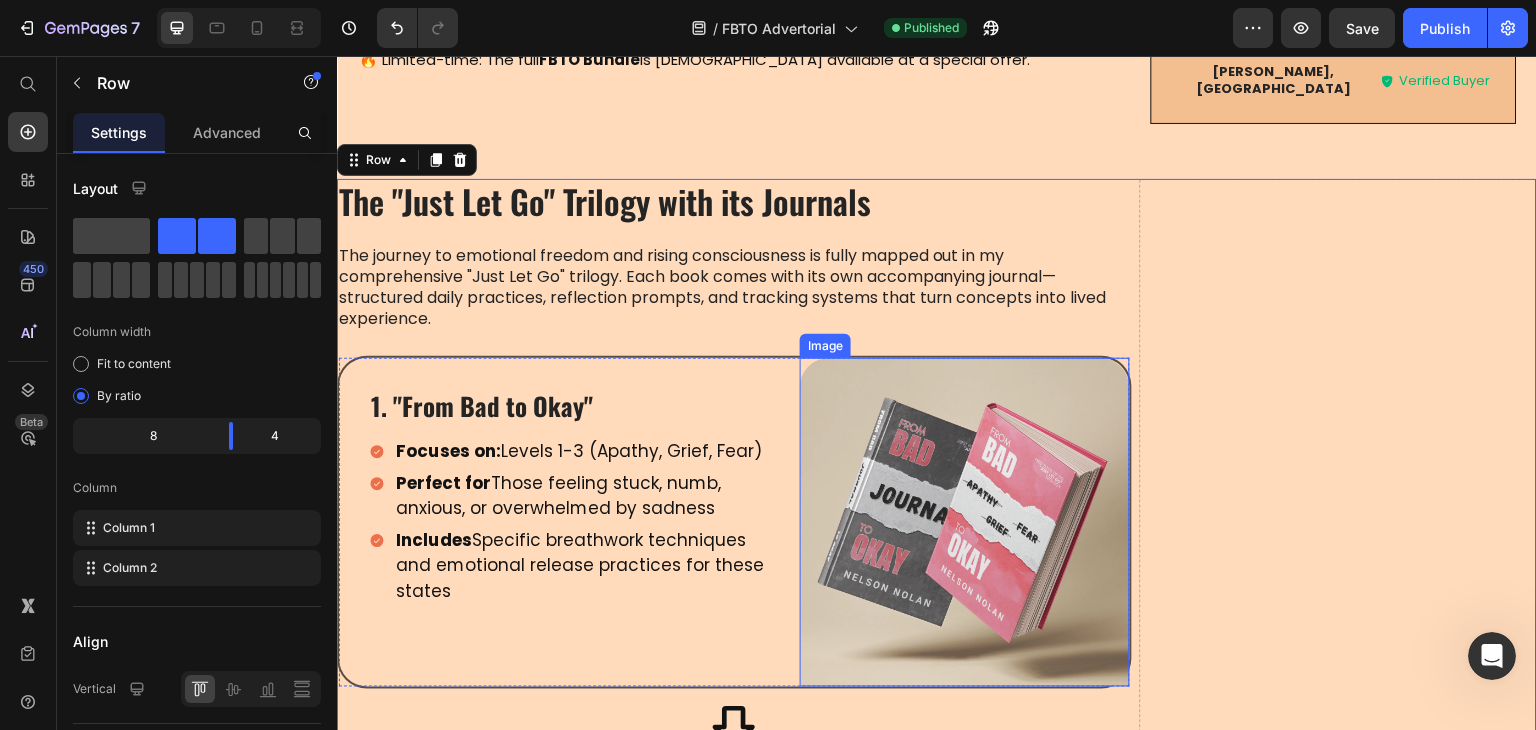 scroll, scrollTop: 4204, scrollLeft: 0, axis: vertical 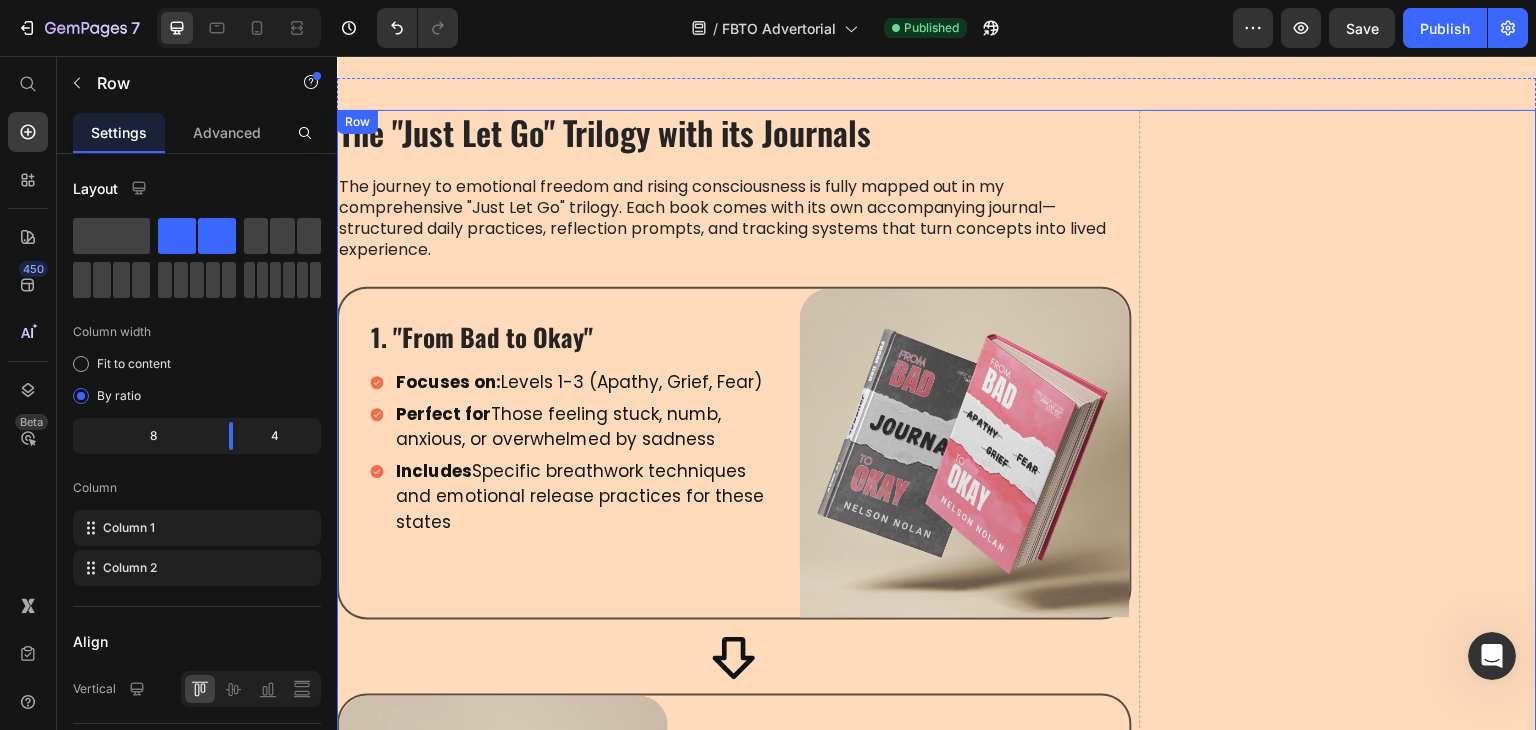 click on "Drop element here" at bounding box center [1338, 1579] 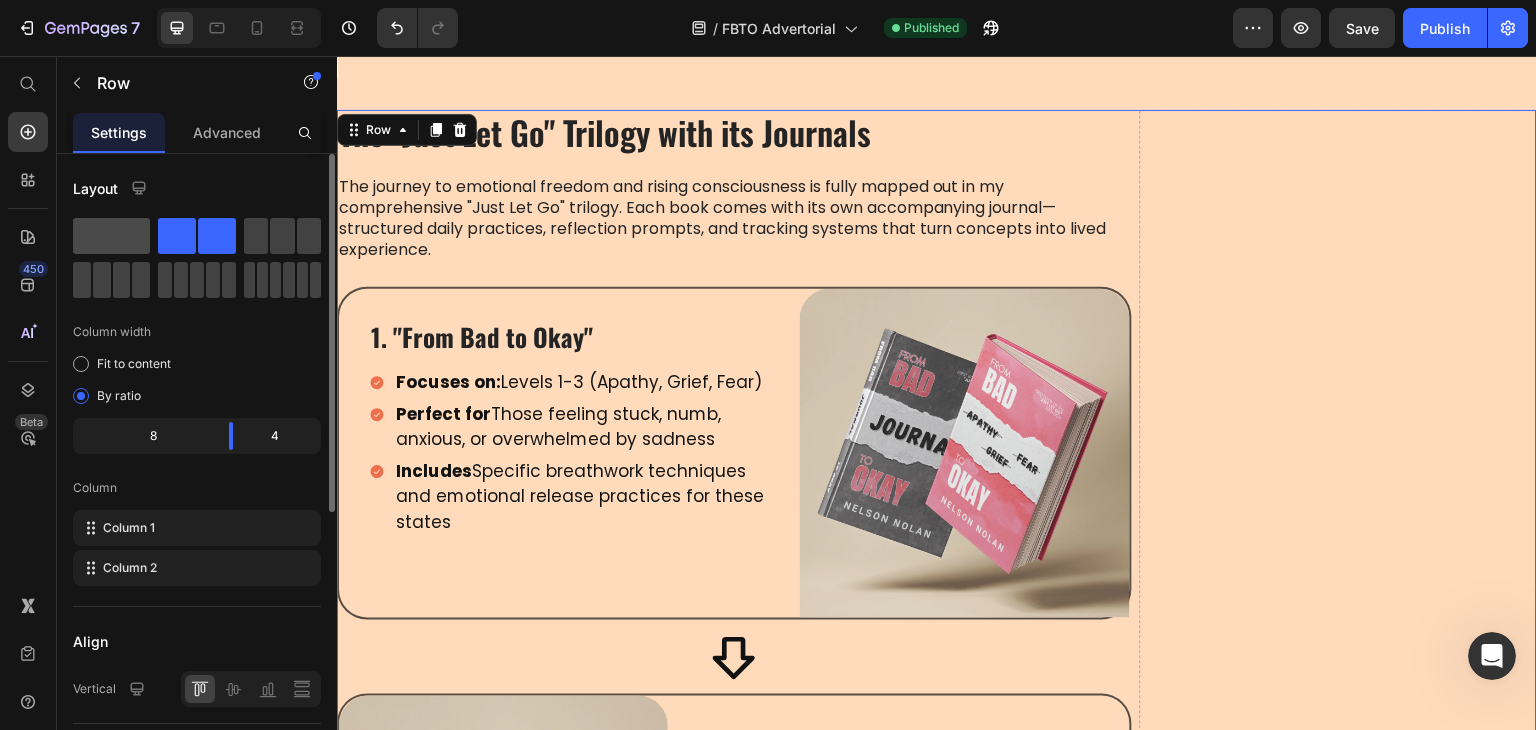 click 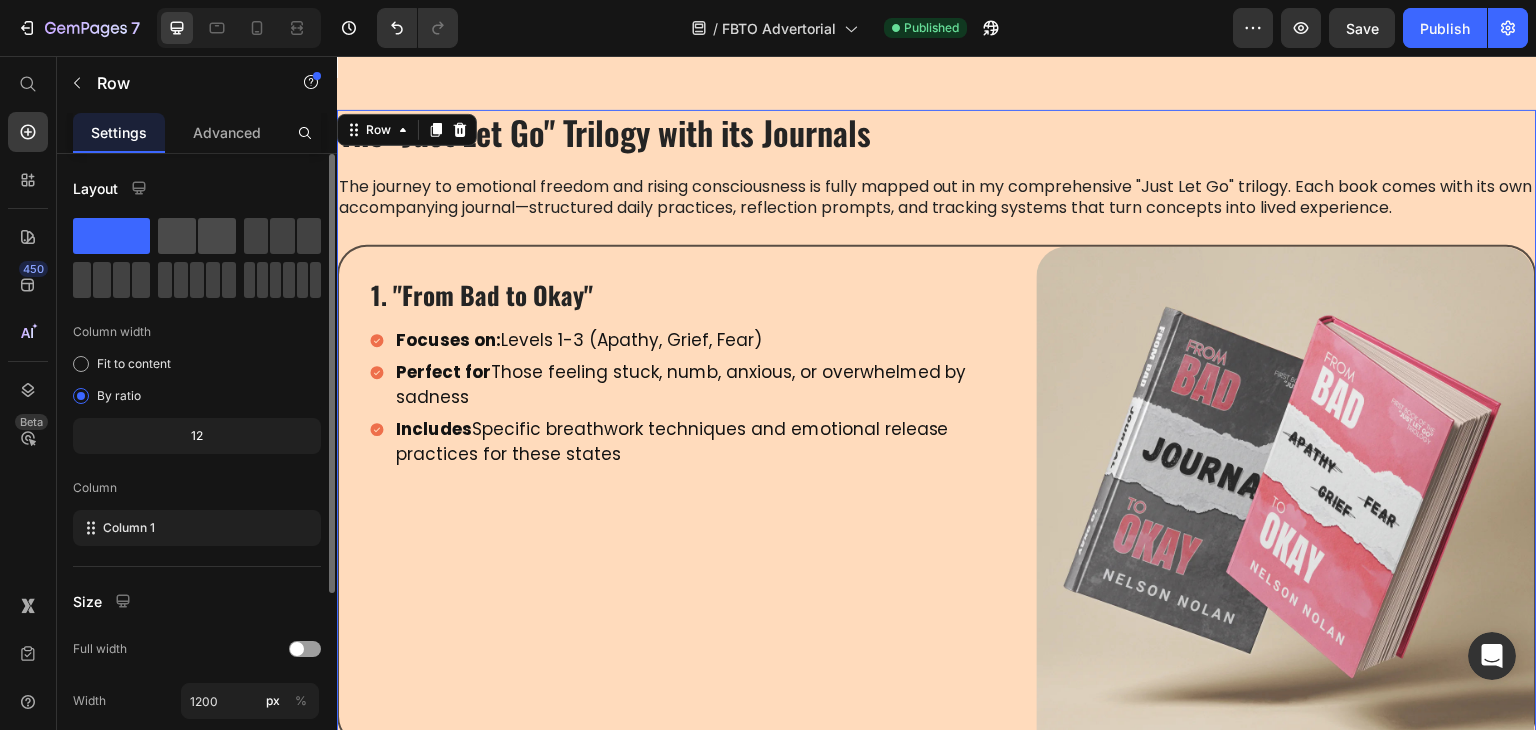 click 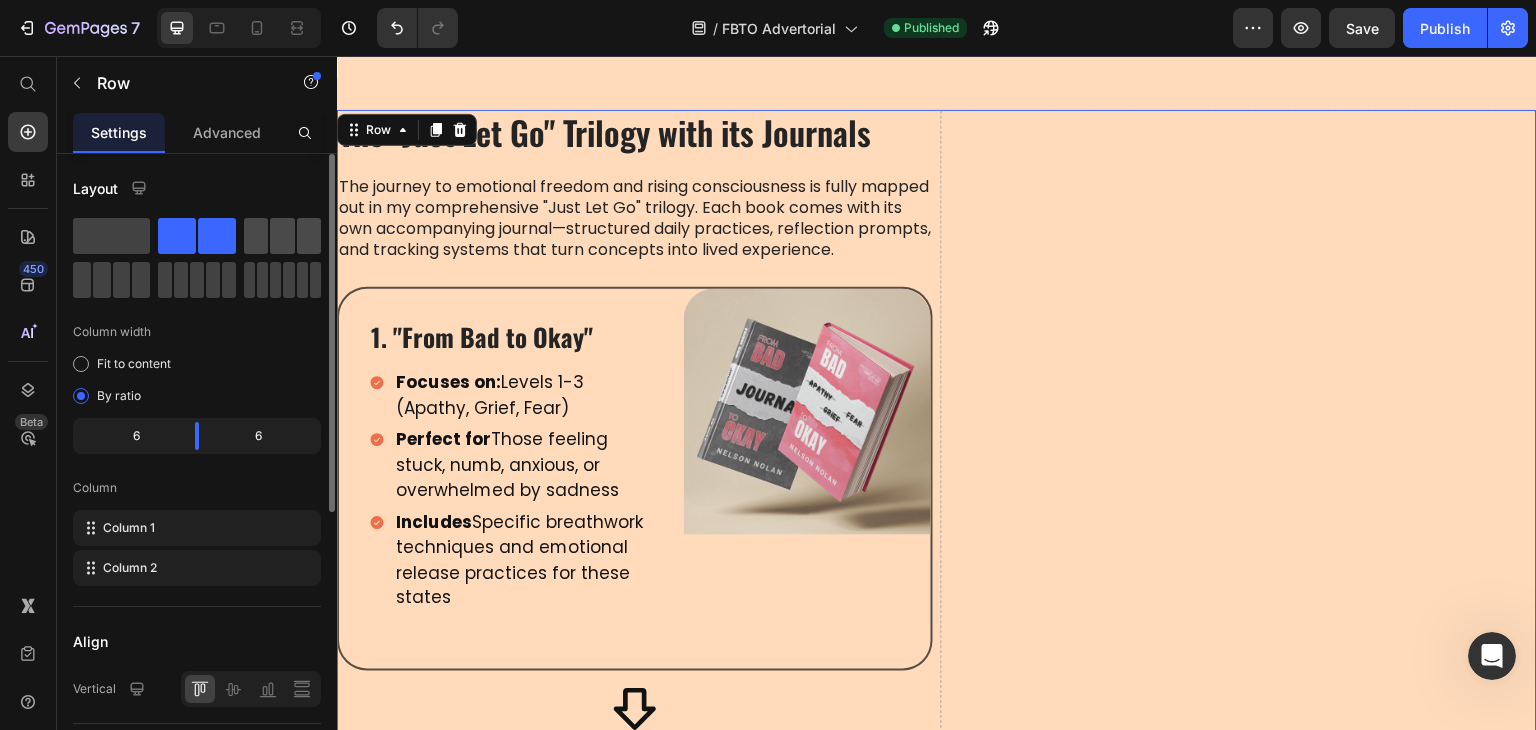 click 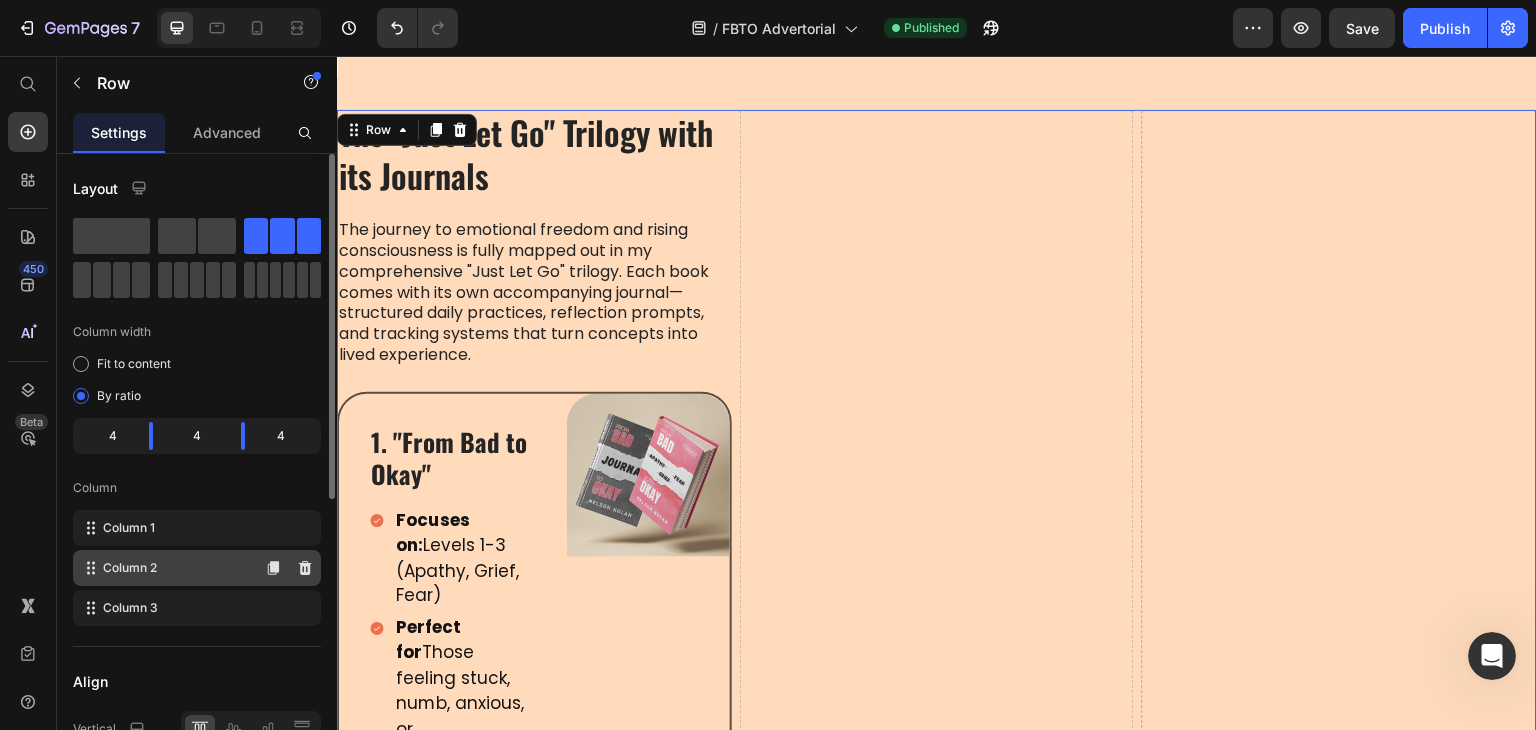 type 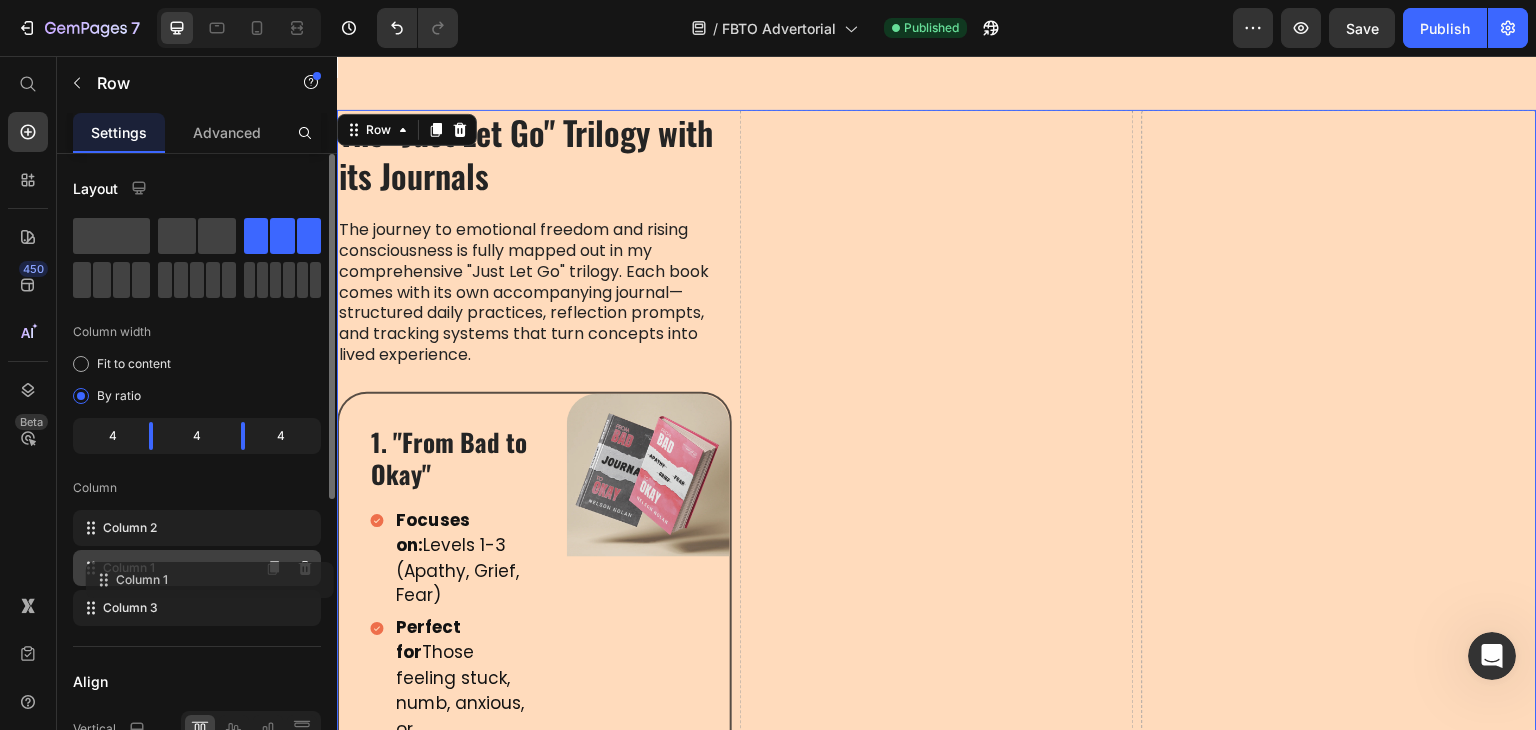 drag, startPoint x: 124, startPoint y: 525, endPoint x: 138, endPoint y: 574, distance: 50.96077 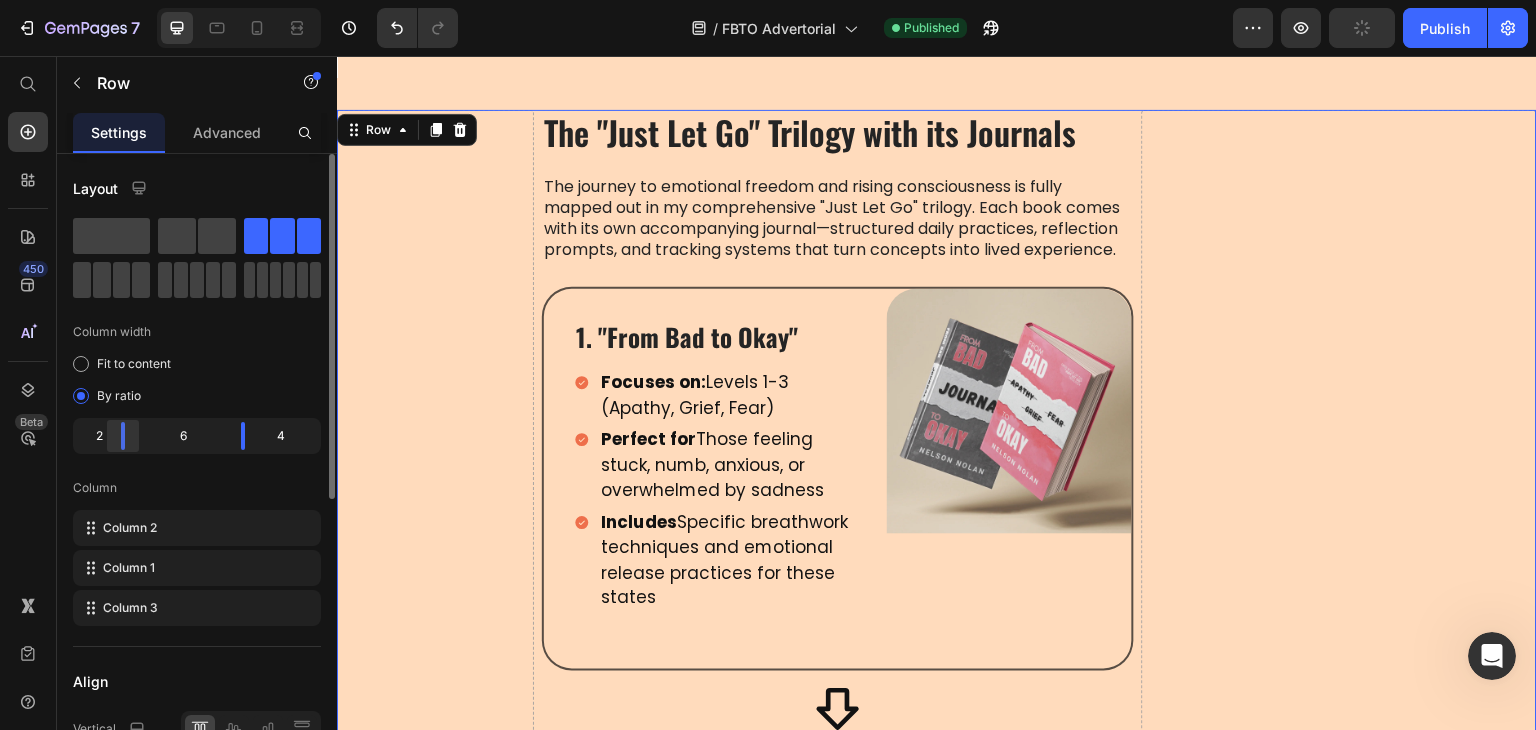 drag, startPoint x: 141, startPoint y: 445, endPoint x: 108, endPoint y: 447, distance: 33.06055 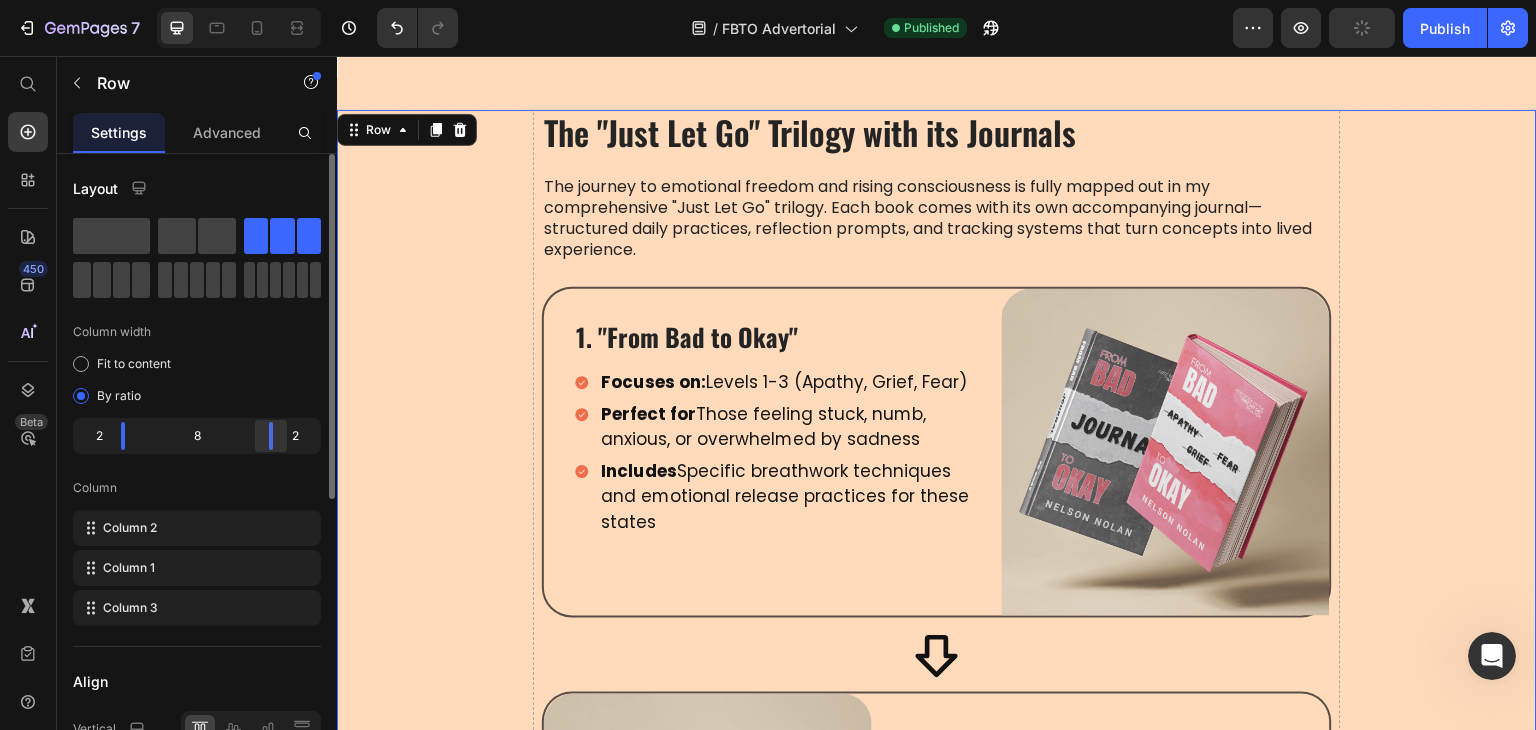 drag, startPoint x: 247, startPoint y: 441, endPoint x: 287, endPoint y: 442, distance: 40.012497 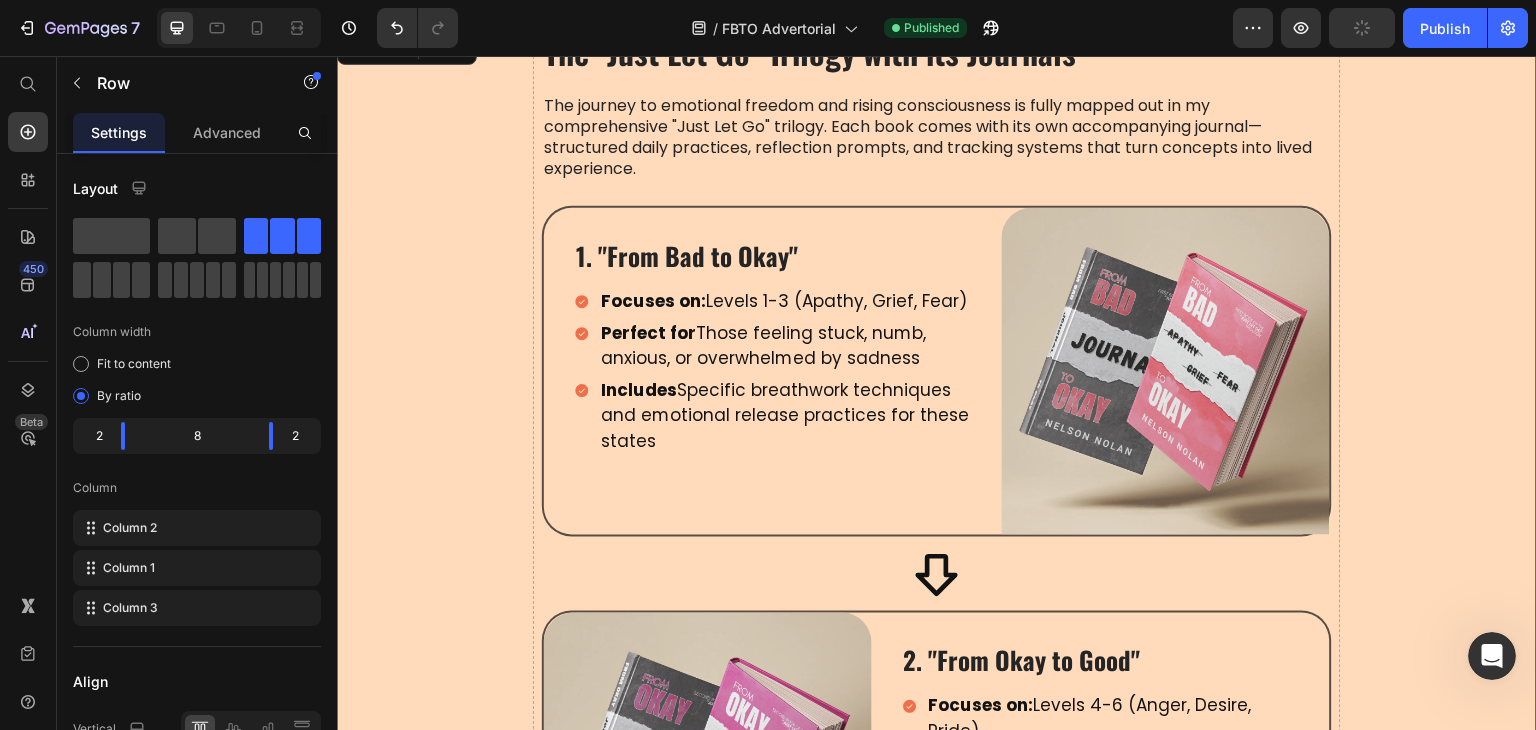 scroll, scrollTop: 4273, scrollLeft: 0, axis: vertical 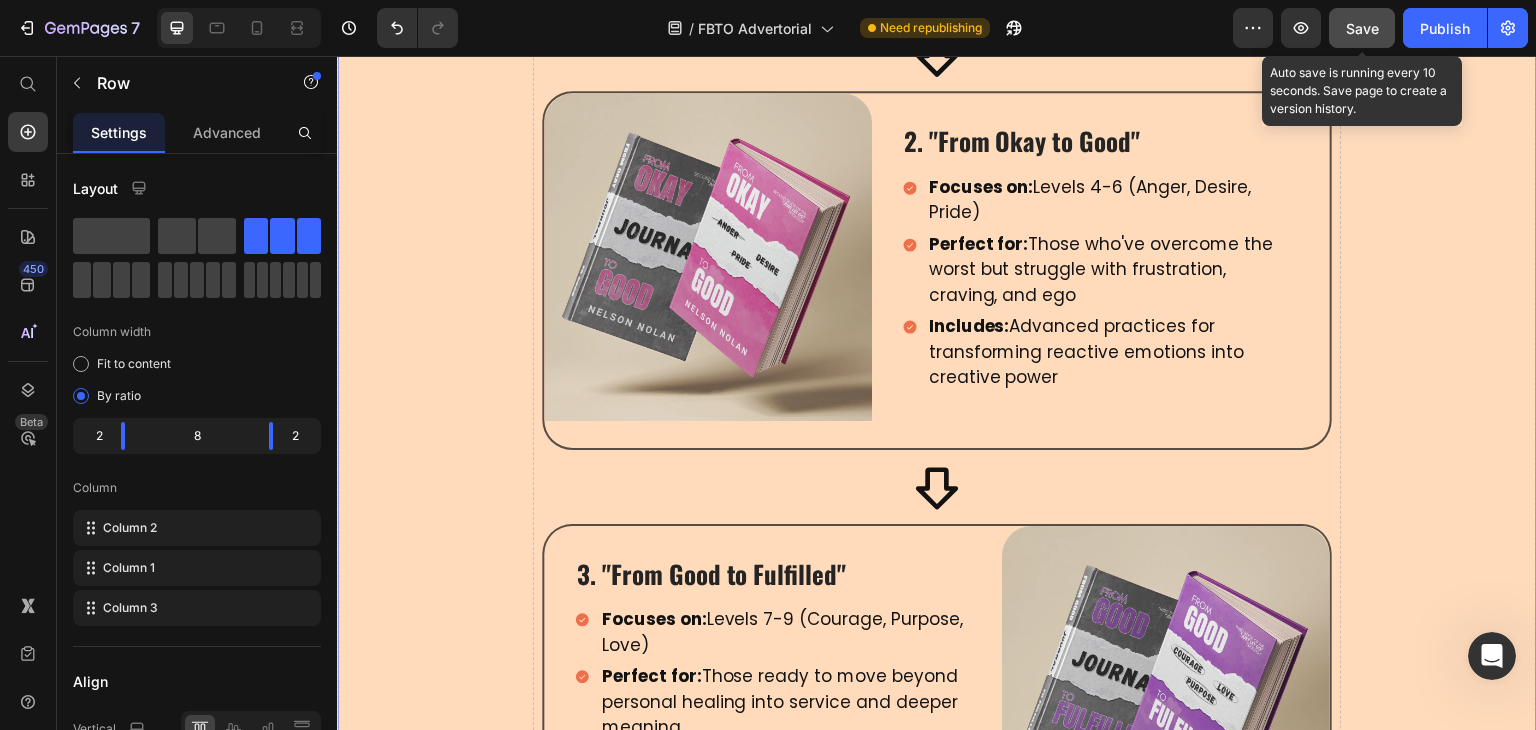 click on "Save" at bounding box center (1362, 28) 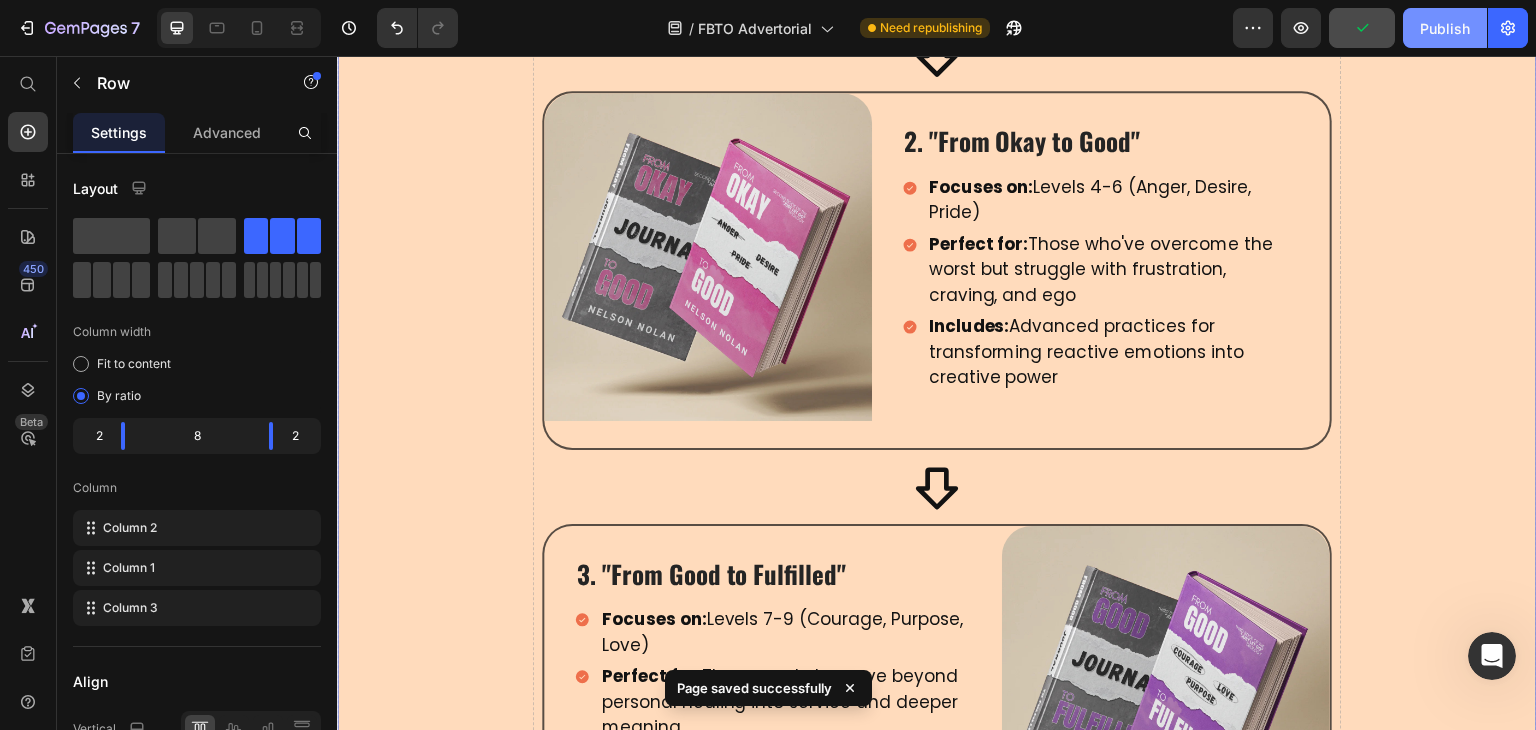 click on "Publish" at bounding box center [1445, 28] 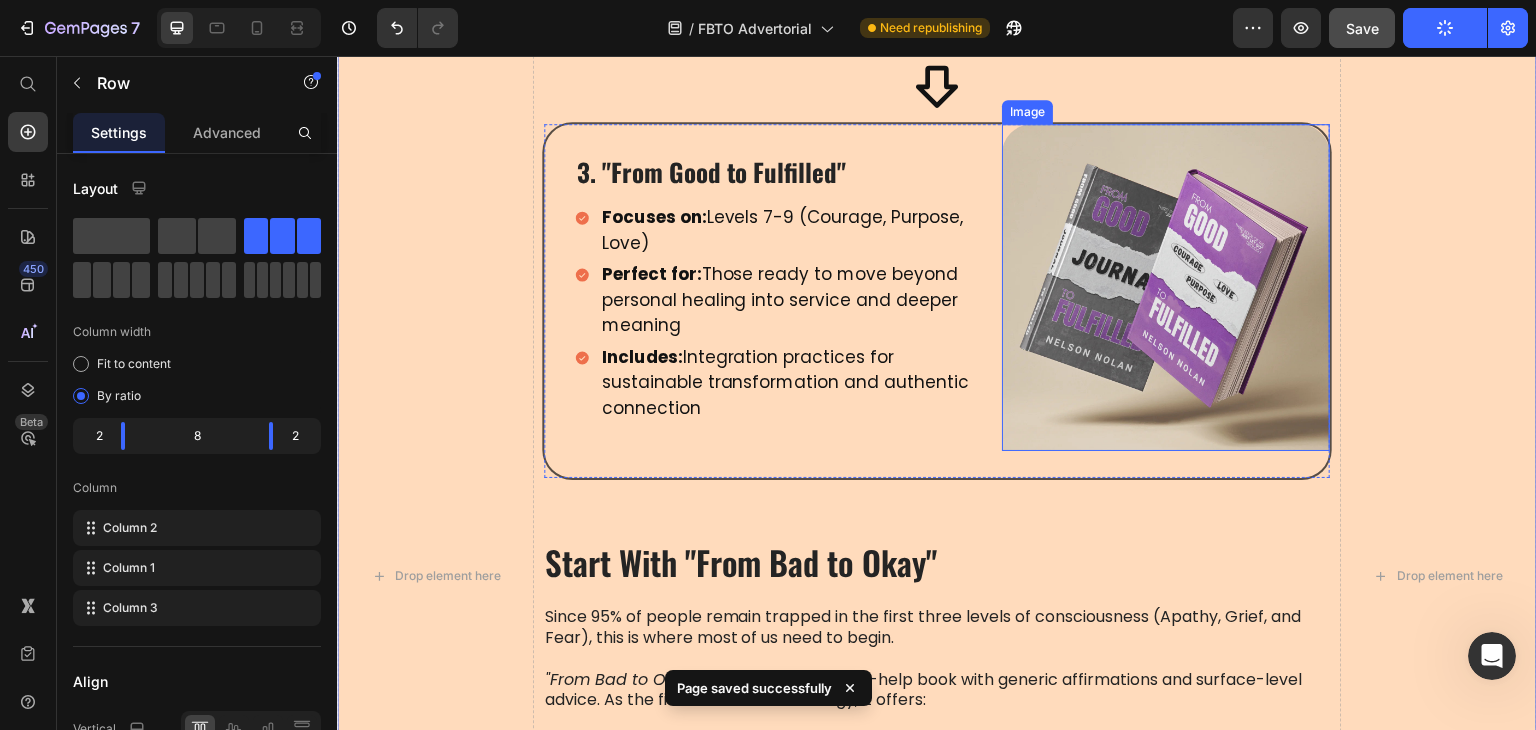 scroll, scrollTop: 4673, scrollLeft: 0, axis: vertical 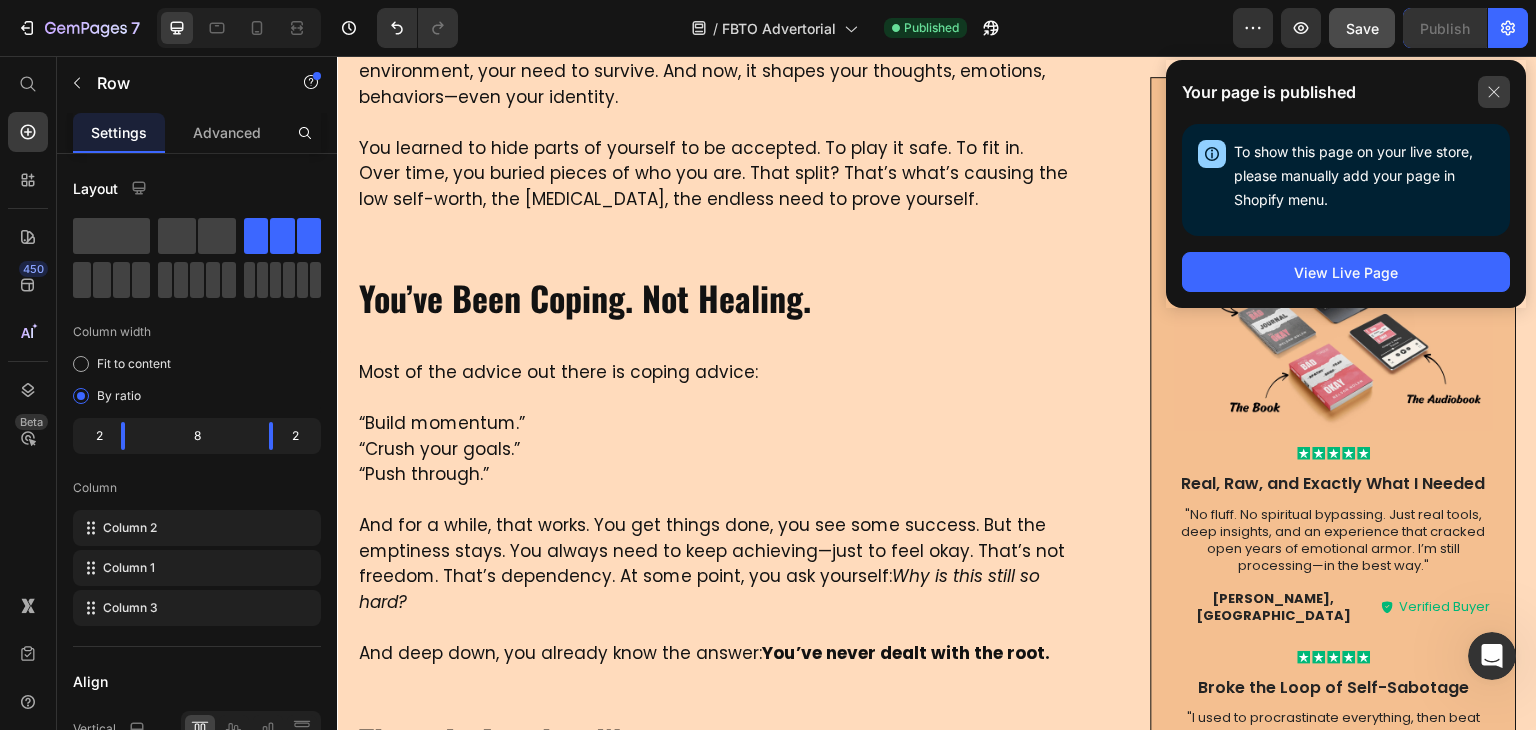 click 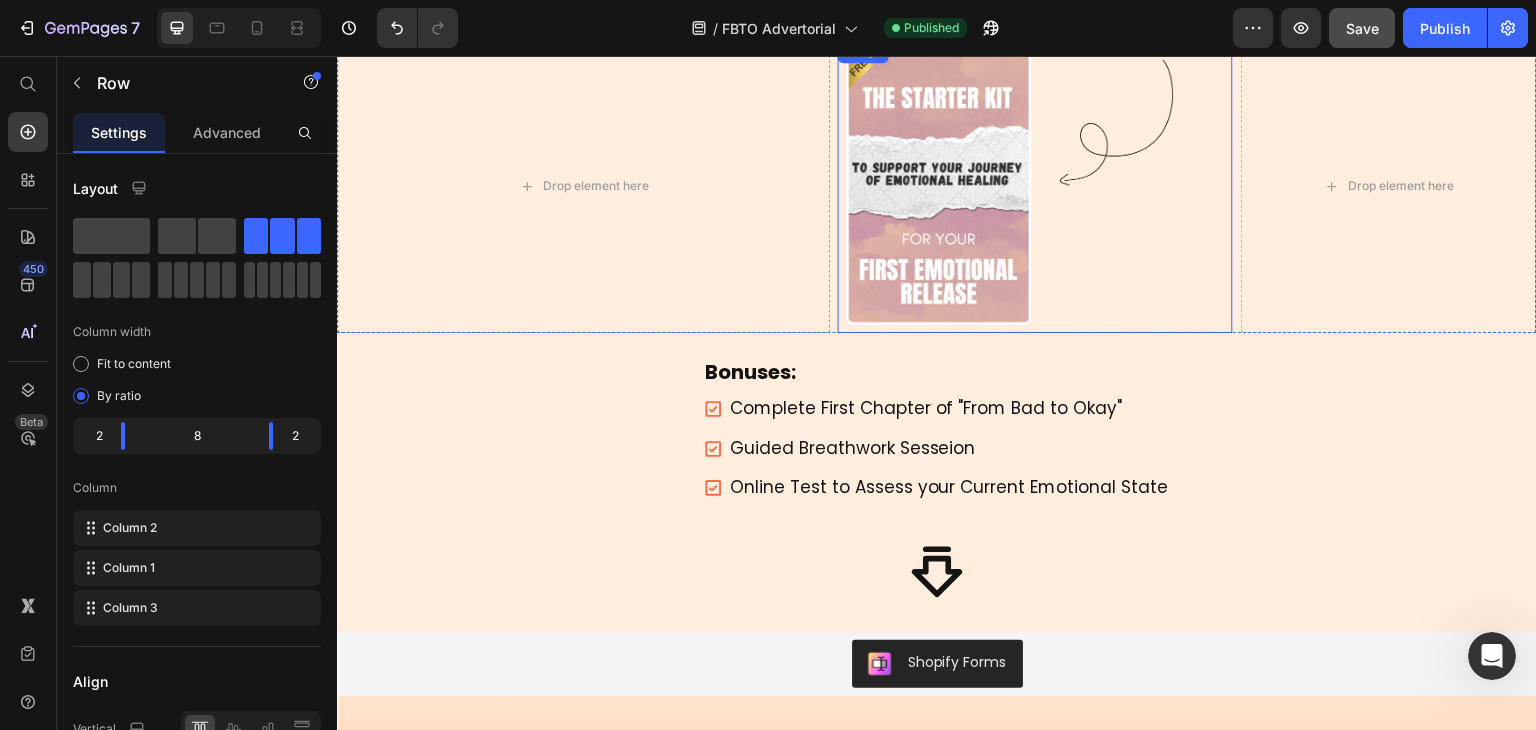 scroll, scrollTop: 1200, scrollLeft: 0, axis: vertical 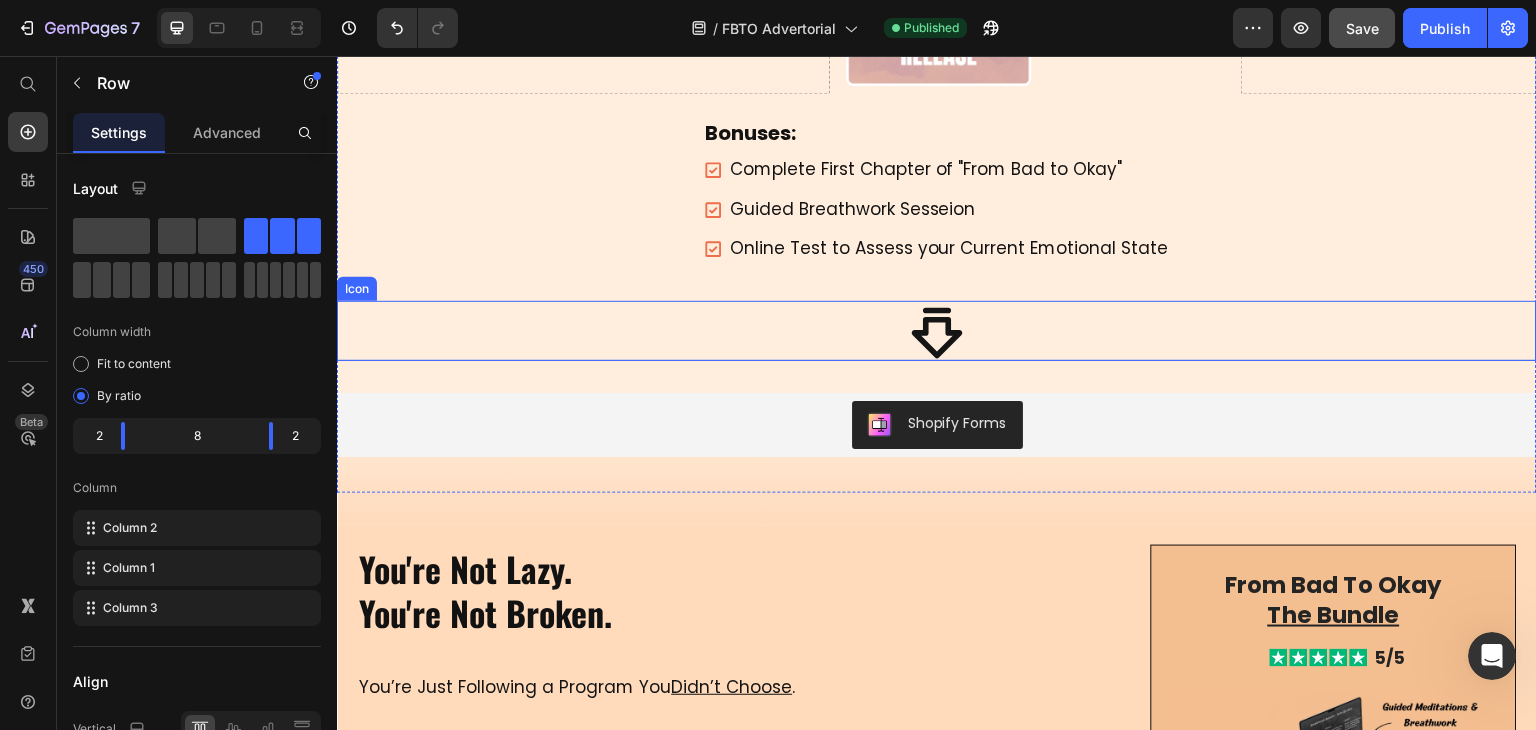 click 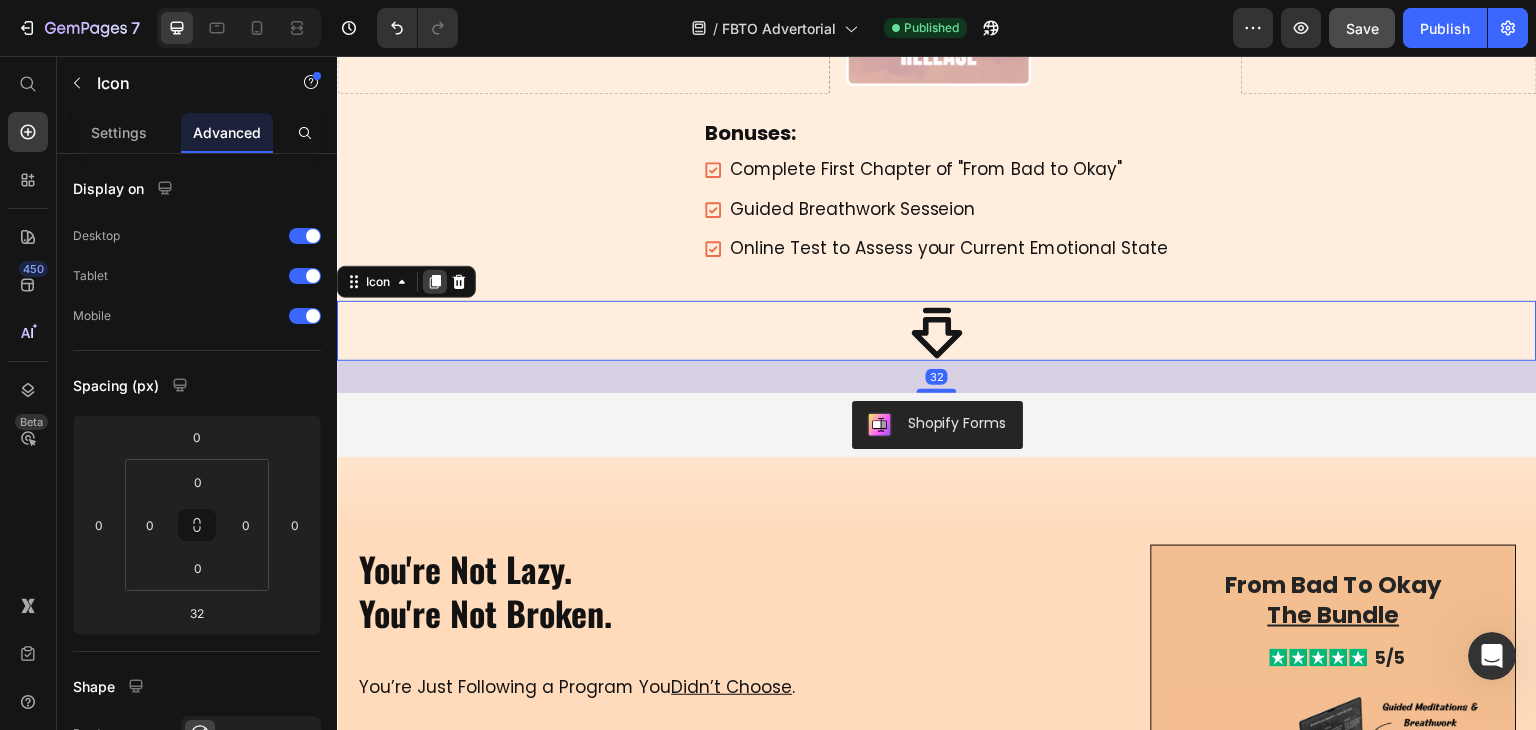 click at bounding box center [435, 282] 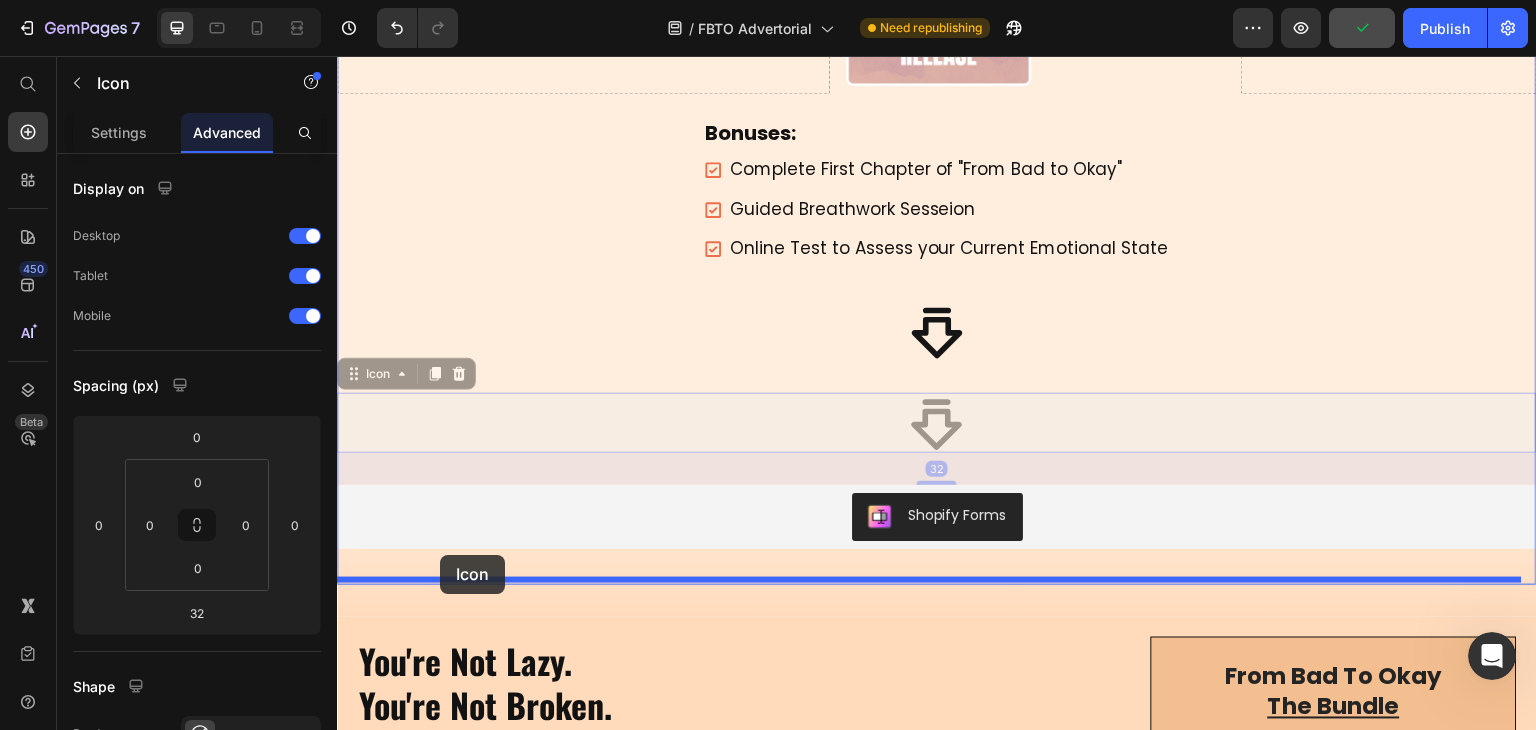 drag, startPoint x: 370, startPoint y: 358, endPoint x: 440, endPoint y: 559, distance: 212.84032 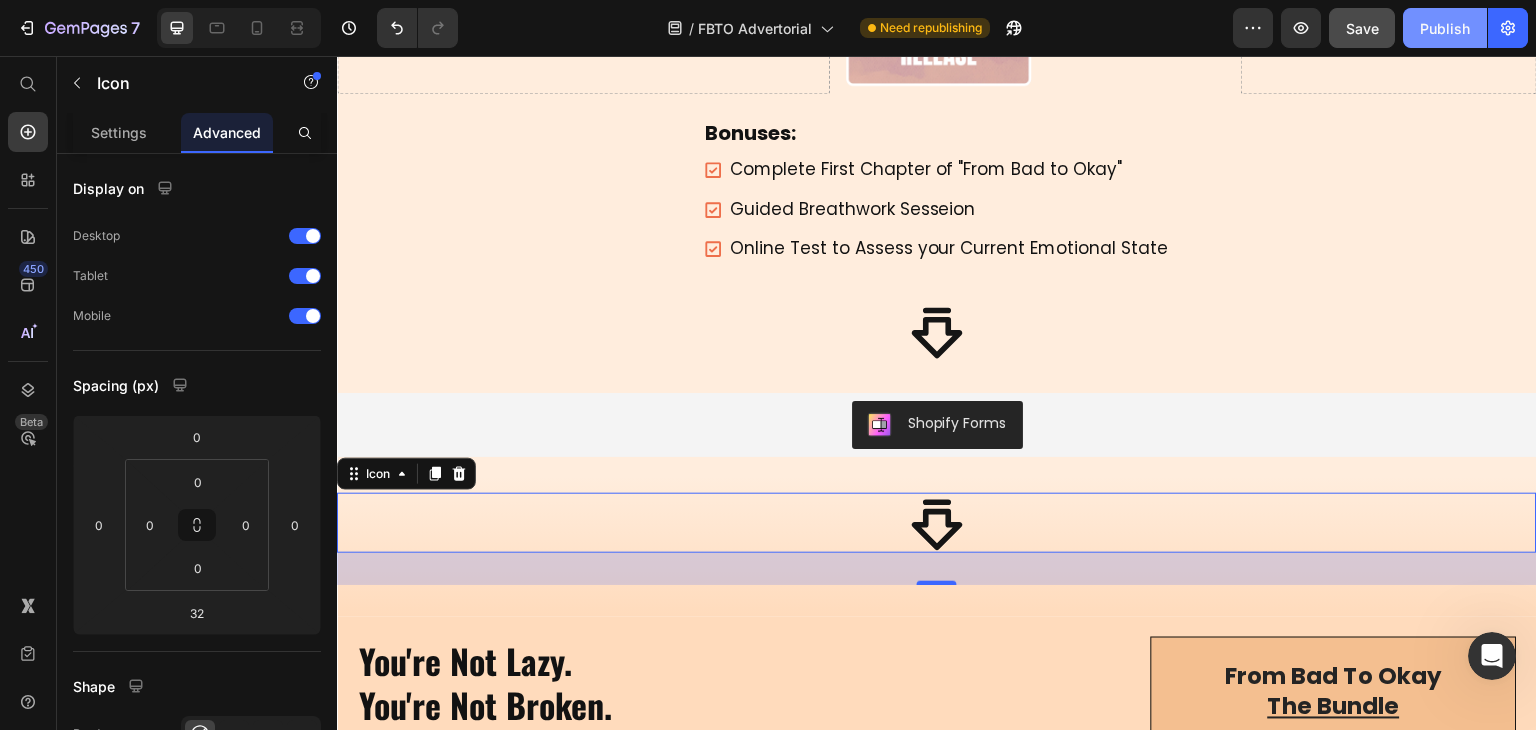 click on "Publish" 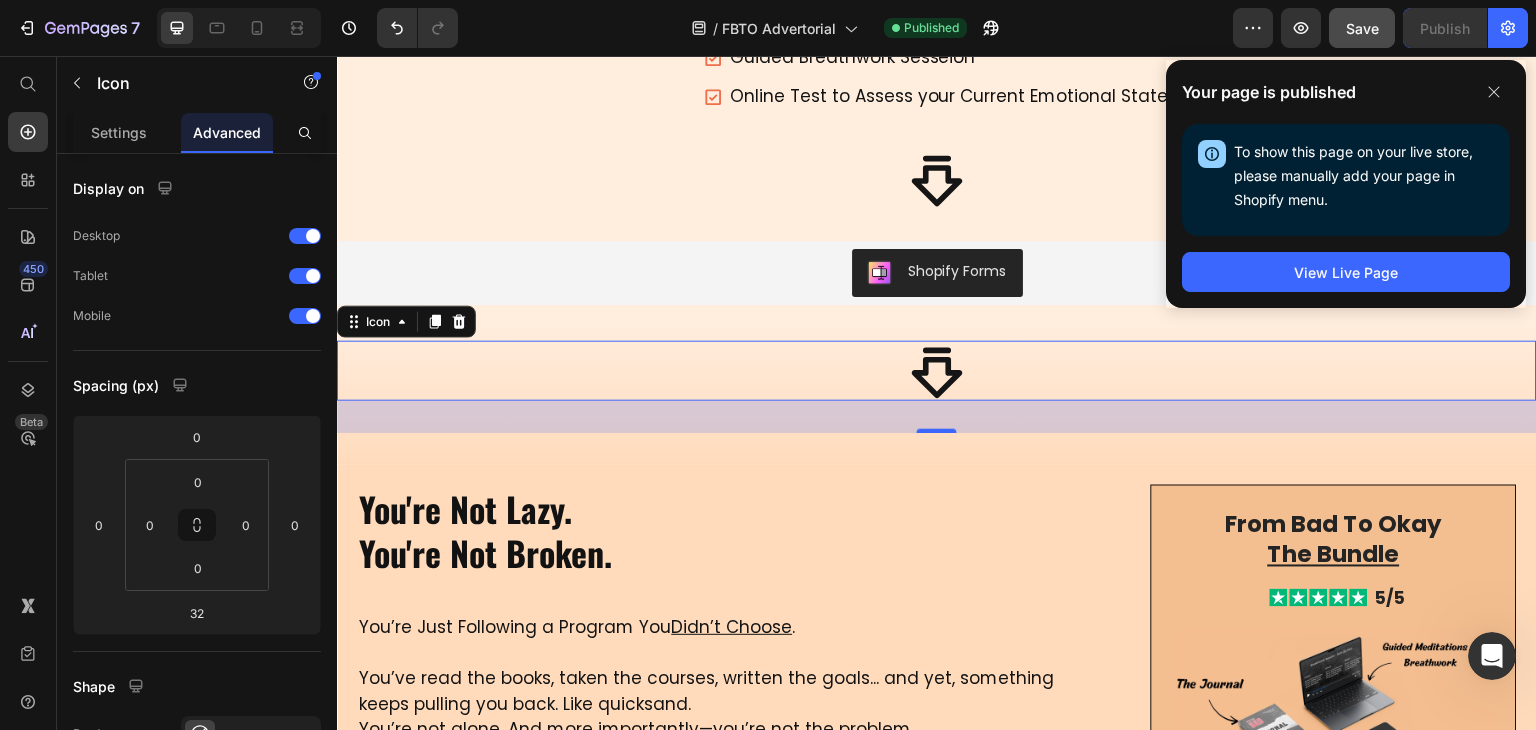 scroll, scrollTop: 1400, scrollLeft: 0, axis: vertical 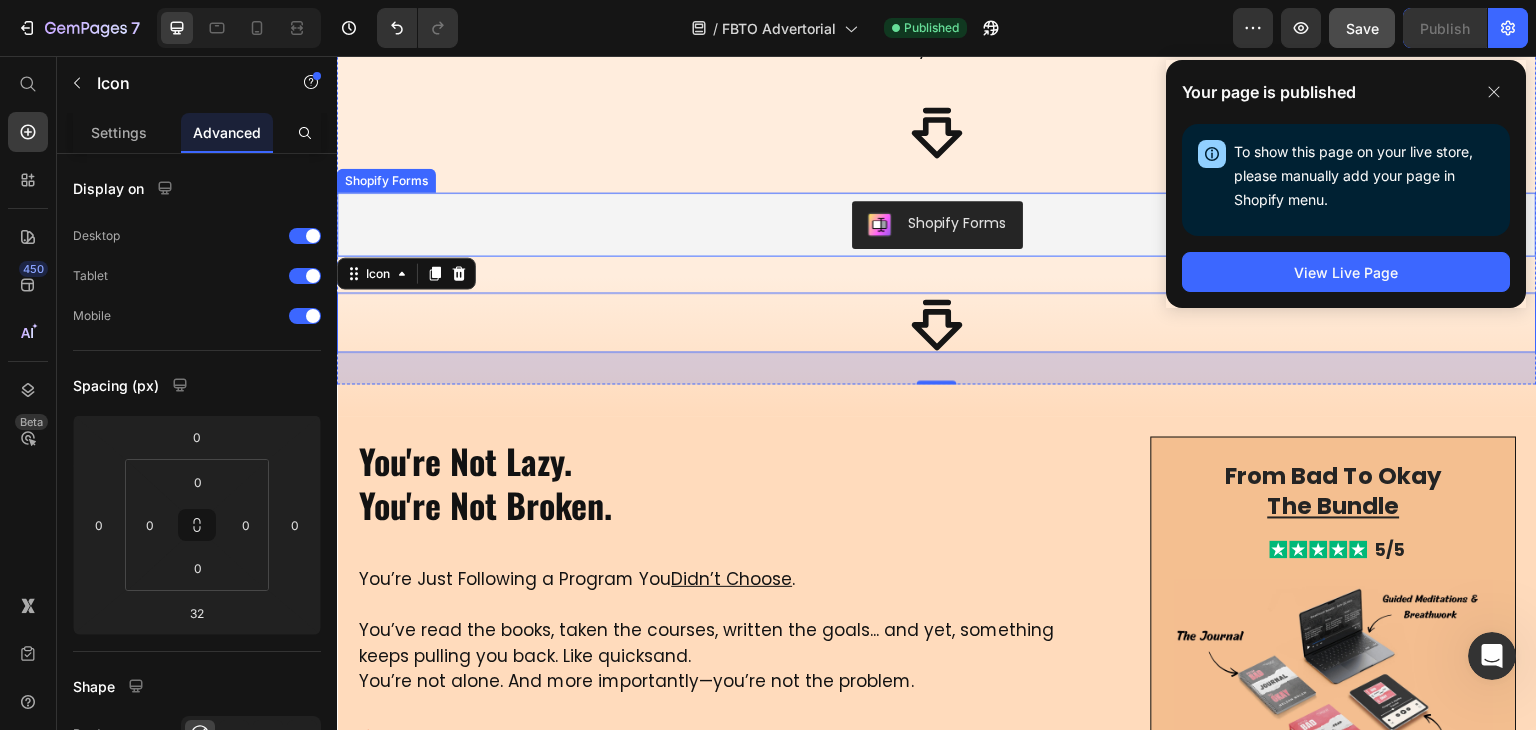 click on "Shopify Forms" at bounding box center (937, 225) 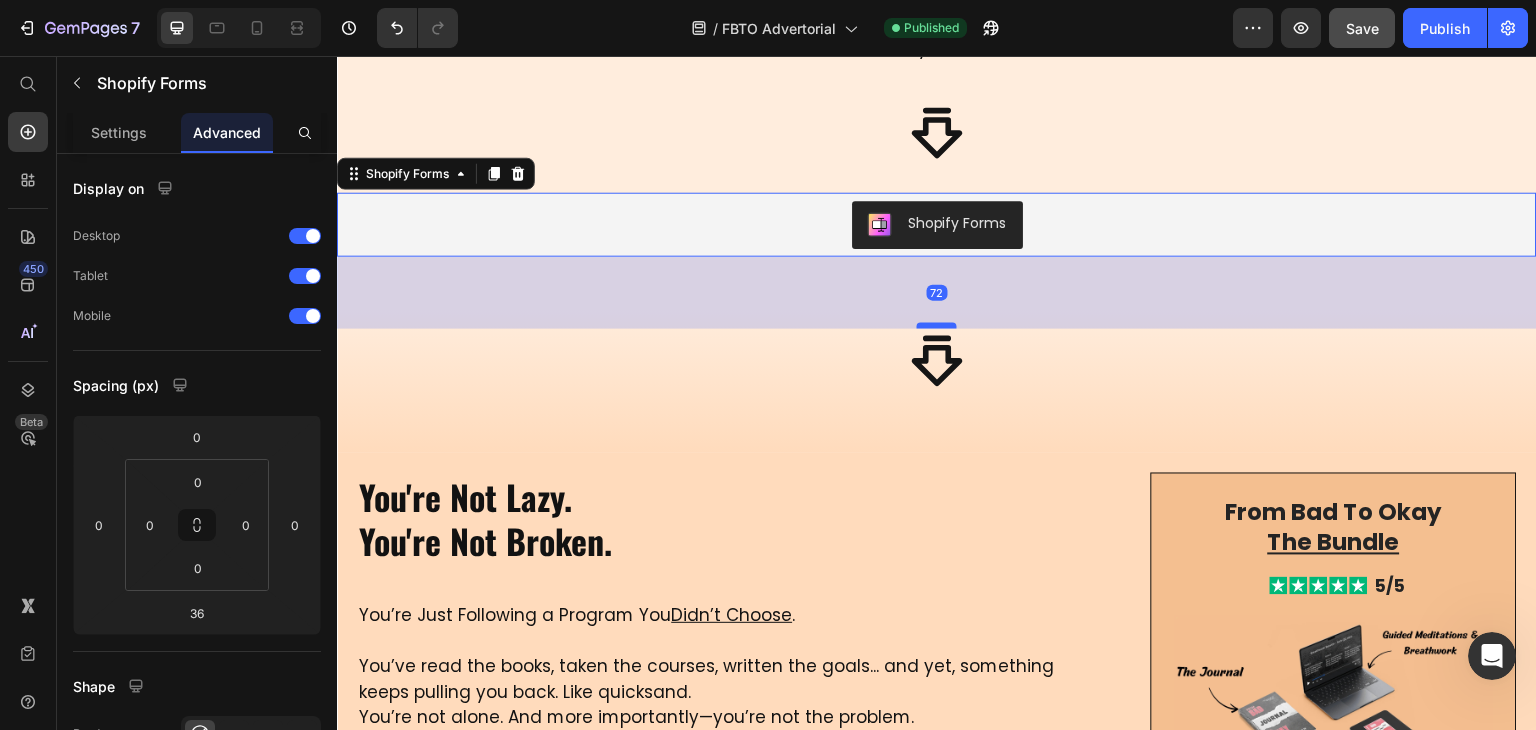 drag, startPoint x: 934, startPoint y: 286, endPoint x: 942, endPoint y: 322, distance: 36.878178 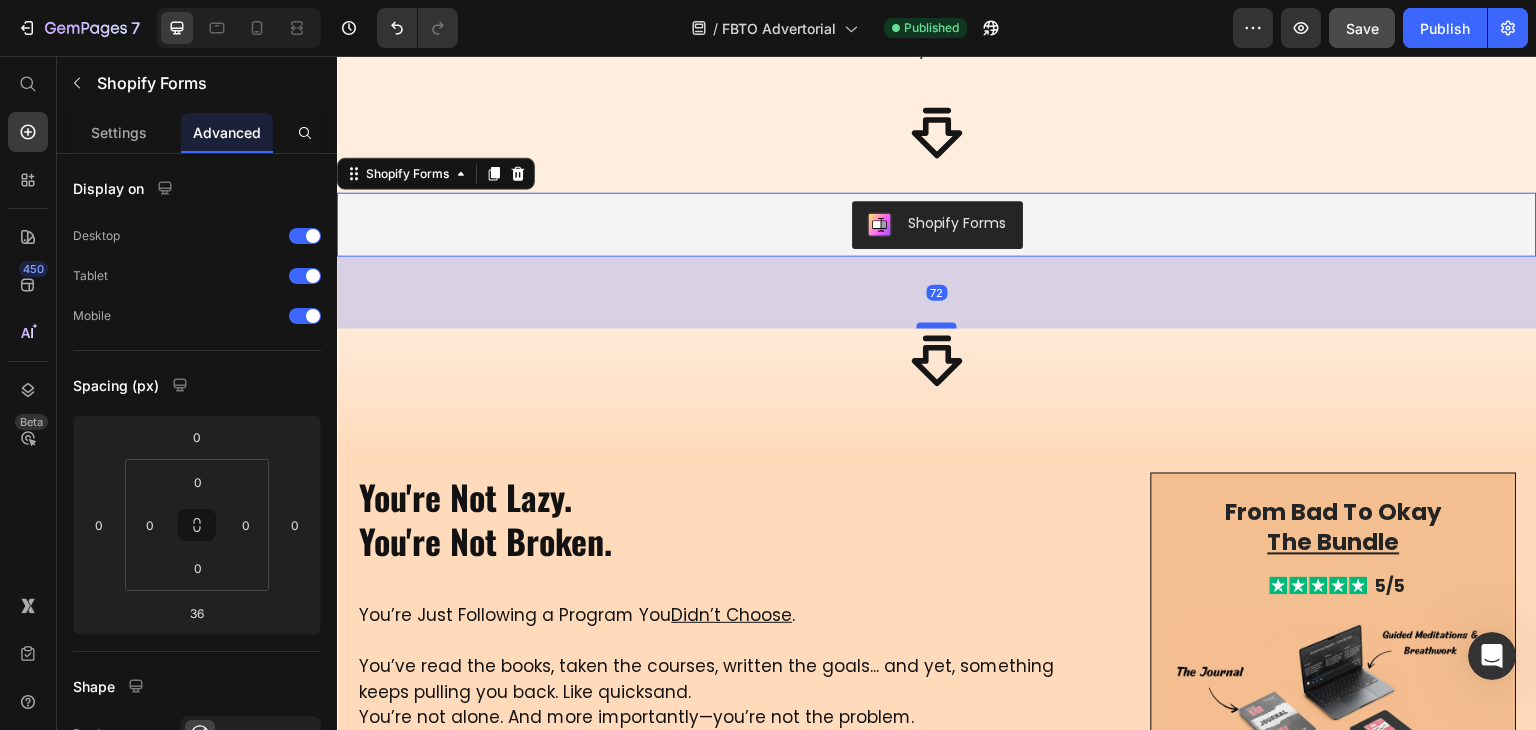 click at bounding box center (937, 326) 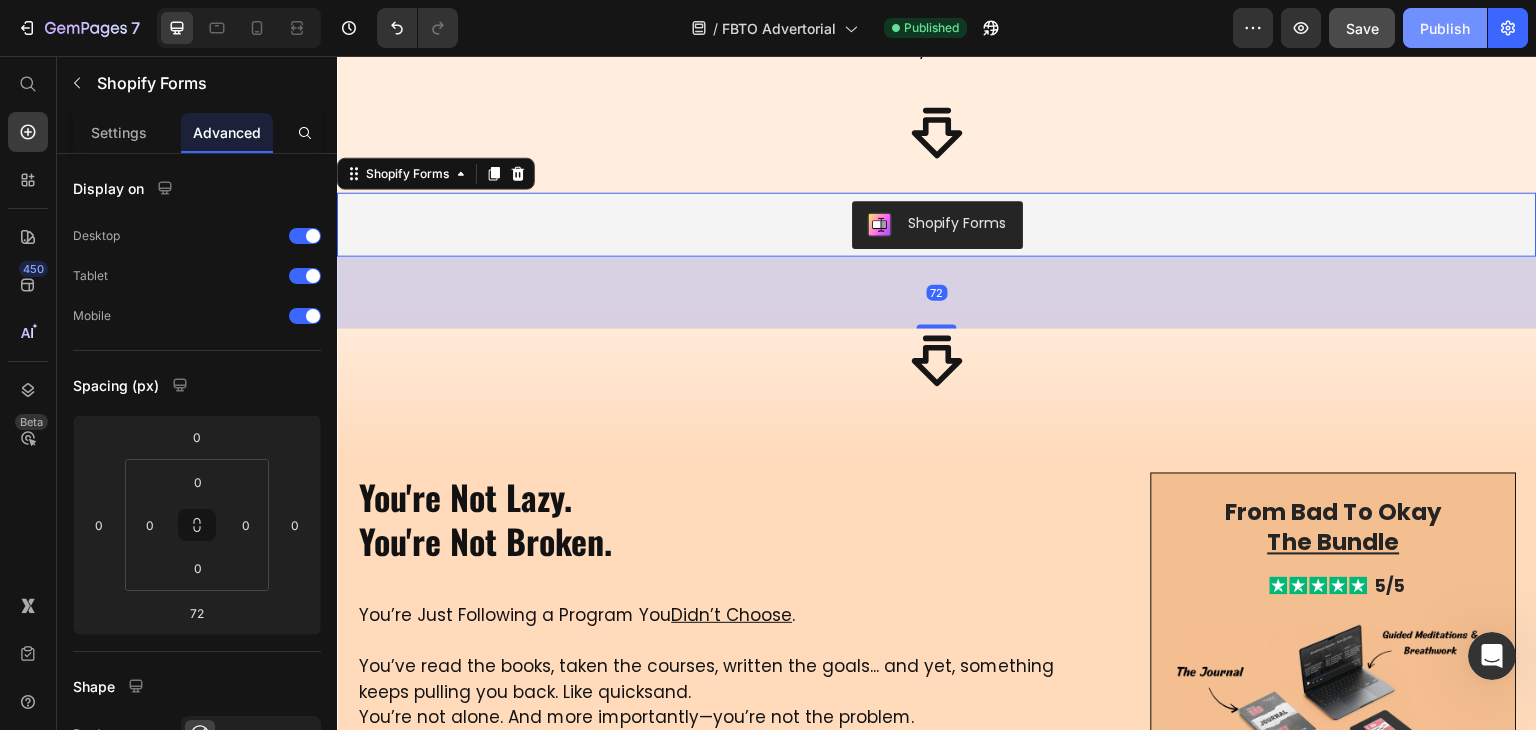 click on "Publish" at bounding box center [1445, 28] 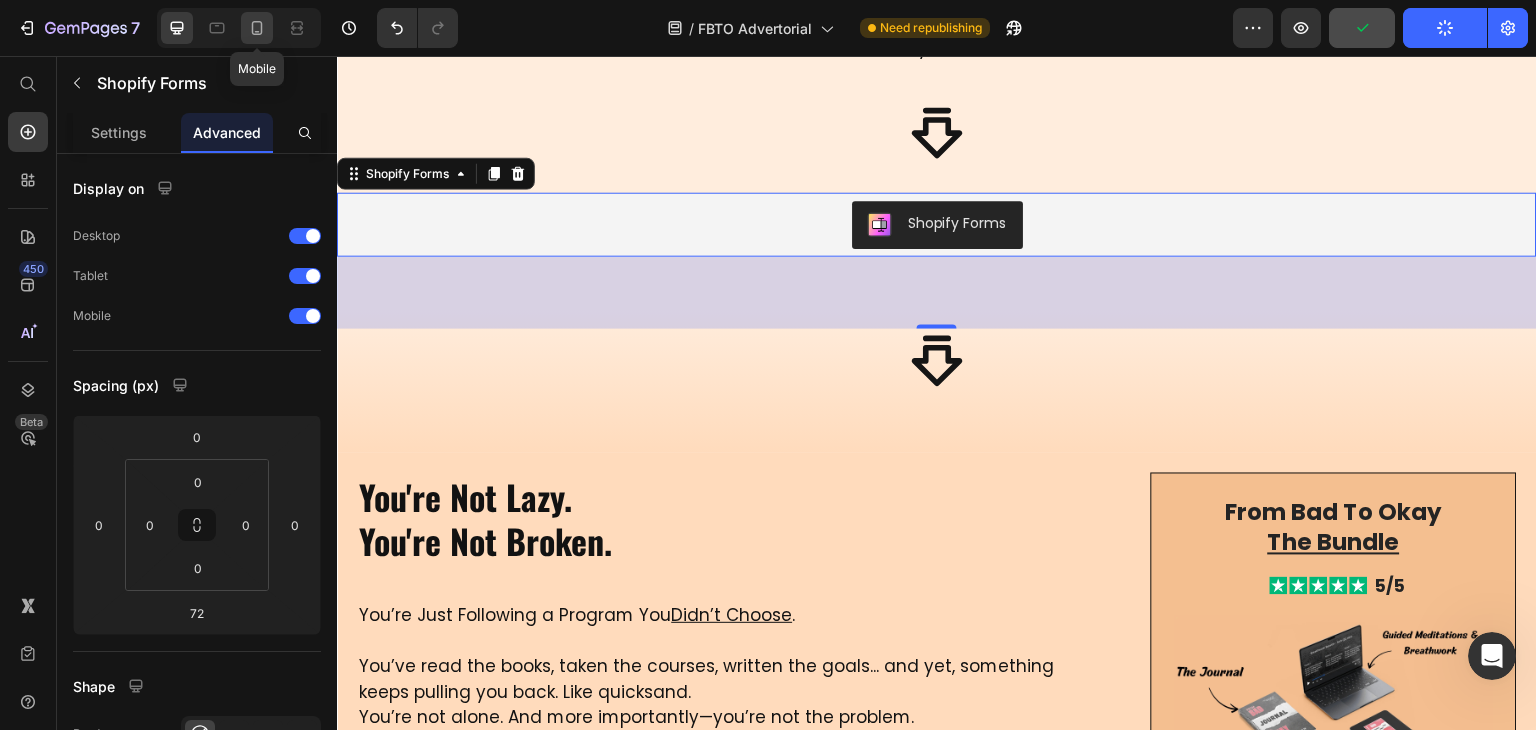 click 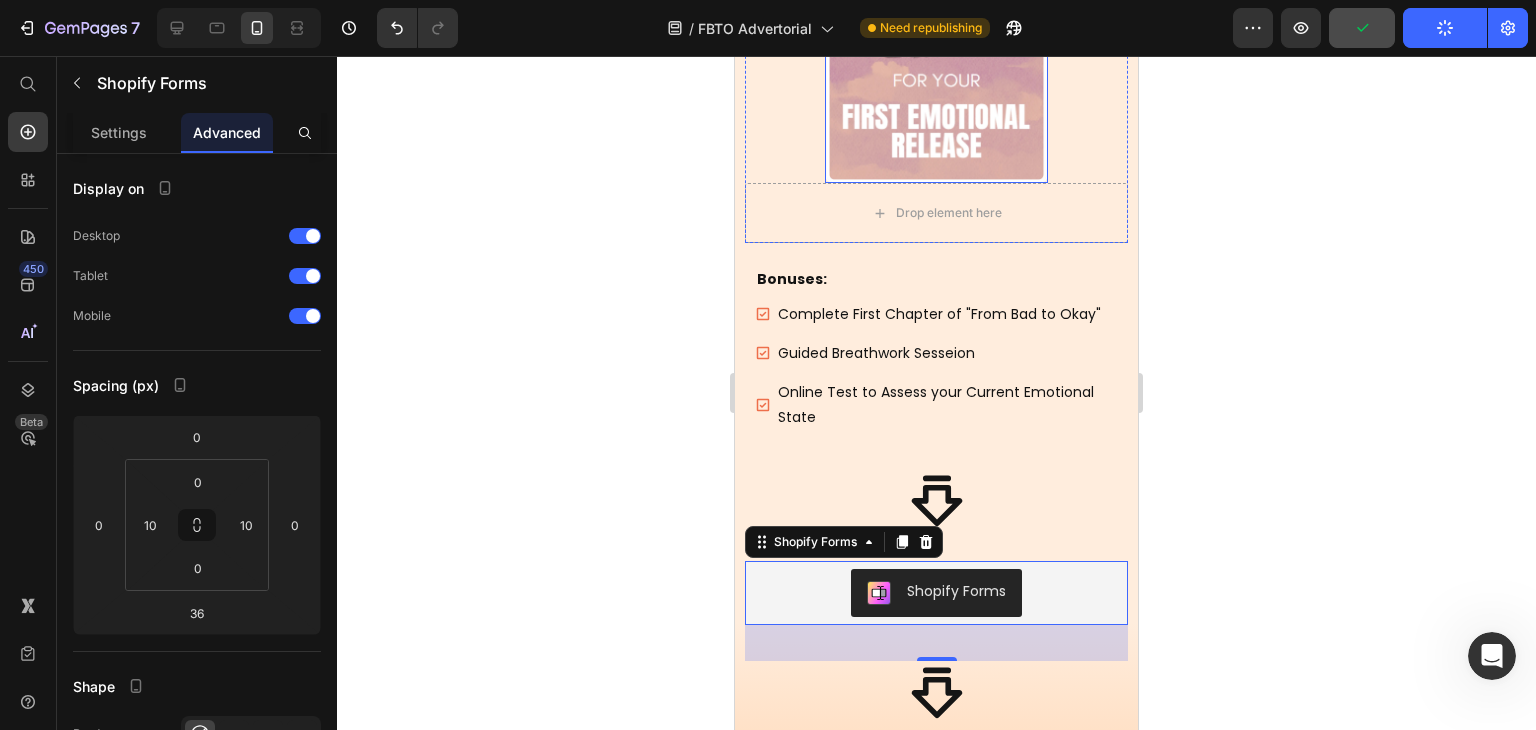 scroll, scrollTop: 980, scrollLeft: 0, axis: vertical 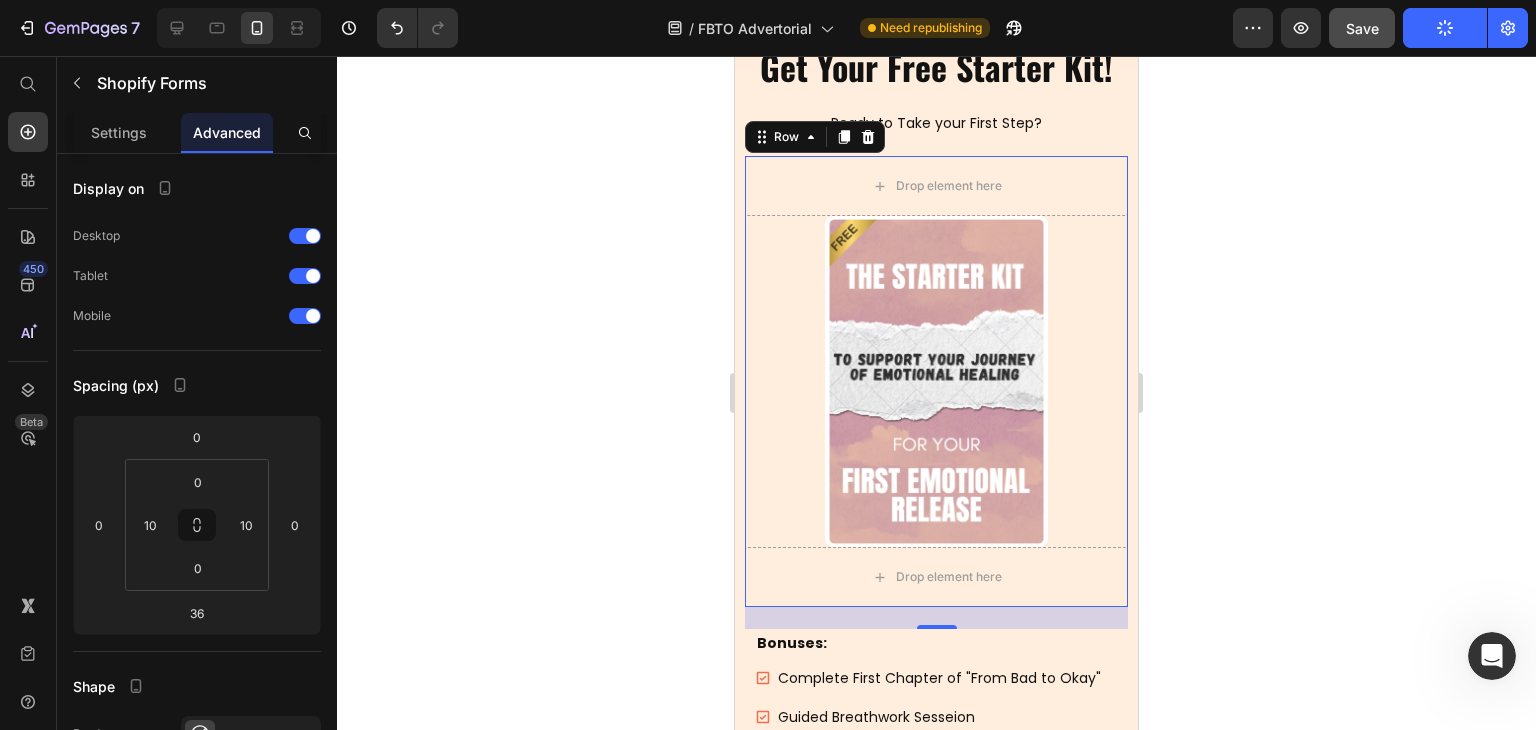 click on "Image" at bounding box center [936, 381] 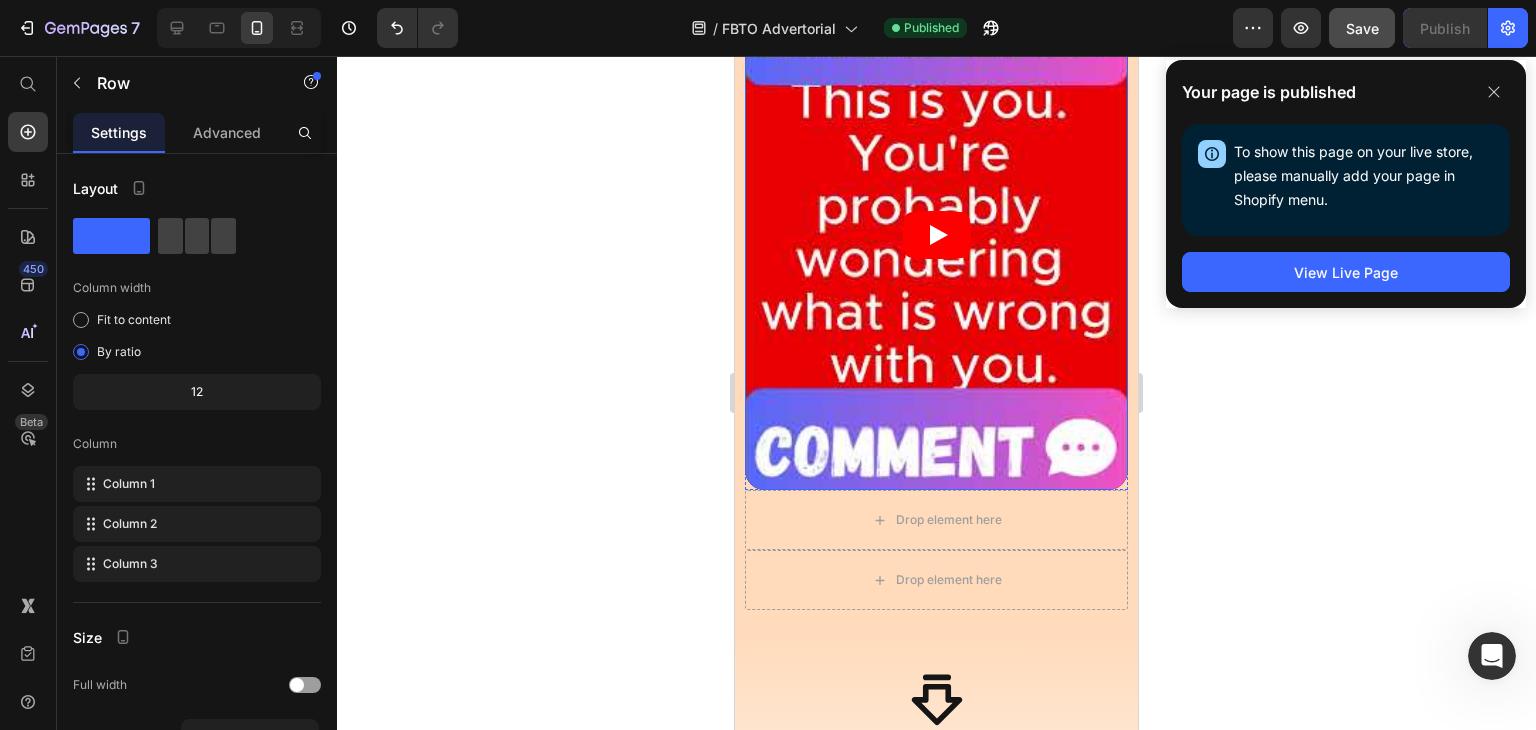 scroll, scrollTop: 347, scrollLeft: 0, axis: vertical 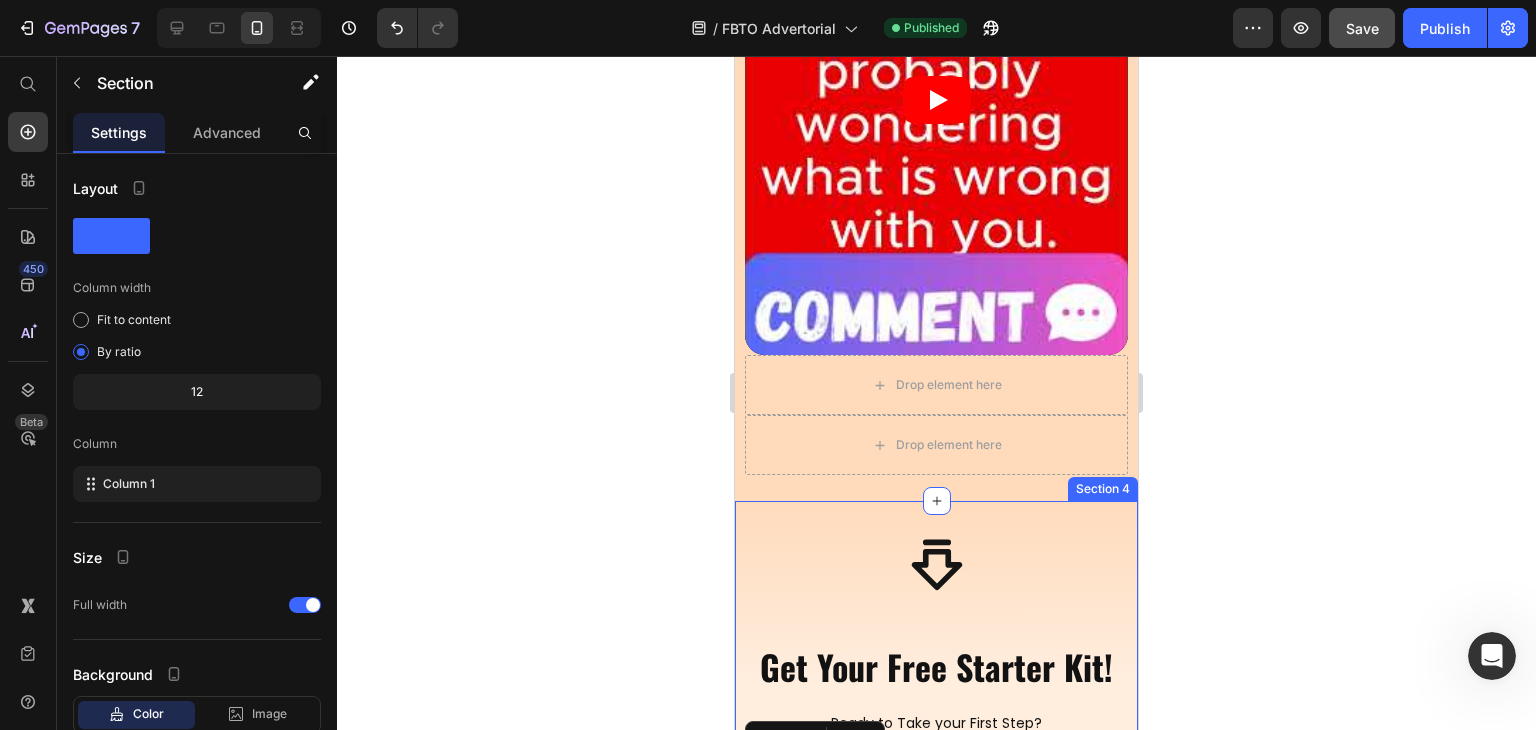 click on "Icon Get Your Free Starter Kit! Heading Ready to Take your First Step? Heading
Drop element here Image
Drop element here Row   22 Bonuses: Text Block
Complete First Chapter of "From Bad to Okay"
Guided Breathwork Sesseion
Online Test to Assess your Current Emotional State Item List Row
Icon Shopify Forms Shopify Forms
Icon Row Section 4" at bounding box center (936, 1125) 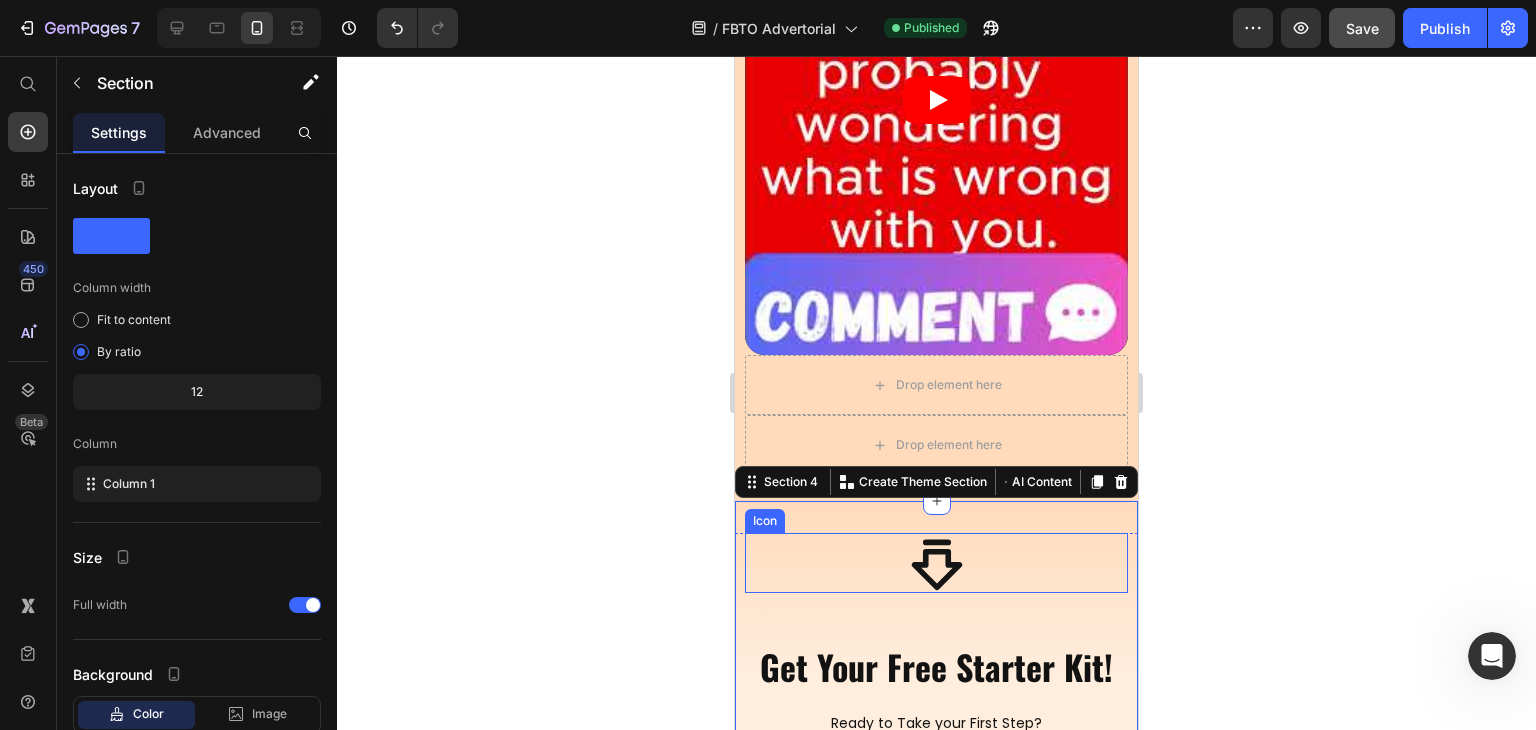 click on "Icon" at bounding box center (936, 563) 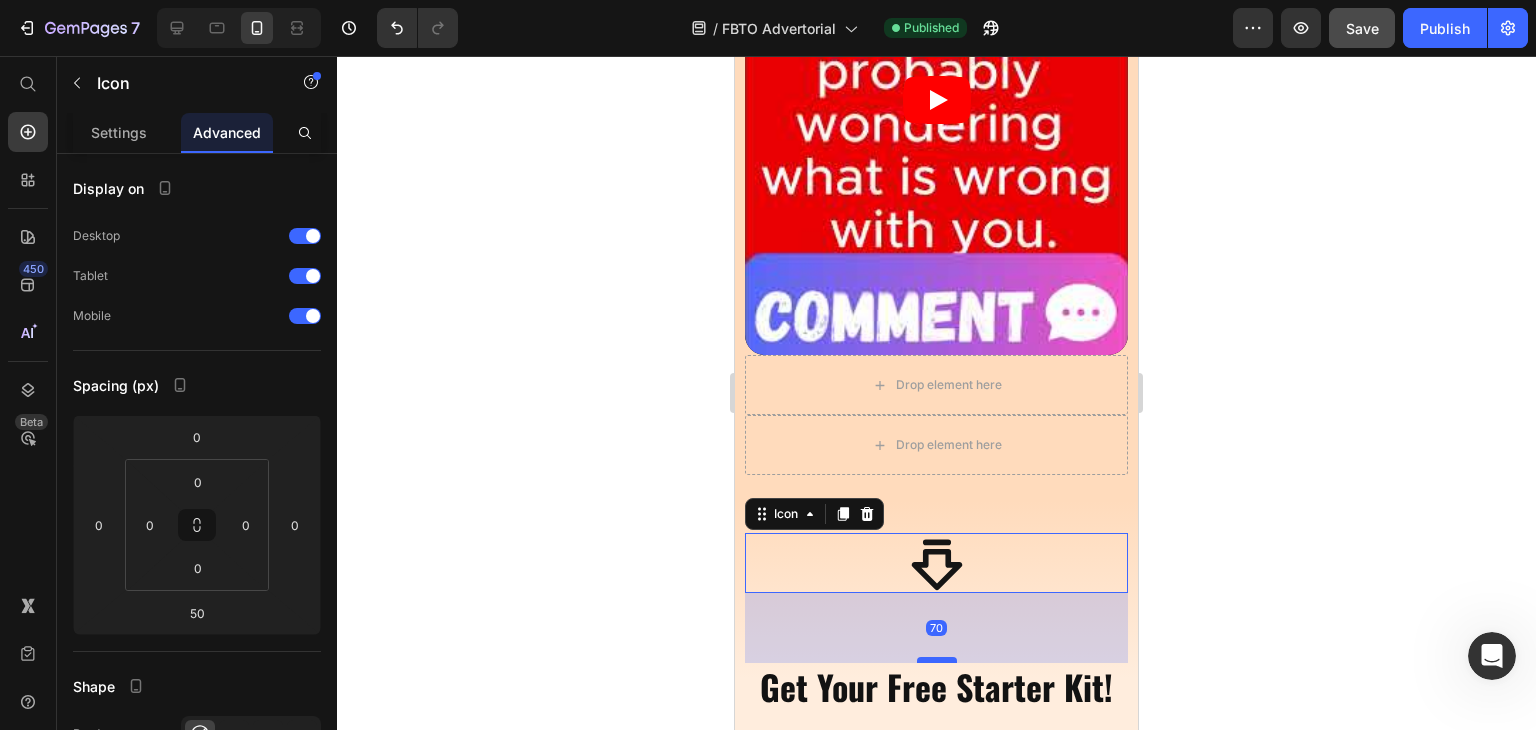 drag, startPoint x: 932, startPoint y: 619, endPoint x: 938, endPoint y: 639, distance: 20.880613 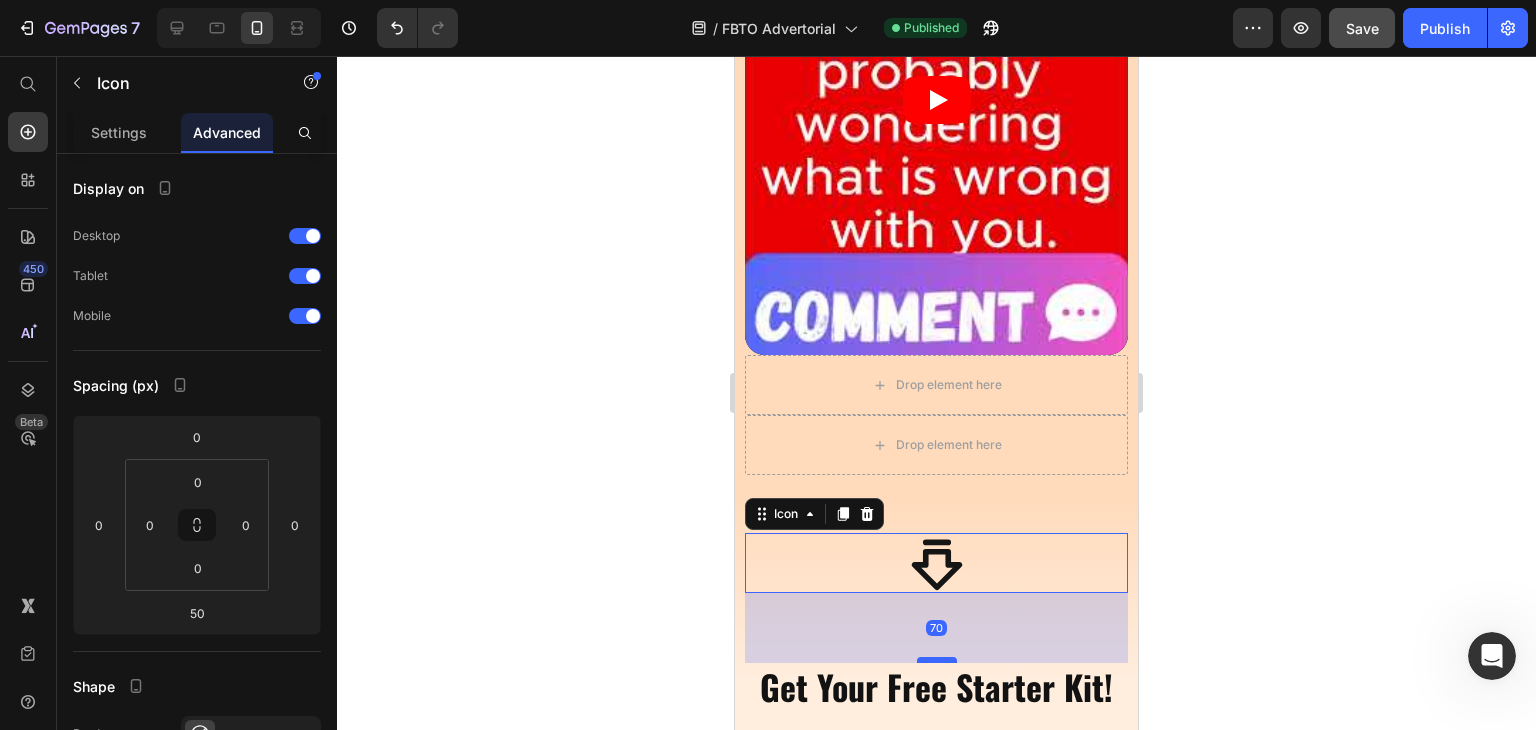 click at bounding box center [937, 660] 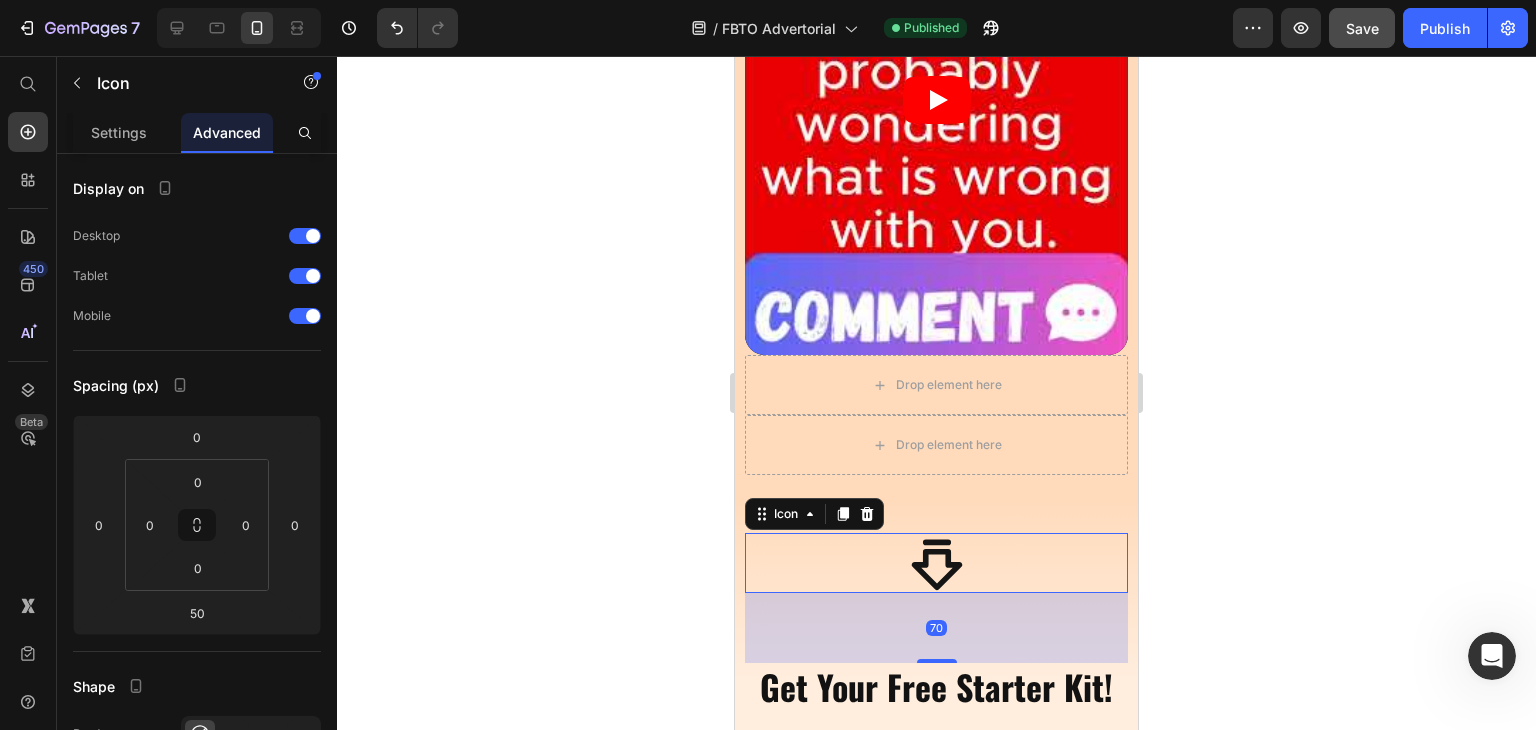 type on "70" 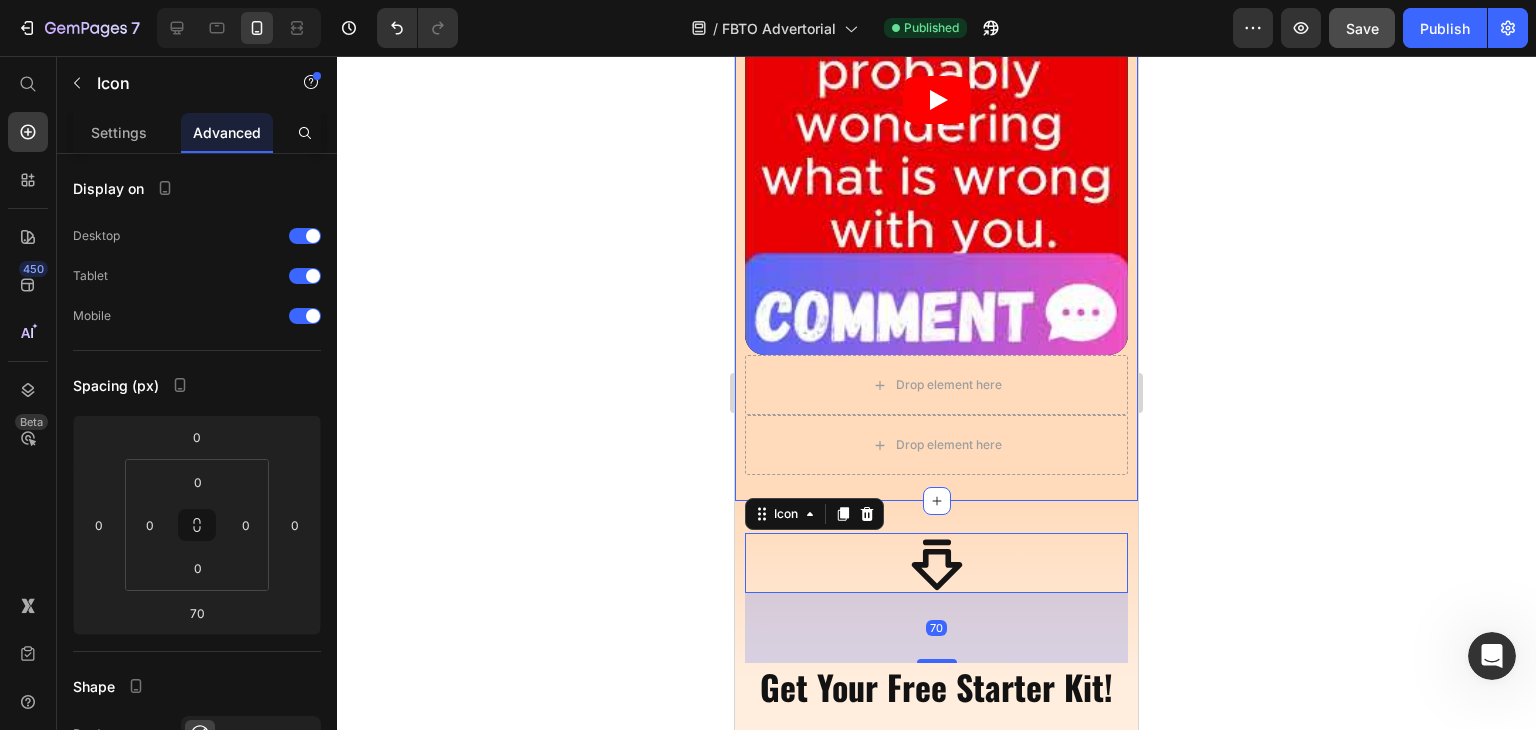 click on "Drop element here Video Row
Drop element here Row
Video Row
Row Section 3" at bounding box center [936, 162] 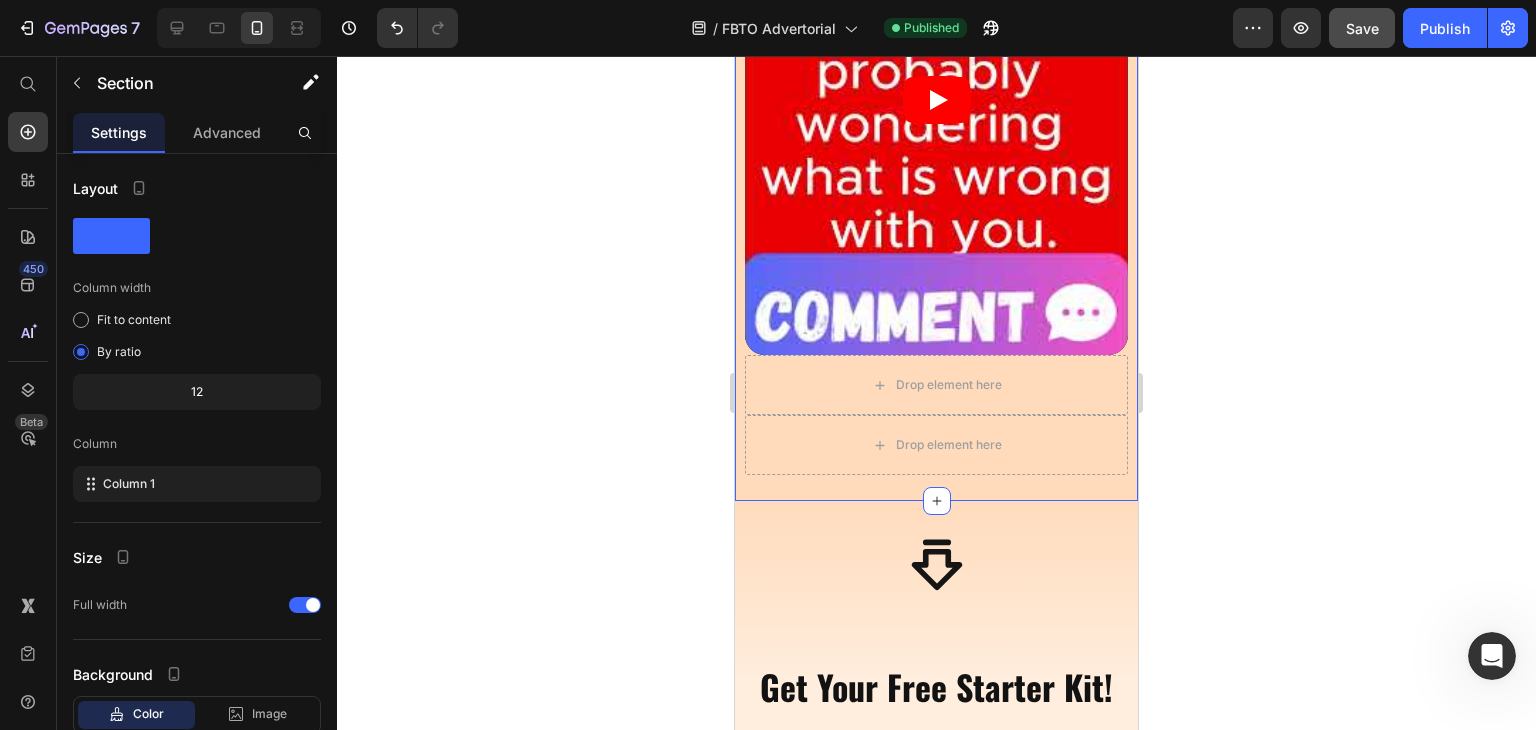 click on "Drop element here Video Row
Drop element here Row
Video Row
Row" at bounding box center (936, 167) 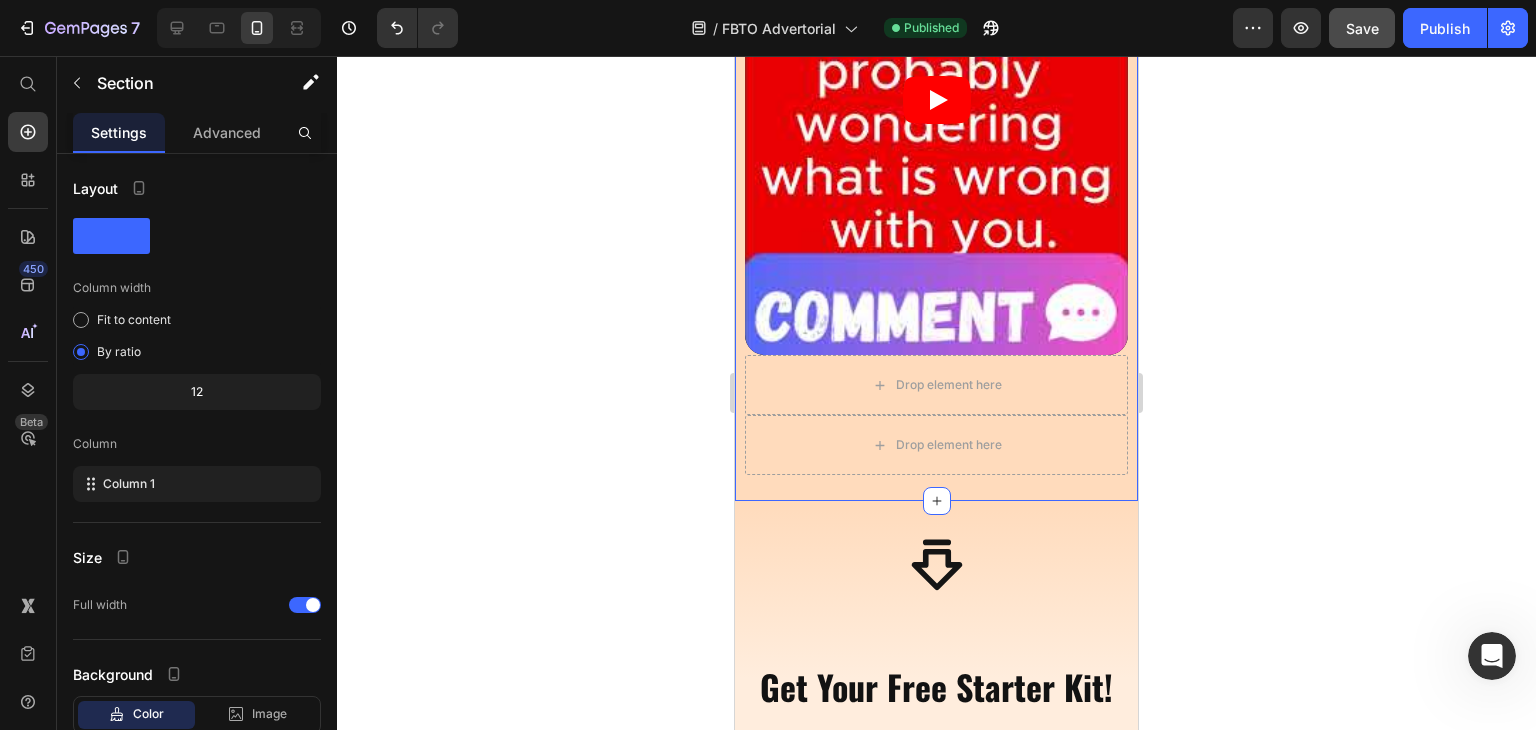 click on "Drop element here Video Row
Drop element here Row
Video Row
Row Section 3   You can create reusable sections Create Theme Section AI Content Write with GemAI What would you like to describe here? Tone and Voice Persuasive Product From Good to Fulfilled - Bundle Show more Generate" at bounding box center (936, 162) 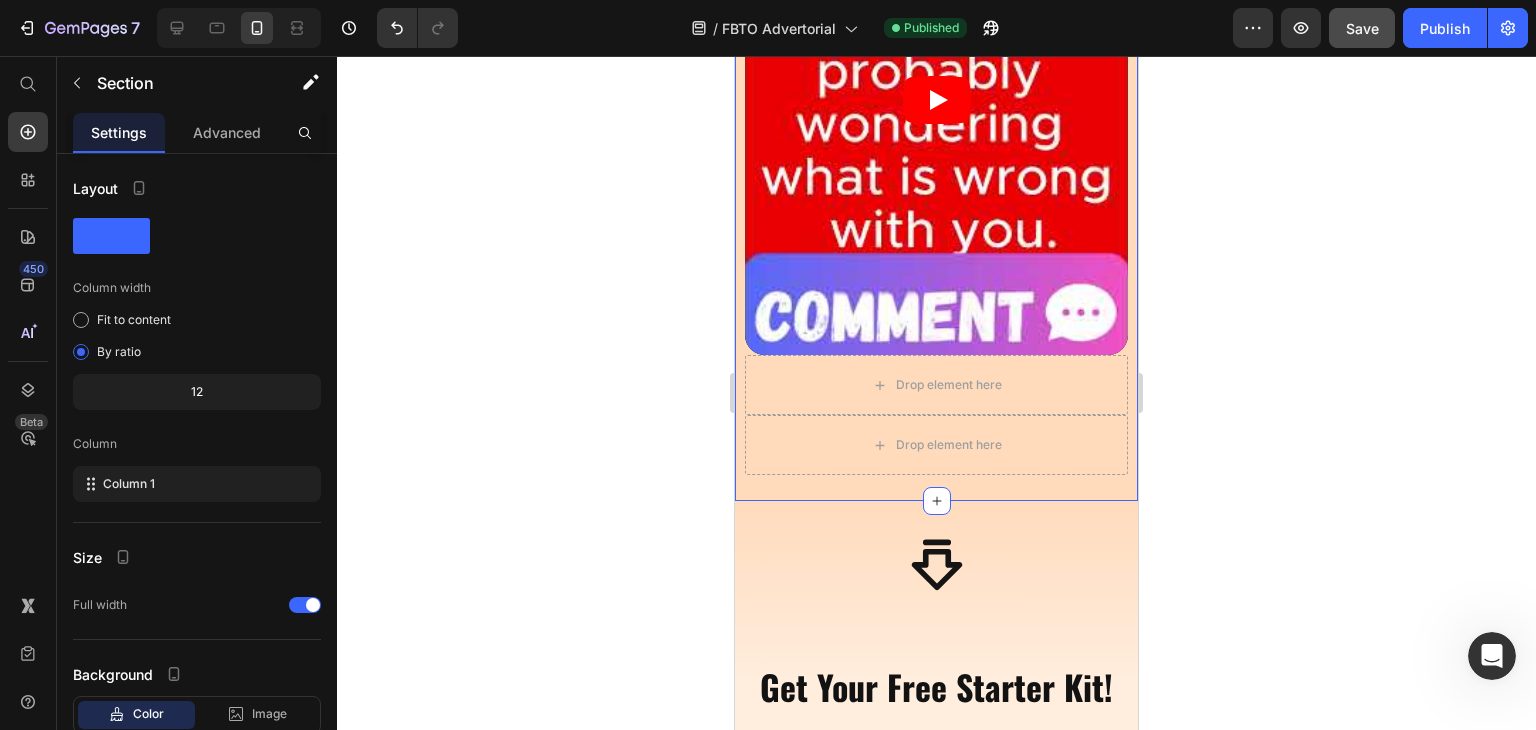 click on "Drop element here Video Row
Drop element here Row
Video Row
Row" at bounding box center [936, 167] 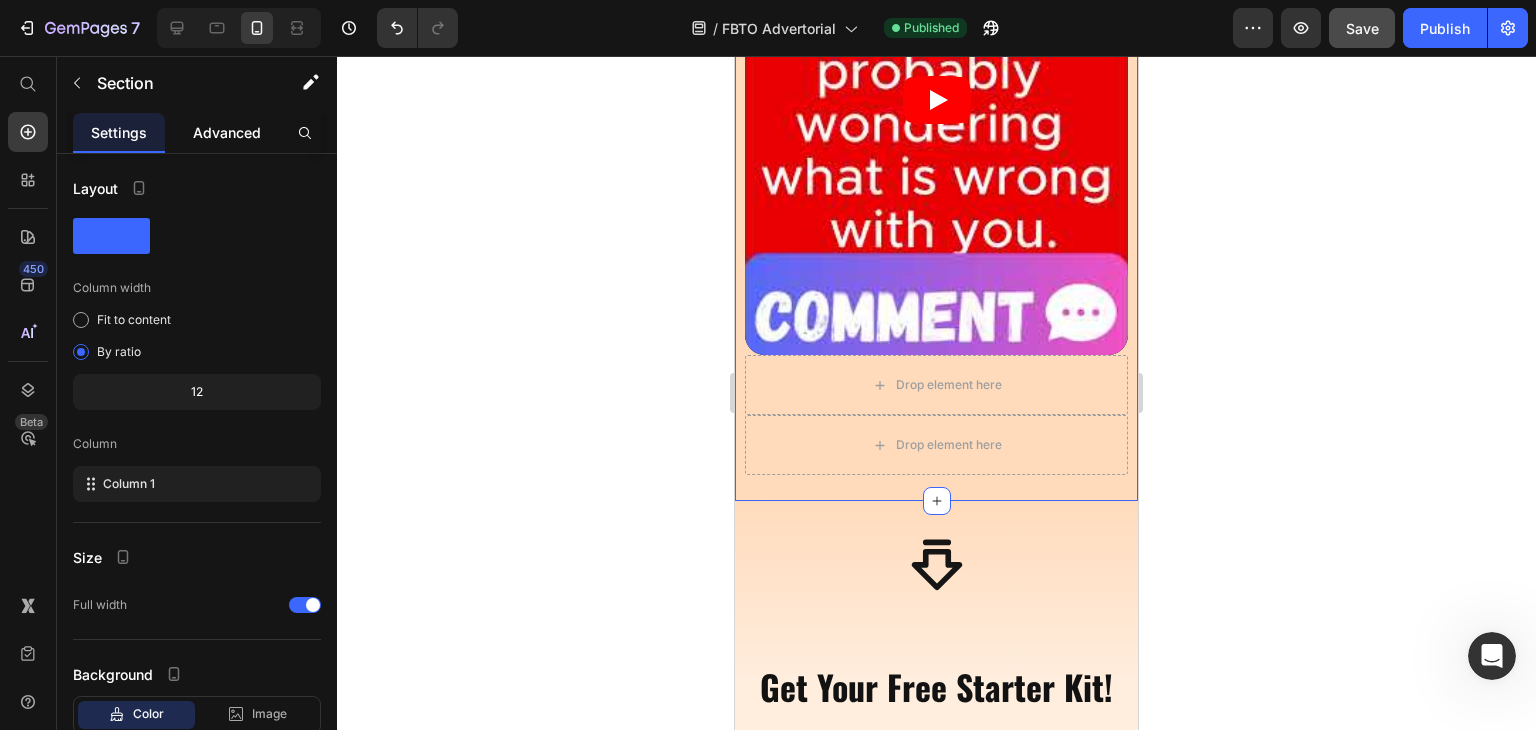 click on "Advanced" 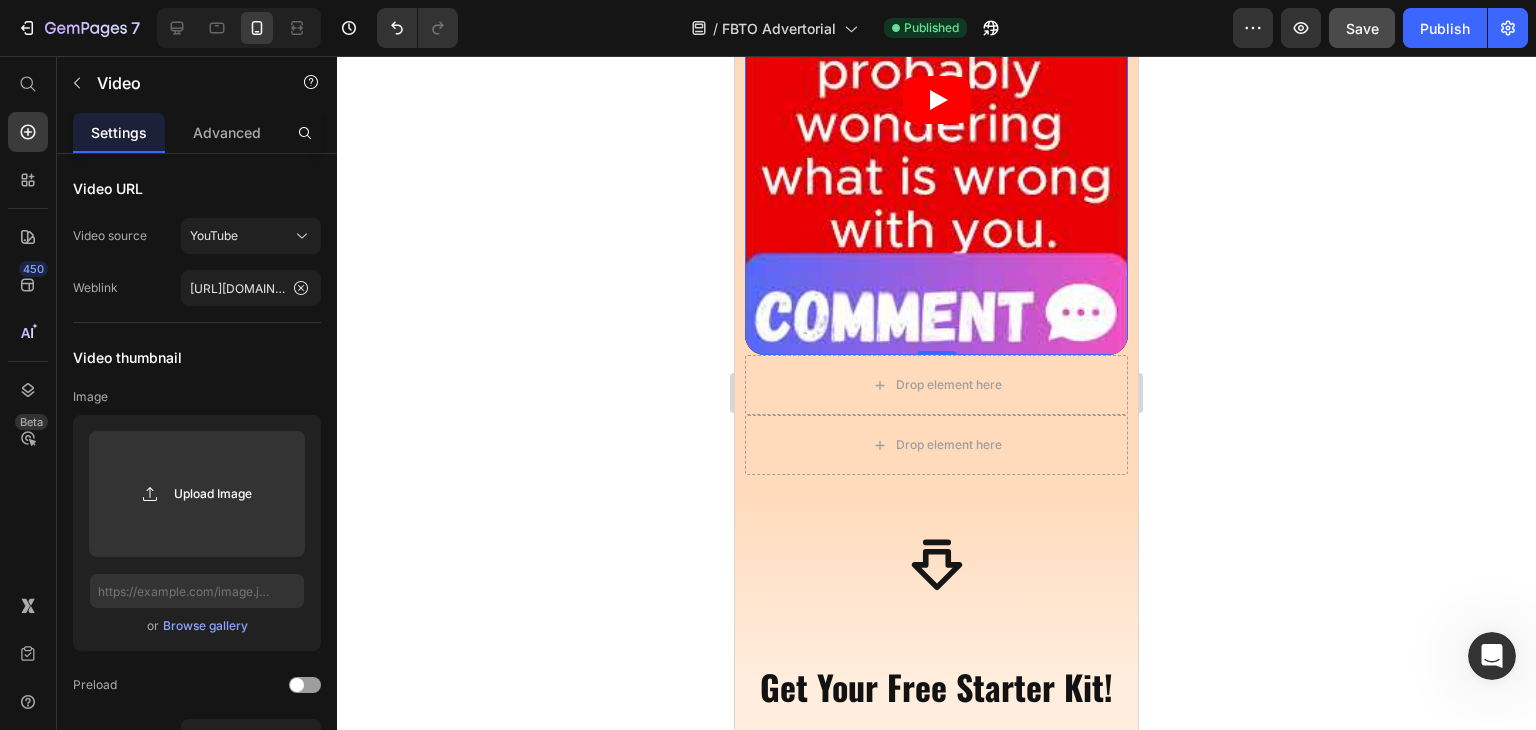 click at bounding box center (936, 99) 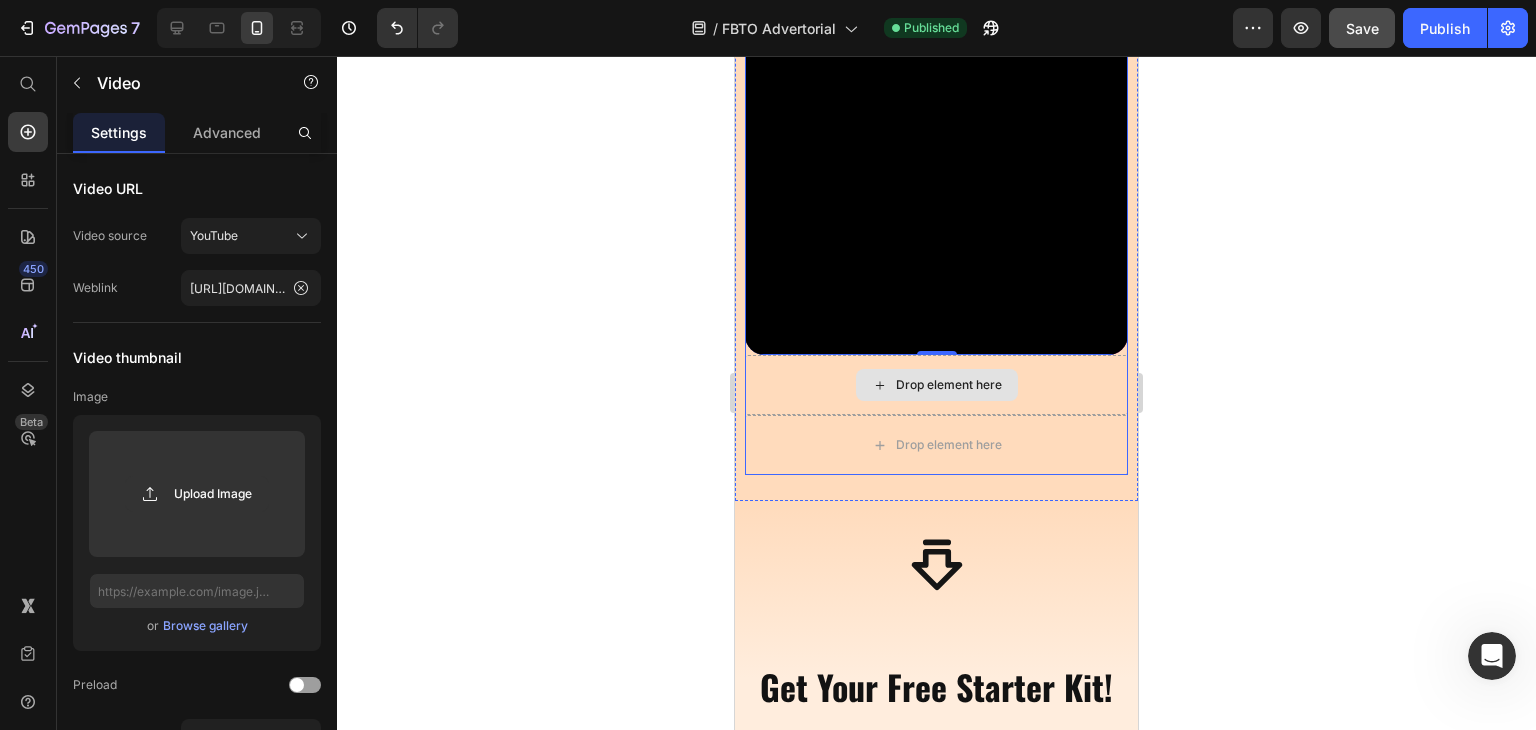 click on "Drop element here Video   0 Row
Drop element here Row
Video Row
Row Section 3" at bounding box center (936, 162) 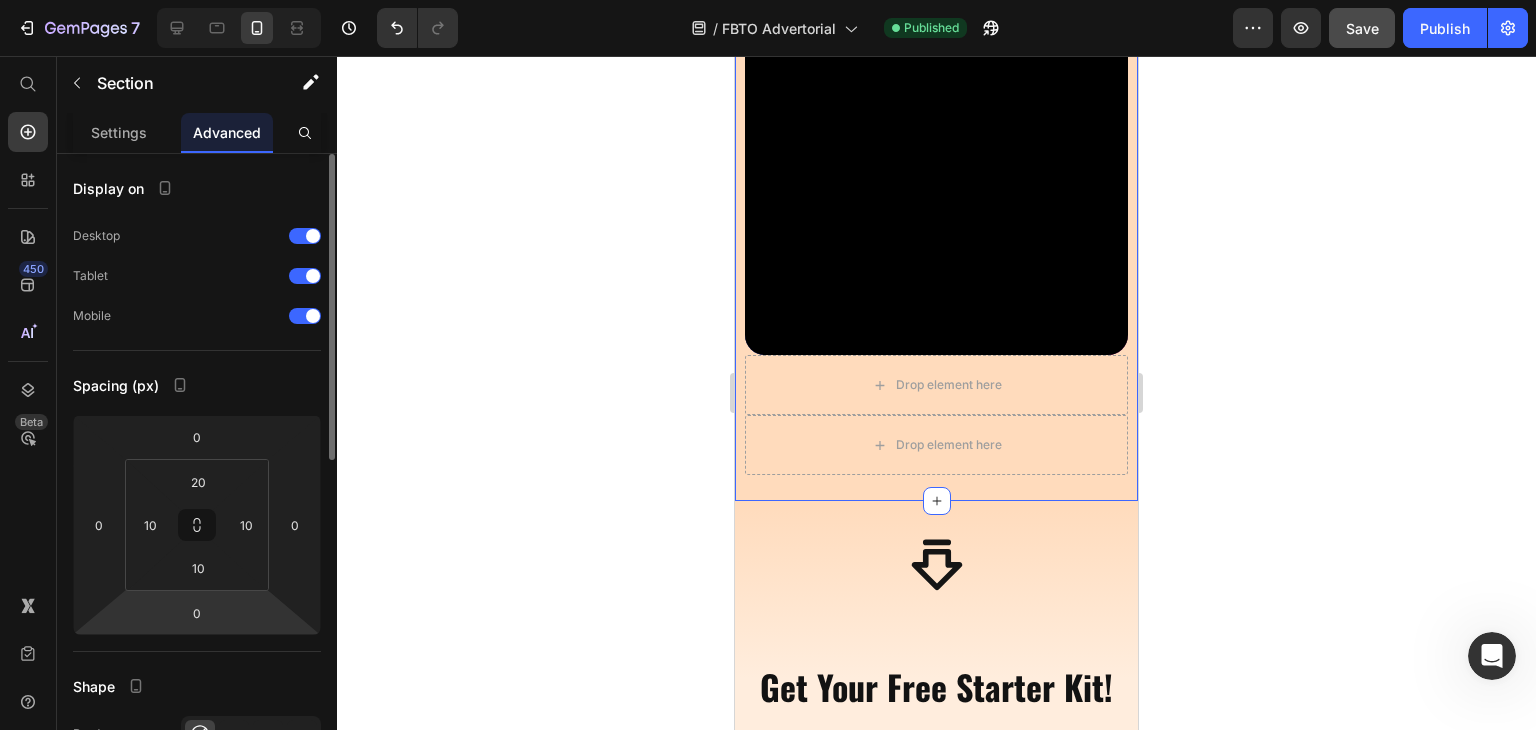 drag, startPoint x: 196, startPoint y: 605, endPoint x: 269, endPoint y: 597, distance: 73.43705 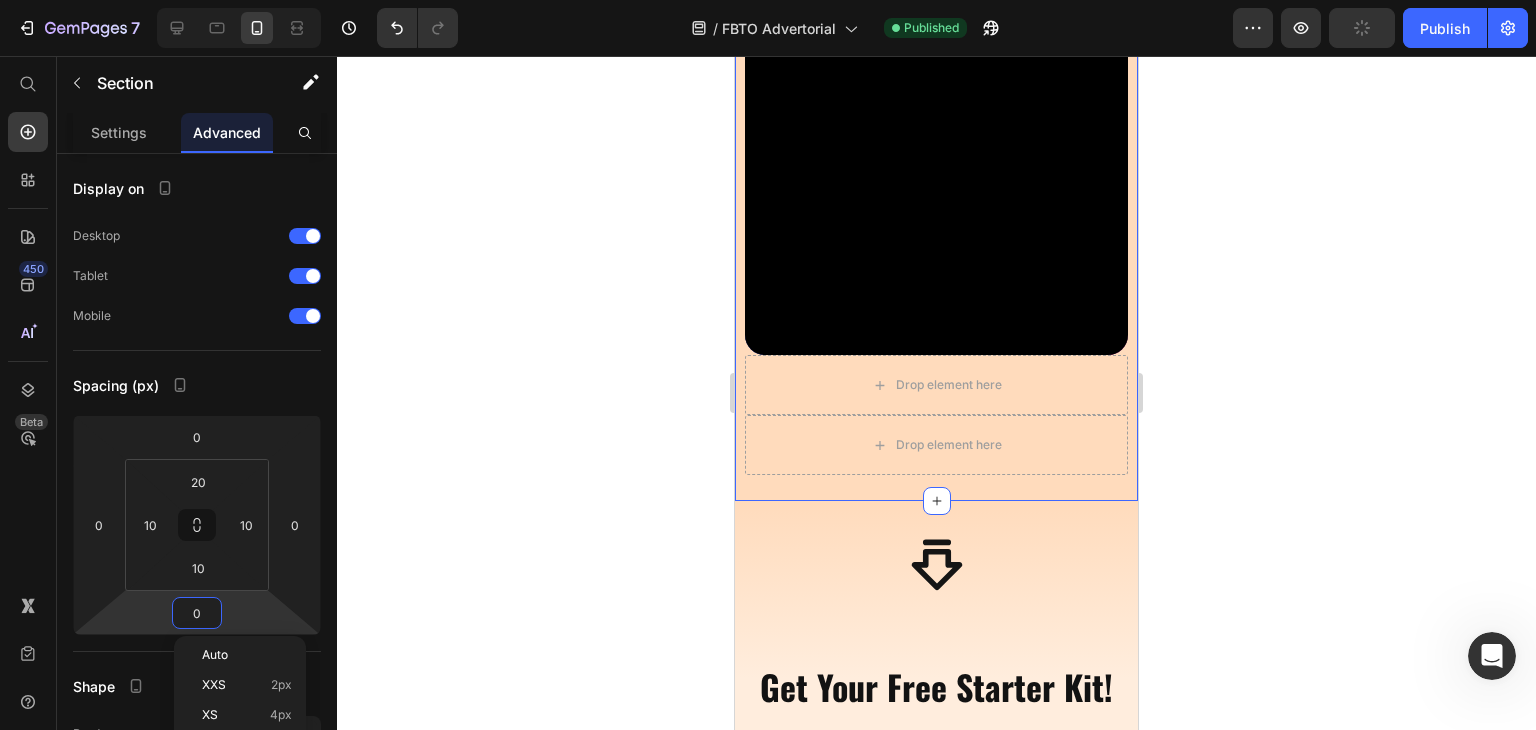 type on "2" 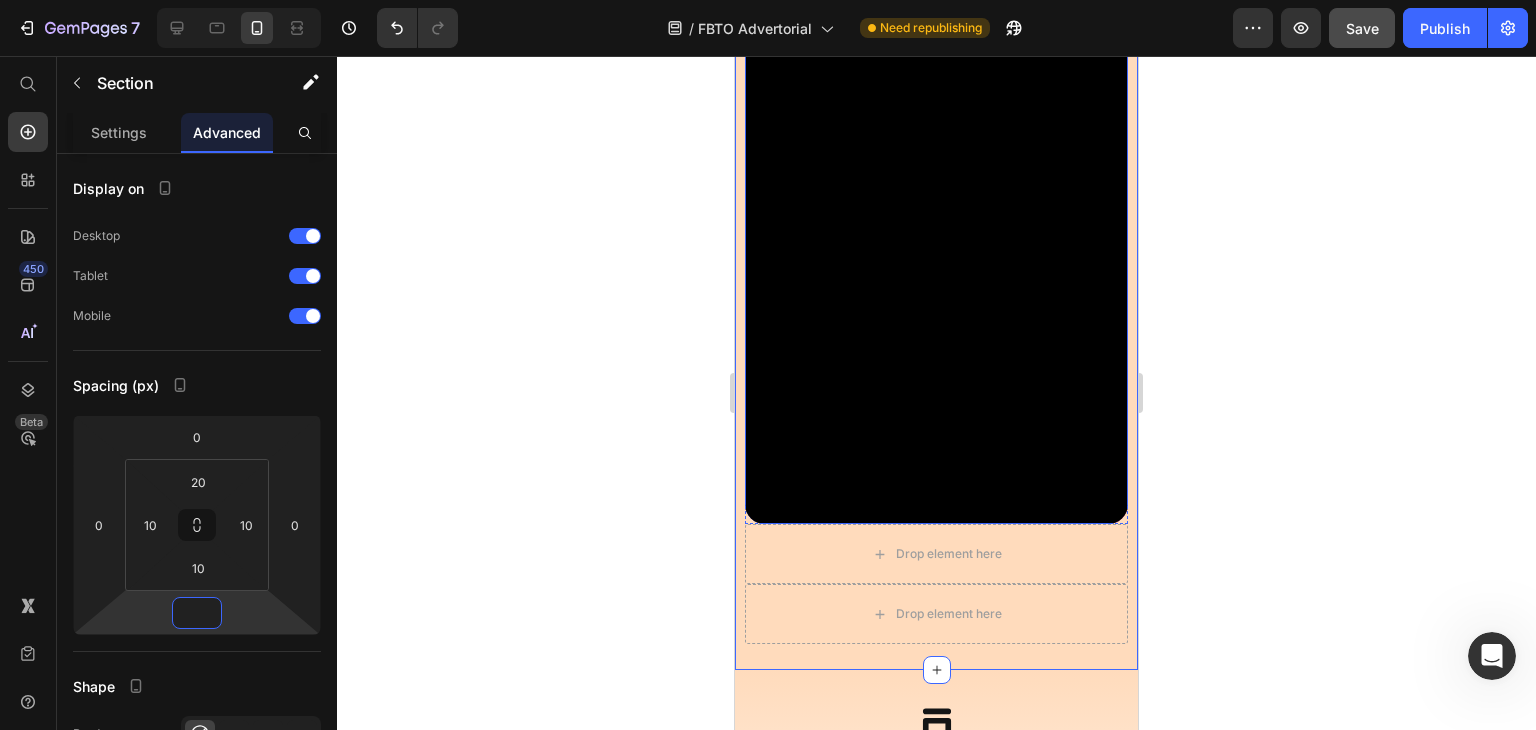 scroll, scrollTop: 0, scrollLeft: 0, axis: both 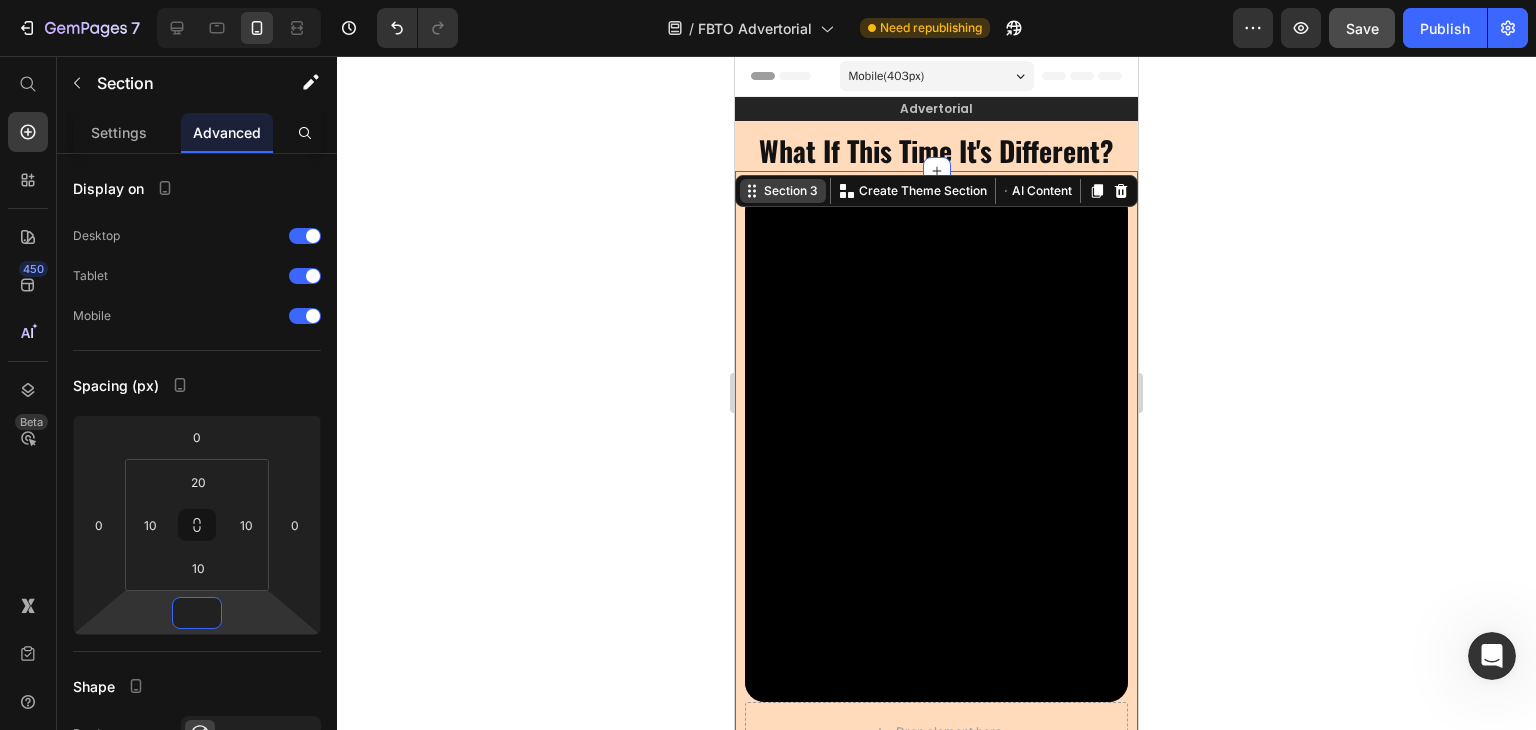 type on "0" 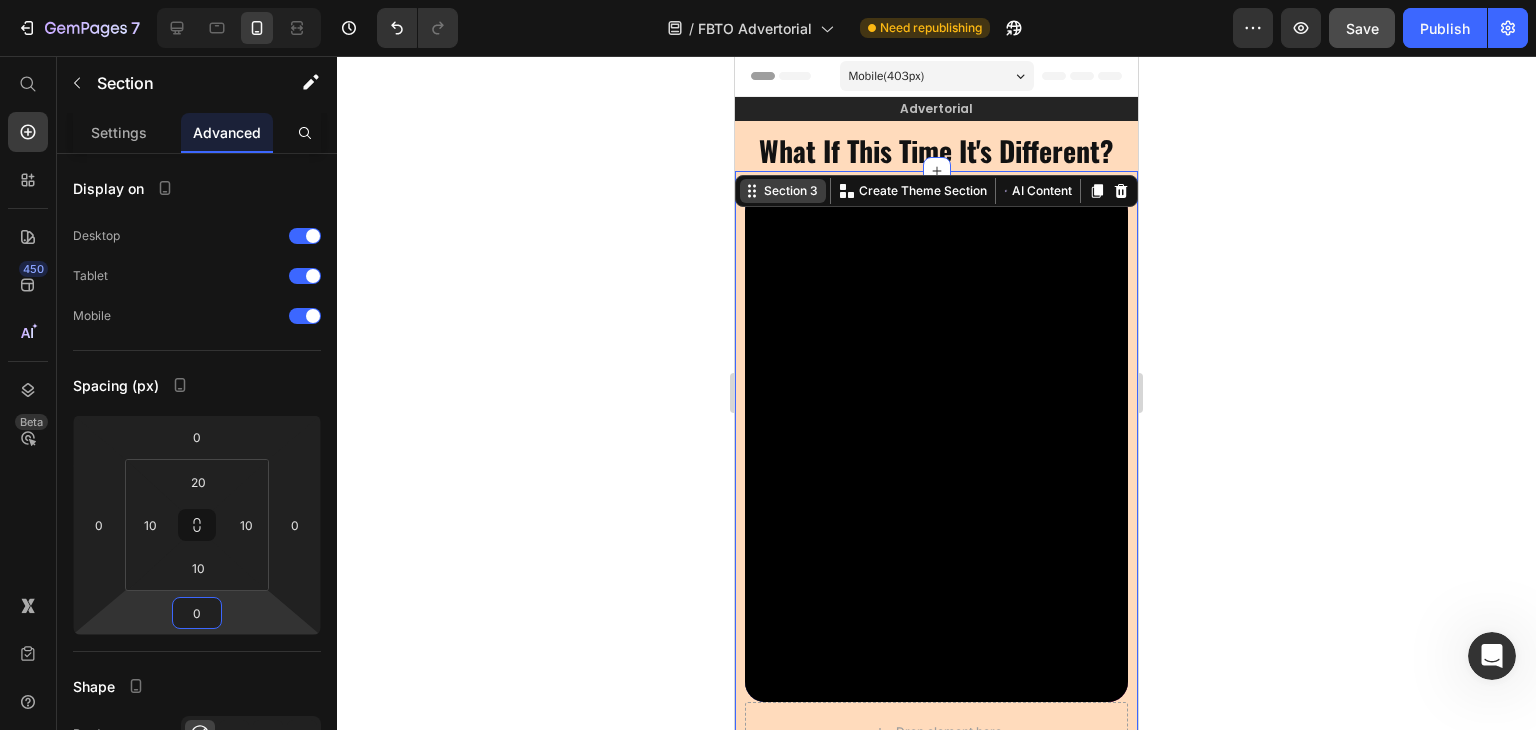 click on "Section 3" at bounding box center (791, 191) 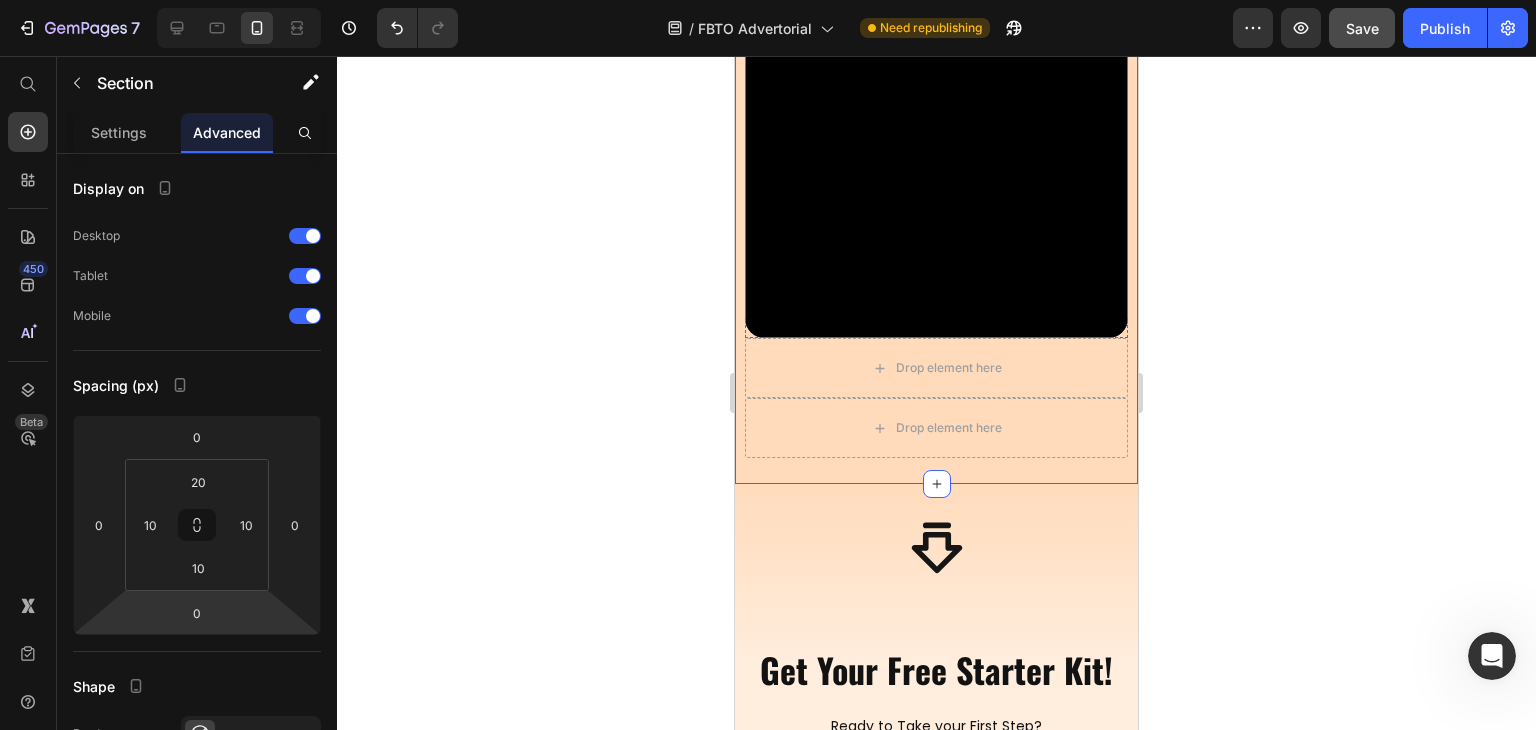 scroll, scrollTop: 400, scrollLeft: 0, axis: vertical 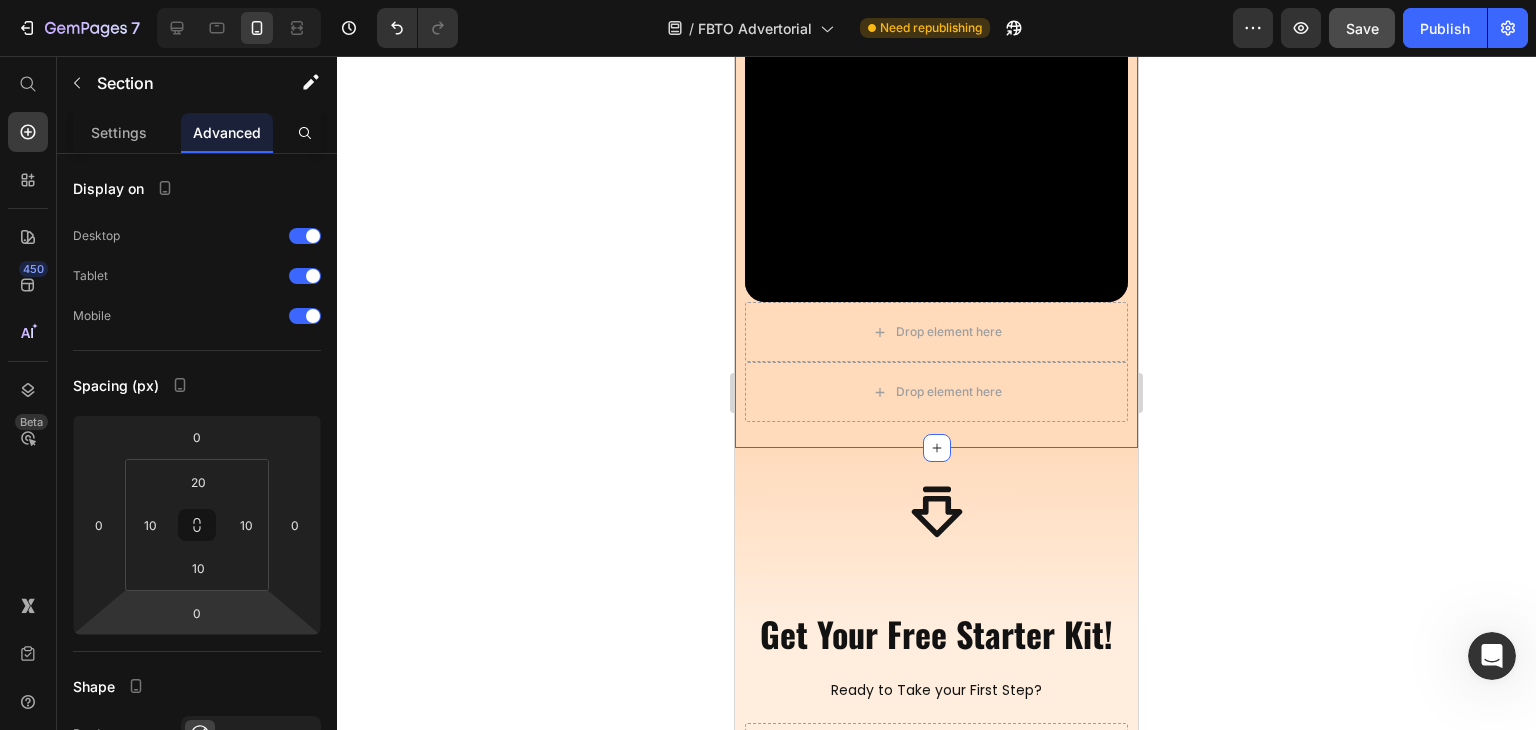 click 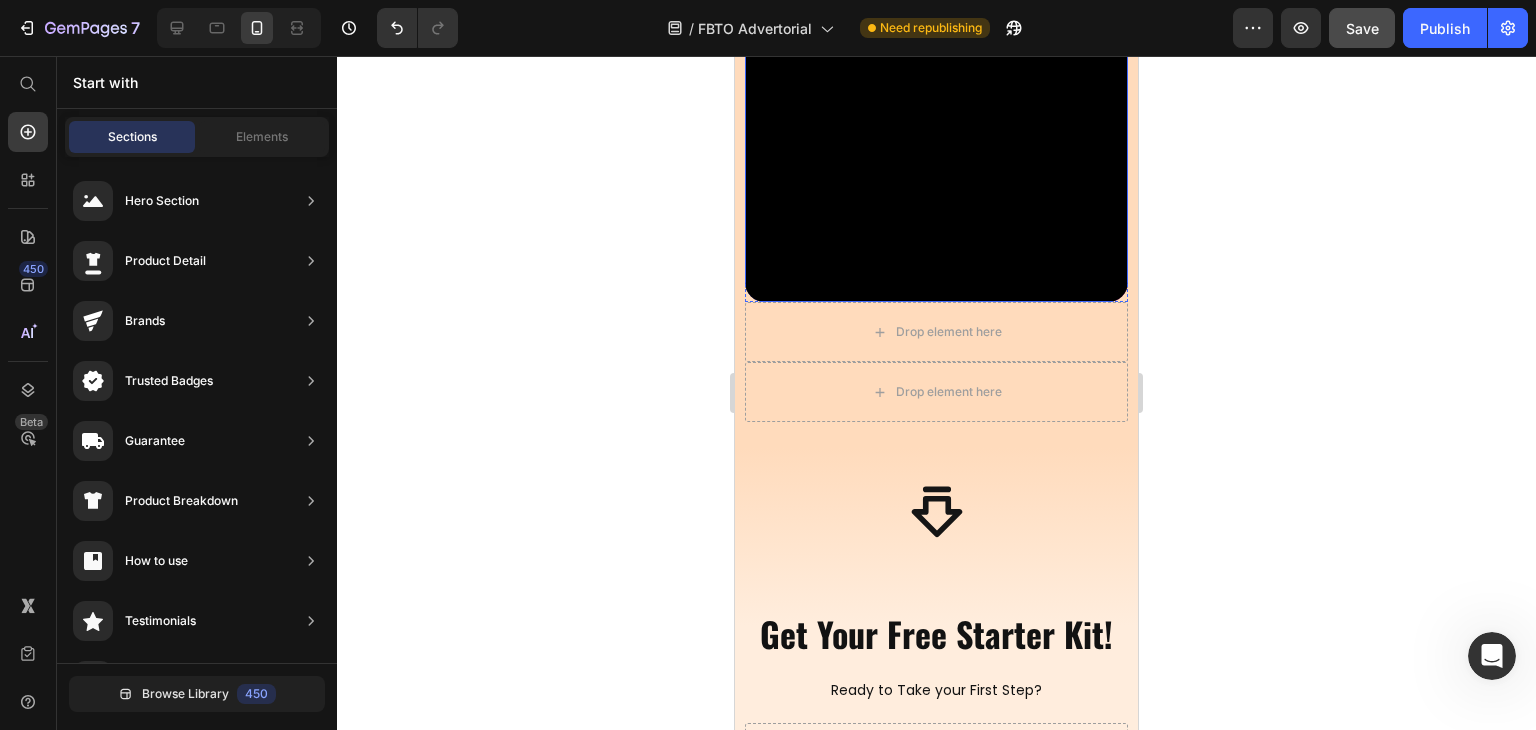 scroll, scrollTop: 0, scrollLeft: 0, axis: both 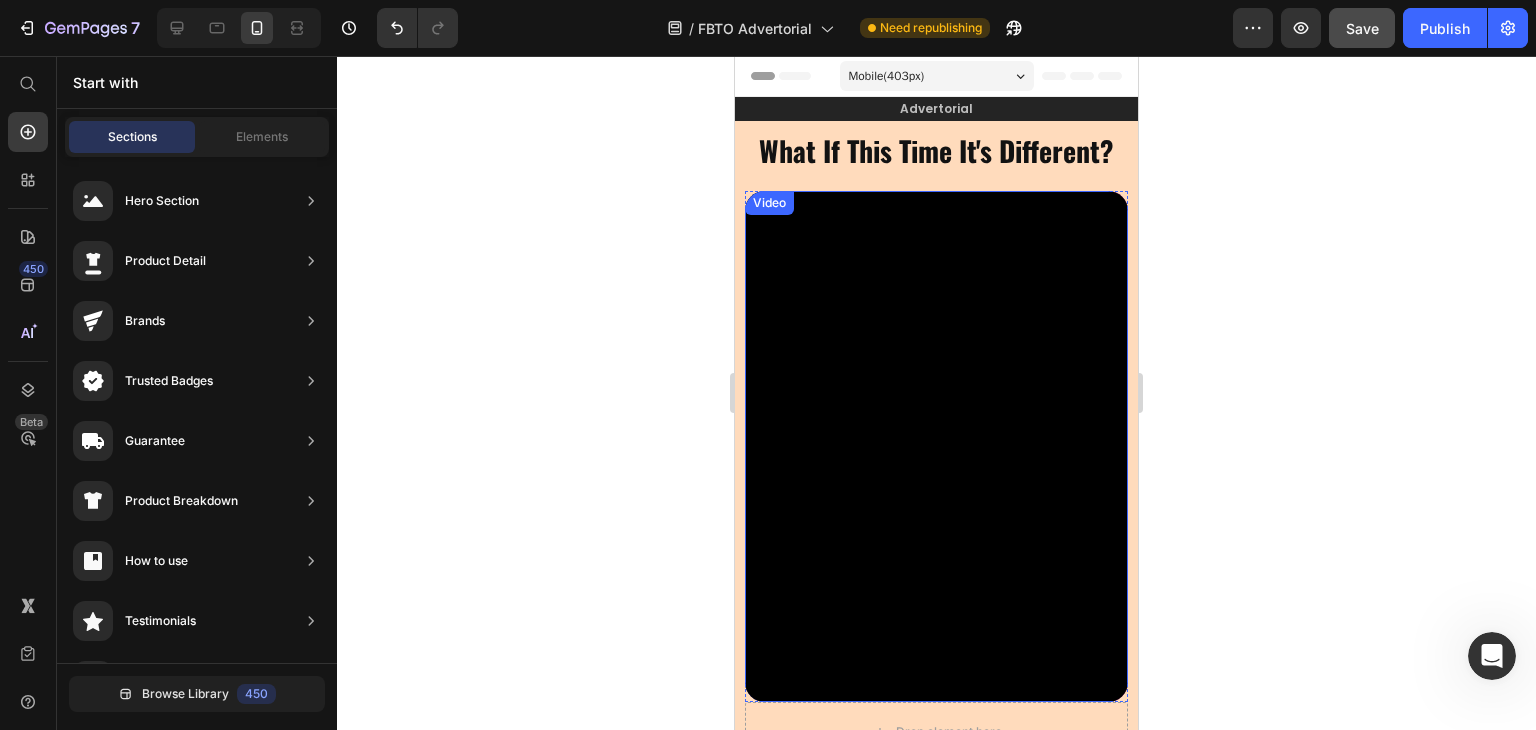 click on "Video" at bounding box center [769, 203] 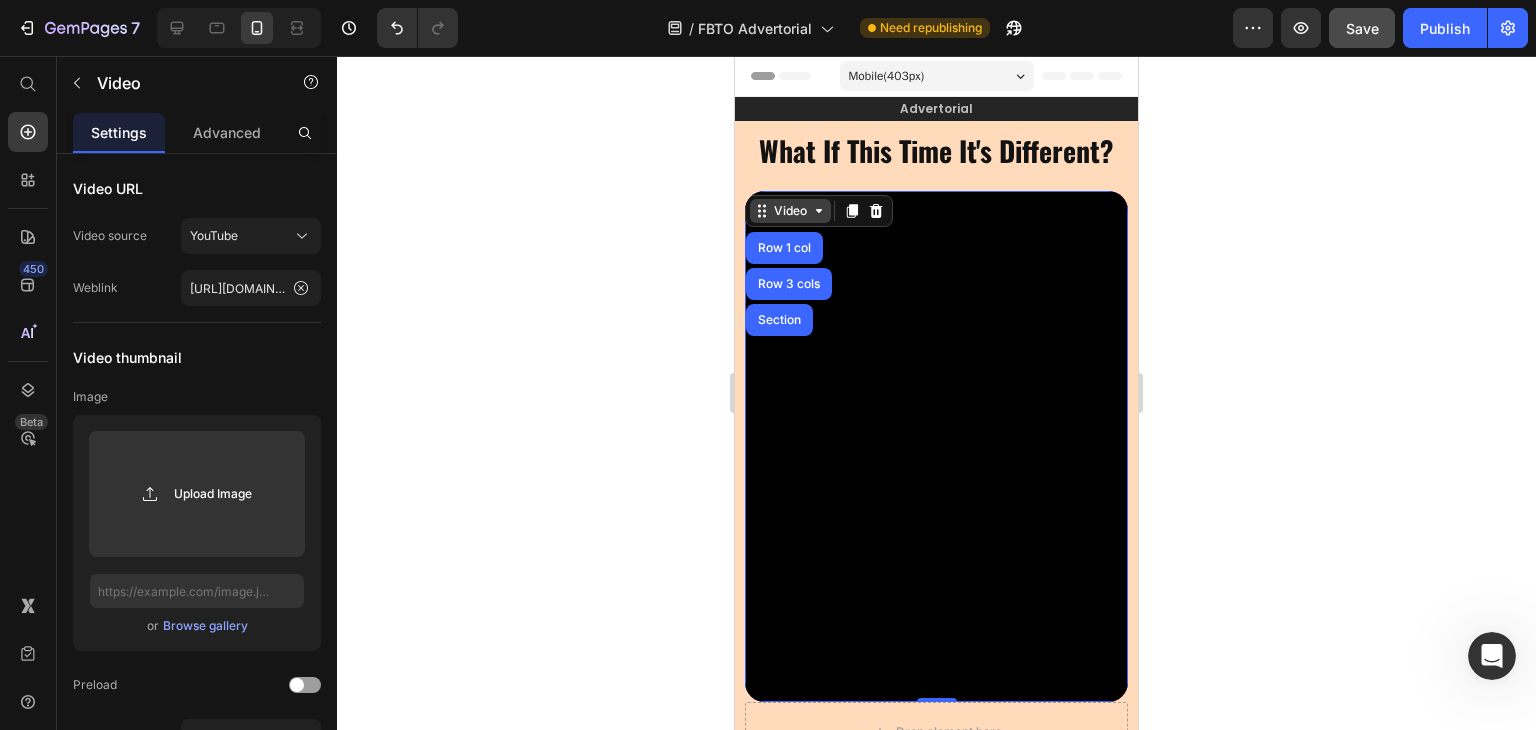 click on "Video" at bounding box center [790, 211] 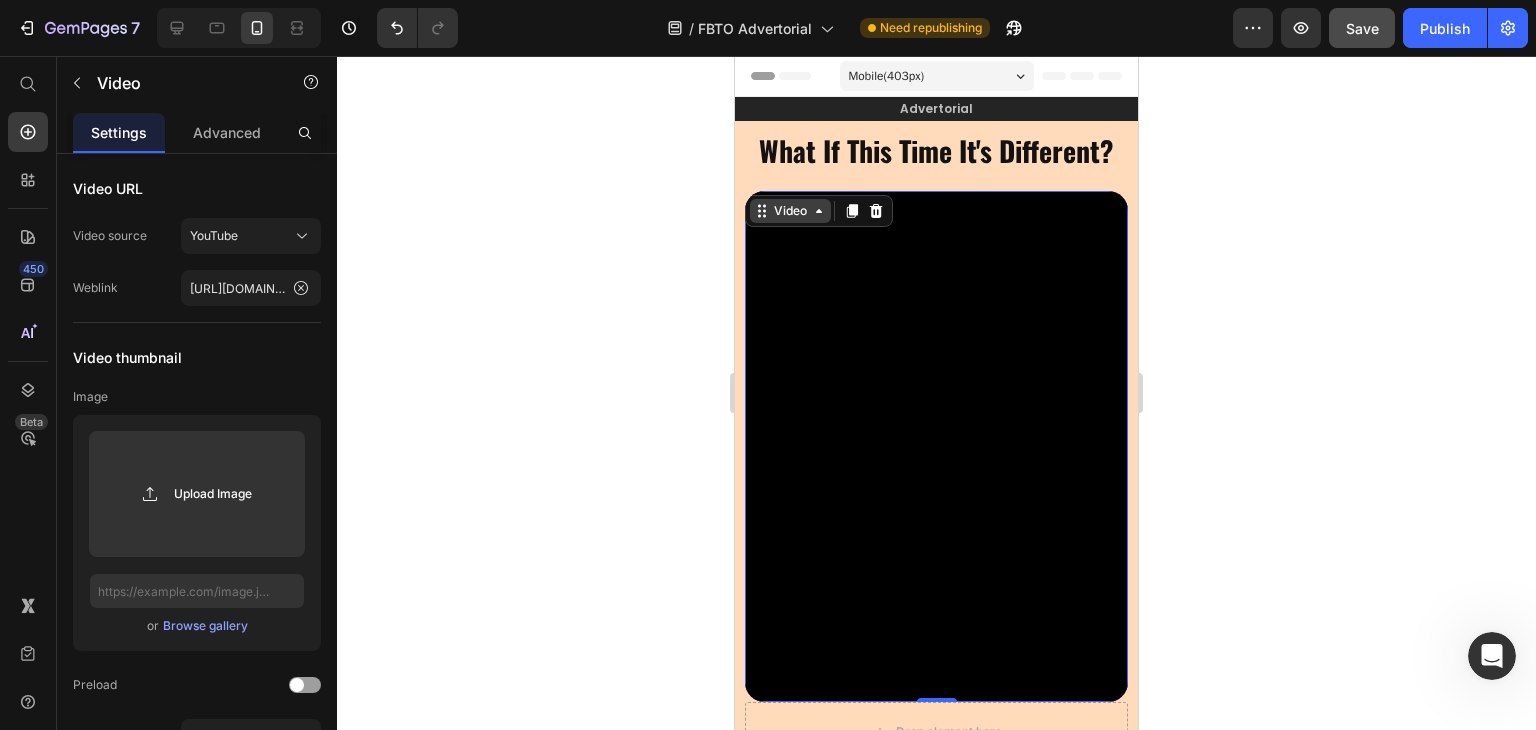 click on "Video" at bounding box center [790, 211] 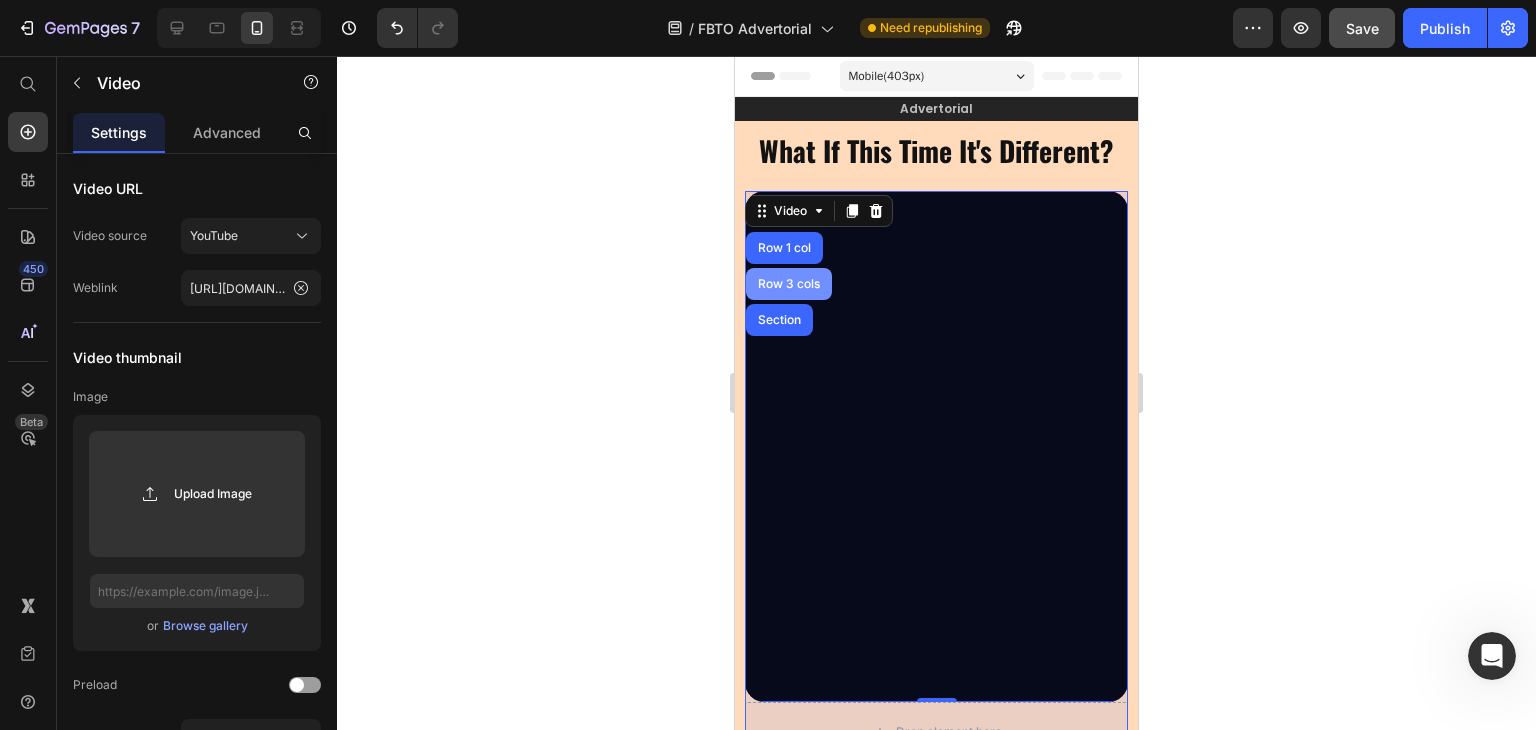 click on "Row 3 cols" at bounding box center (789, 284) 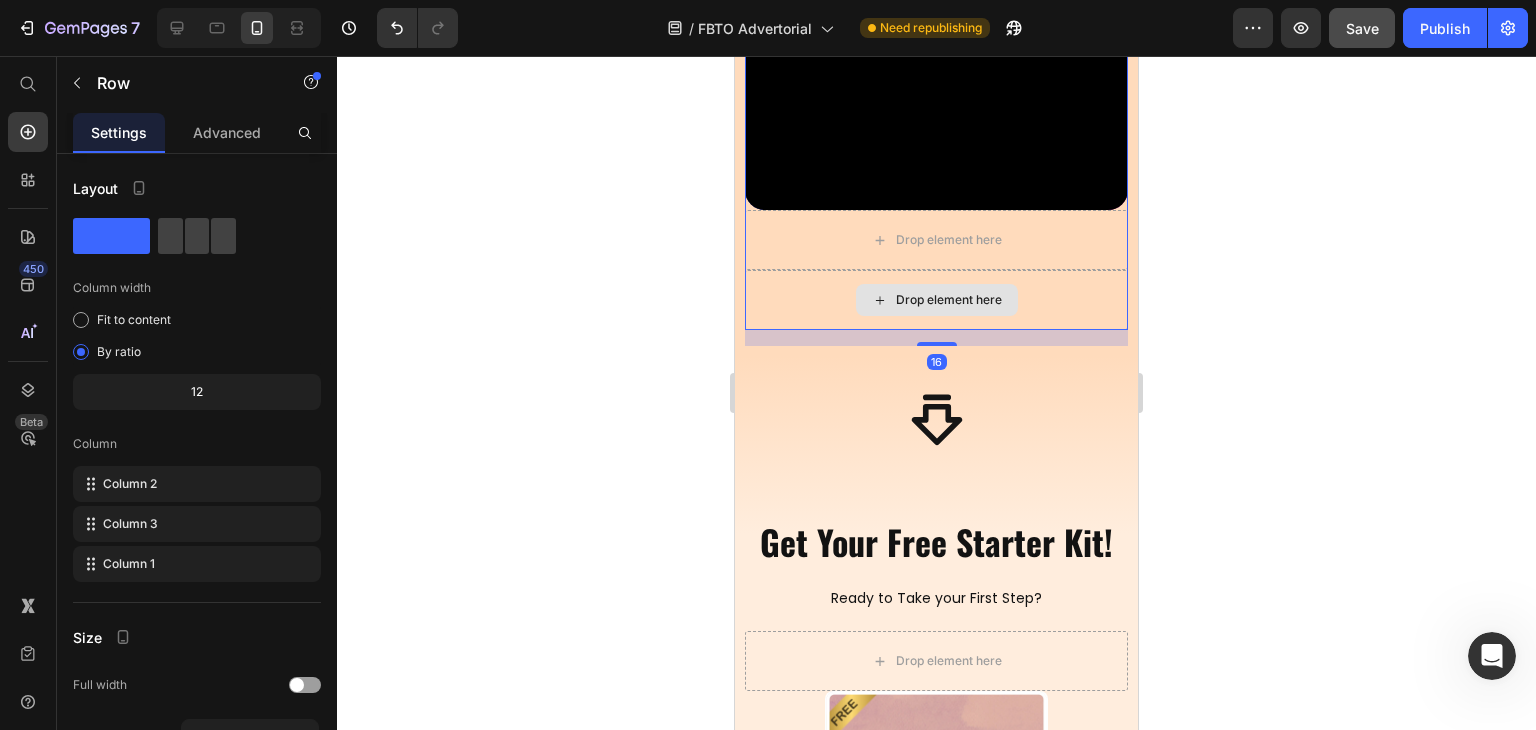 scroll, scrollTop: 500, scrollLeft: 0, axis: vertical 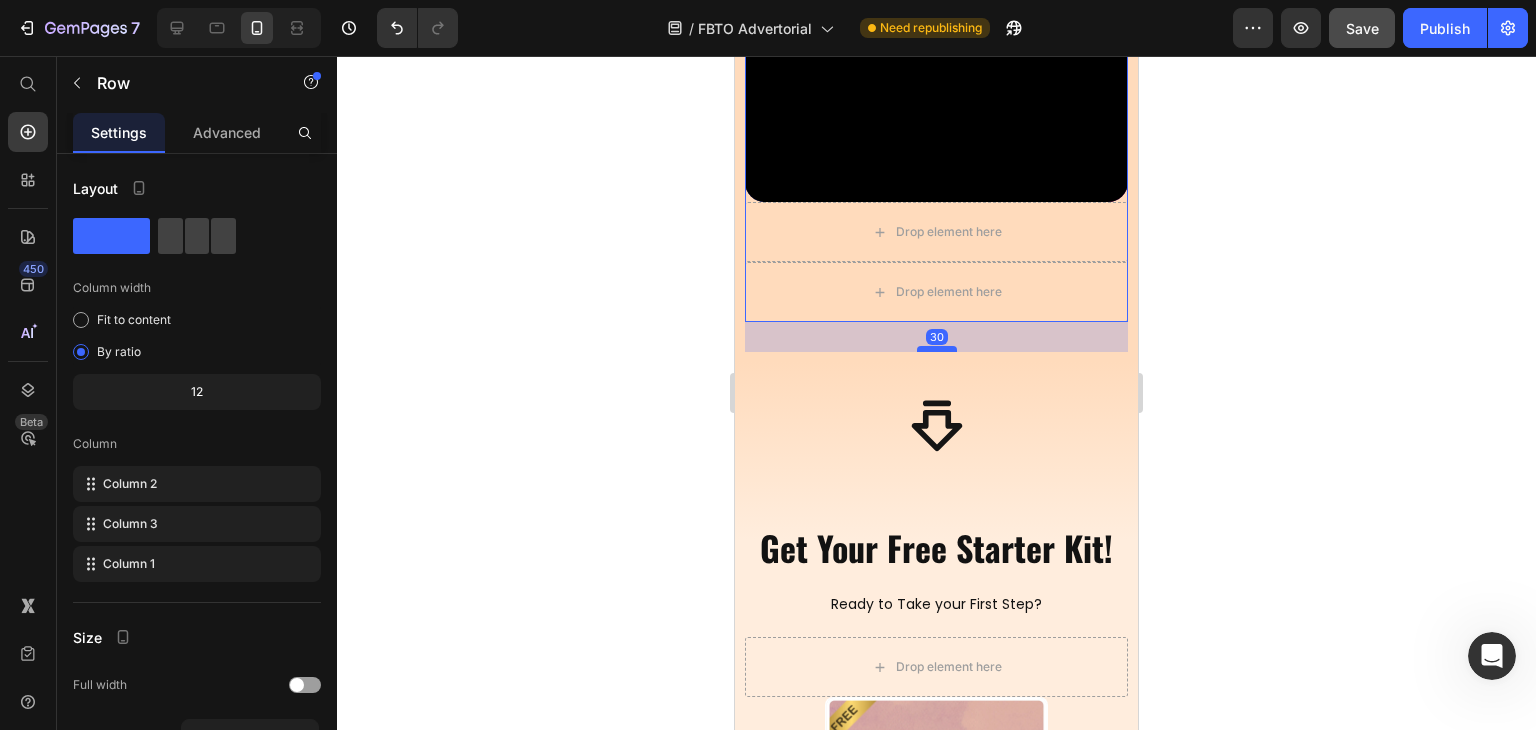 drag, startPoint x: 917, startPoint y: 315, endPoint x: 928, endPoint y: 329, distance: 17.804493 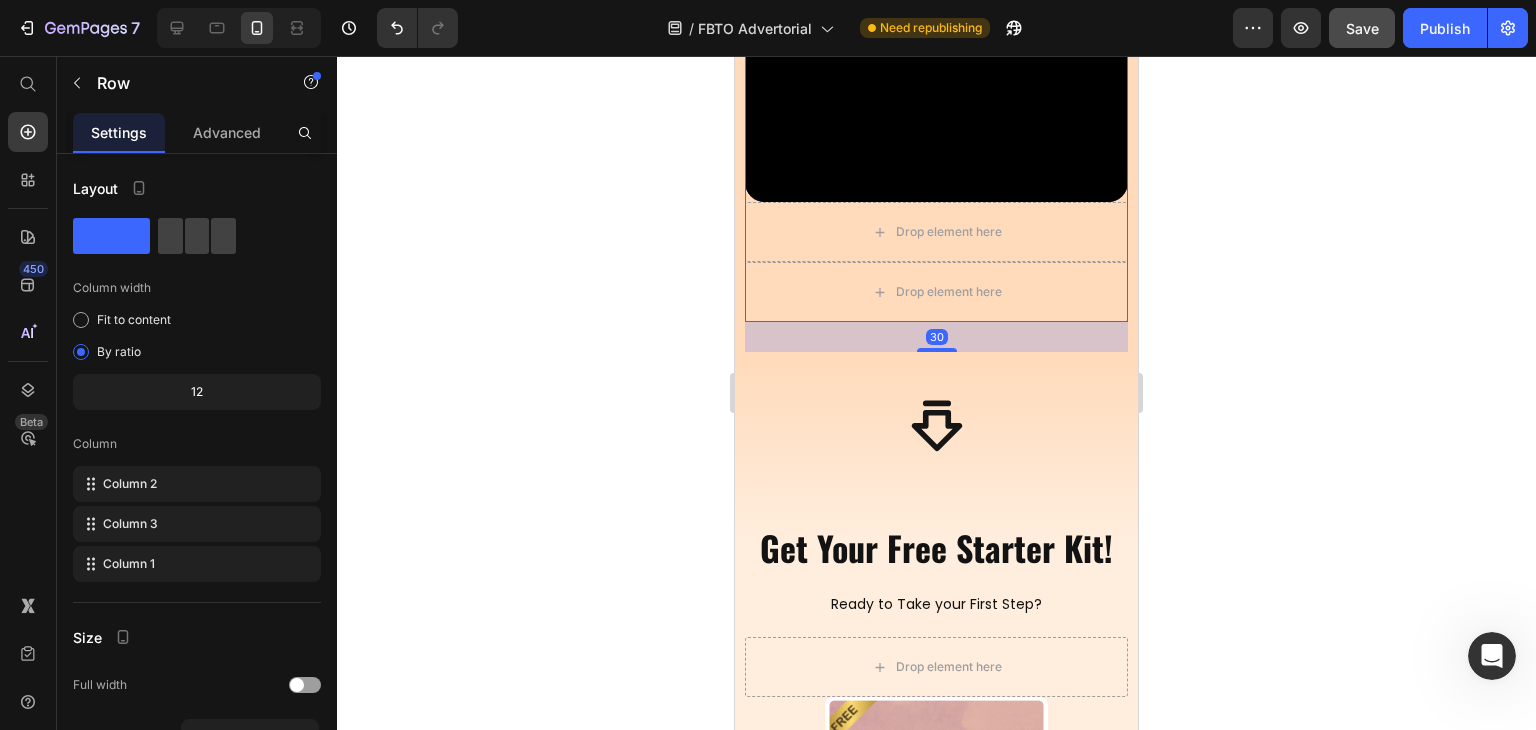 click 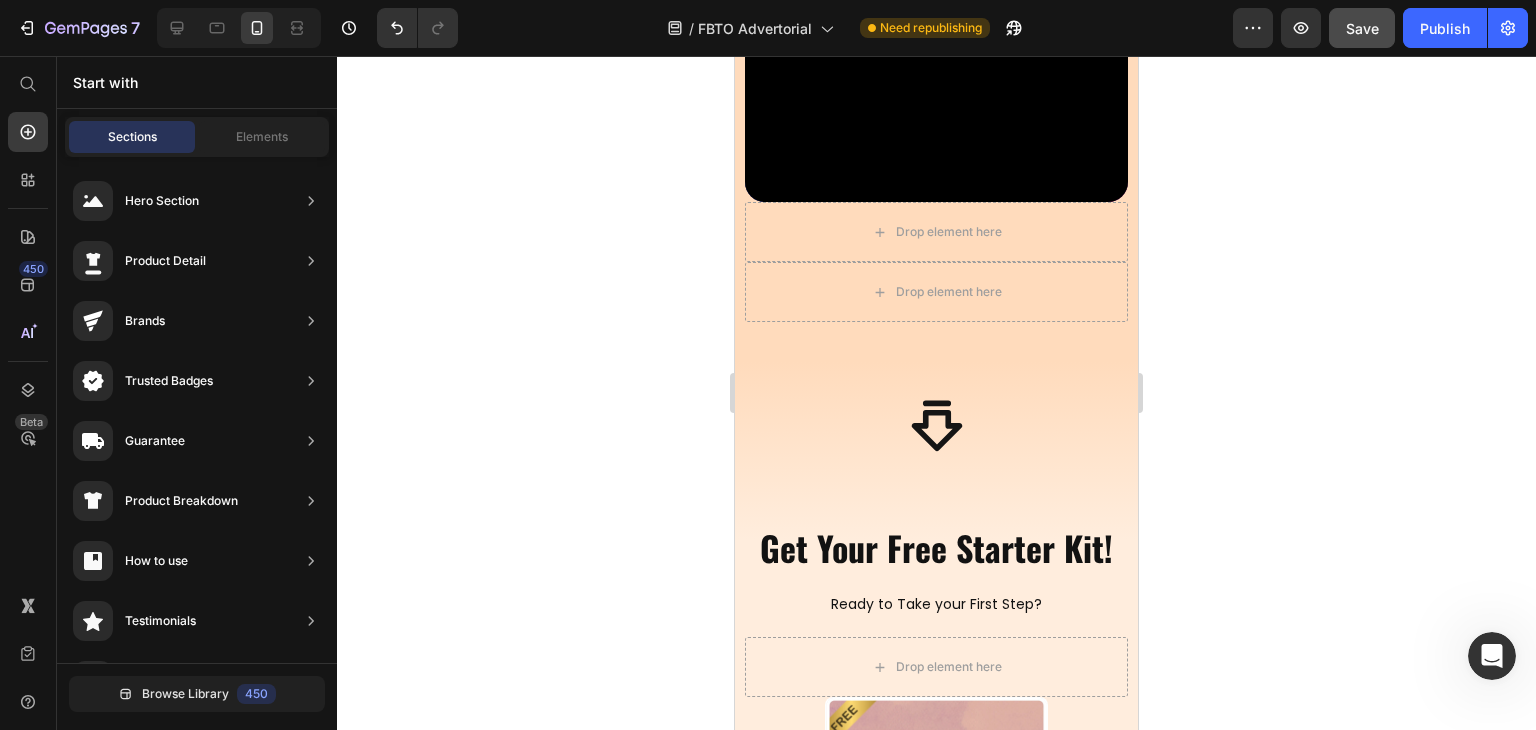 click on "Publish" at bounding box center (1445, 28) 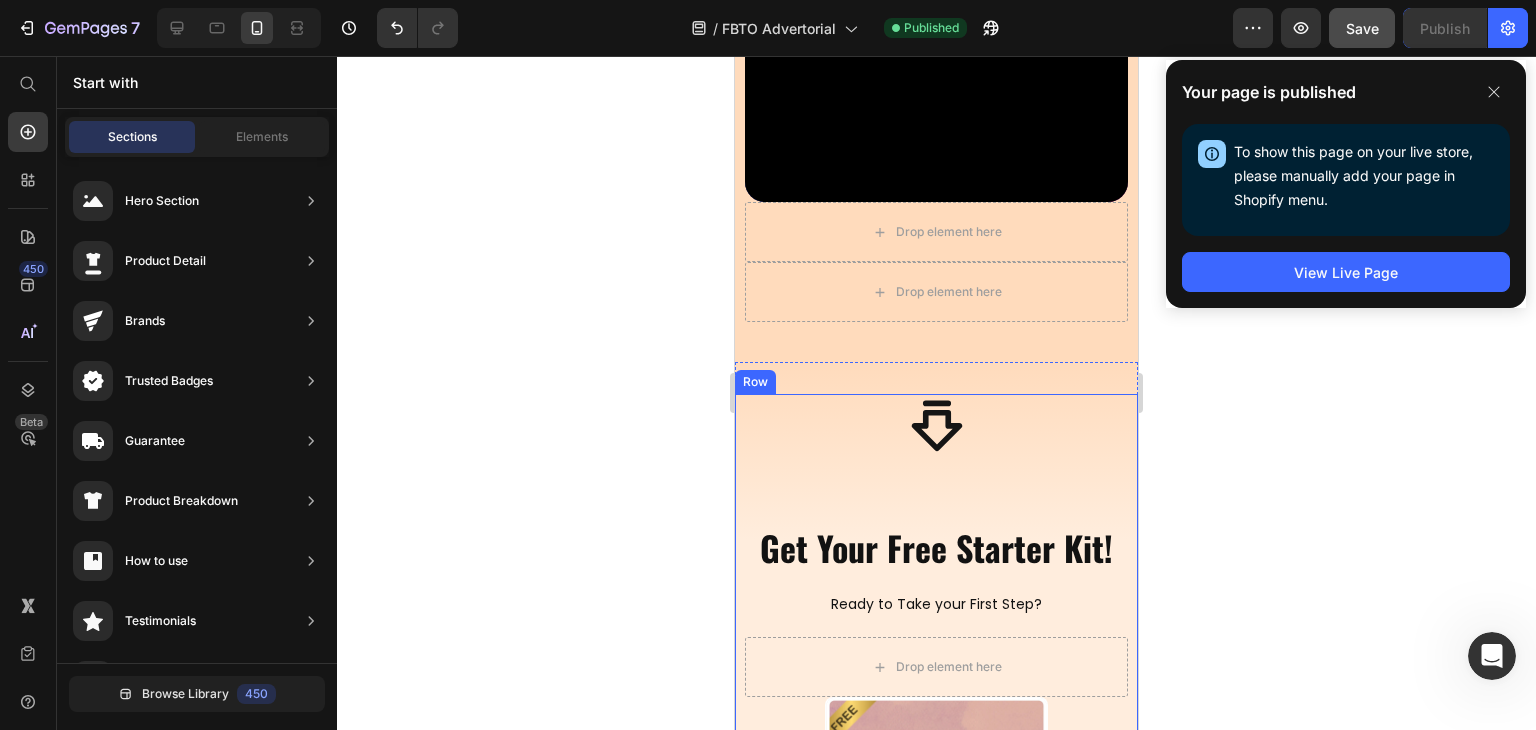 click on "Icon" at bounding box center [936, 424] 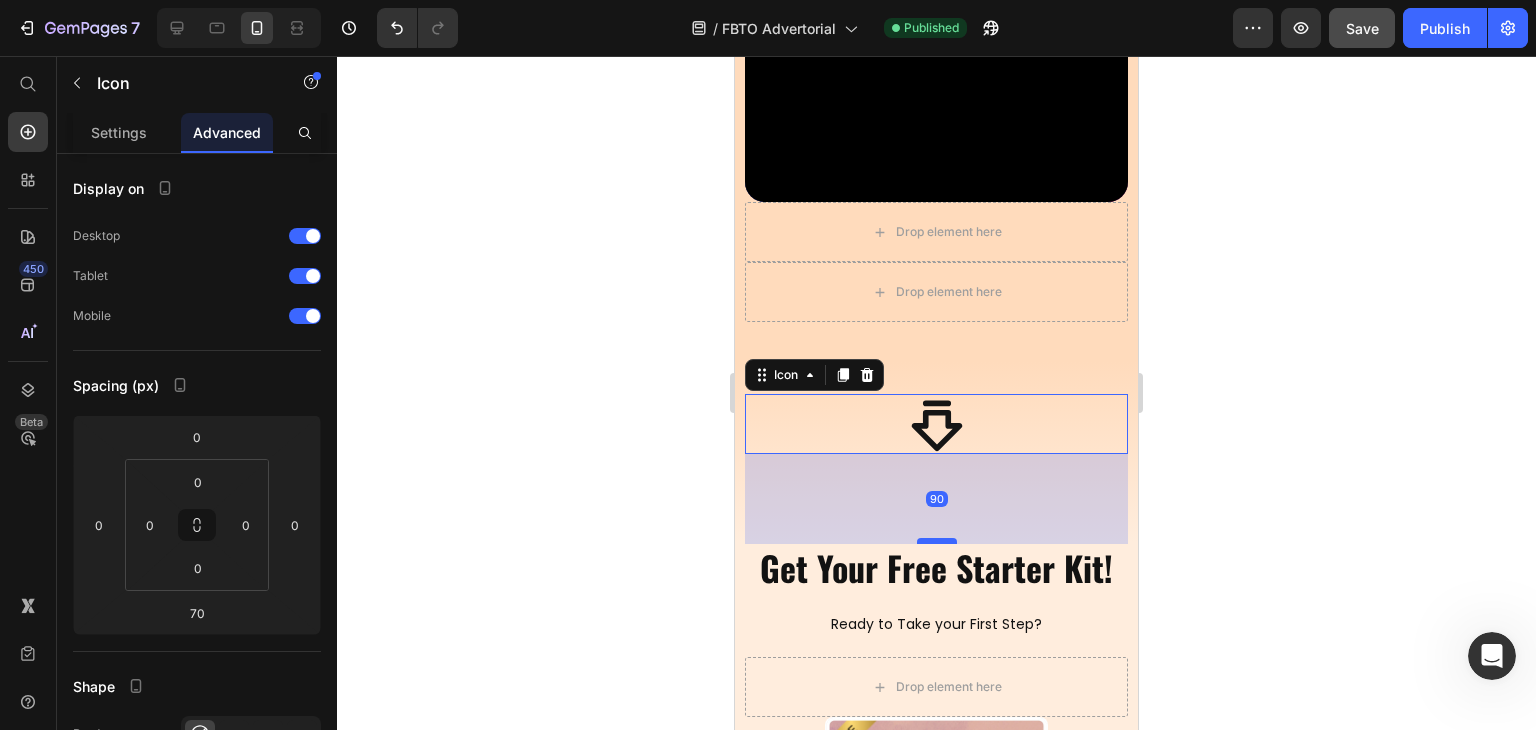 drag, startPoint x: 931, startPoint y: 501, endPoint x: 941, endPoint y: 521, distance: 22.36068 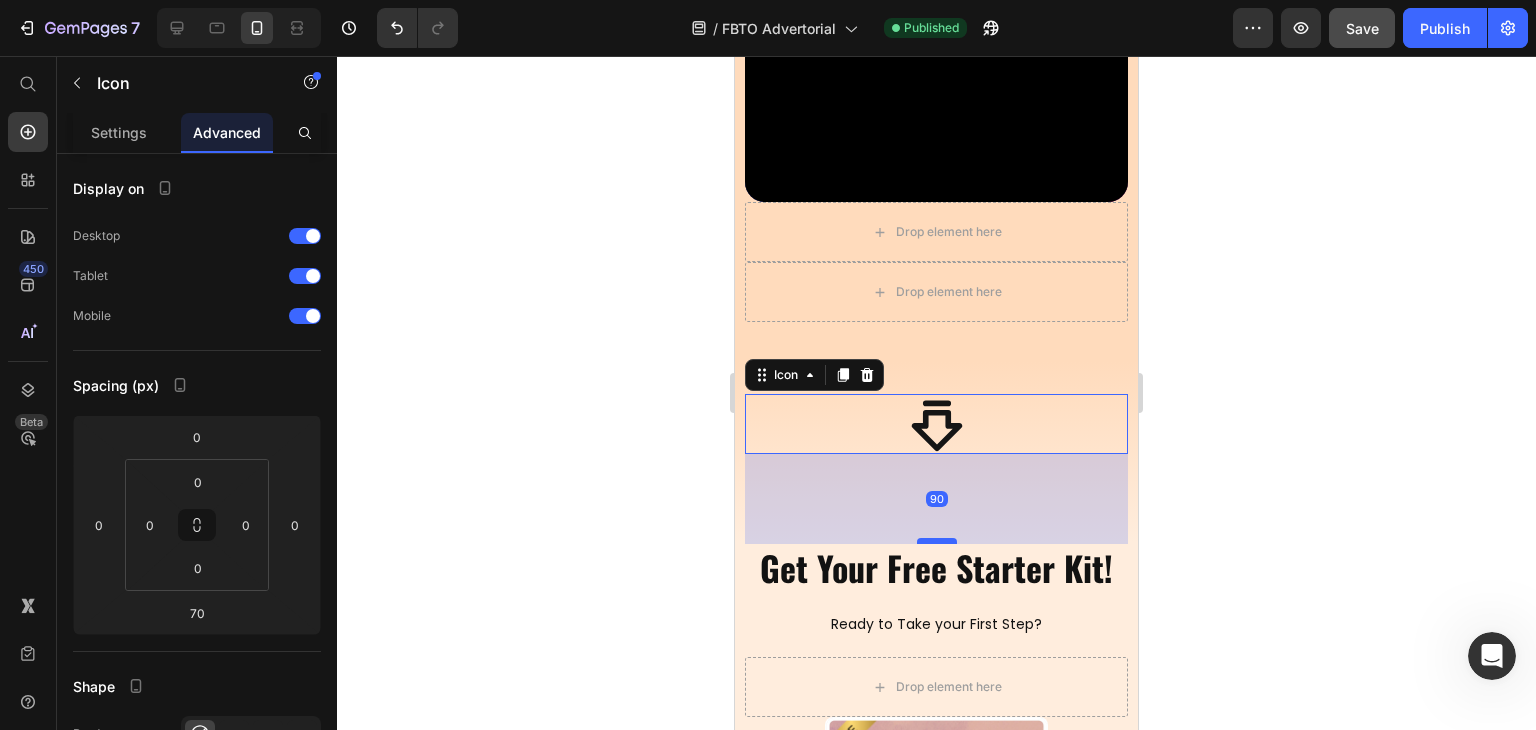 click at bounding box center (937, 541) 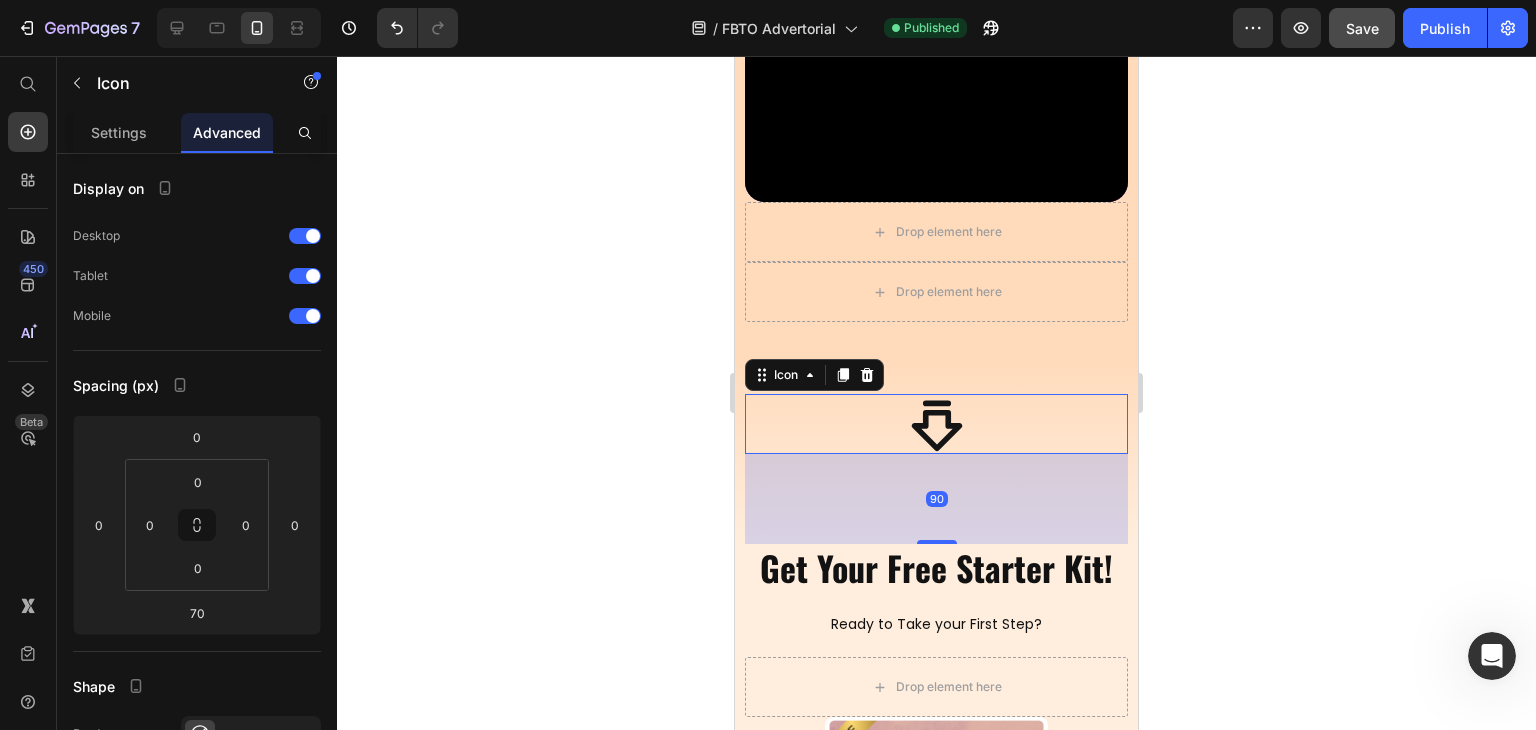 type on "90" 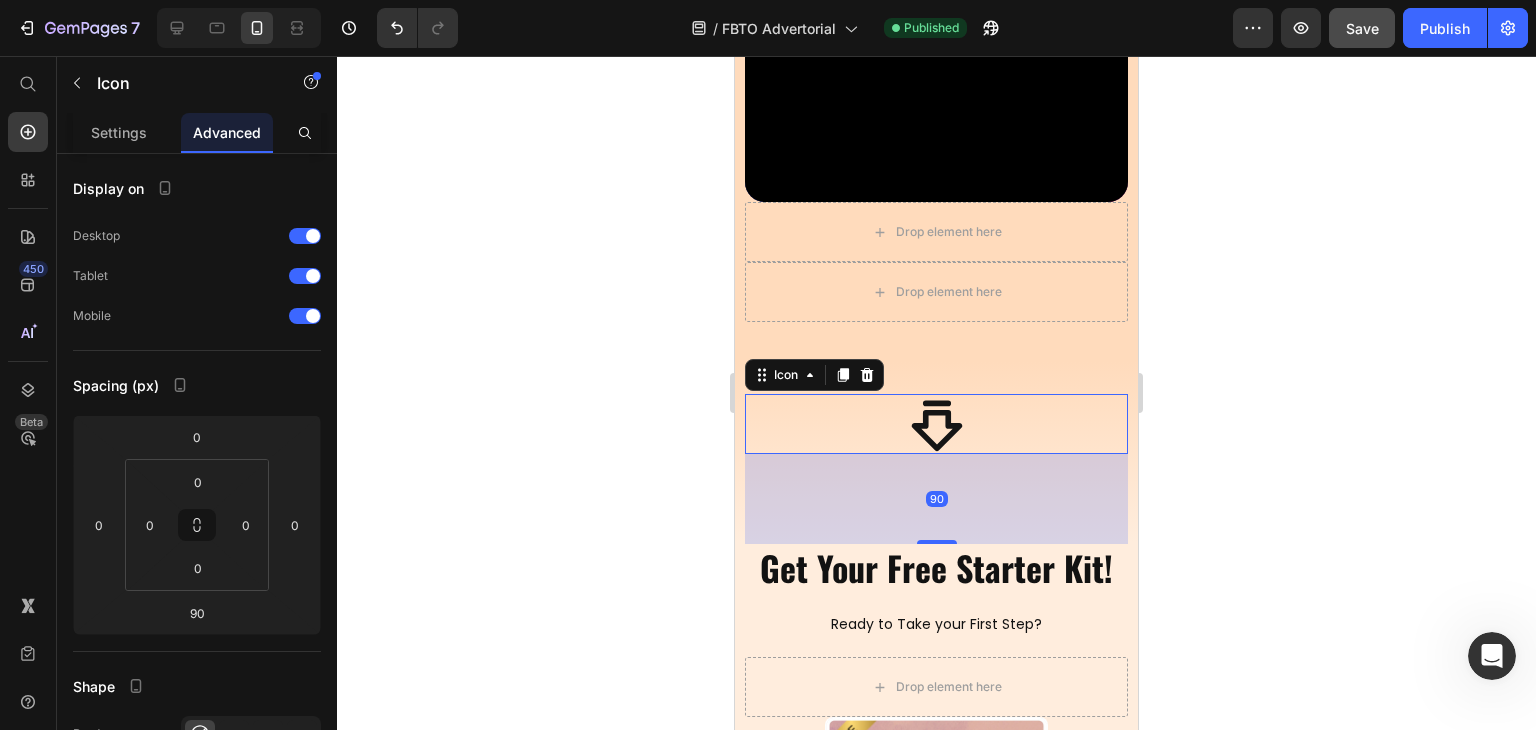 drag, startPoint x: 1442, startPoint y: 34, endPoint x: 1349, endPoint y: 182, distance: 174.79416 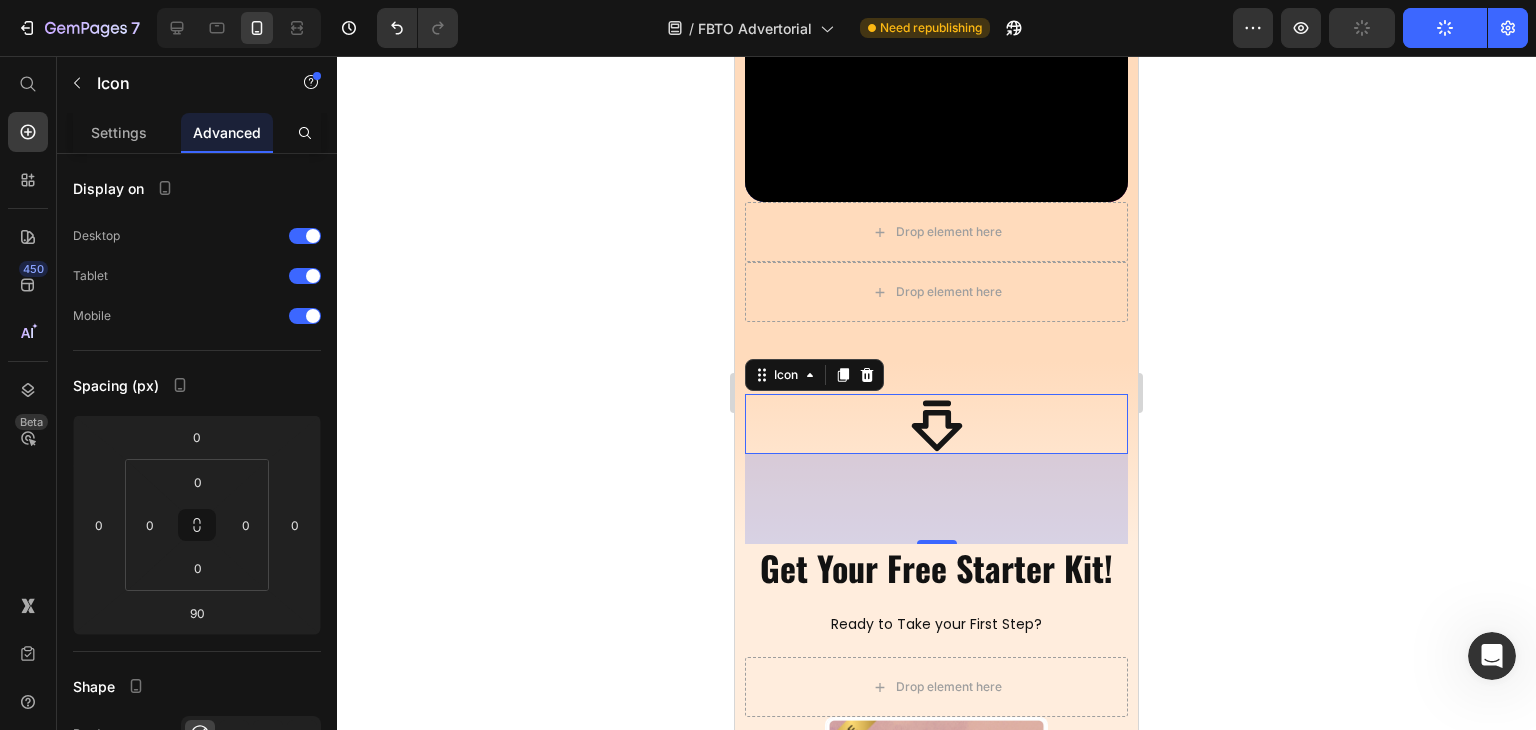 click 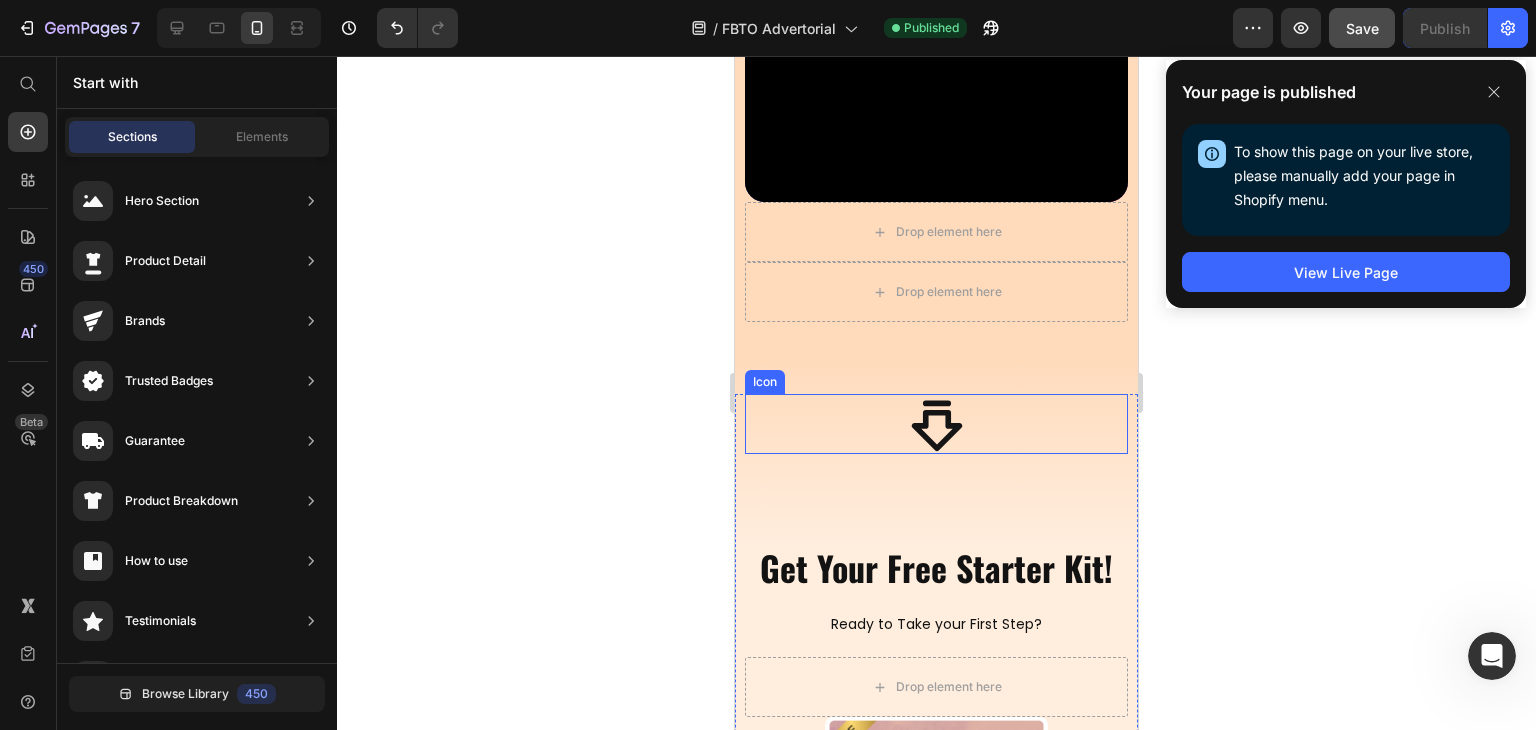 click on "Icon" at bounding box center [936, 424] 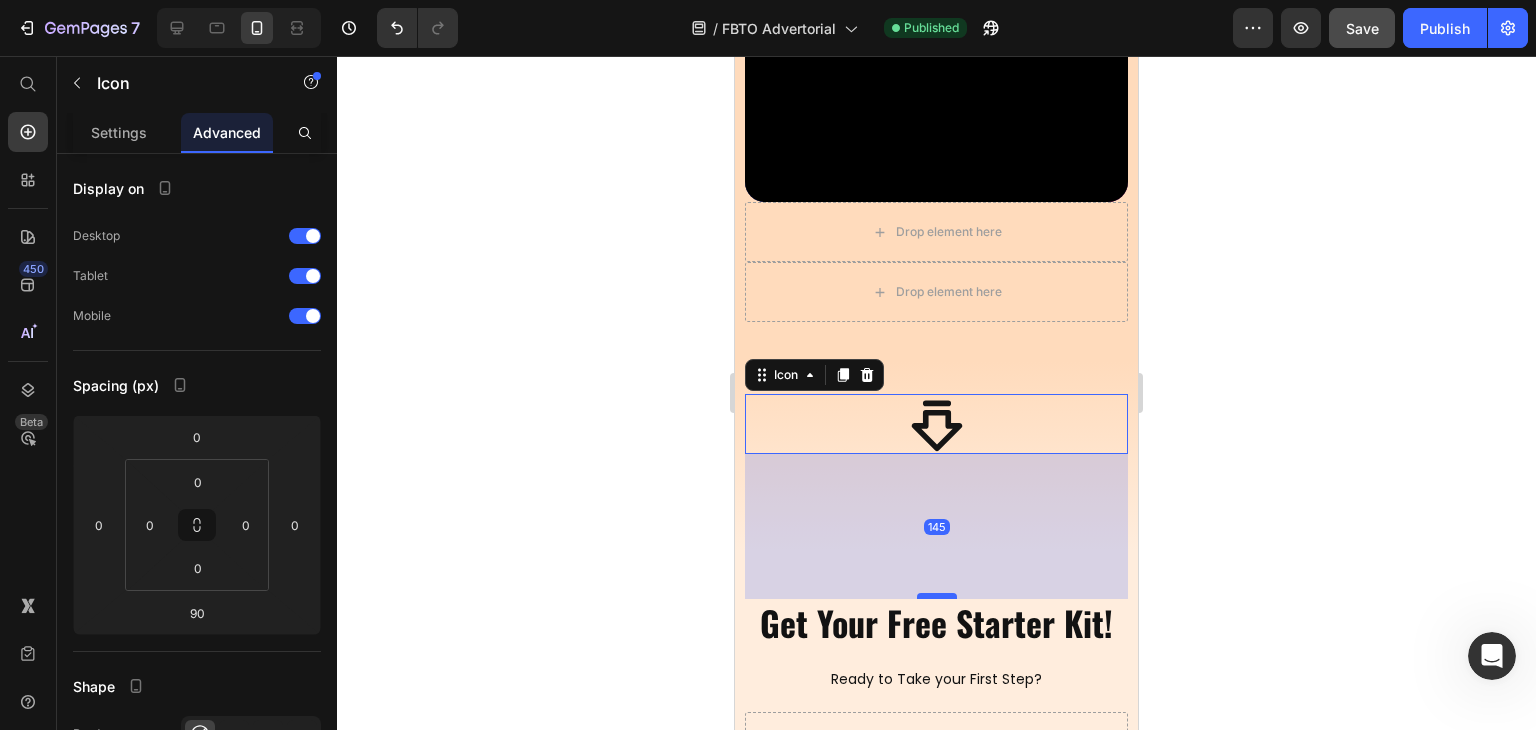 drag, startPoint x: 923, startPoint y: 522, endPoint x: 936, endPoint y: 577, distance: 56.515484 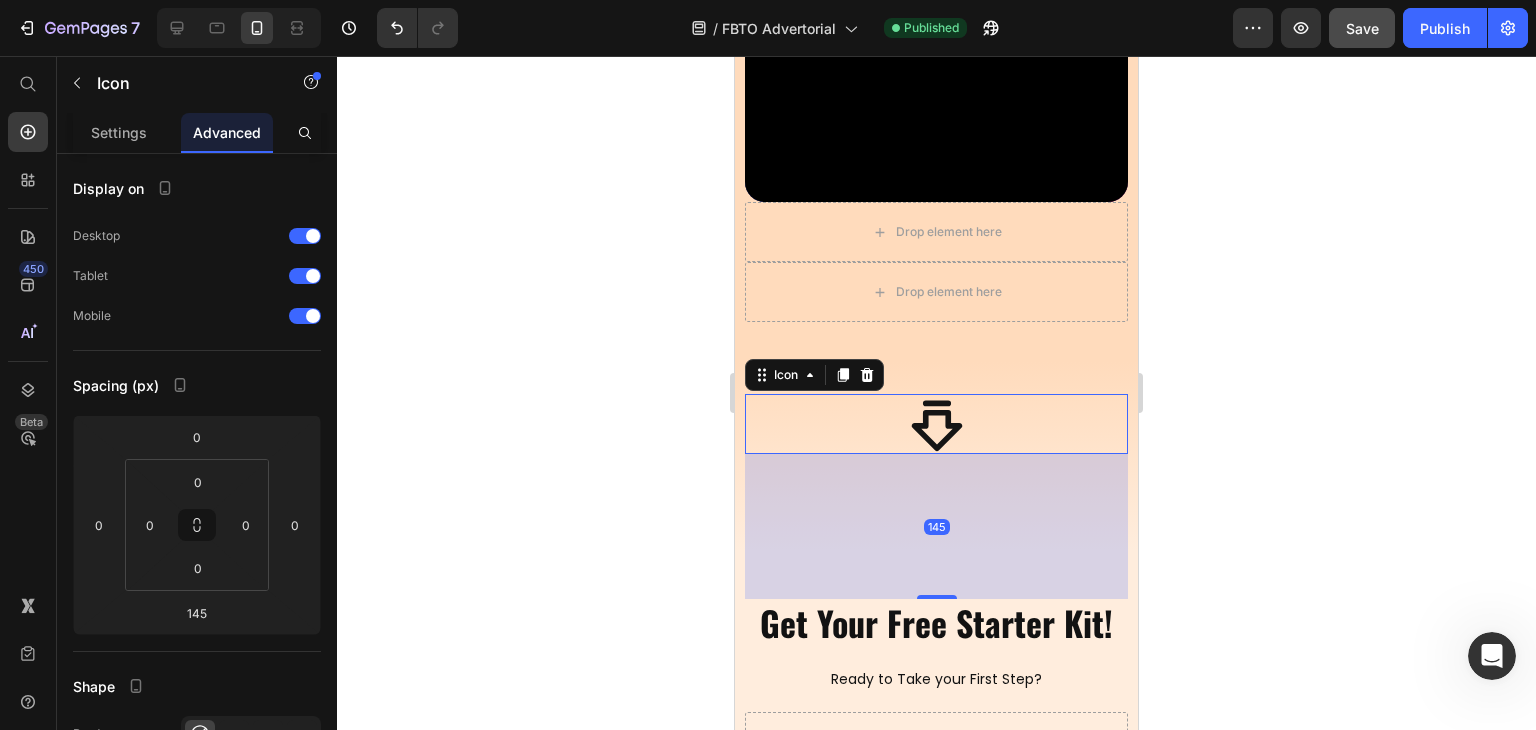 click 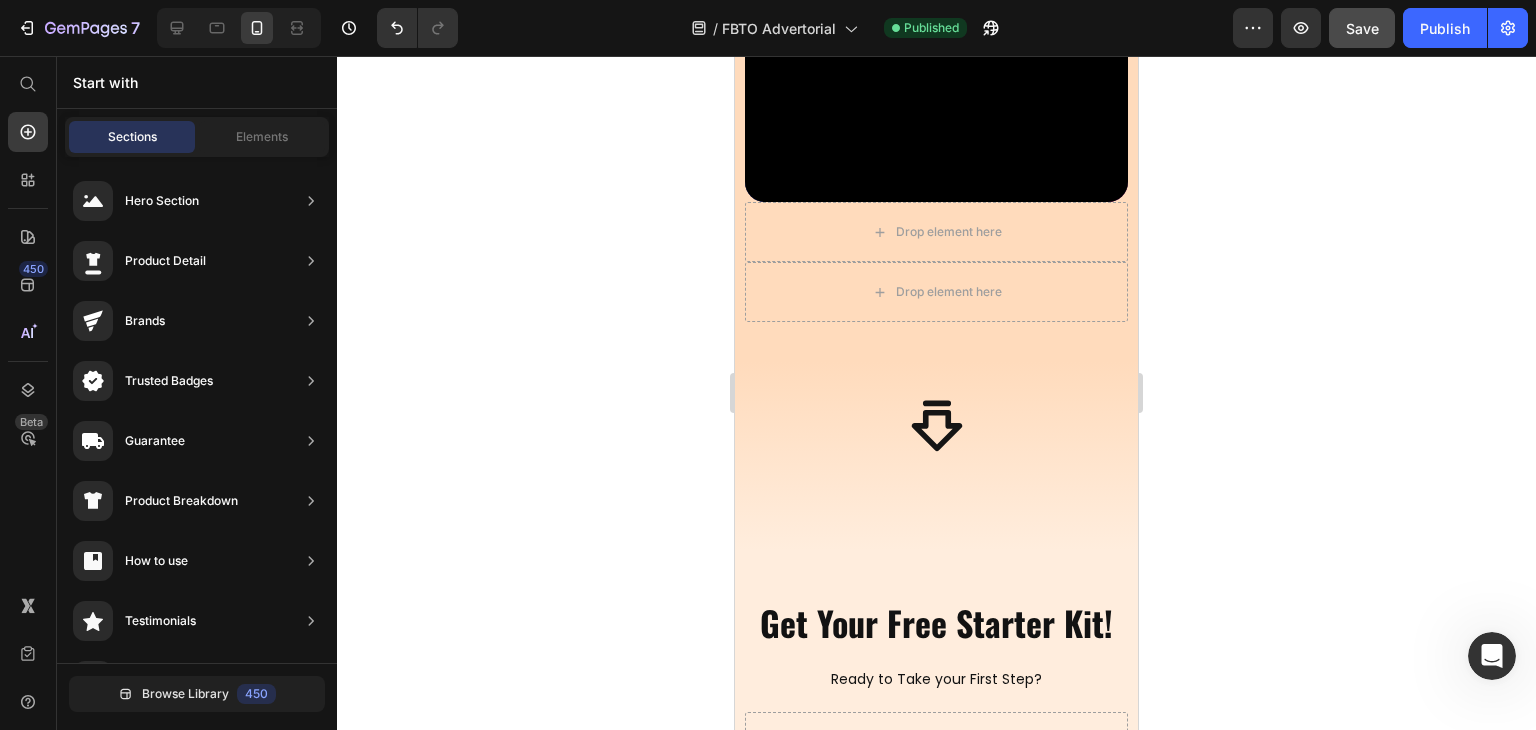 click on "Save" 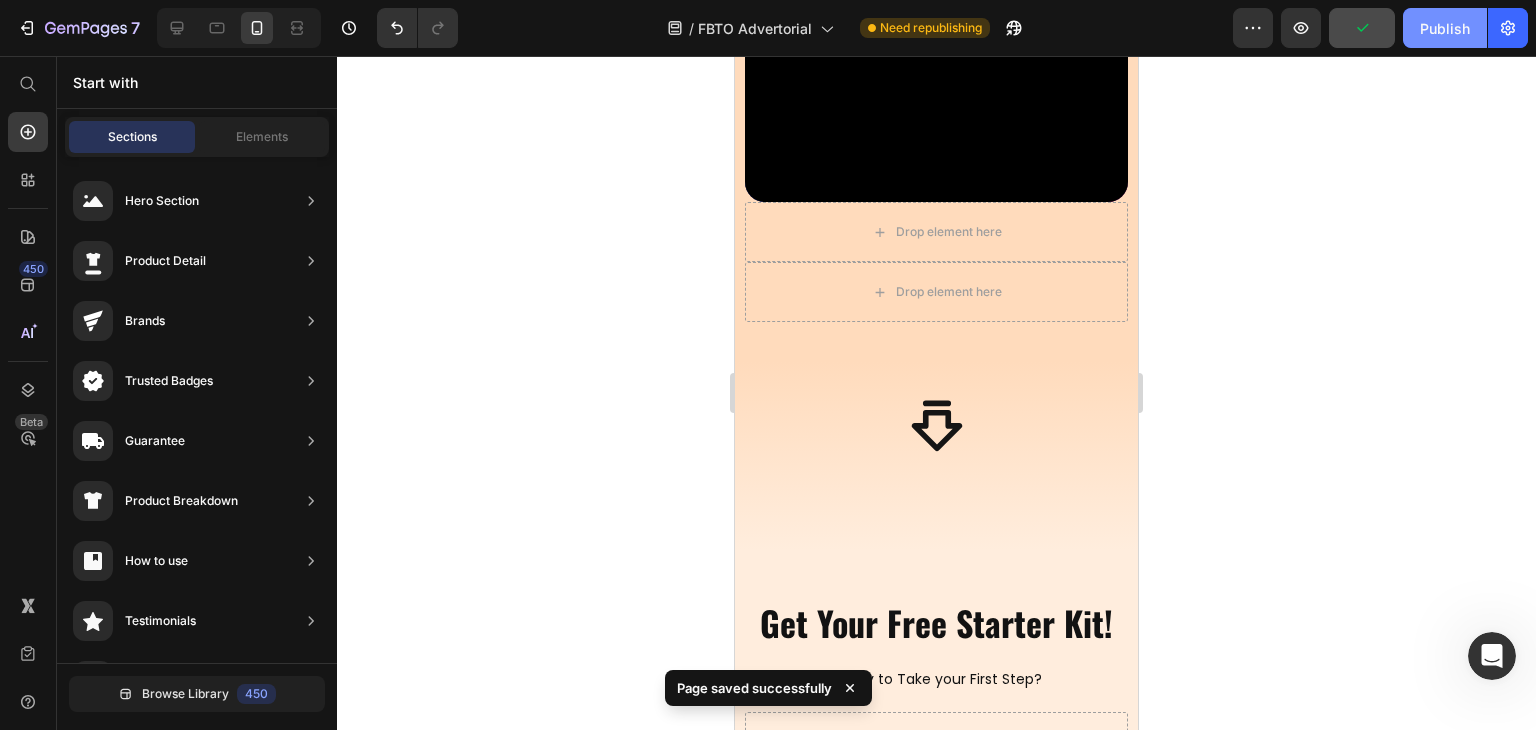 click on "Publish" at bounding box center [1445, 28] 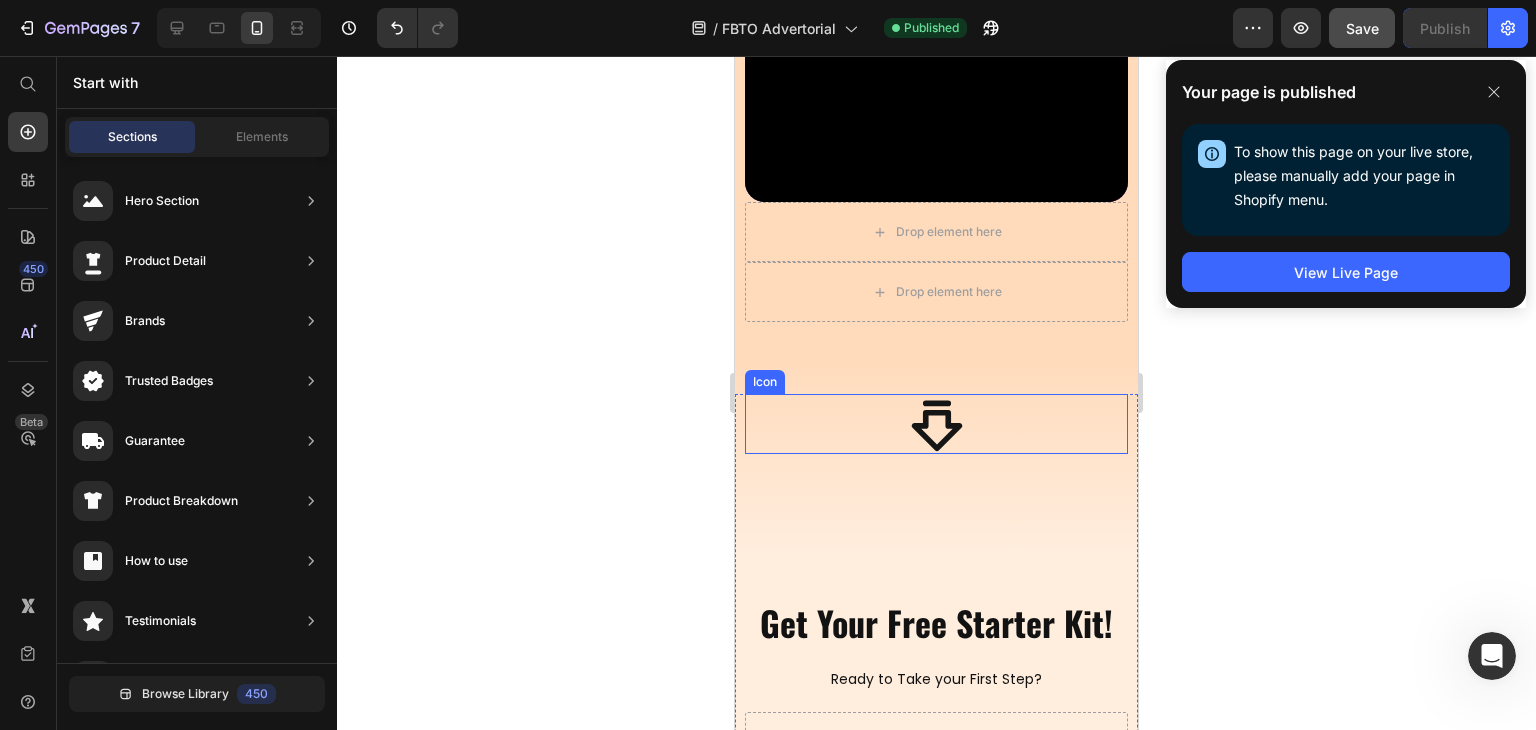 click 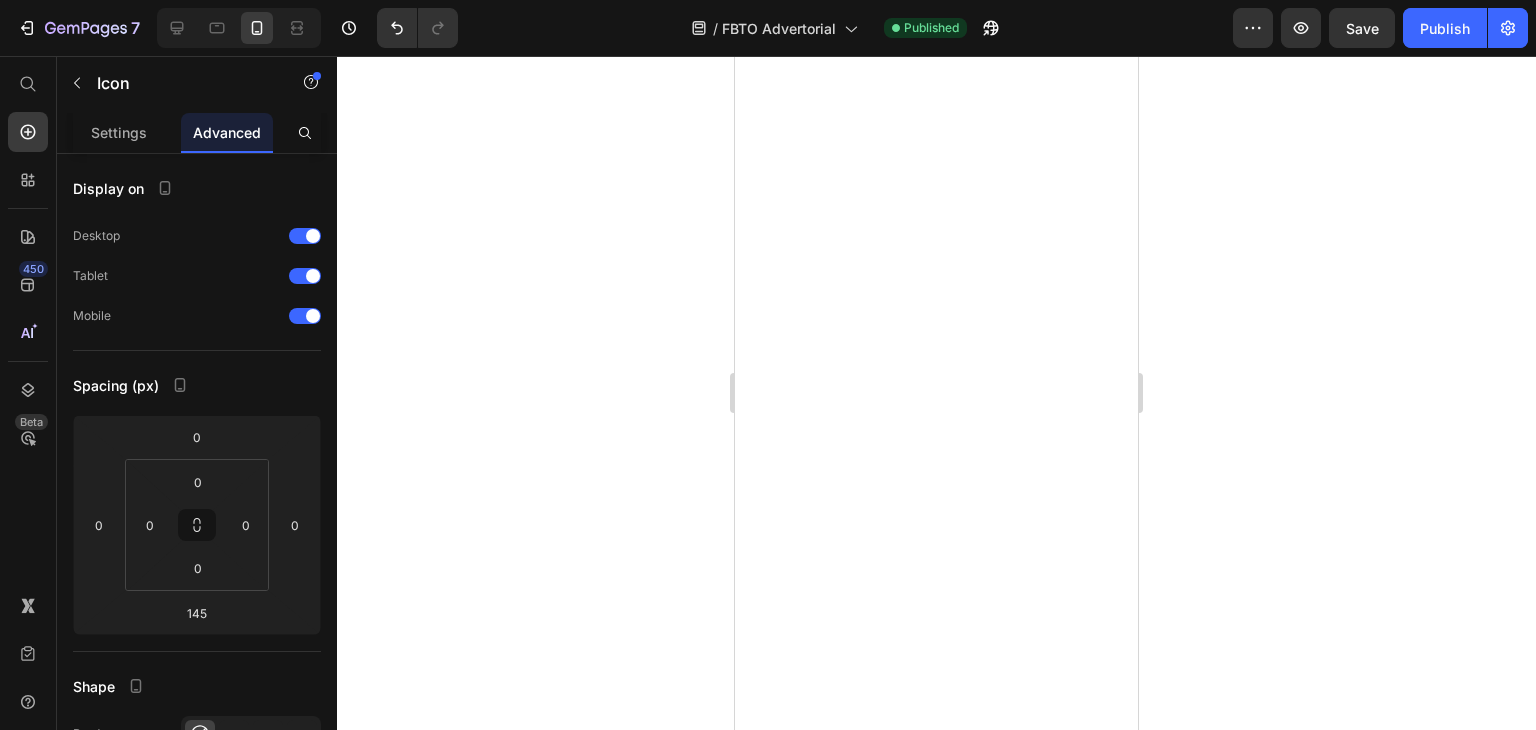 scroll, scrollTop: 0, scrollLeft: 0, axis: both 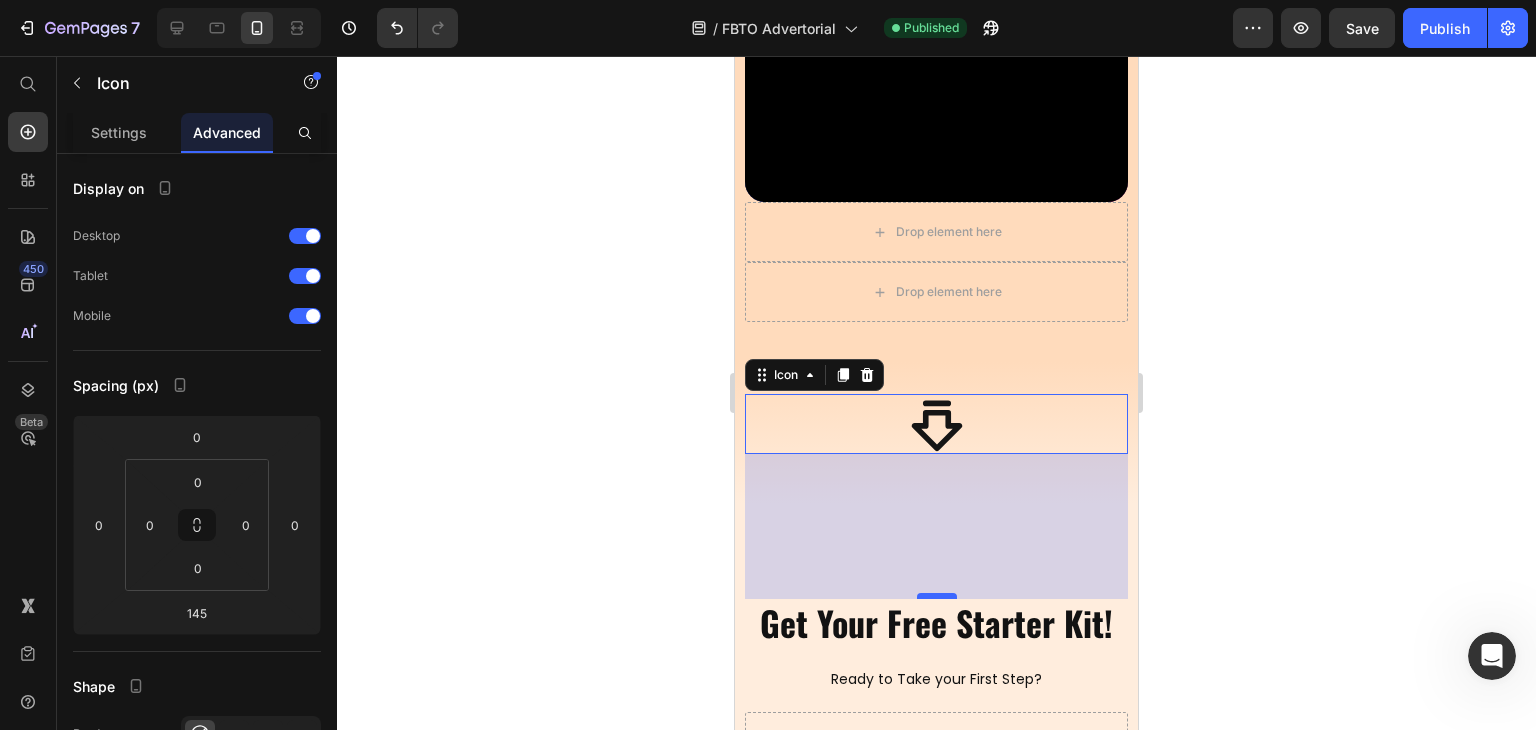 click at bounding box center [937, 596] 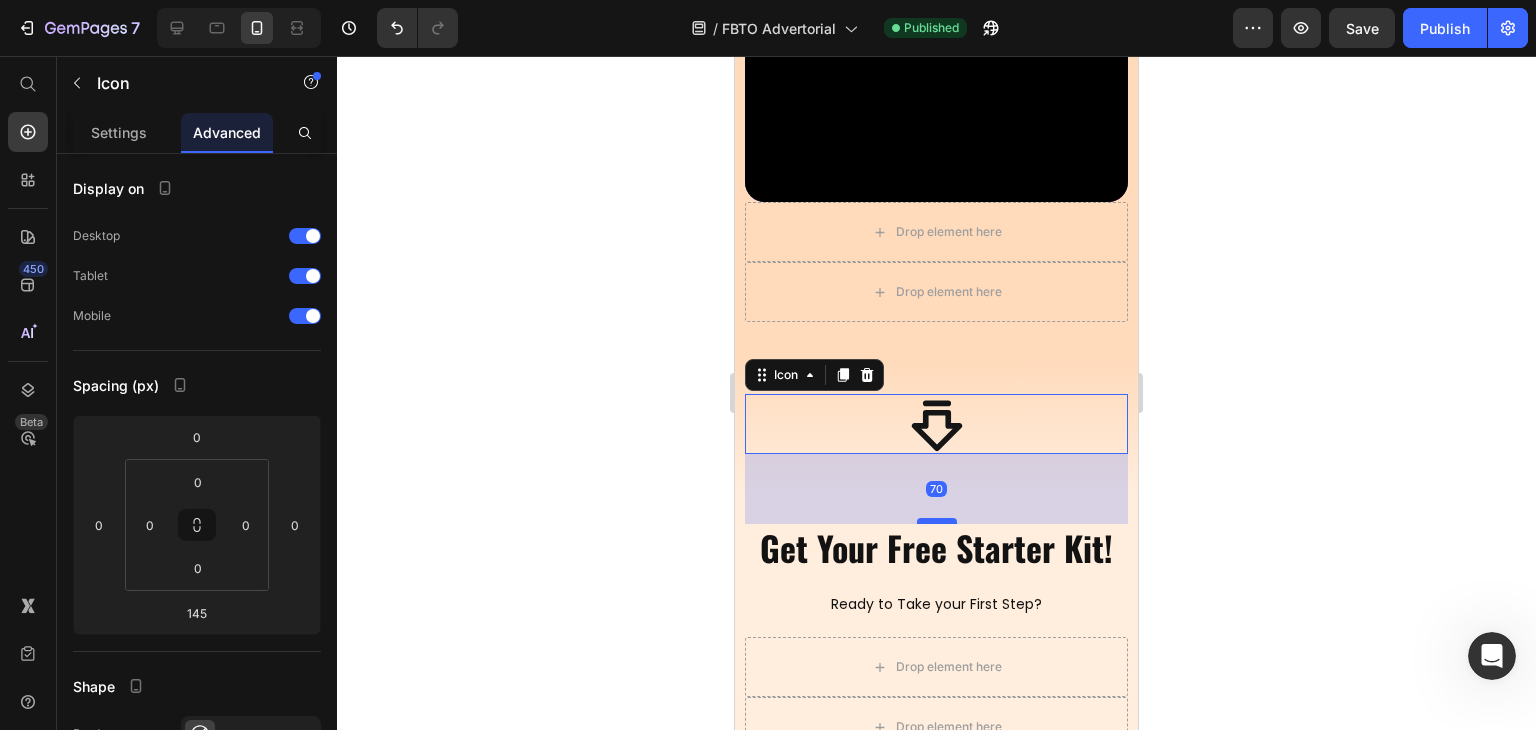 drag, startPoint x: 931, startPoint y: 575, endPoint x: 942, endPoint y: 500, distance: 75.802376 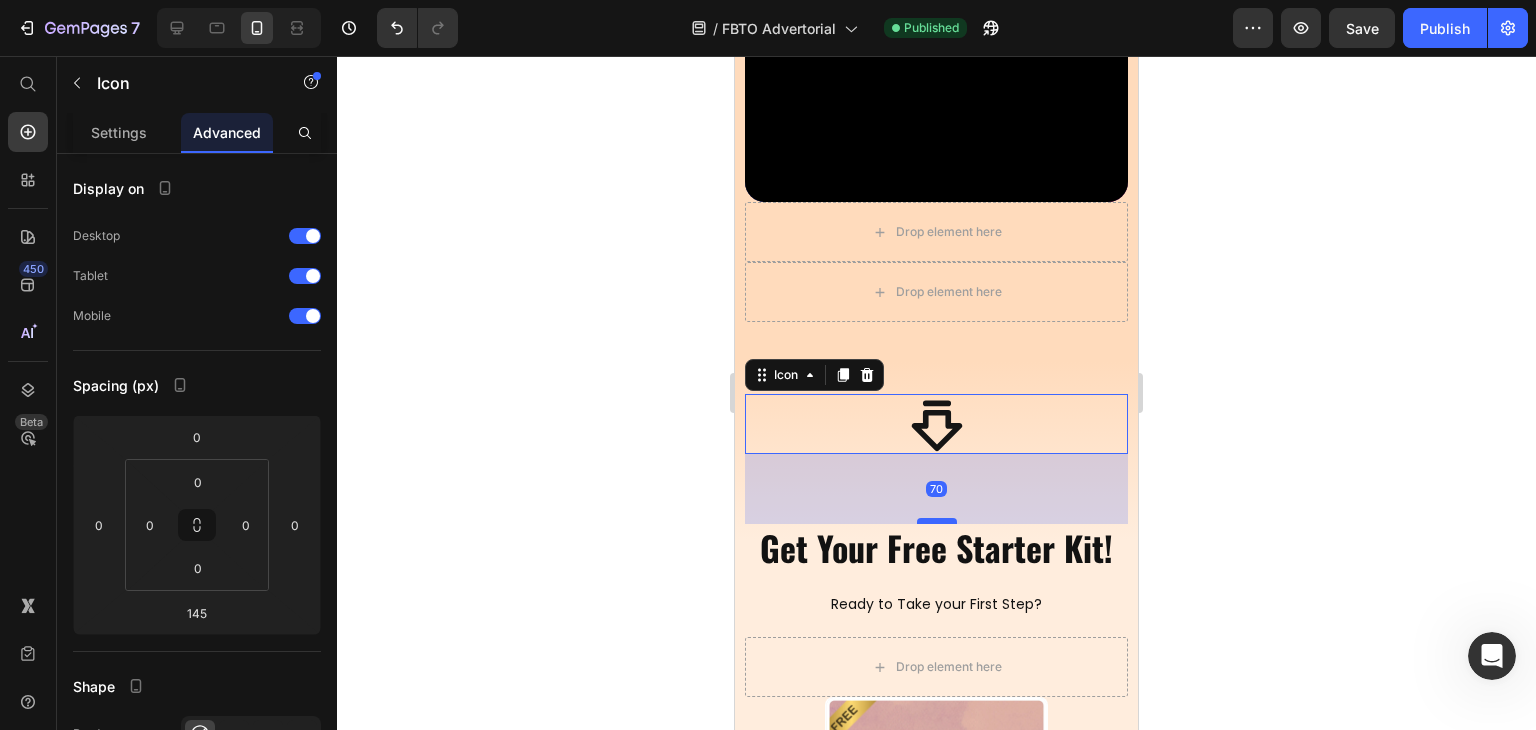 click at bounding box center [937, 521] 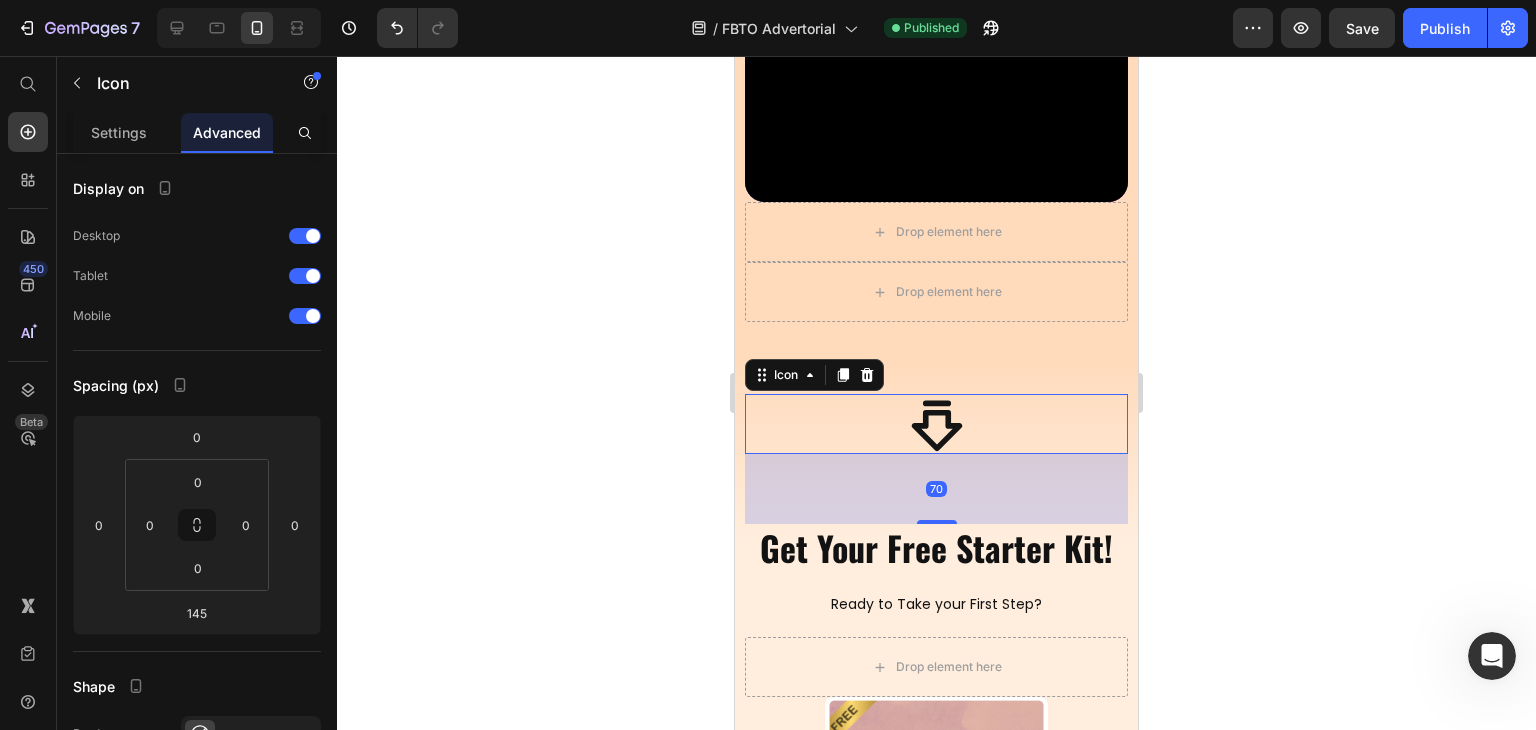 type on "70" 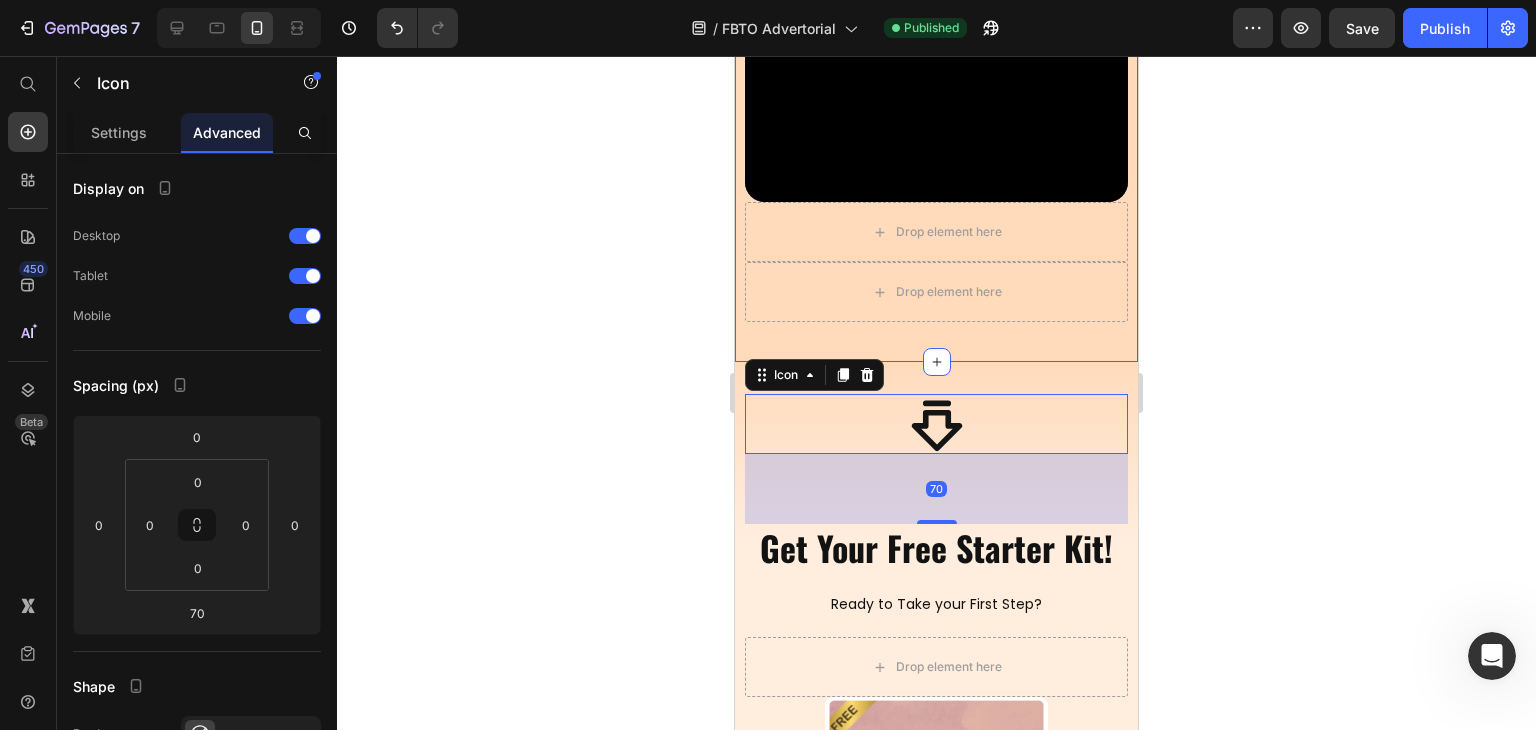 click on "Drop element here Video Row
Drop element here Row
Video Row
Row Section 3" at bounding box center (936, 16) 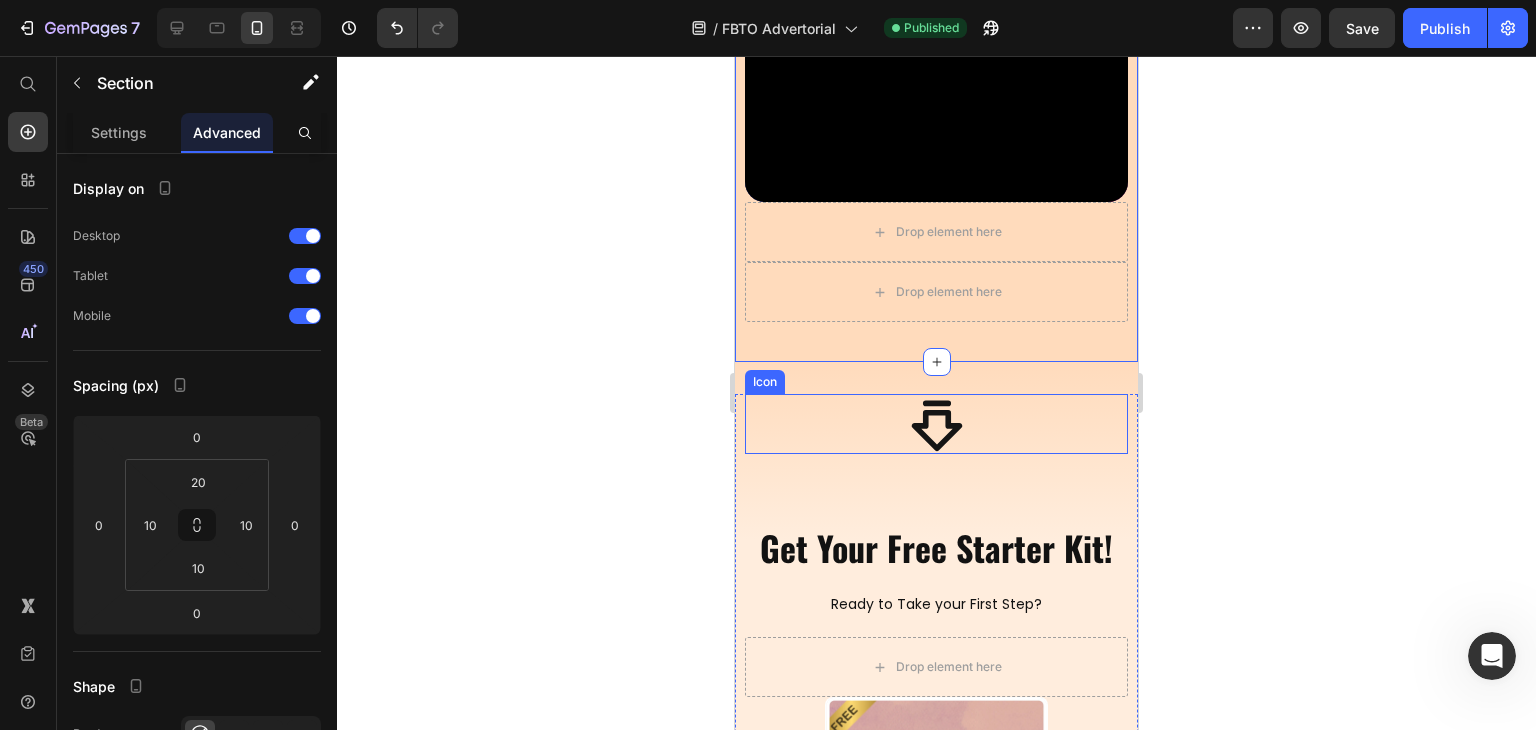 click on "Icon" at bounding box center (936, 424) 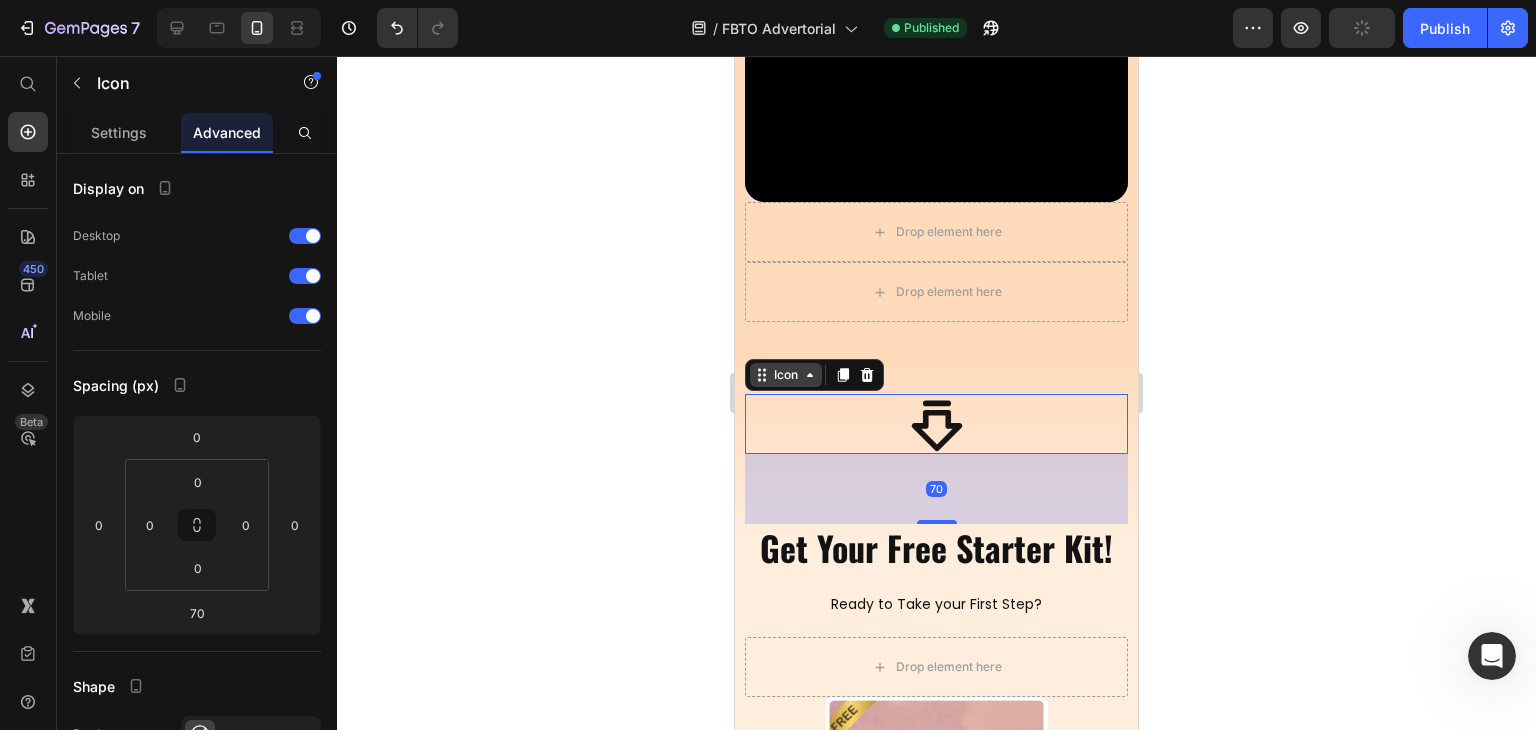click on "Icon" at bounding box center (786, 375) 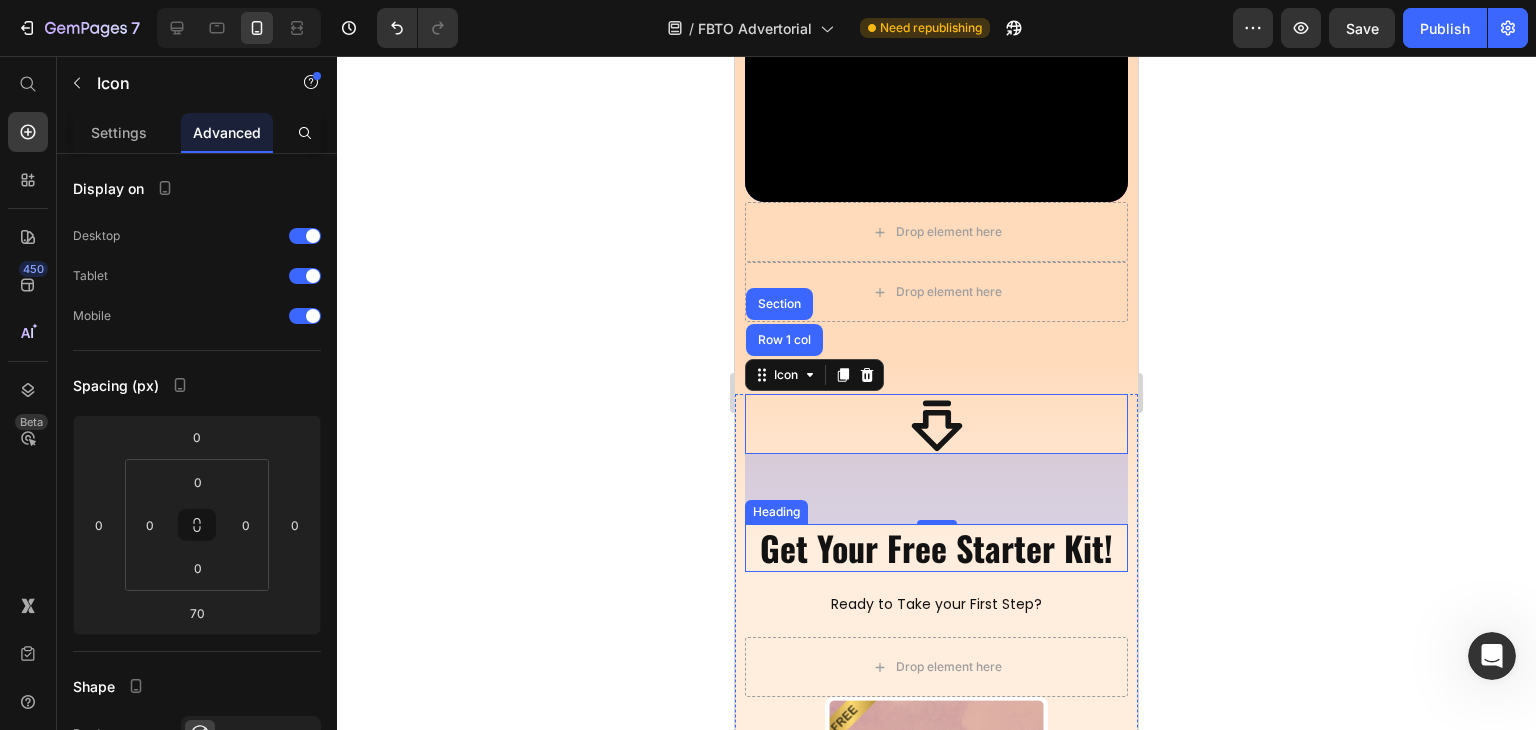 click on "Get Your Free Starter Kit!" at bounding box center [936, 548] 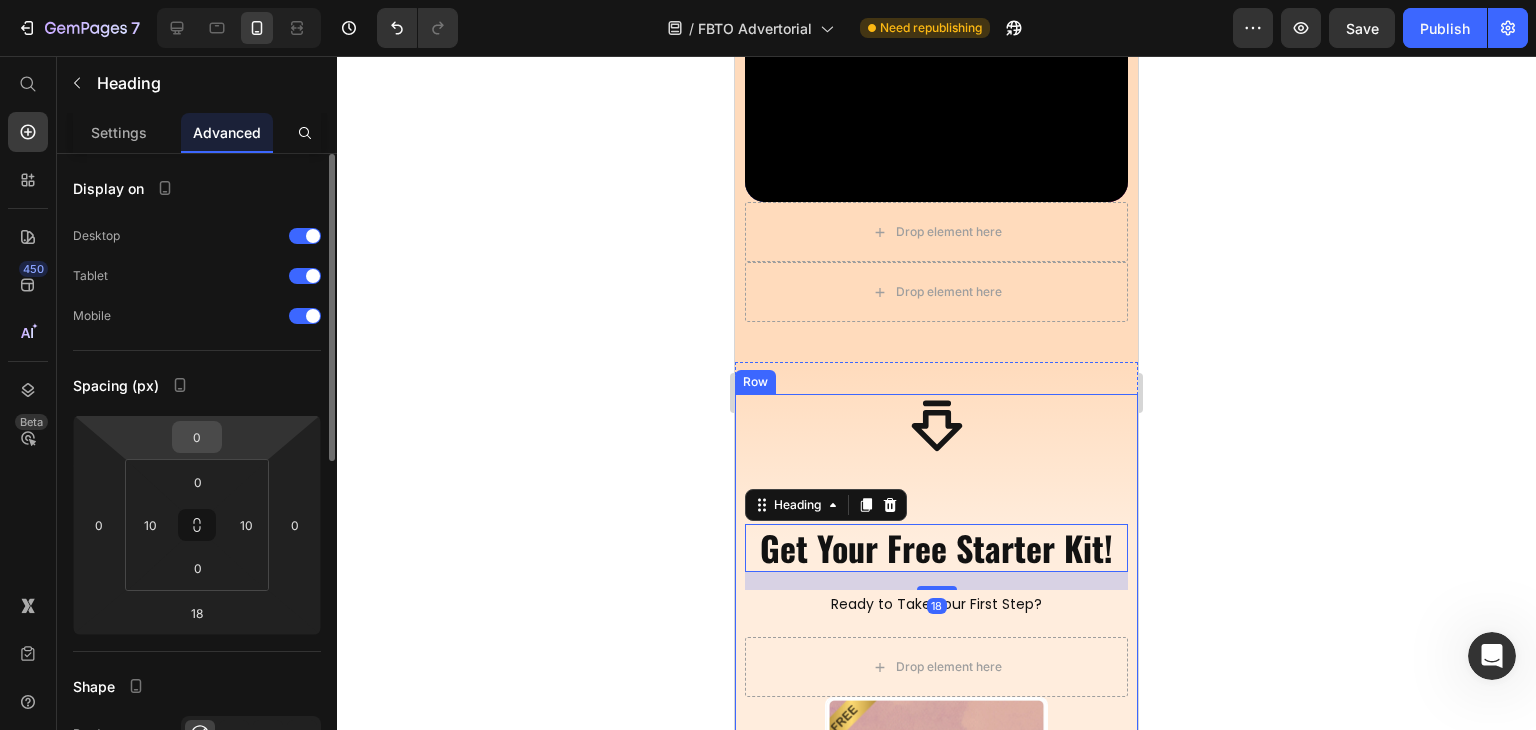 click on "0" at bounding box center [197, 437] 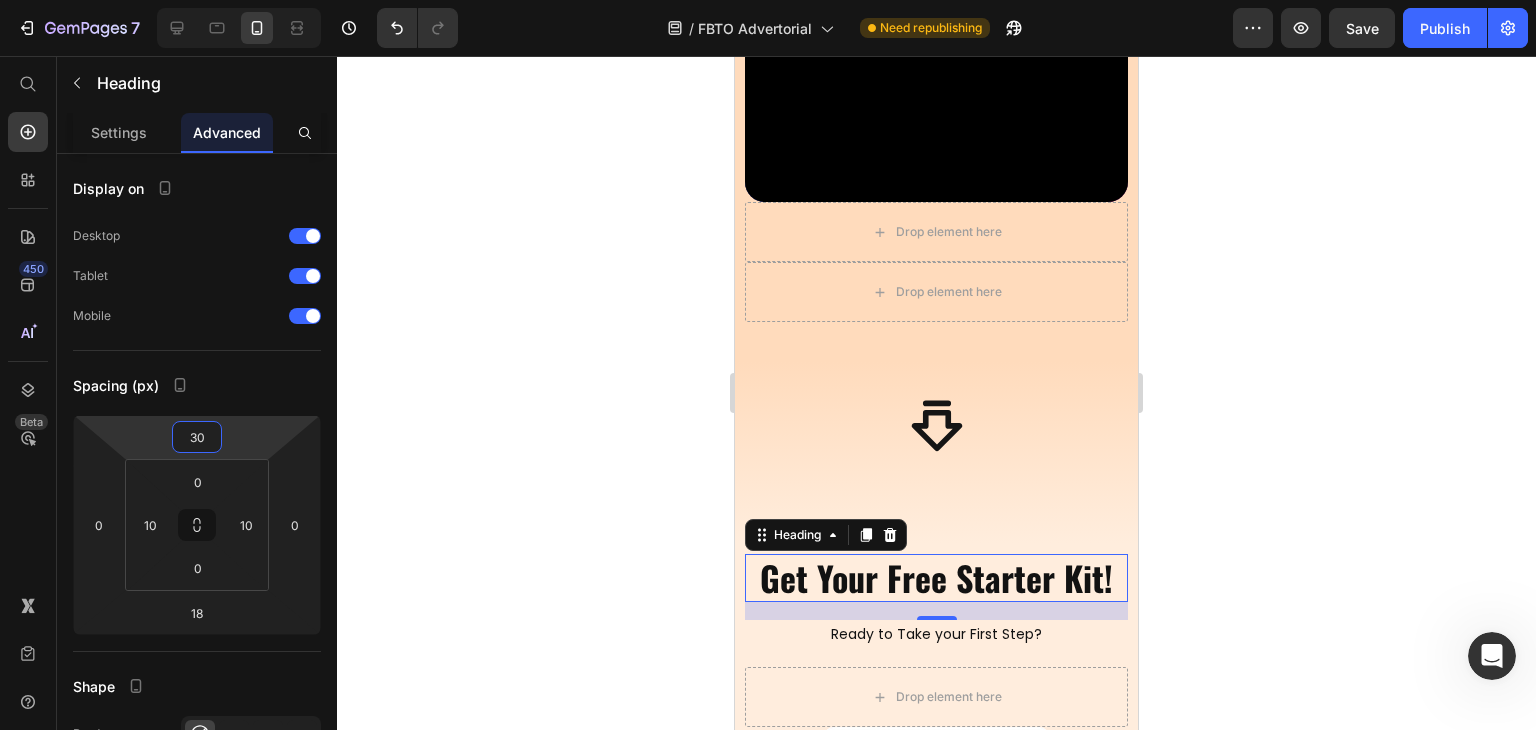 type on "30" 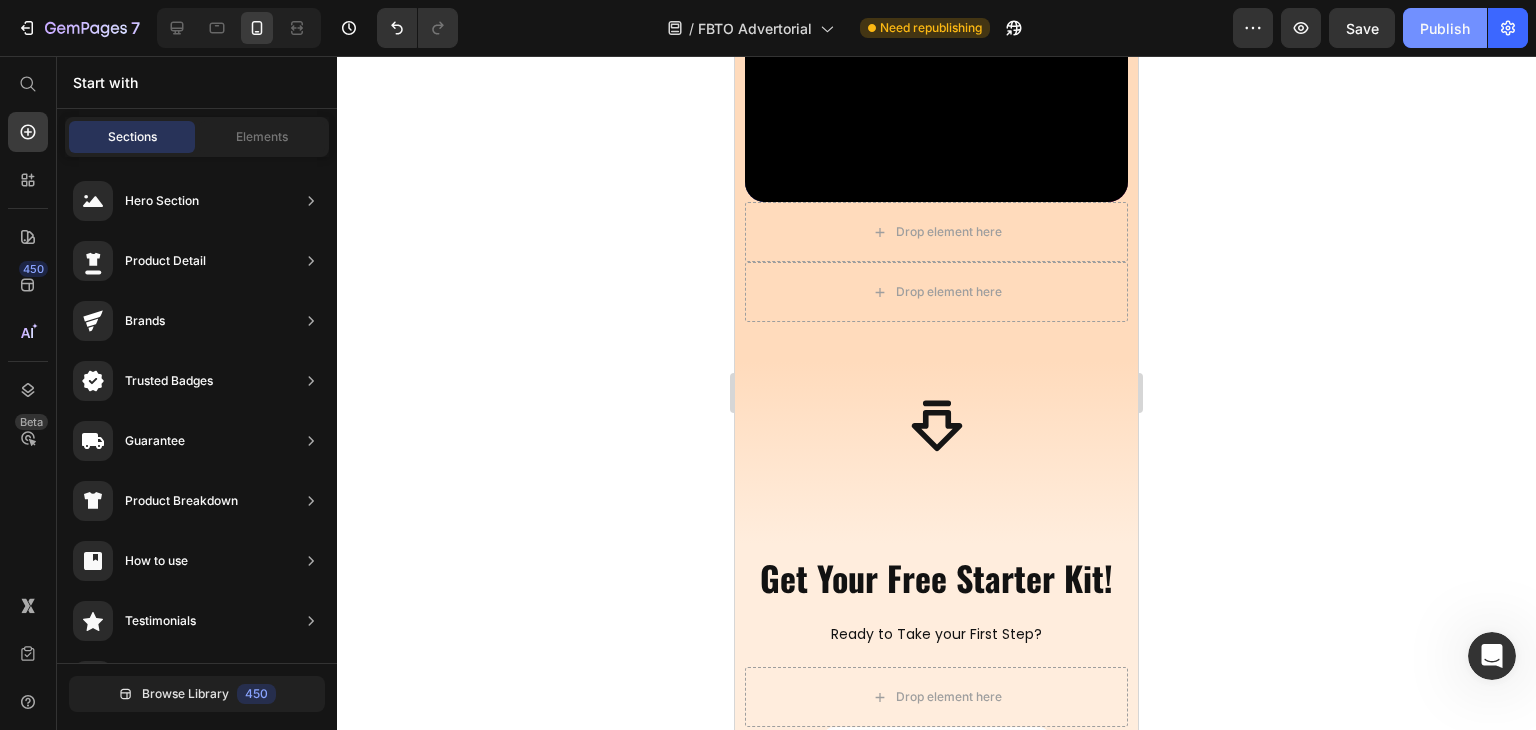 click on "Publish" at bounding box center (1445, 28) 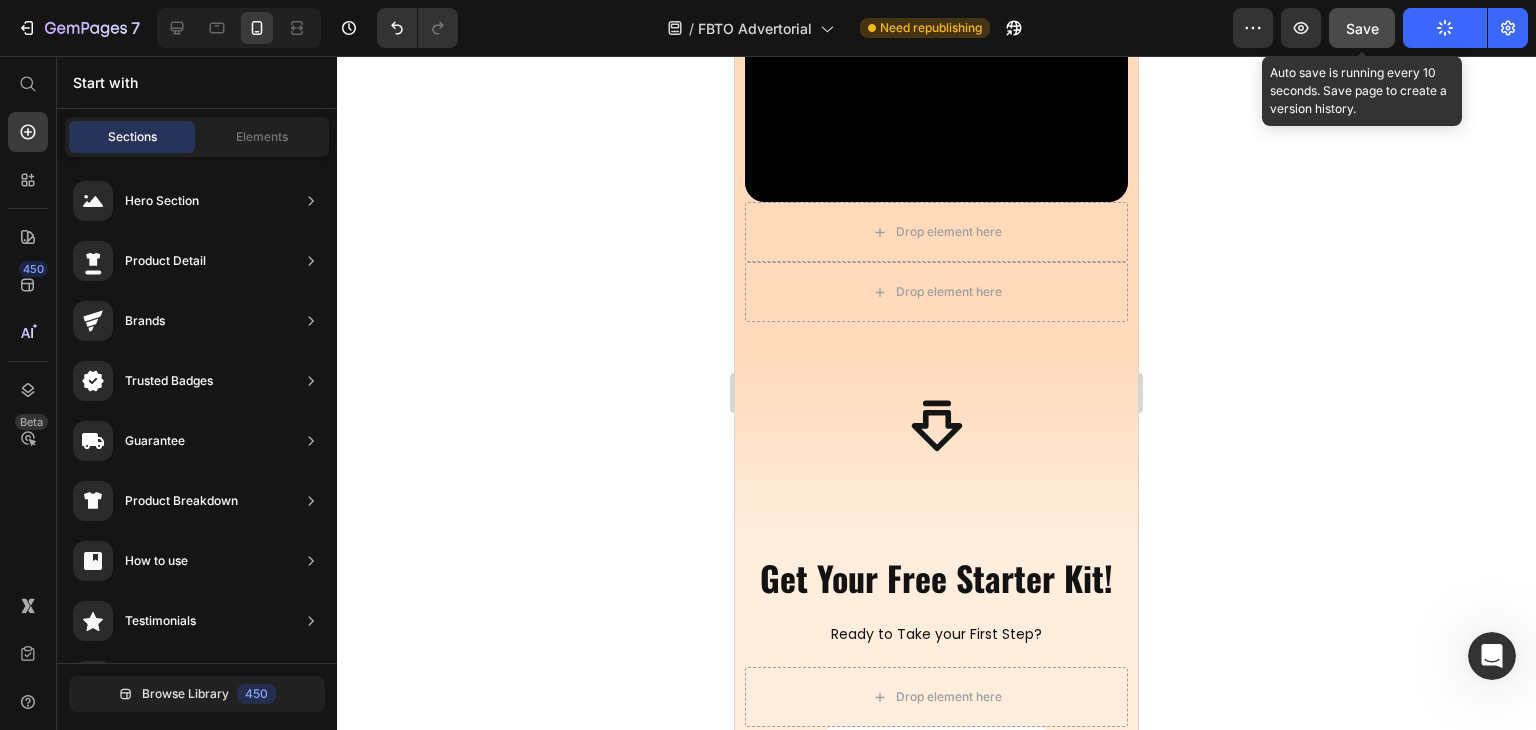 click on "Save" at bounding box center (1362, 28) 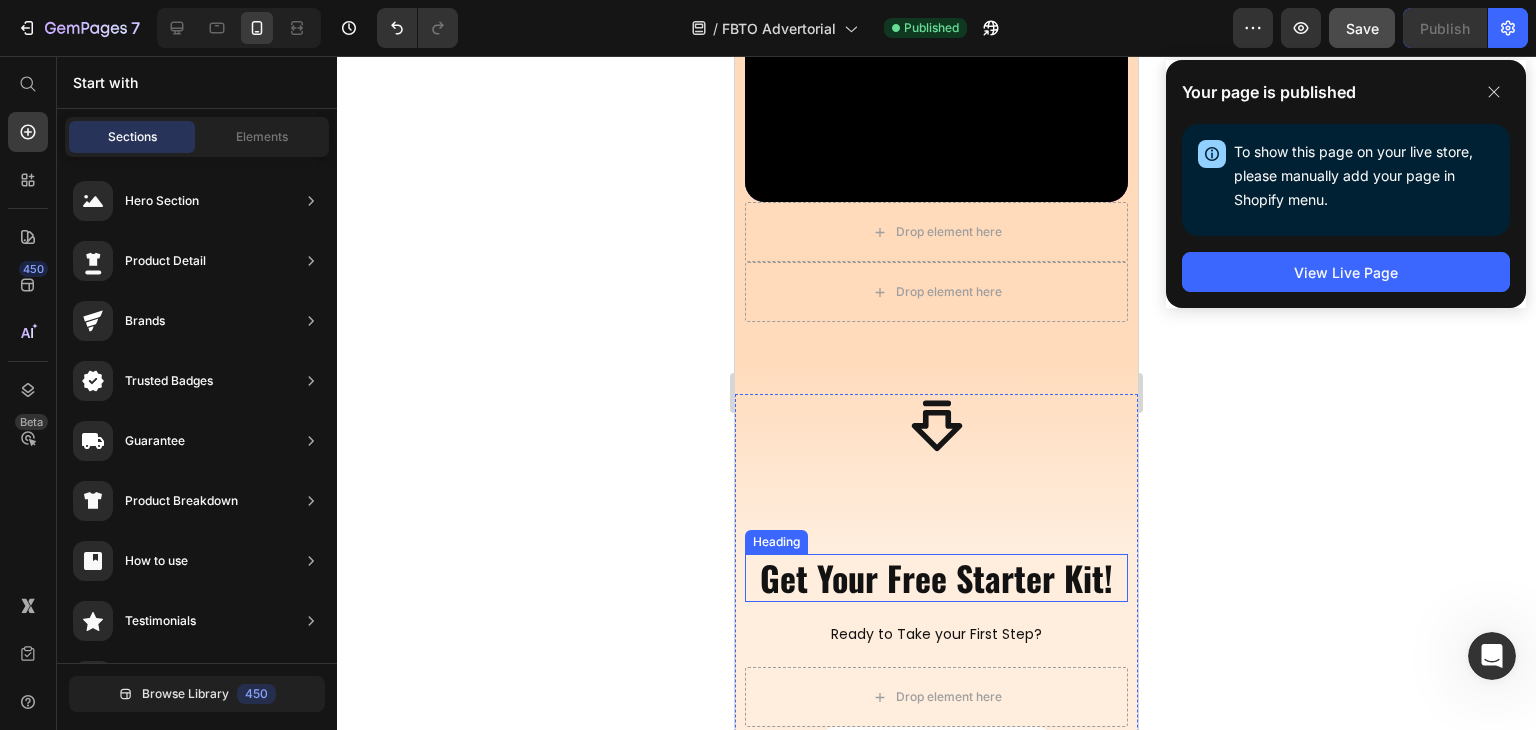 click on "Get Your Free Starter Kit!" at bounding box center (936, 578) 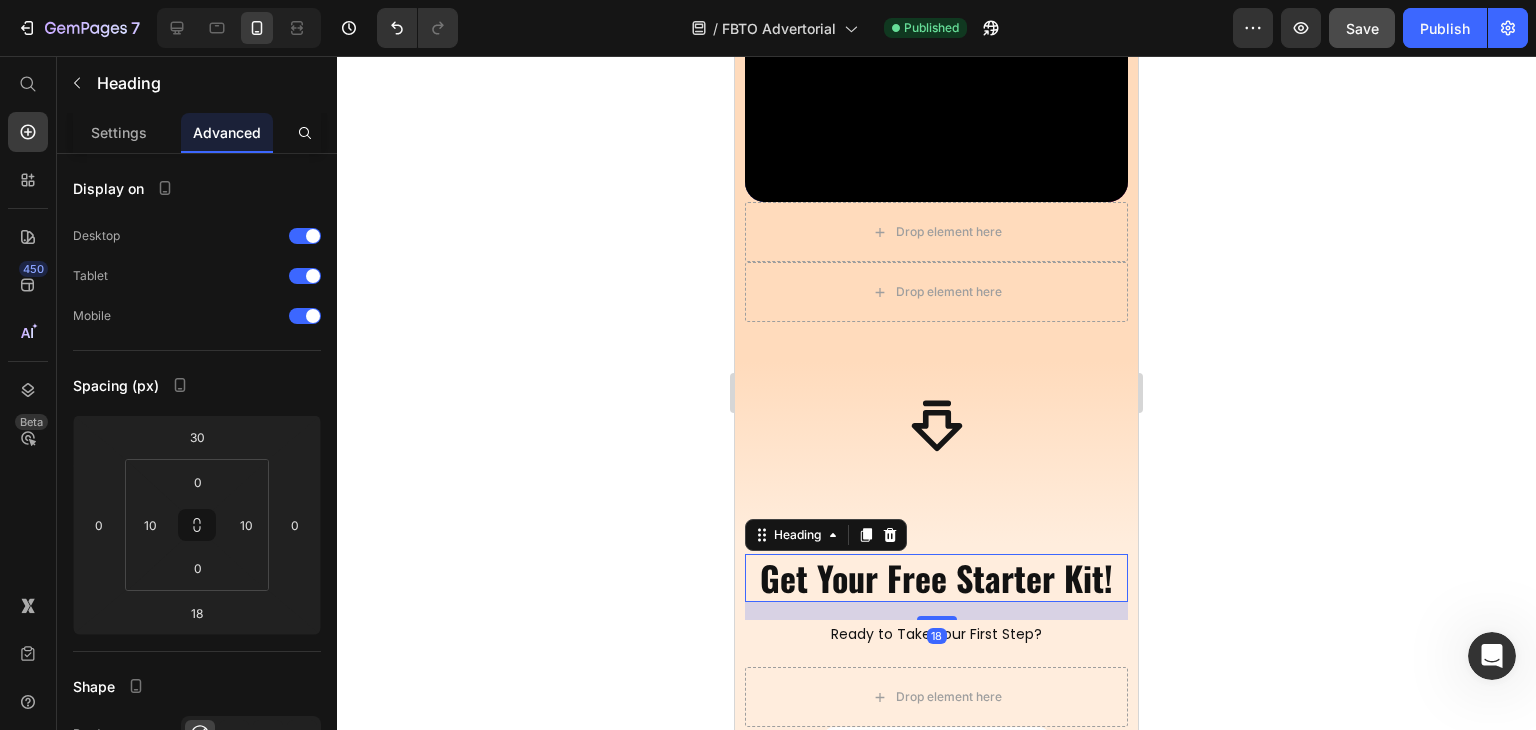 click on "Get Your Free Starter Kit!" at bounding box center [936, 578] 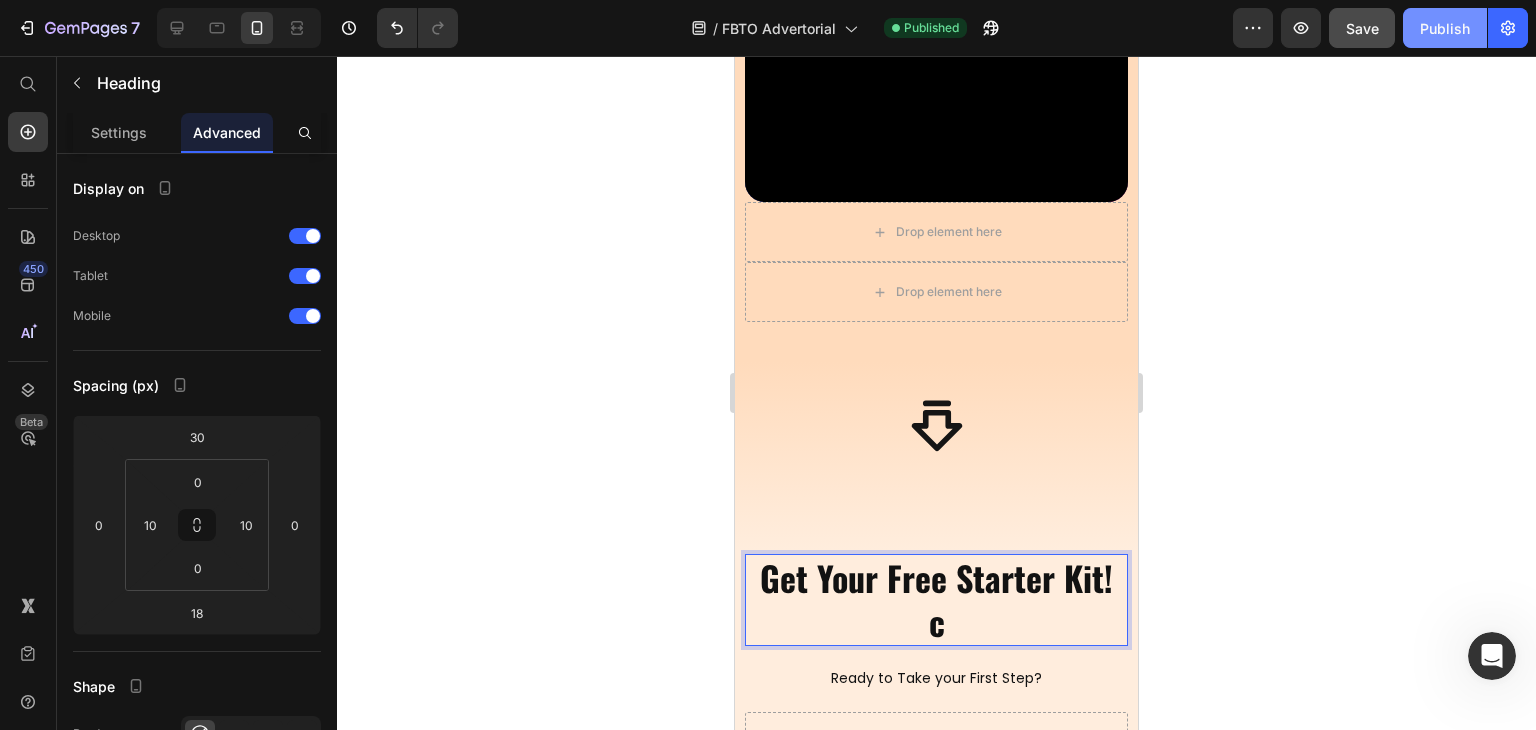 click on "Publish" at bounding box center [1445, 28] 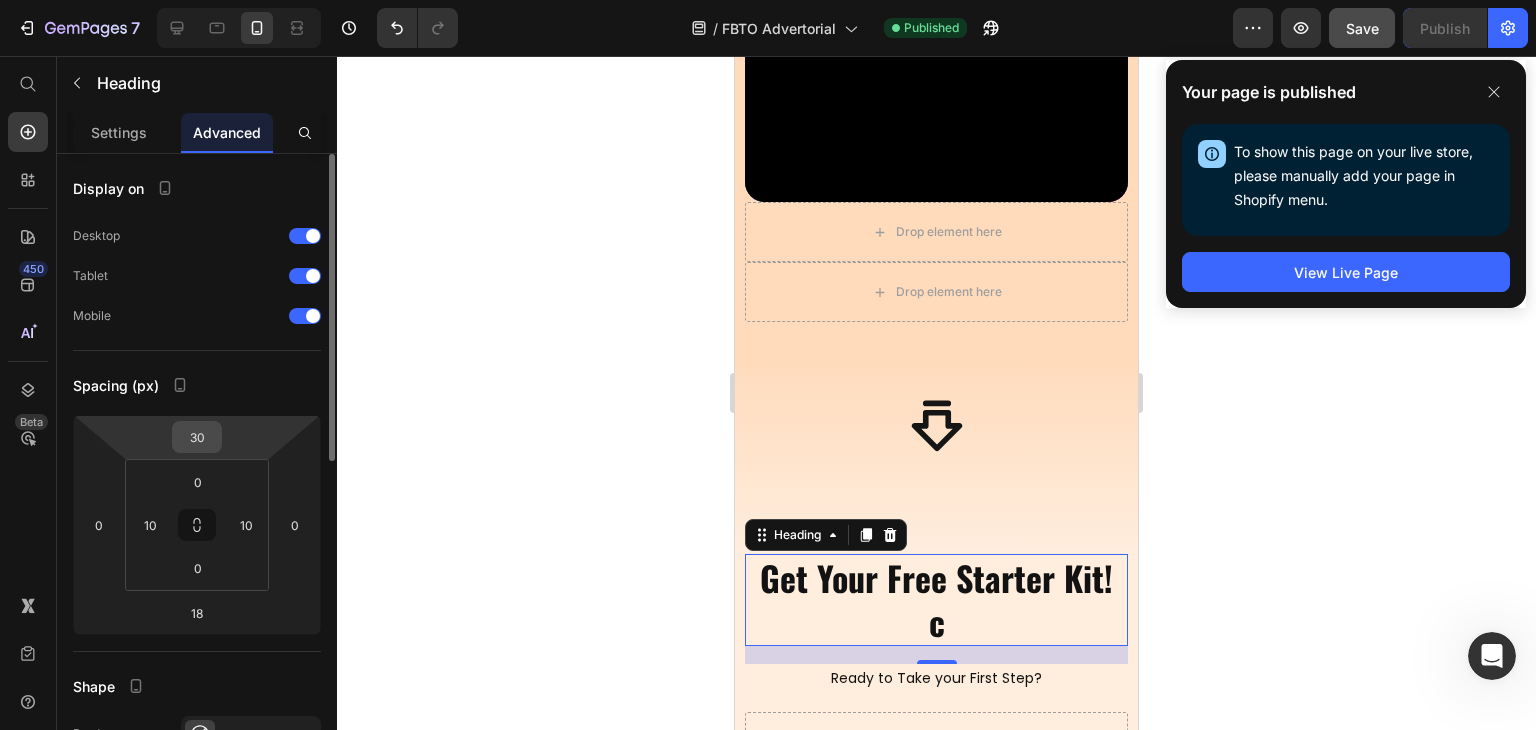 click on "30" at bounding box center (197, 437) 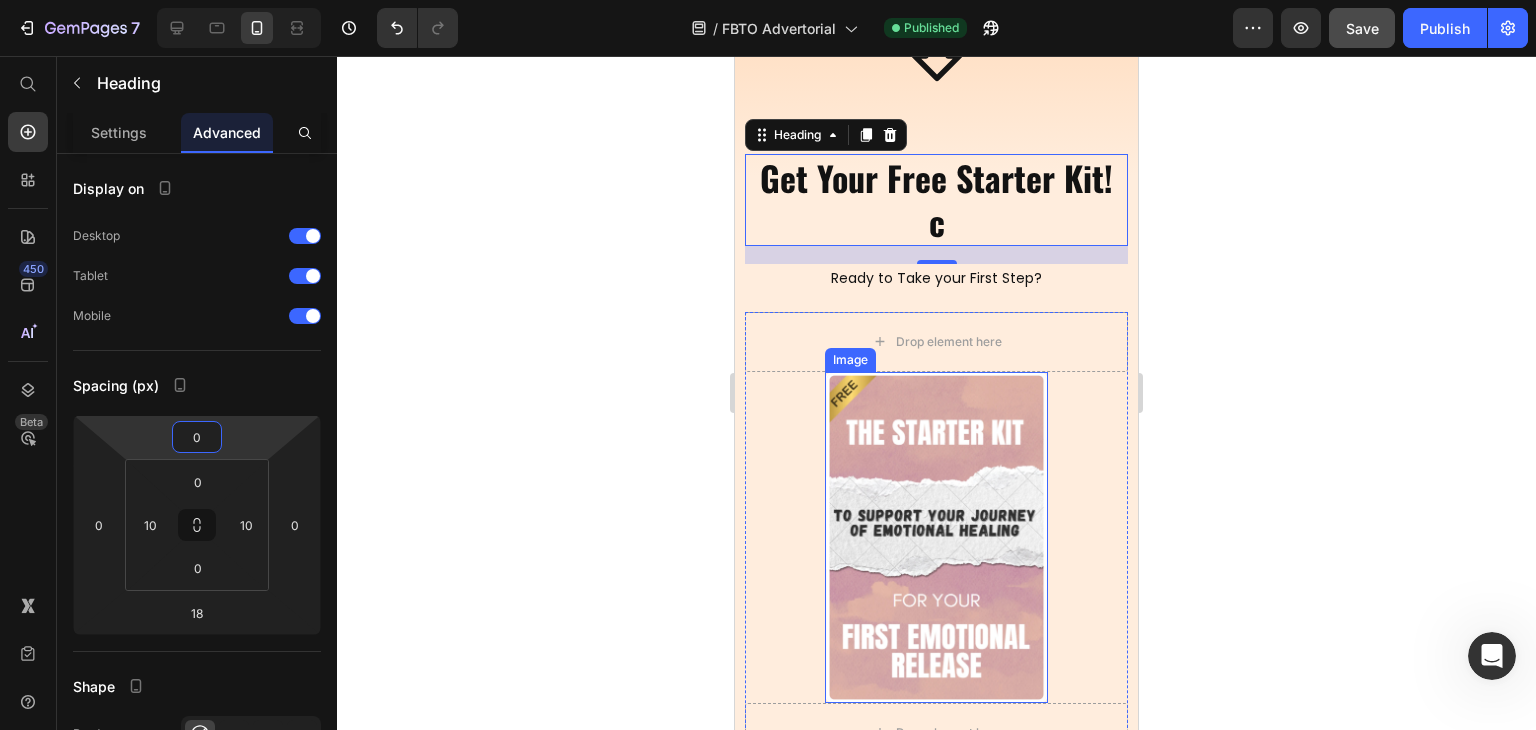 scroll, scrollTop: 900, scrollLeft: 0, axis: vertical 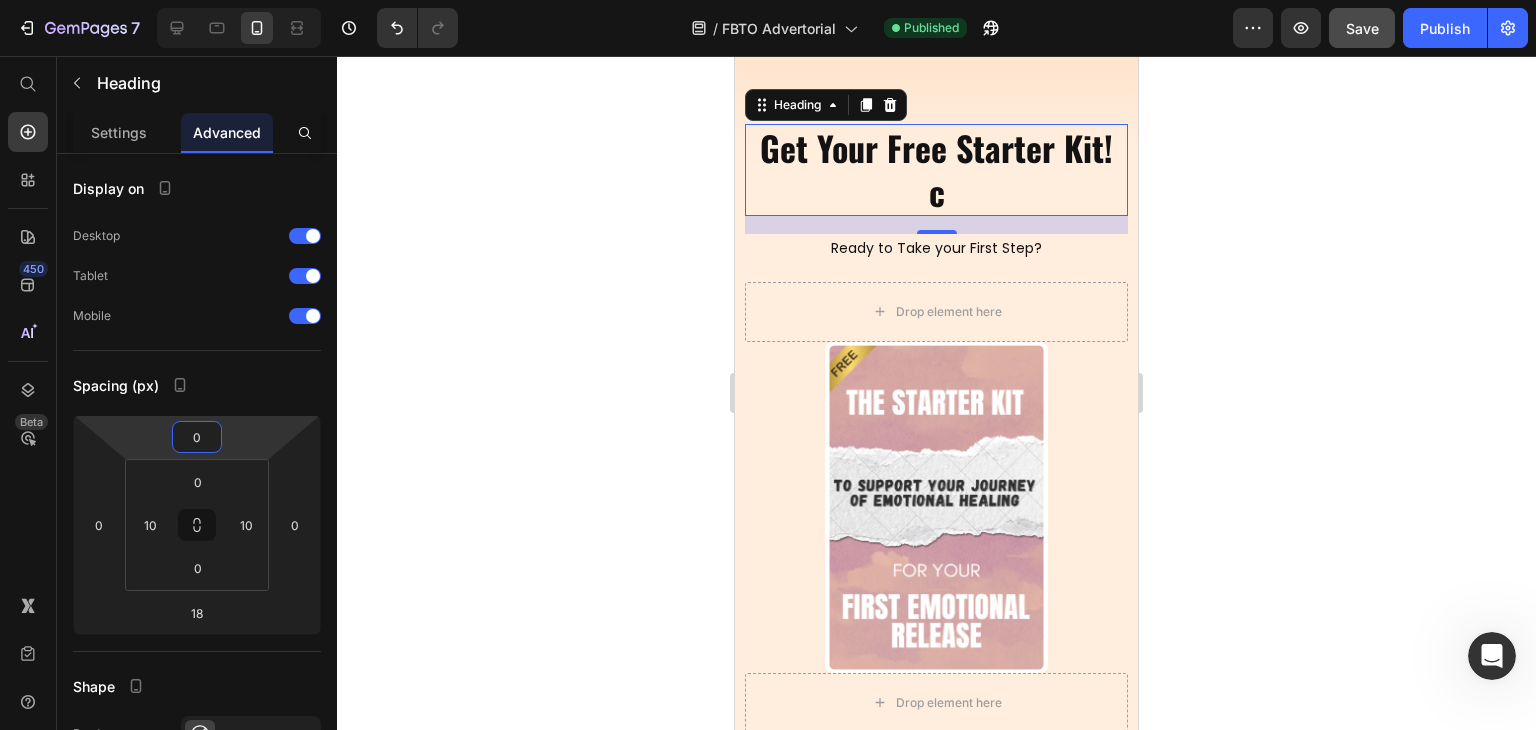type on "0" 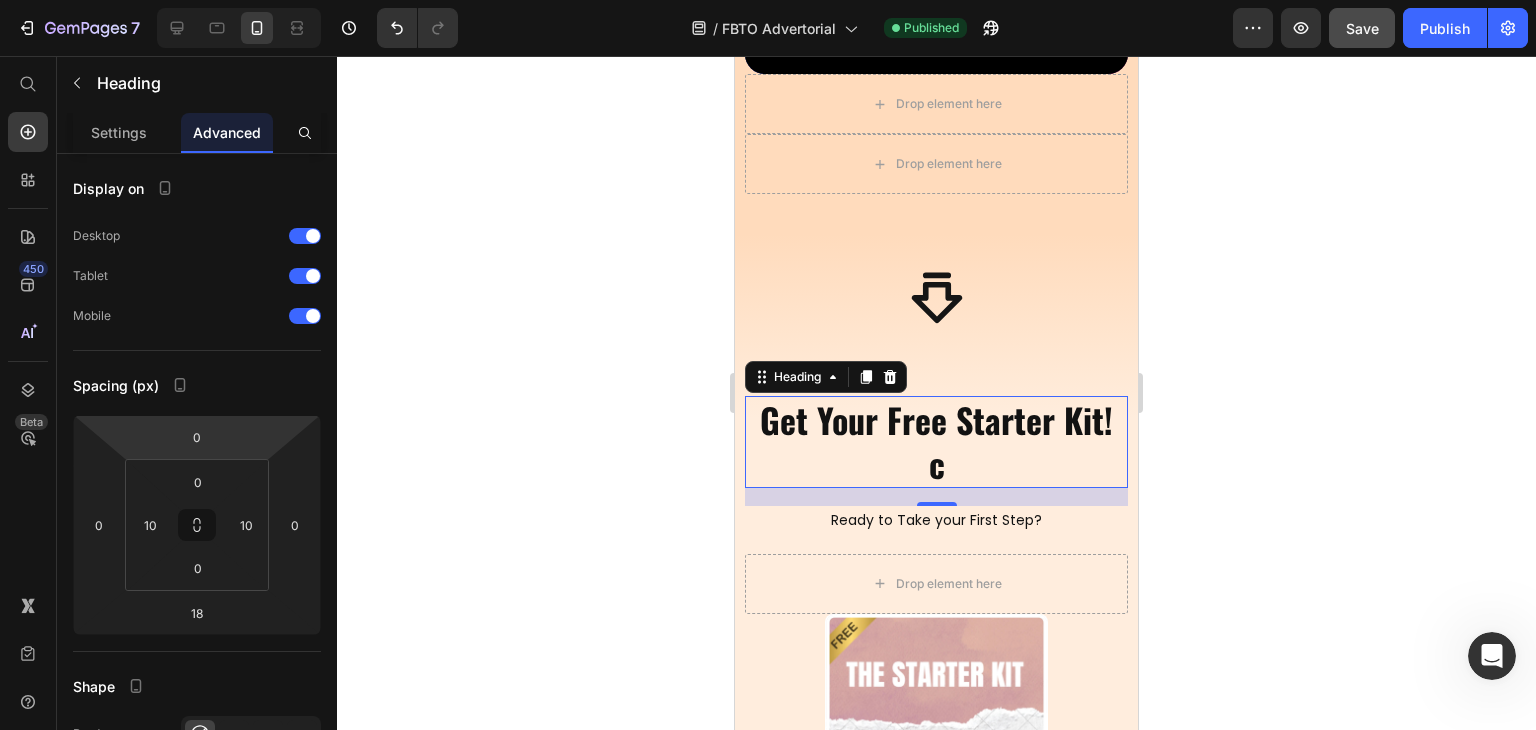 scroll, scrollTop: 600, scrollLeft: 0, axis: vertical 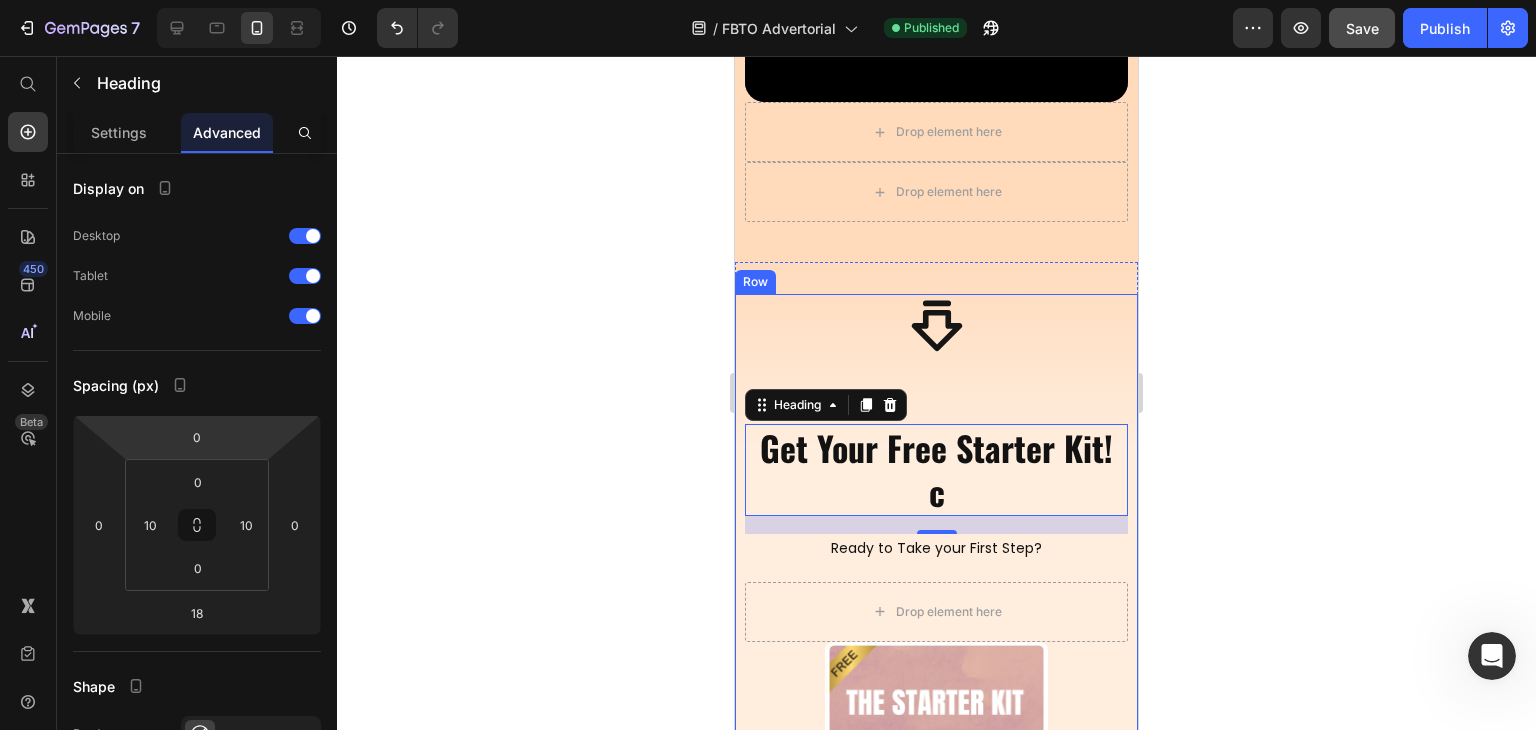 click on "Icon" at bounding box center [936, 324] 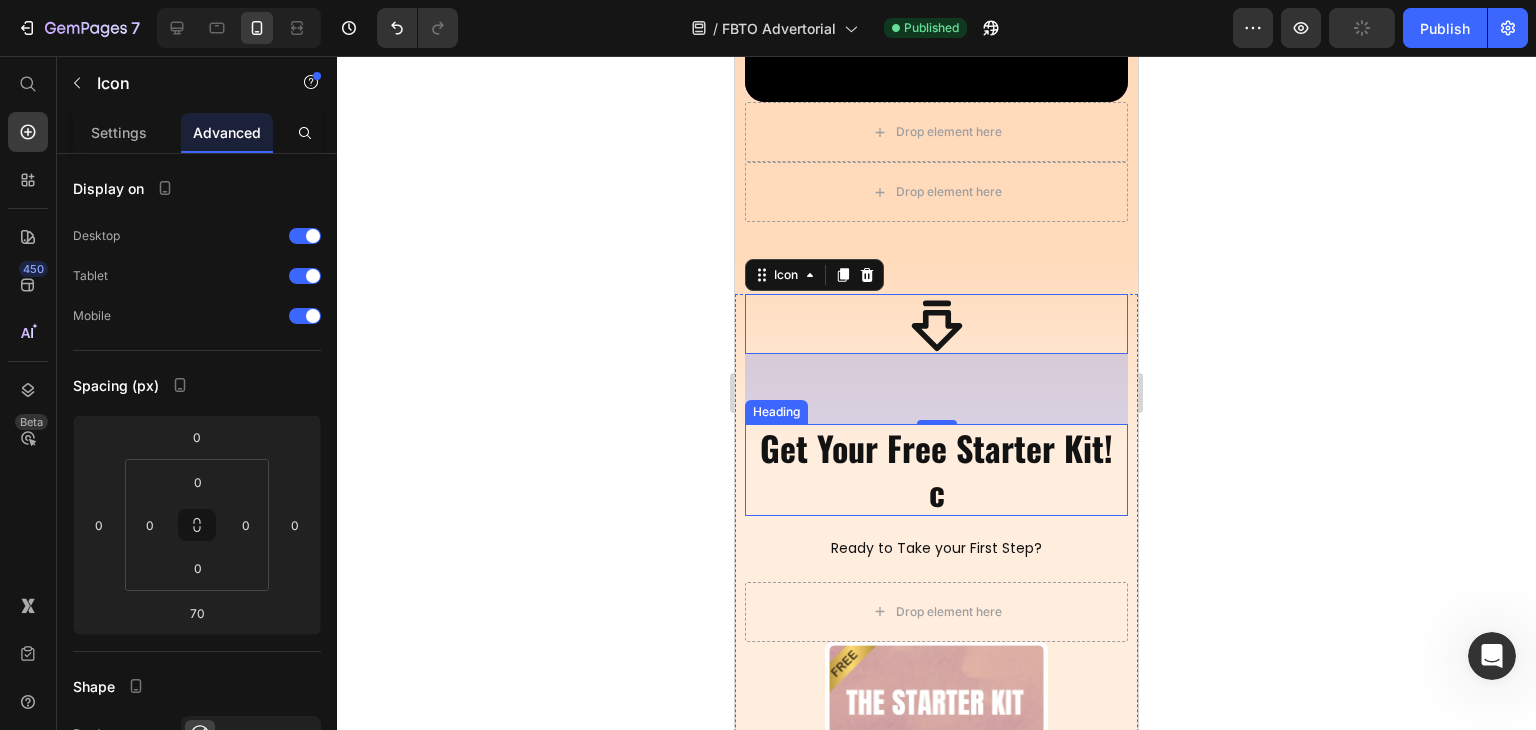 click on "Get Your Free Starter Kit! c" at bounding box center (936, 470) 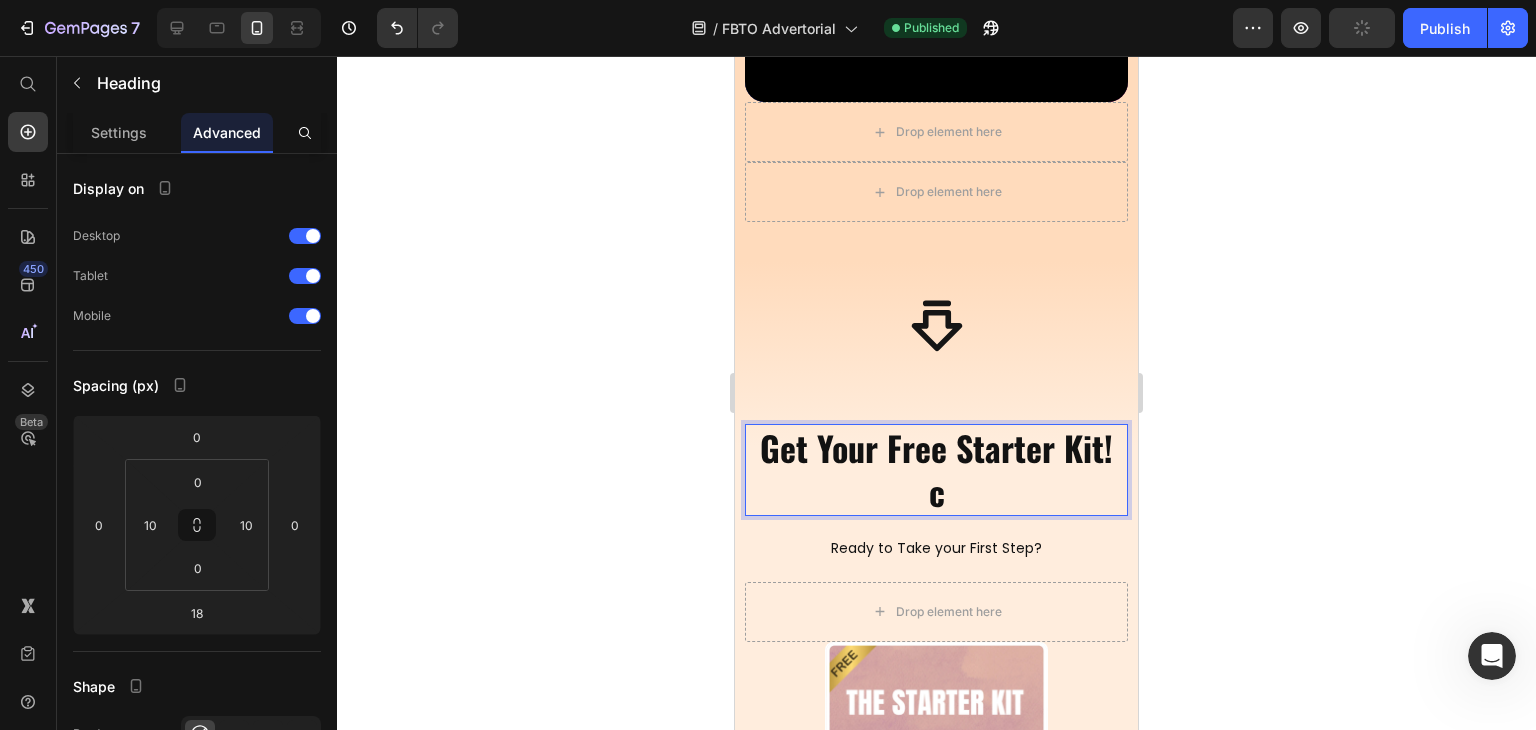 scroll, scrollTop: 0, scrollLeft: 0, axis: both 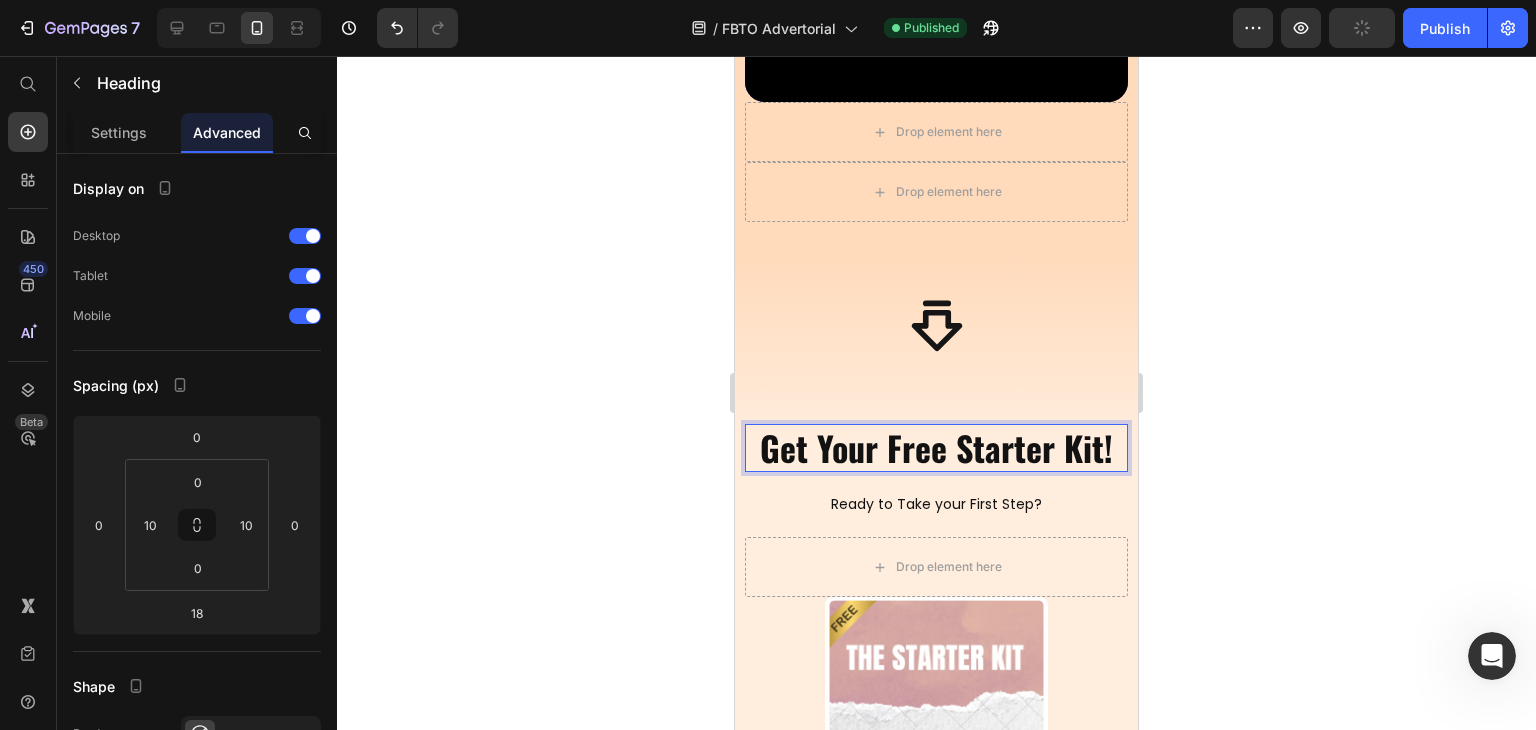 click on "Publish" at bounding box center (1445, 28) 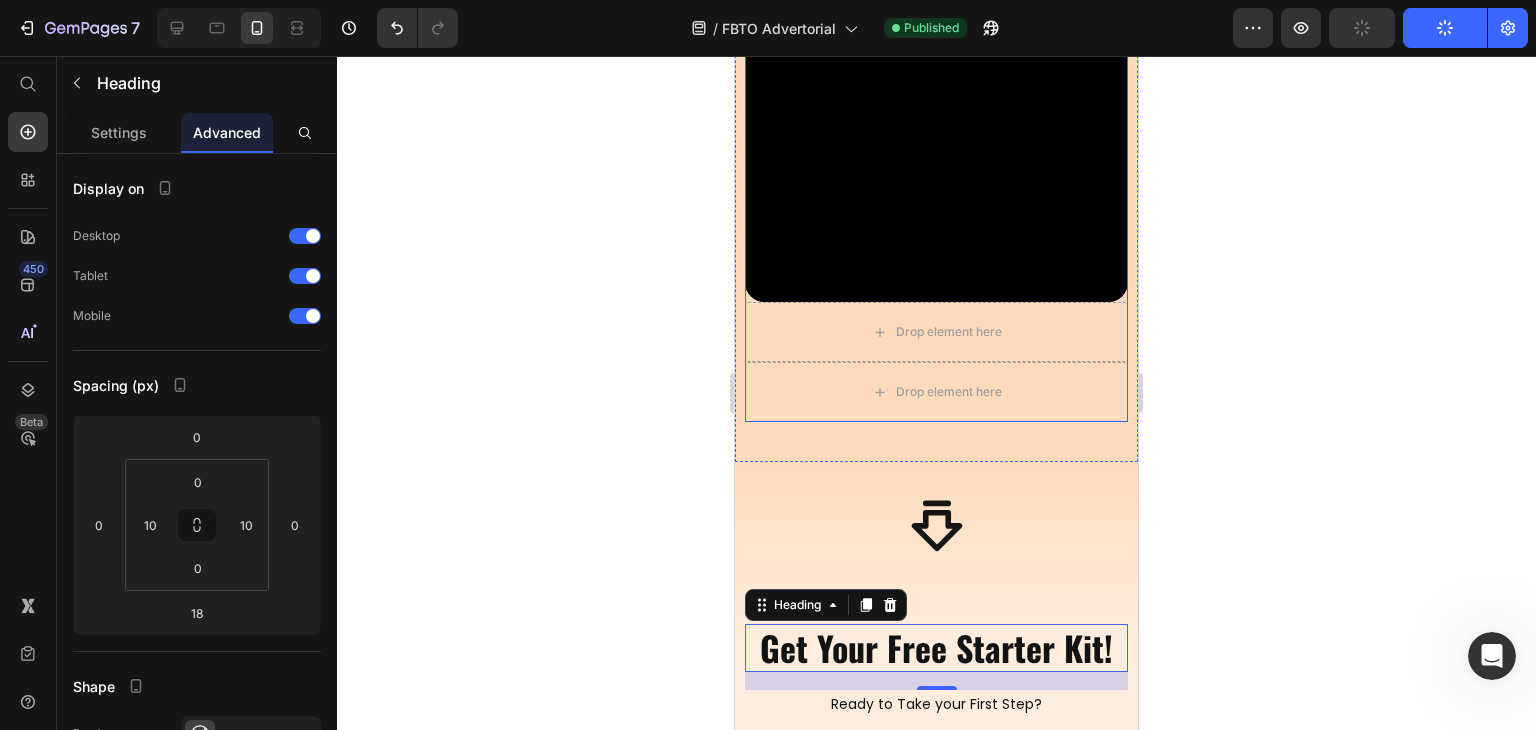 scroll, scrollTop: 400, scrollLeft: 0, axis: vertical 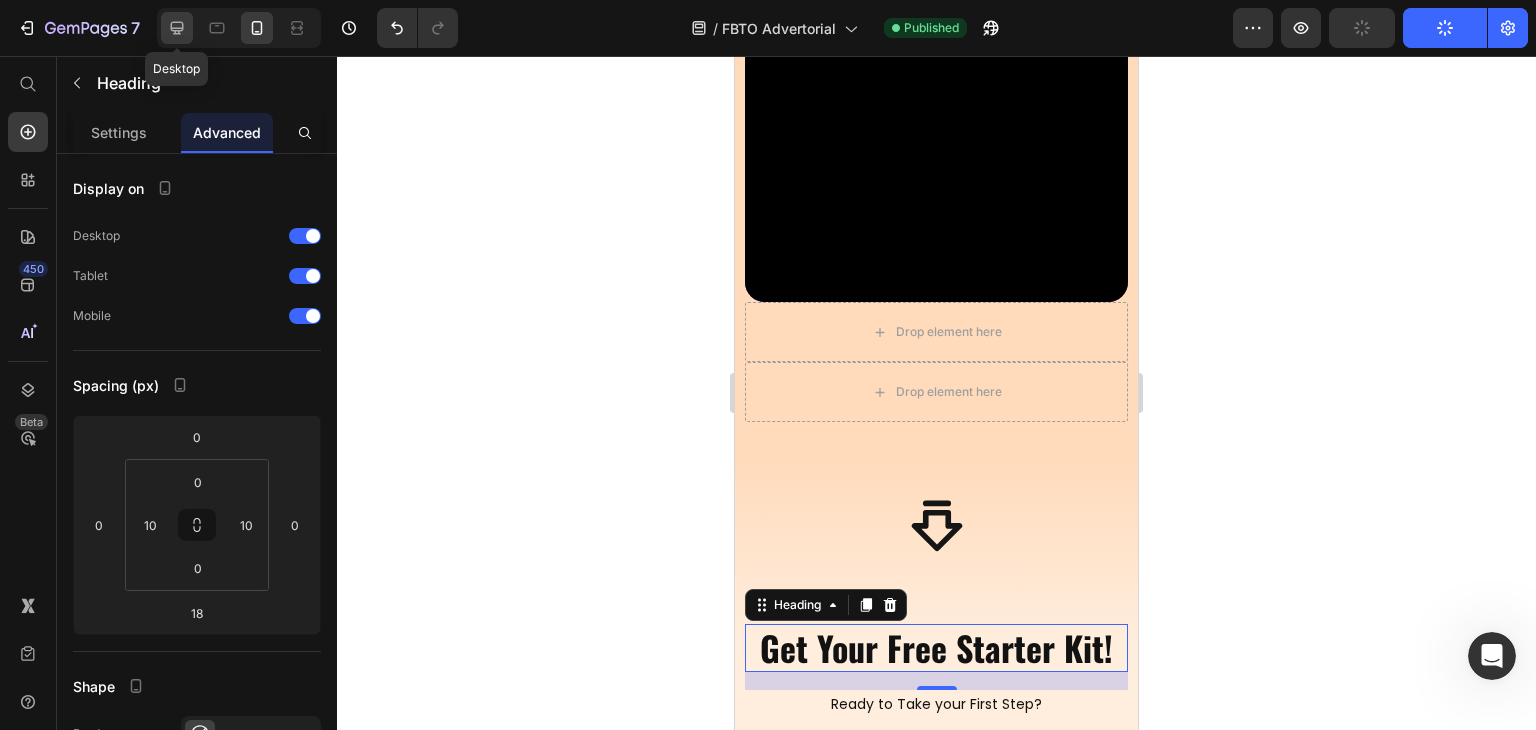 click 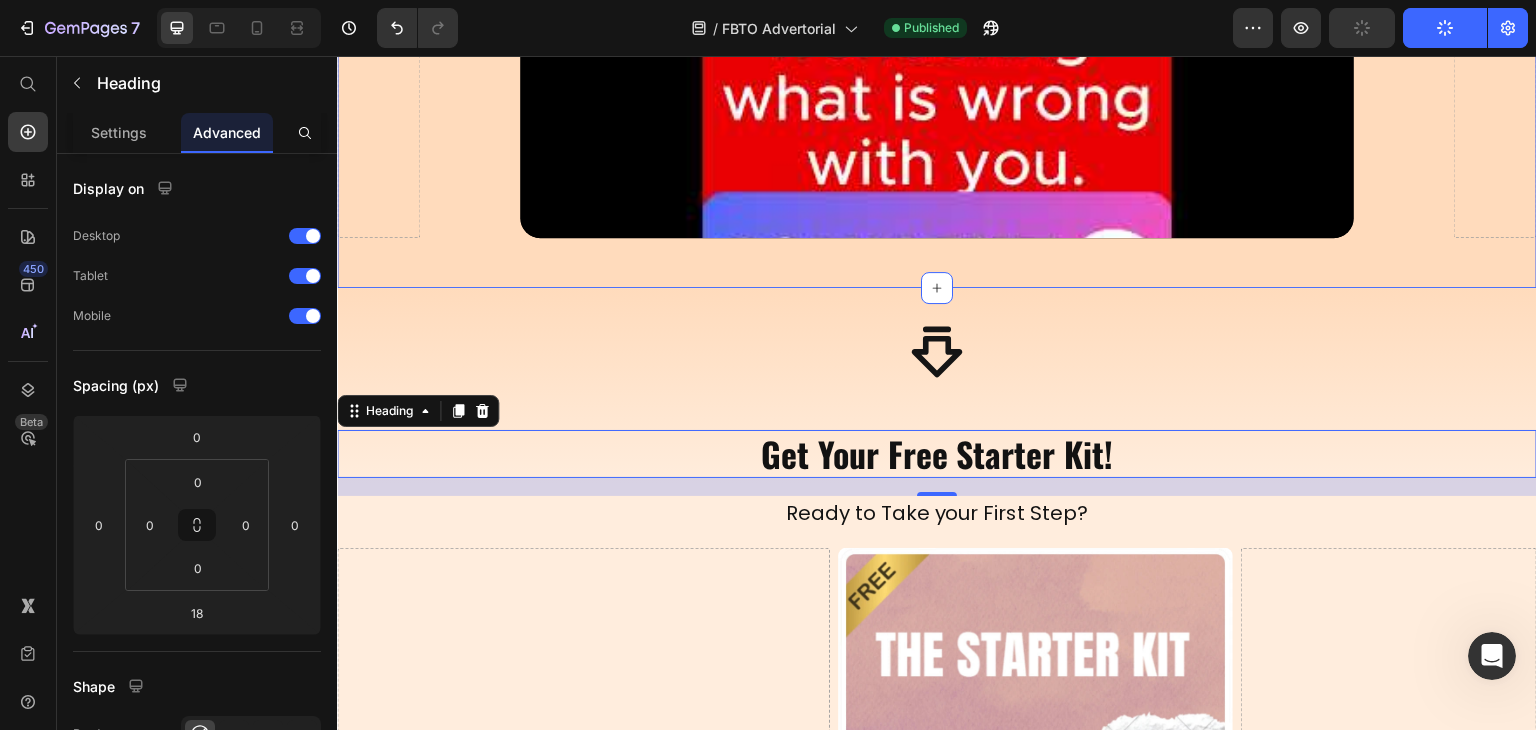 scroll, scrollTop: 456, scrollLeft: 0, axis: vertical 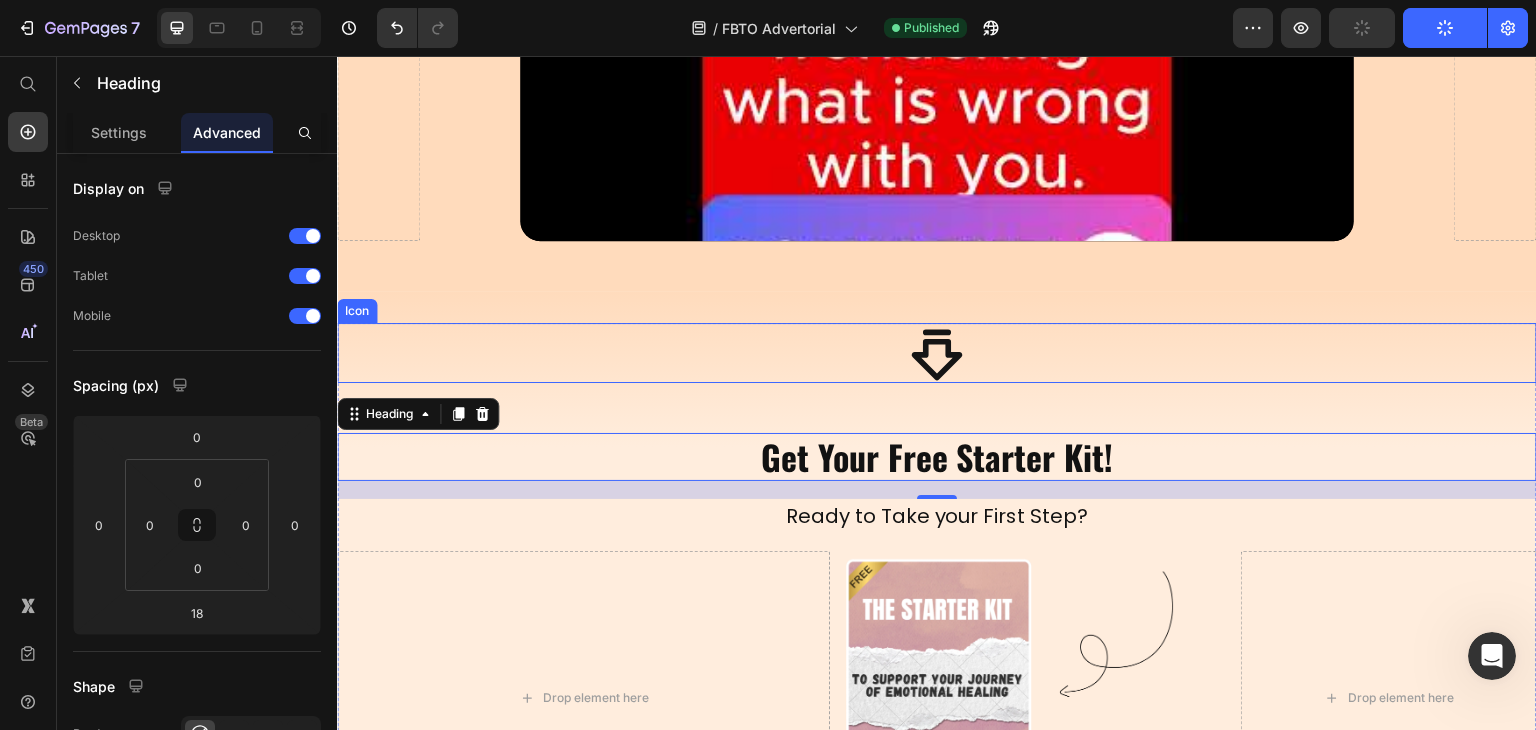 click 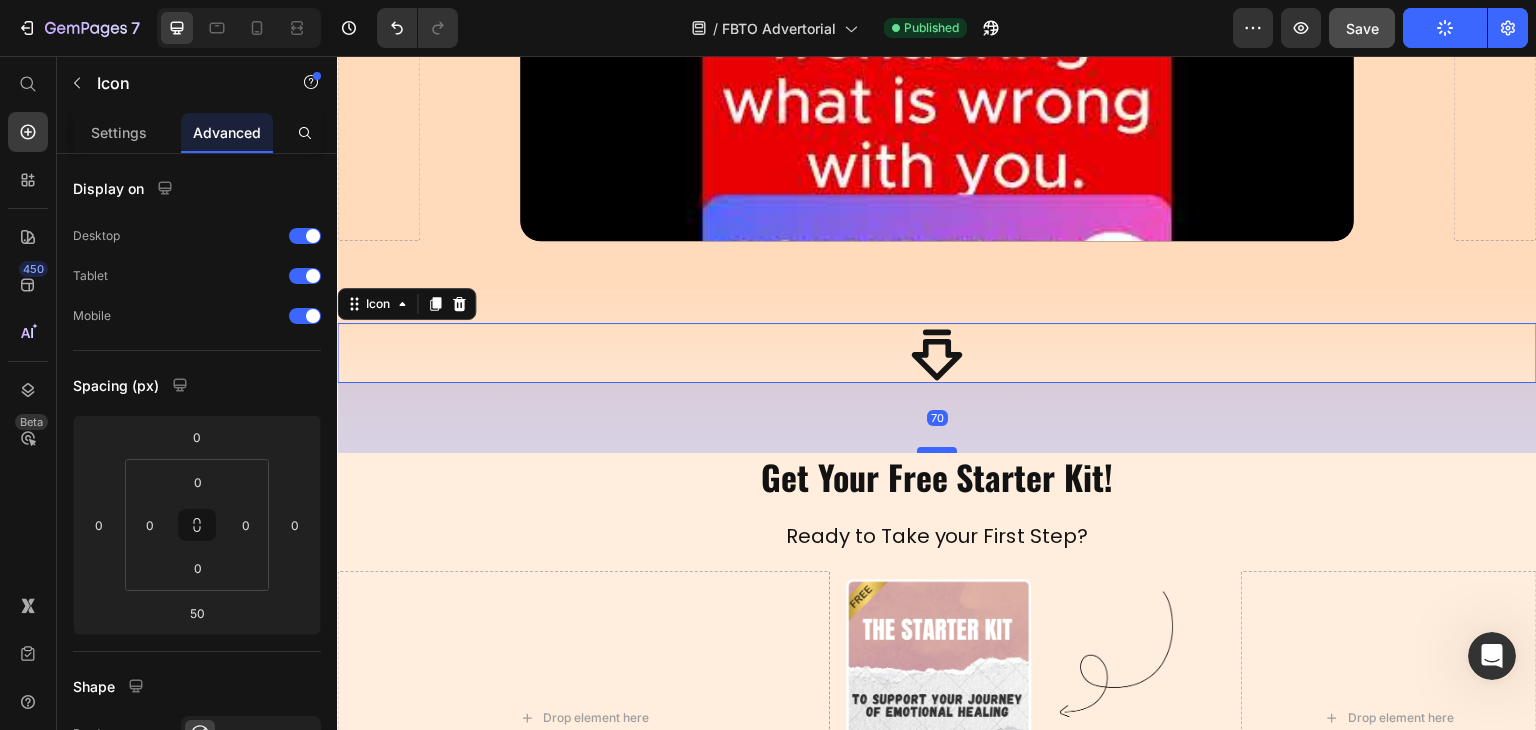 drag, startPoint x: 940, startPoint y: 425, endPoint x: 942, endPoint y: 445, distance: 20.09975 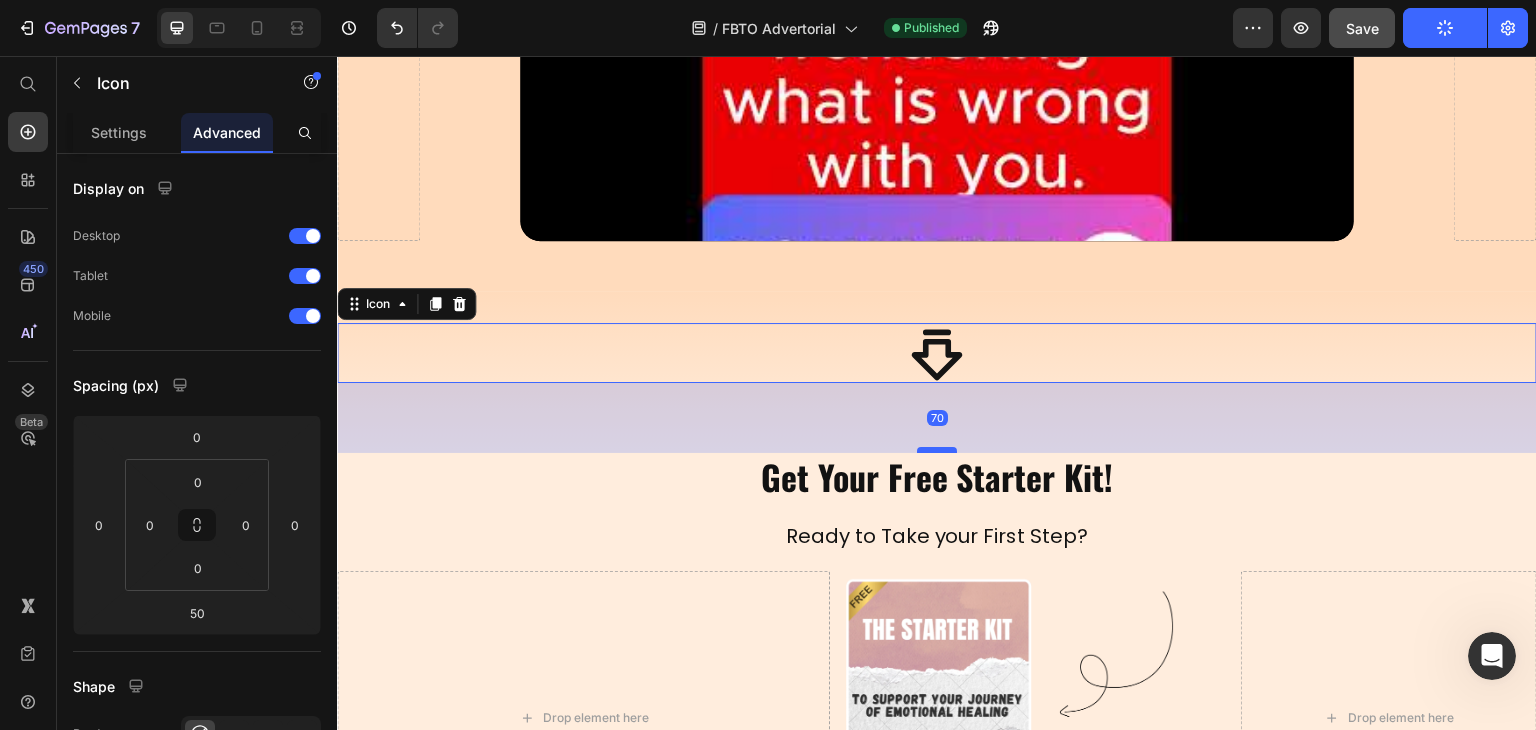 click at bounding box center (937, 450) 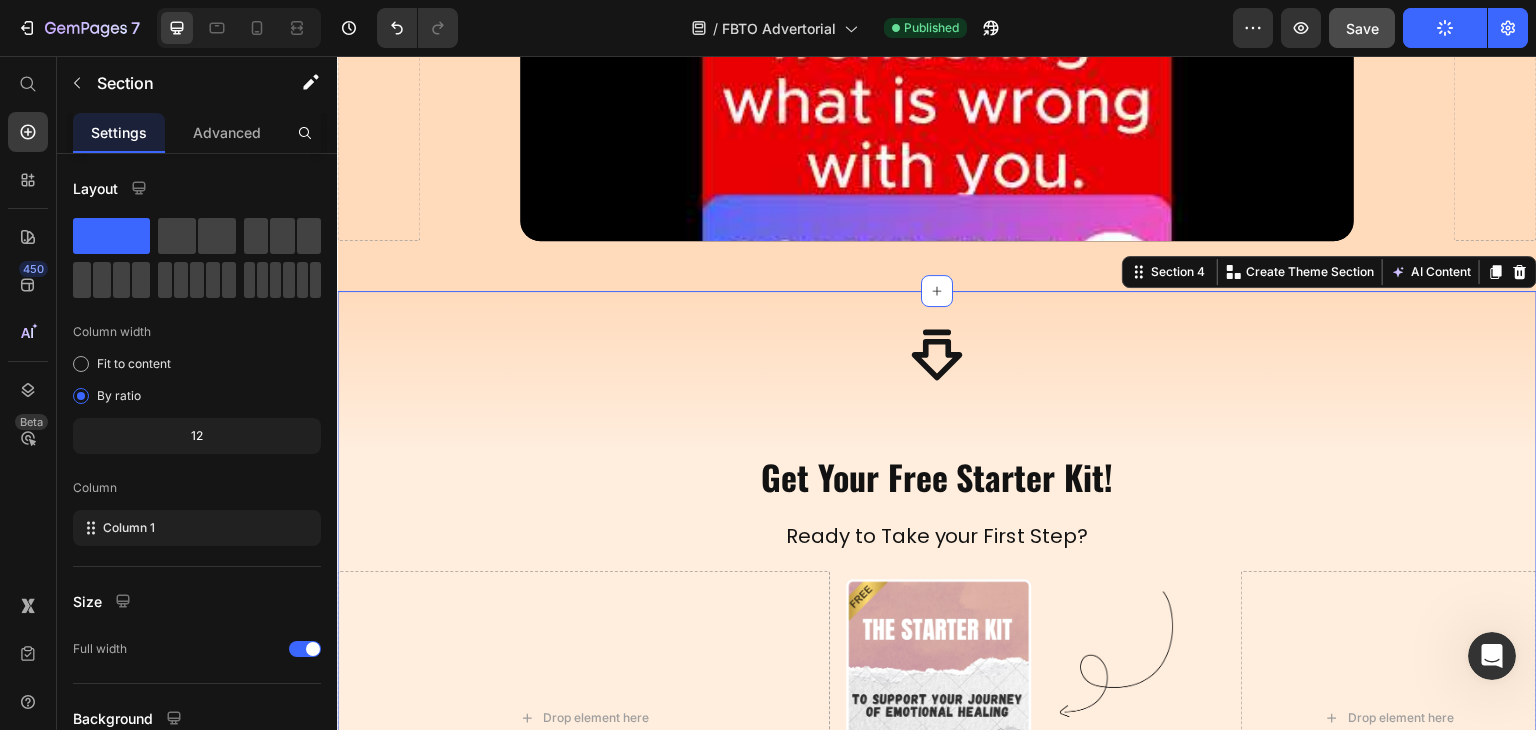 click on "Icon Get Your Free Starter Kit! Heading Ready to Take your First Step? Heading
Drop element here Image
Drop element here Row Bonuses: Text Block
Complete First Chapter of "From Bad to Okay"
Guided Breathwork Sesseion
Online Test to Assess your Current Emotional State Item List Row
Icon Shopify Forms Shopify Forms
Icon Row Section 4   You can create reusable sections Create Theme Section AI Content Write with GemAI What would you like to describe here? Tone and Voice Persuasive Product From Good to Fulfilled - Bundle Show more Generate" at bounding box center (937, 857) 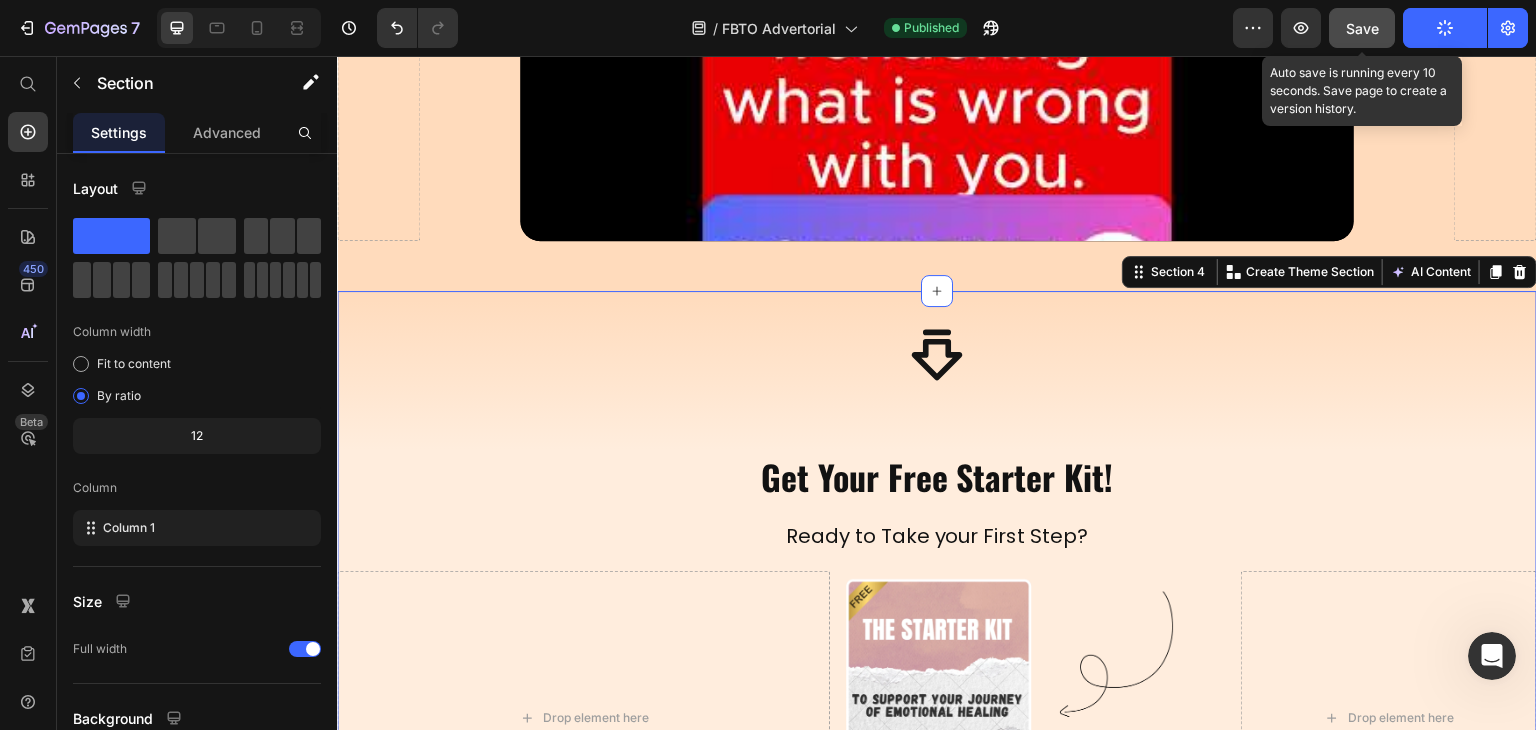 click on "Save" at bounding box center (1362, 28) 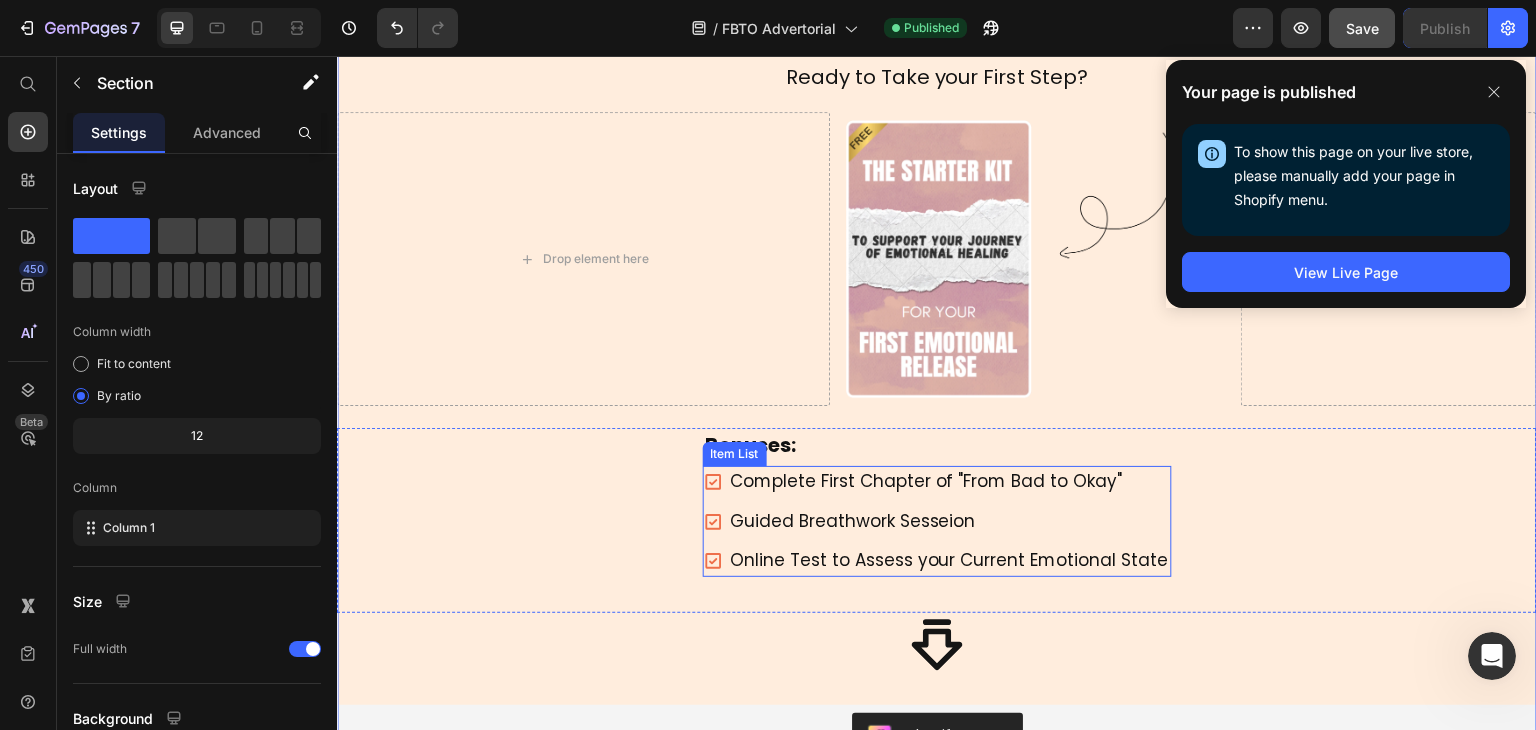 scroll, scrollTop: 956, scrollLeft: 0, axis: vertical 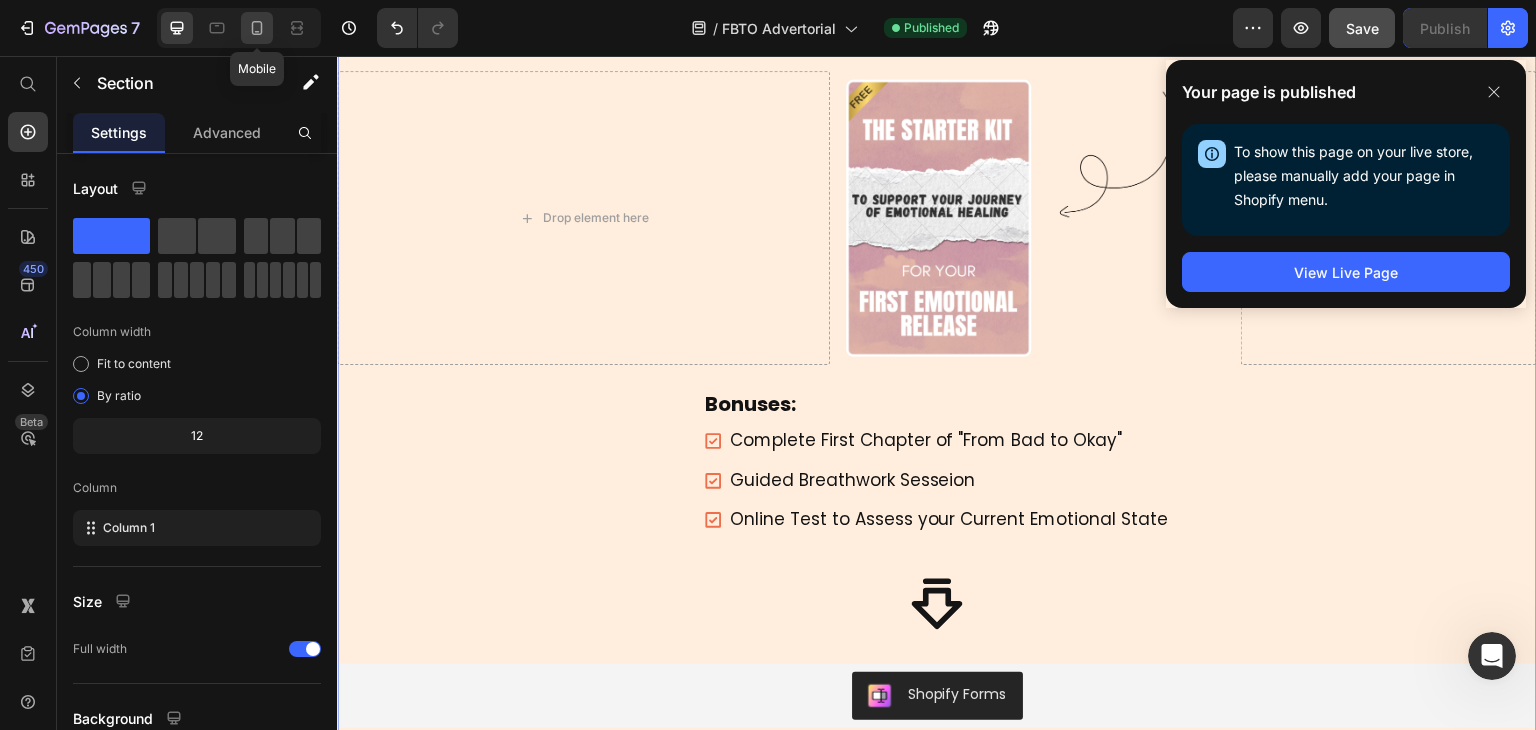 click 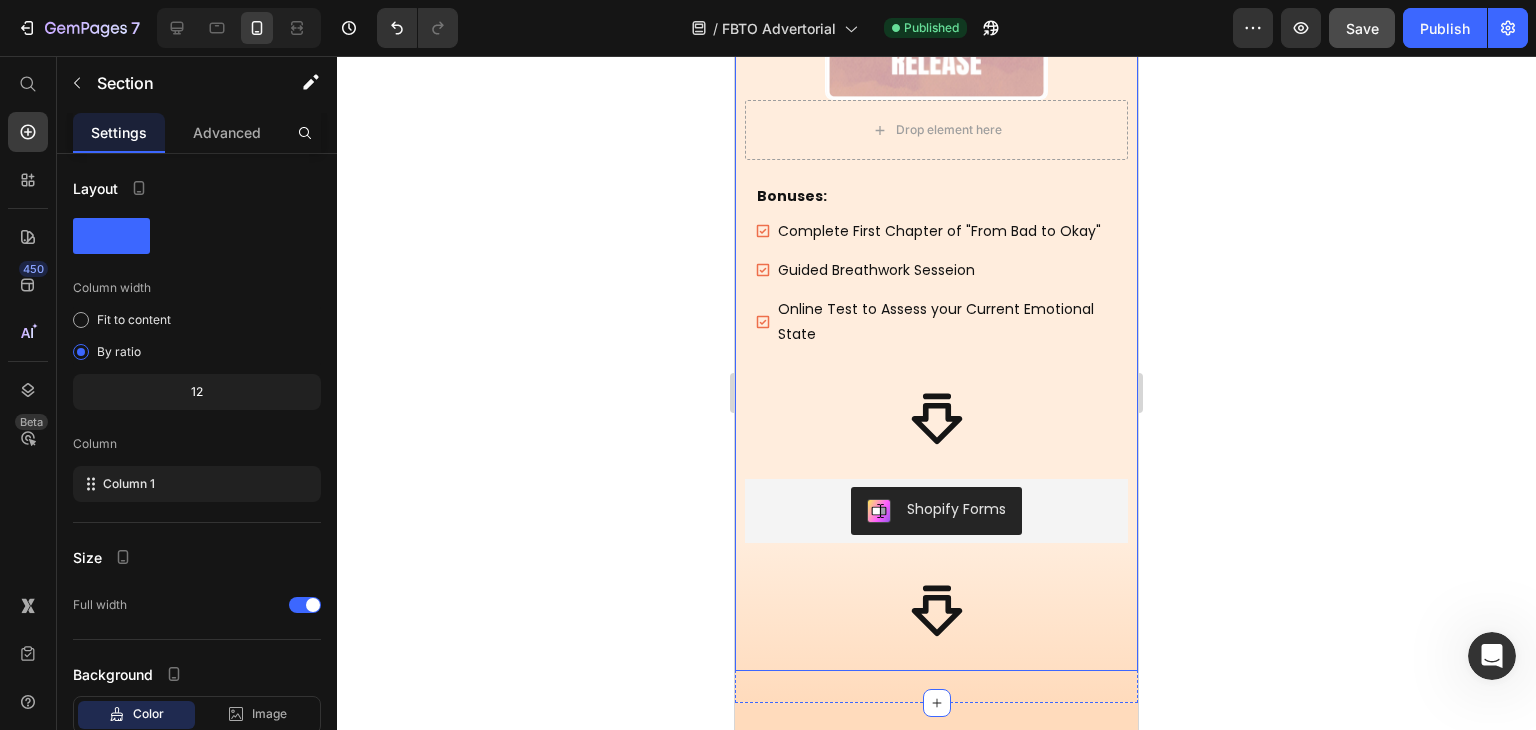 scroll, scrollTop: 1416, scrollLeft: 0, axis: vertical 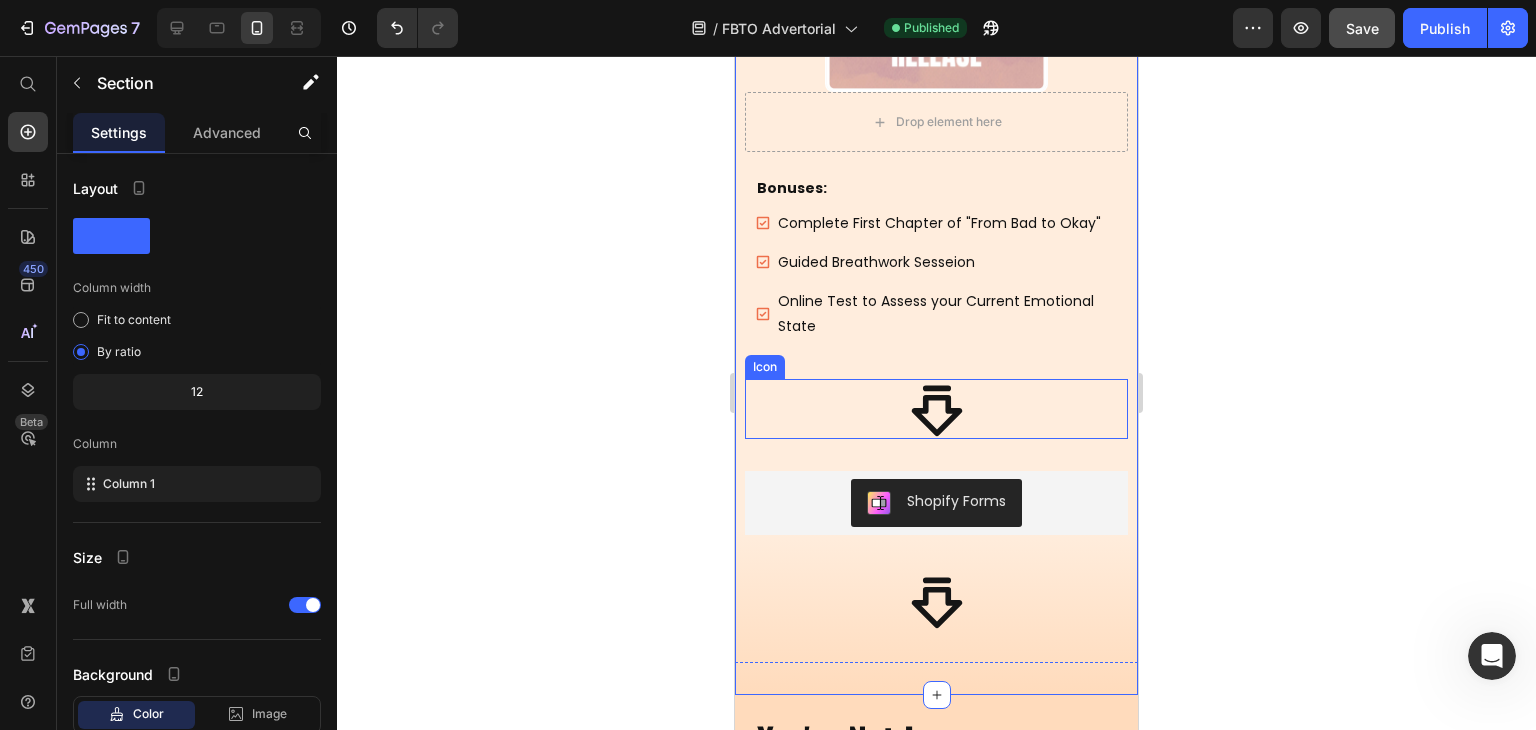 click 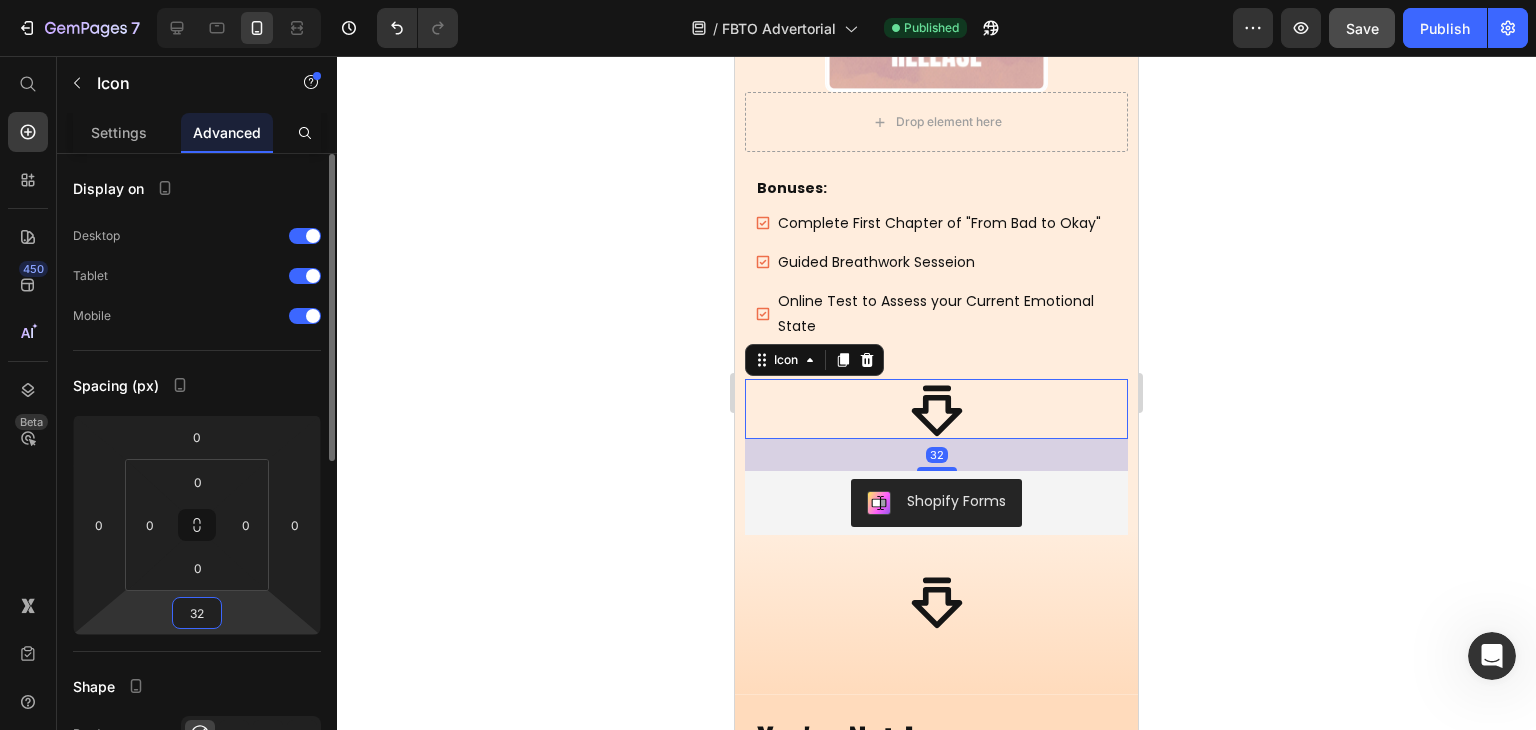 click on "32" at bounding box center (197, 613) 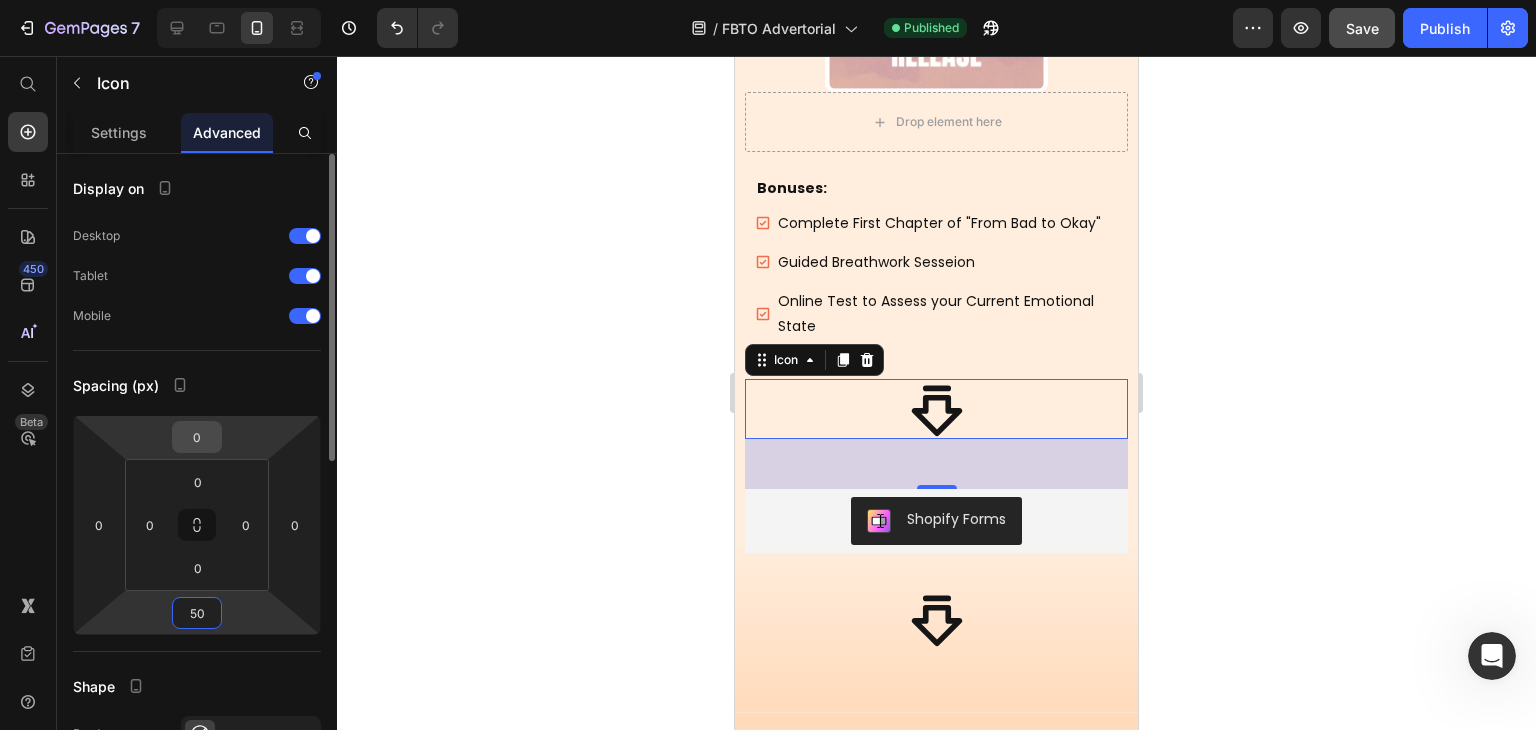type on "50" 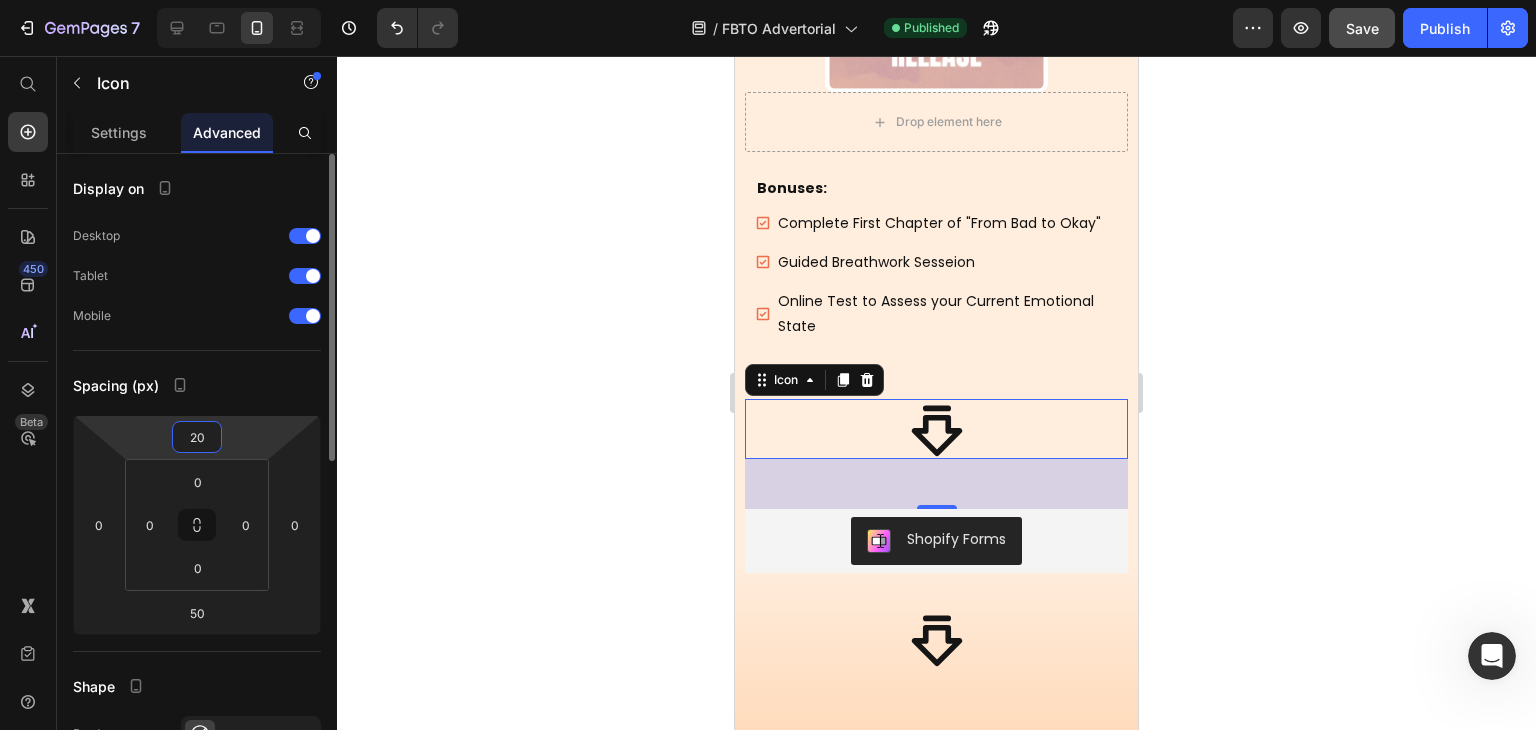 type on "2" 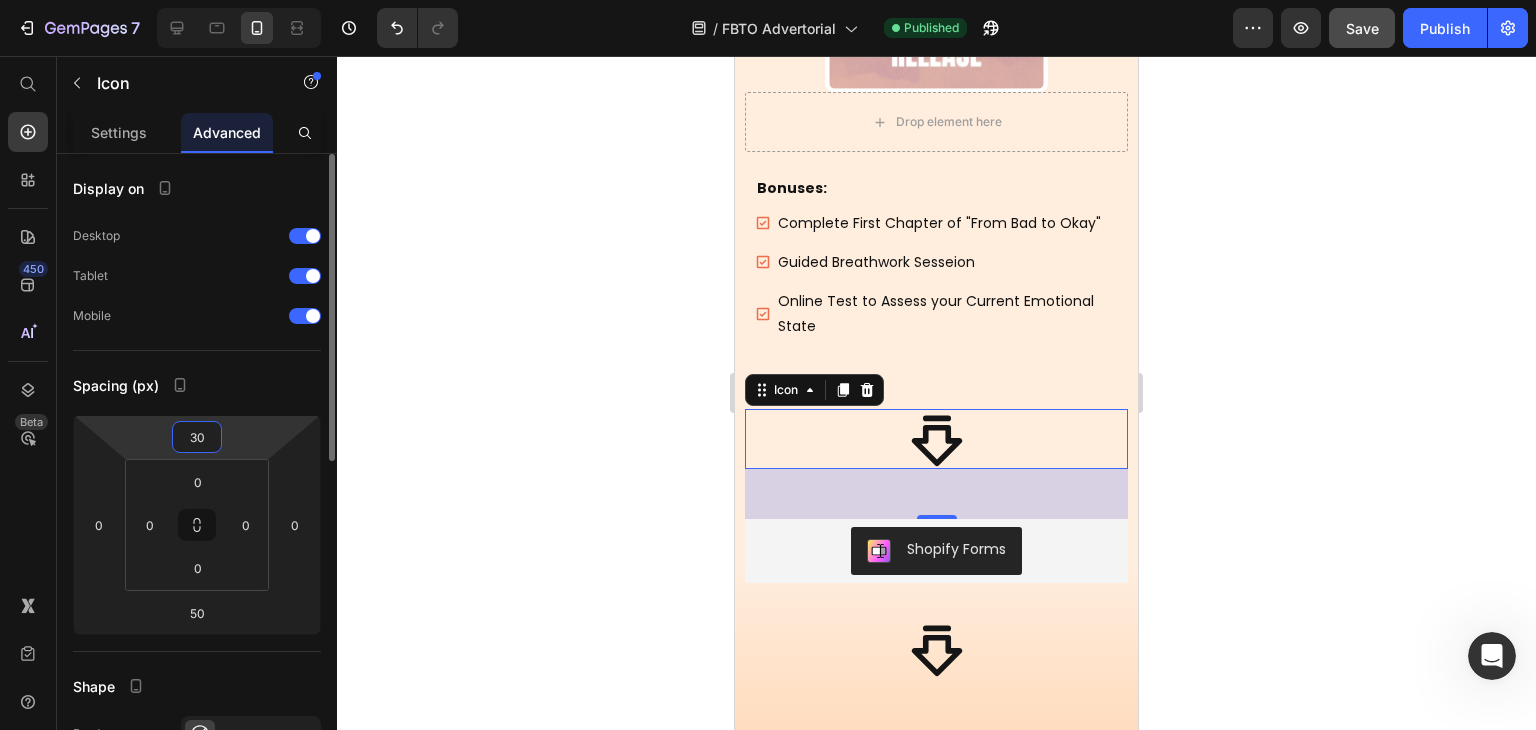 drag, startPoint x: 210, startPoint y: 434, endPoint x: 164, endPoint y: 429, distance: 46.270943 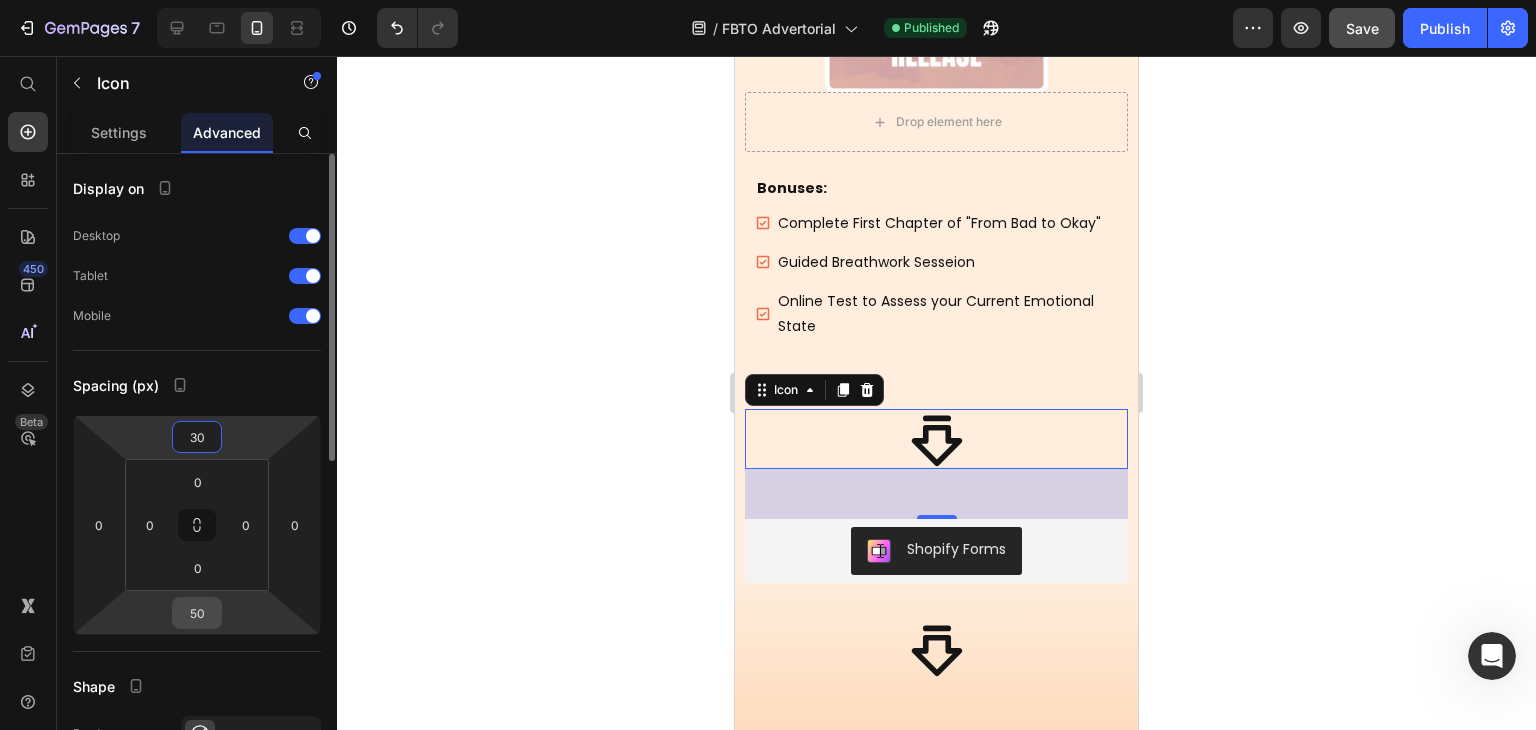 type on "30" 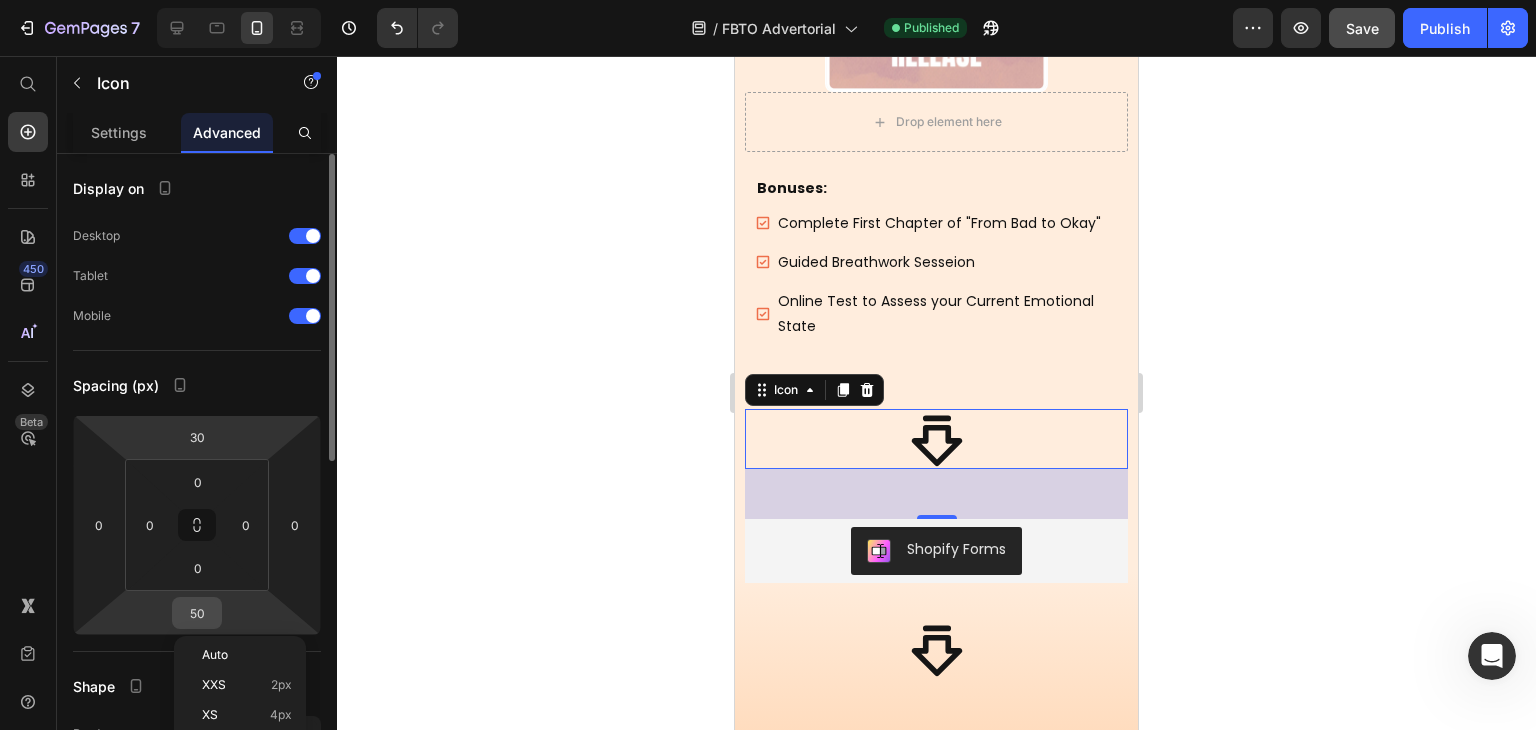 click on "50" at bounding box center [197, 613] 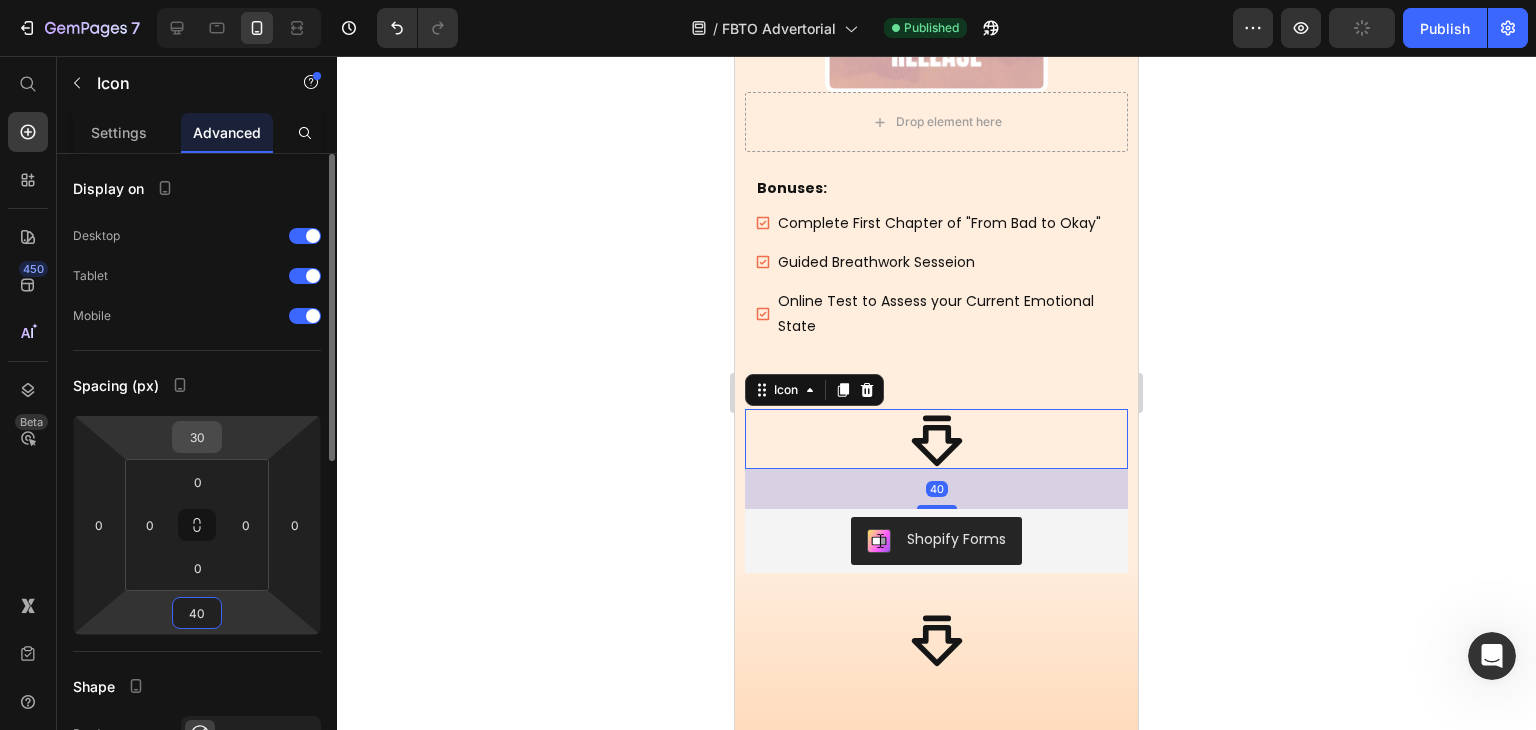 type on "40" 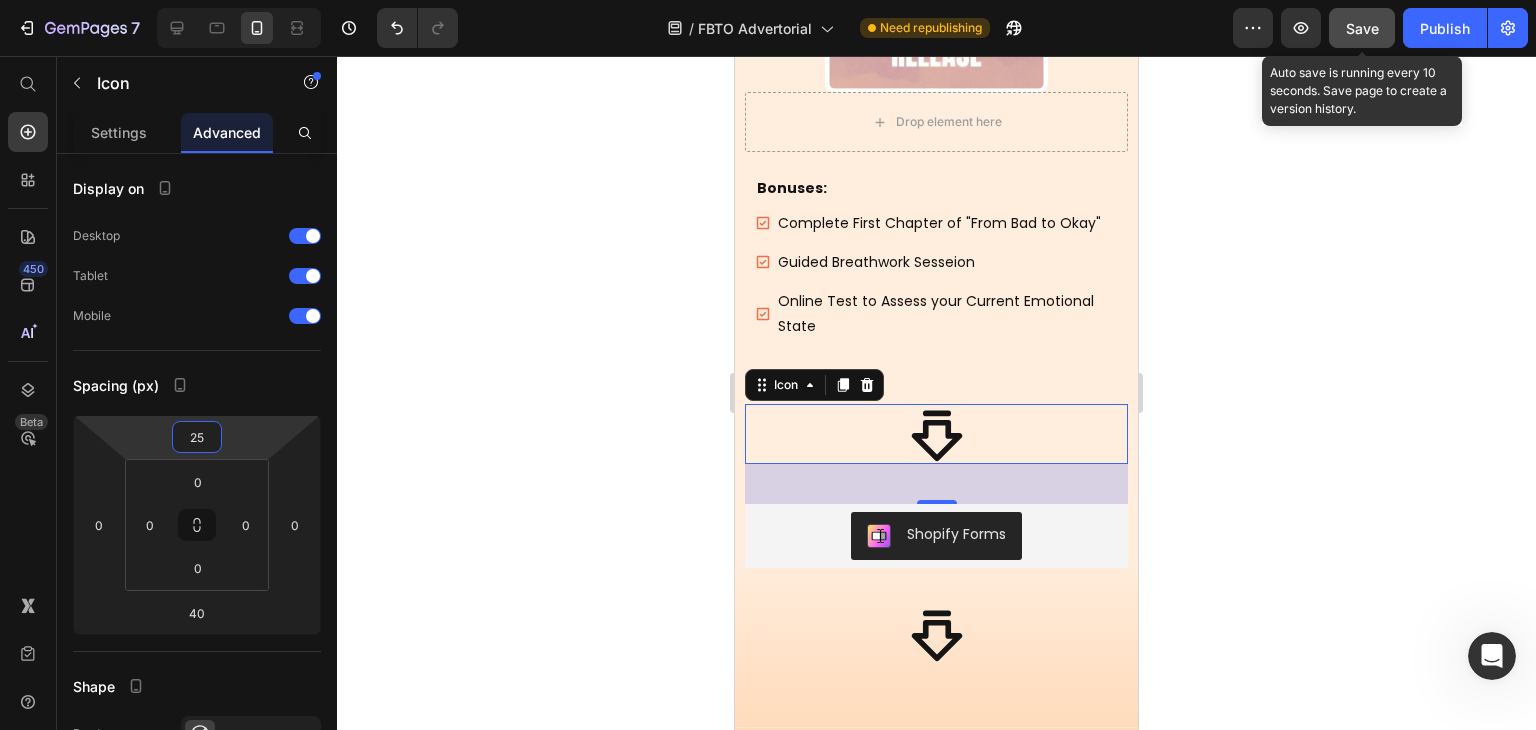 type on "25" 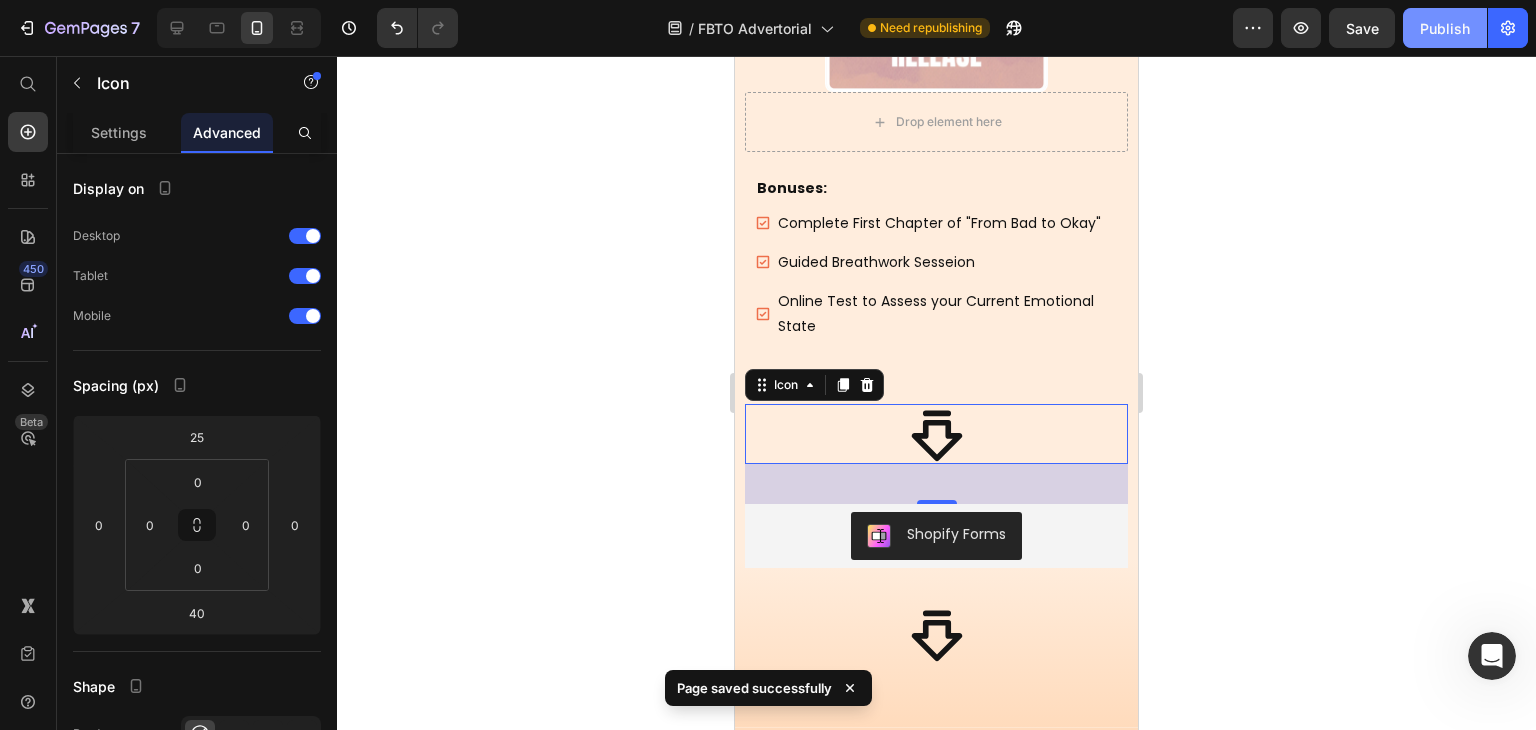 click on "Publish" at bounding box center (1445, 28) 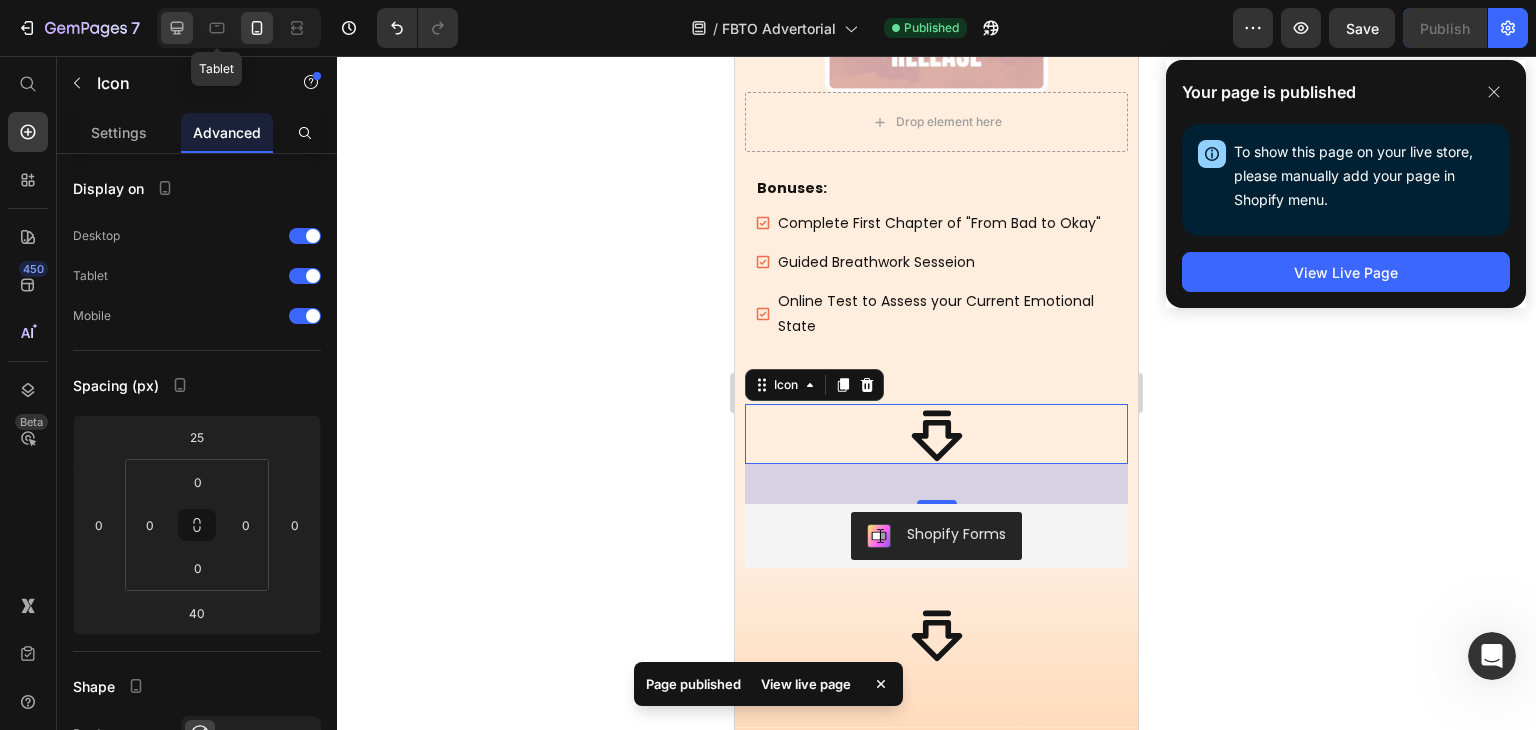click 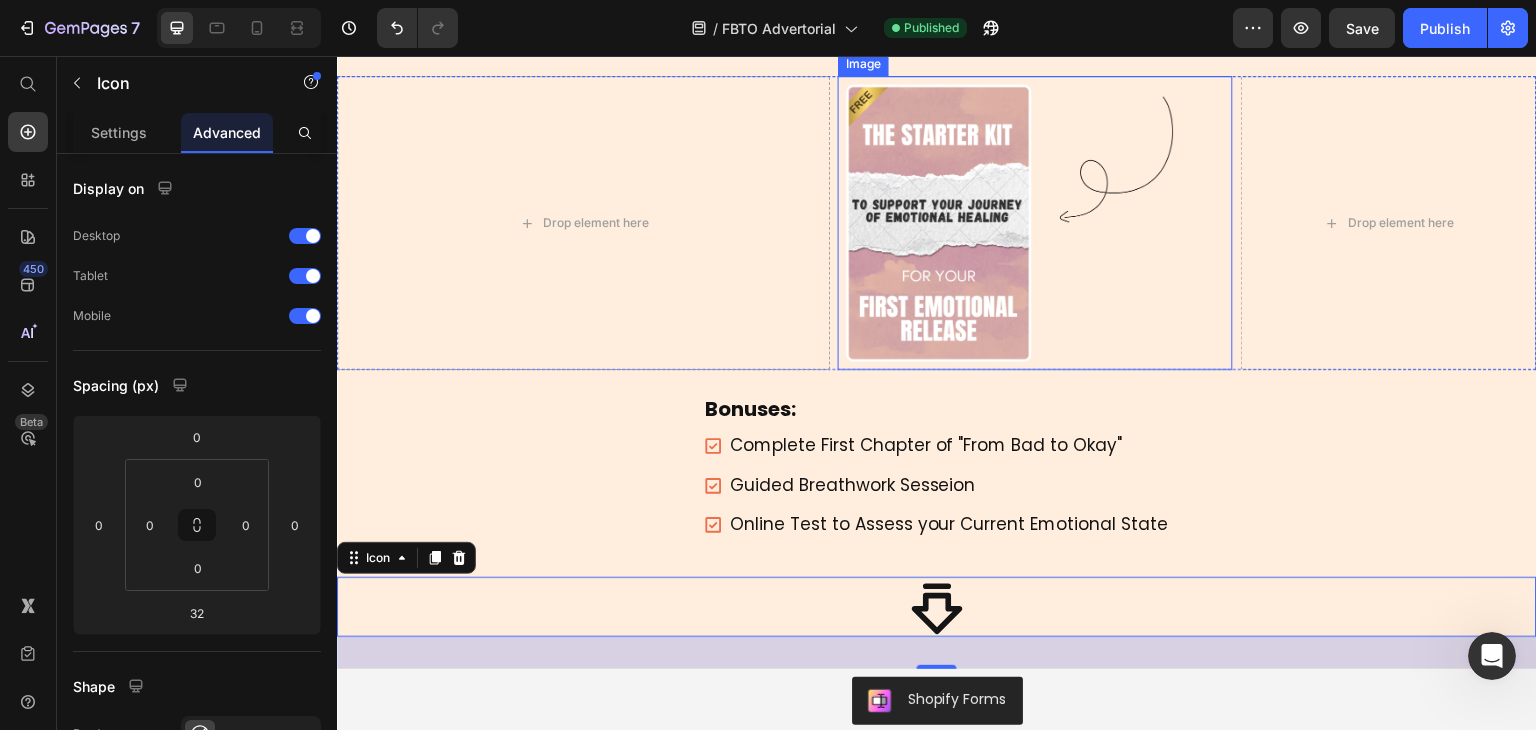 scroll, scrollTop: 1348, scrollLeft: 0, axis: vertical 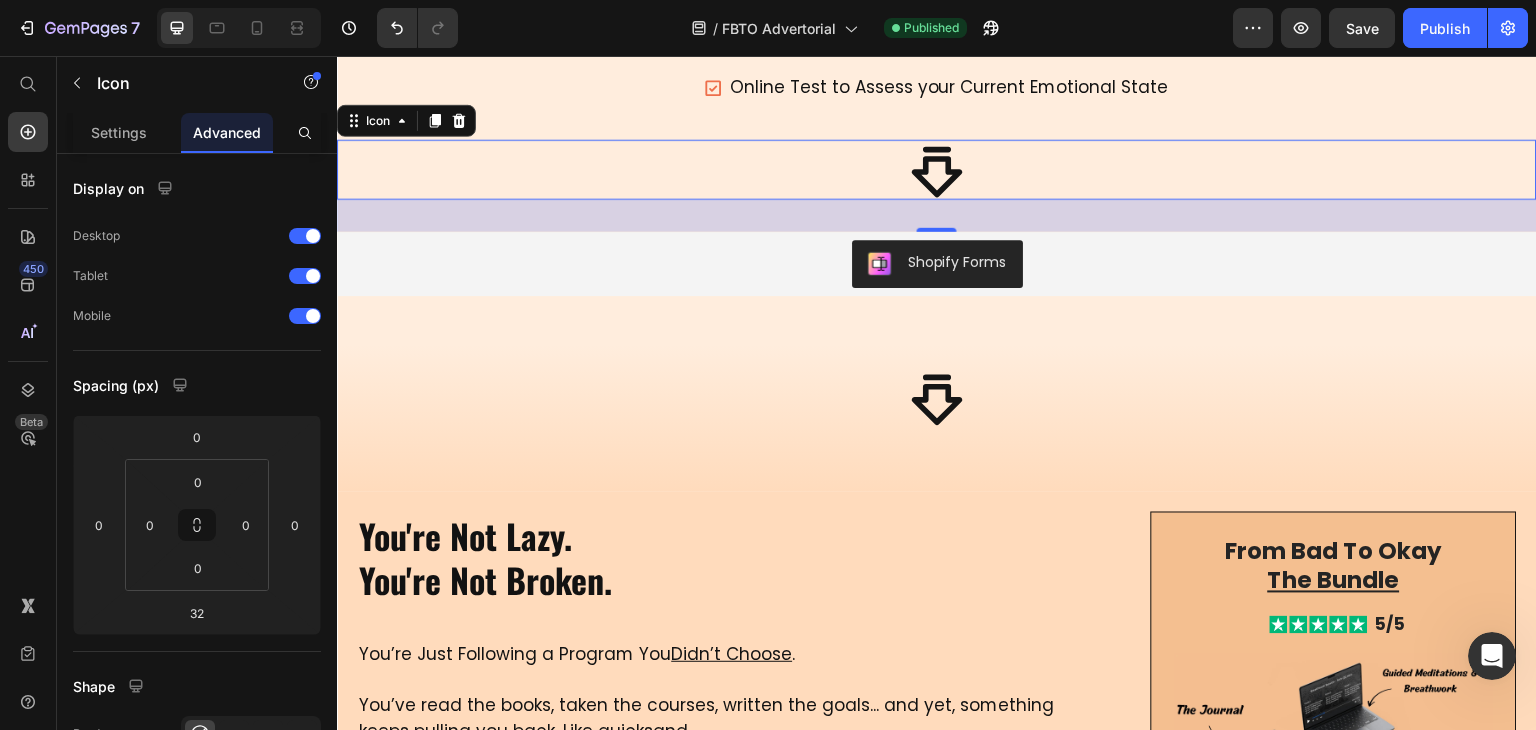 click 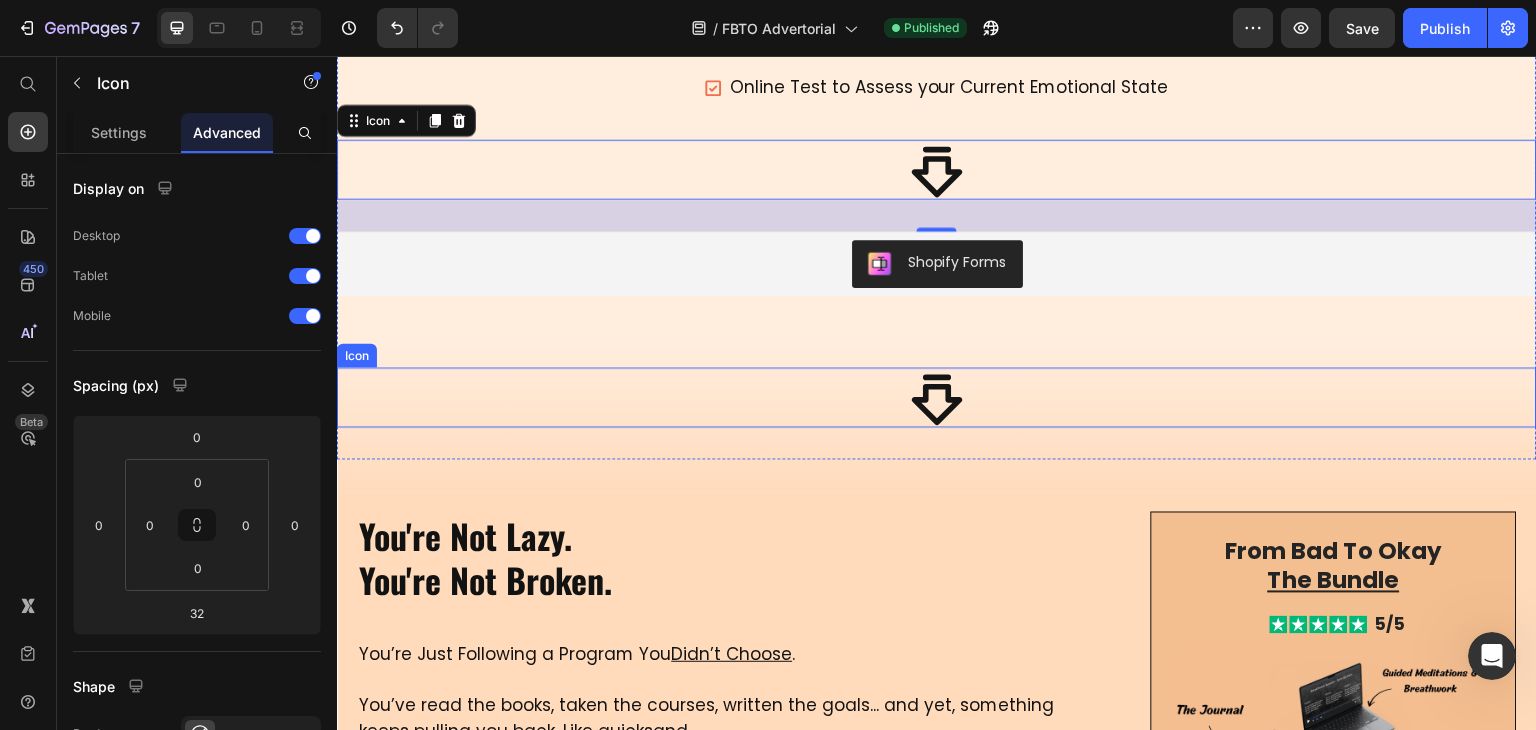 click 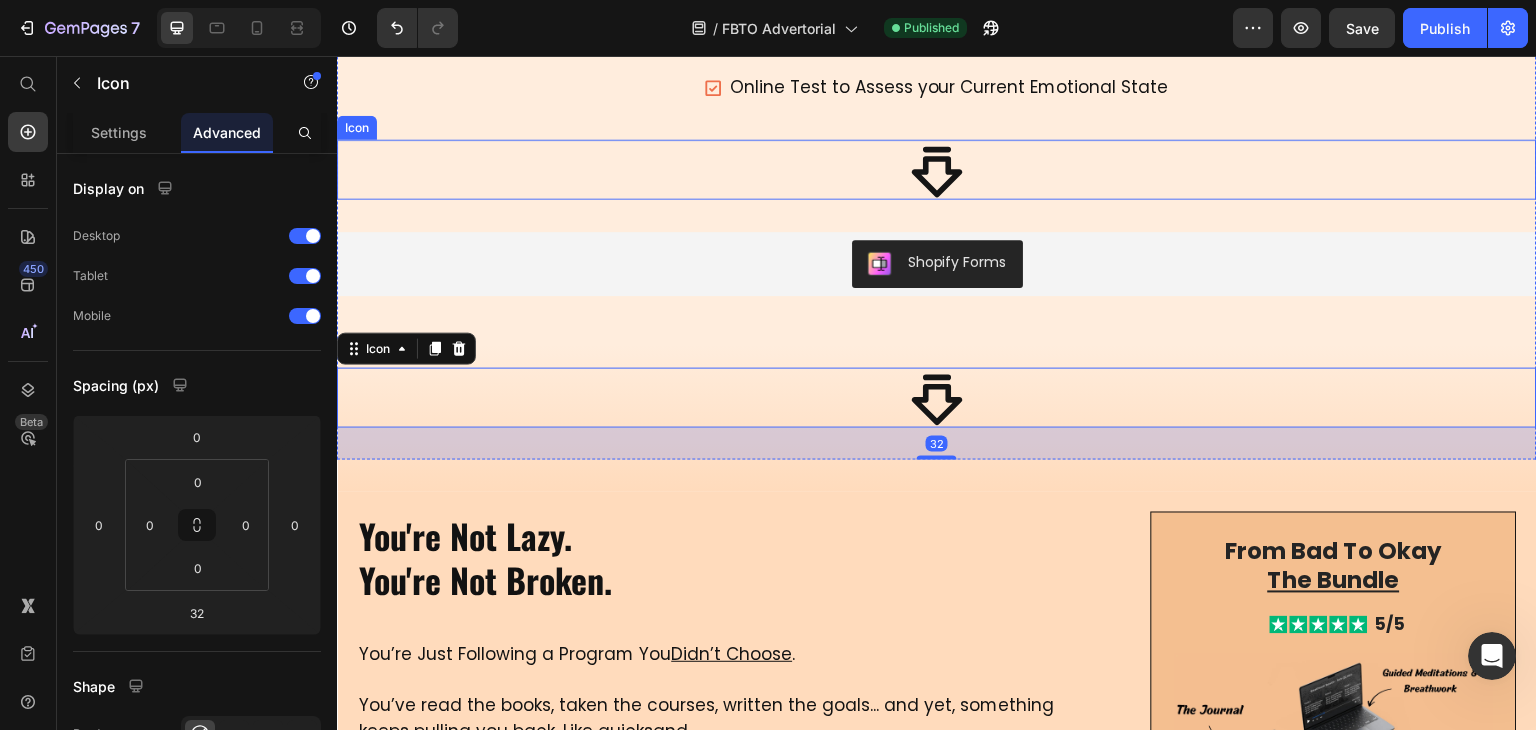 click 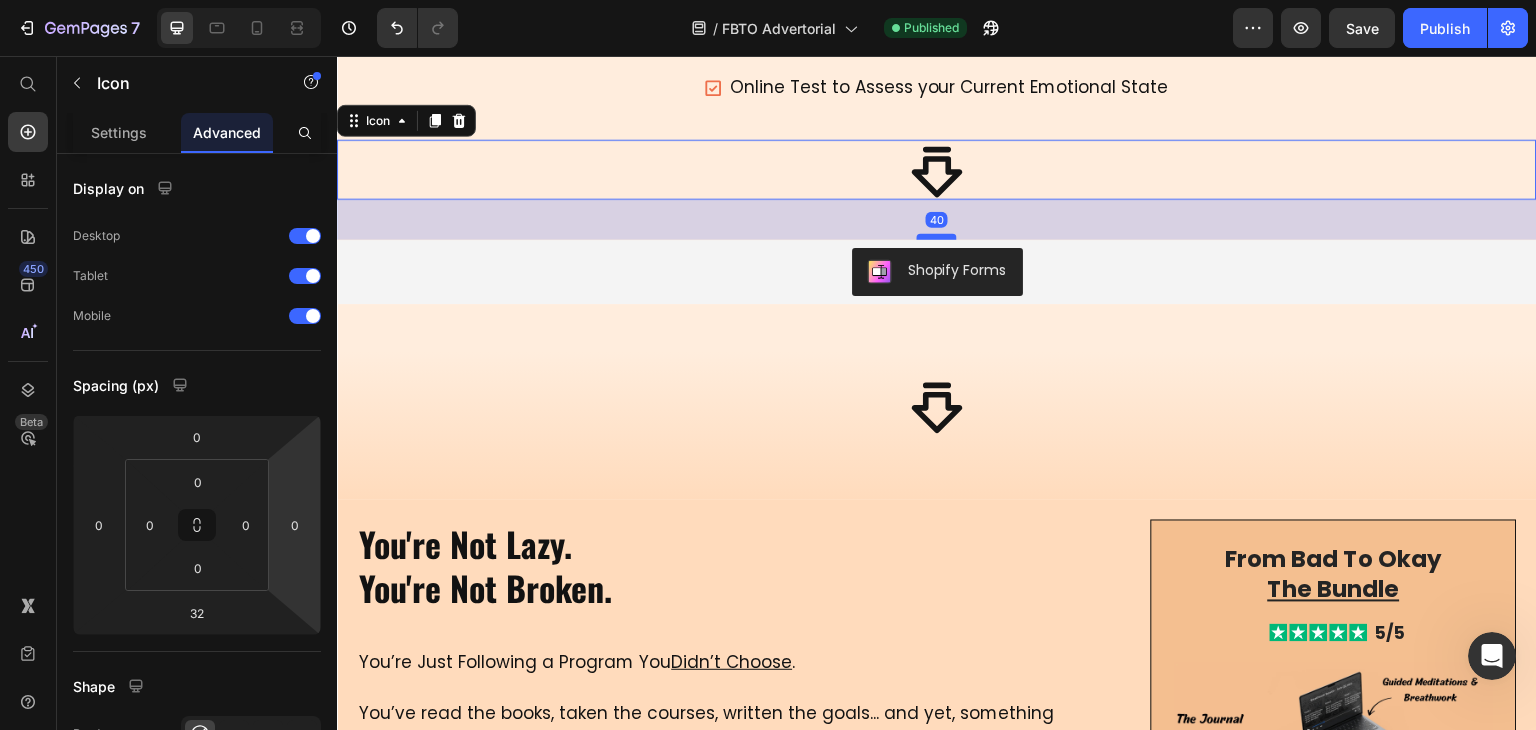 click at bounding box center (937, 237) 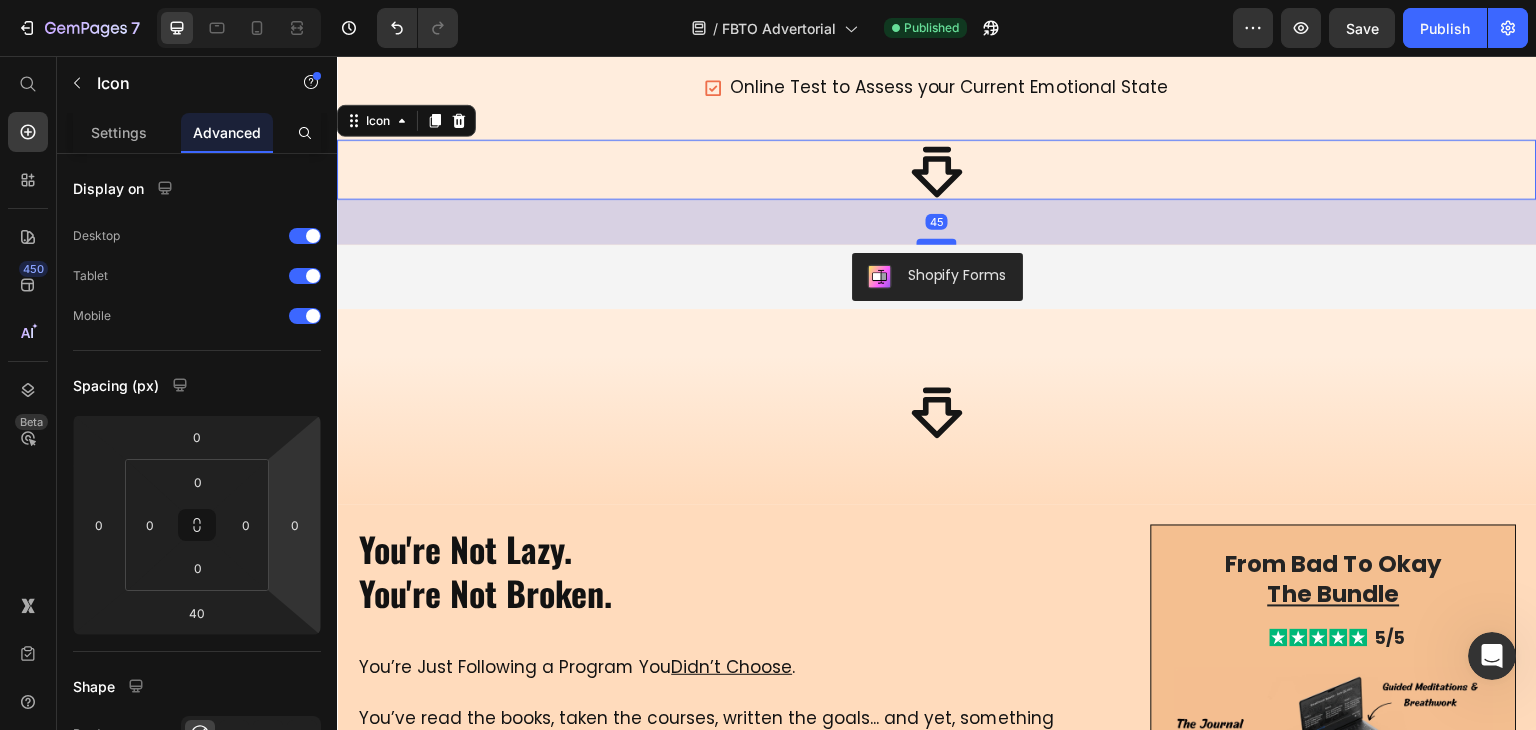 drag, startPoint x: 920, startPoint y: 232, endPoint x: 932, endPoint y: 237, distance: 13 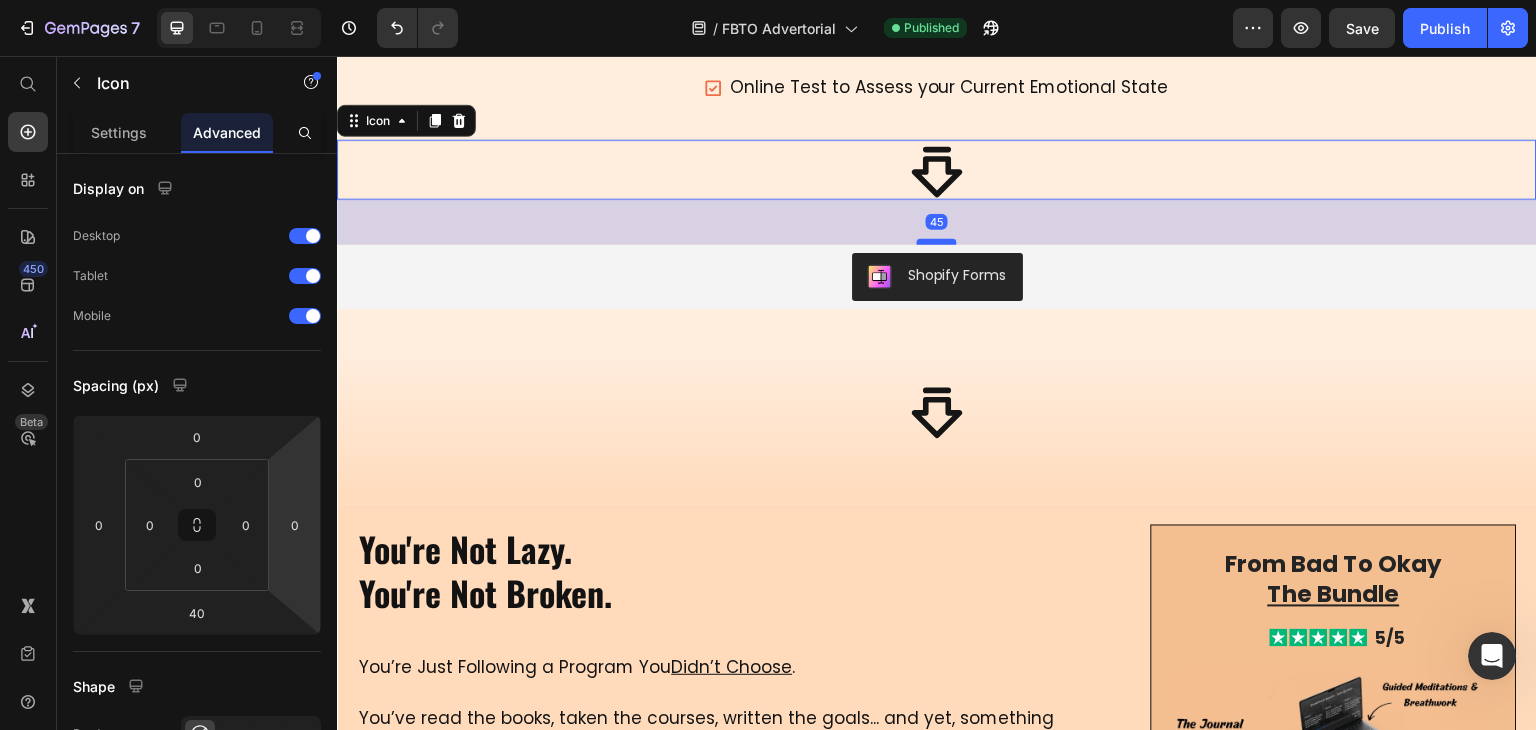 click at bounding box center [937, 242] 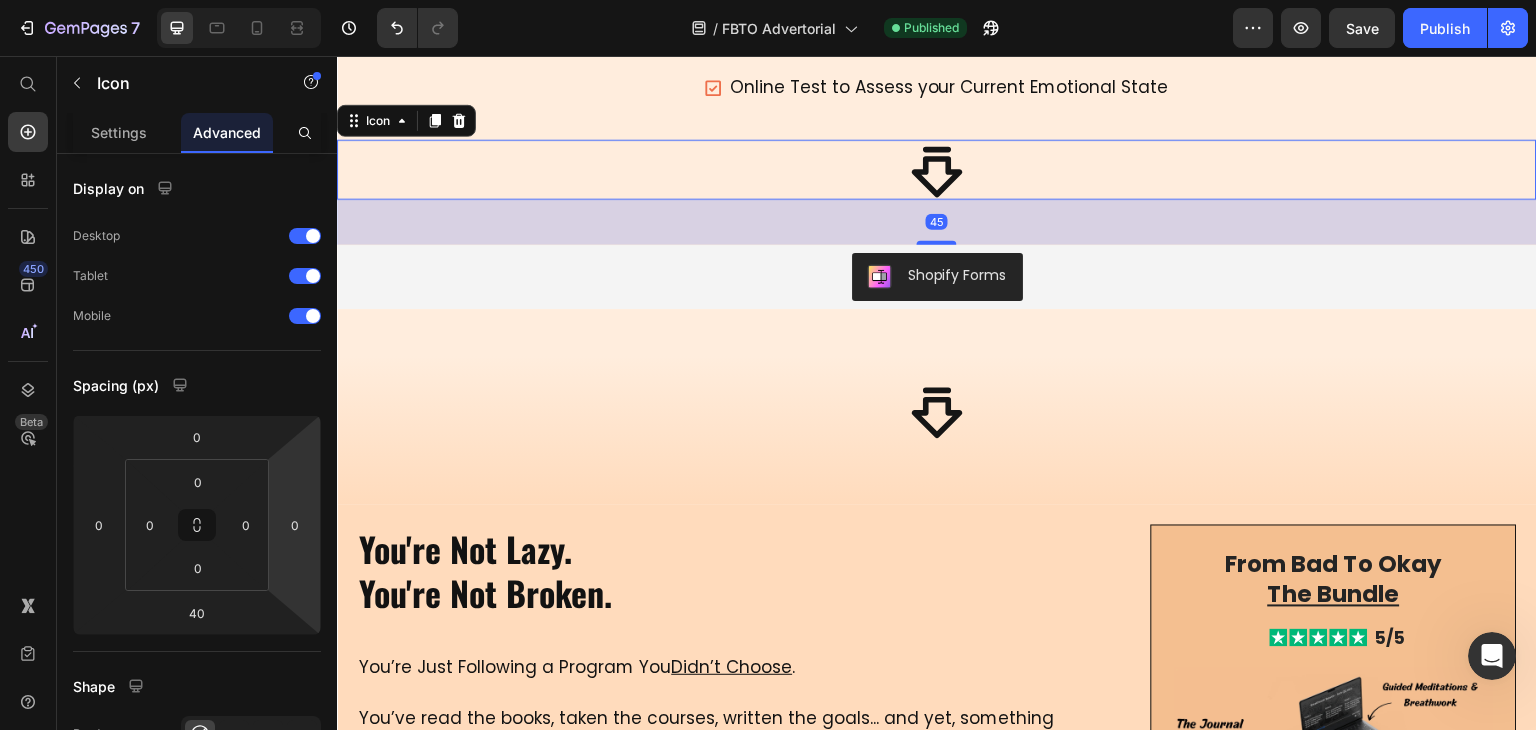 type on "45" 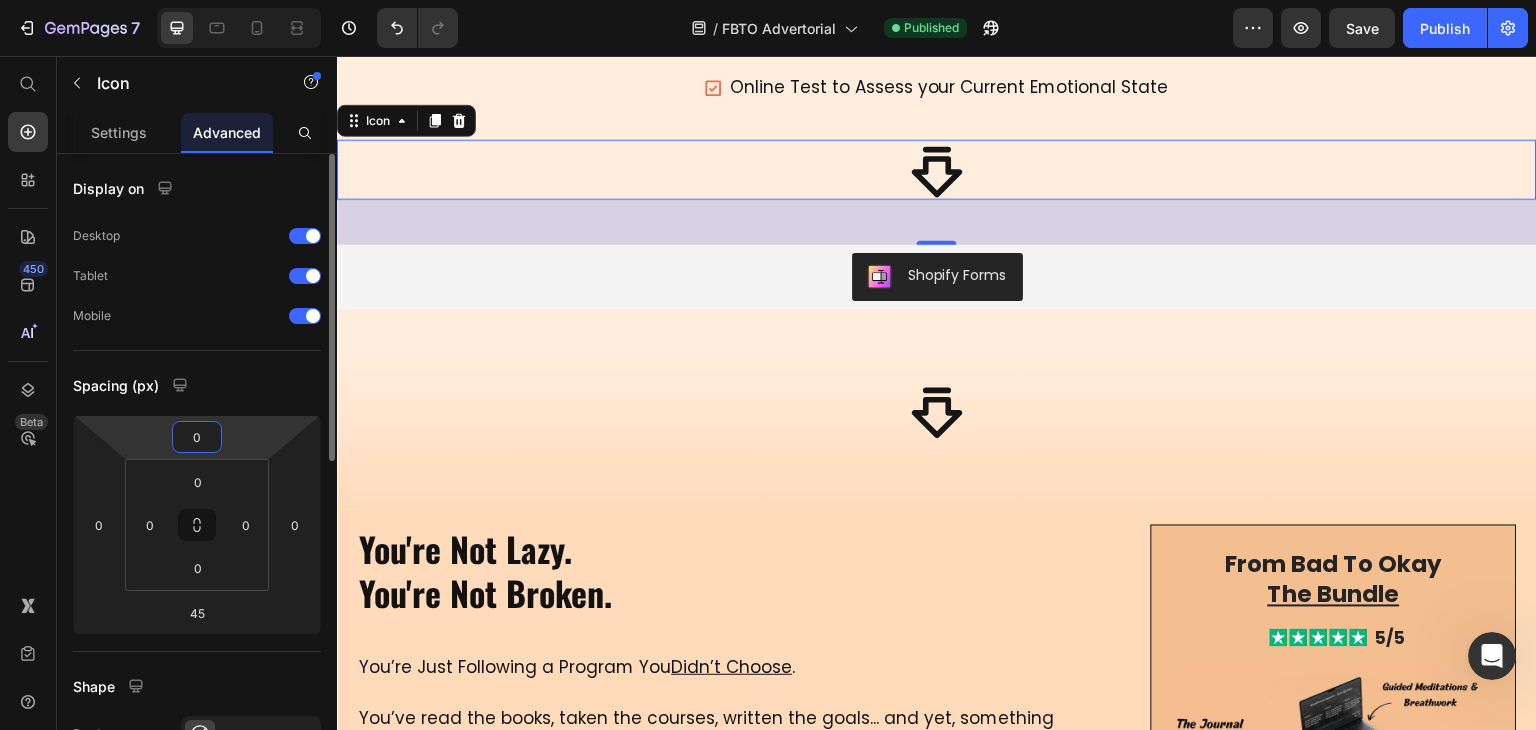 click on "0" at bounding box center (197, 437) 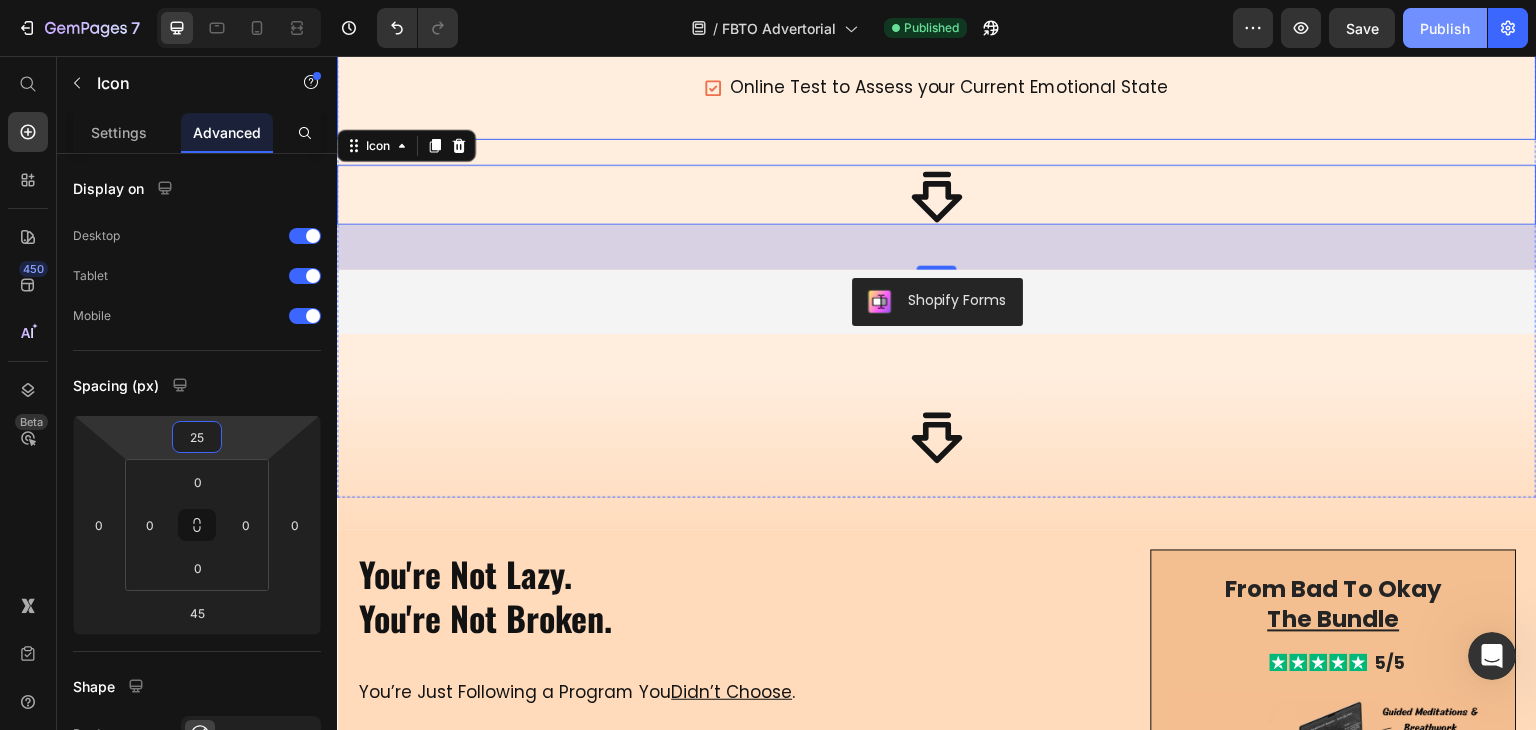type on "25" 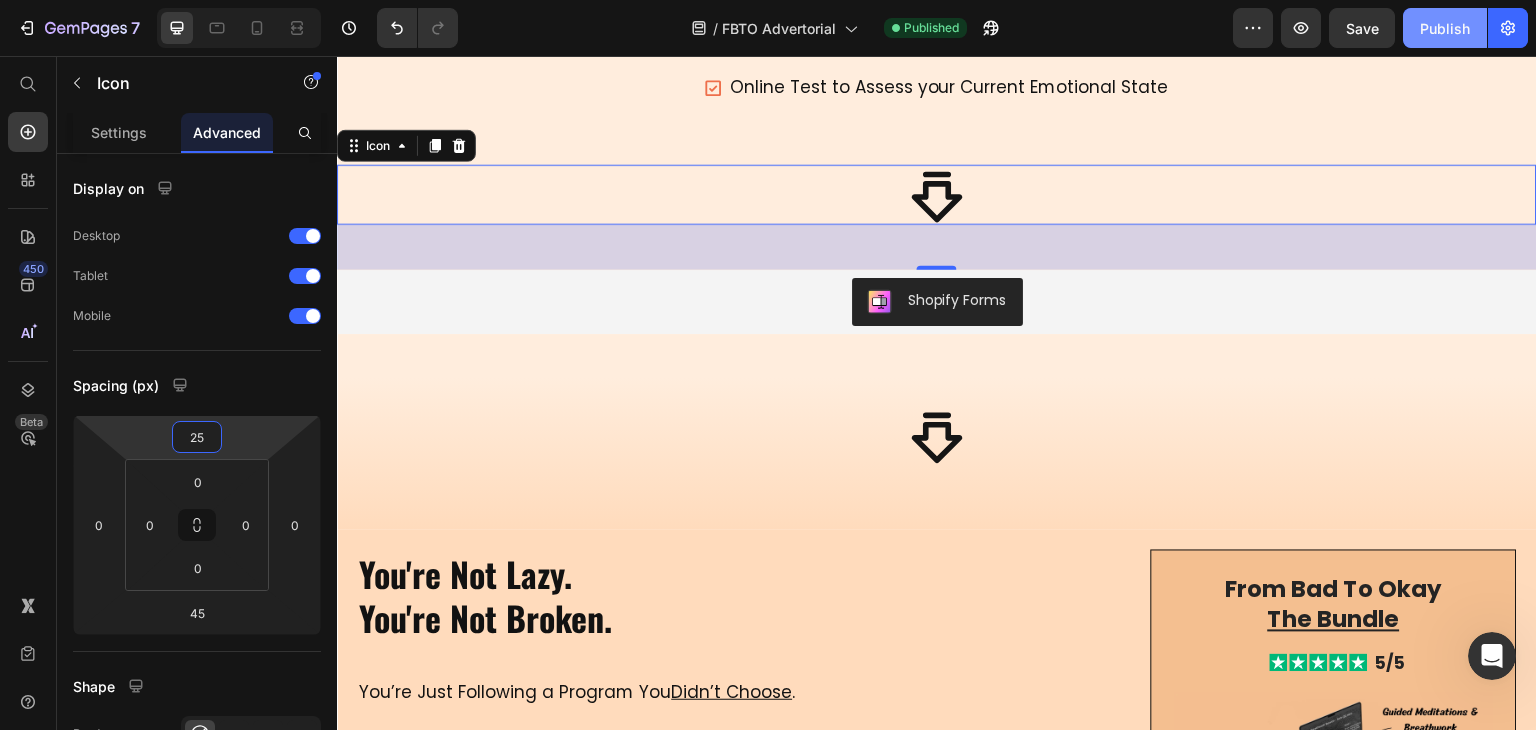 click on "Publish" at bounding box center (1445, 28) 